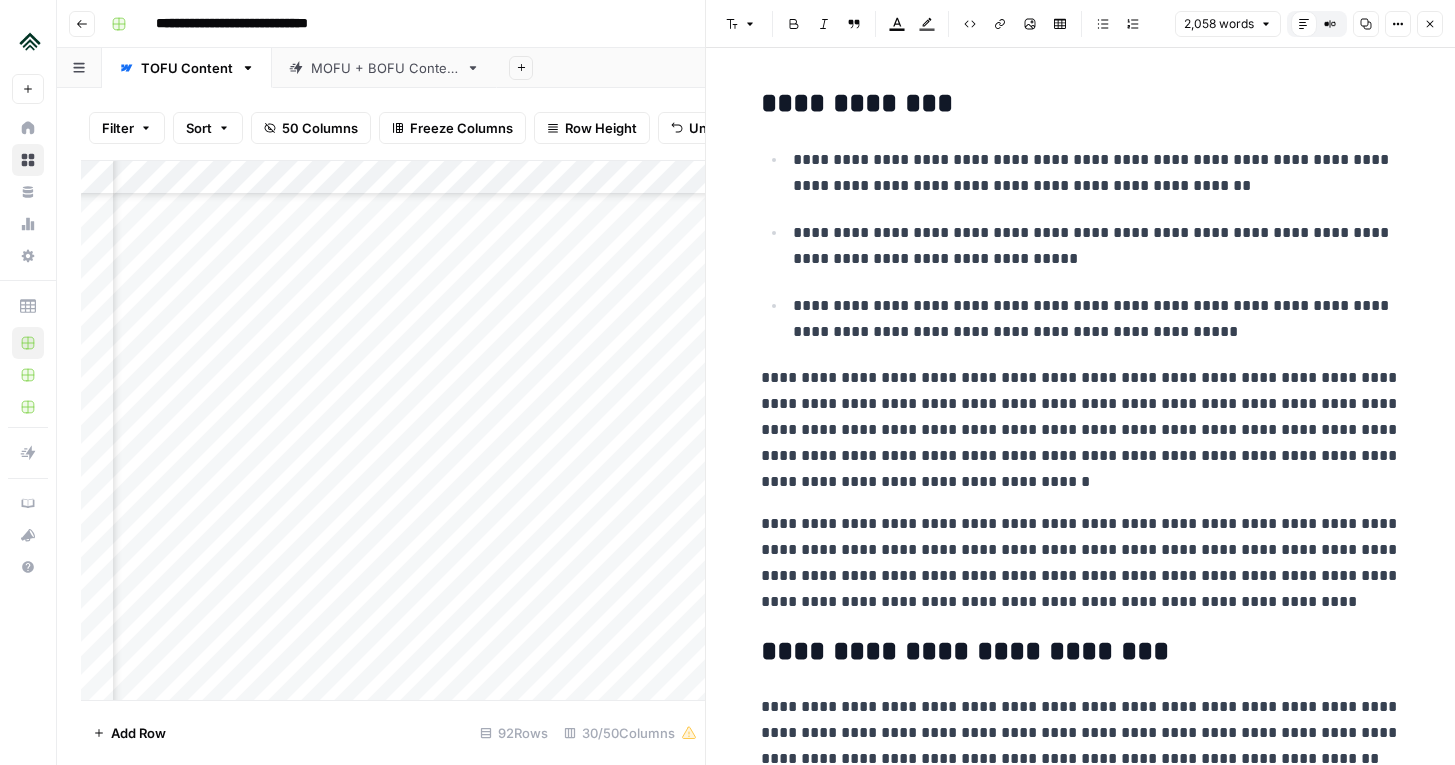 scroll, scrollTop: 0, scrollLeft: 0, axis: both 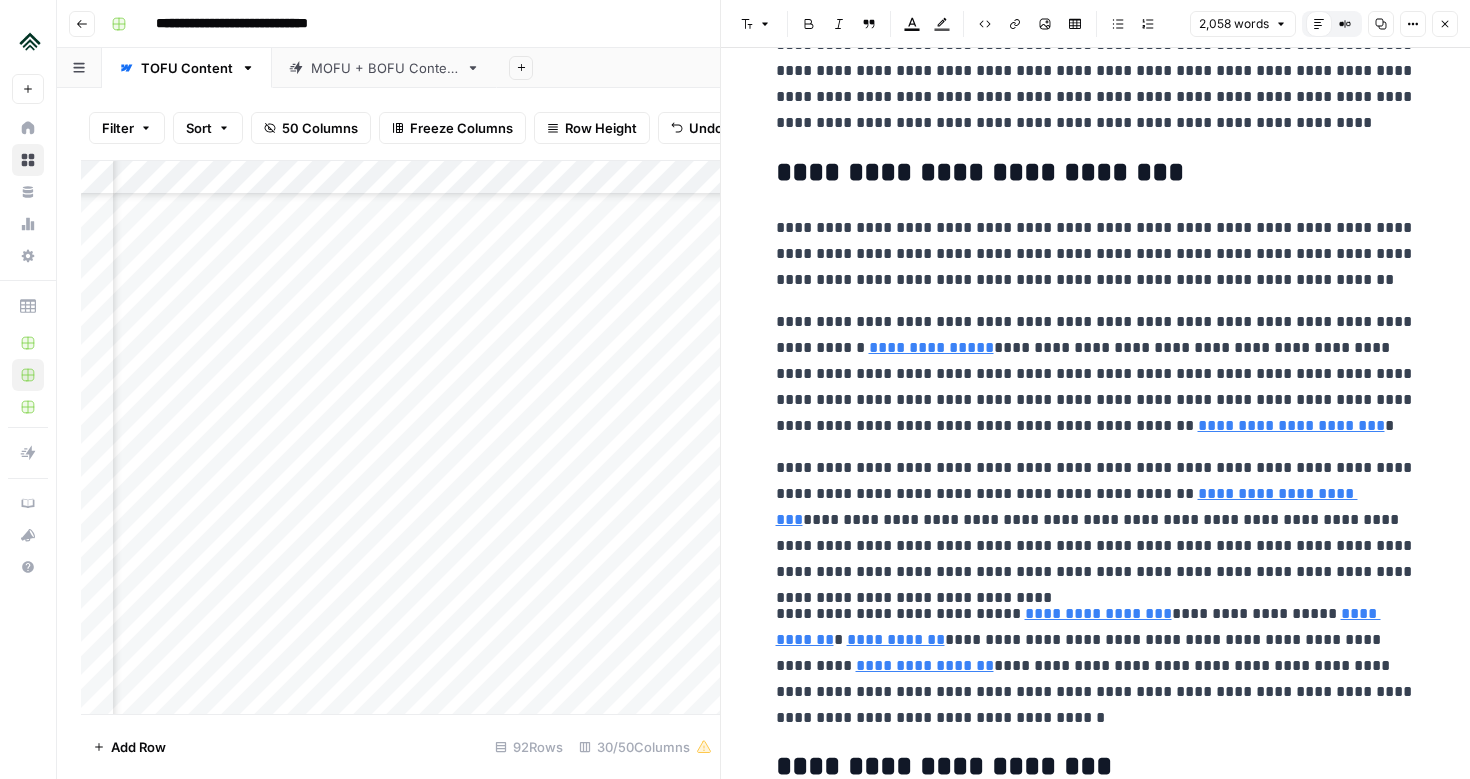 click on "**********" at bounding box center [1096, 254] 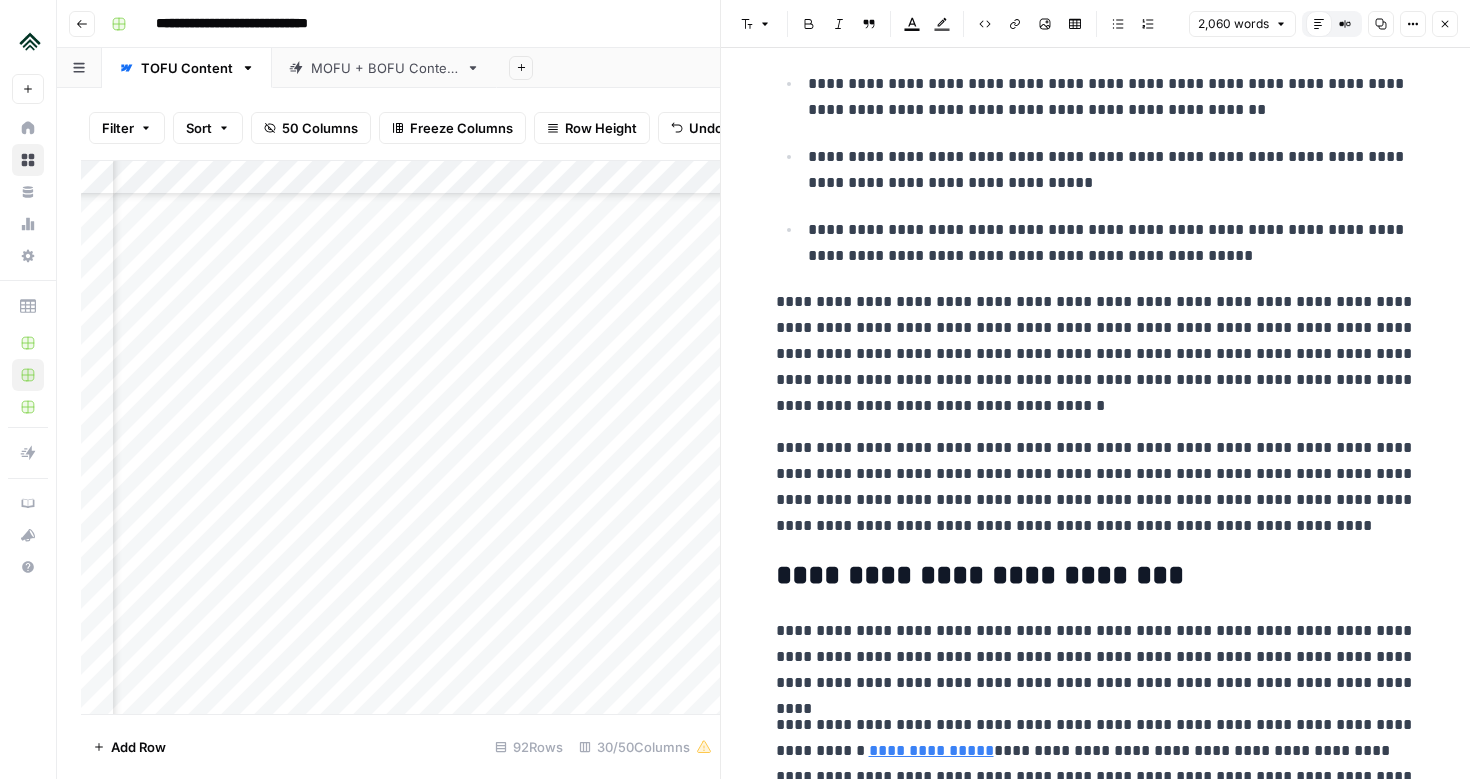 scroll, scrollTop: 0, scrollLeft: 0, axis: both 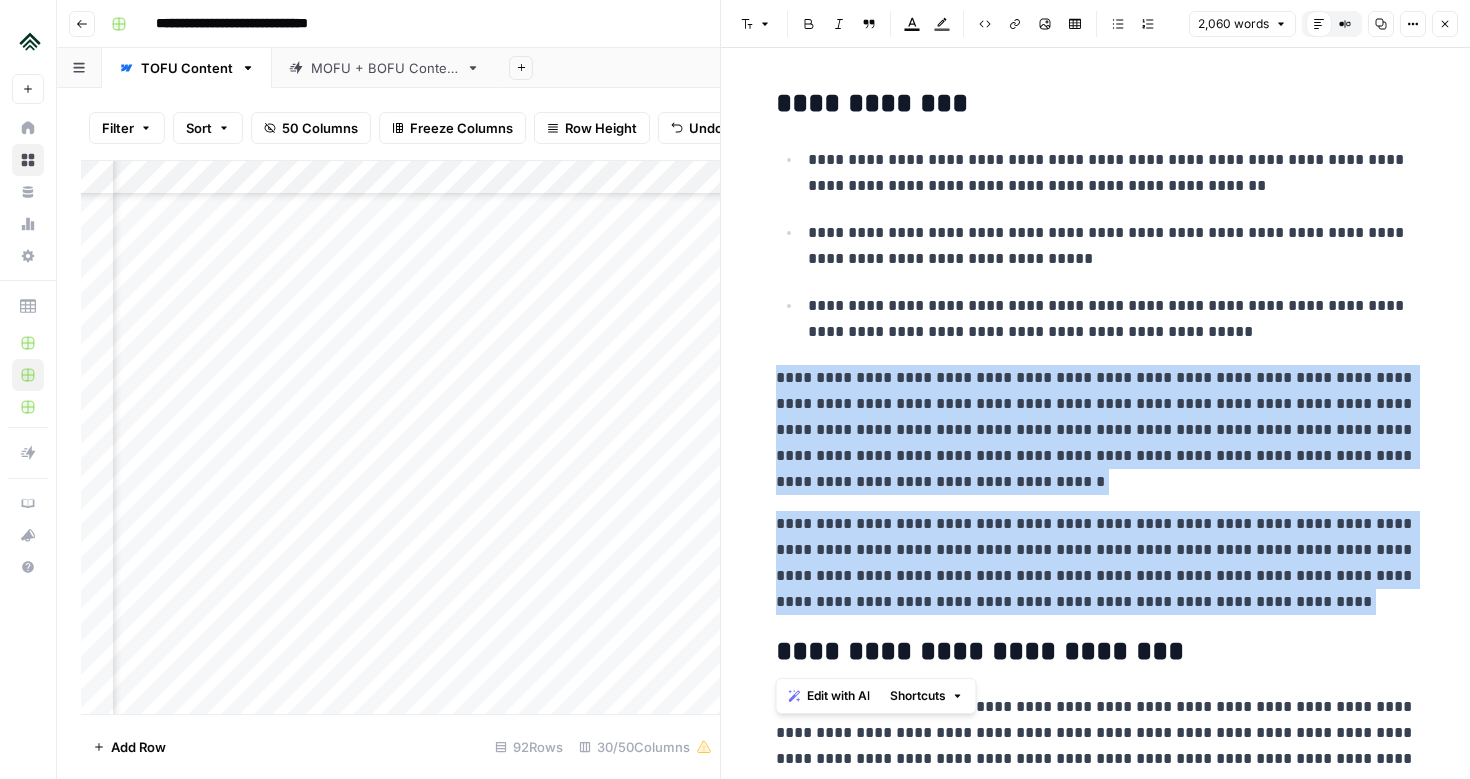 drag, startPoint x: 769, startPoint y: 380, endPoint x: 1219, endPoint y: 617, distance: 508.59512 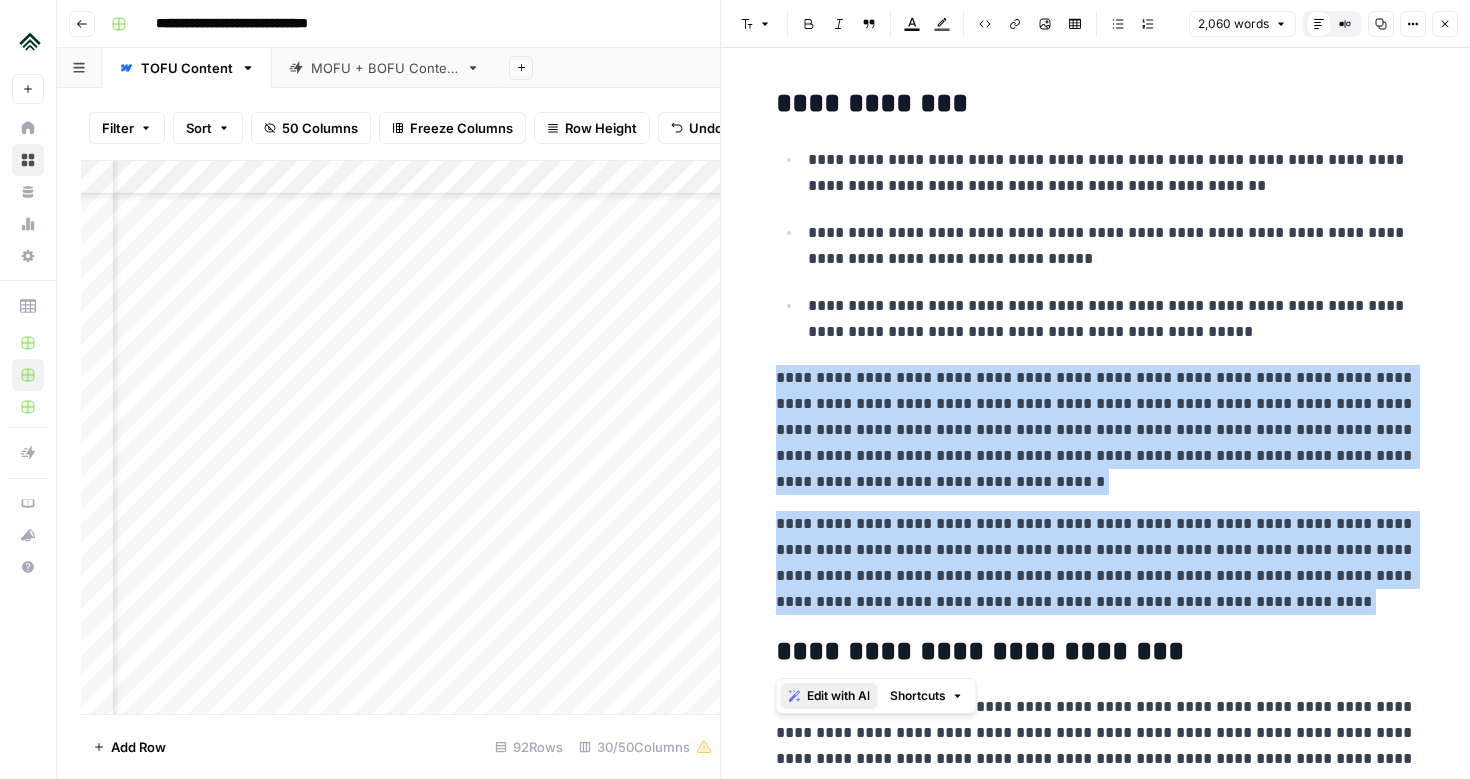 click on "Edit with AI" at bounding box center (838, 696) 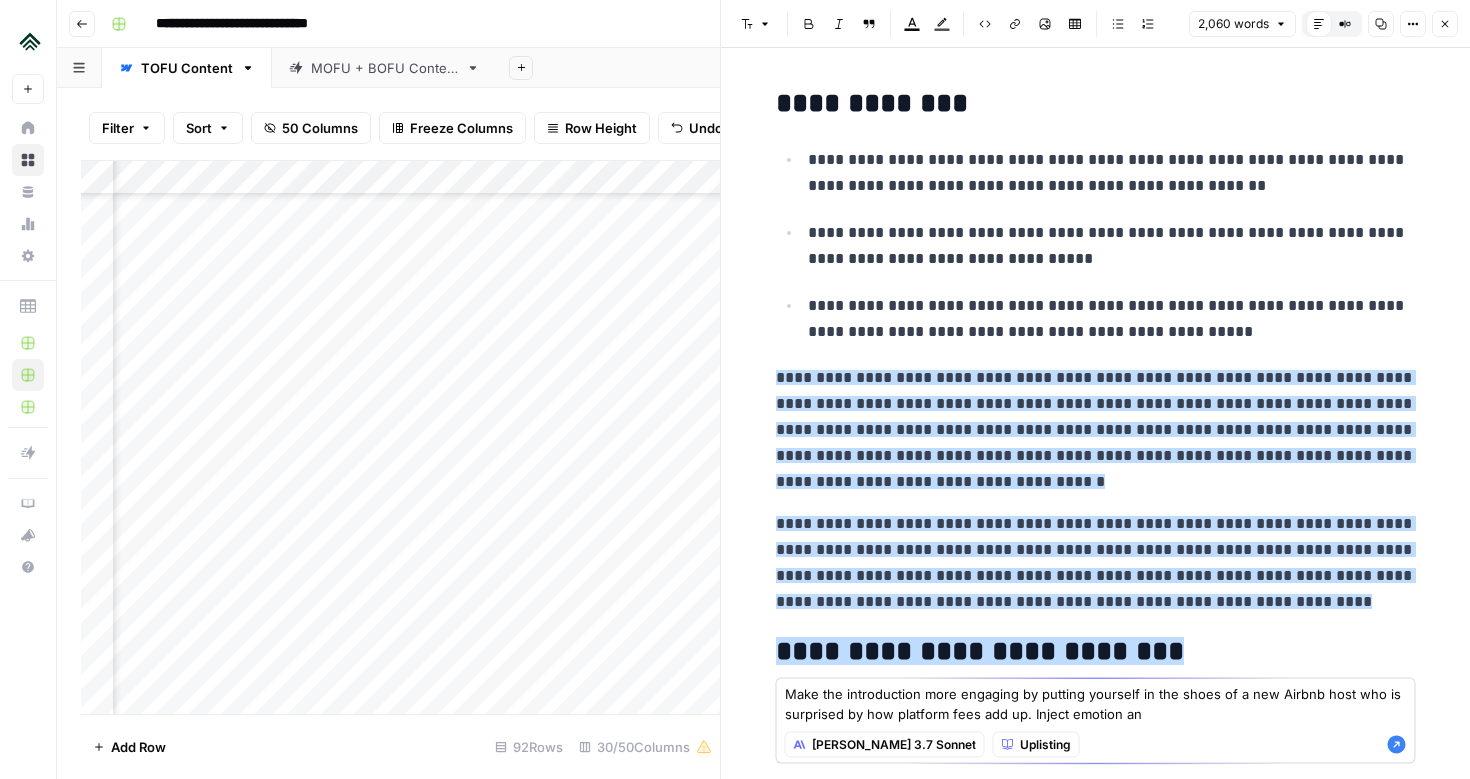 drag, startPoint x: 1114, startPoint y: 719, endPoint x: 1210, endPoint y: 719, distance: 96 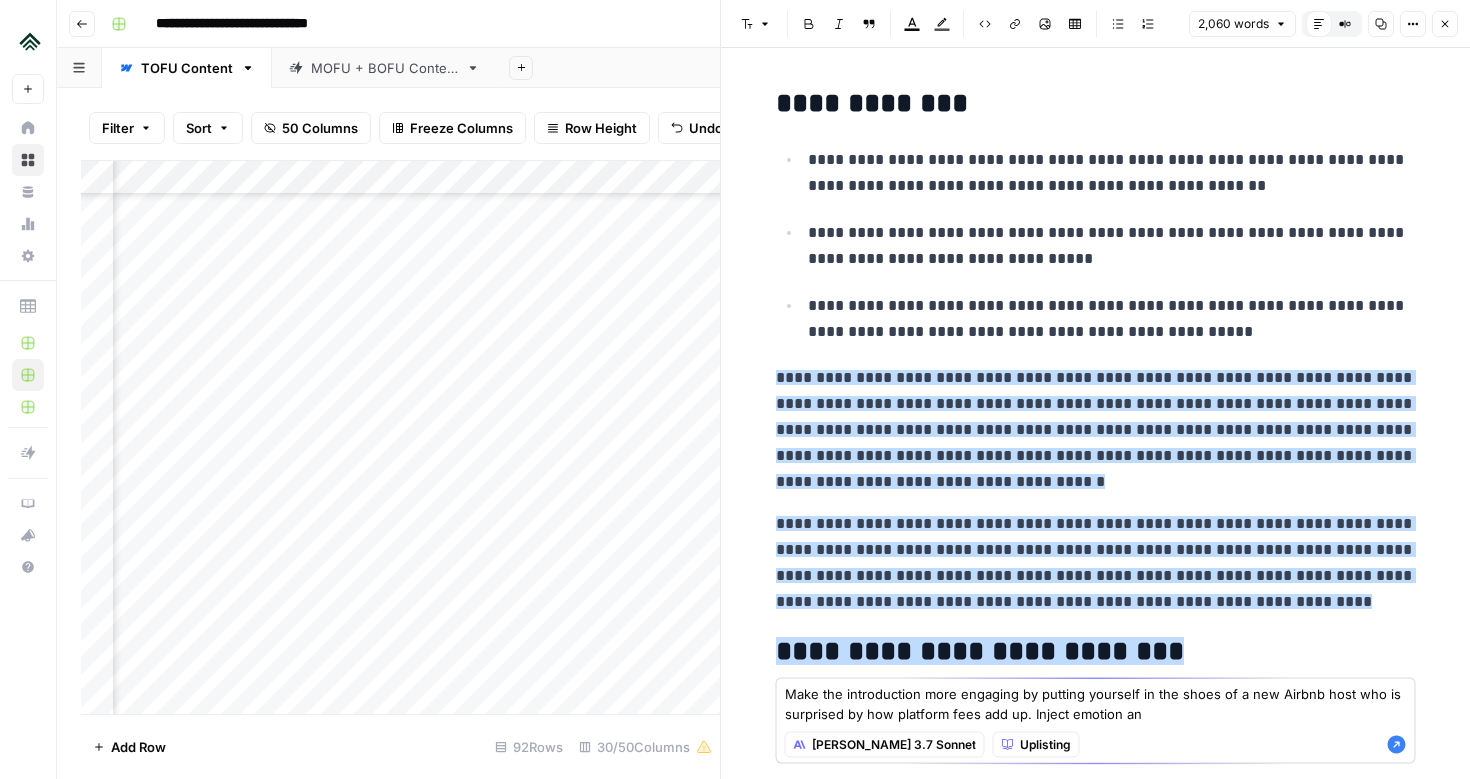 click on "Make the introduction more engaging by putting yourself in the shoes of a new Airbnb host who is surprised by how platform fees add up. Inject emotion an" at bounding box center (1096, 704) 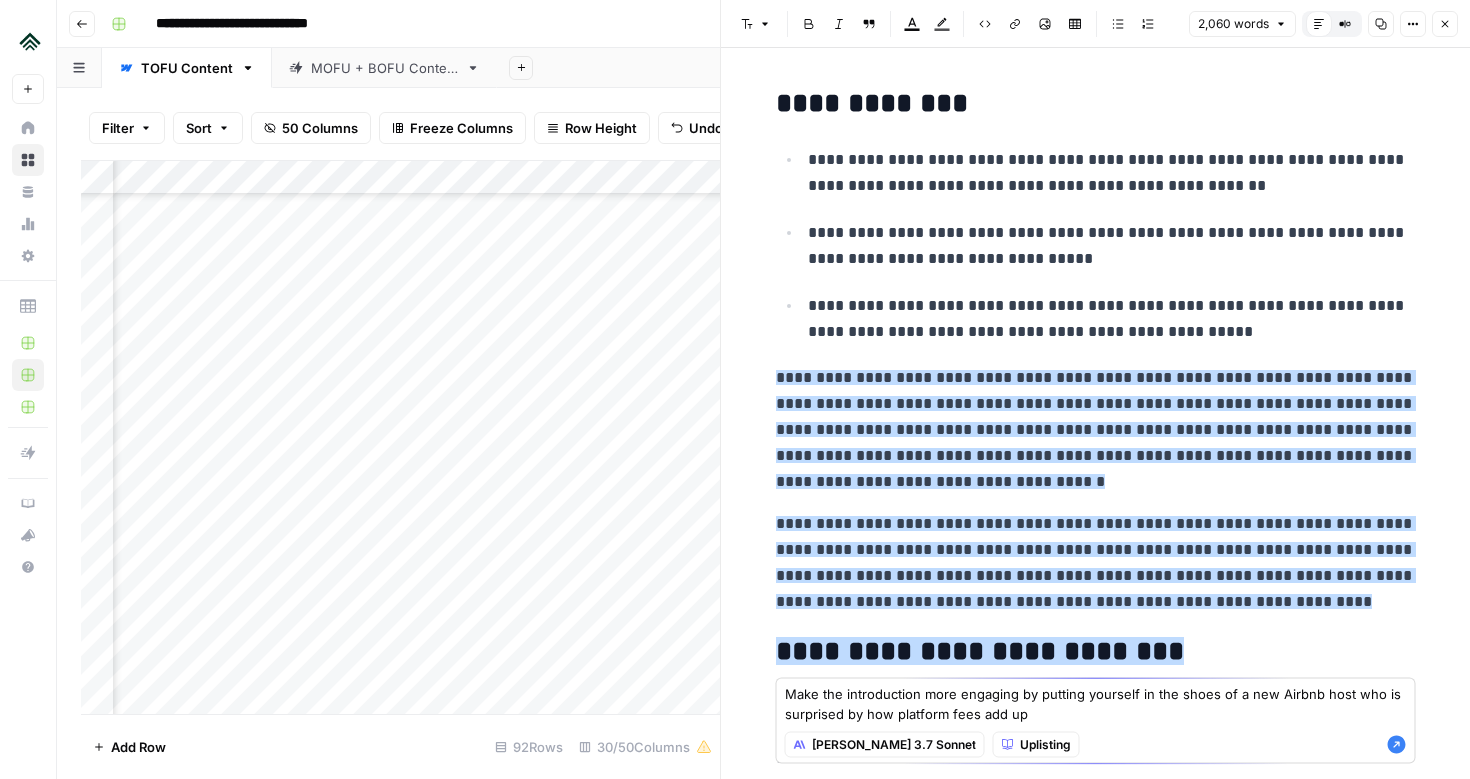 click on "Make the introduction more engaging by putting yourself in the shoes of a new Airbnb host who is surprised by how platform fees add up" at bounding box center [1096, 704] 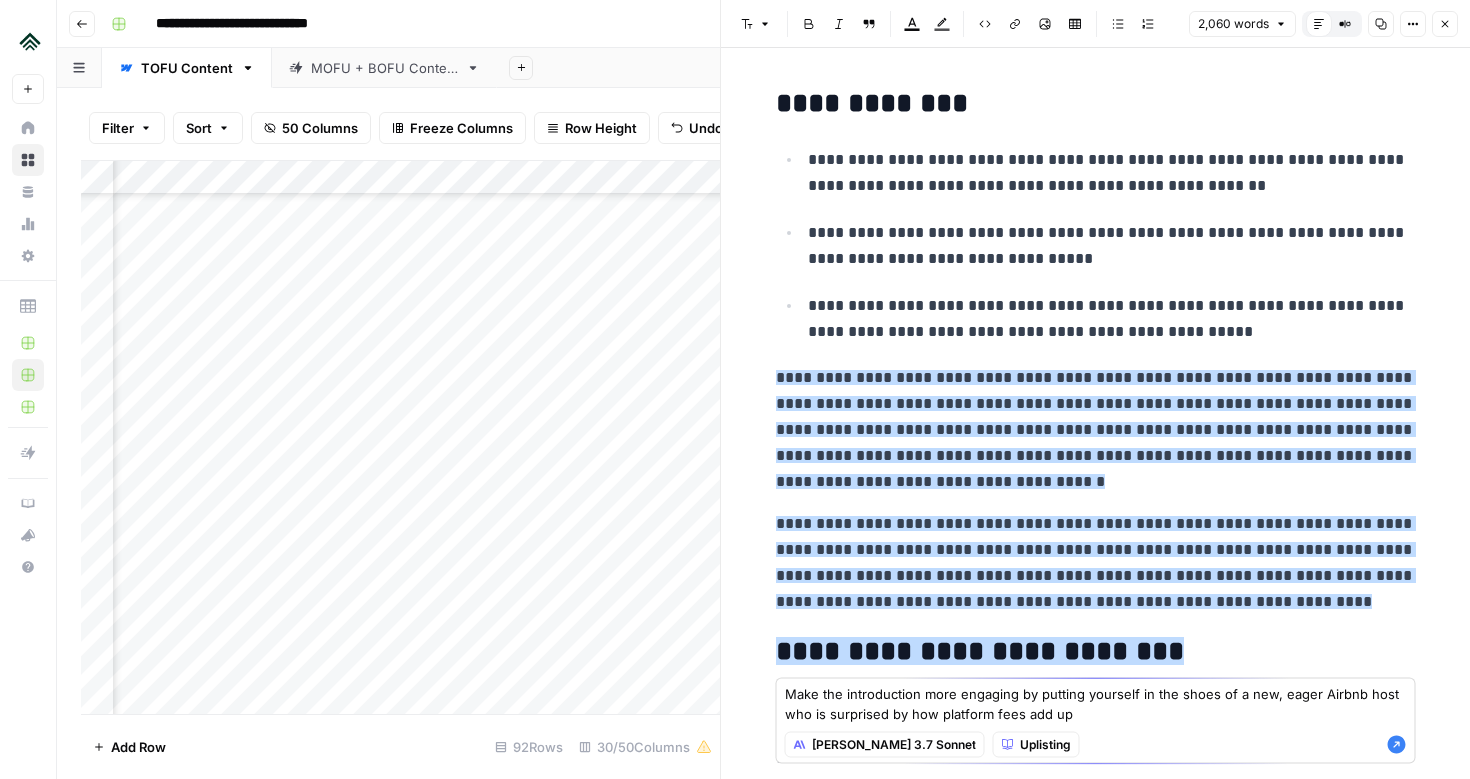 click on "Make the introduction more engaging by putting yourself in the shoes of a new, eager Airbnb host who is surprised by how platform fees add up" at bounding box center [1096, 704] 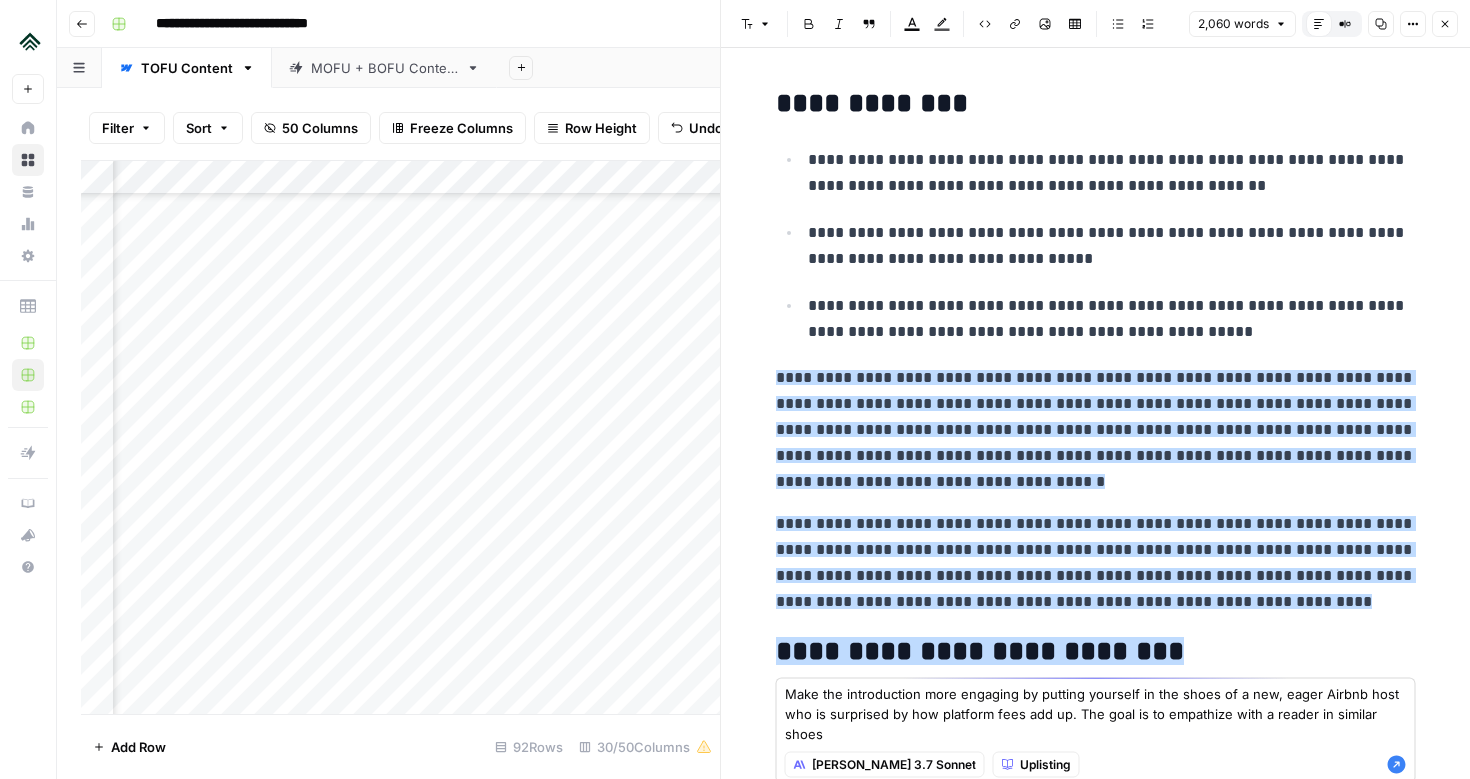 type on "Make the introduction more engaging by putting yourself in the shoes of a new, eager Airbnb host who is surprised by how platform fees add up. The goal is to empathize with a reader in similar shoes" 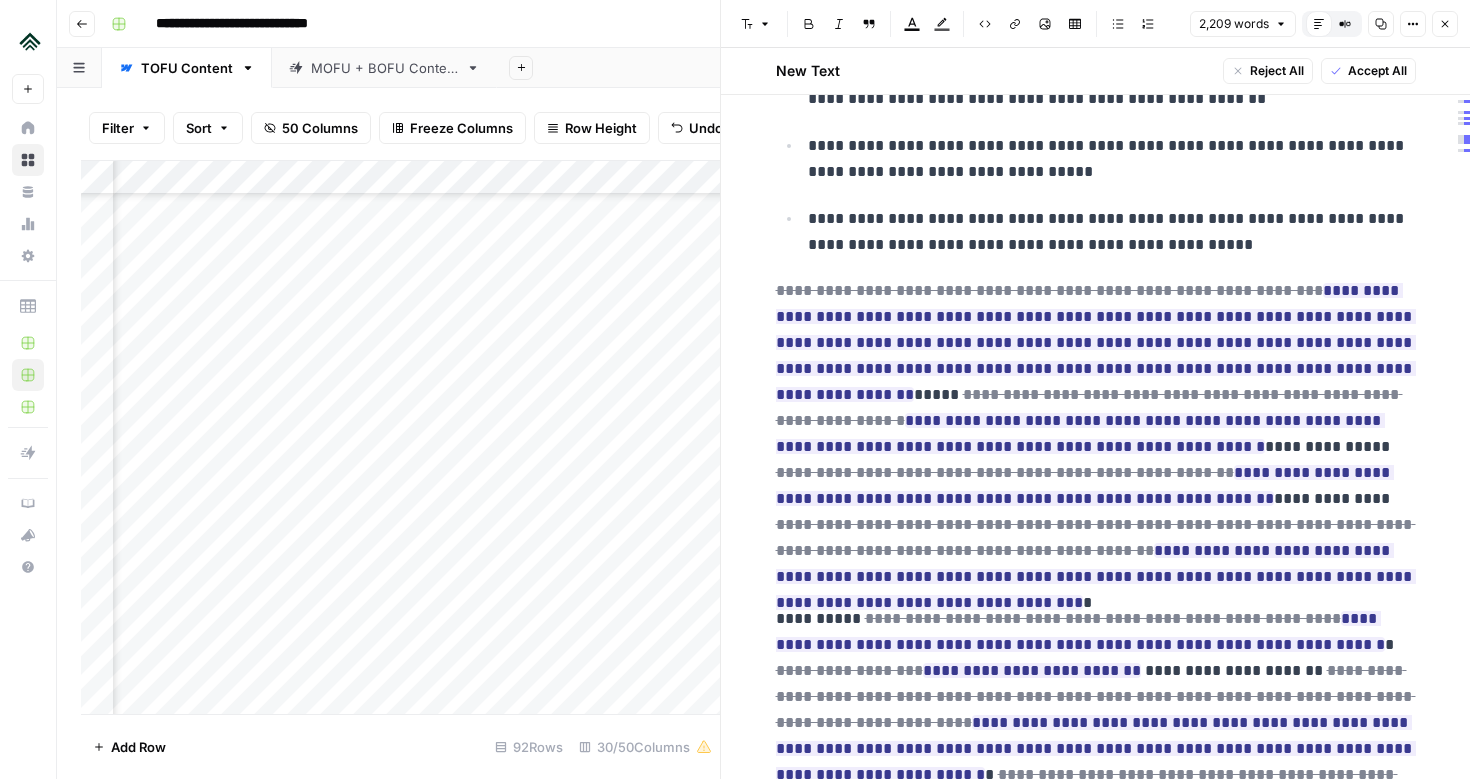 scroll, scrollTop: 135, scrollLeft: 0, axis: vertical 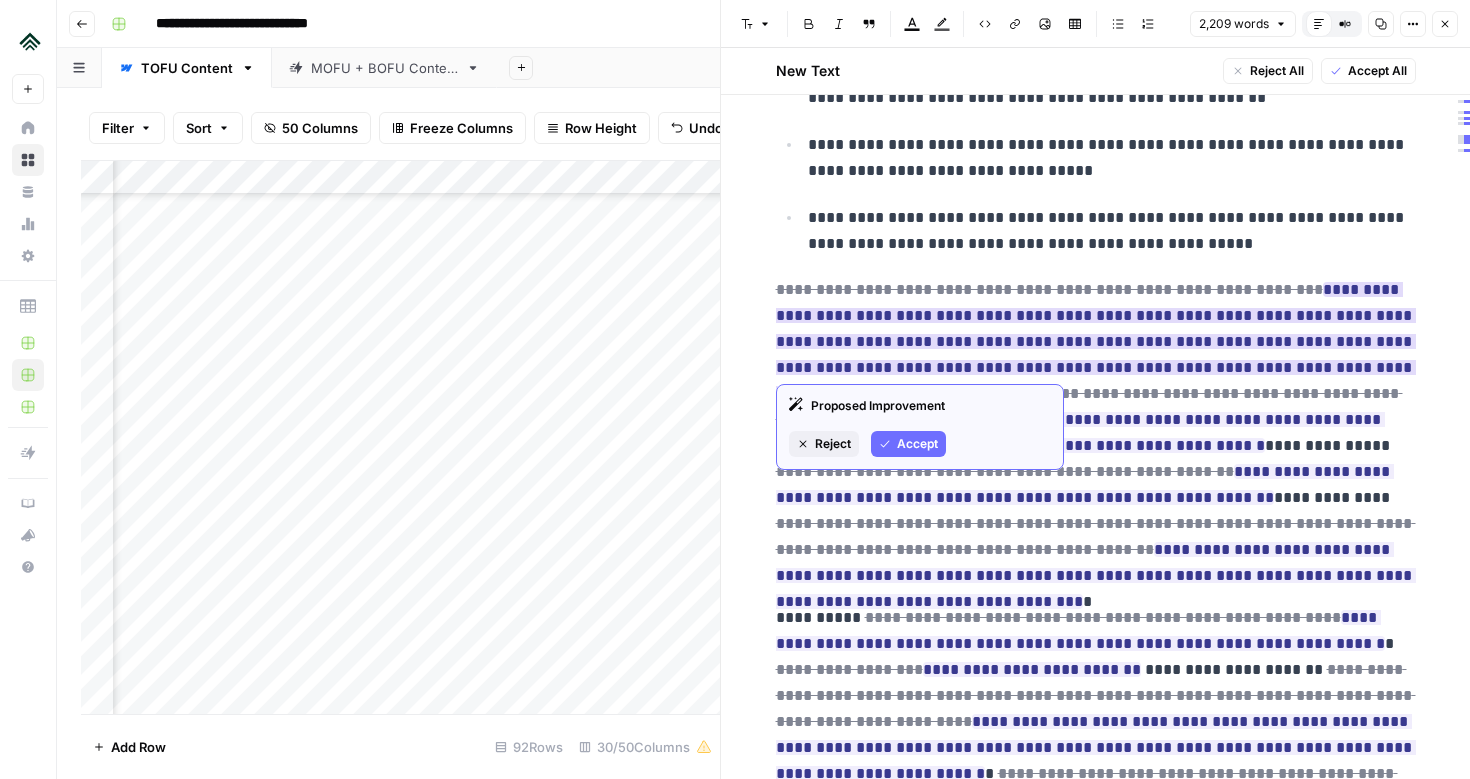 click on "Accept" at bounding box center (917, 444) 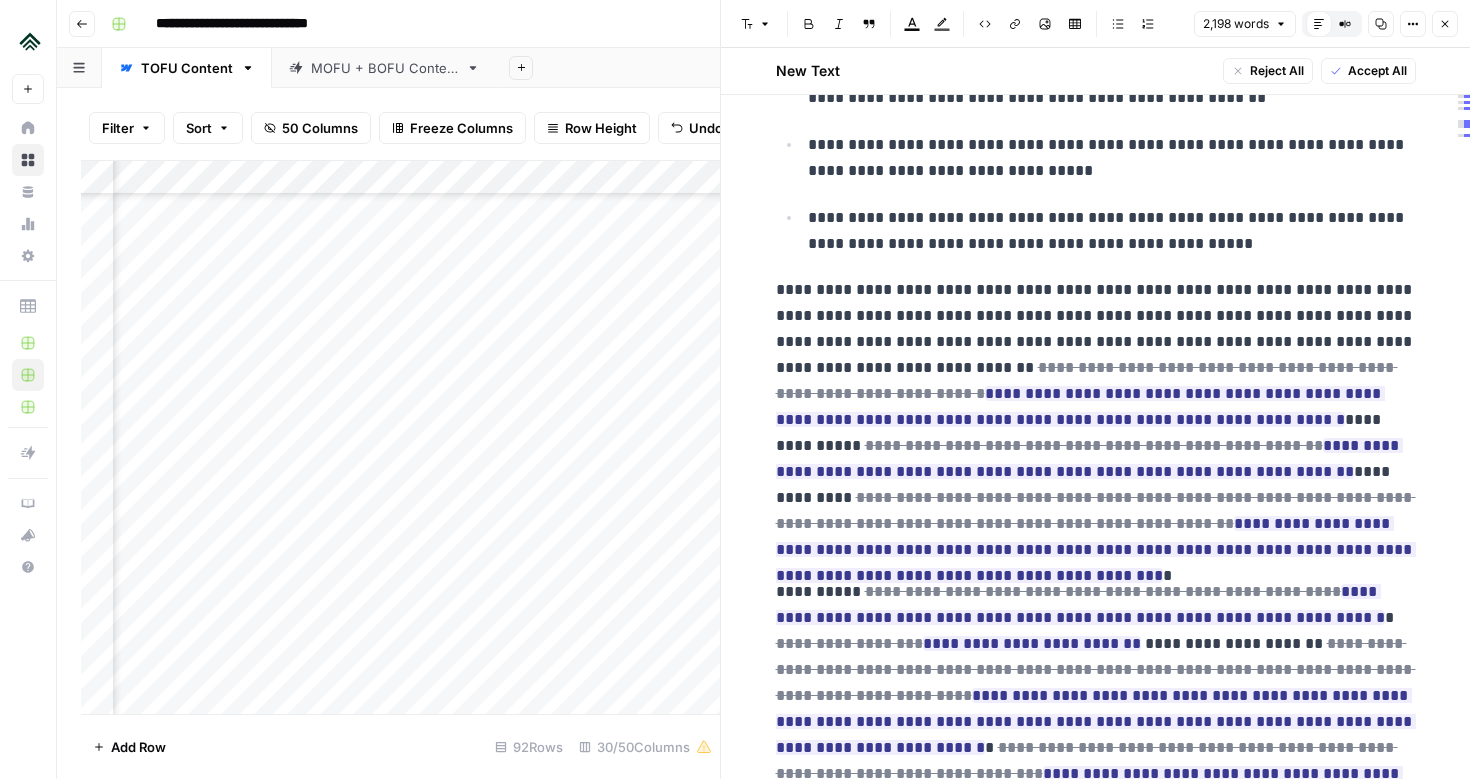 scroll, scrollTop: 148, scrollLeft: 0, axis: vertical 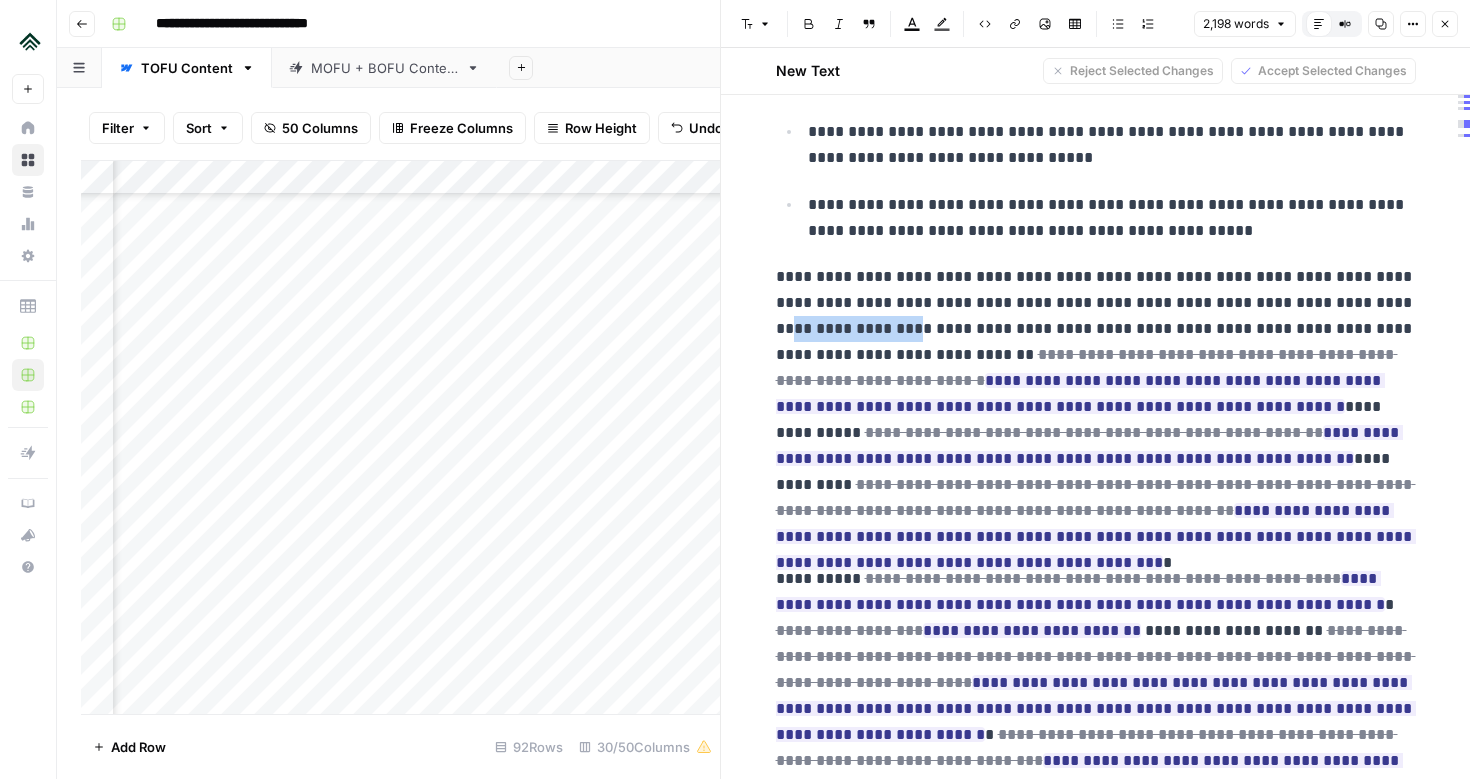 drag, startPoint x: 1333, startPoint y: 300, endPoint x: 817, endPoint y: 338, distance: 517.39734 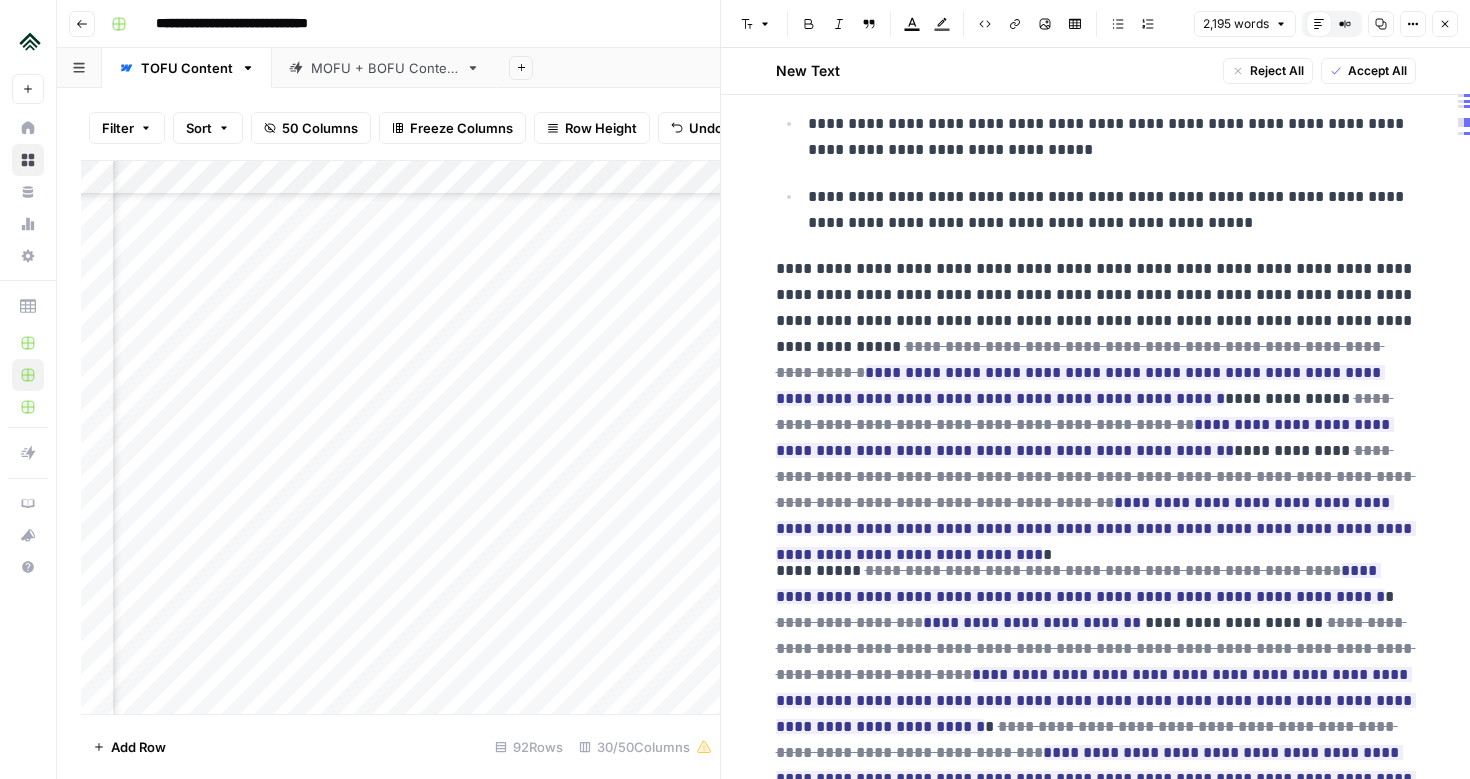 scroll, scrollTop: 165, scrollLeft: 0, axis: vertical 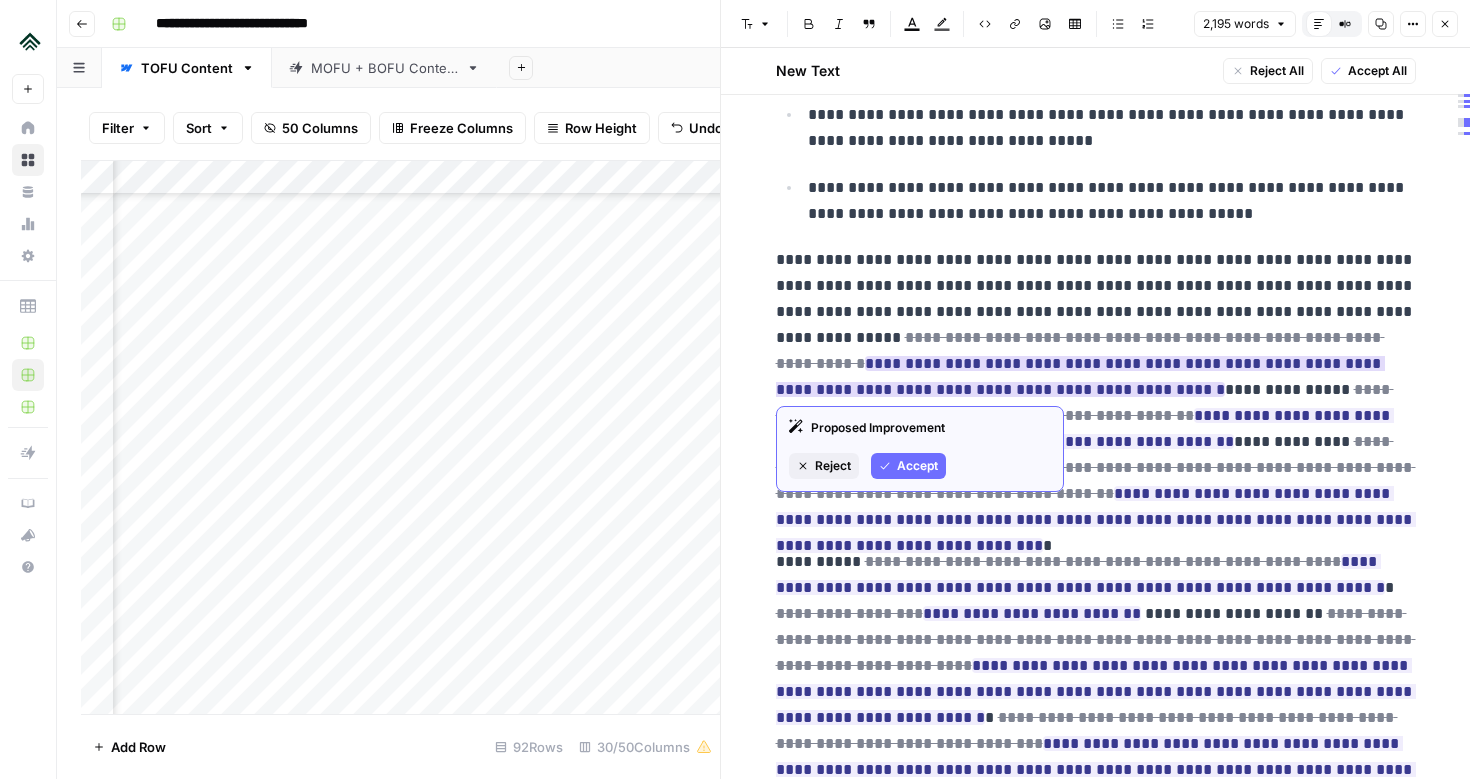 click on "Accept" at bounding box center (917, 466) 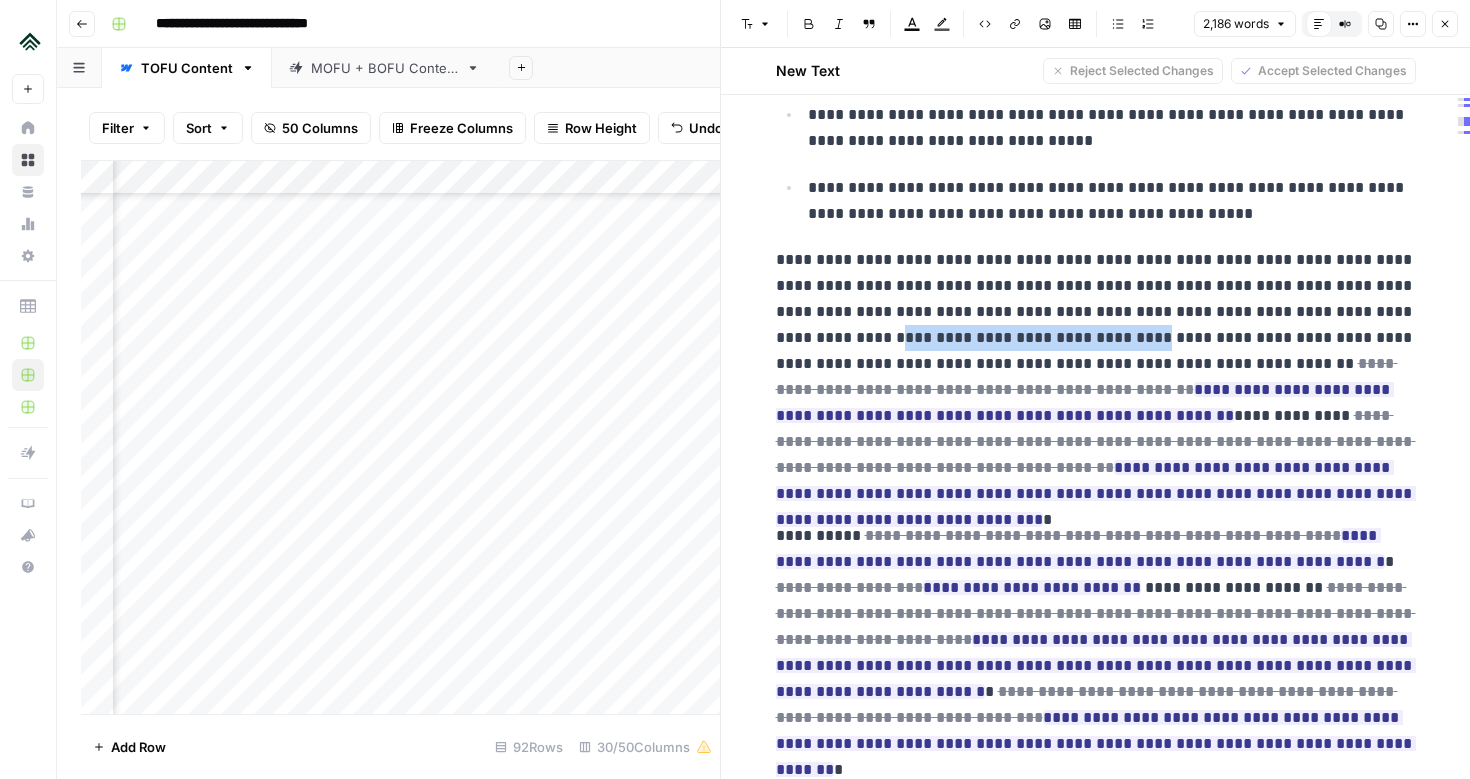 drag, startPoint x: 1013, startPoint y: 343, endPoint x: 750, endPoint y: 343, distance: 263 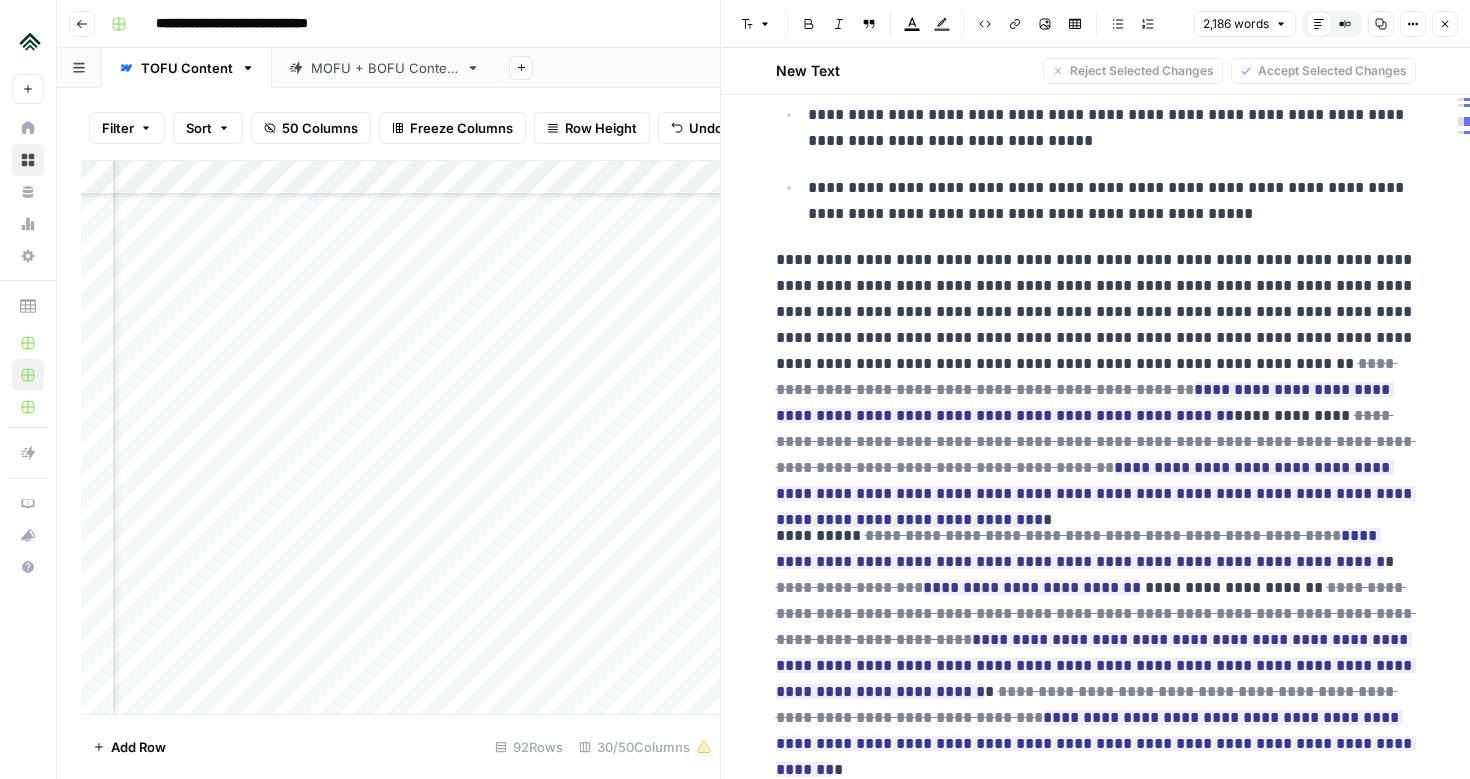 click on "**********" at bounding box center [1096, 377] 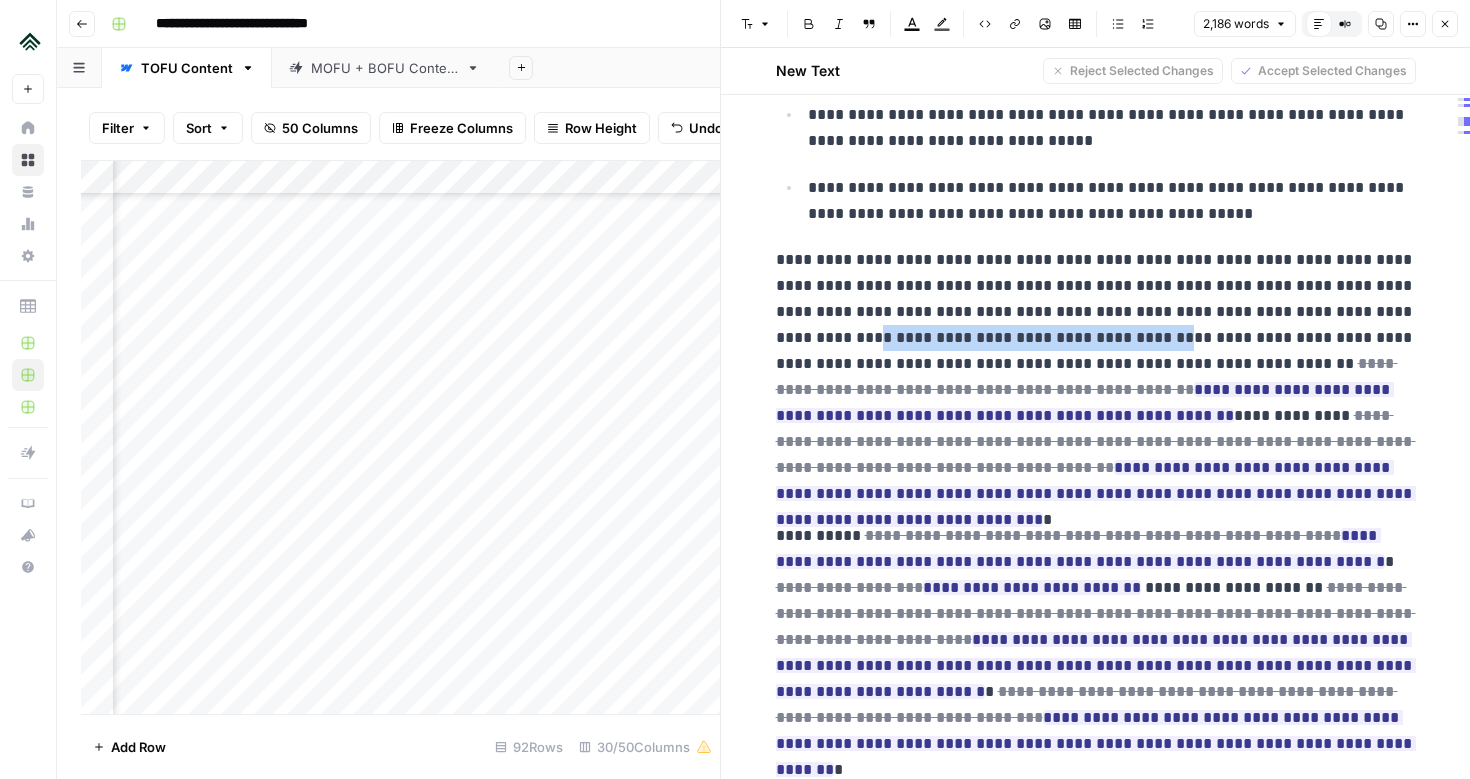 drag, startPoint x: 1031, startPoint y: 343, endPoint x: 1385, endPoint y: 317, distance: 354.95352 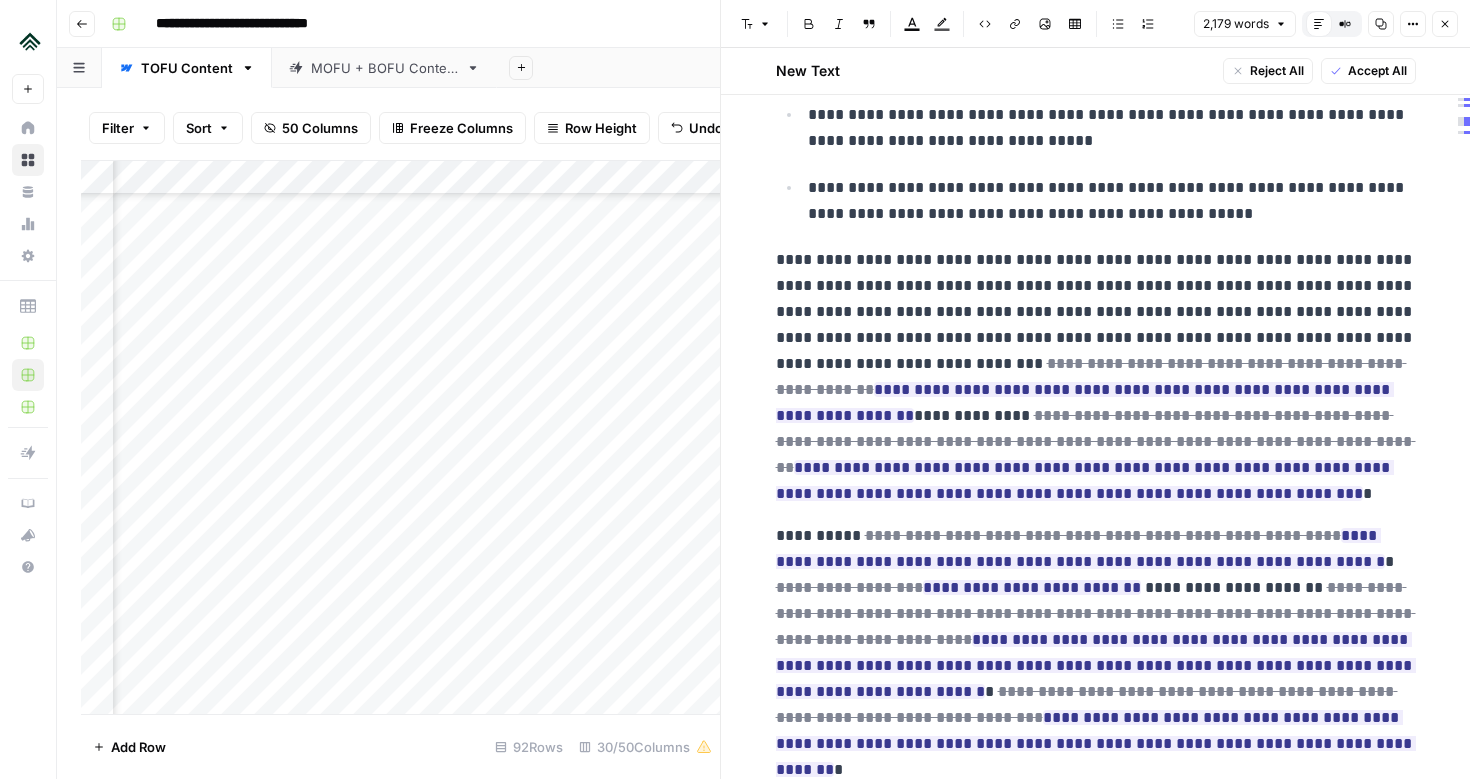 click on "**********" at bounding box center [1096, 377] 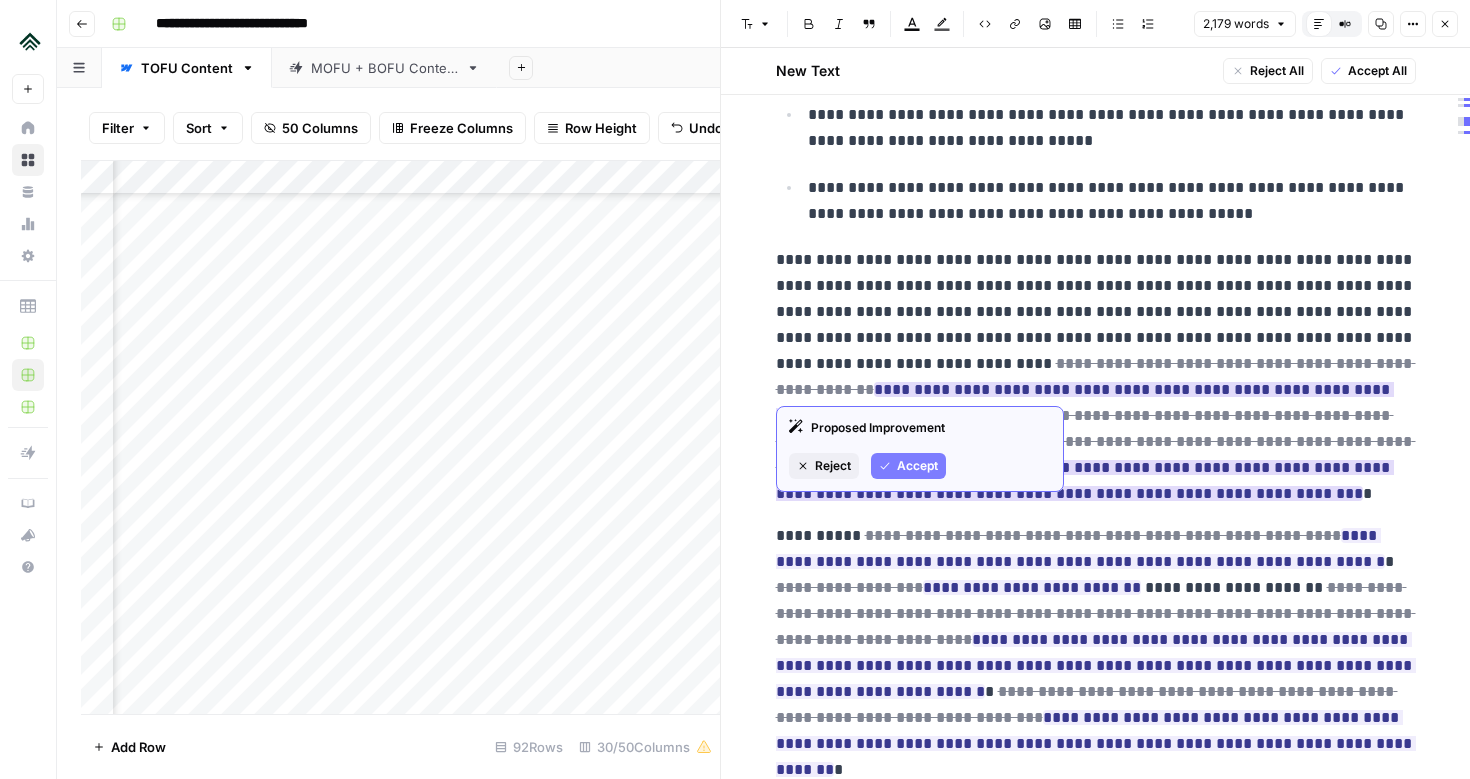 click on "Accept" at bounding box center [917, 466] 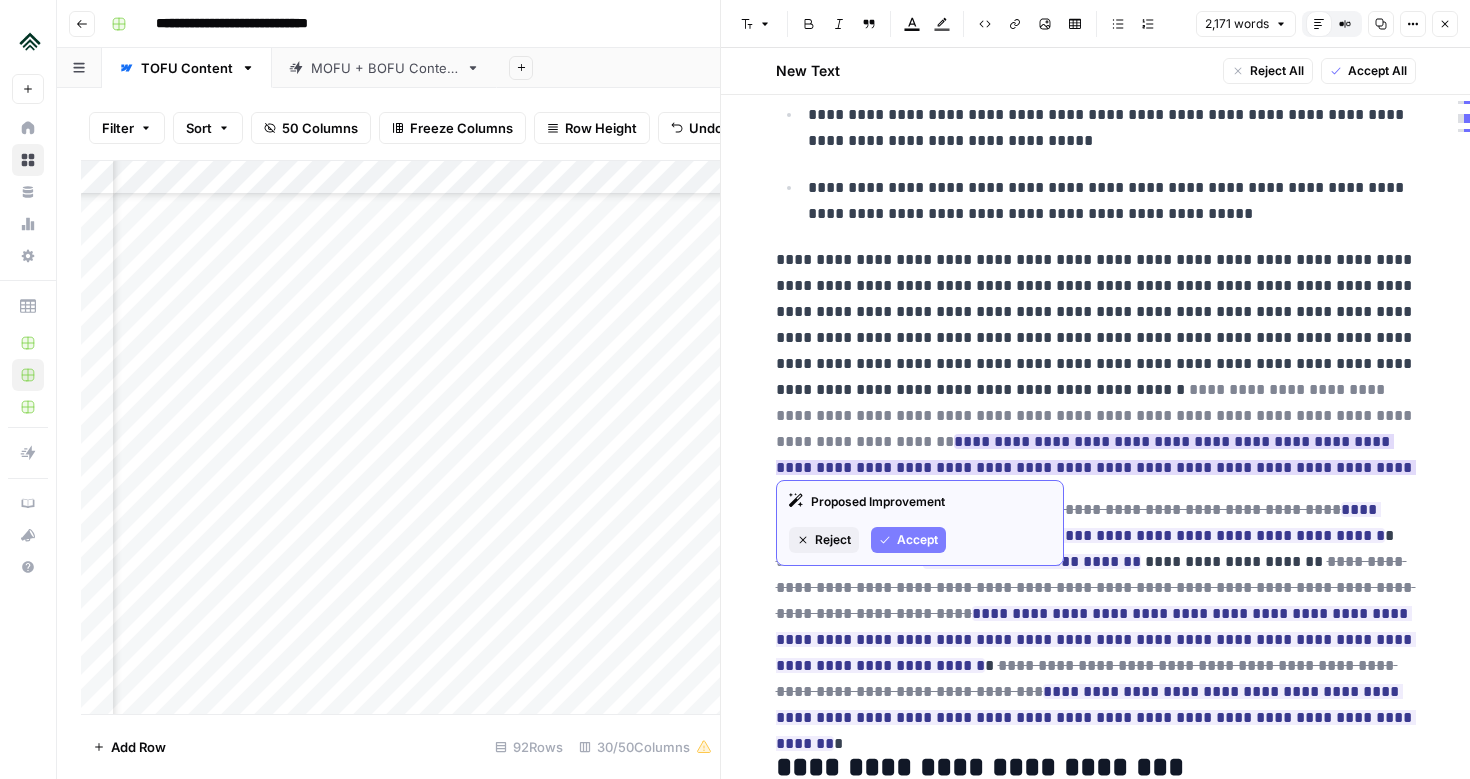 scroll, scrollTop: 174, scrollLeft: 0, axis: vertical 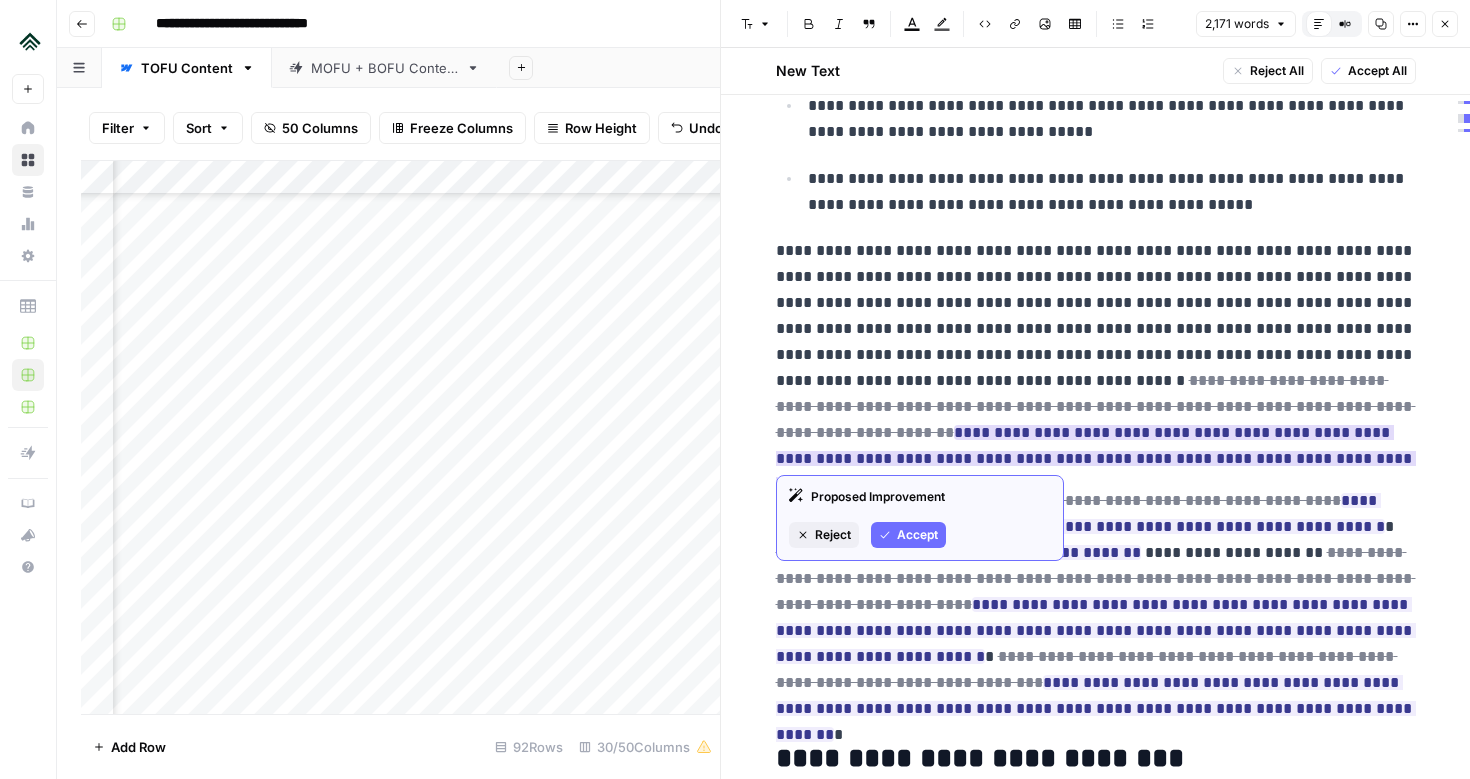 click on "Accept" at bounding box center [917, 535] 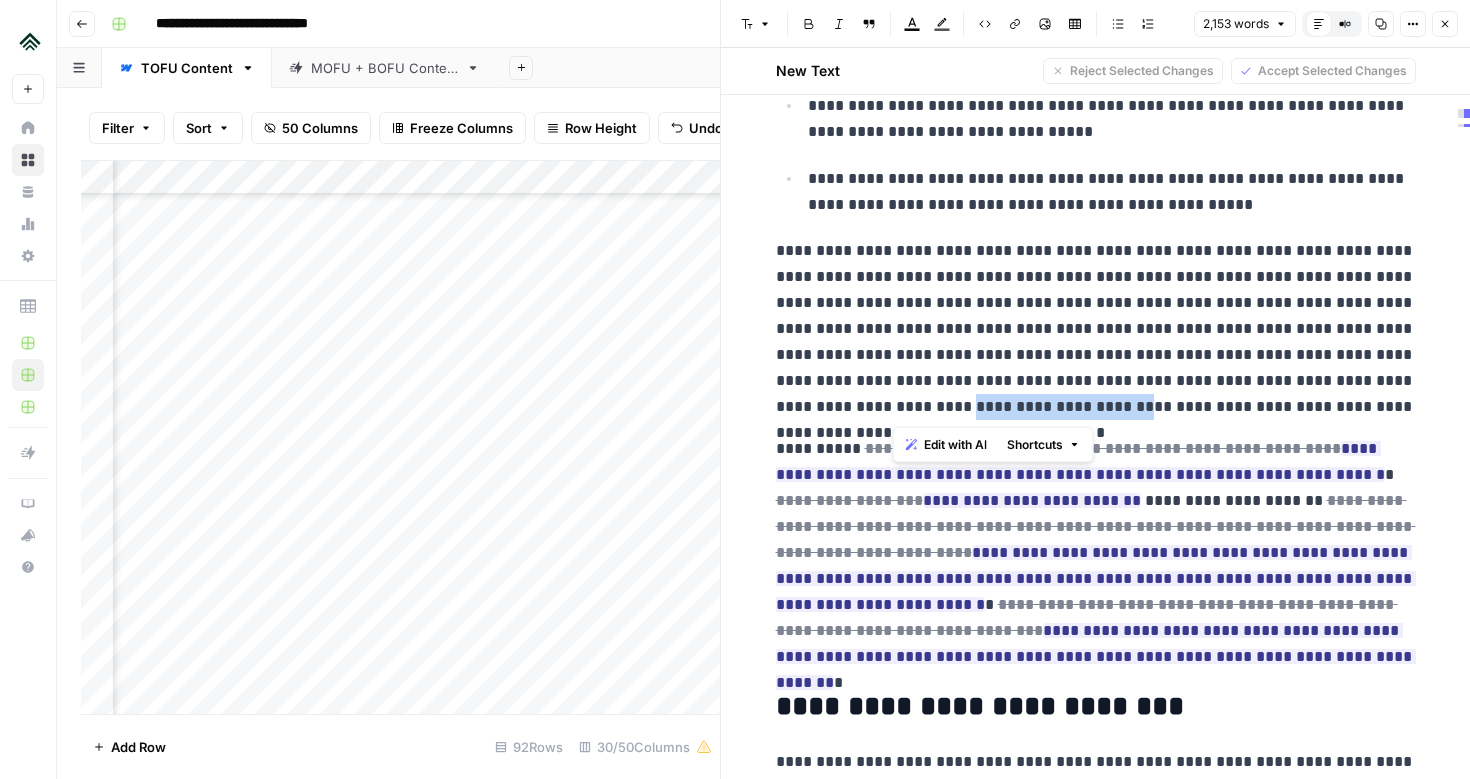drag, startPoint x: 1373, startPoint y: 382, endPoint x: 892, endPoint y: 415, distance: 482.13068 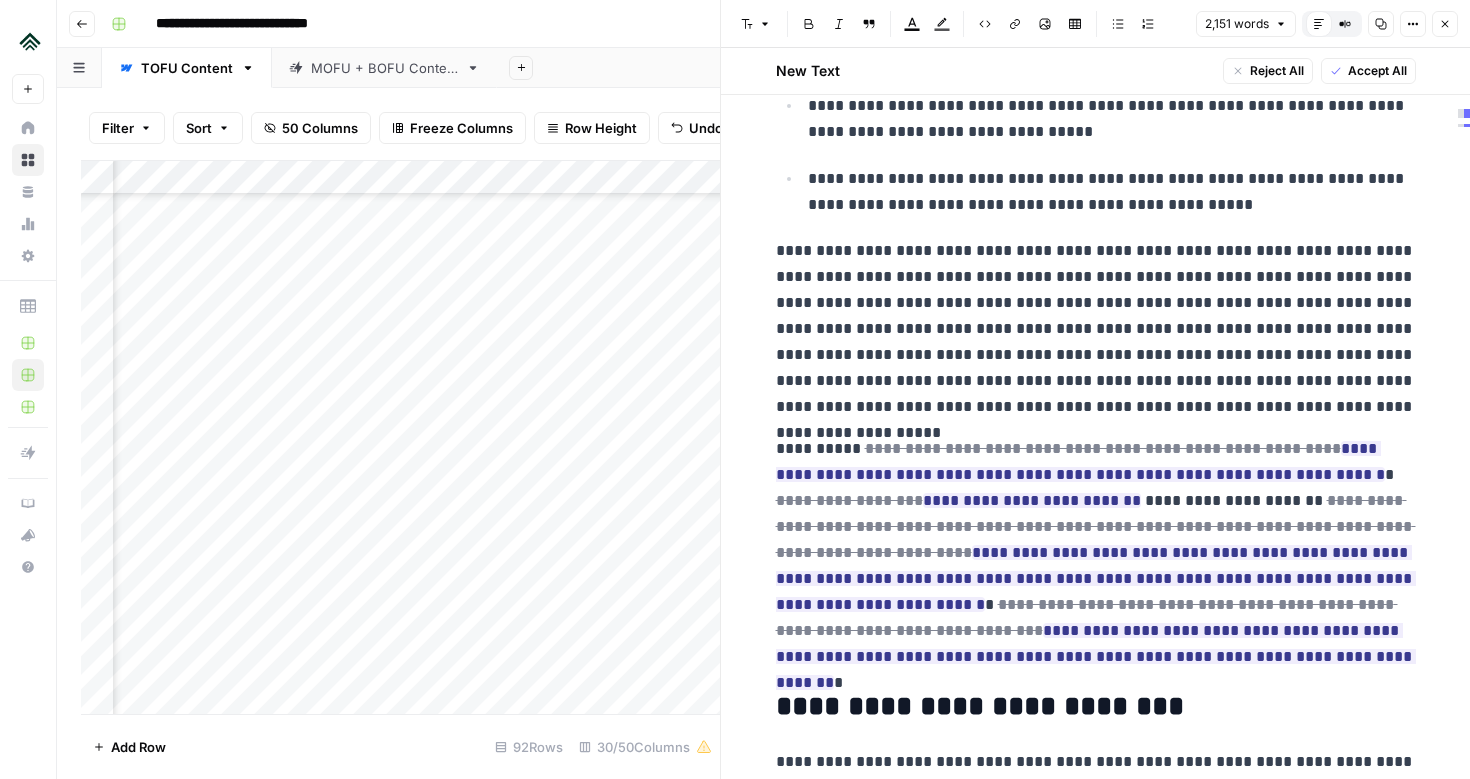 scroll, scrollTop: 180, scrollLeft: 0, axis: vertical 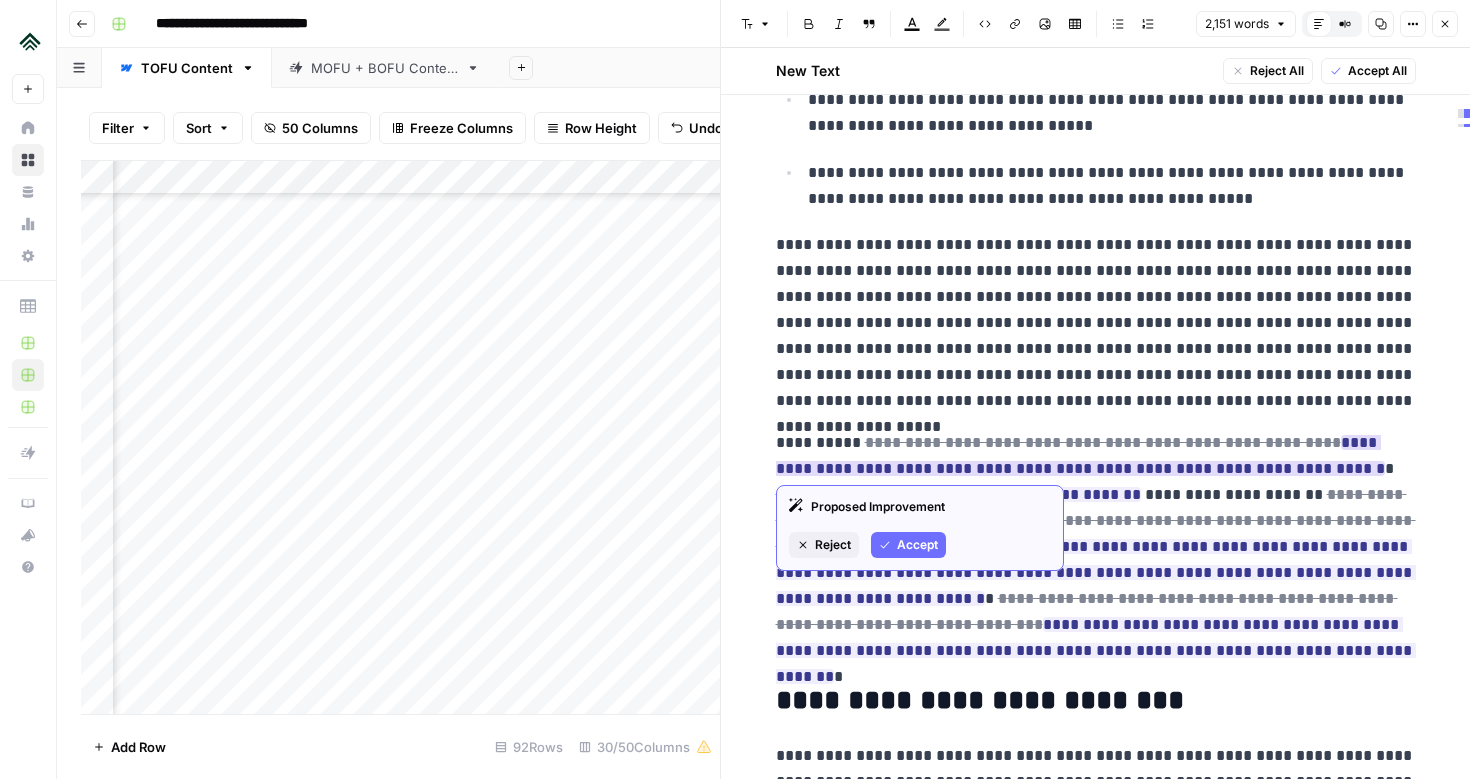 click on "Accept" at bounding box center (917, 545) 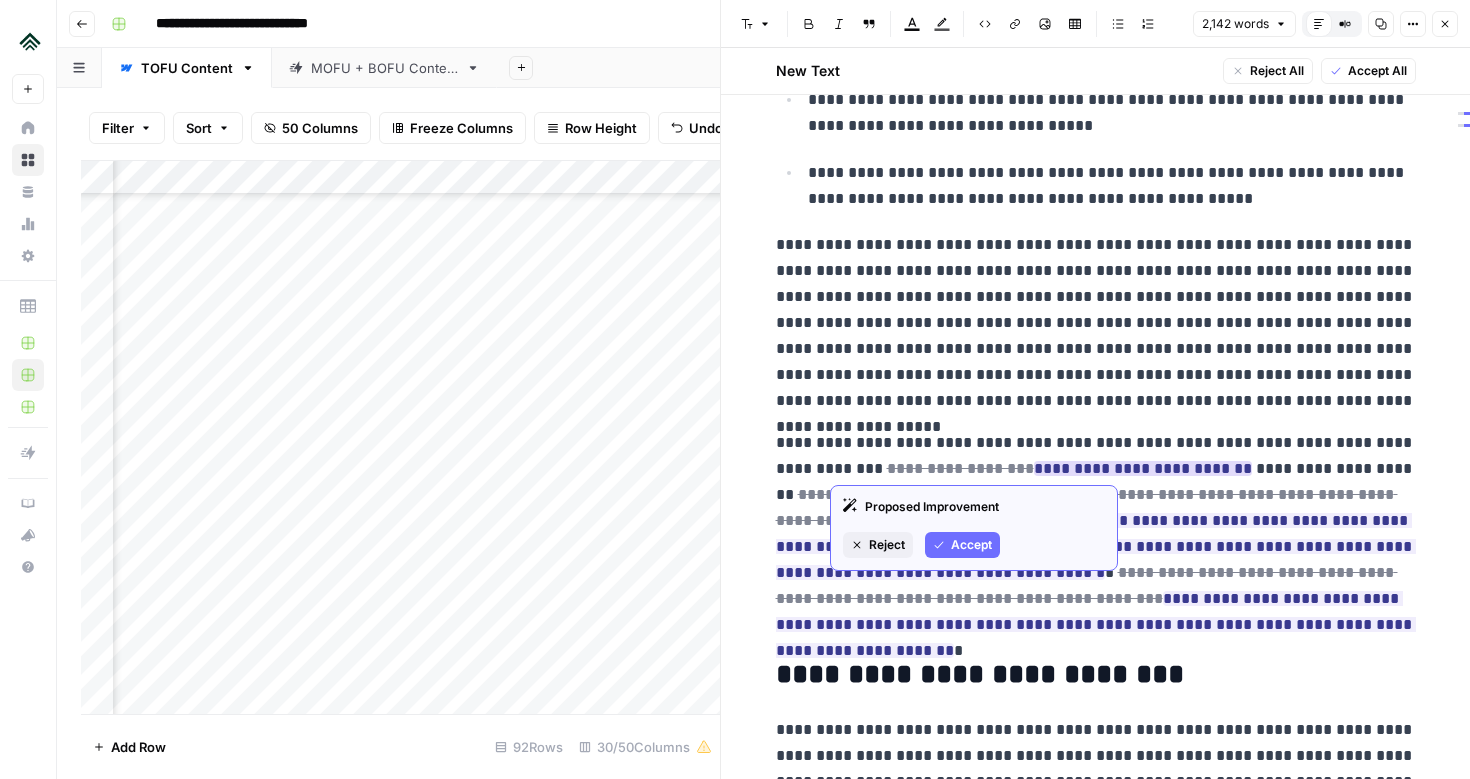 click on "Accept" at bounding box center (971, 545) 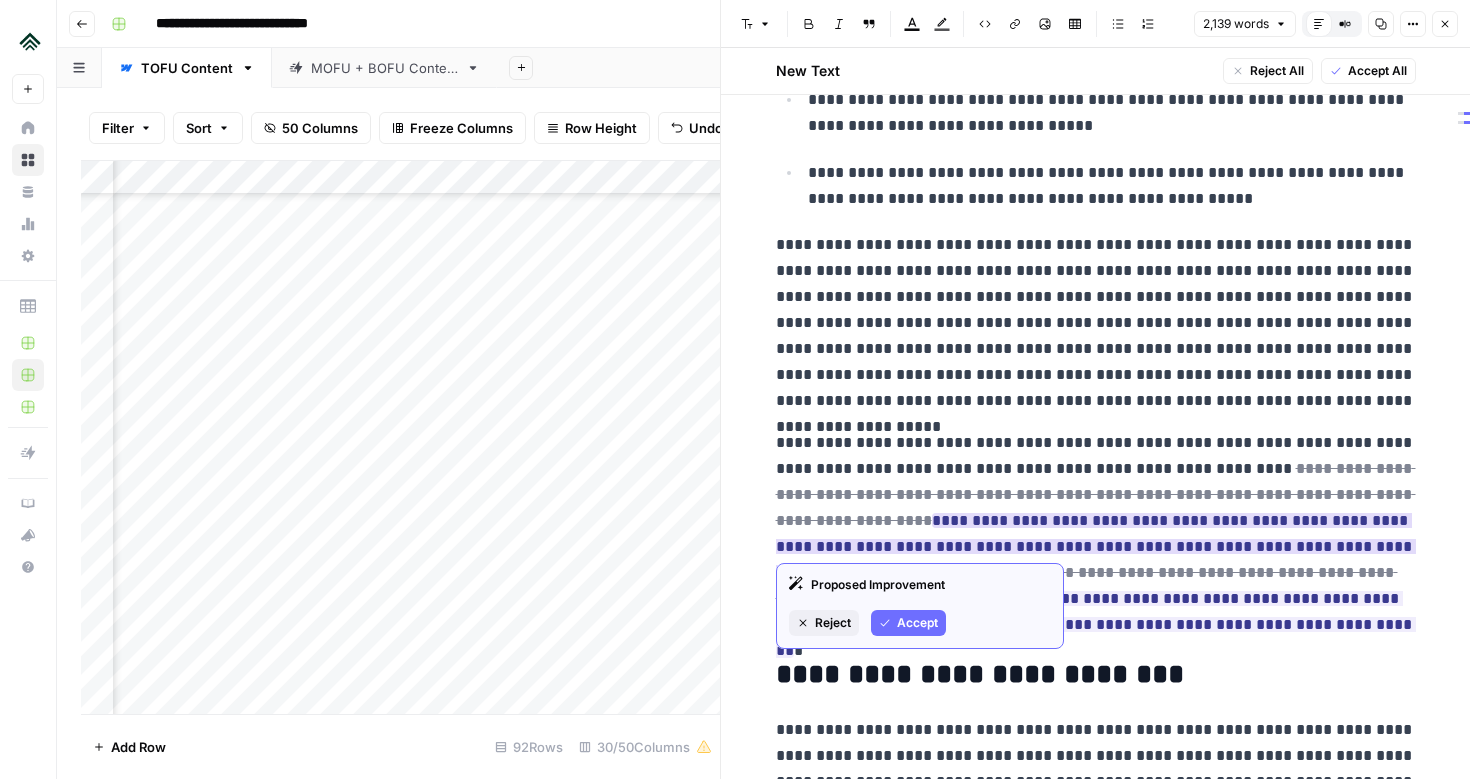 click on "Accept" at bounding box center (917, 623) 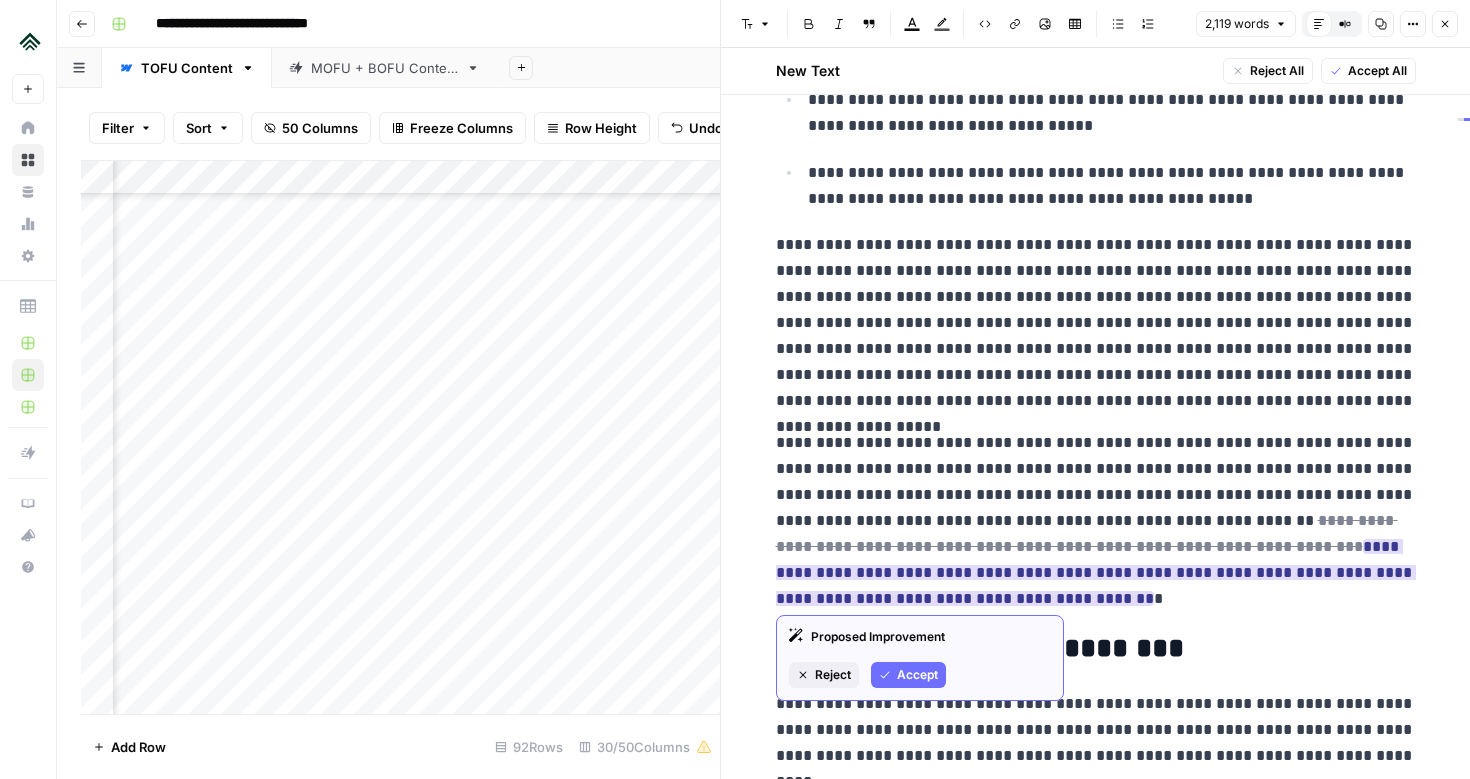 click on "Accept" at bounding box center [917, 675] 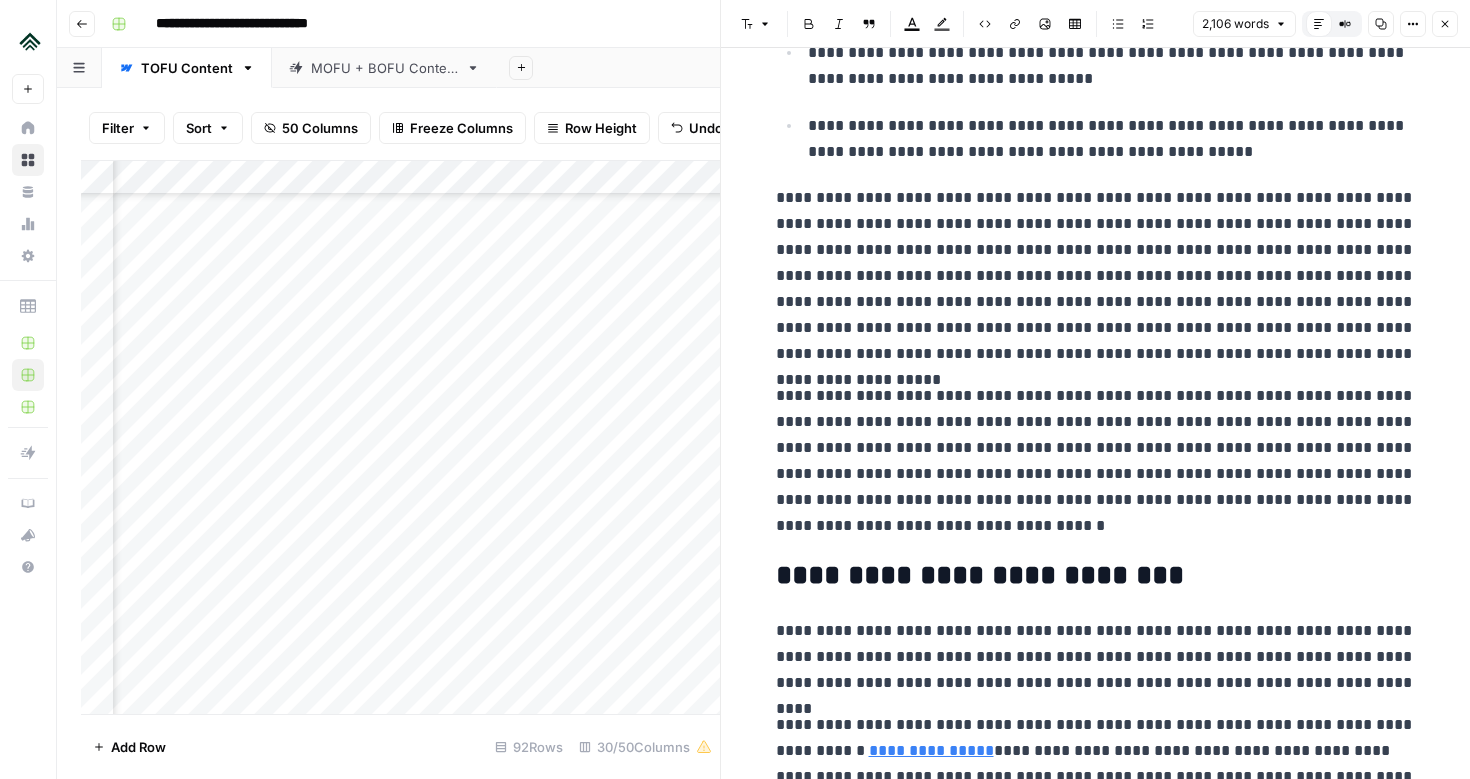 scroll, scrollTop: 133, scrollLeft: 0, axis: vertical 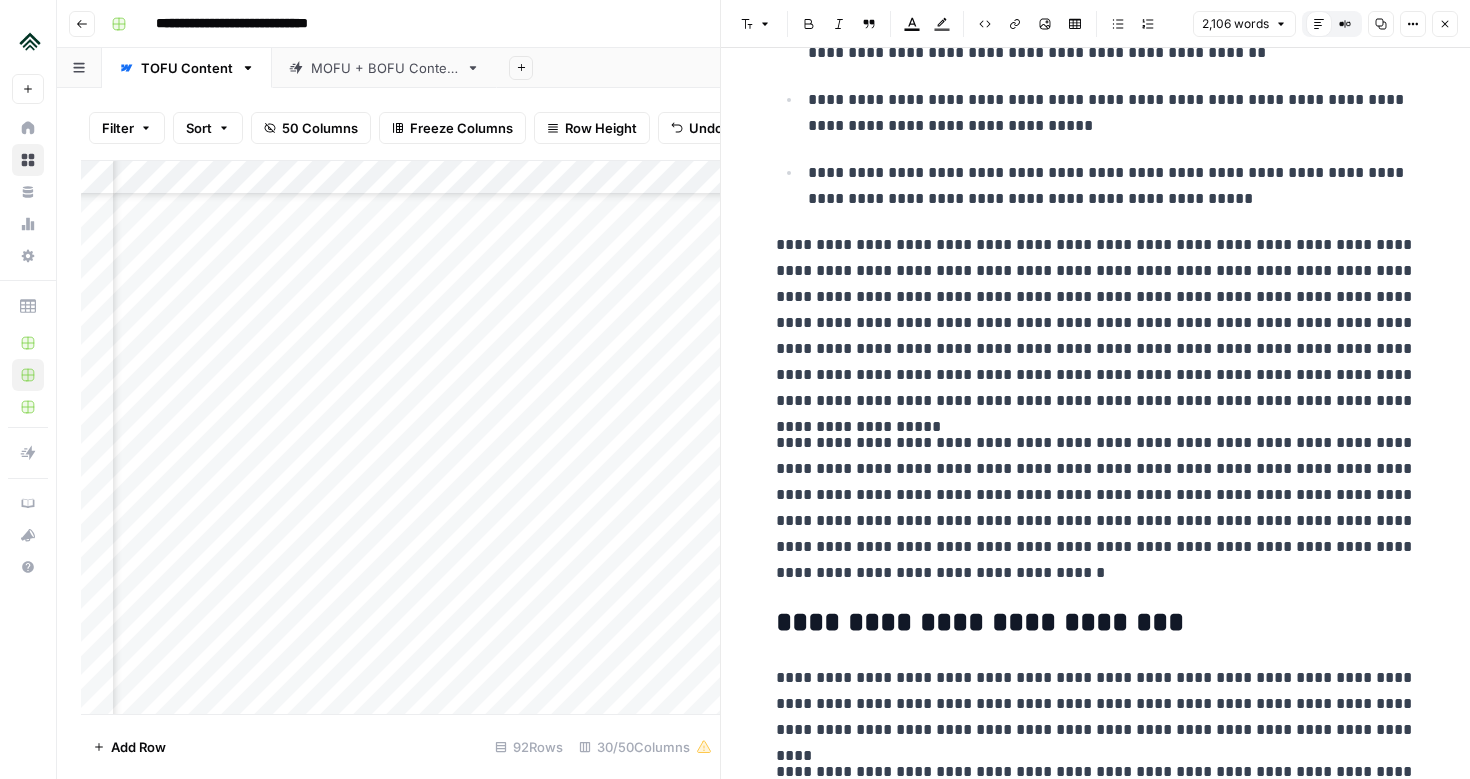 click on "**********" at bounding box center [1096, 508] 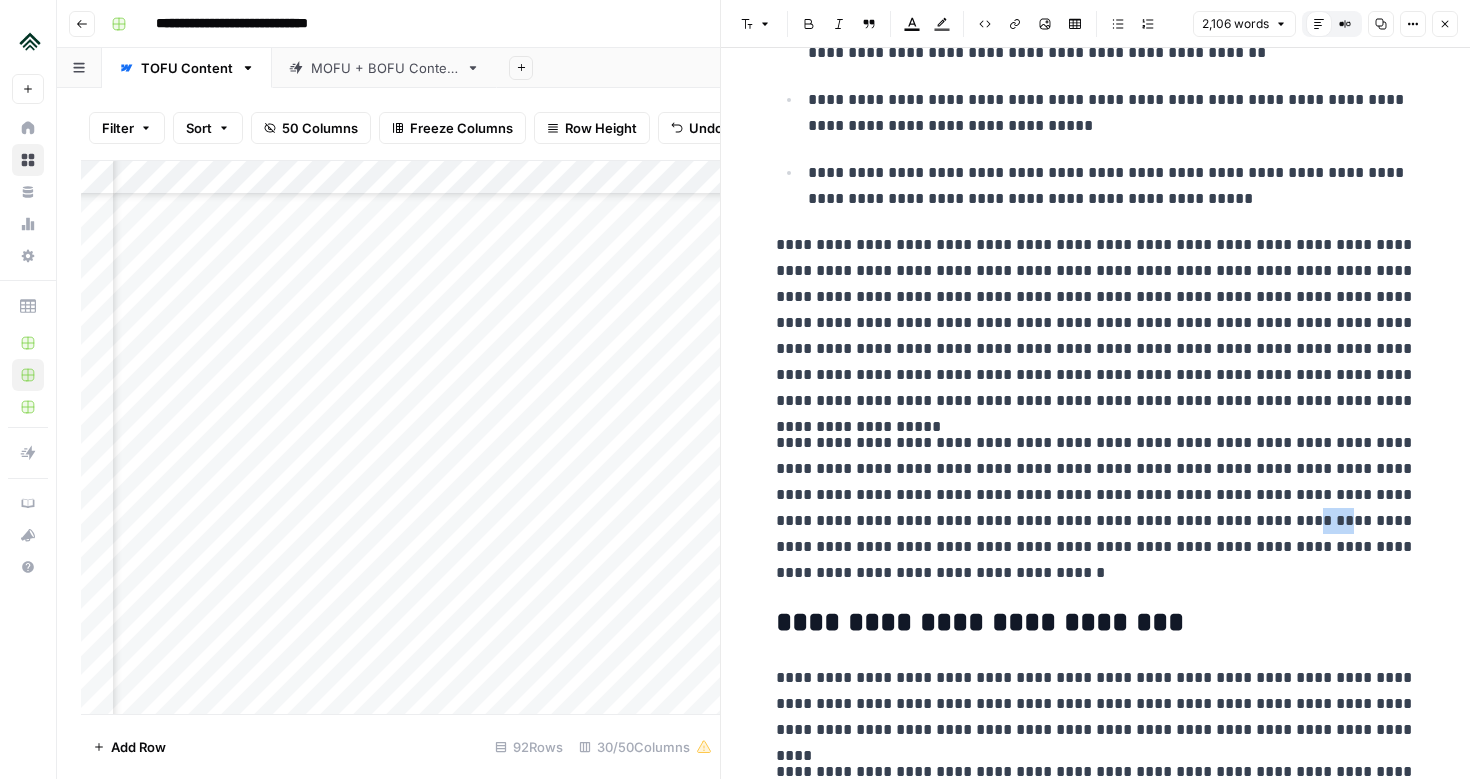 click on "**********" at bounding box center (1096, 508) 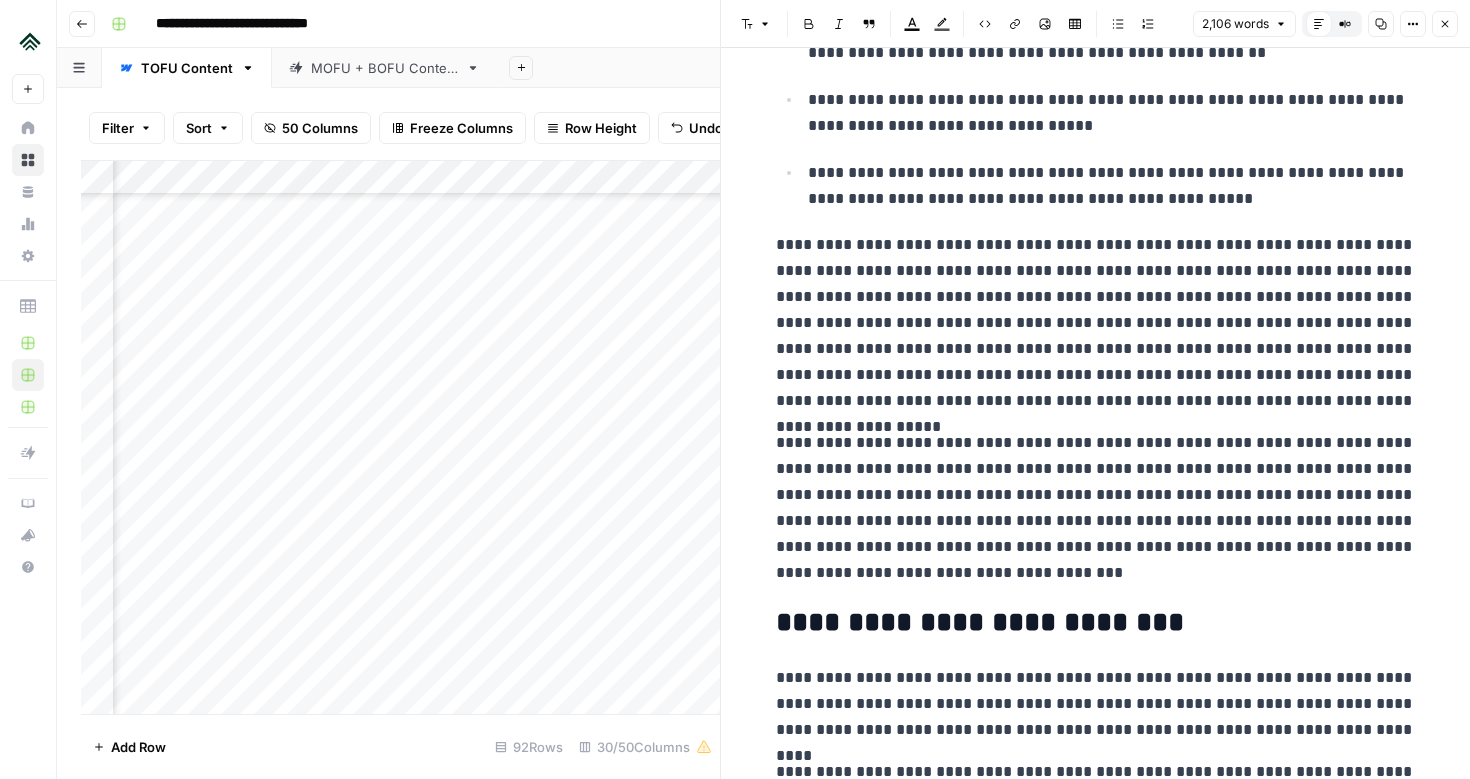 scroll, scrollTop: 143, scrollLeft: 0, axis: vertical 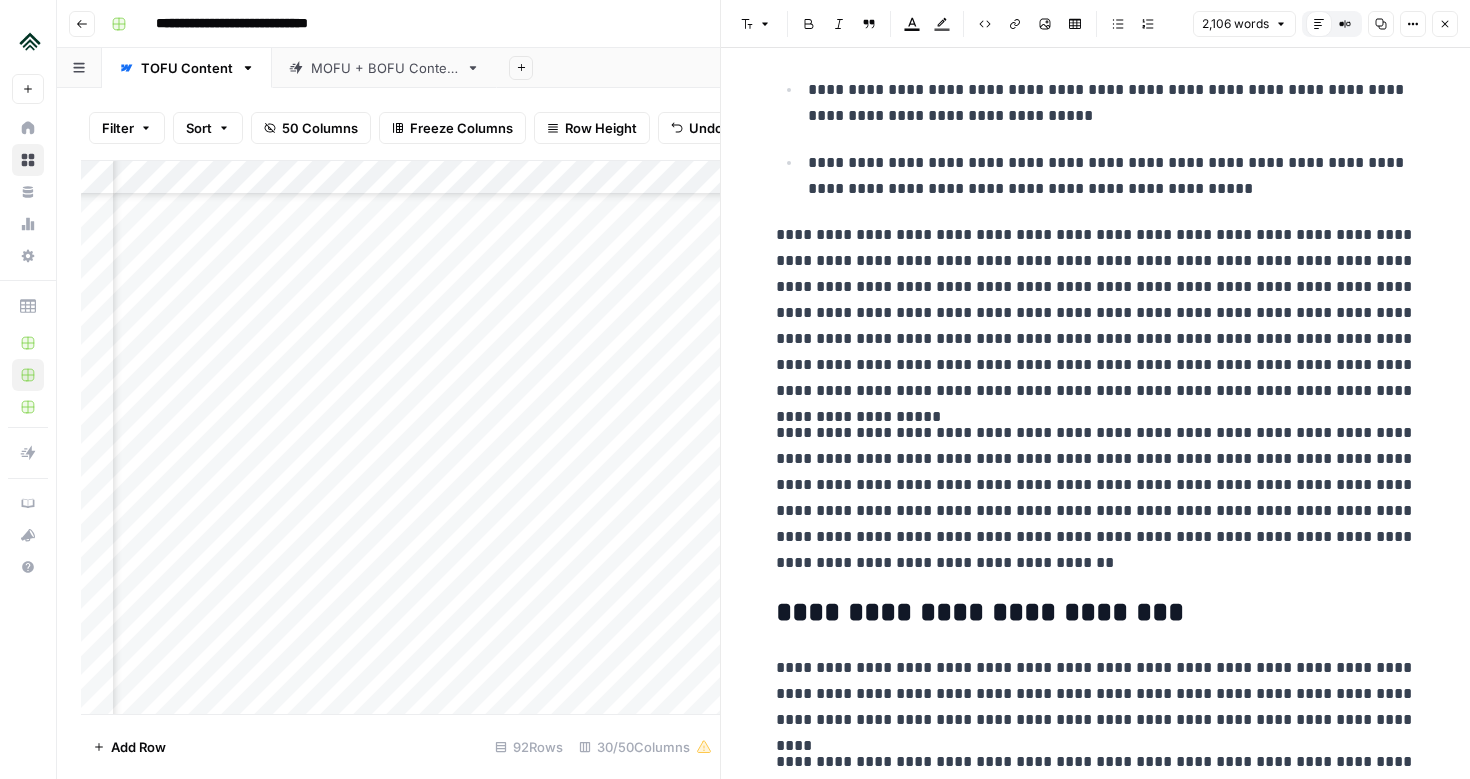 click on "**********" at bounding box center (1096, 498) 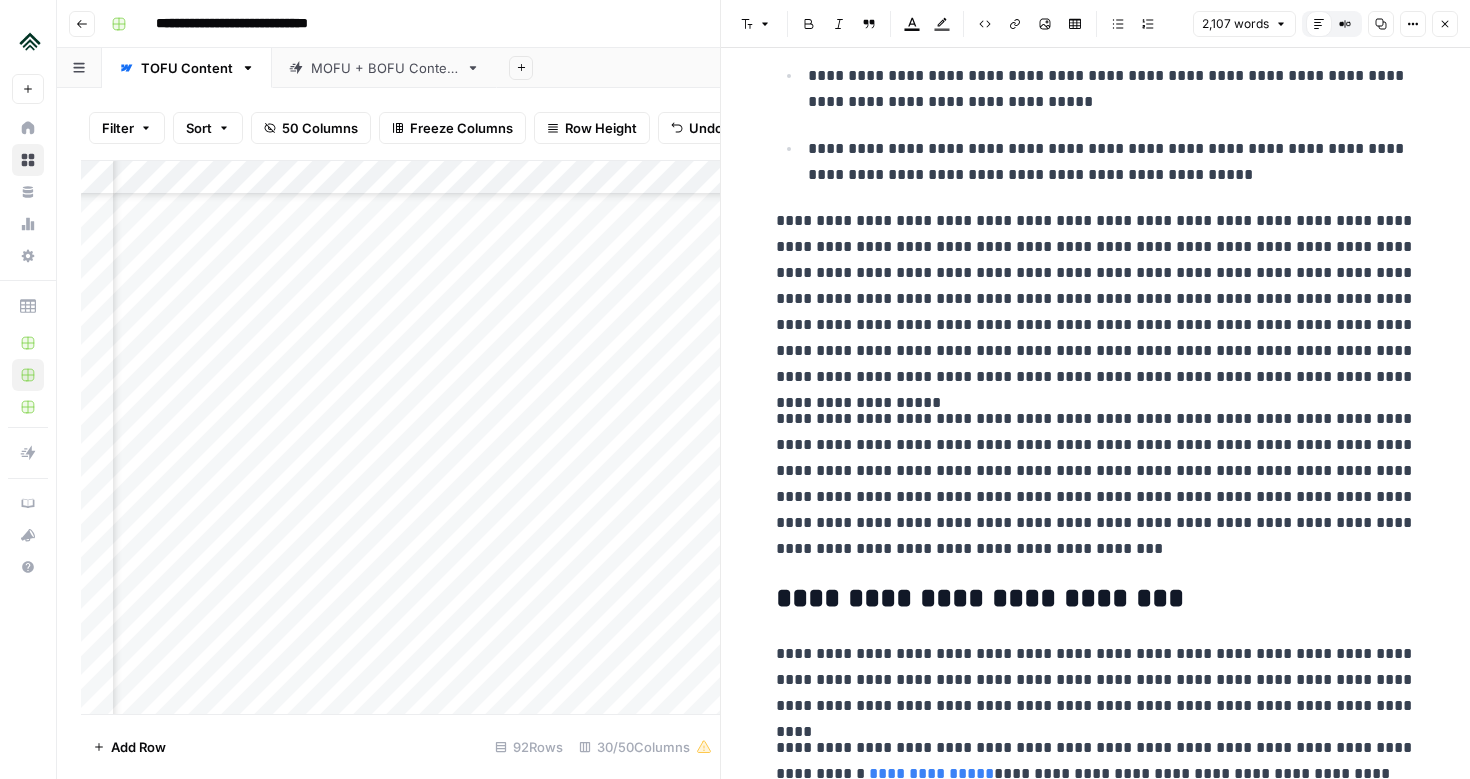 scroll, scrollTop: 209, scrollLeft: 0, axis: vertical 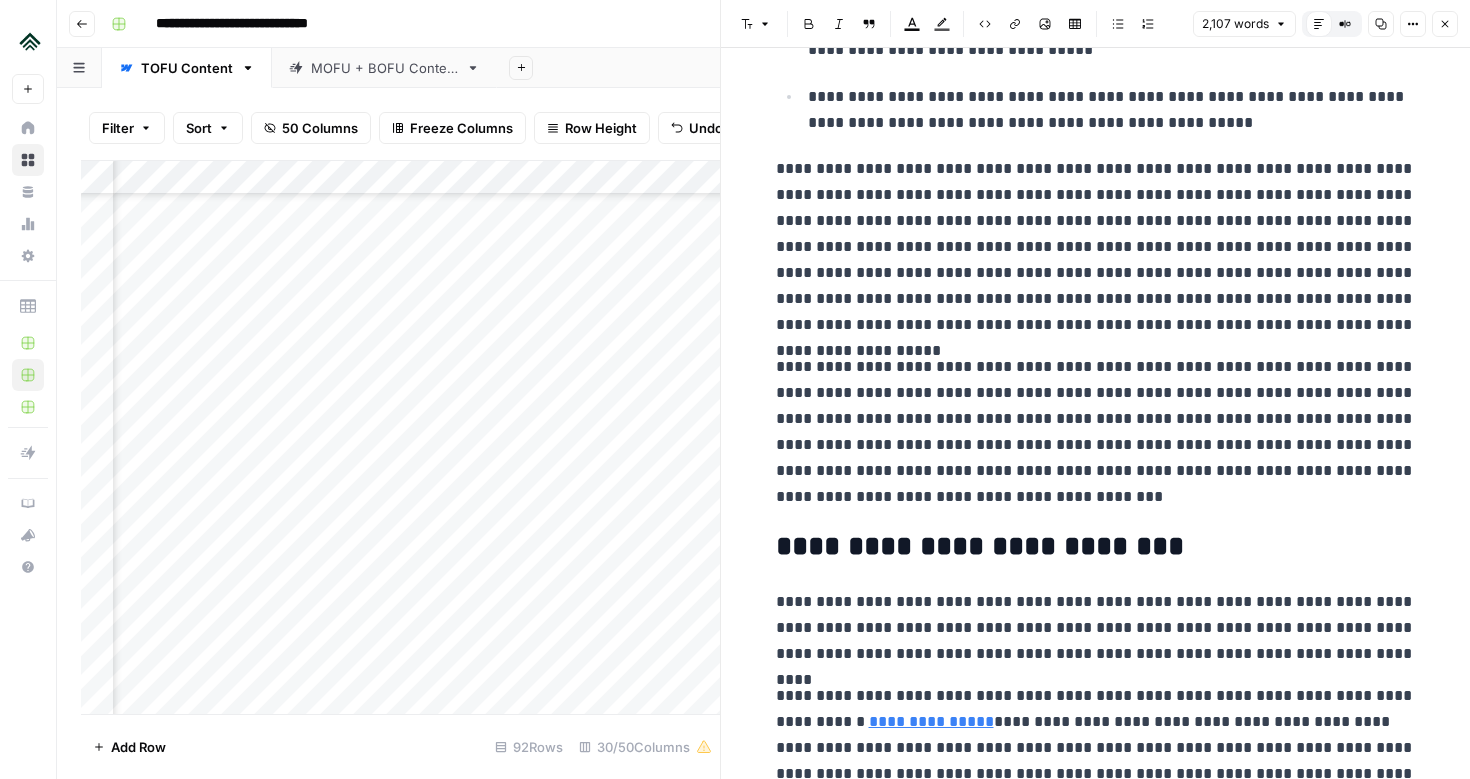 click on "**********" at bounding box center (1096, 432) 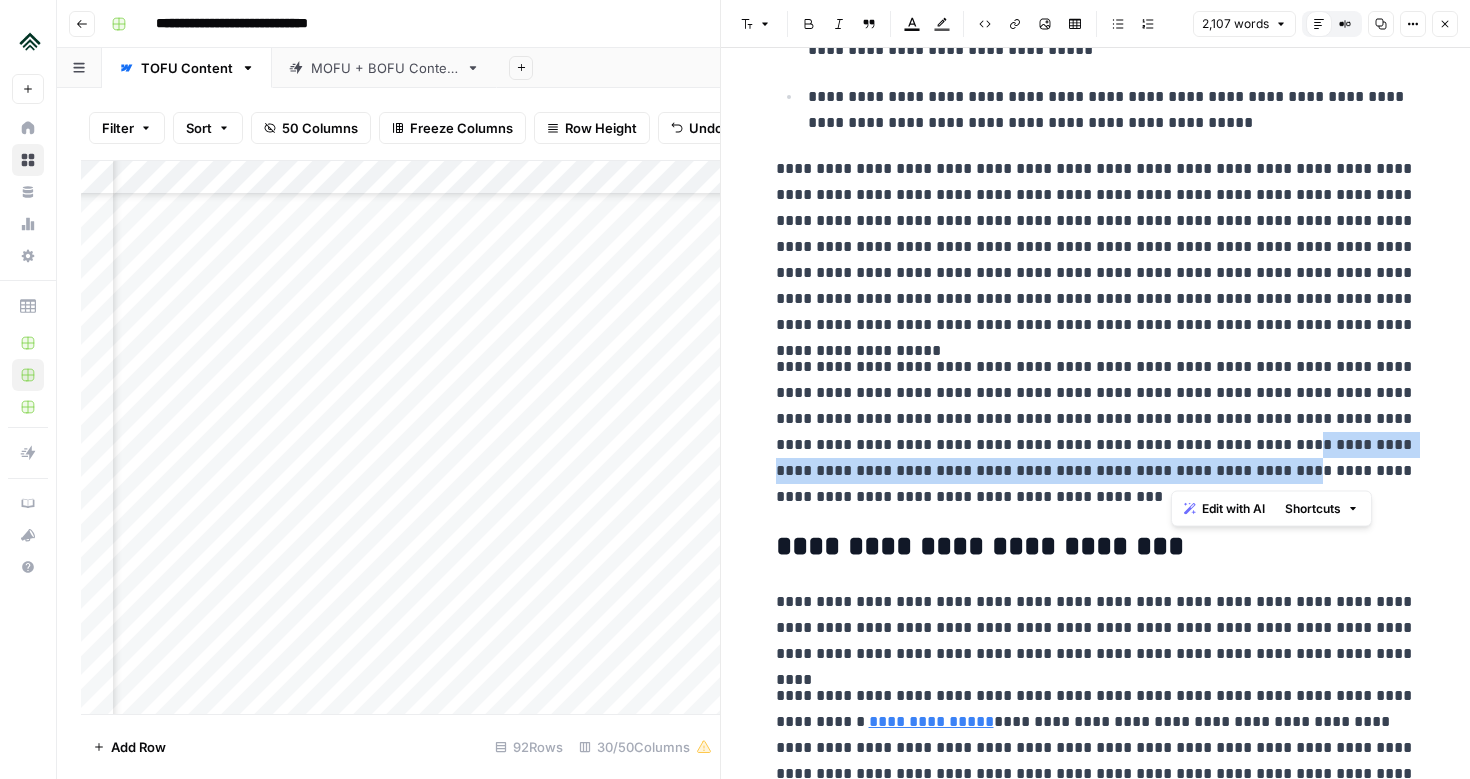 drag, startPoint x: 1173, startPoint y: 448, endPoint x: 1182, endPoint y: 482, distance: 35.17101 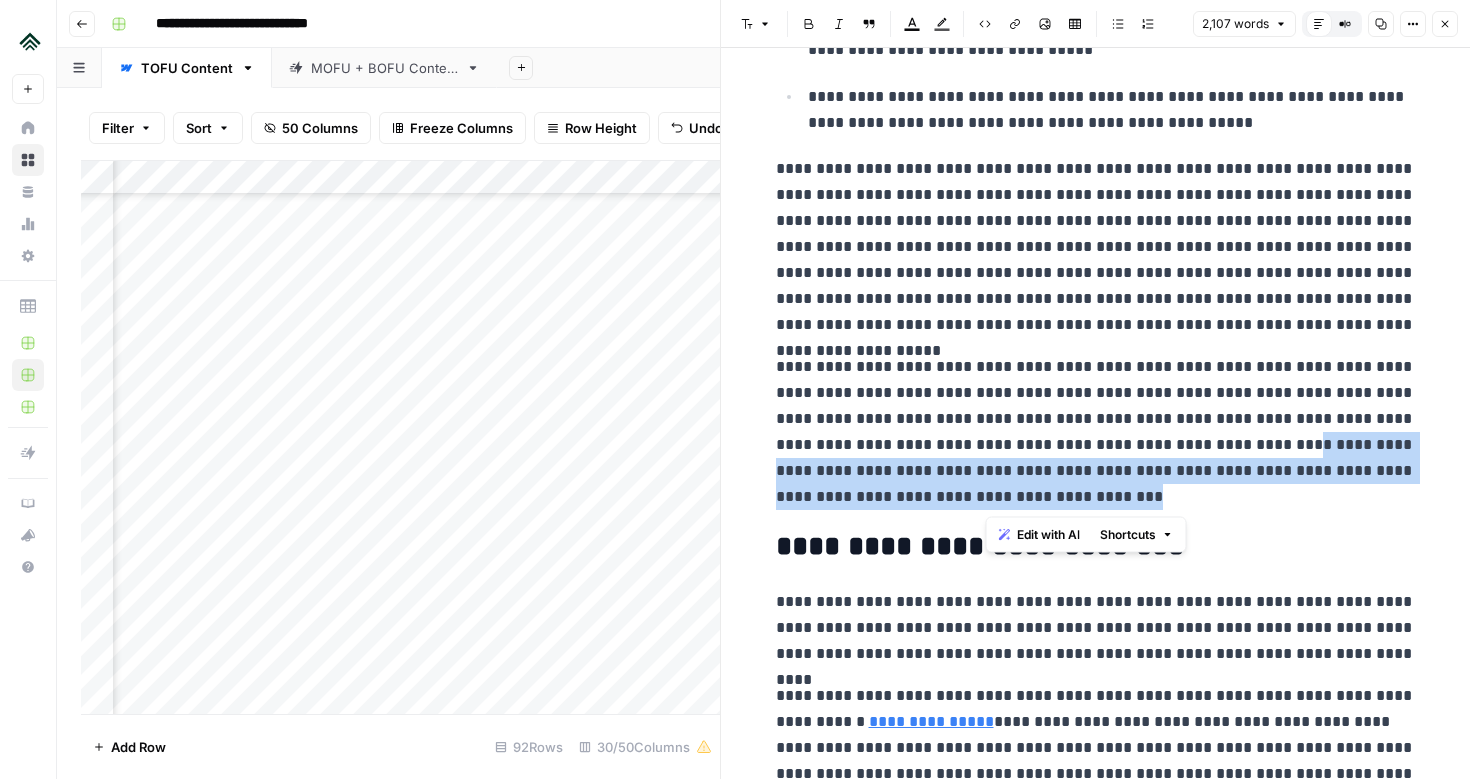 drag, startPoint x: 1173, startPoint y: 447, endPoint x: 1175, endPoint y: 491, distance: 44.04543 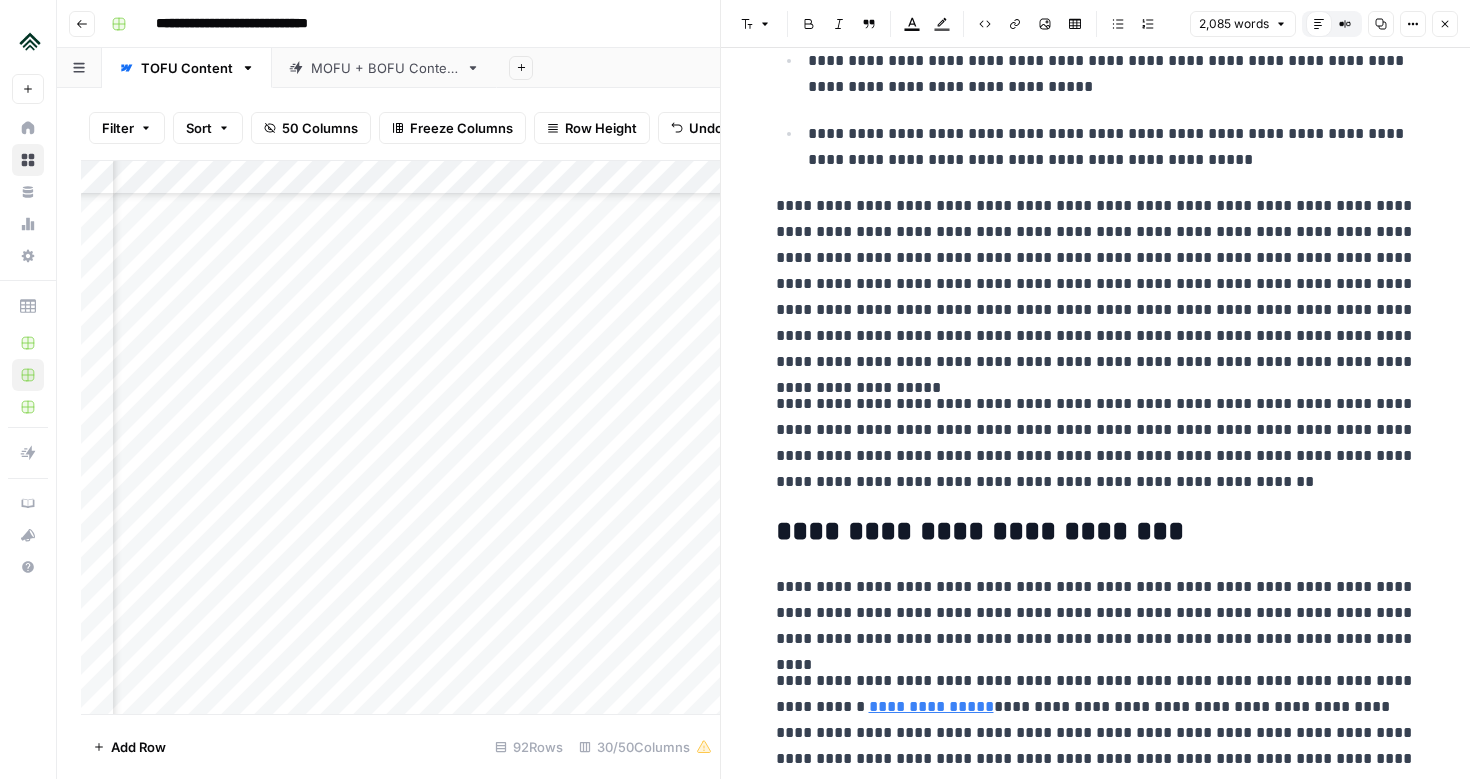 scroll, scrollTop: 148, scrollLeft: 0, axis: vertical 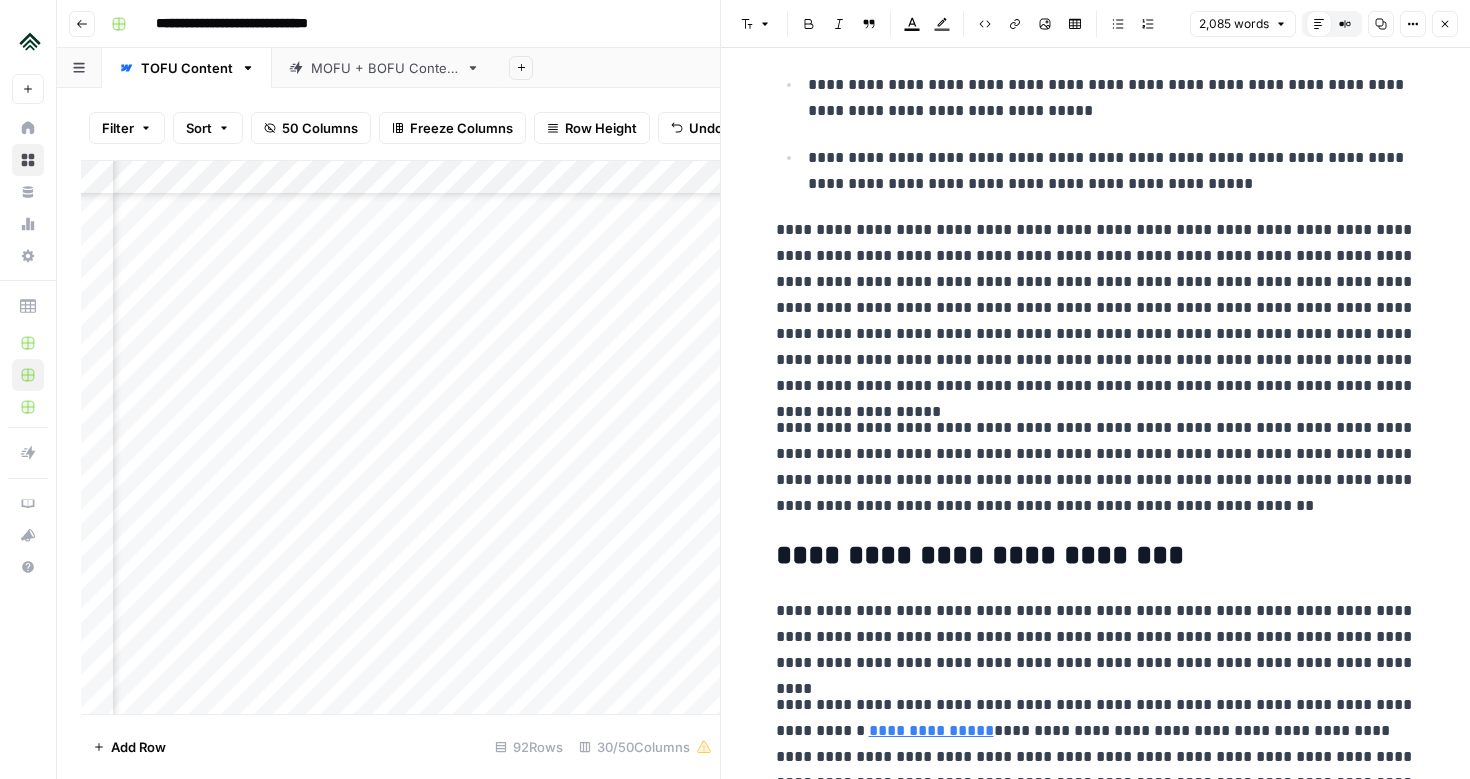 click on "**********" at bounding box center [1096, 308] 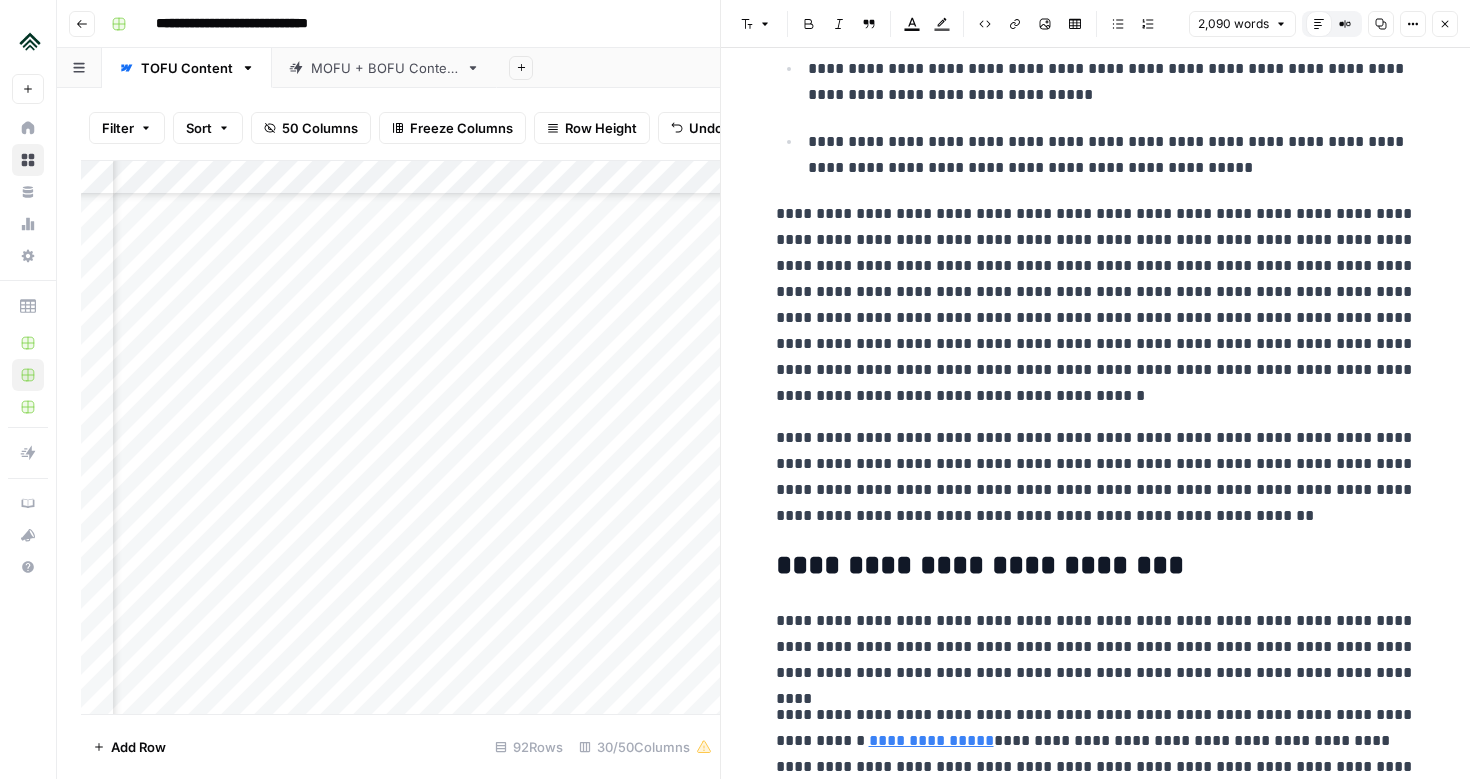 scroll, scrollTop: 170, scrollLeft: 0, axis: vertical 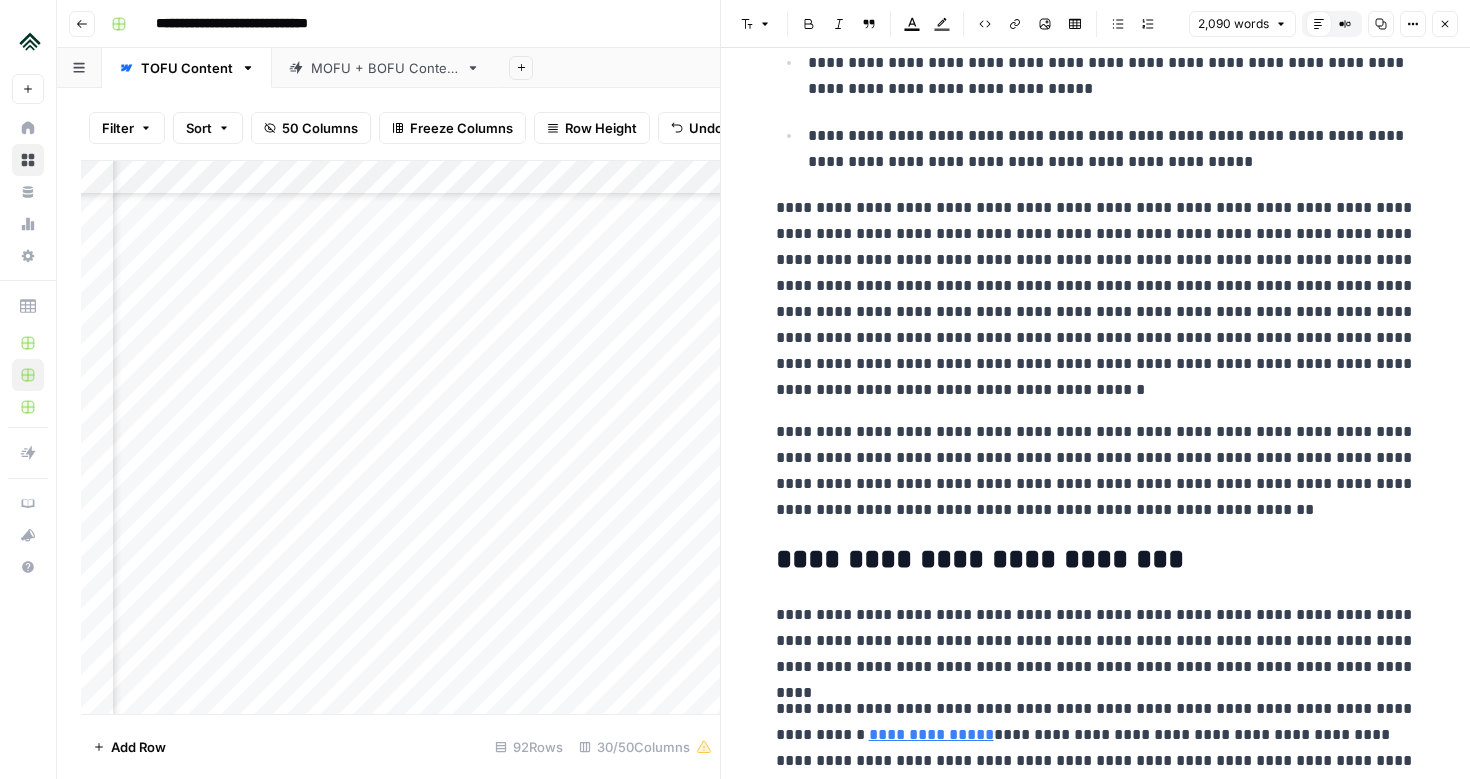 click on "**********" at bounding box center [1096, 471] 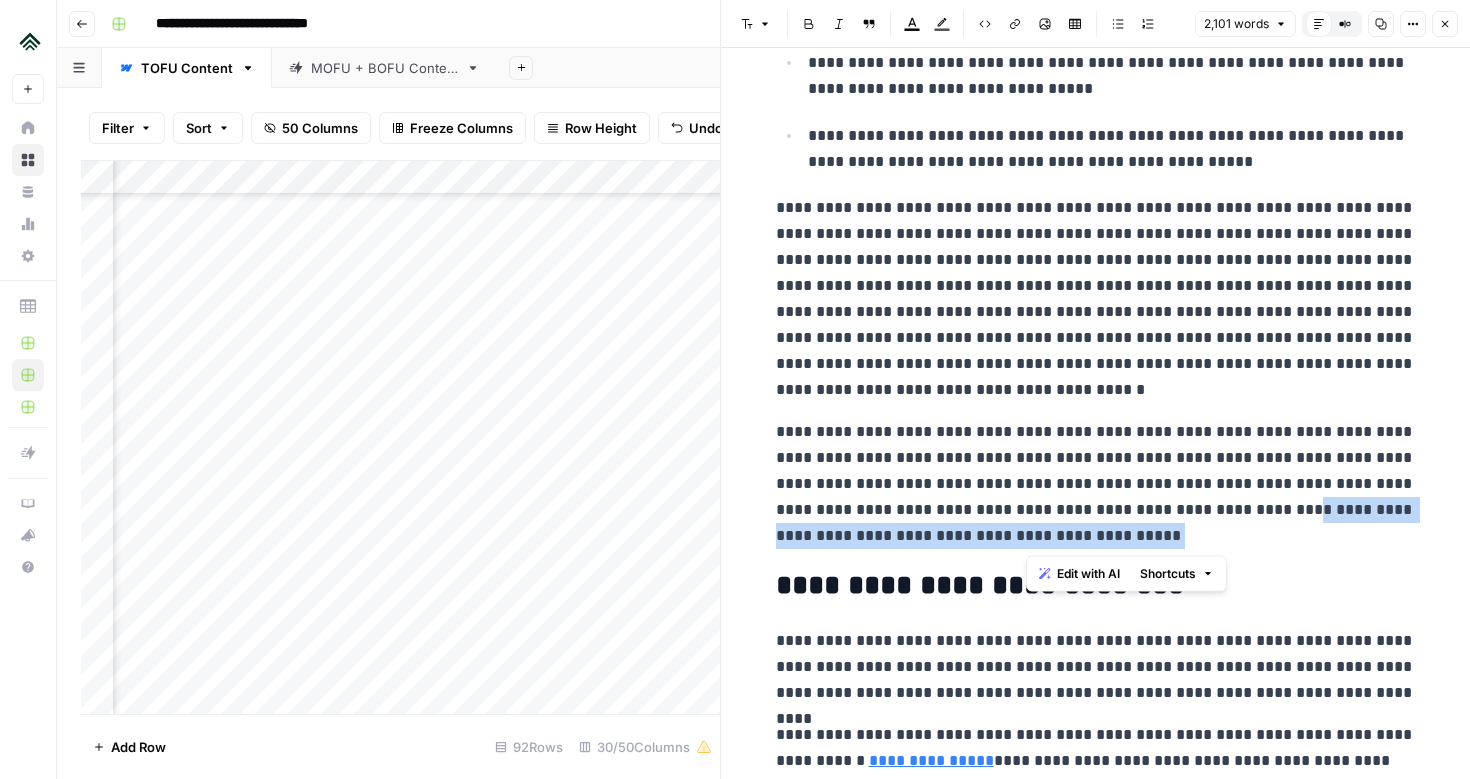 drag, startPoint x: 1177, startPoint y: 504, endPoint x: 1183, endPoint y: 525, distance: 21.84033 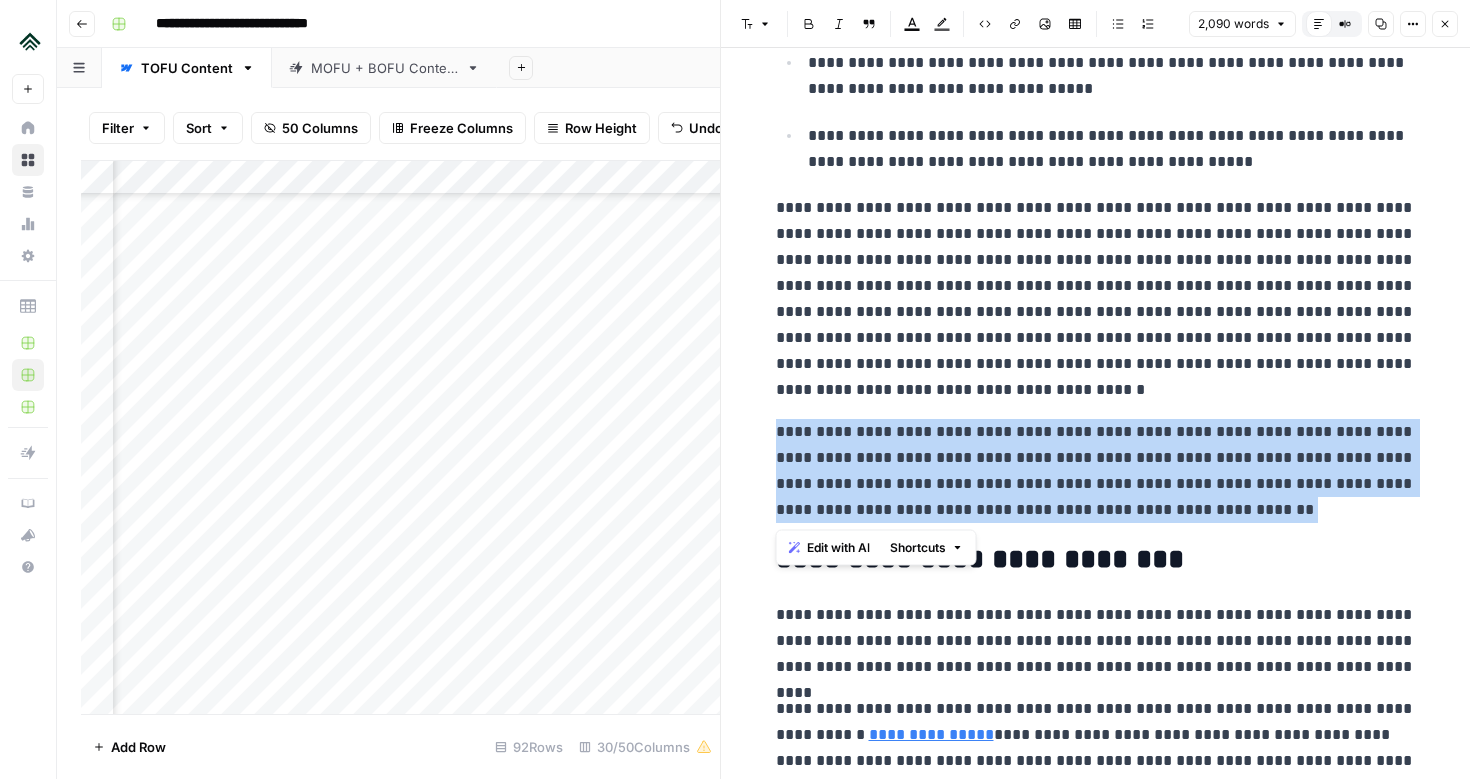 drag, startPoint x: 1179, startPoint y: 518, endPoint x: 757, endPoint y: 434, distance: 430.279 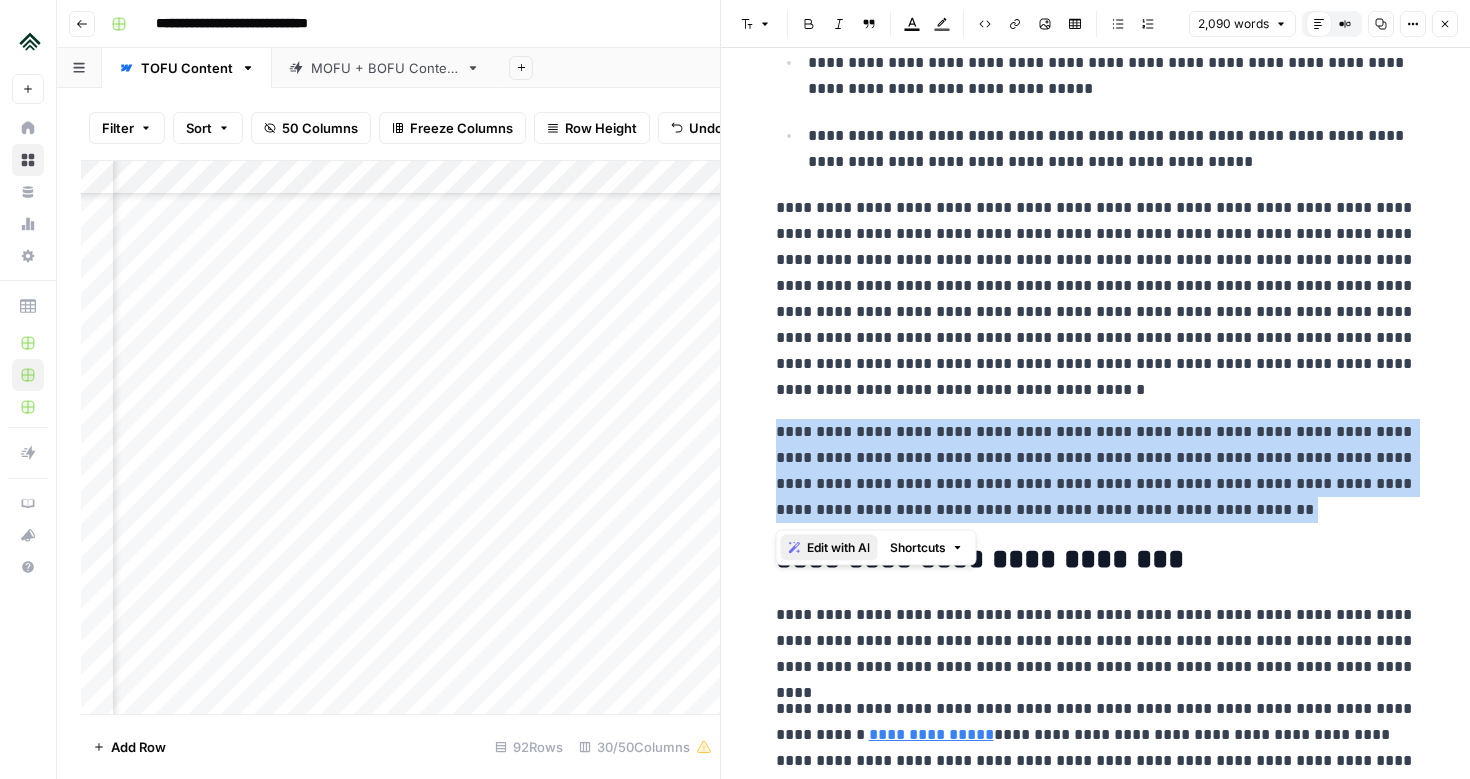 click on "Edit with AI" at bounding box center (838, 548) 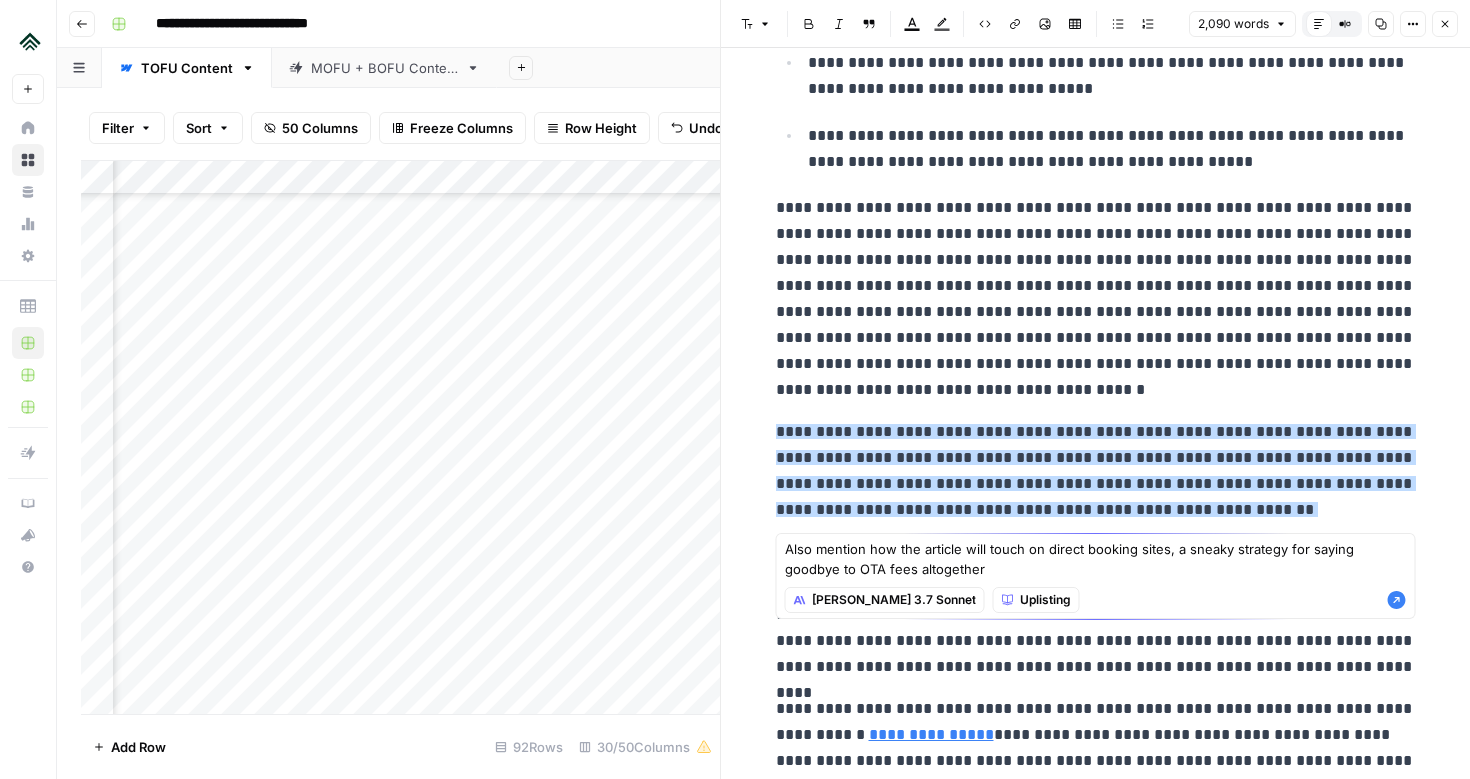 type on "Also mention how the article will touch on direct booking sites, a sneaky strategy for saying goodbye to OTA fees altogether" 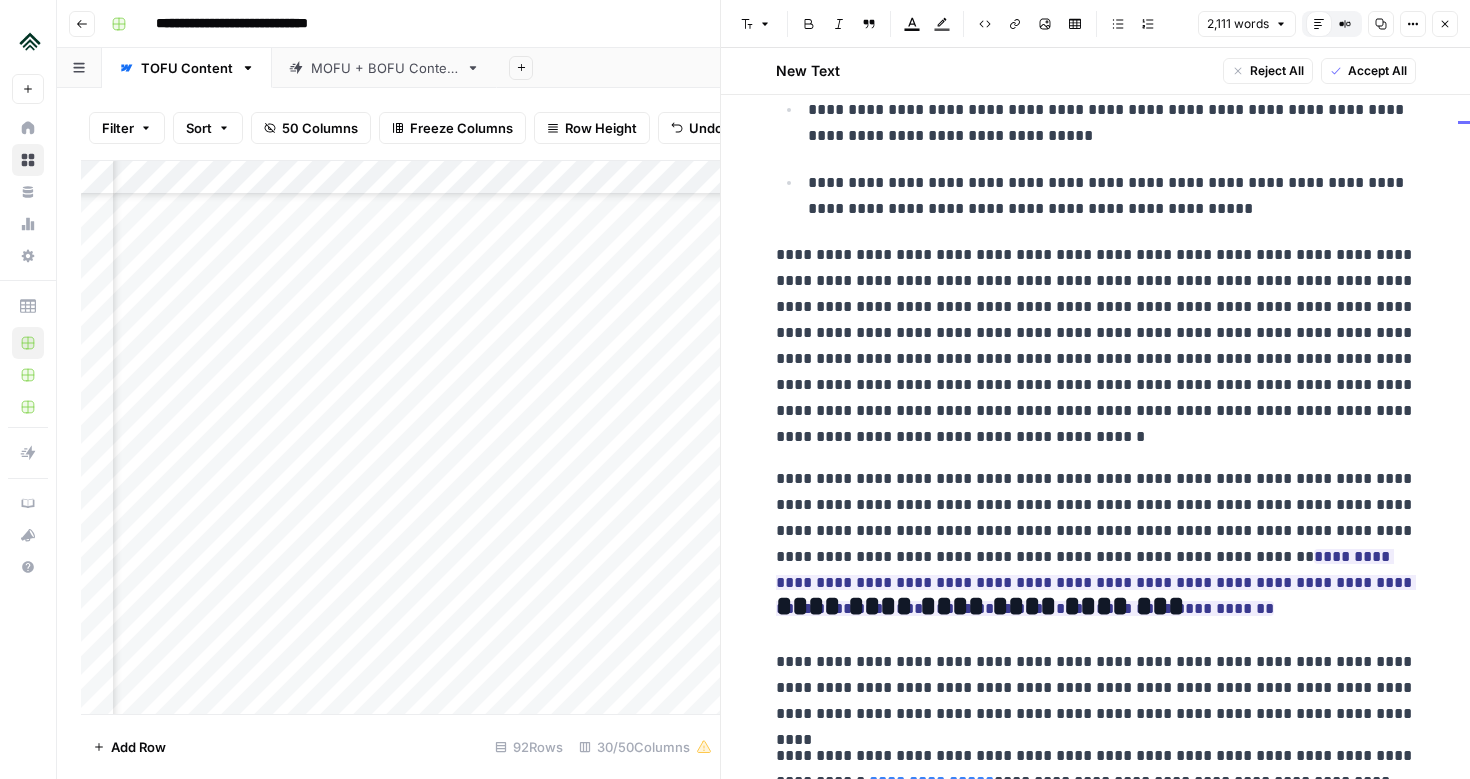 scroll, scrollTop: 217, scrollLeft: 0, axis: vertical 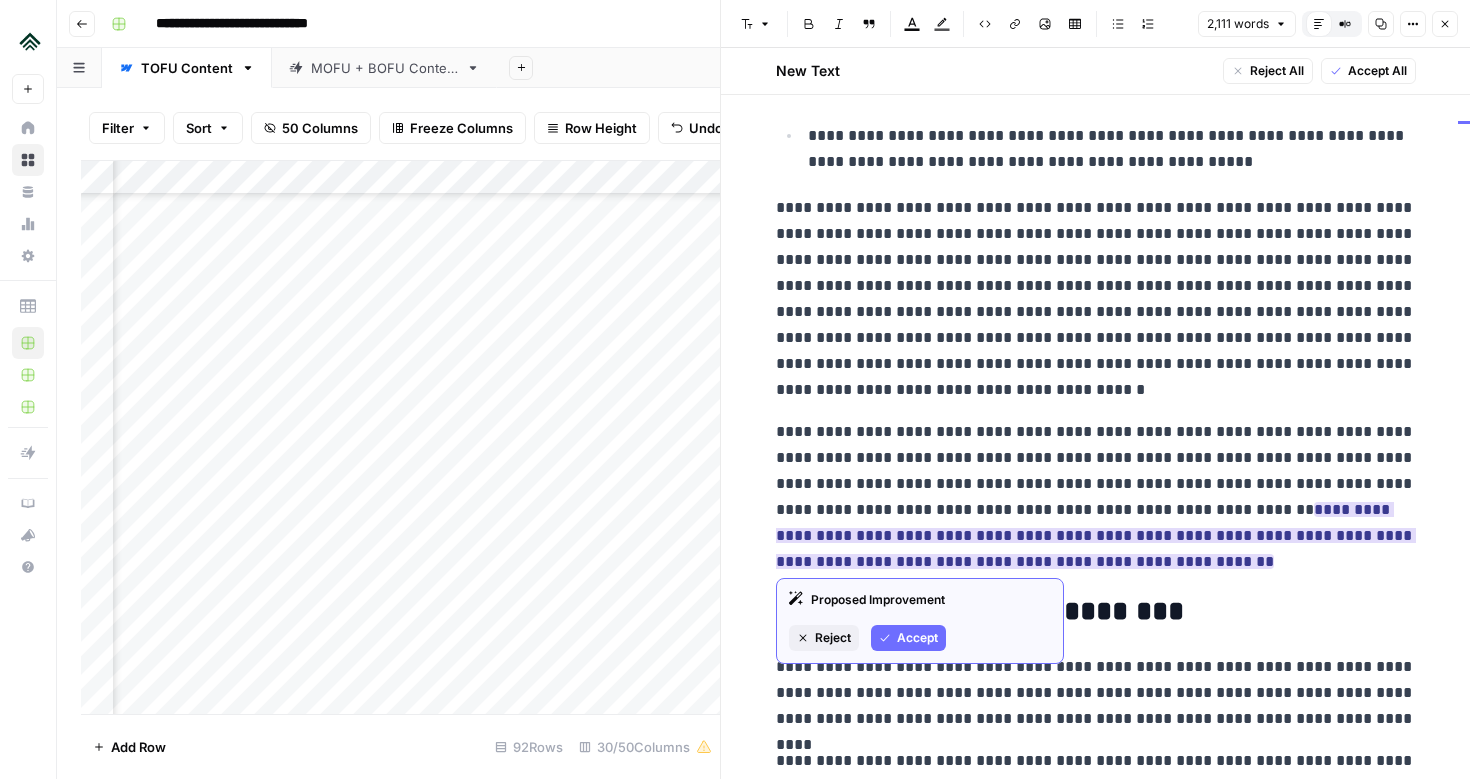 click on "Accept" at bounding box center (917, 638) 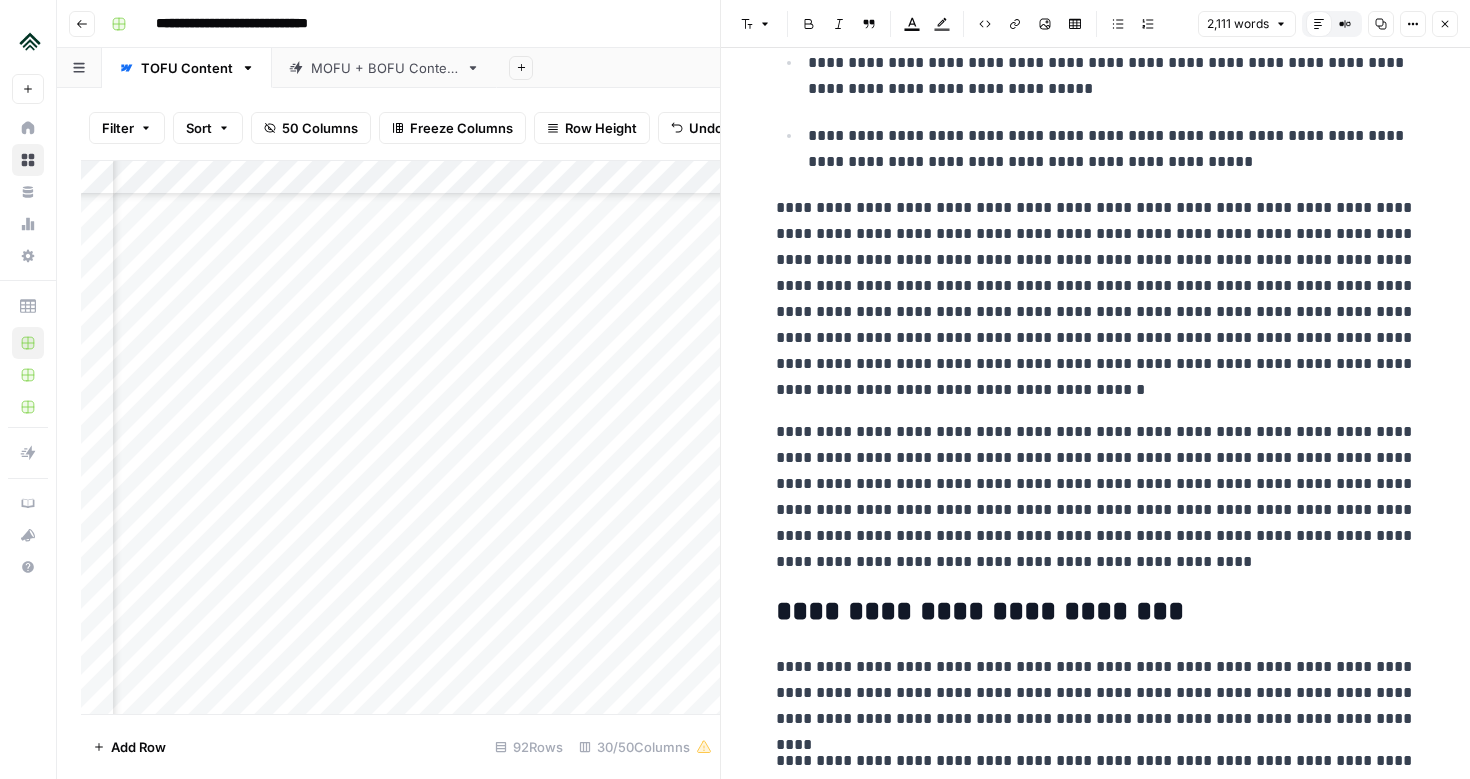 click on "**********" at bounding box center [1096, 497] 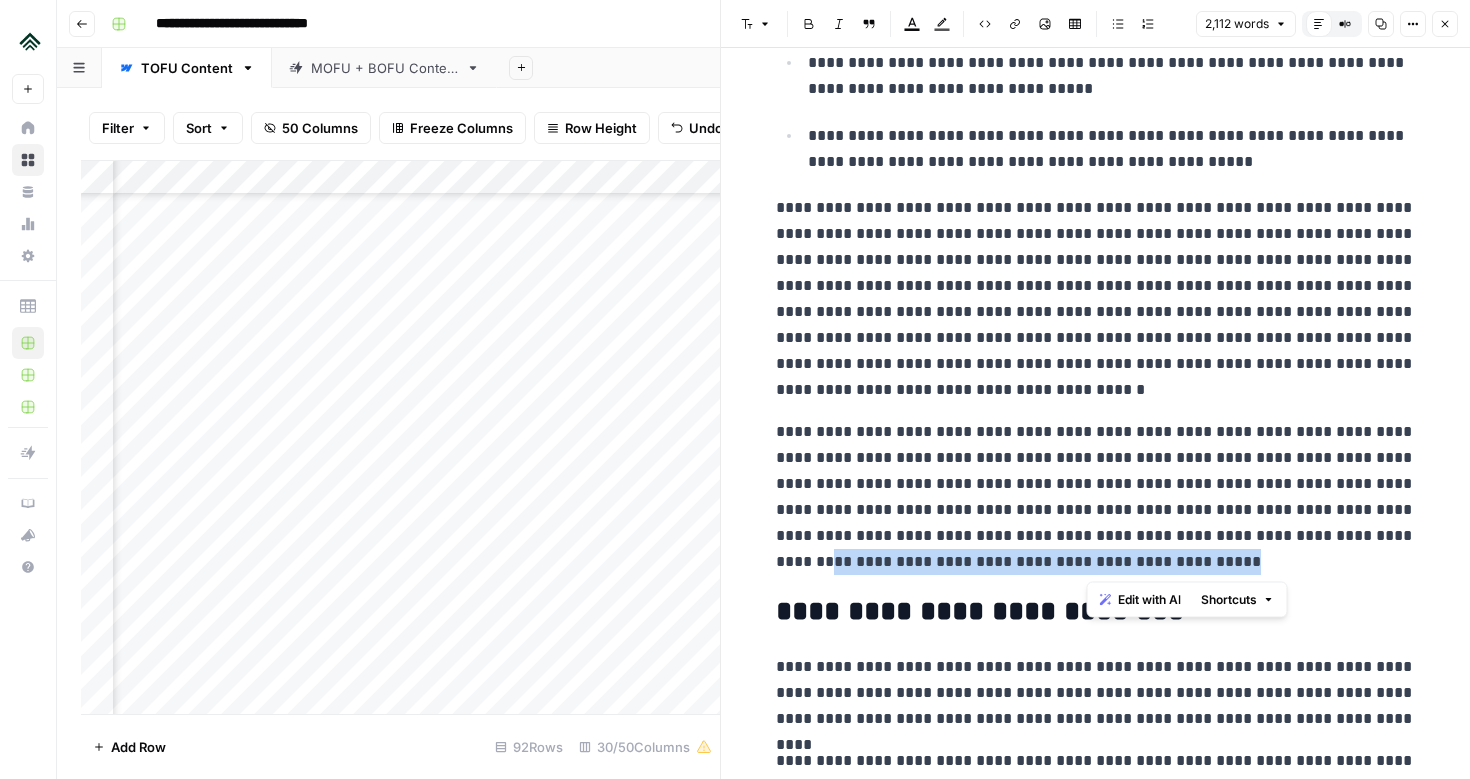 drag, startPoint x: 1270, startPoint y: 538, endPoint x: 1271, endPoint y: 552, distance: 14.035668 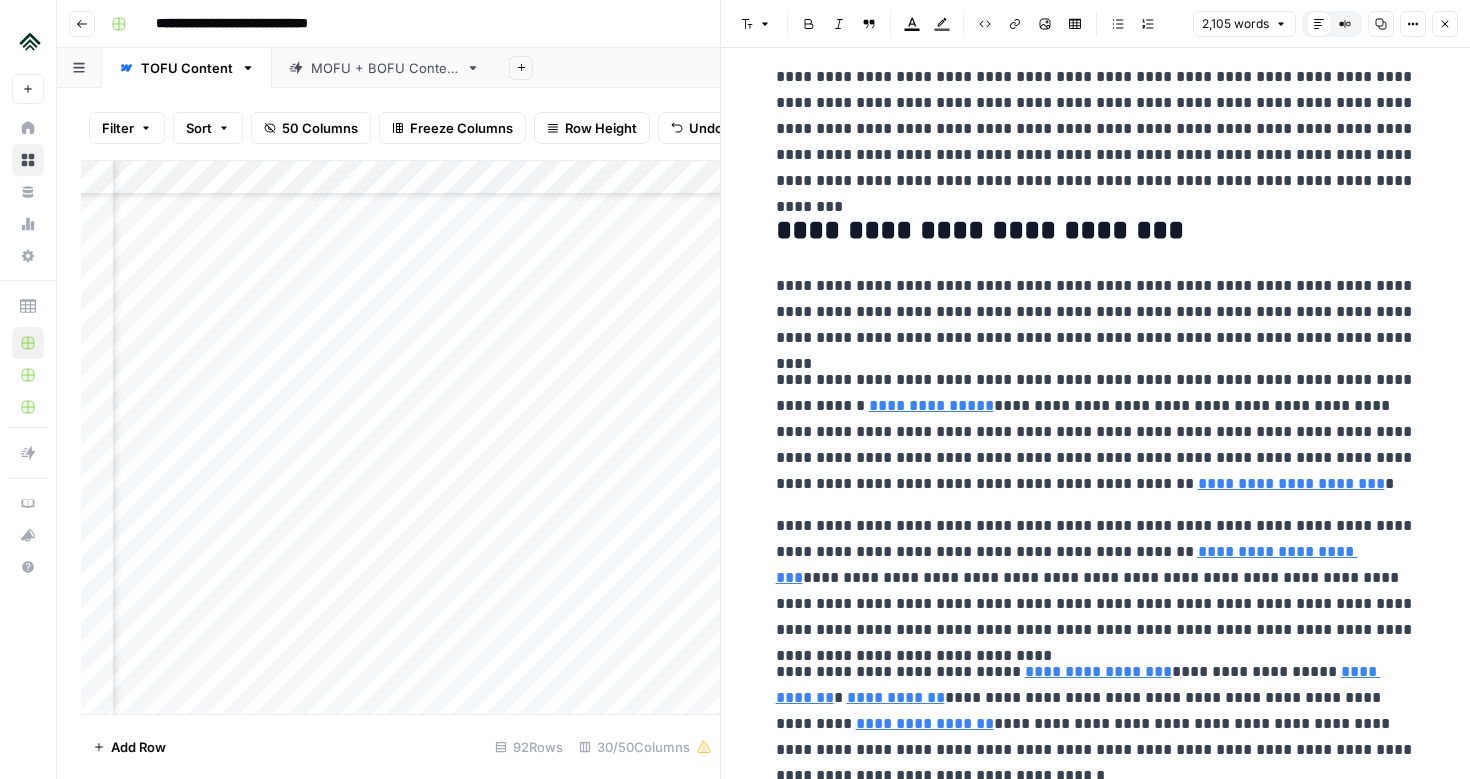 scroll, scrollTop: 536, scrollLeft: 0, axis: vertical 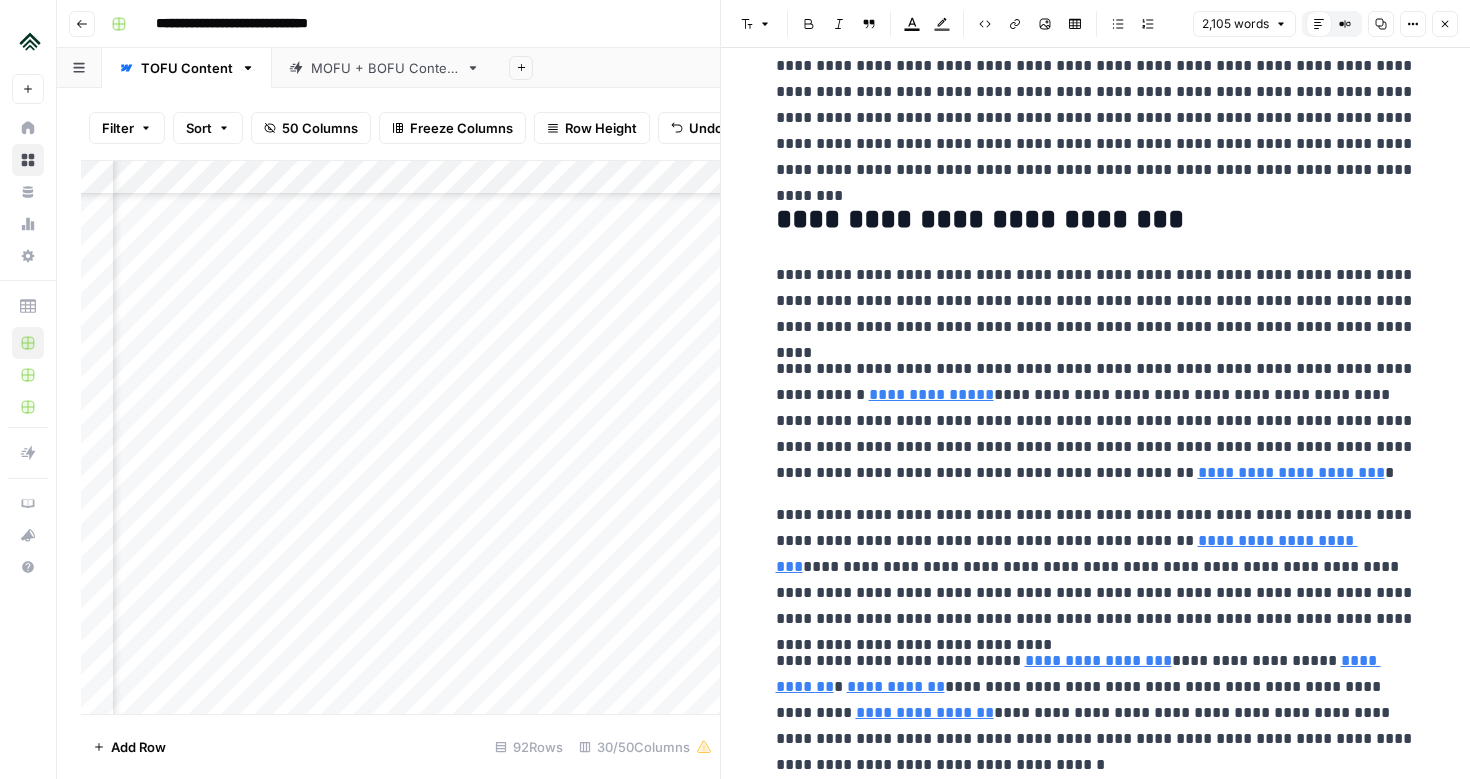 click on "**********" at bounding box center (1096, 301) 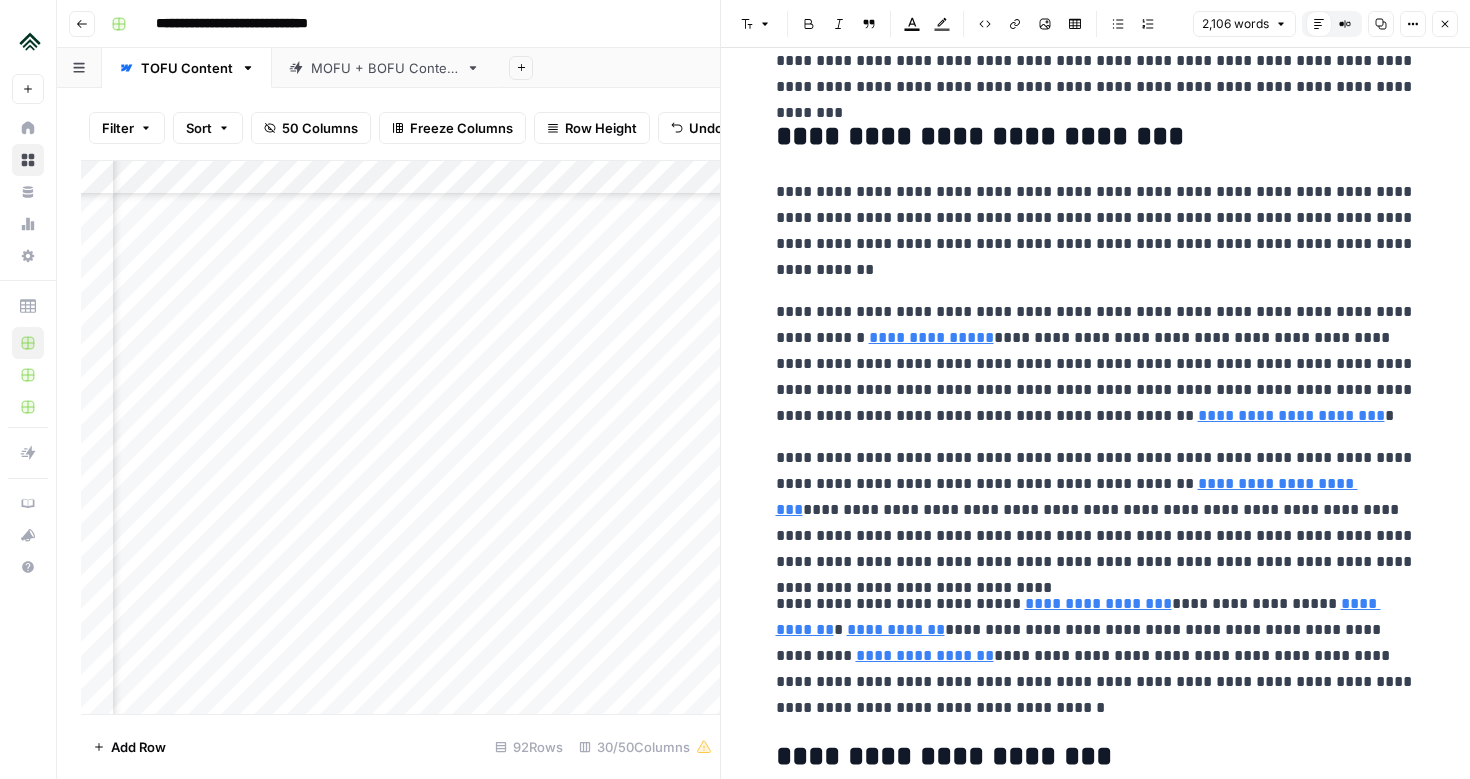 scroll, scrollTop: 620, scrollLeft: 0, axis: vertical 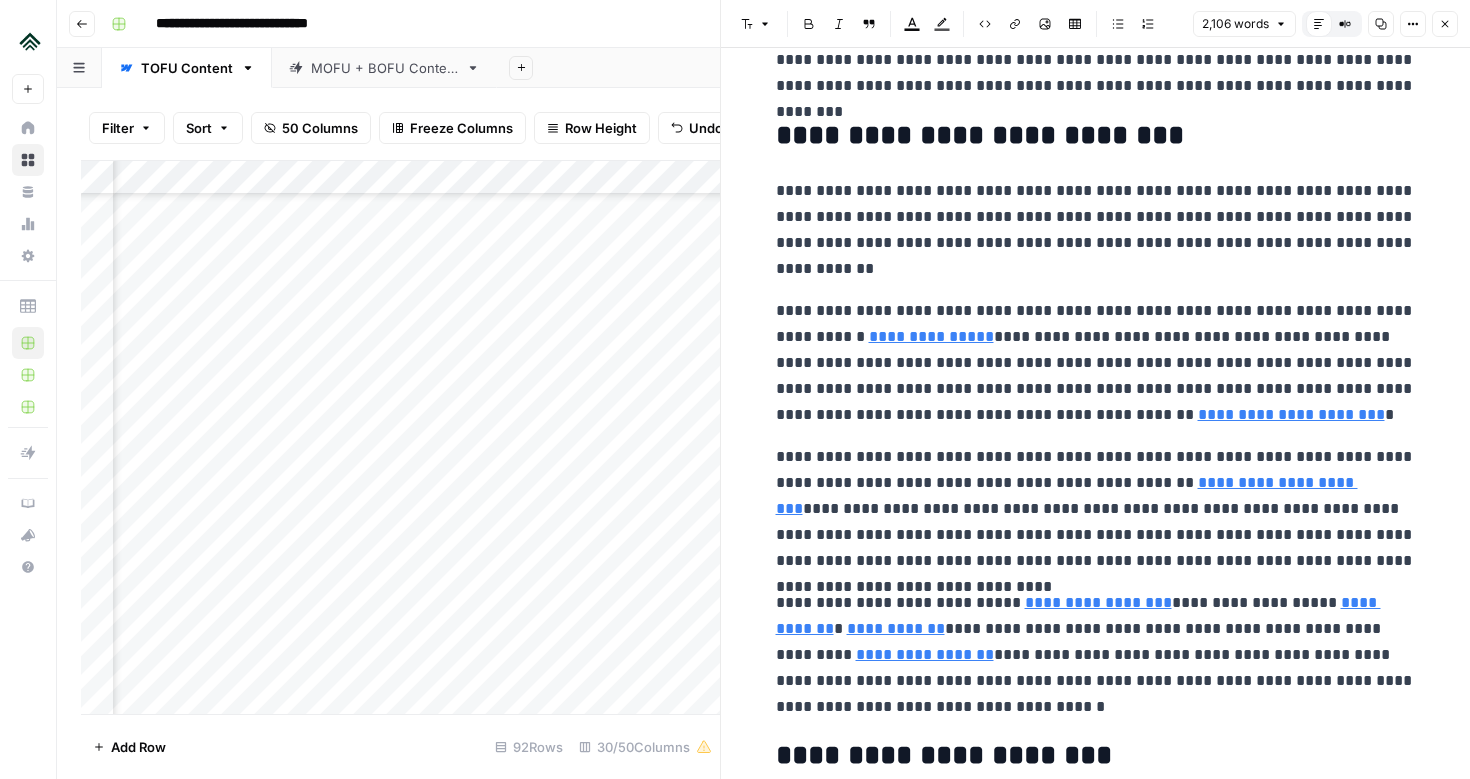 click on "**********" at bounding box center [1096, 363] 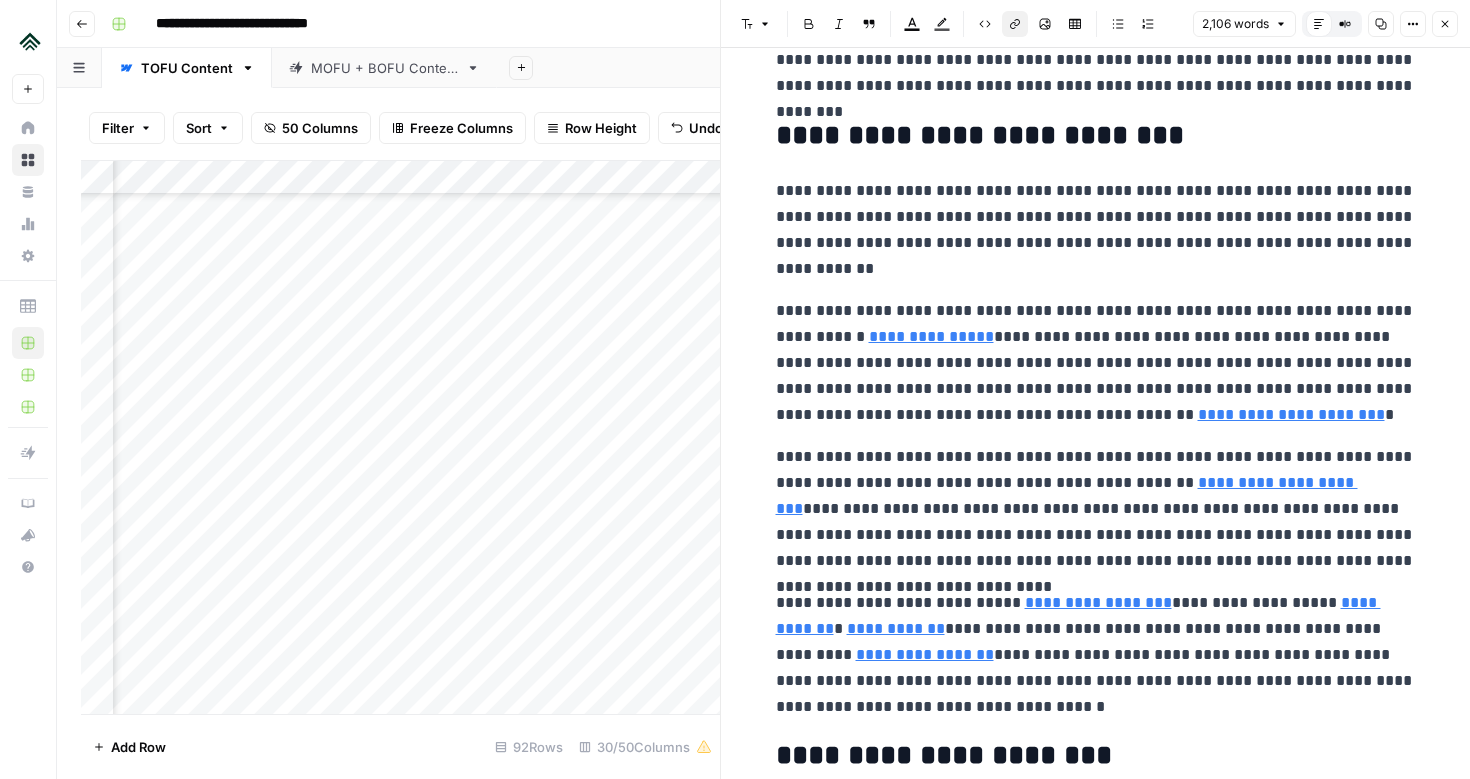 click 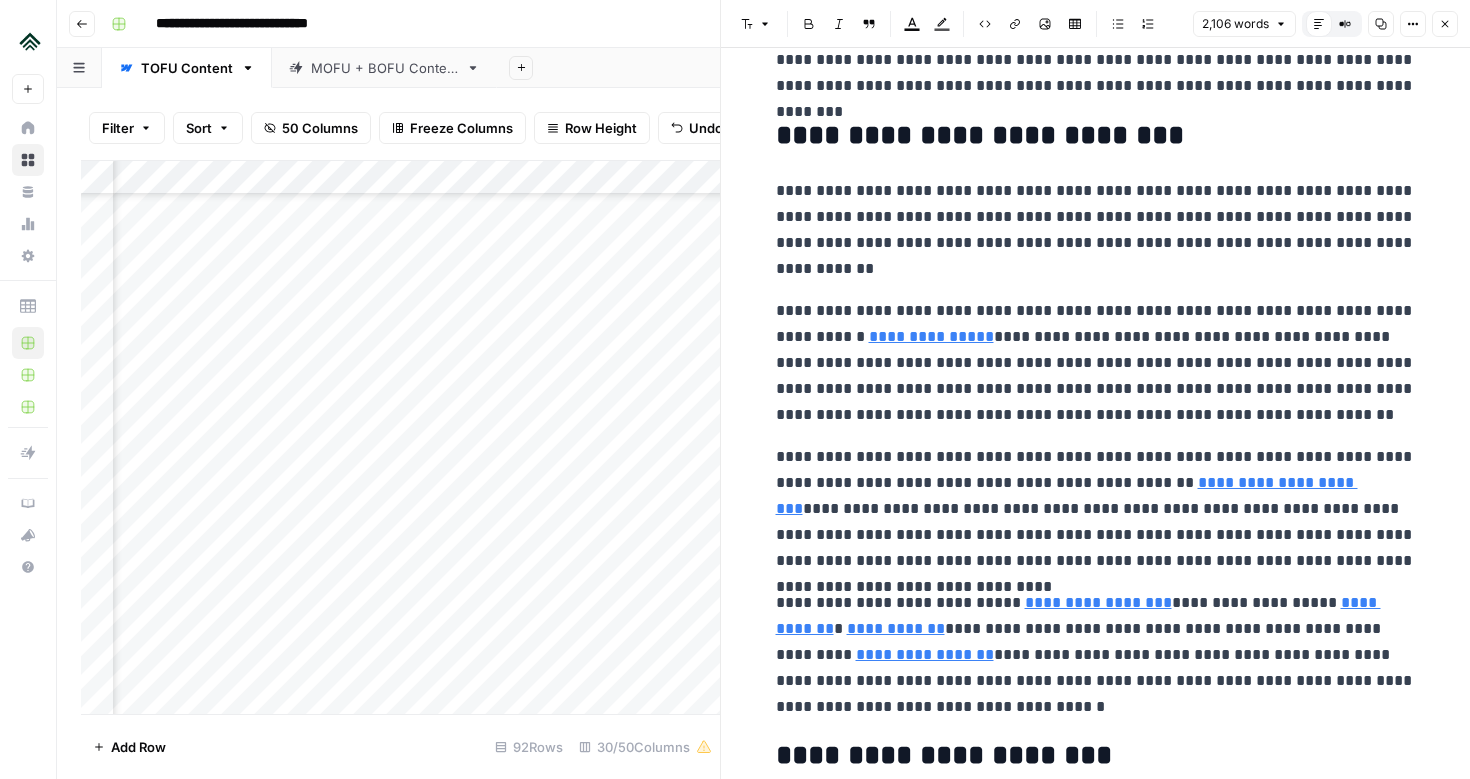 scroll, scrollTop: 636, scrollLeft: 0, axis: vertical 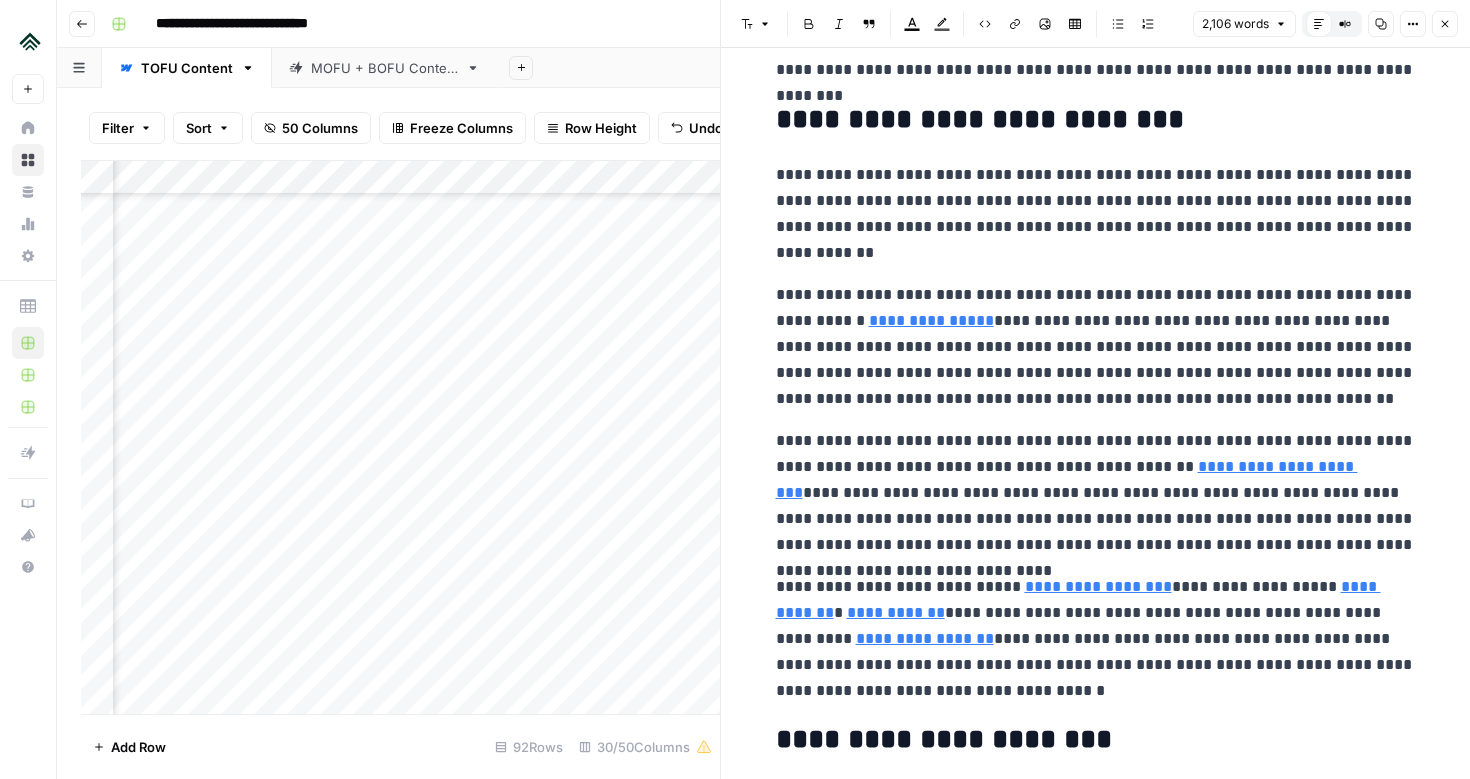 click on "**********" at bounding box center [1096, 493] 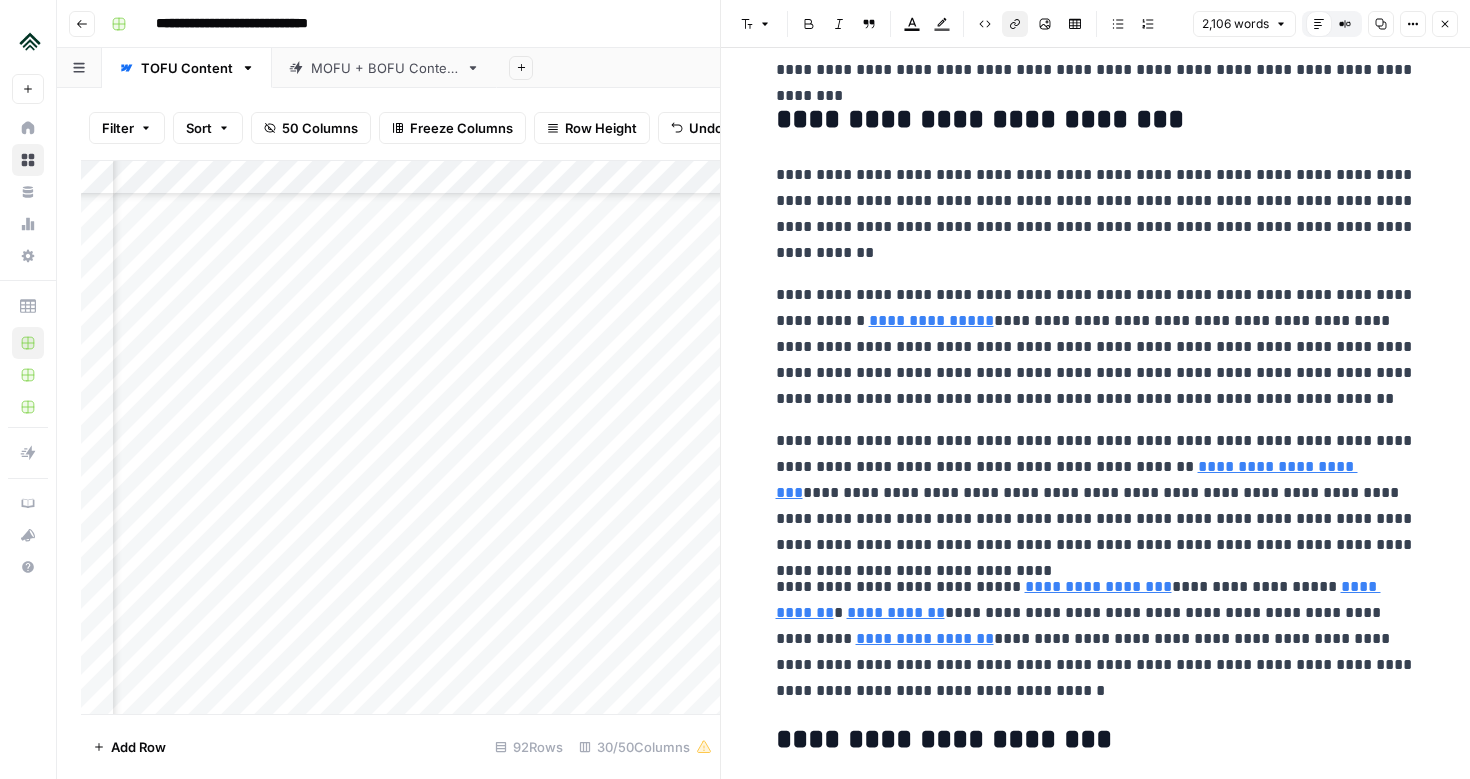 click 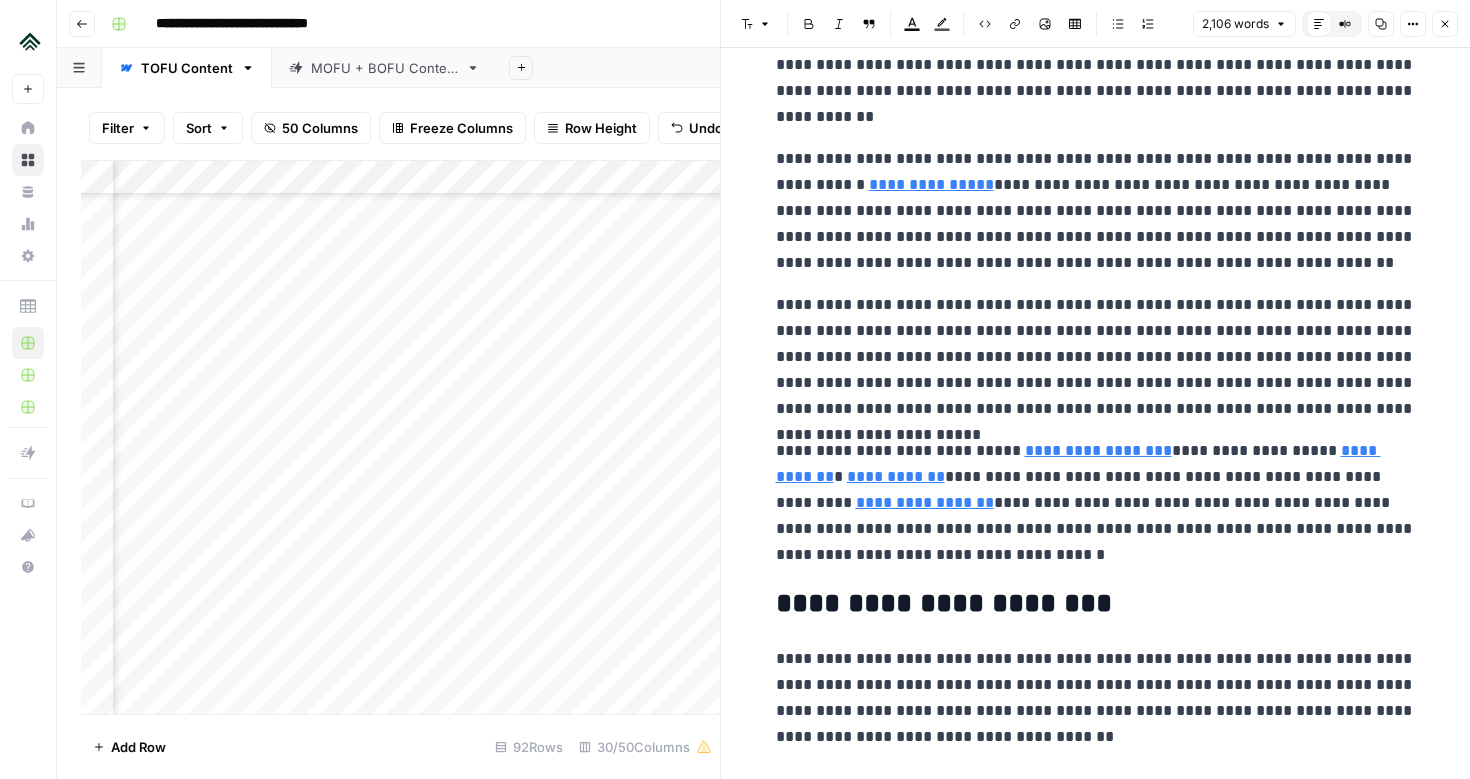 scroll, scrollTop: 773, scrollLeft: 0, axis: vertical 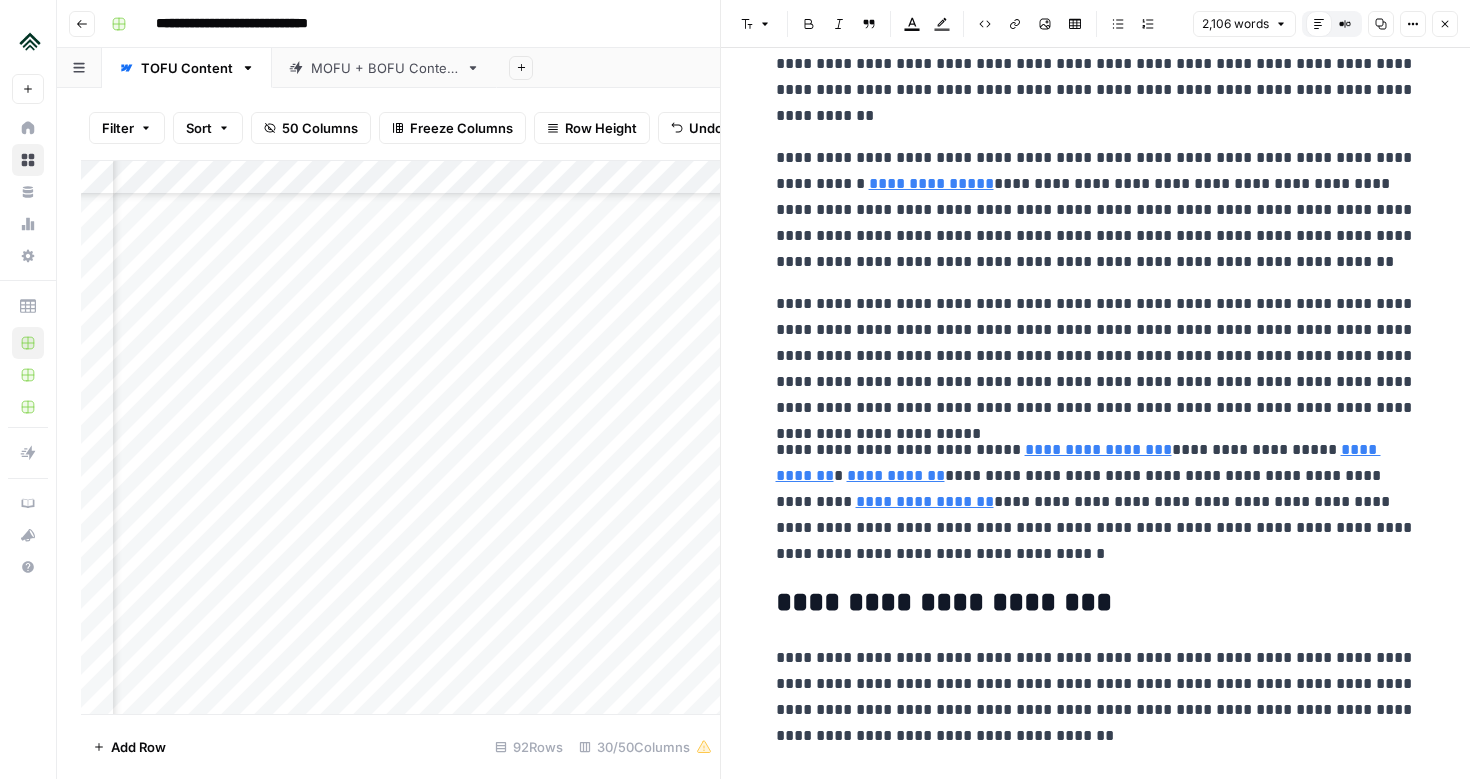 click on "**********" at bounding box center (1096, 502) 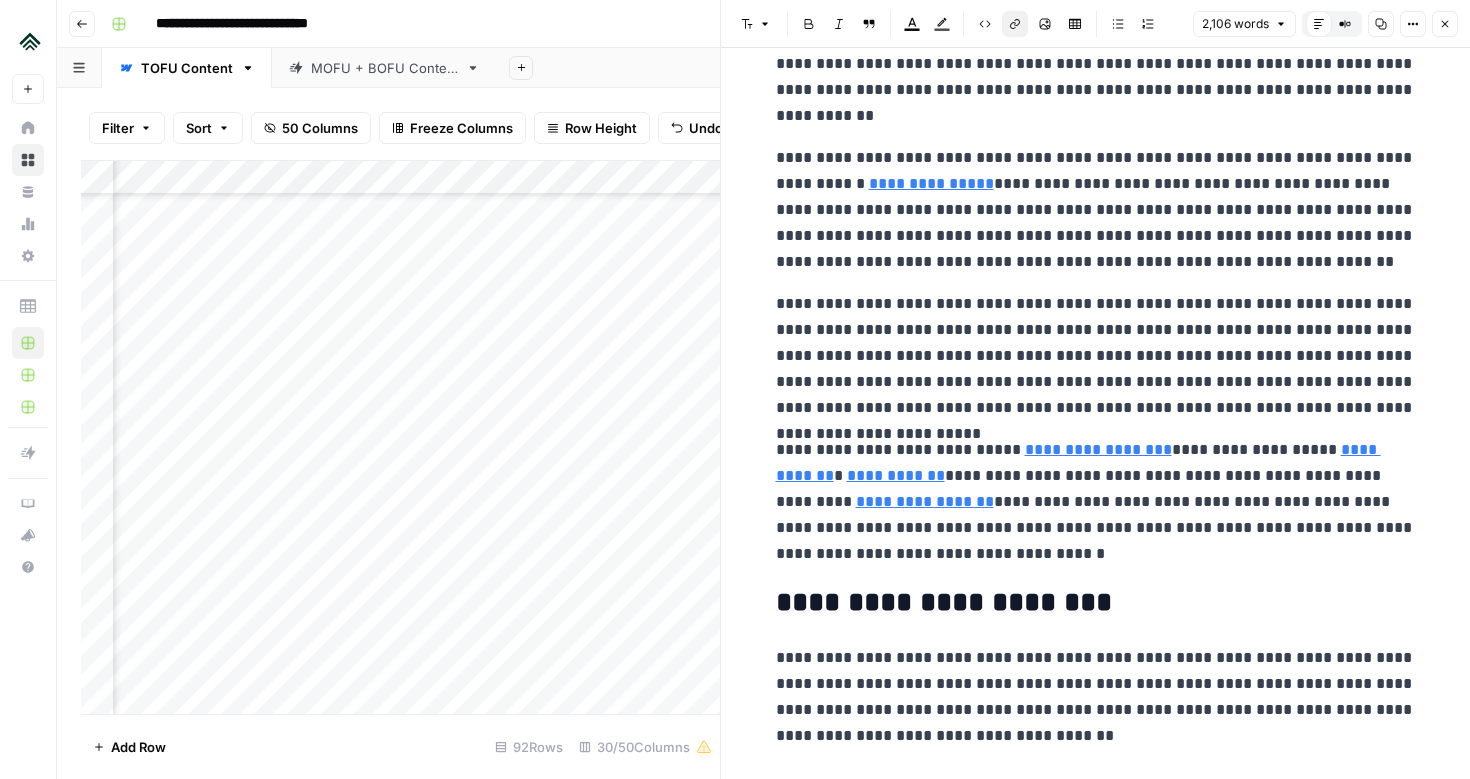 click 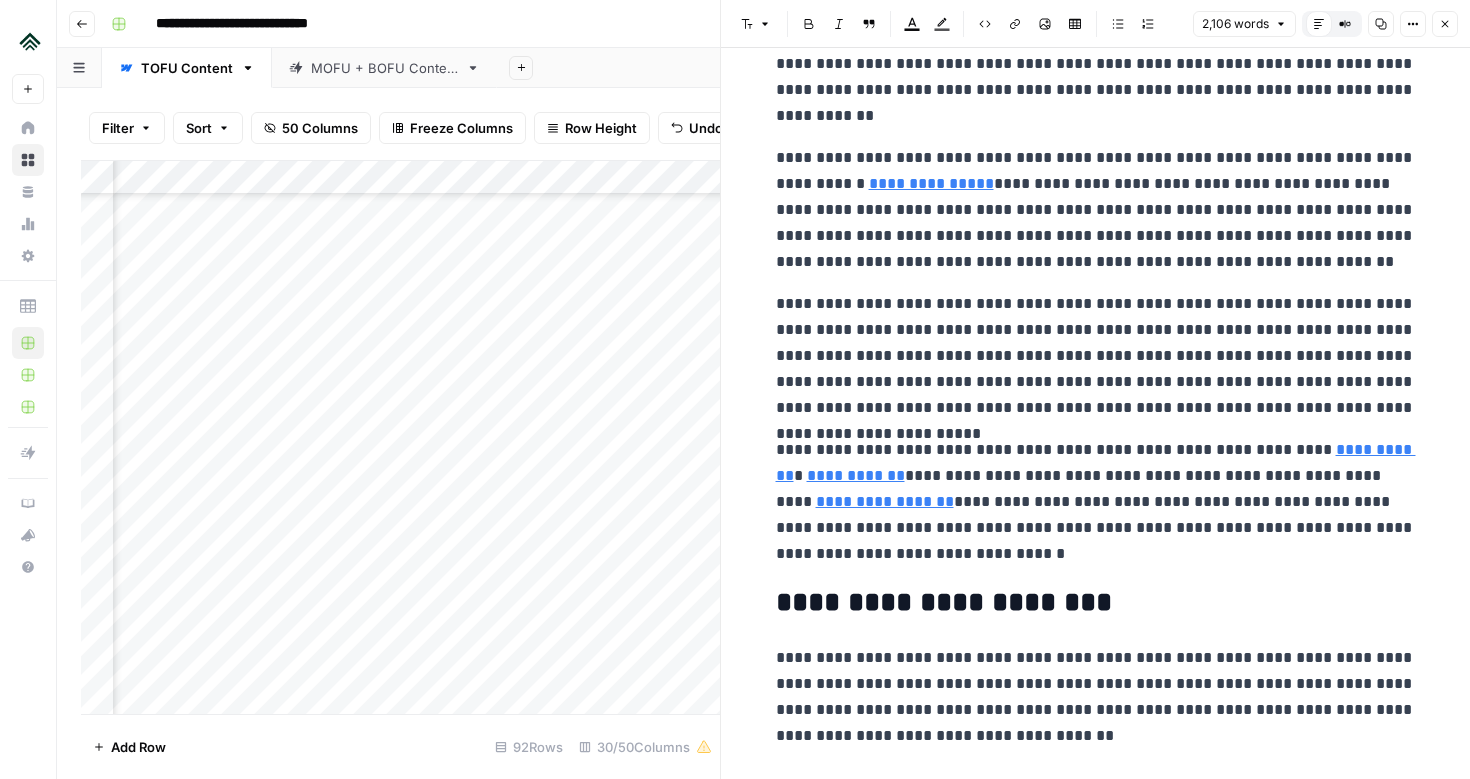 click on "**********" at bounding box center [1096, 2577] 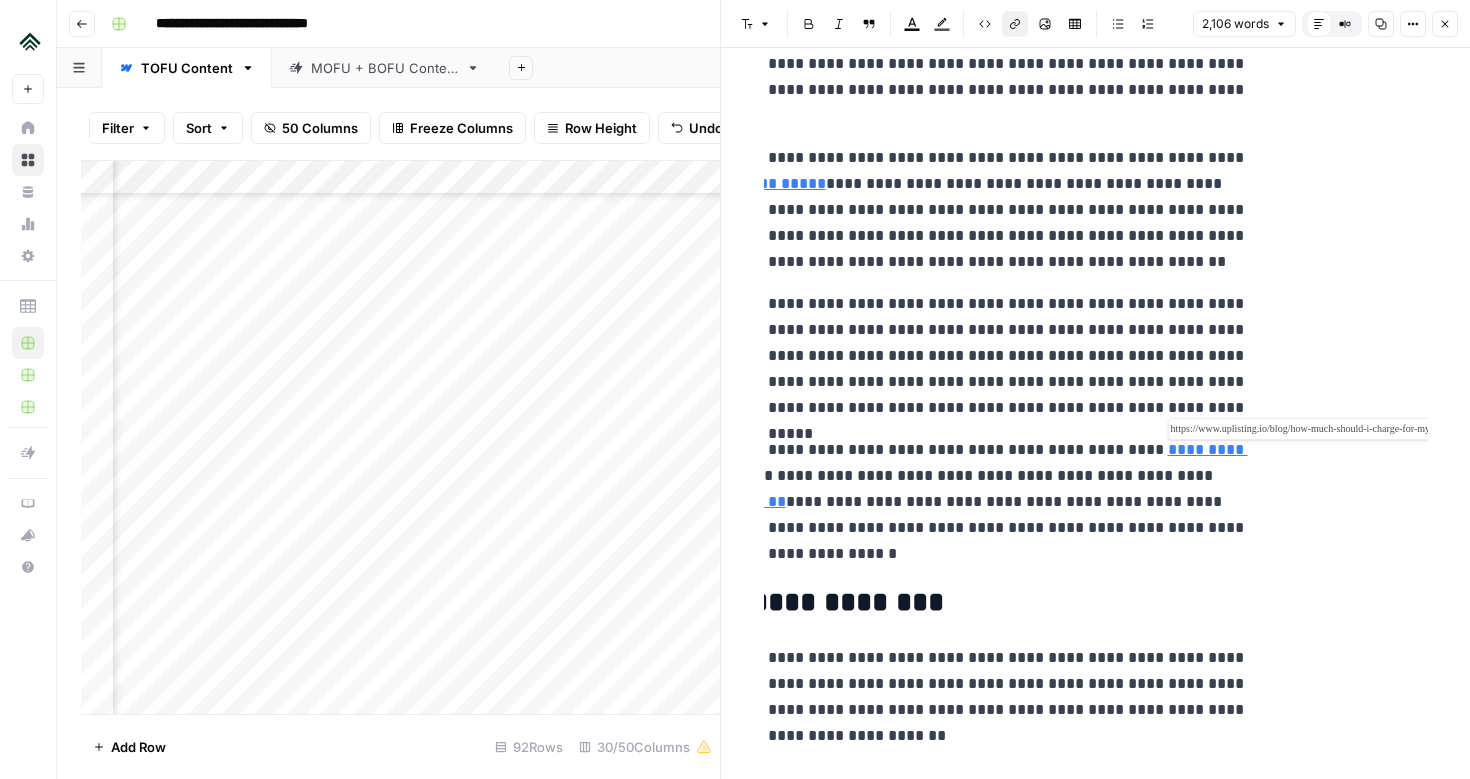 scroll, scrollTop: 0, scrollLeft: 0, axis: both 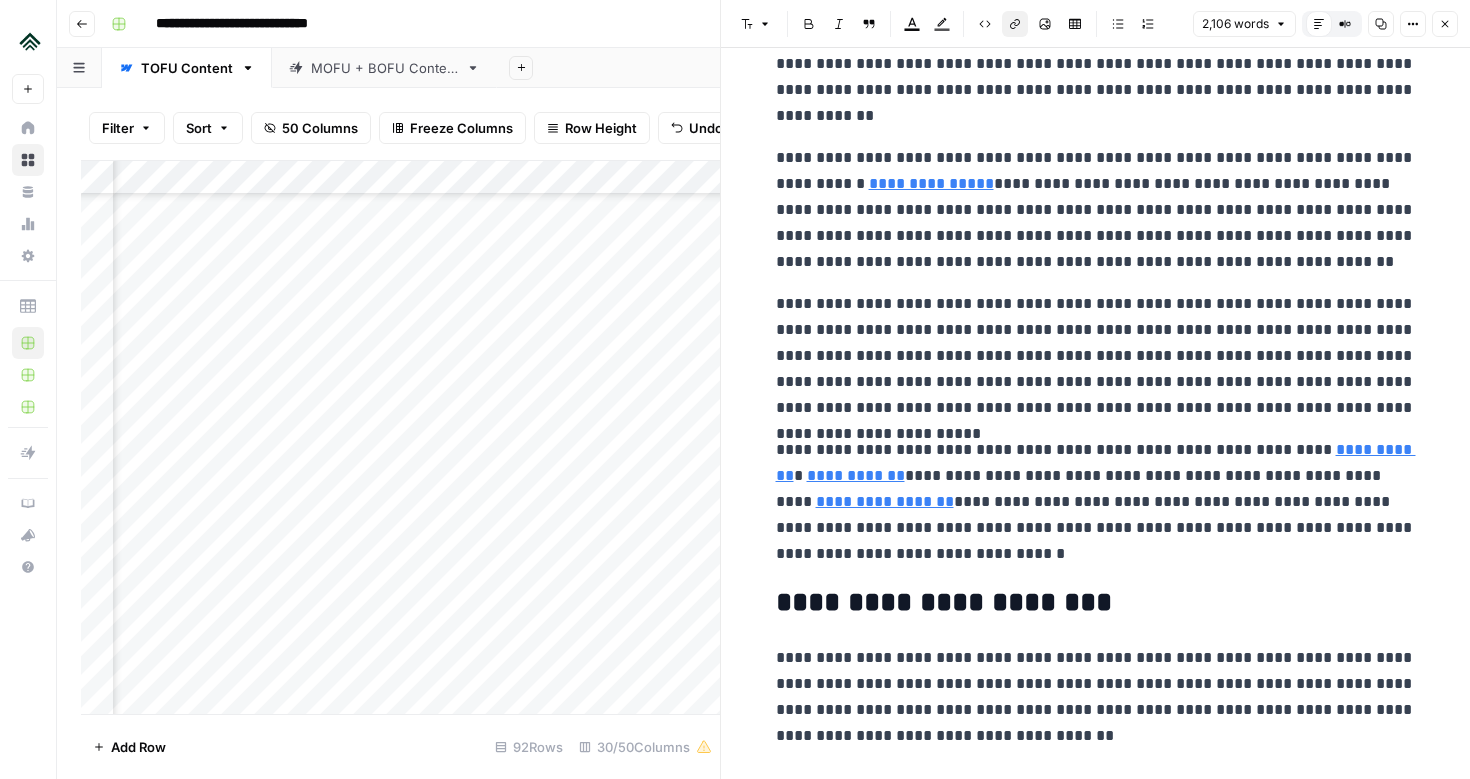 click on "**********" at bounding box center [1096, 502] 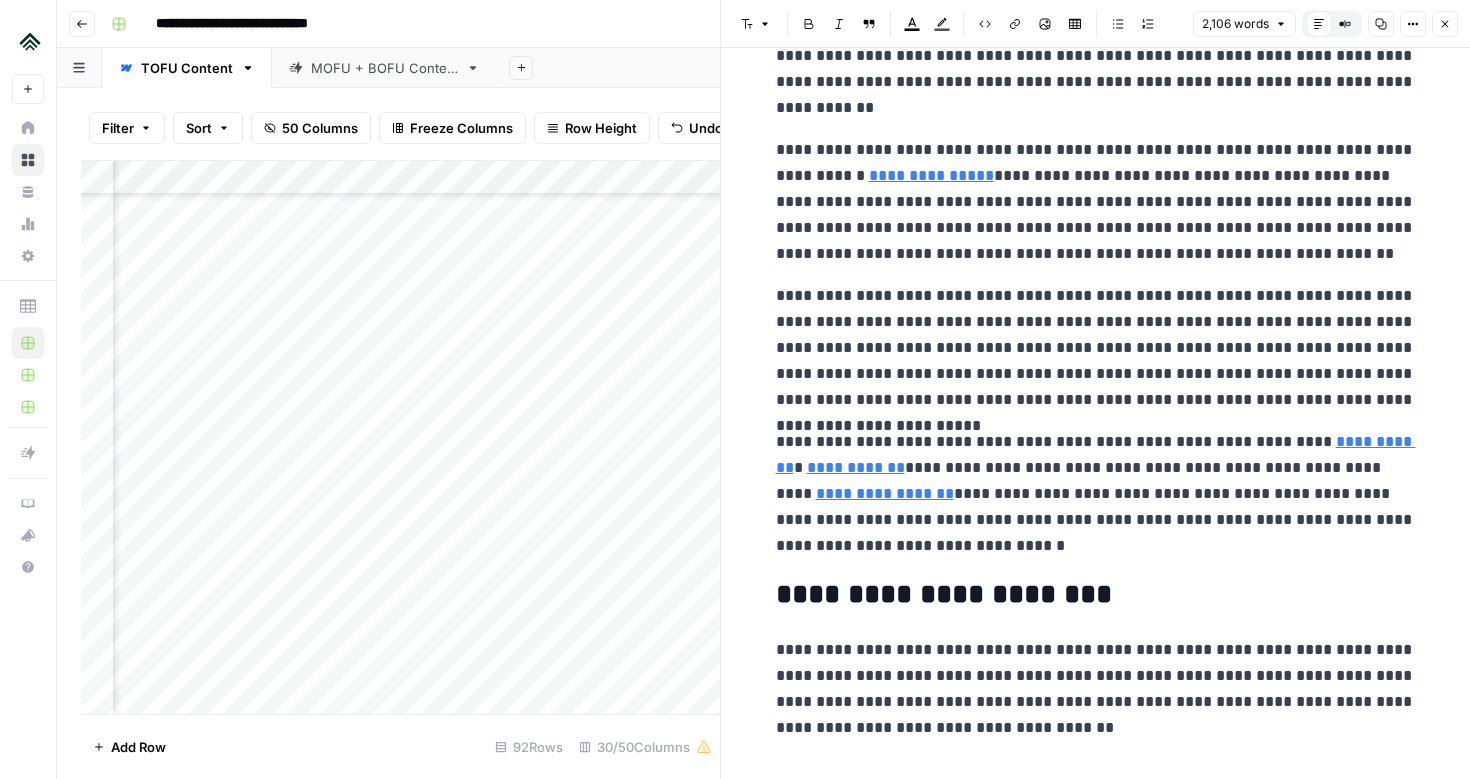 scroll, scrollTop: 783, scrollLeft: 0, axis: vertical 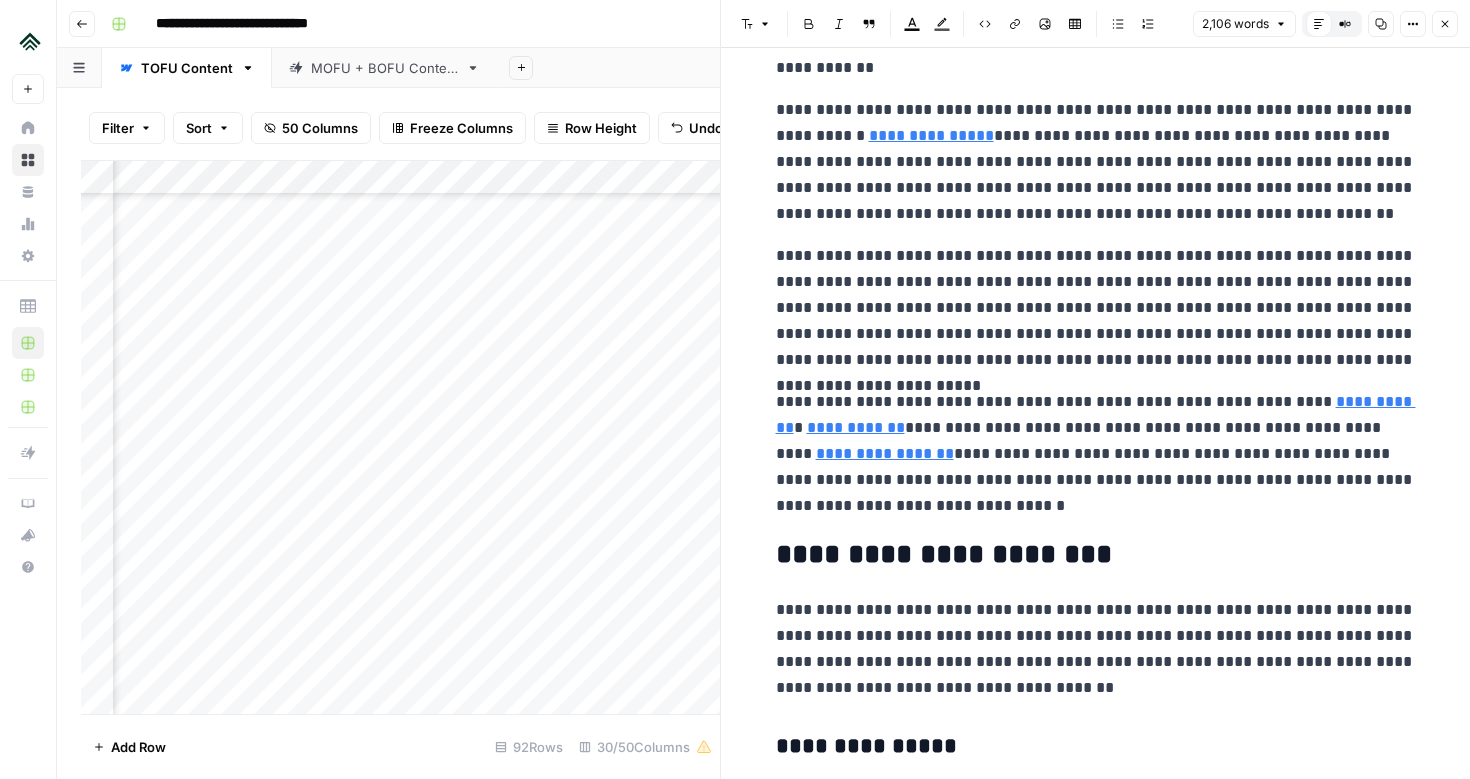 click on "**********" at bounding box center (1096, 454) 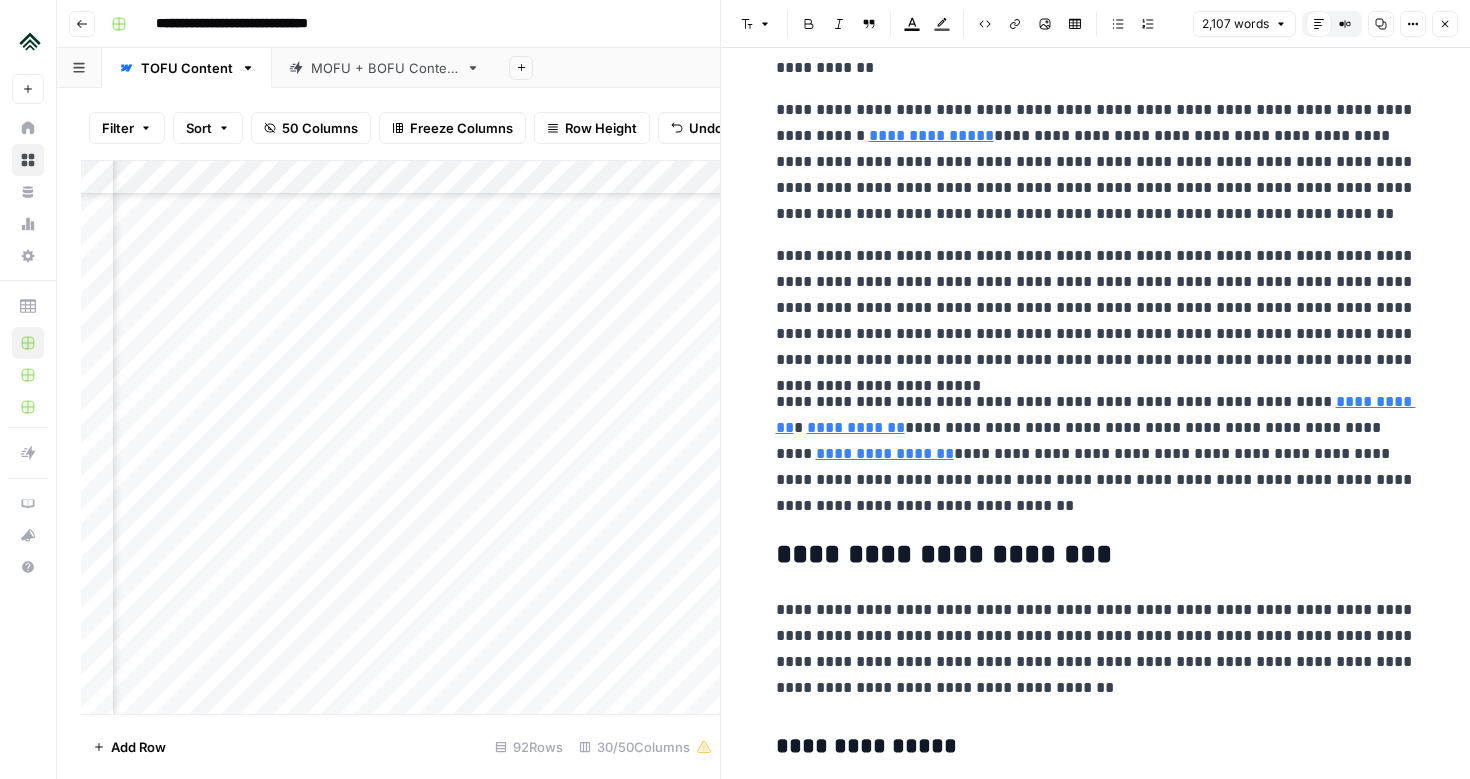 click on "**********" at bounding box center [1096, 454] 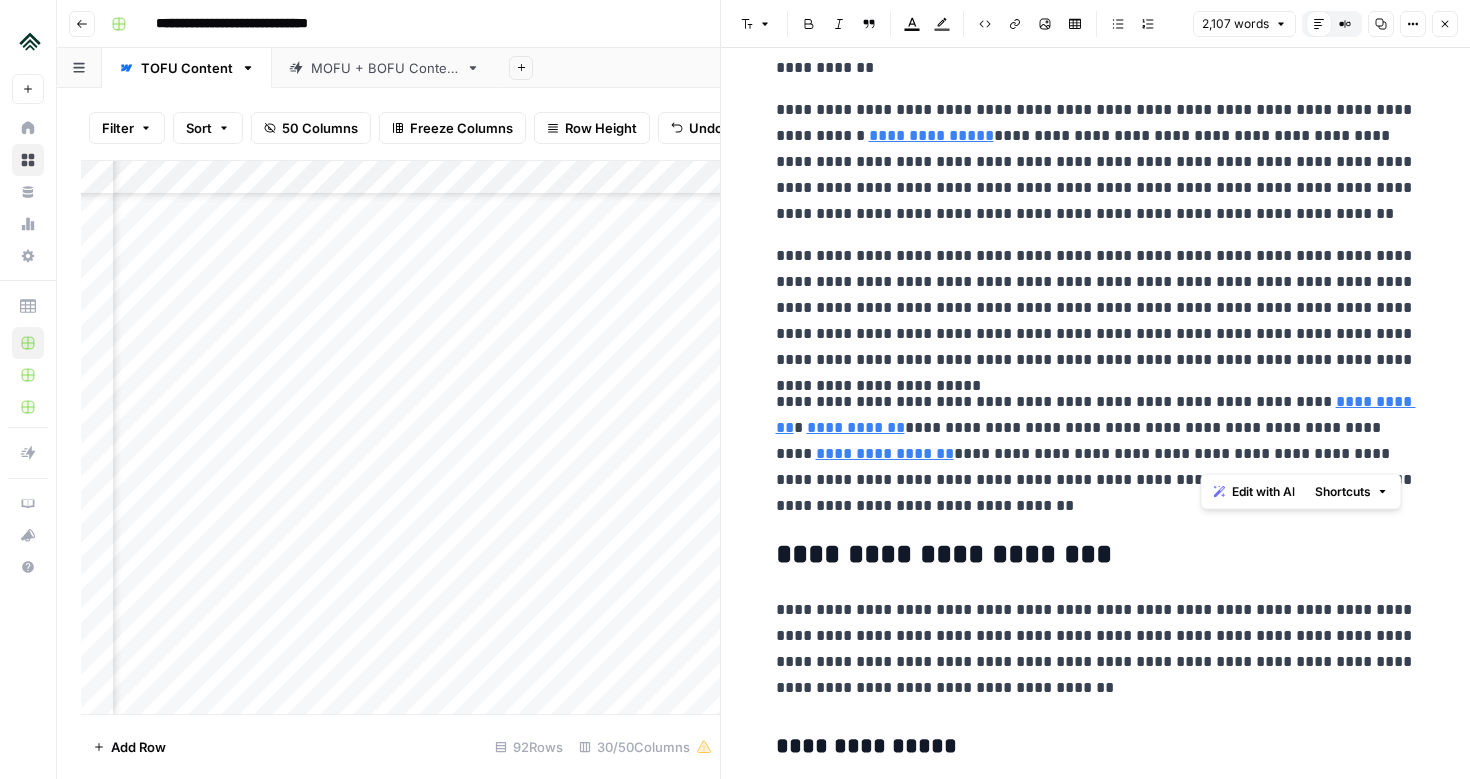 click on "**********" at bounding box center [1096, 454] 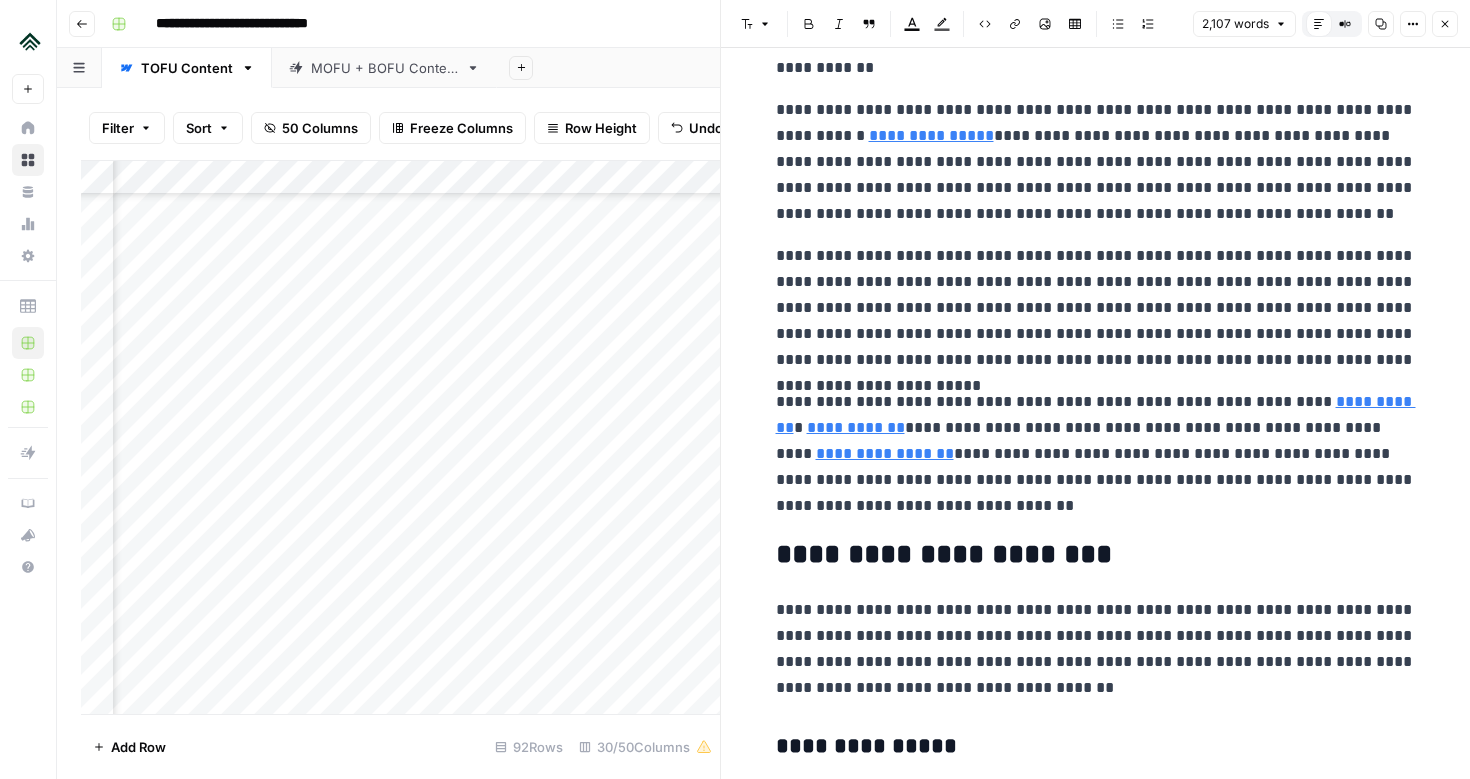 click on "**********" at bounding box center [1096, 454] 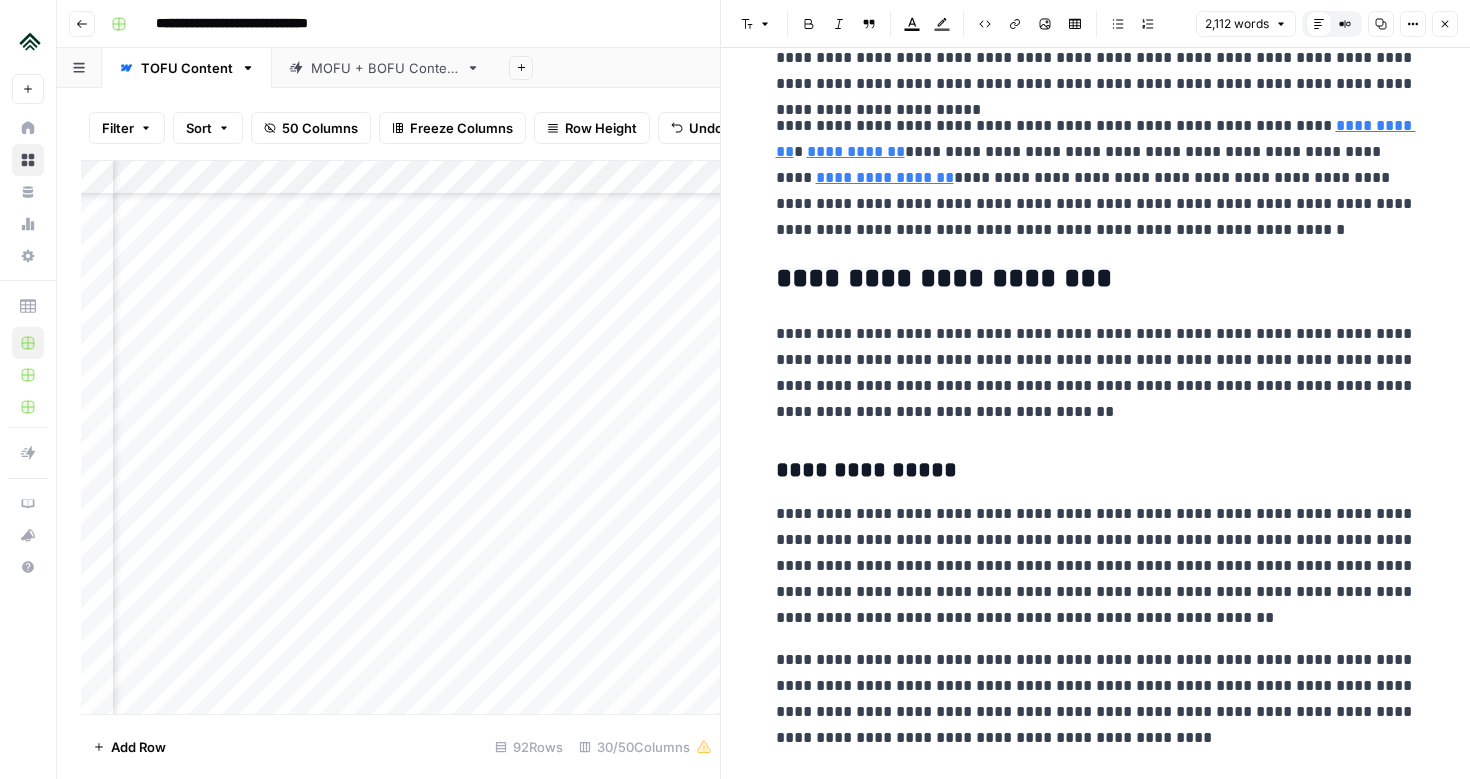 scroll, scrollTop: 1105, scrollLeft: 0, axis: vertical 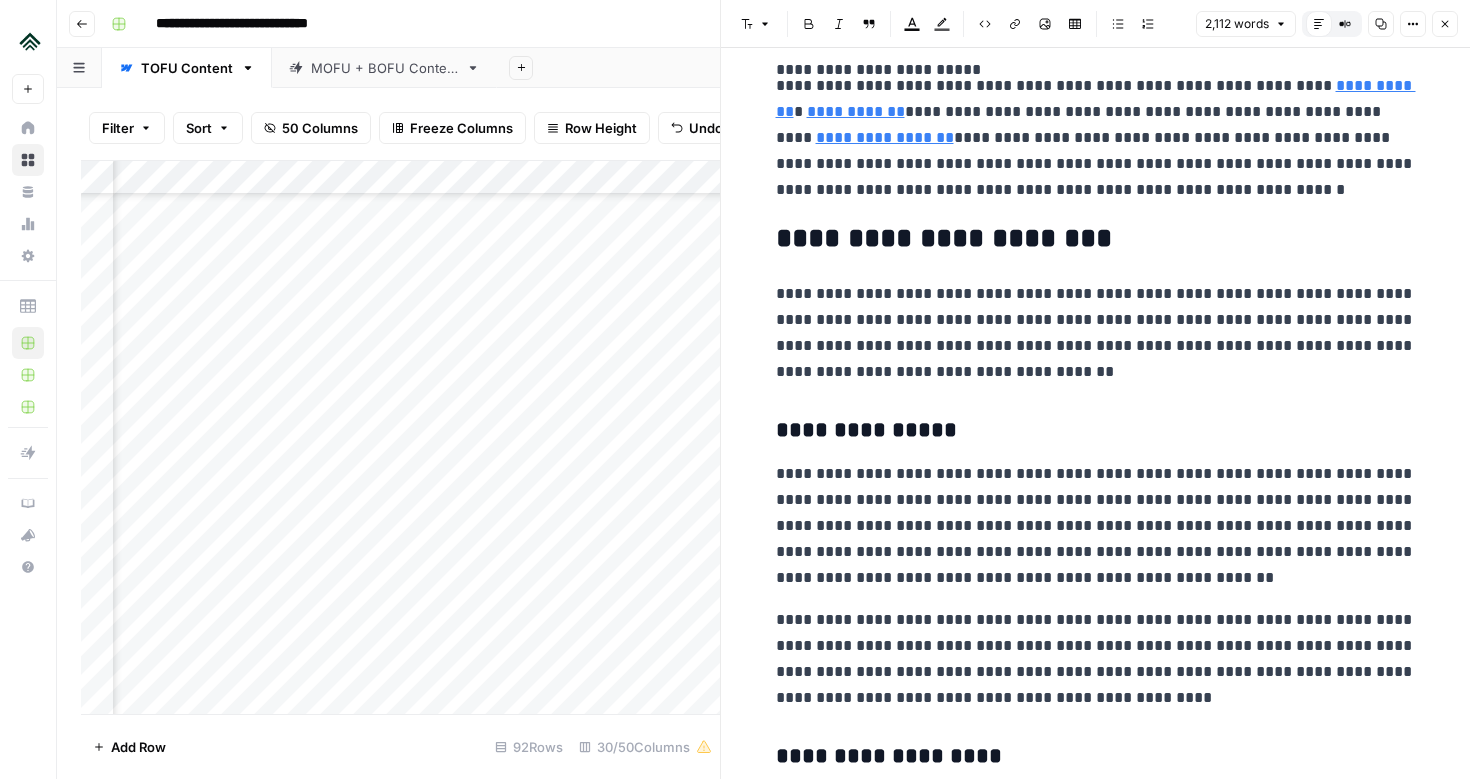 click on "**********" at bounding box center [1096, 239] 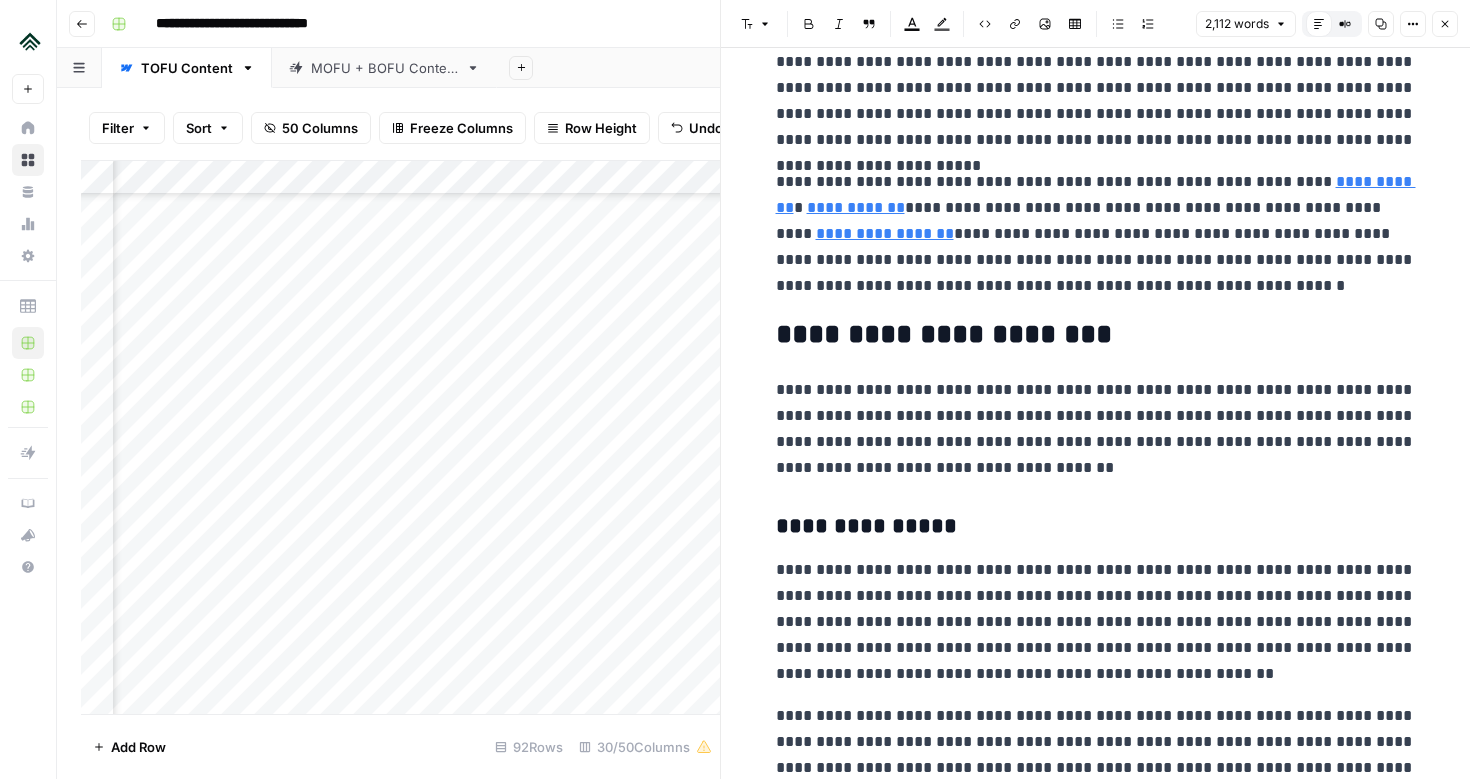 scroll, scrollTop: 1186, scrollLeft: 0, axis: vertical 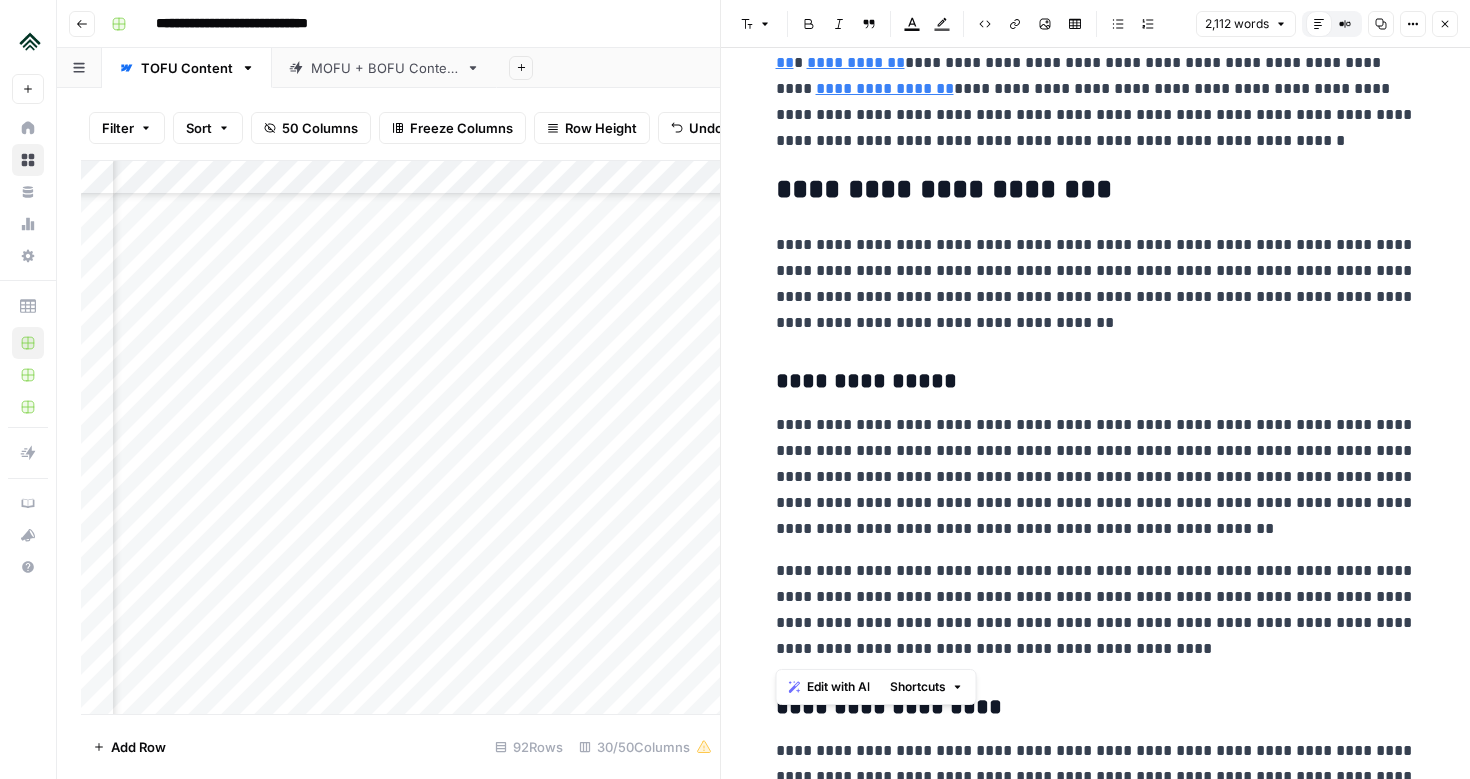 drag, startPoint x: 799, startPoint y: 460, endPoint x: 1206, endPoint y: 654, distance: 450.87137 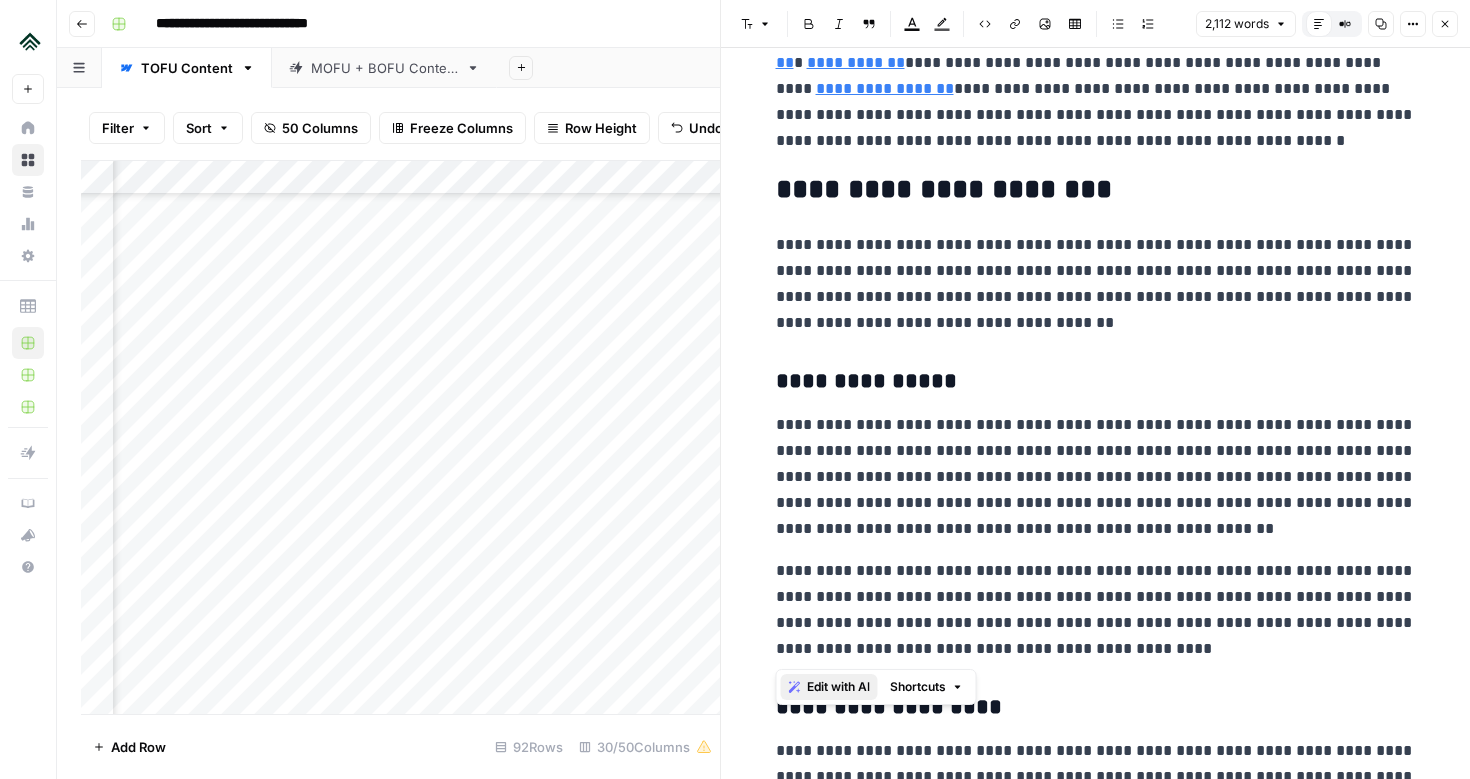 click on "Edit with AI" at bounding box center [838, 687] 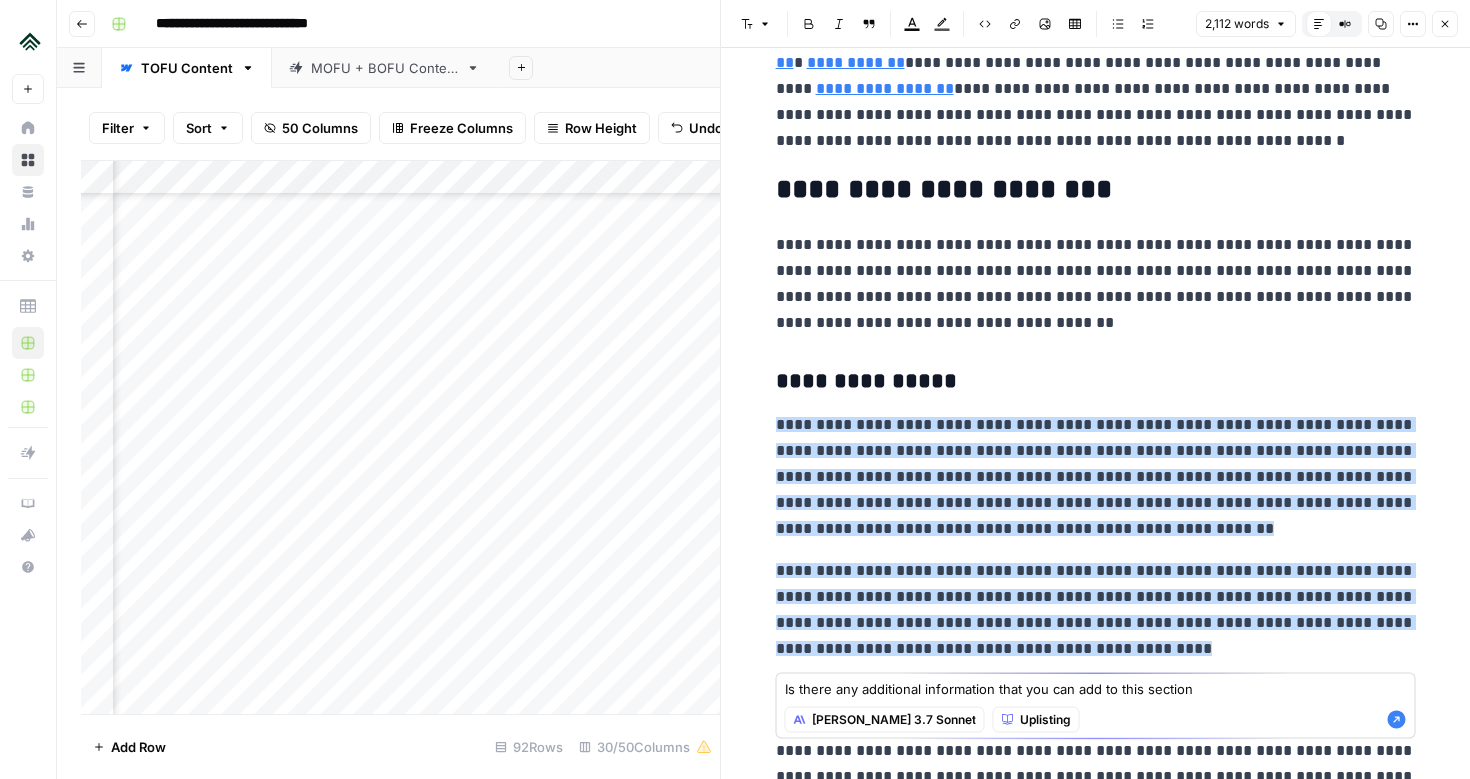 click on "Is there any additional information that you can add to this section" at bounding box center [1096, 689] 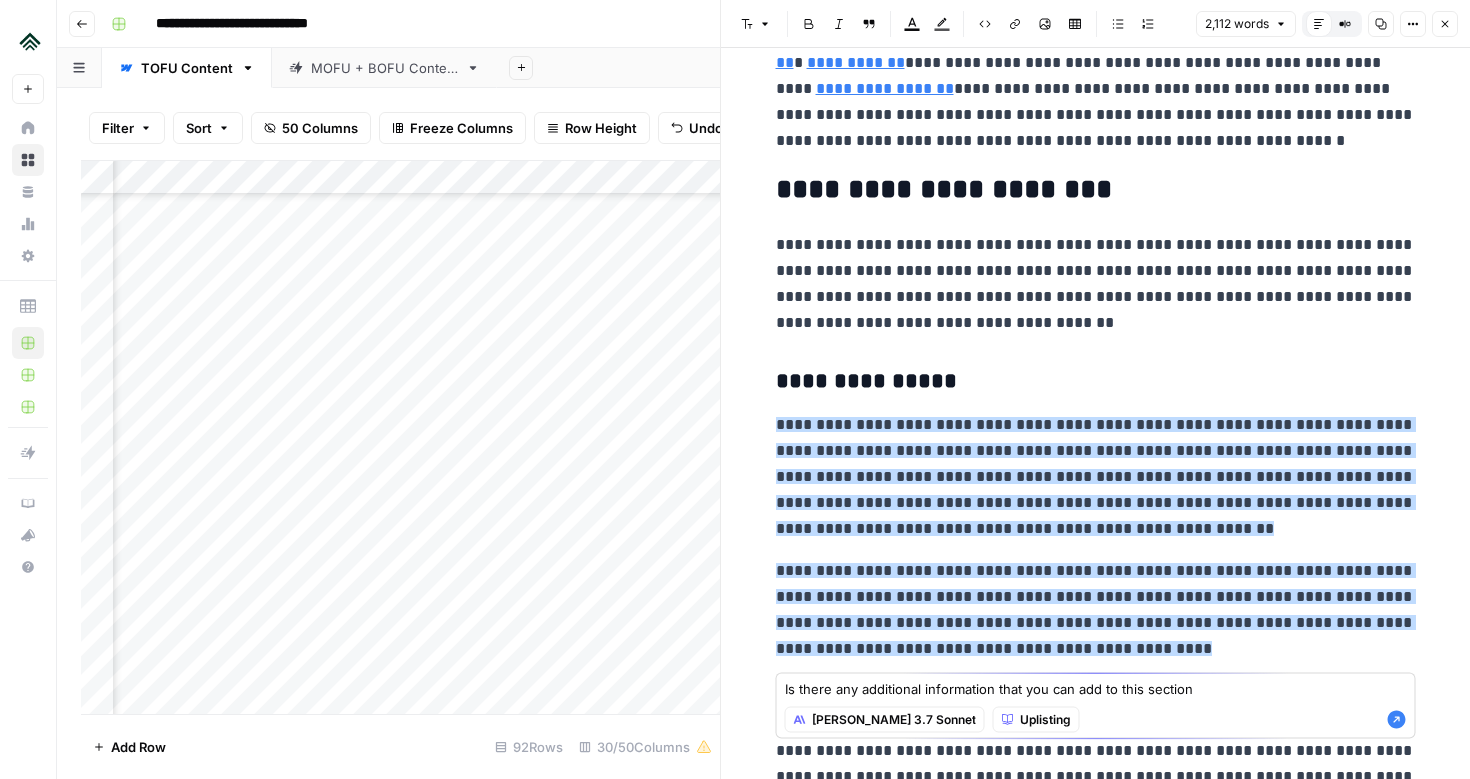click on "Is there any additional information that you can add to this section" at bounding box center [1096, 689] 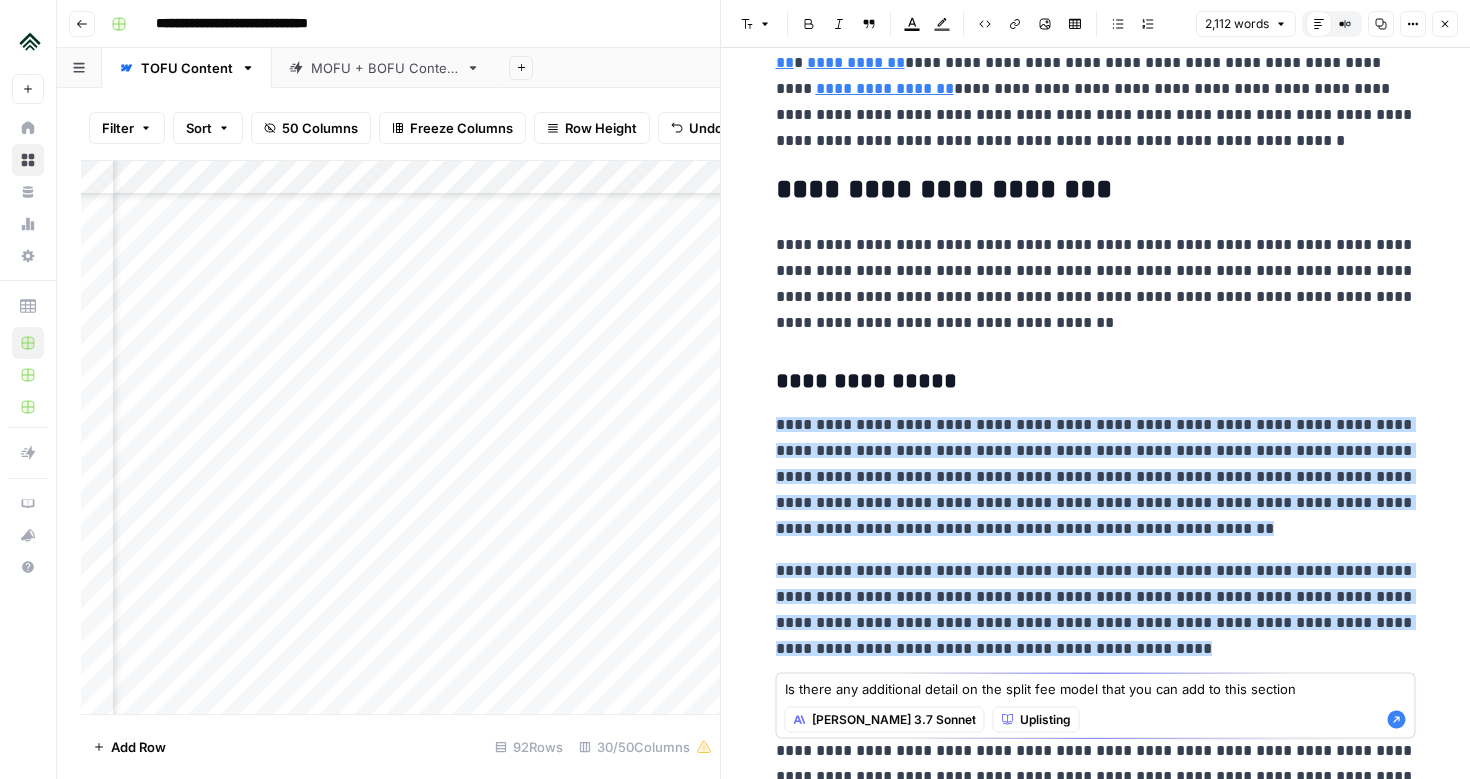 click on "Is there any additional detail on the split fee model that you can add to this section" at bounding box center [1096, 689] 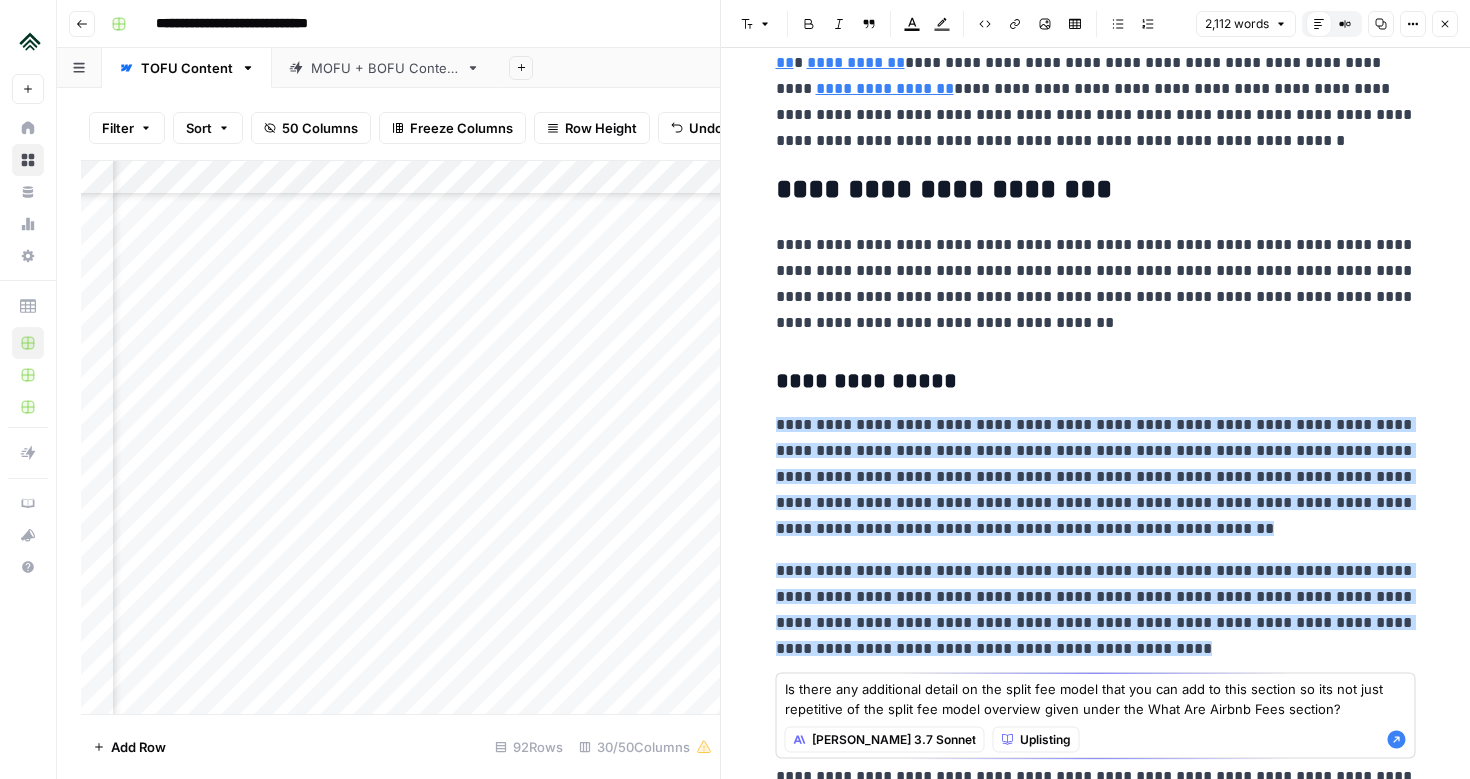 type on "Is there any additional detail on the split fee model that you can add to this section so its not just repetitive of the split fee model overview given under the What Are Airbnb Fees section?" 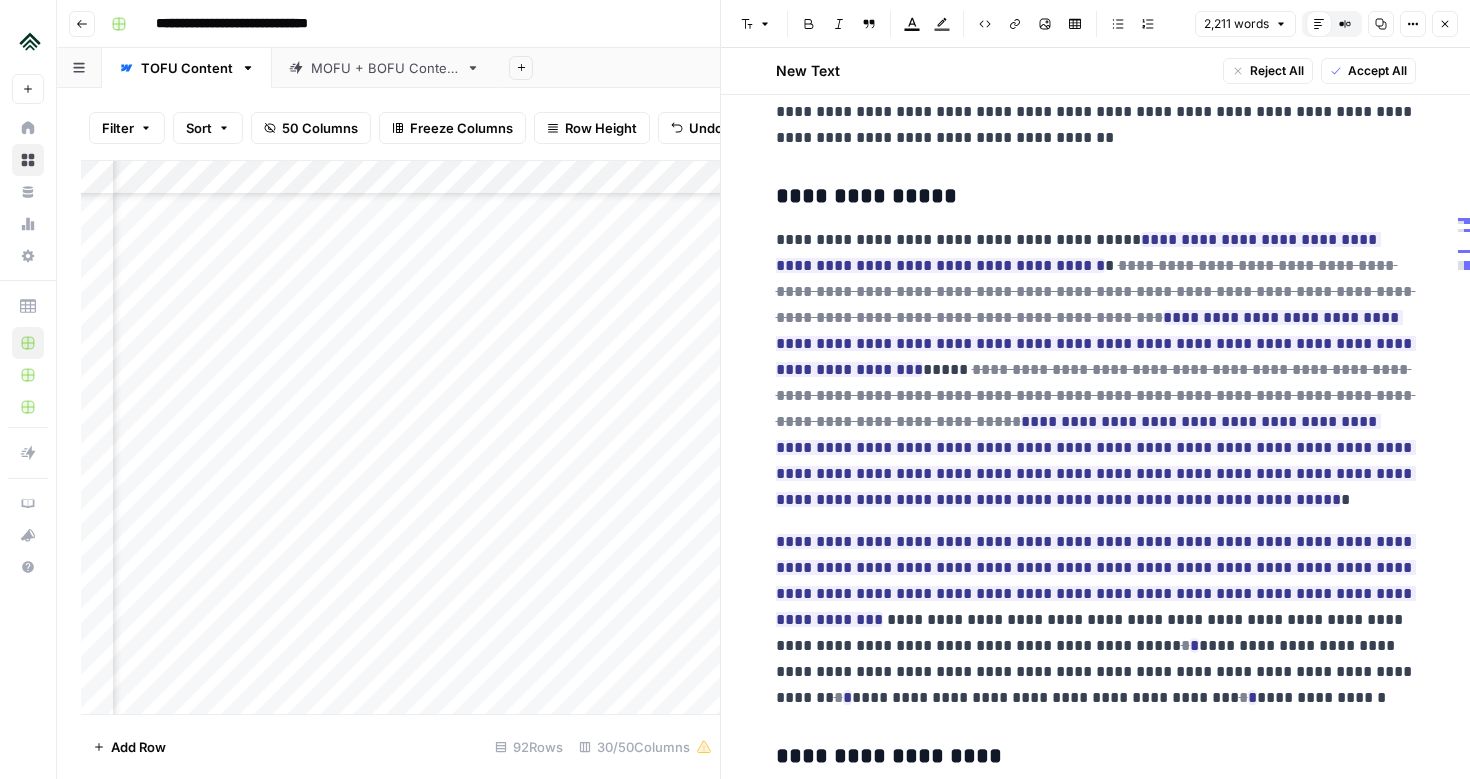scroll, scrollTop: 1436, scrollLeft: 0, axis: vertical 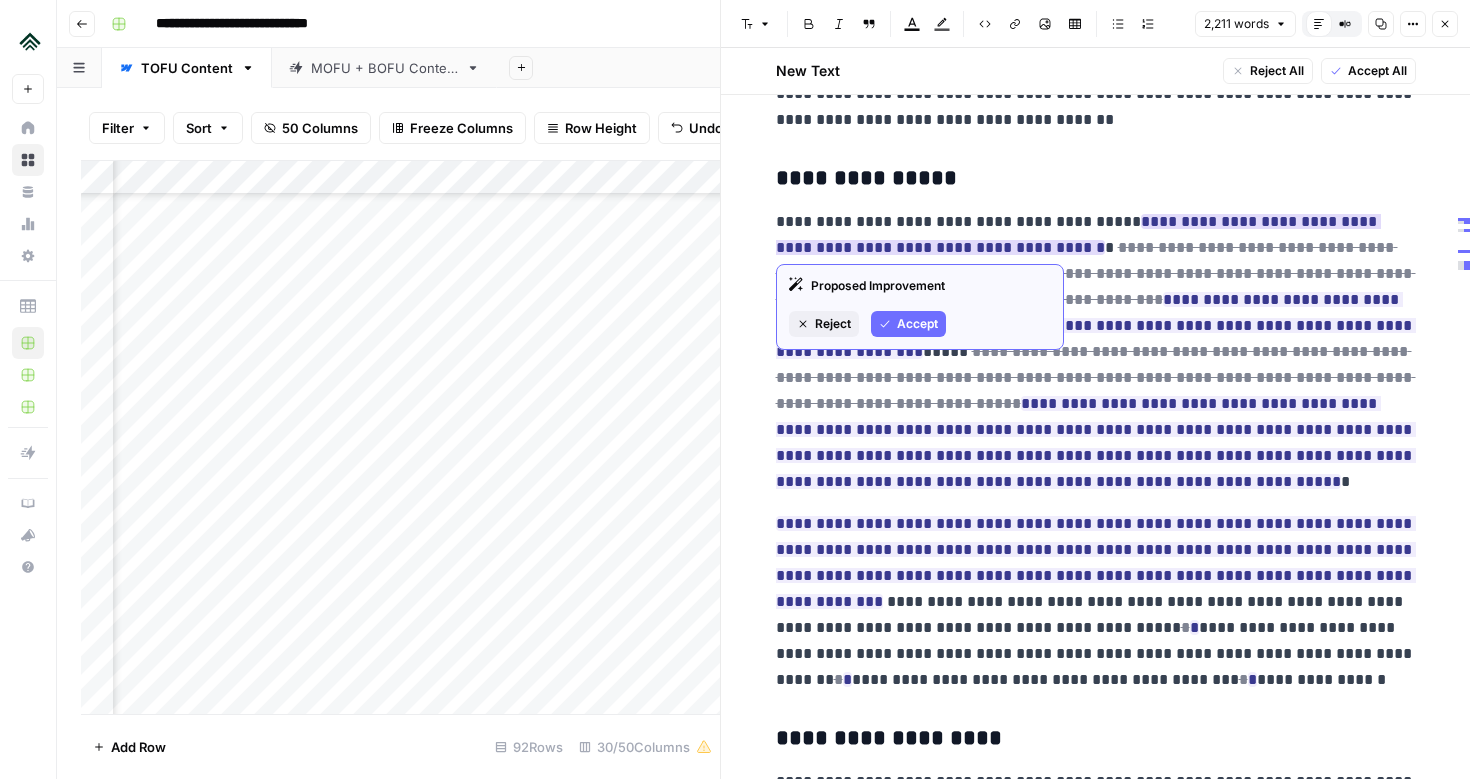 click on "Accept" at bounding box center (917, 324) 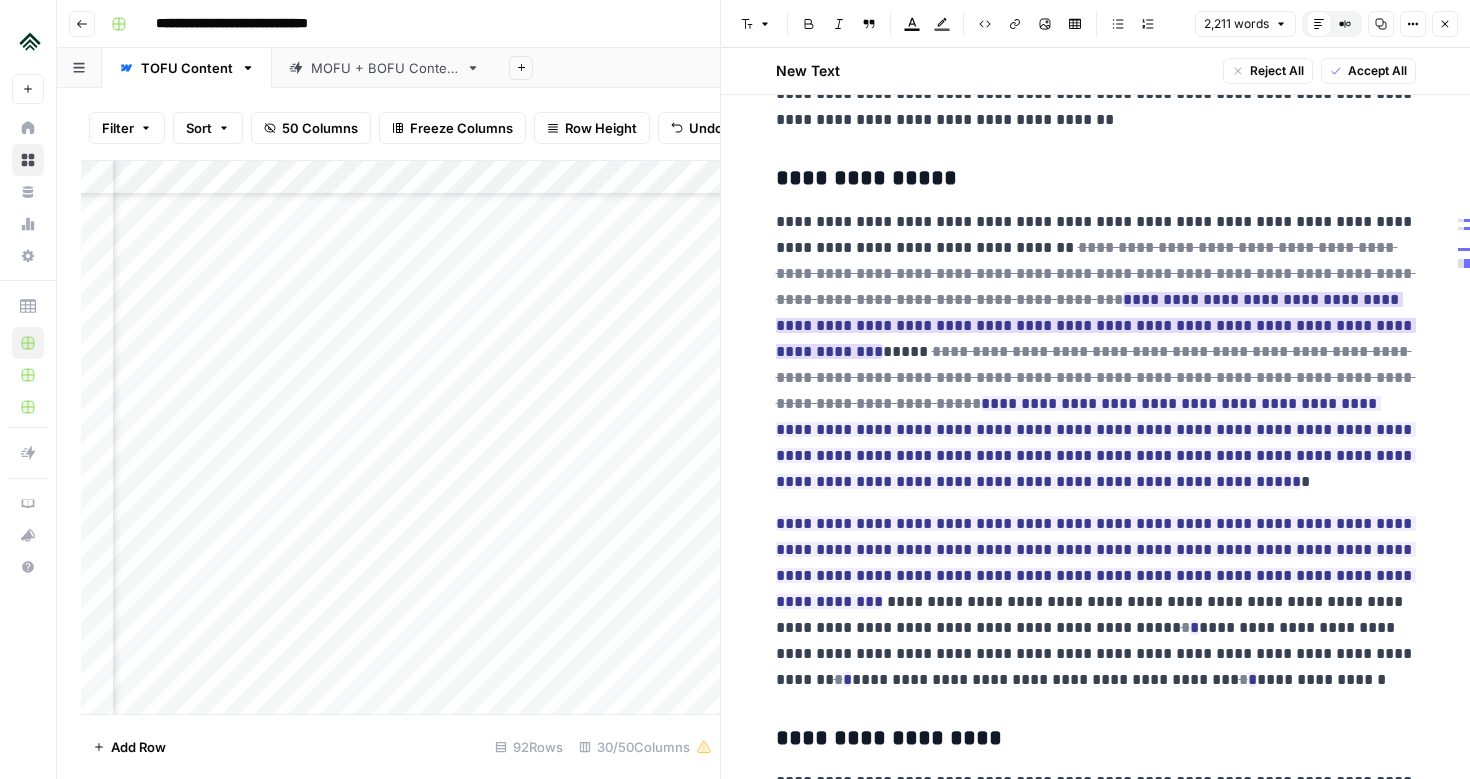 scroll, scrollTop: 1439, scrollLeft: 0, axis: vertical 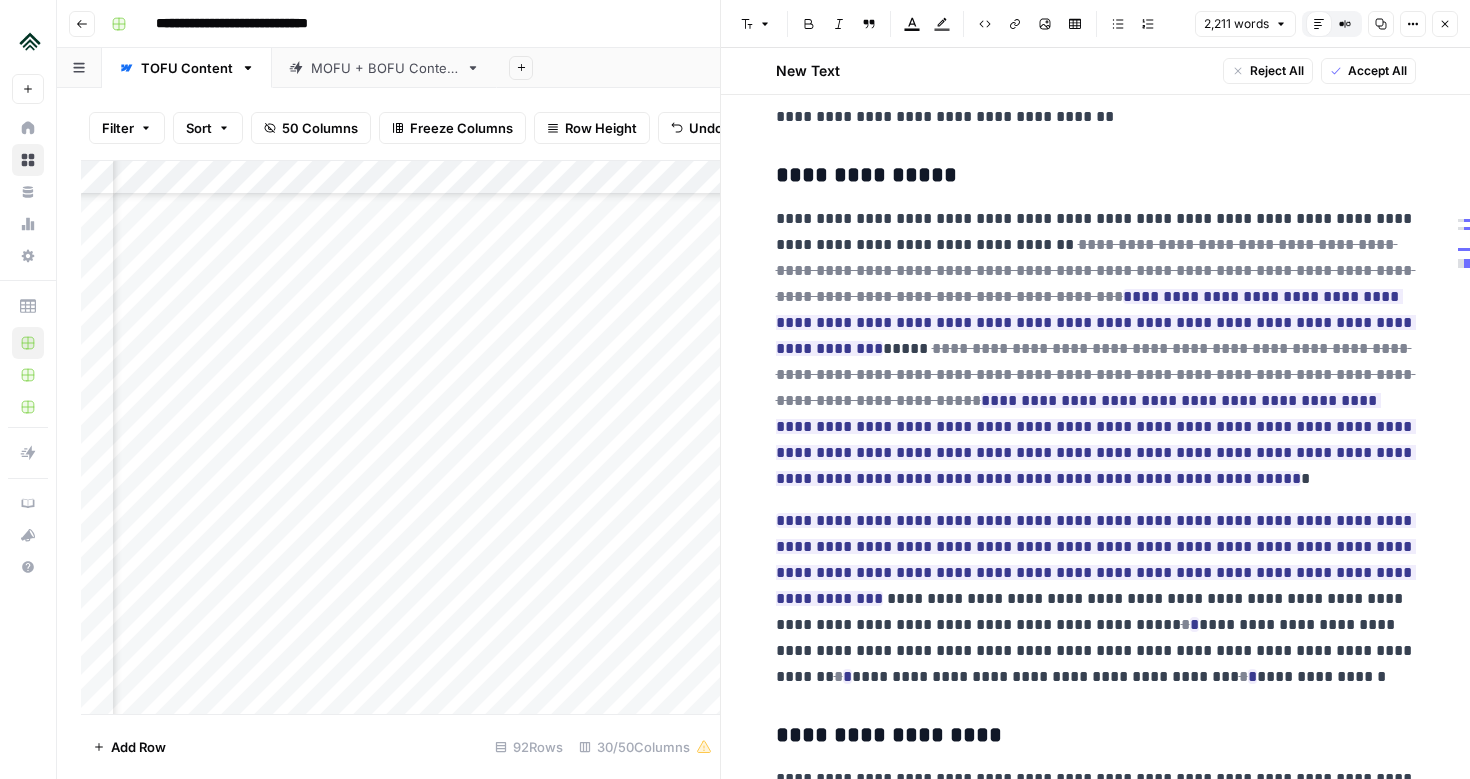 click on "**********" at bounding box center (1096, 349) 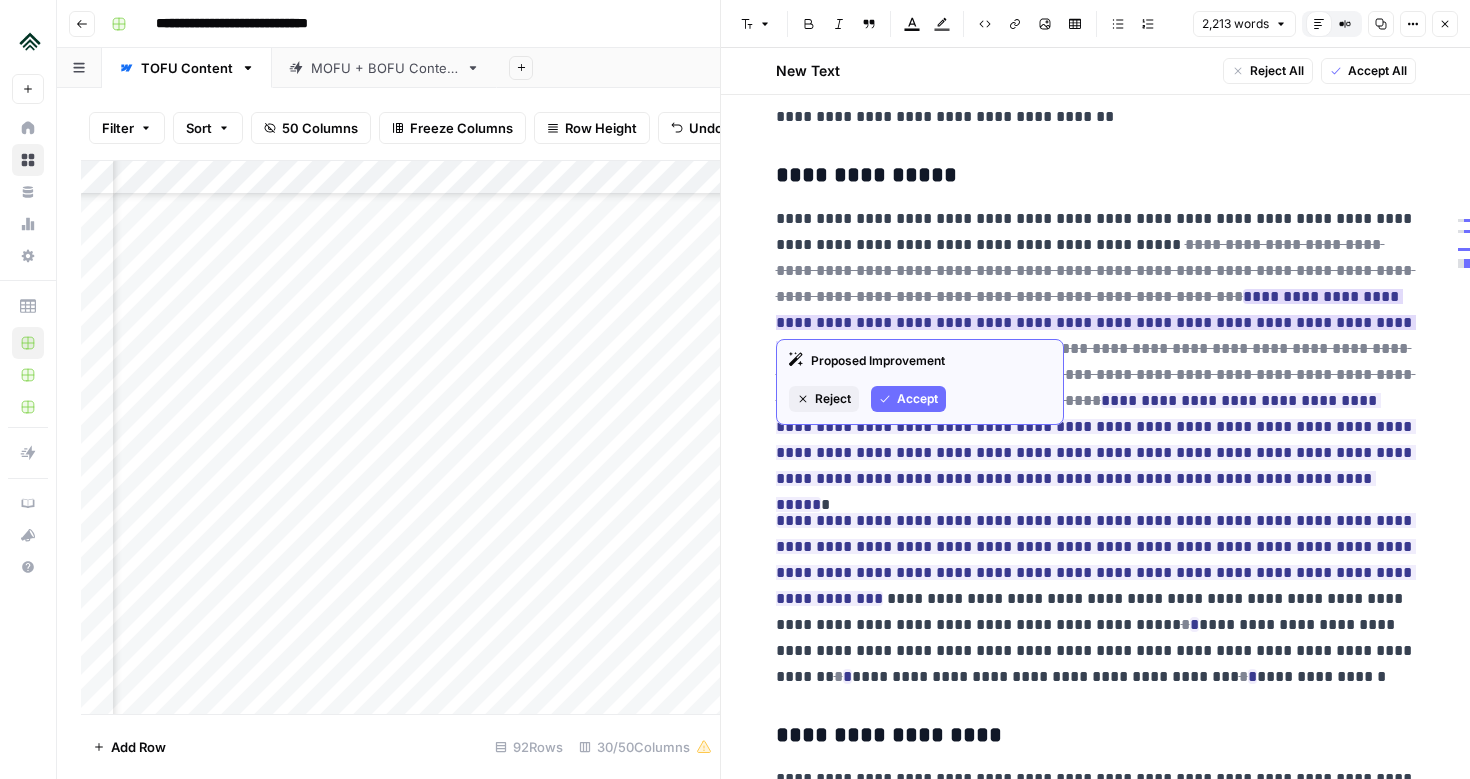 click on "Accept" at bounding box center (917, 399) 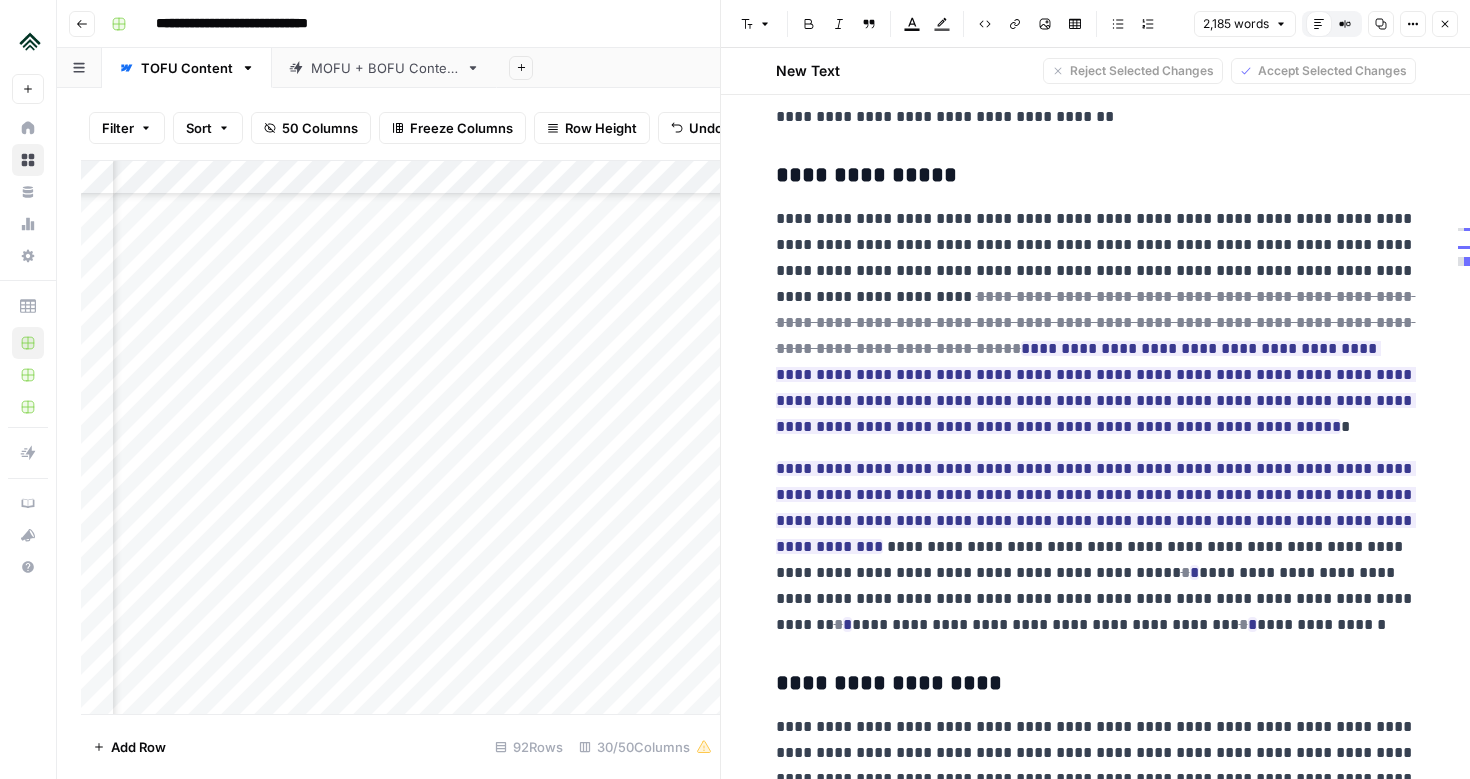 drag, startPoint x: 1137, startPoint y: 244, endPoint x: 1181, endPoint y: 244, distance: 44 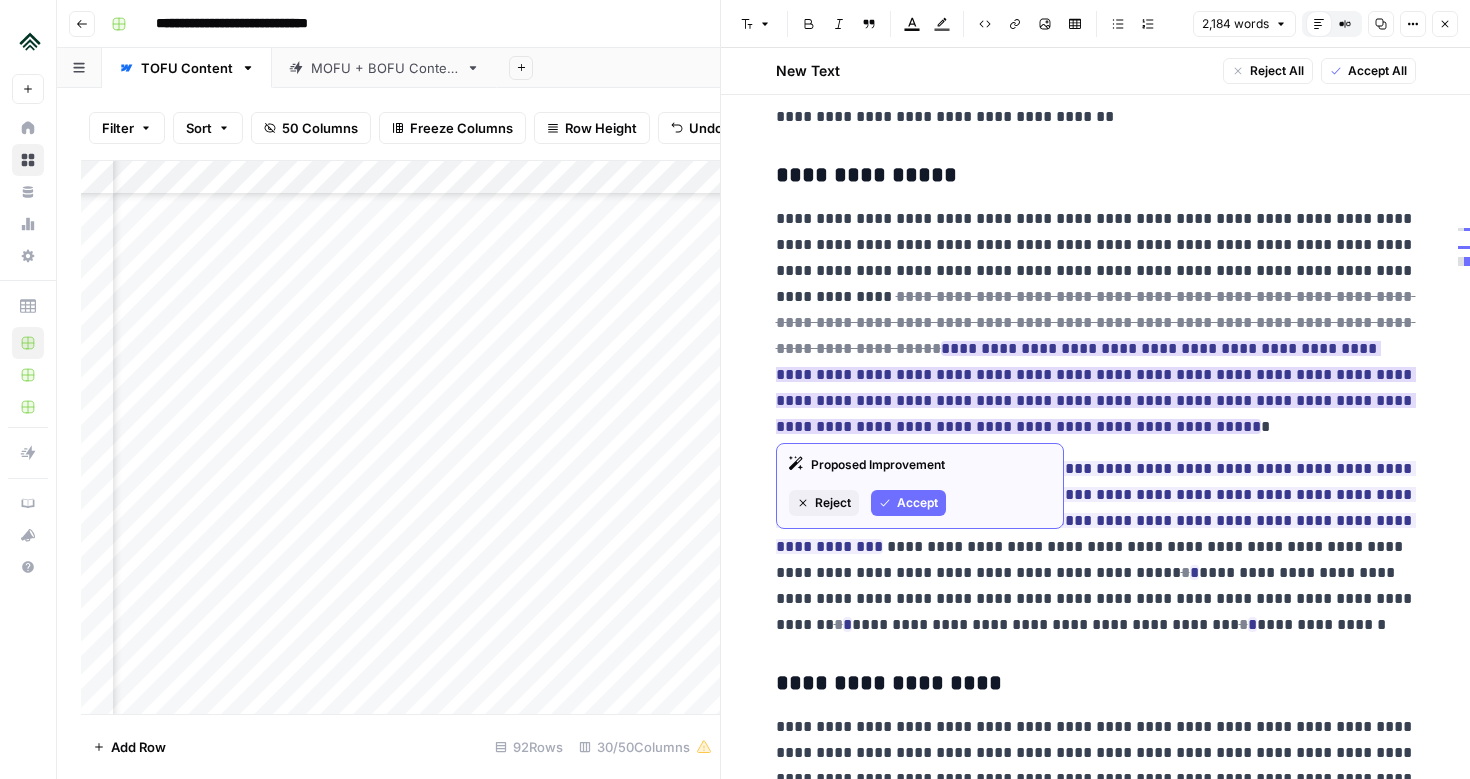 click on "Accept" at bounding box center (917, 503) 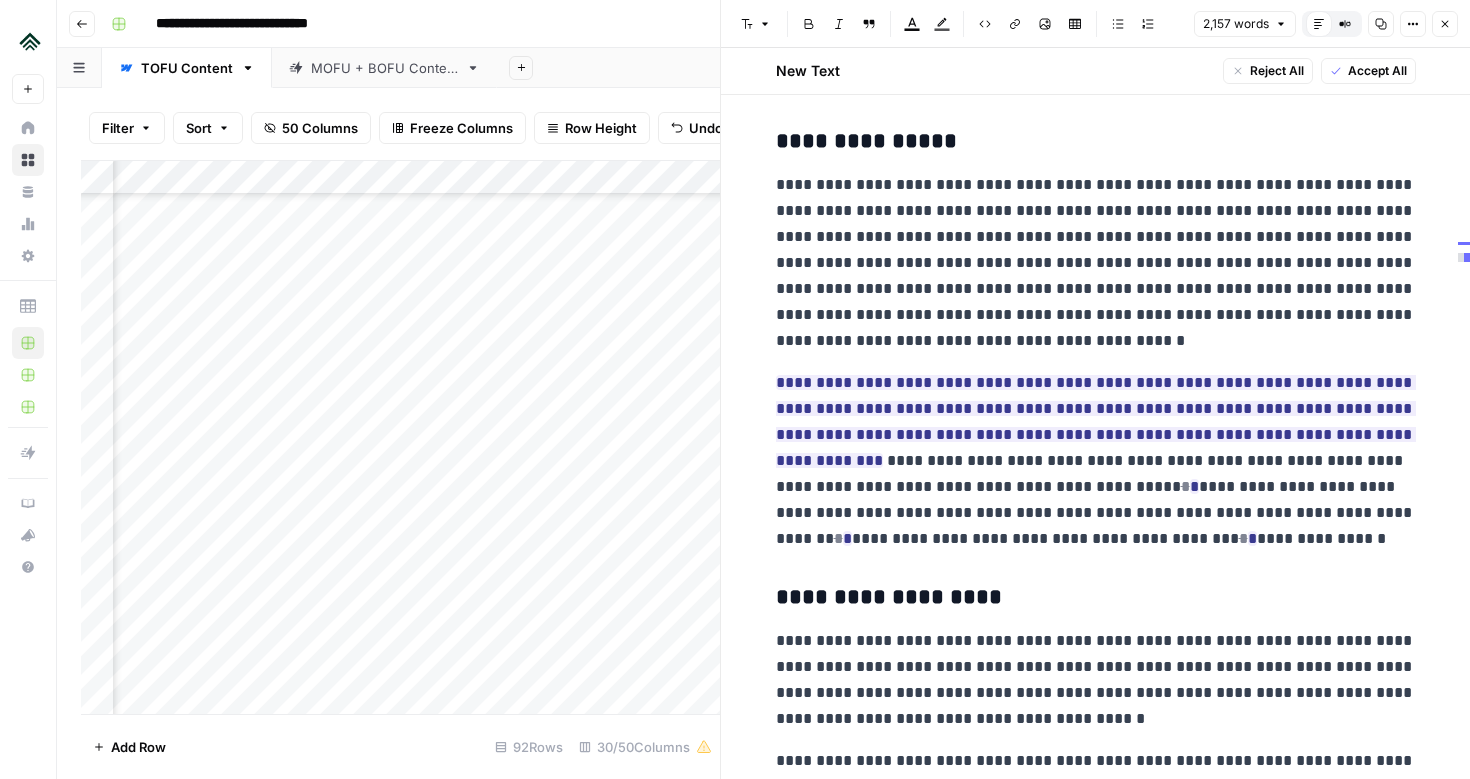 scroll, scrollTop: 1475, scrollLeft: 0, axis: vertical 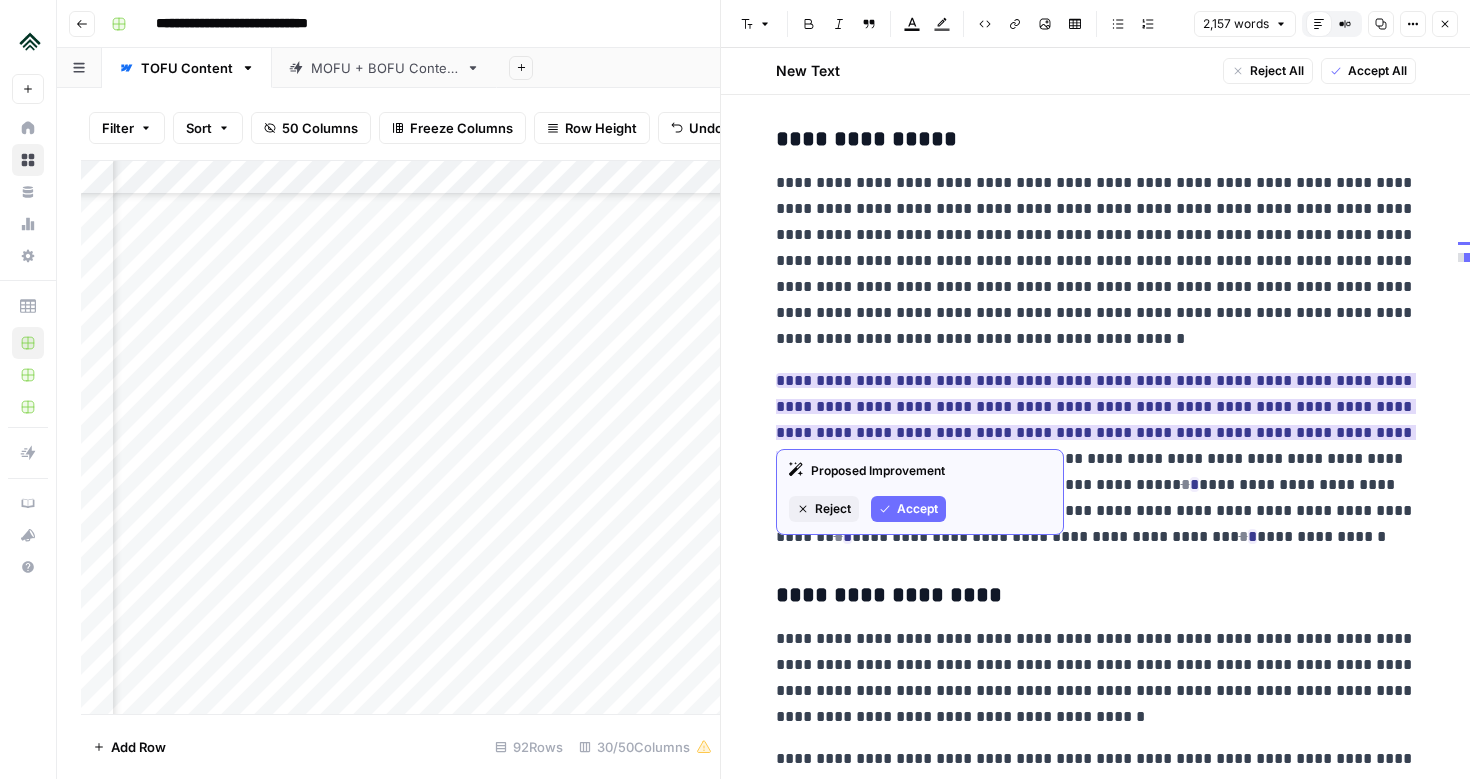 click on "Accept" at bounding box center (917, 509) 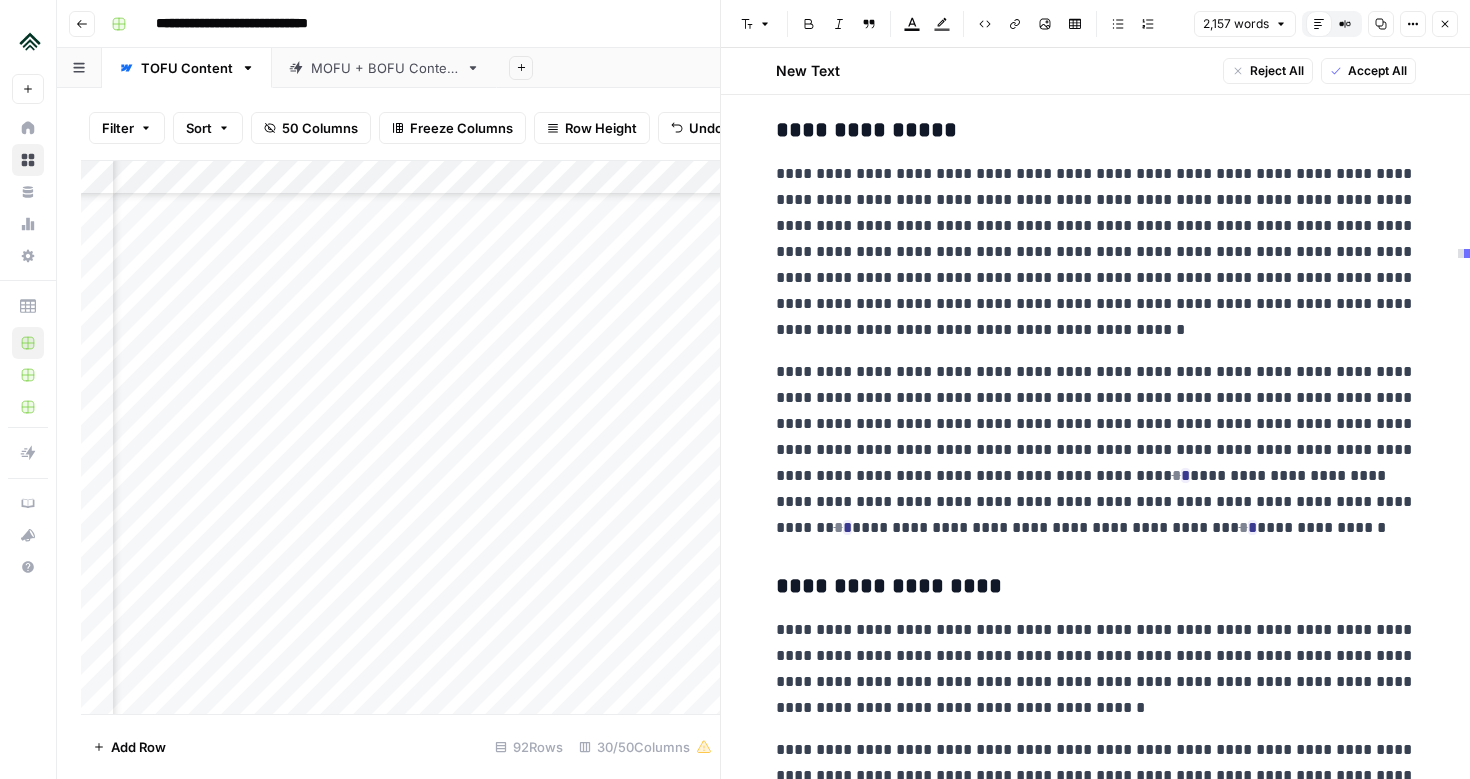 scroll, scrollTop: 1496, scrollLeft: 0, axis: vertical 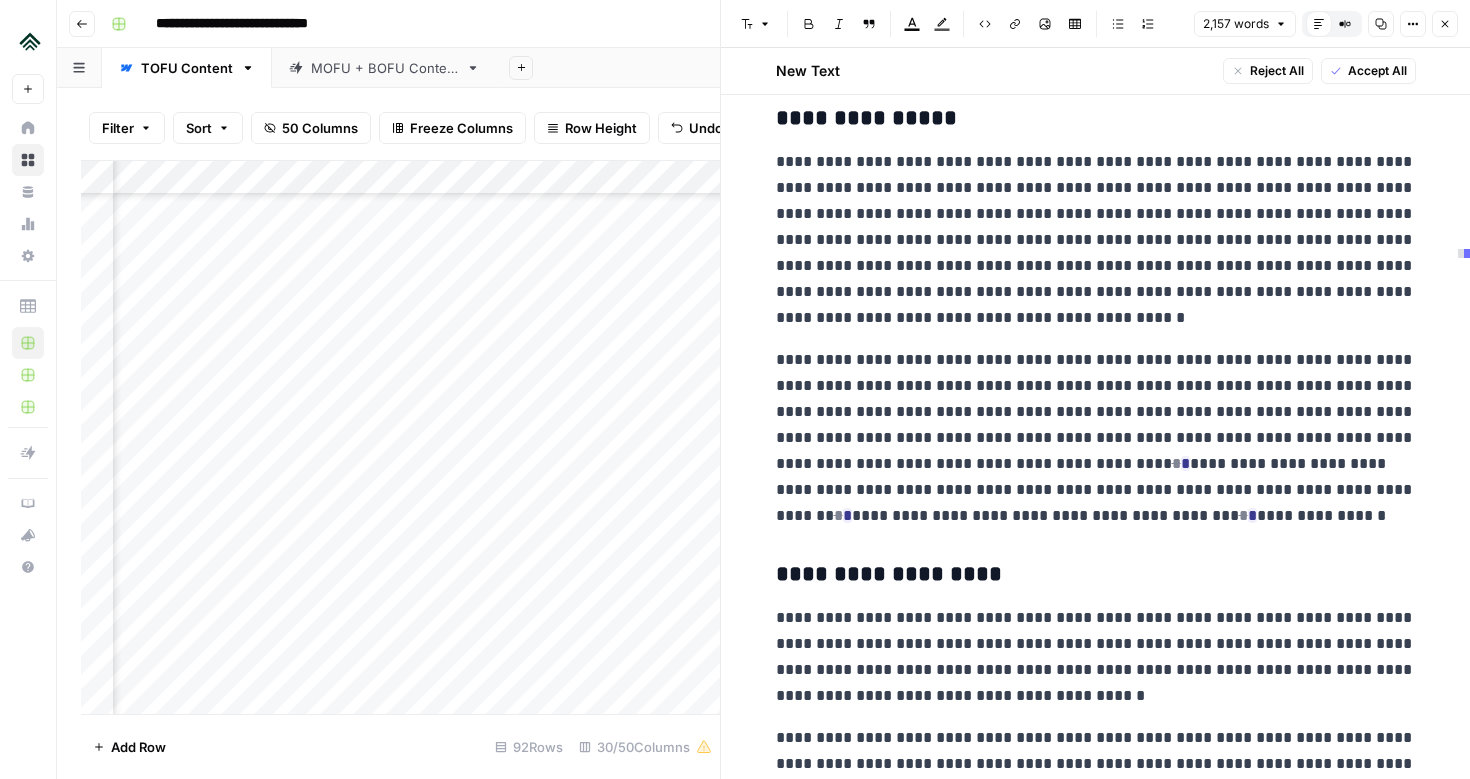 click on "**********" at bounding box center (1096, 438) 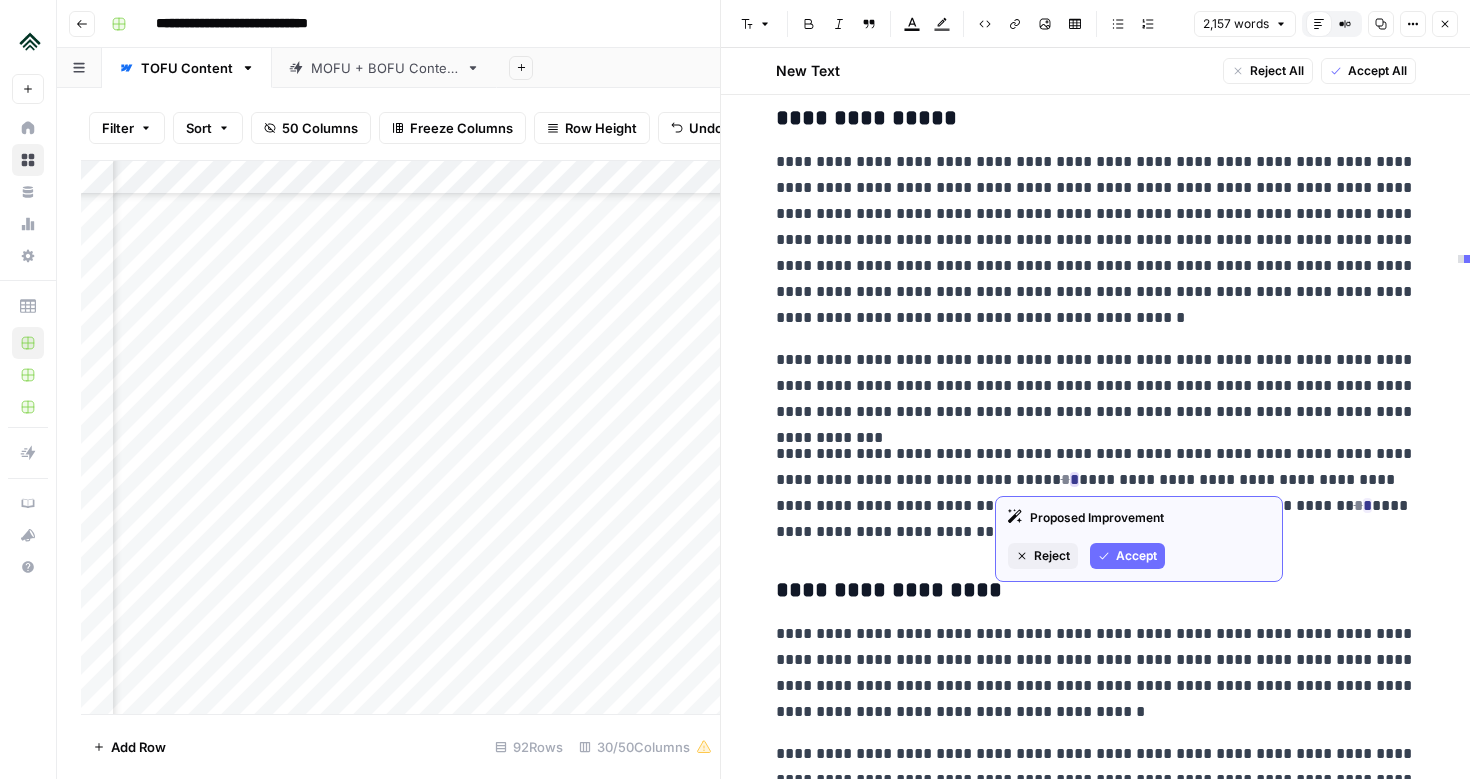 click on "Accept" at bounding box center (1136, 556) 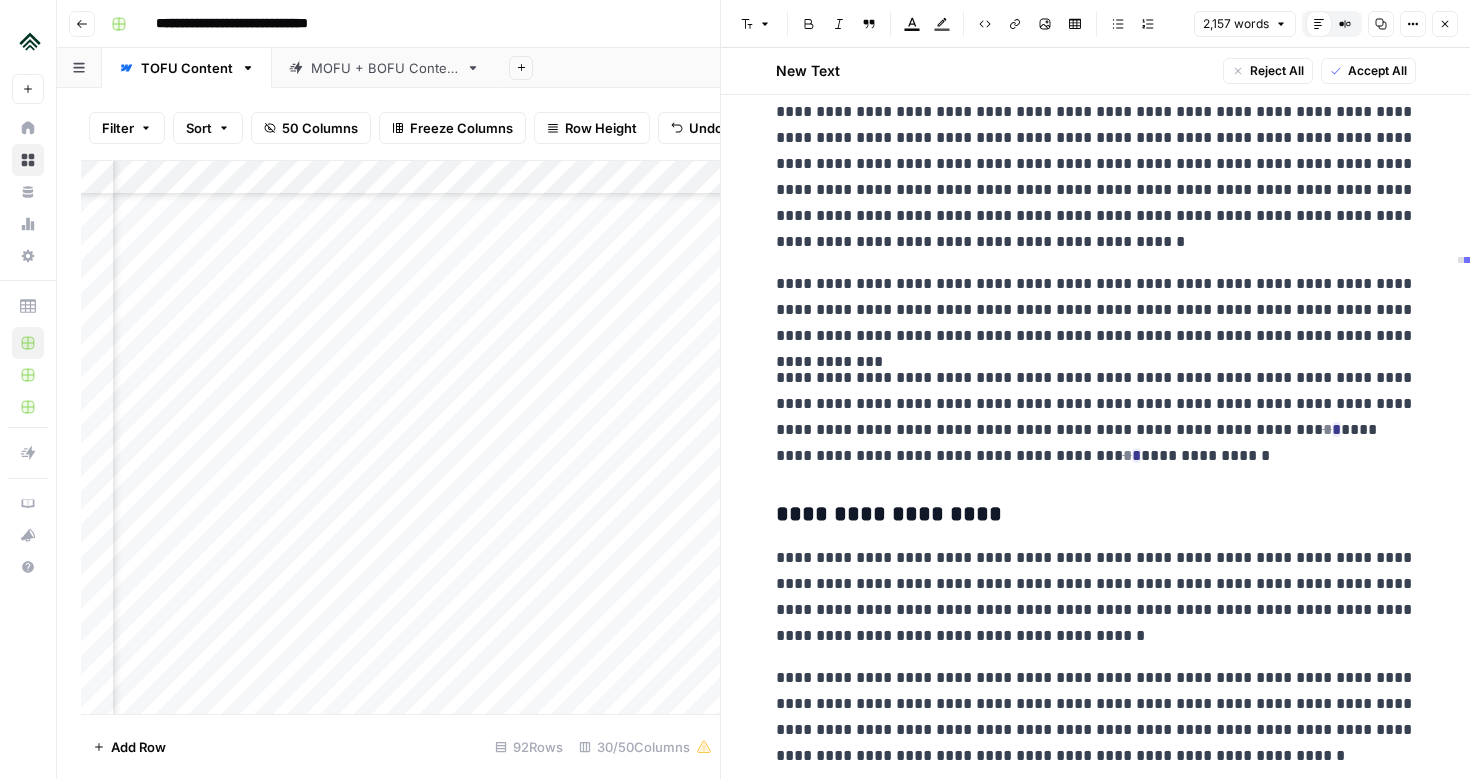 scroll, scrollTop: 1577, scrollLeft: 0, axis: vertical 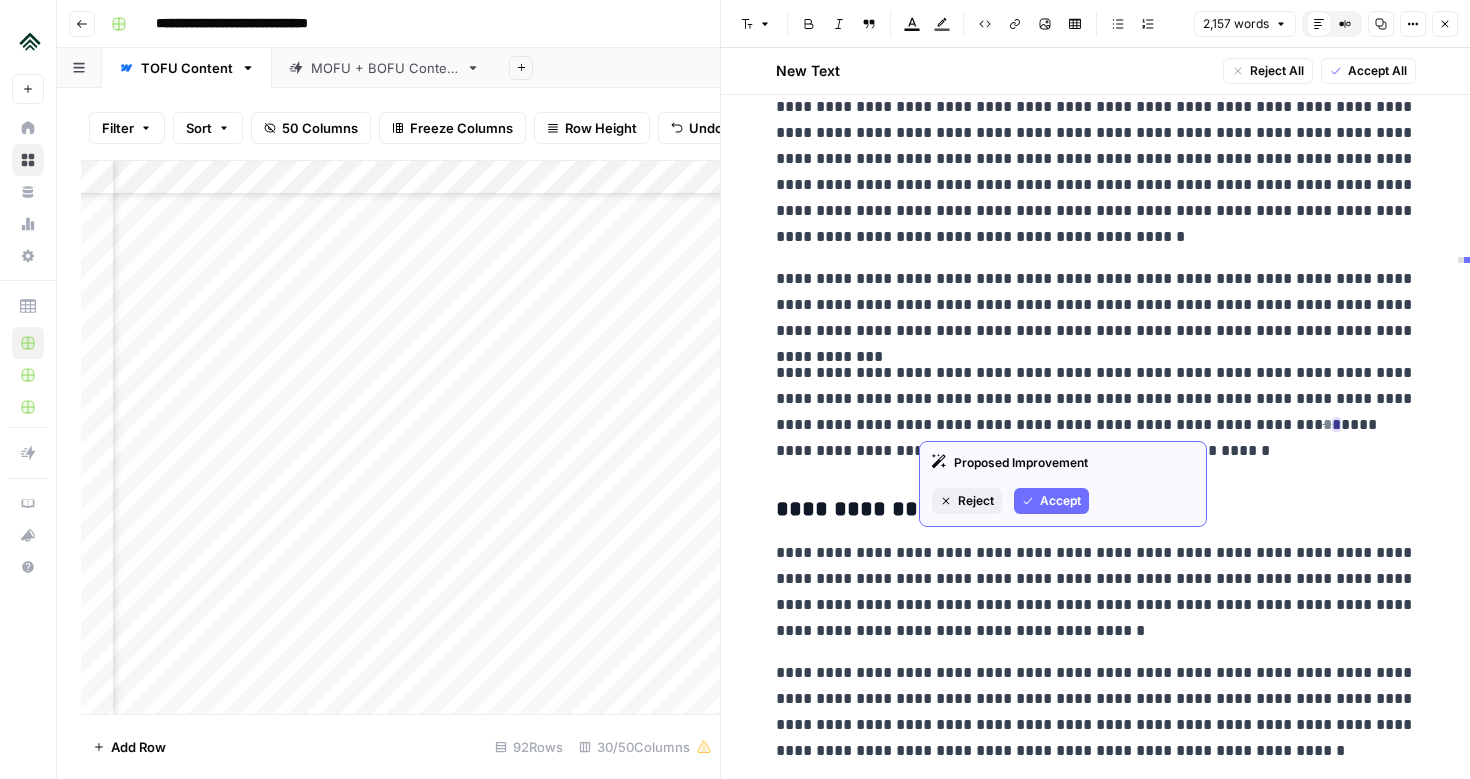 click on "Accept" at bounding box center [1060, 501] 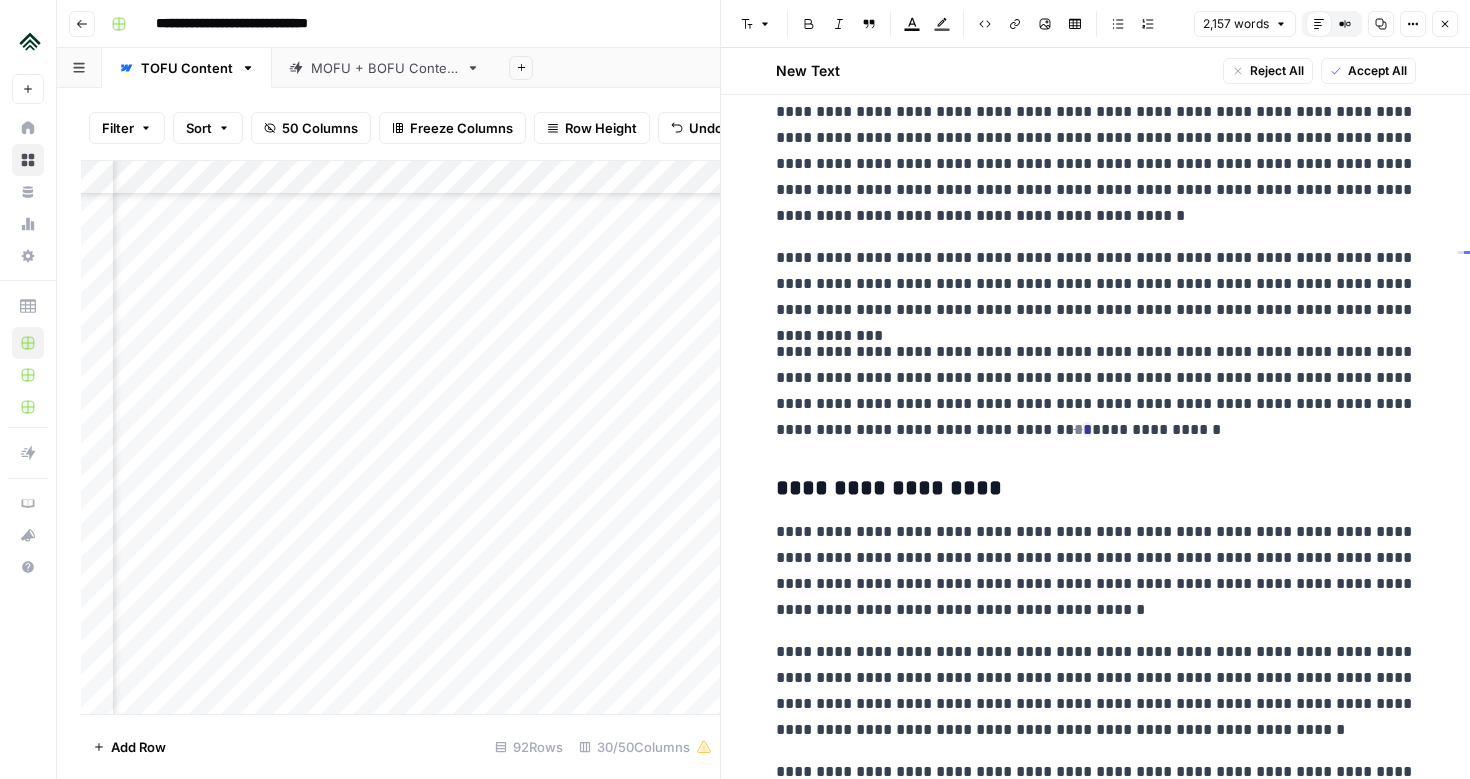 scroll, scrollTop: 1601, scrollLeft: 0, axis: vertical 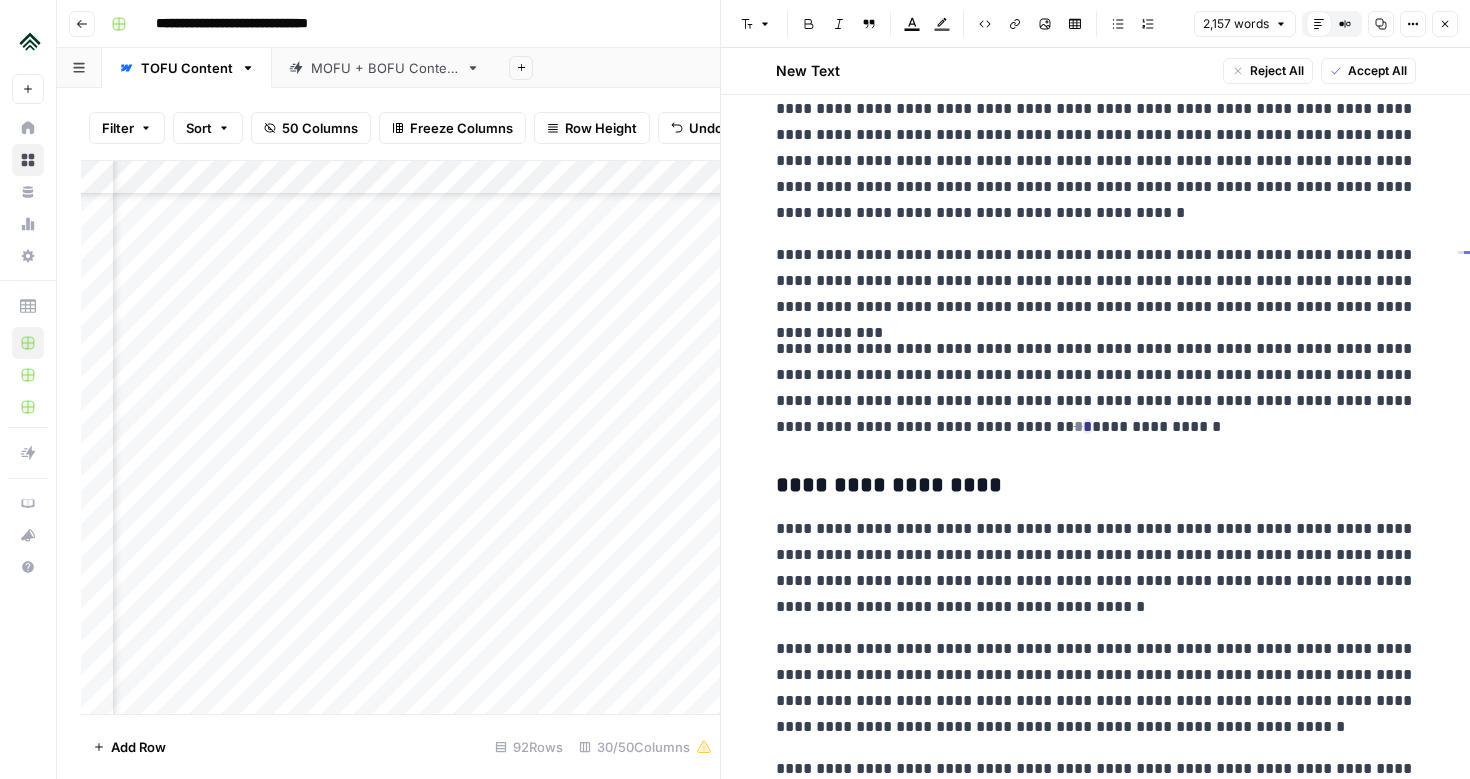click on "**********" at bounding box center [1096, 388] 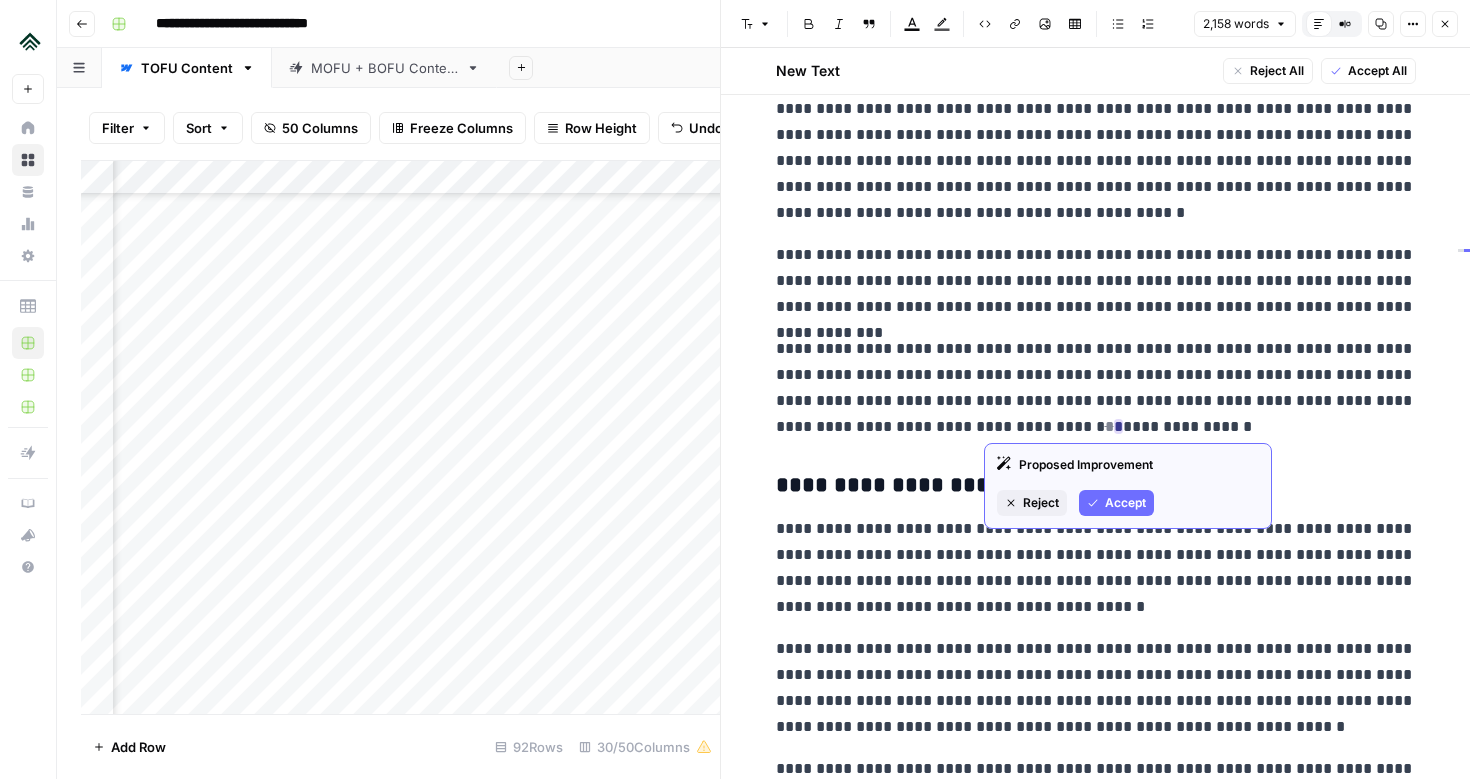 click on "Accept" at bounding box center [1125, 503] 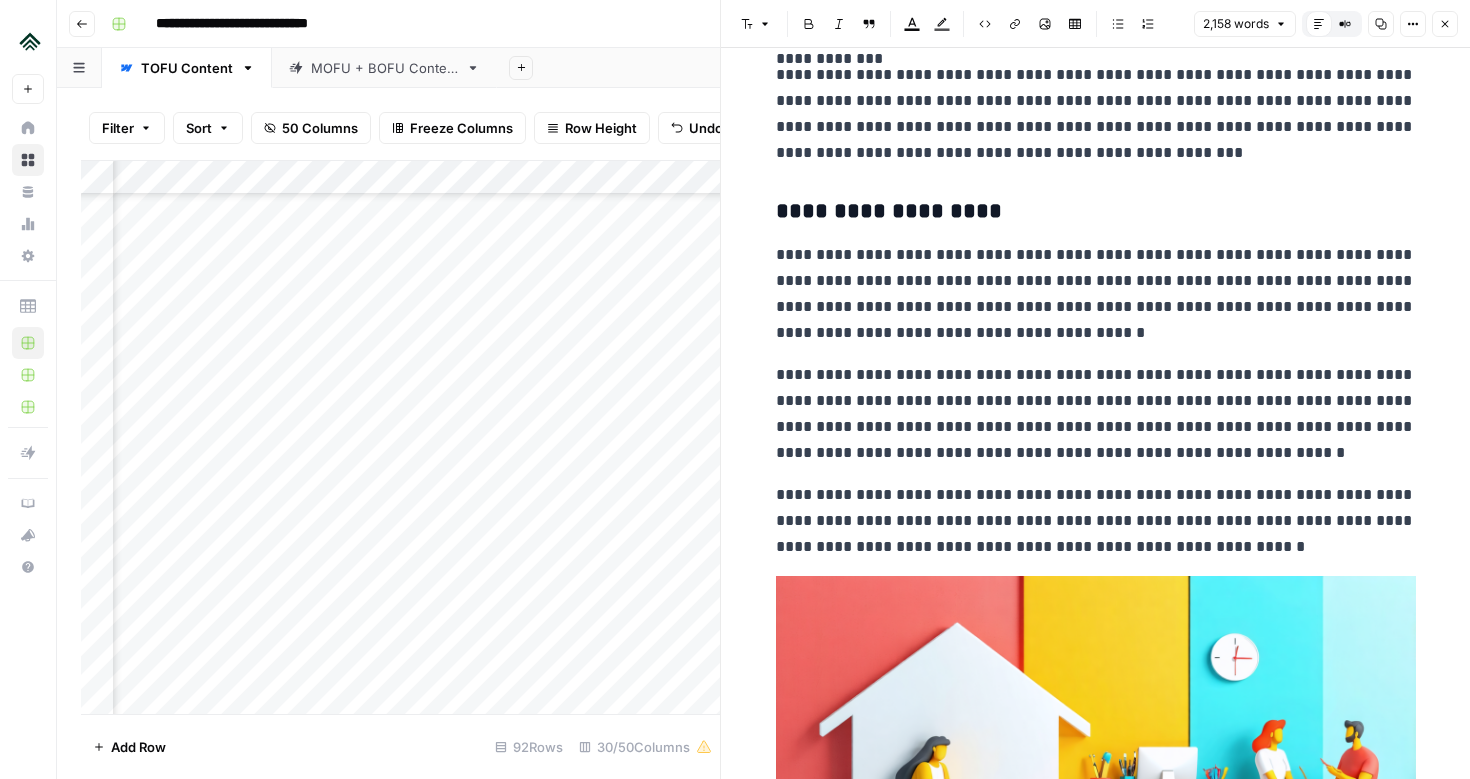 scroll, scrollTop: 1836, scrollLeft: 0, axis: vertical 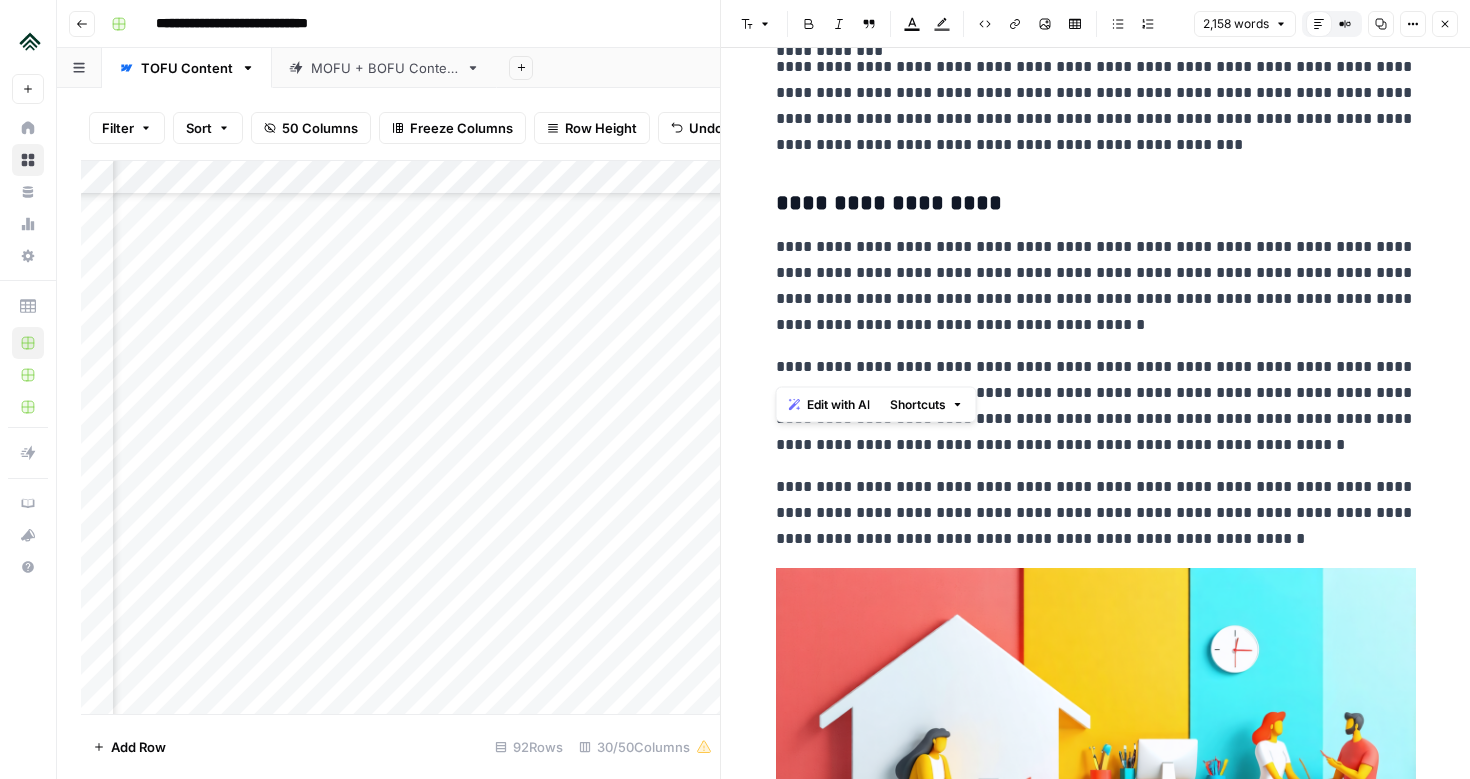drag, startPoint x: 1028, startPoint y: 367, endPoint x: 763, endPoint y: 378, distance: 265.2282 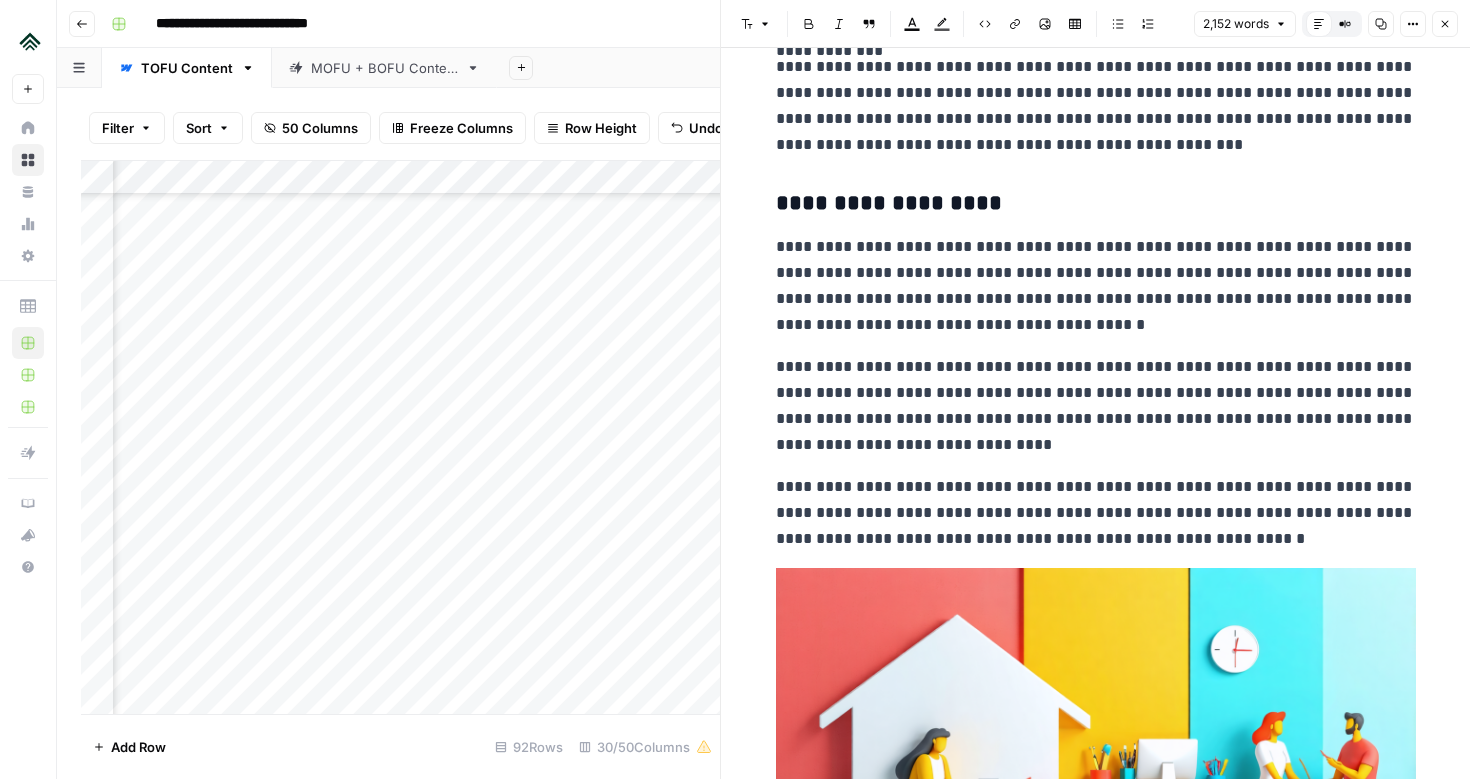 click on "**********" at bounding box center (1096, 406) 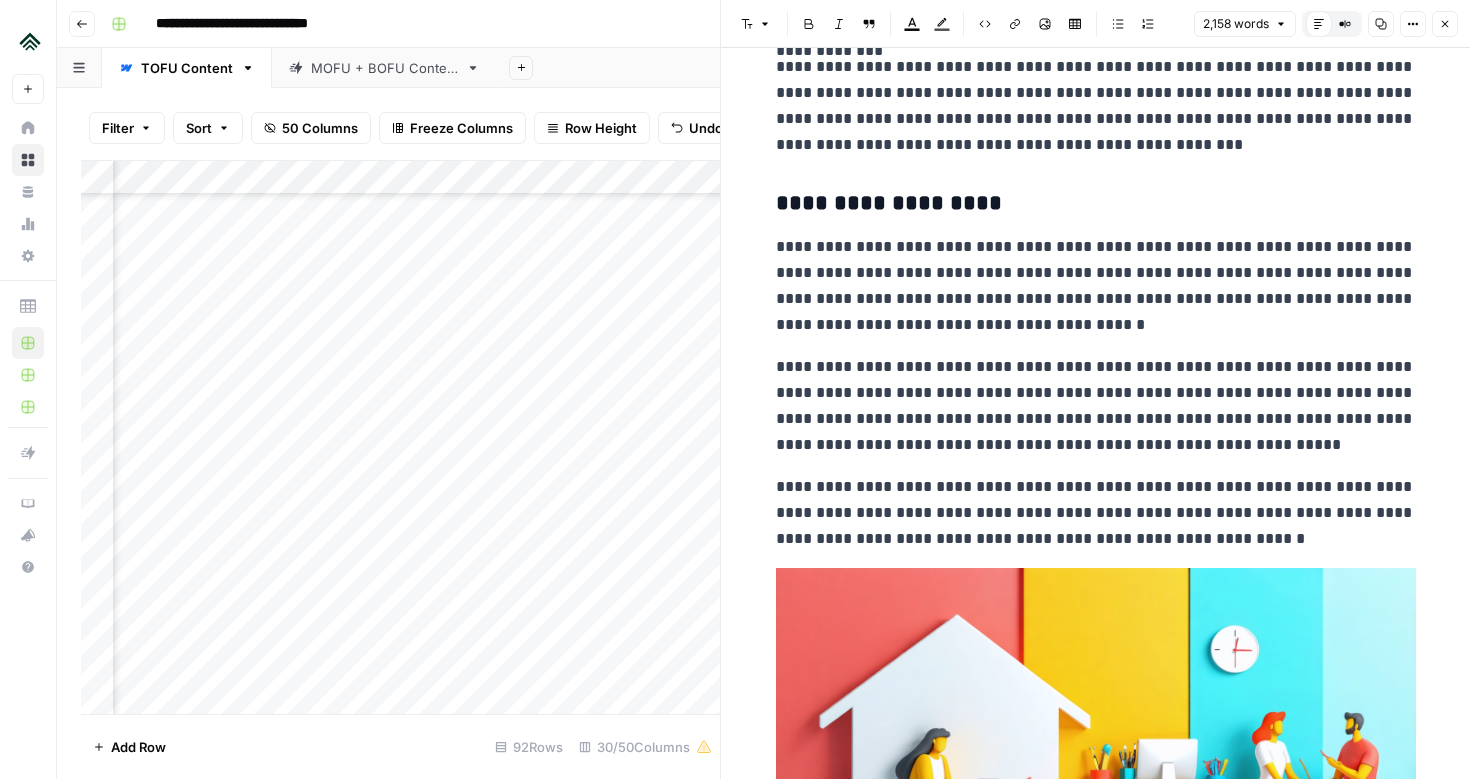 click on "**********" at bounding box center (1096, 406) 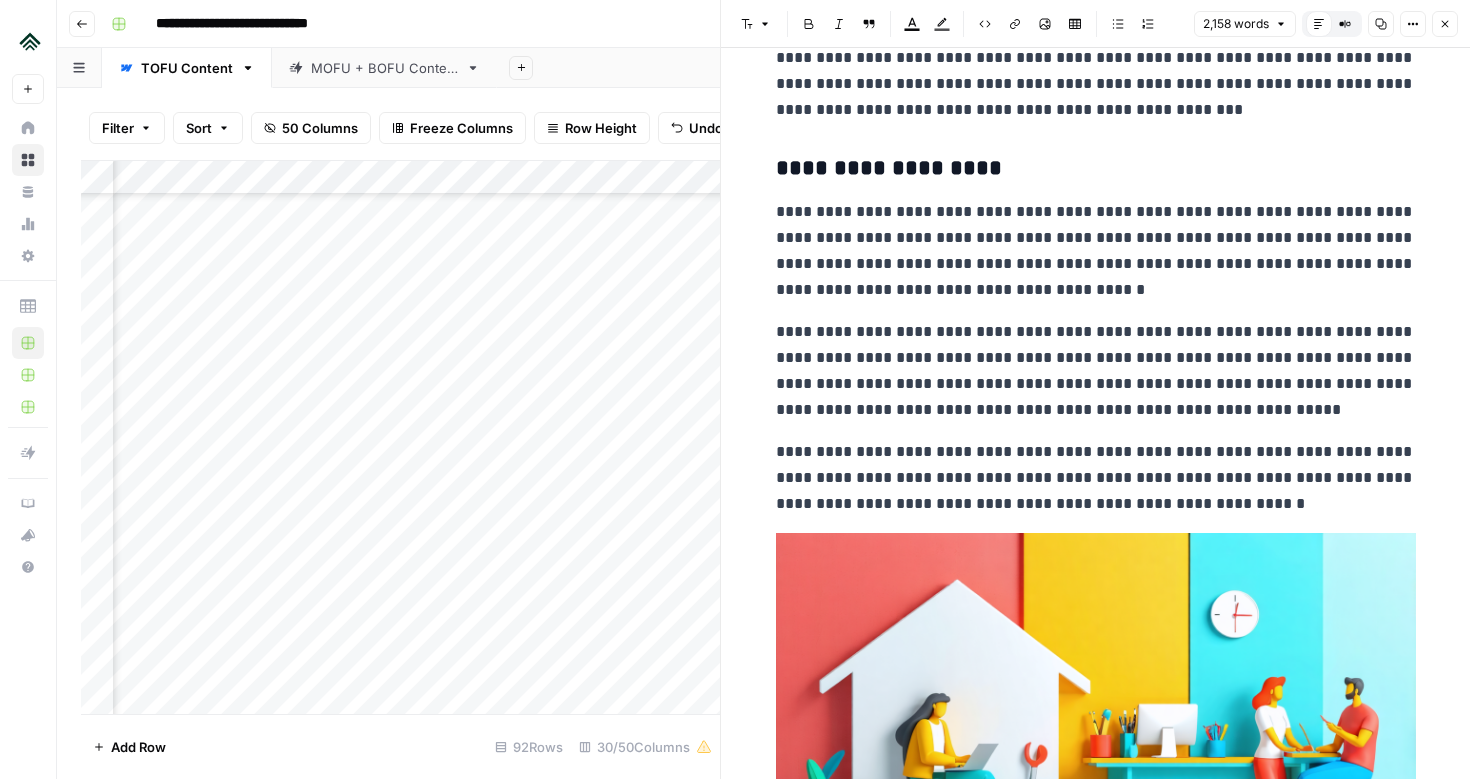 scroll, scrollTop: 1878, scrollLeft: 0, axis: vertical 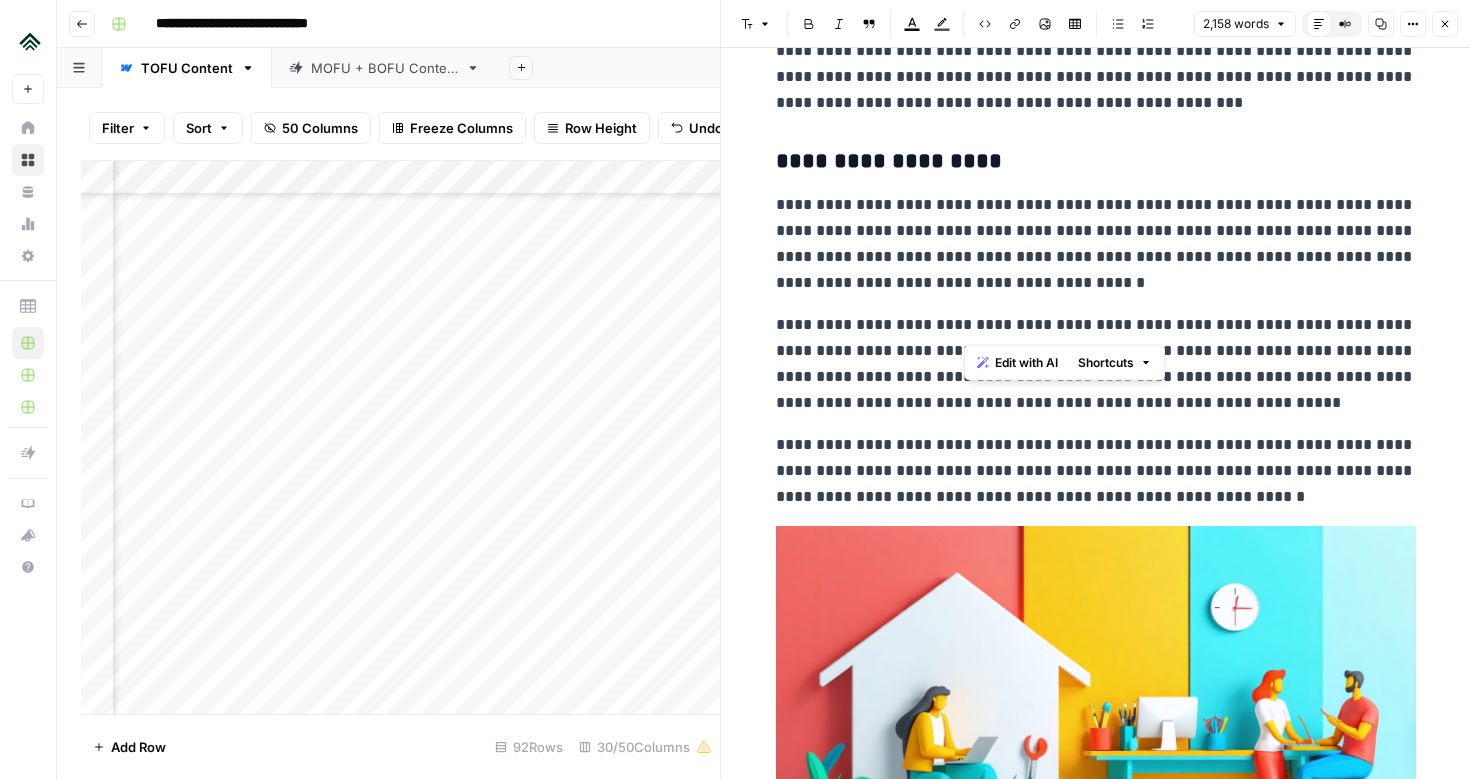 drag, startPoint x: 967, startPoint y: 329, endPoint x: 1045, endPoint y: 330, distance: 78.00641 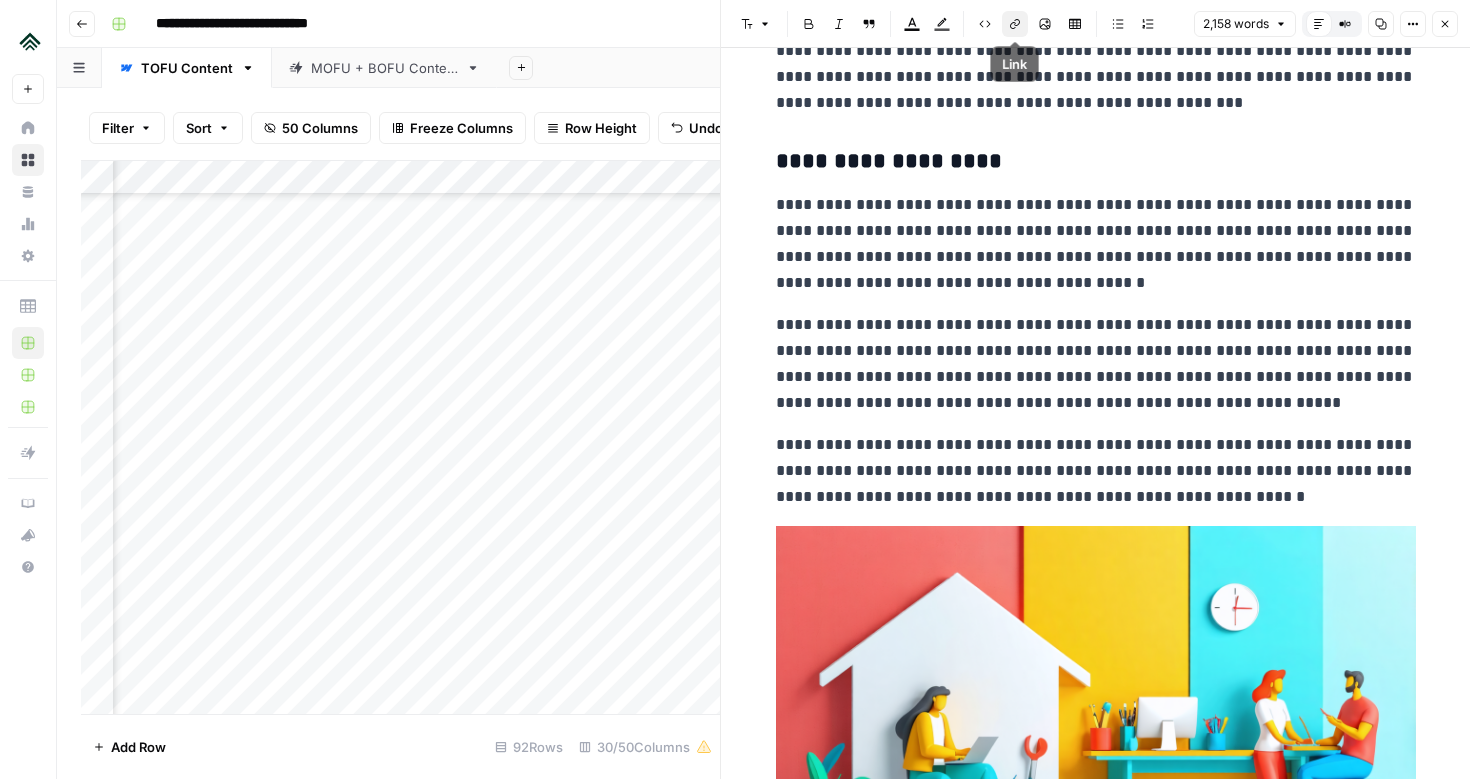 click 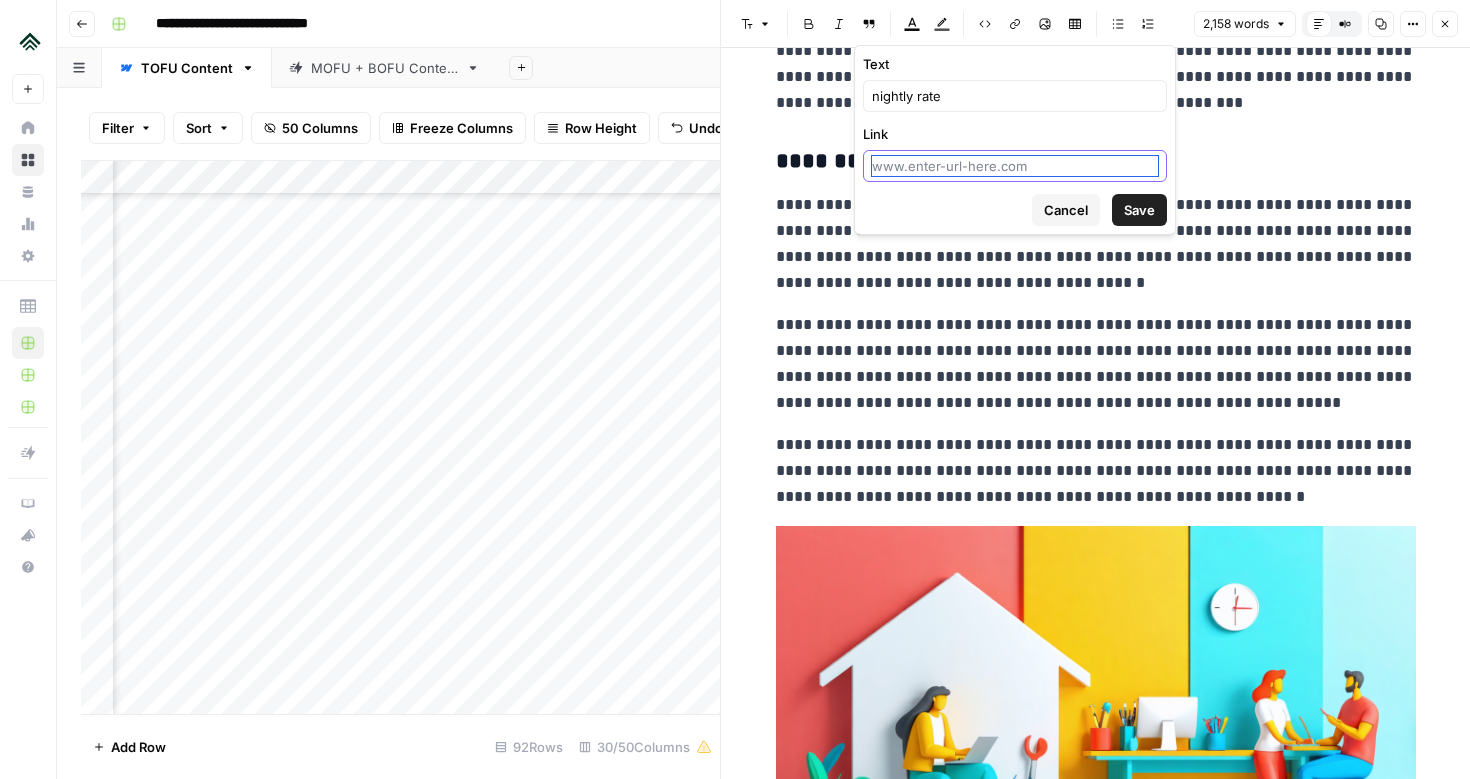 click on "Link" at bounding box center [1015, 166] 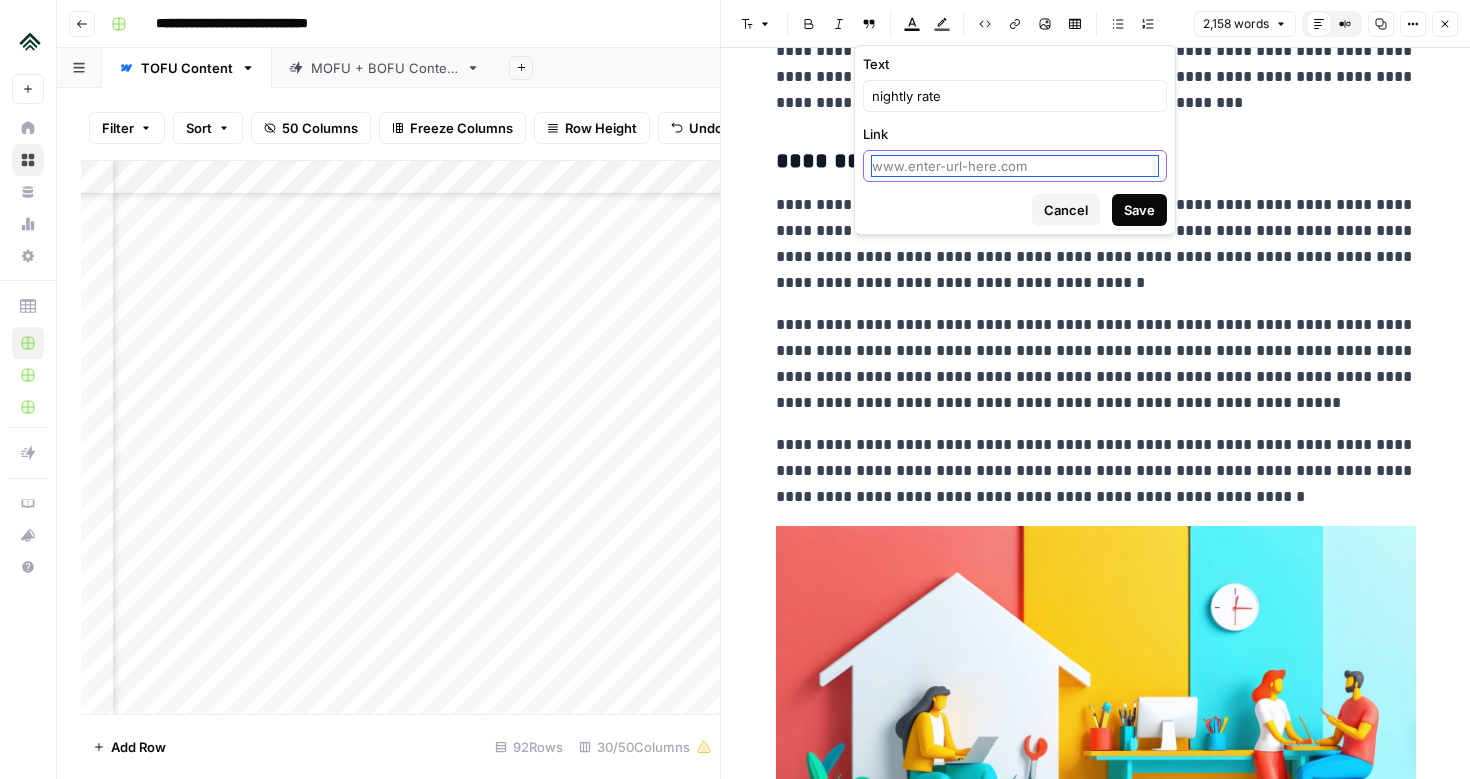 paste on "https://www.airdna.co/glossary/what-is-average-daily-rate-adr" 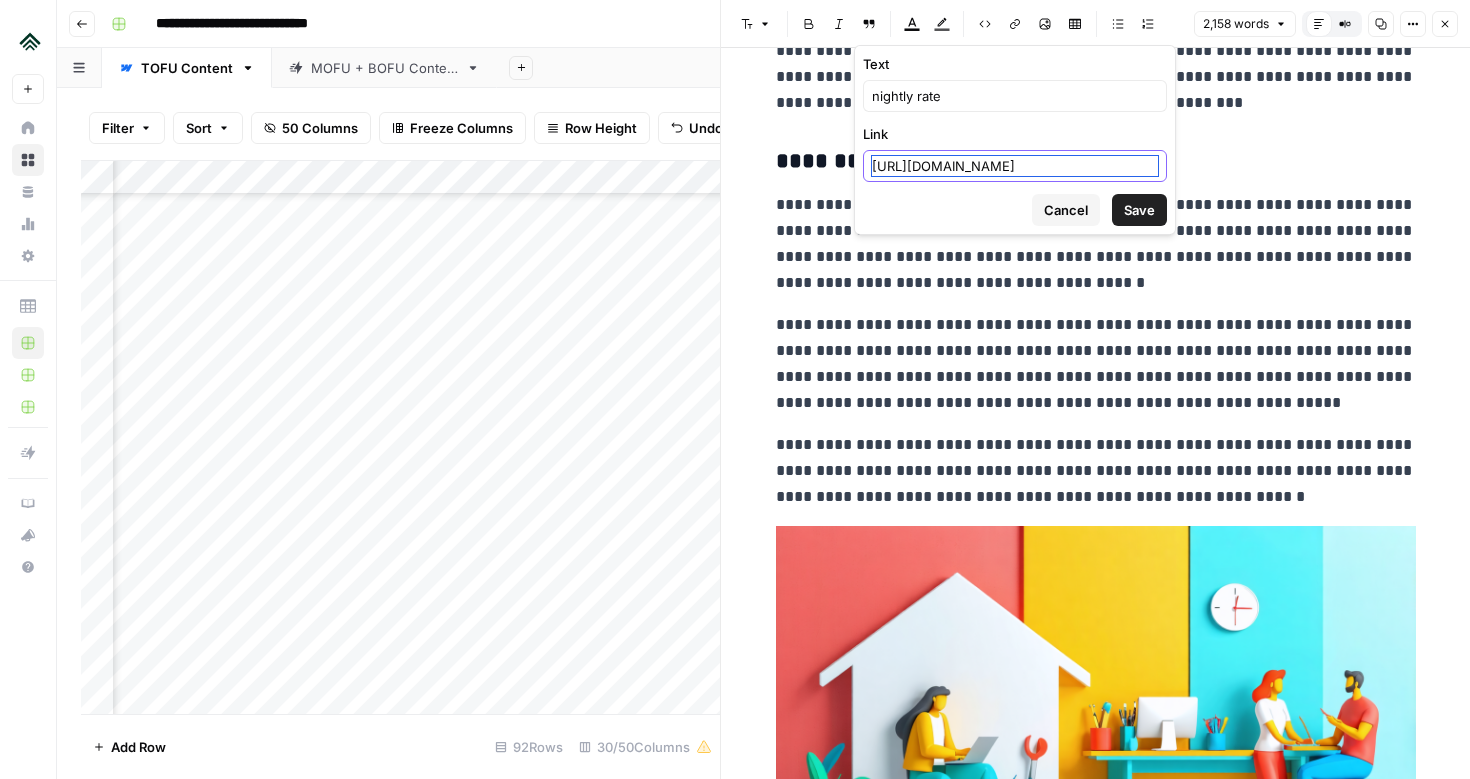 scroll, scrollTop: 0, scrollLeft: 102, axis: horizontal 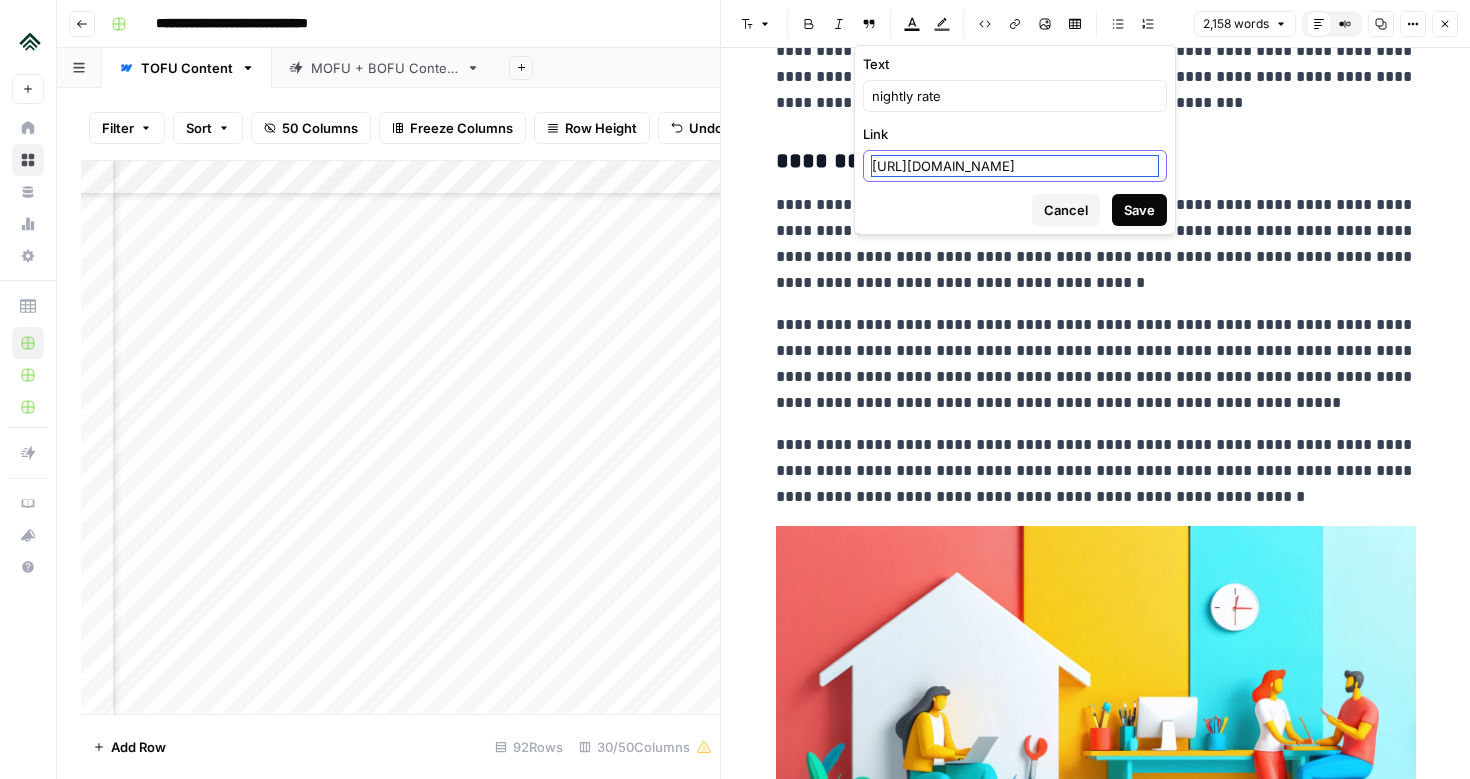 type on "https://www.airdna.co/glossary/what-is-average-daily-rate-adr" 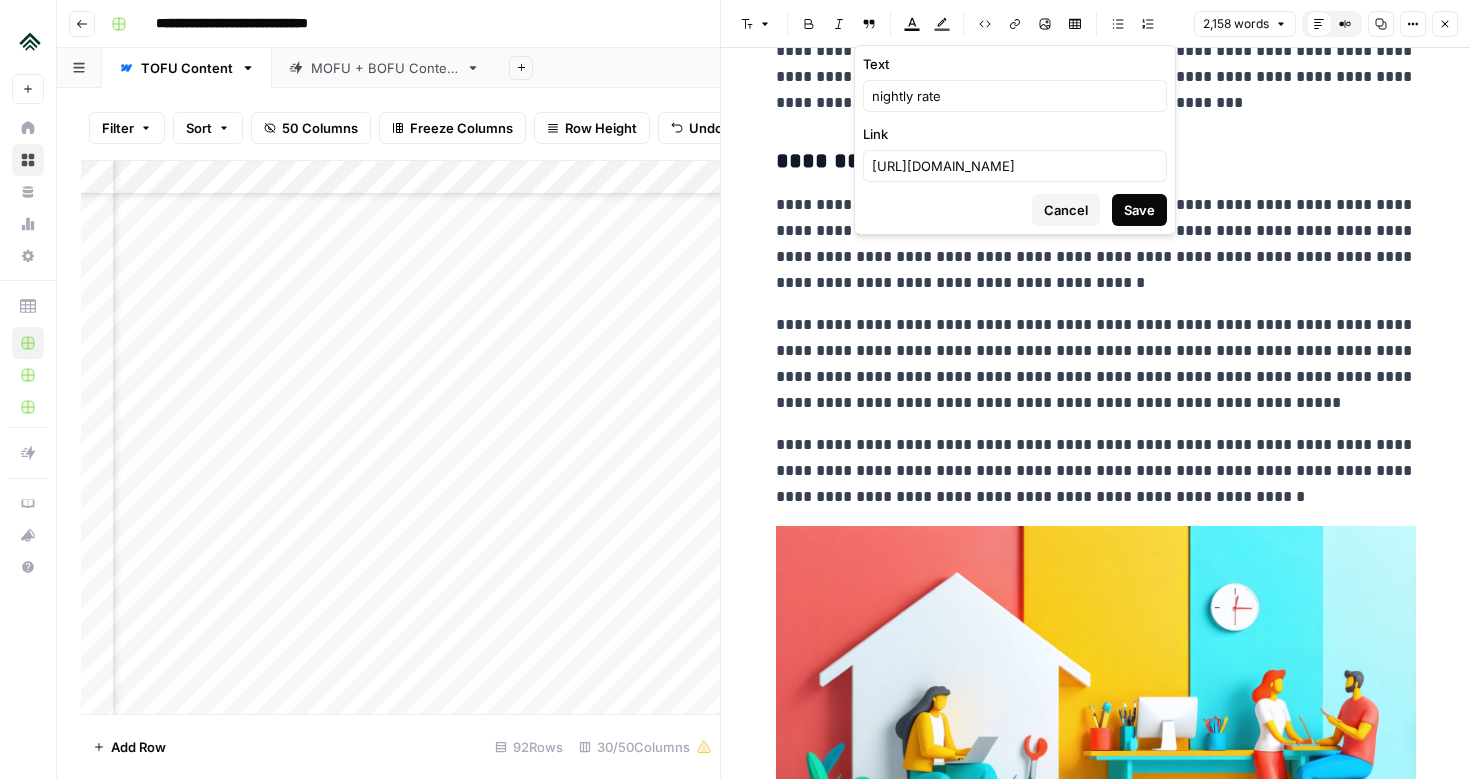 click on "Save" at bounding box center [1139, 210] 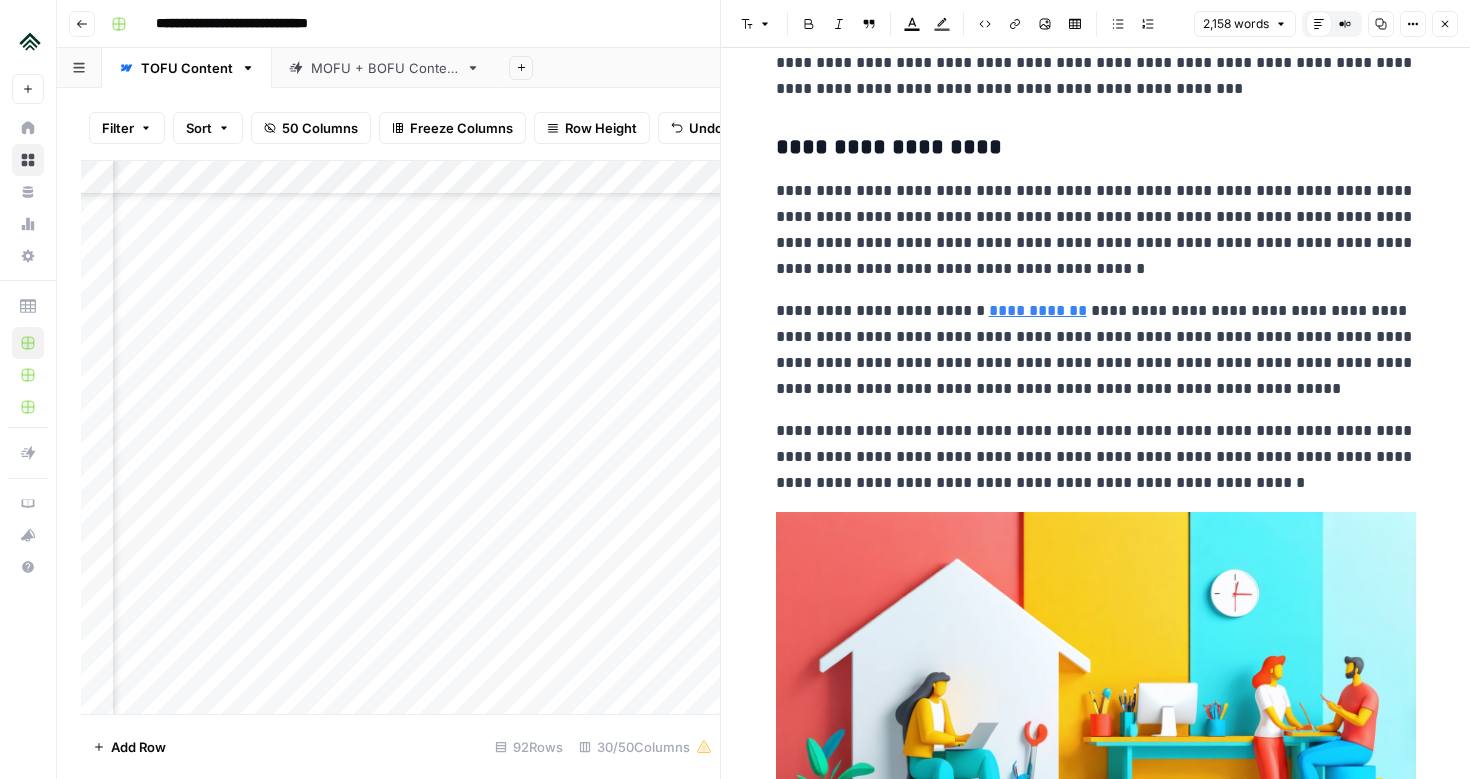 scroll, scrollTop: 1893, scrollLeft: 0, axis: vertical 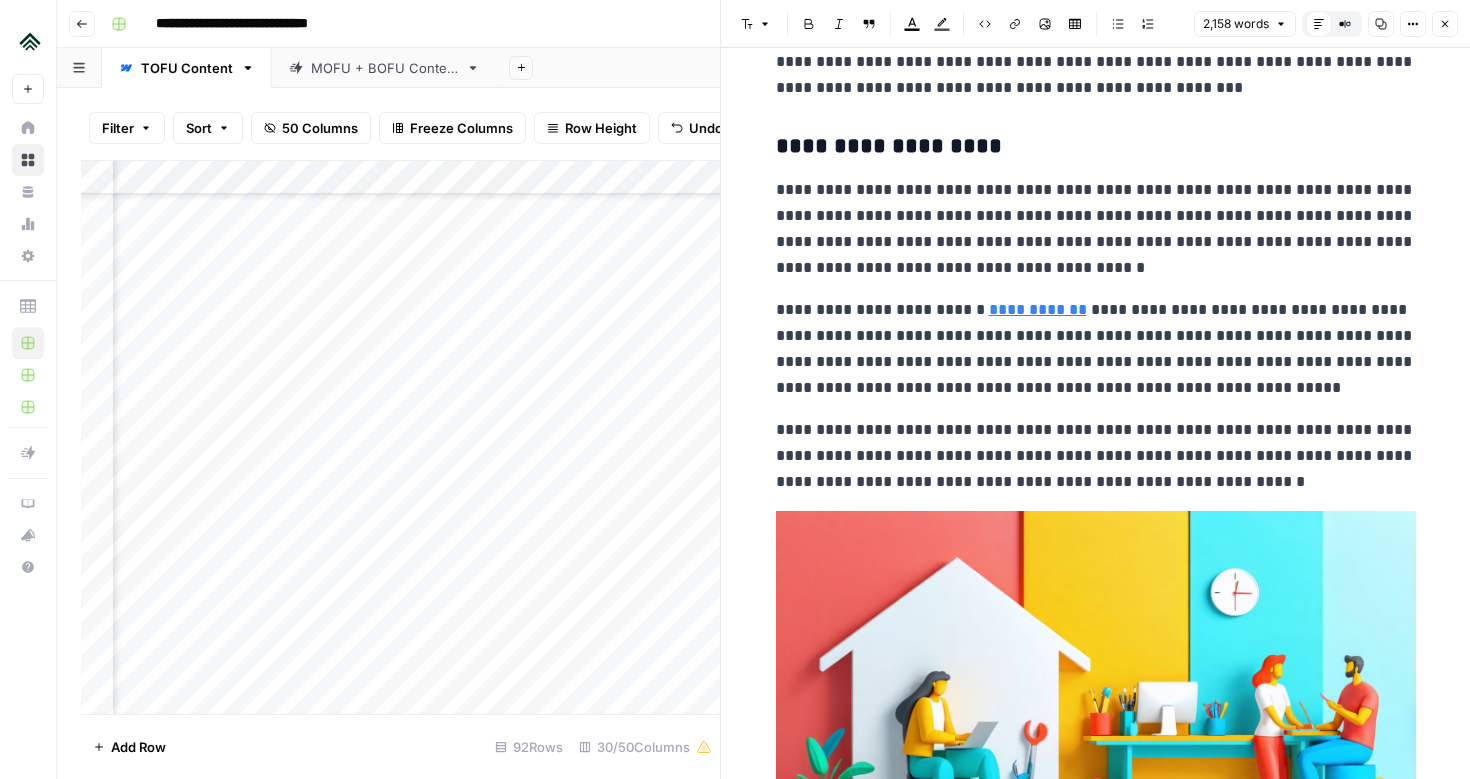 click on "**********" at bounding box center (1096, 349) 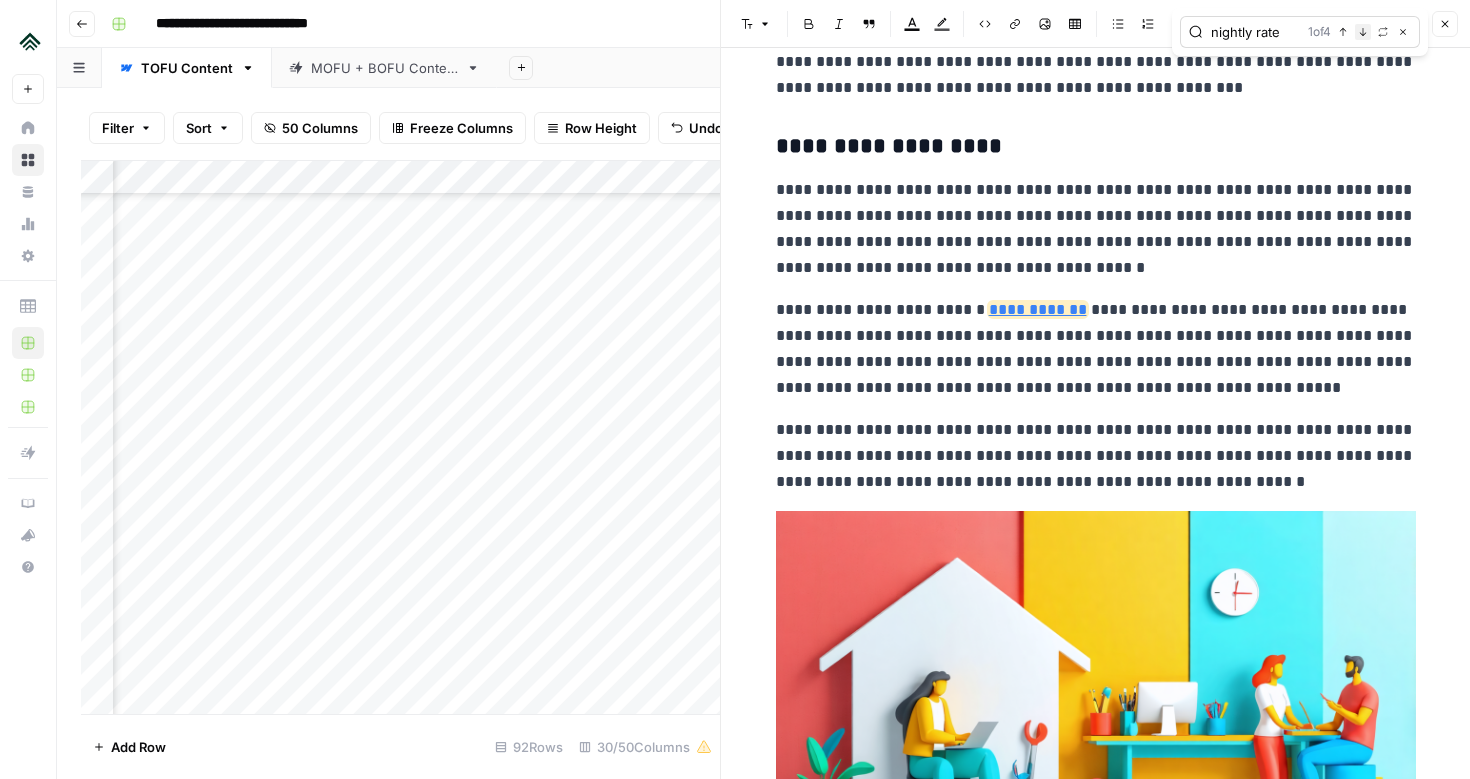 type on "nightly rate" 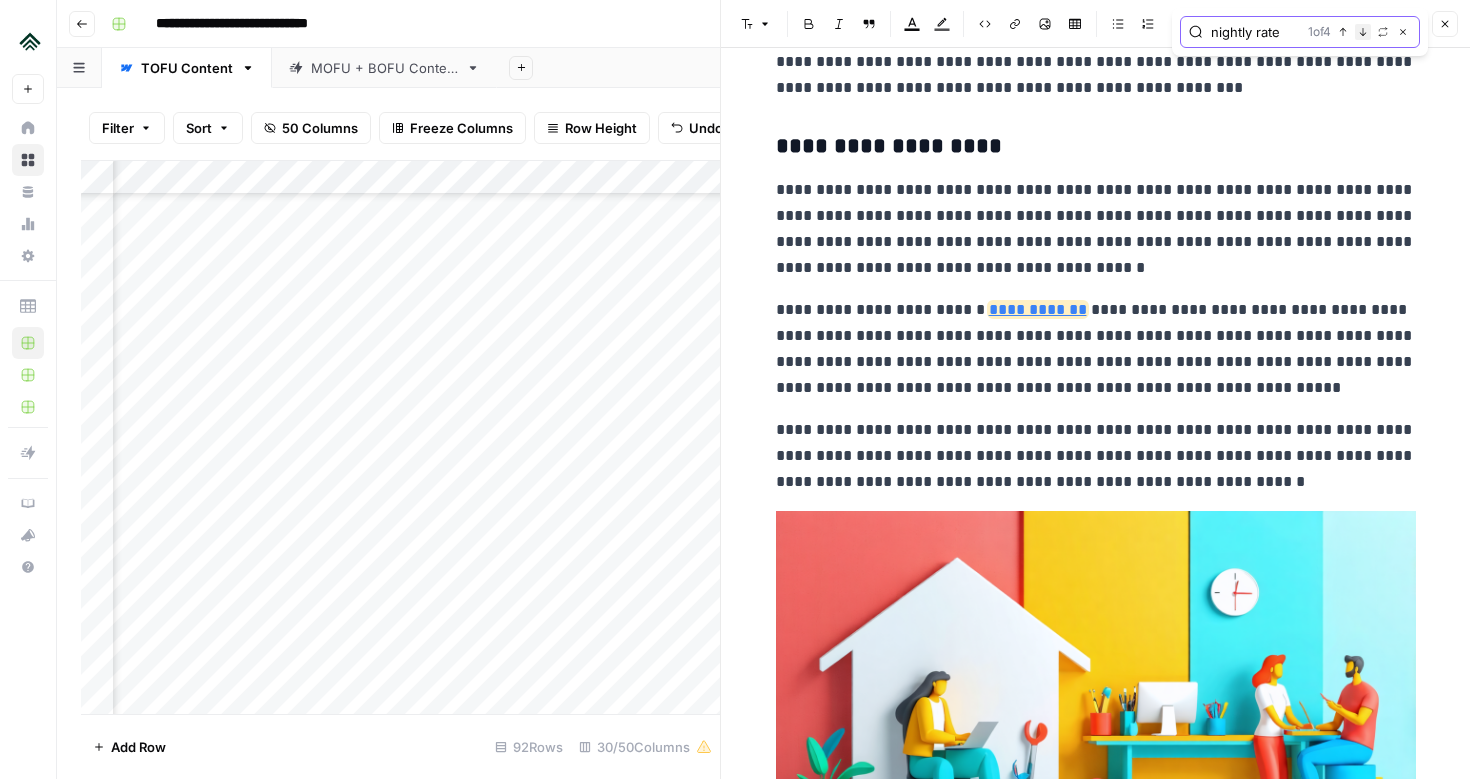 click 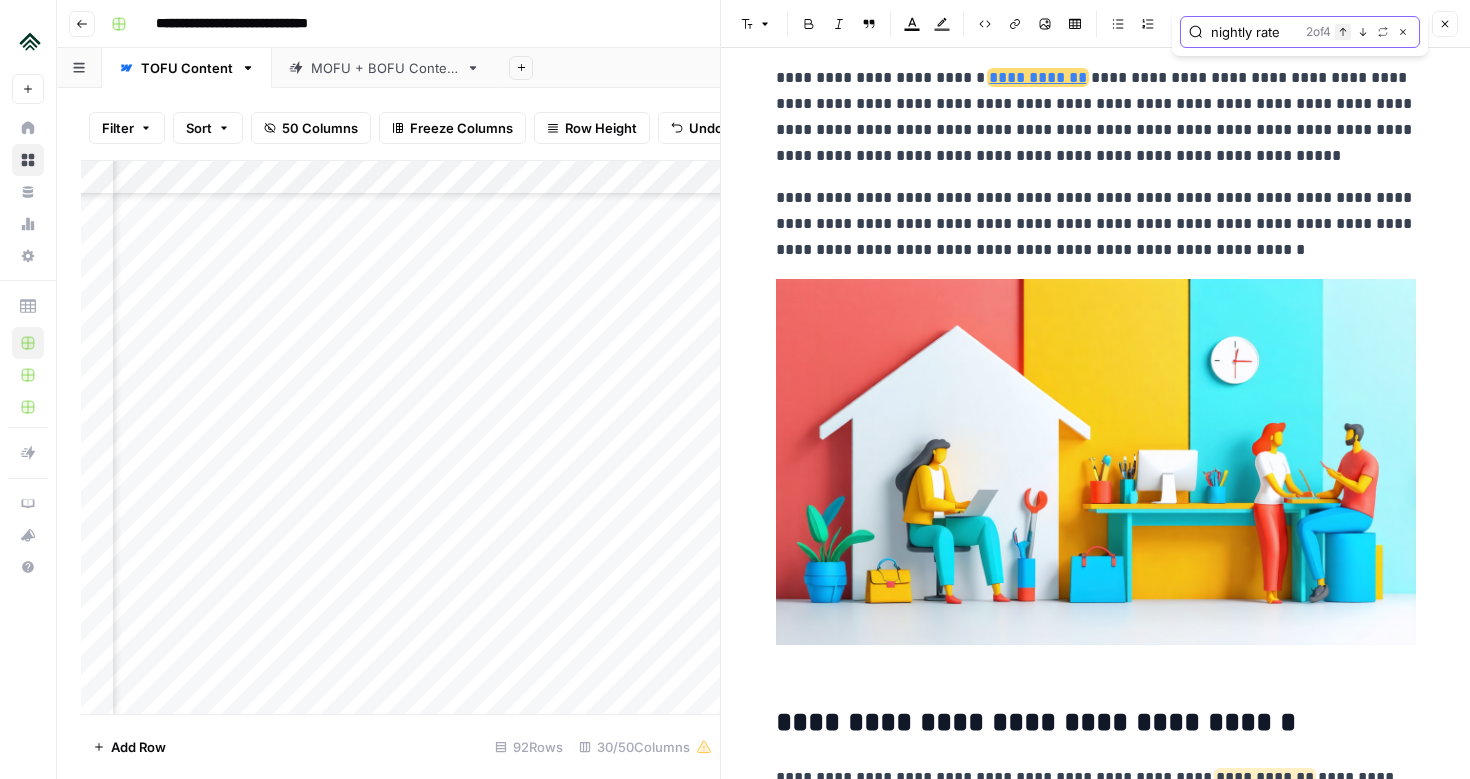 click on "Previous match" at bounding box center [1343, 32] 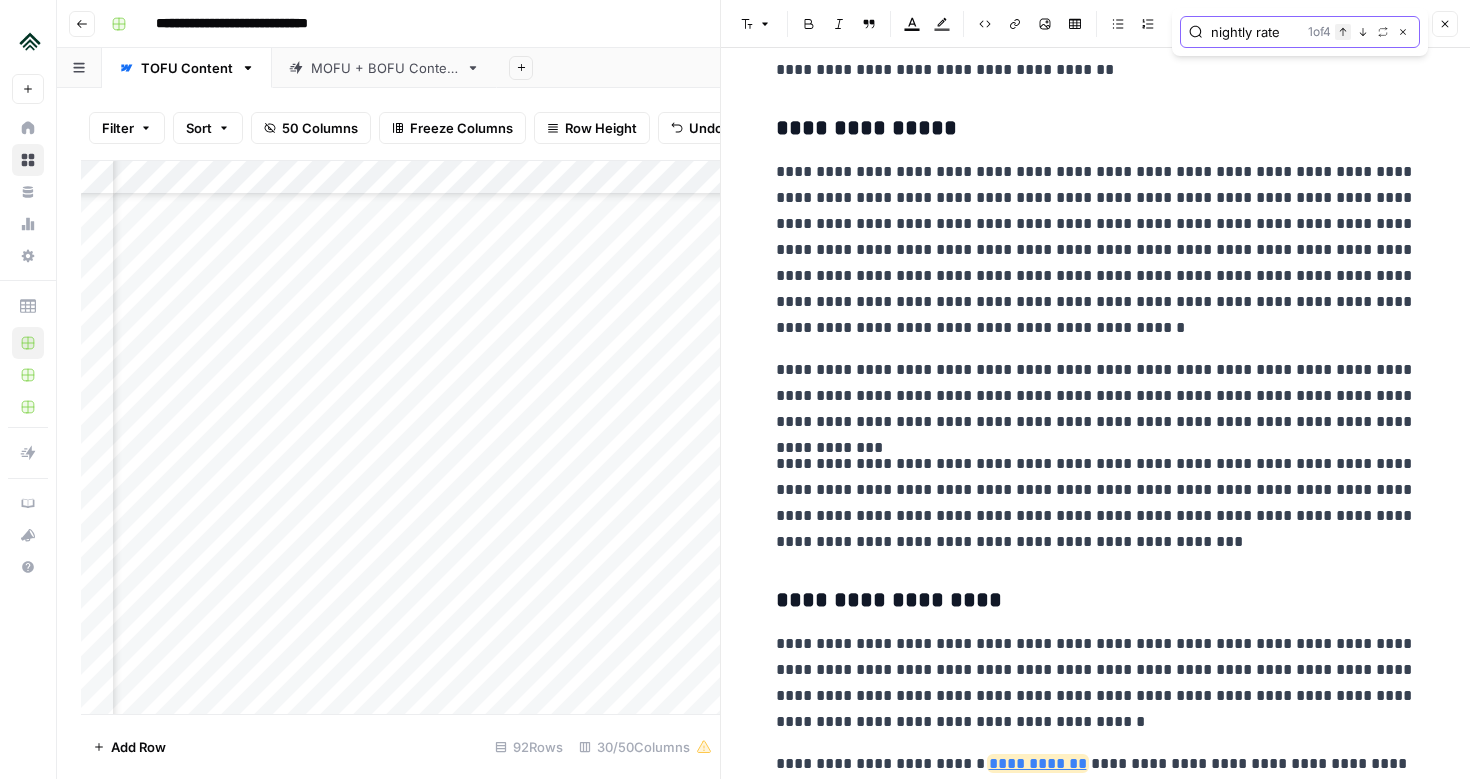 click on "Previous match" at bounding box center (1343, 32) 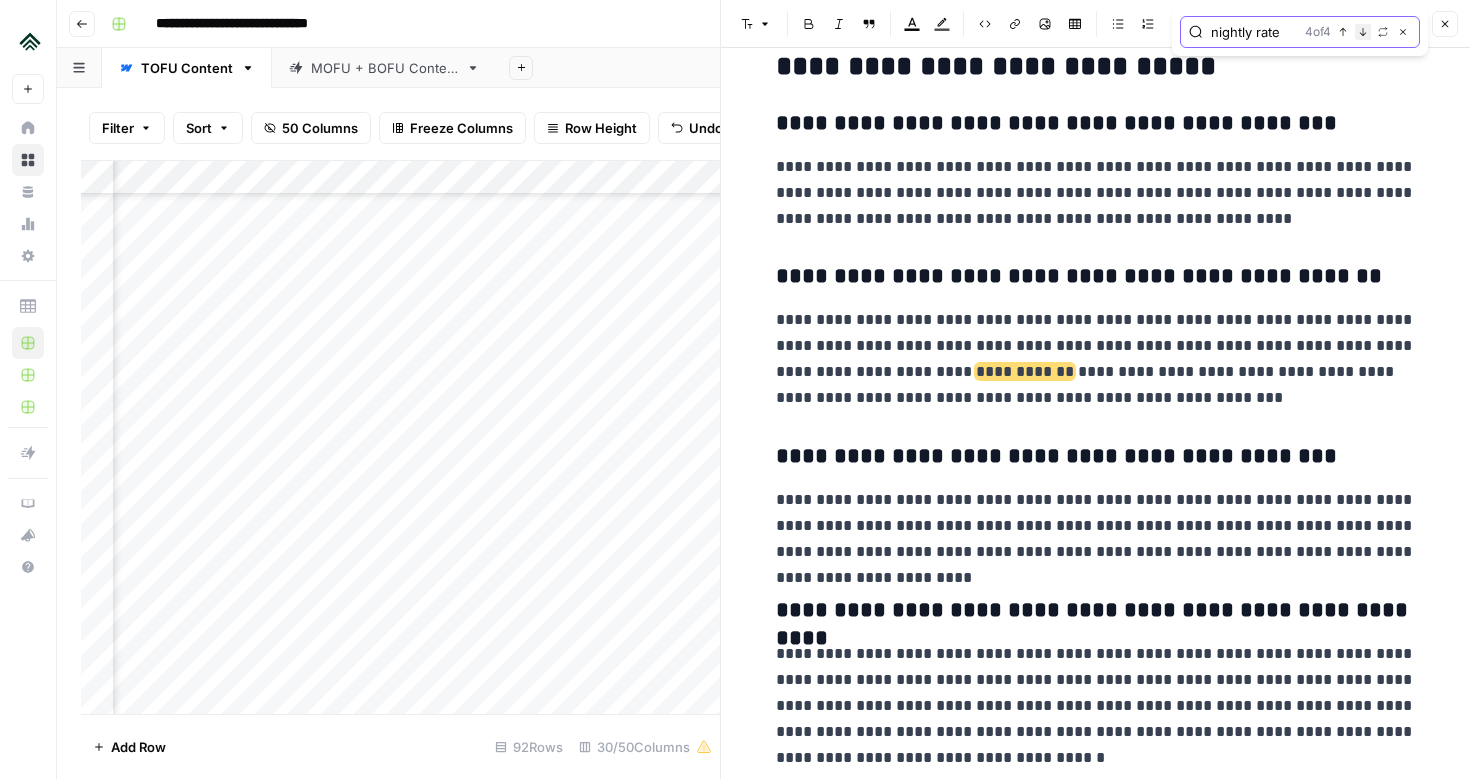 click 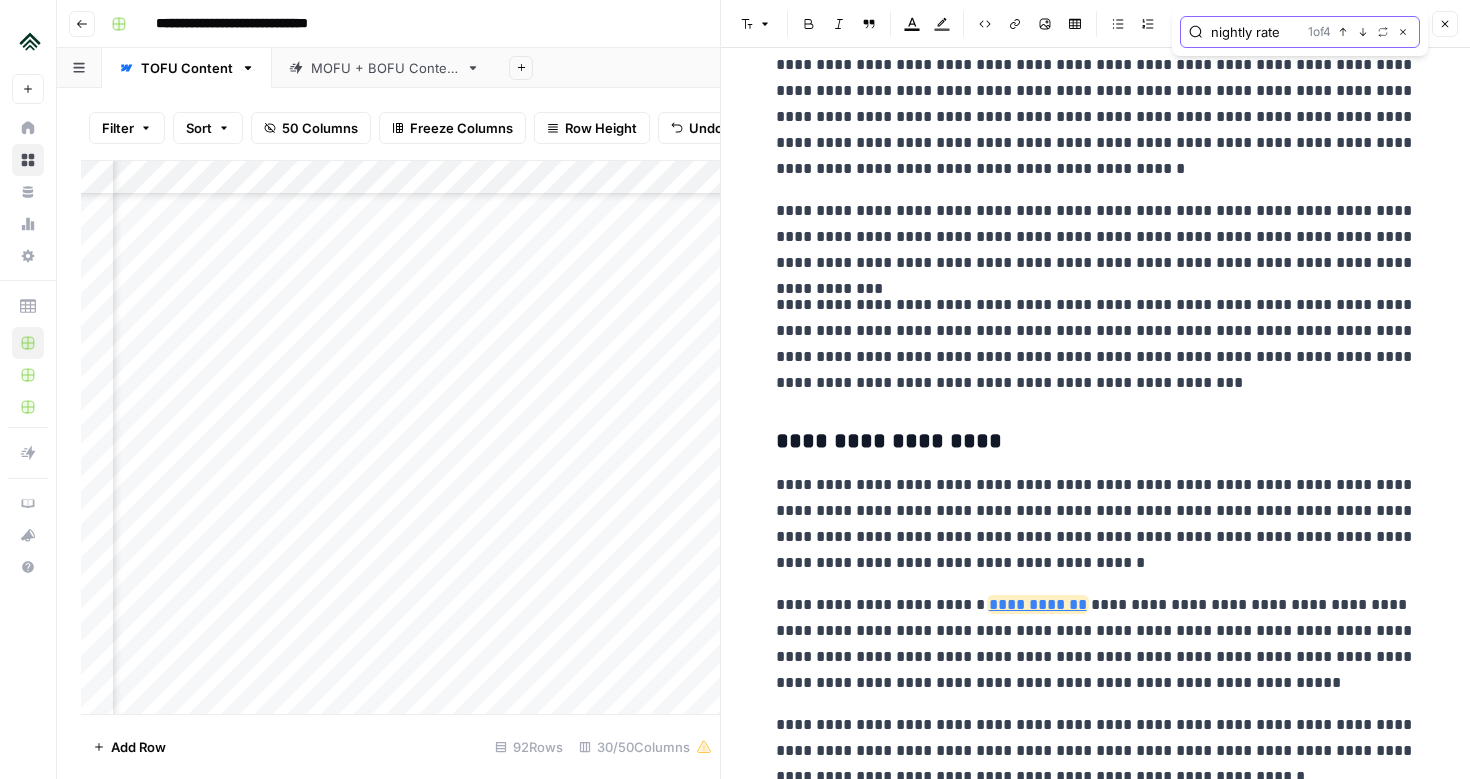scroll, scrollTop: 1592, scrollLeft: 0, axis: vertical 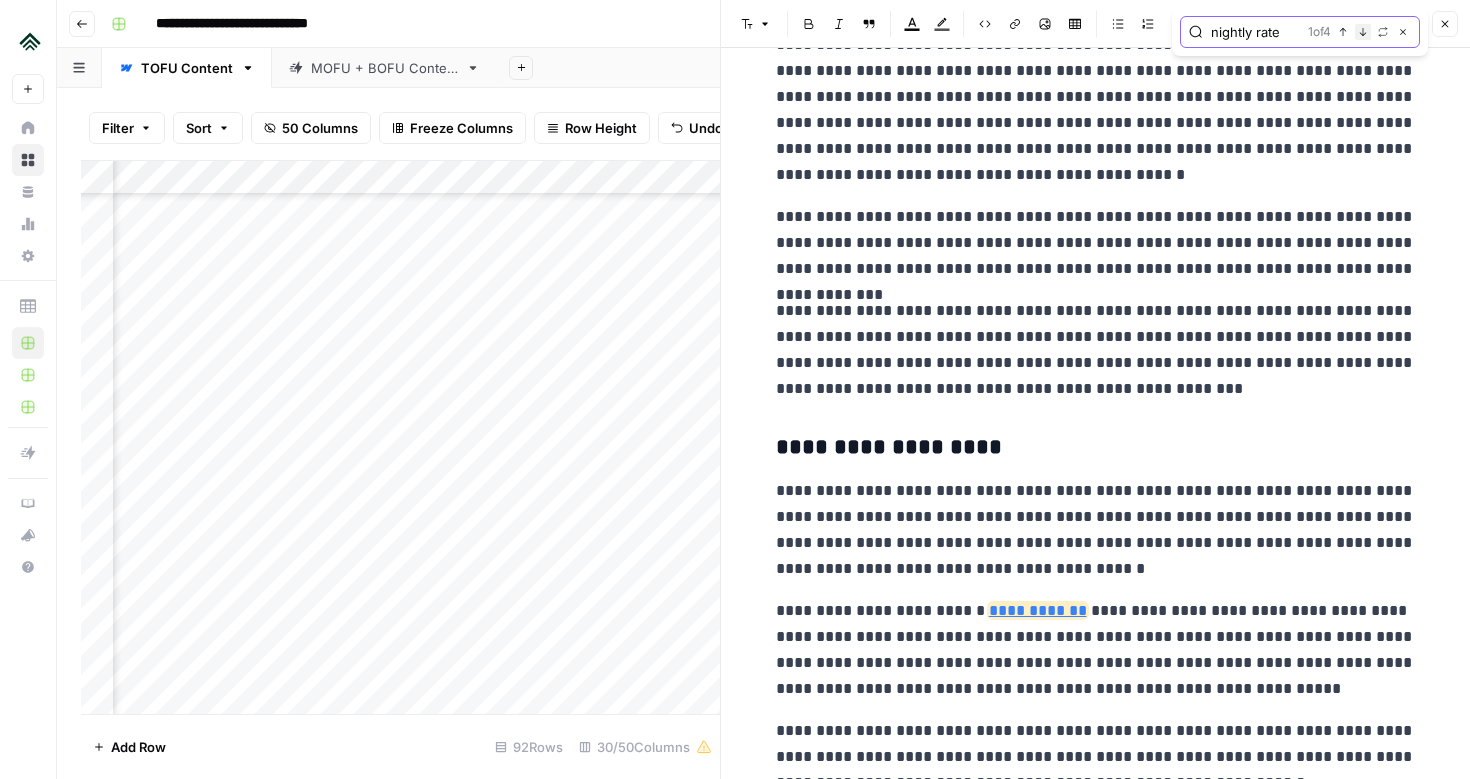 click 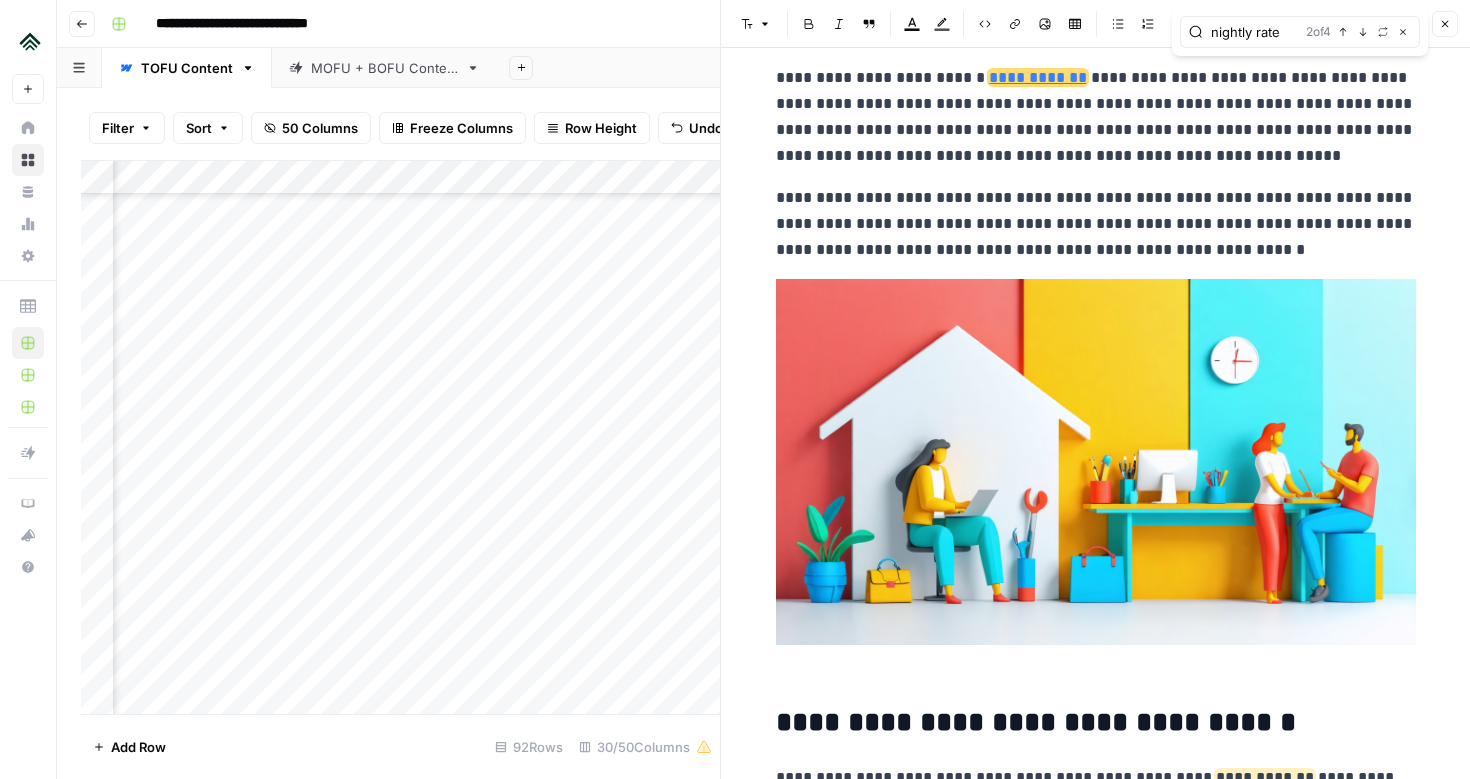 click on "**********" at bounding box center (1096, 1298) 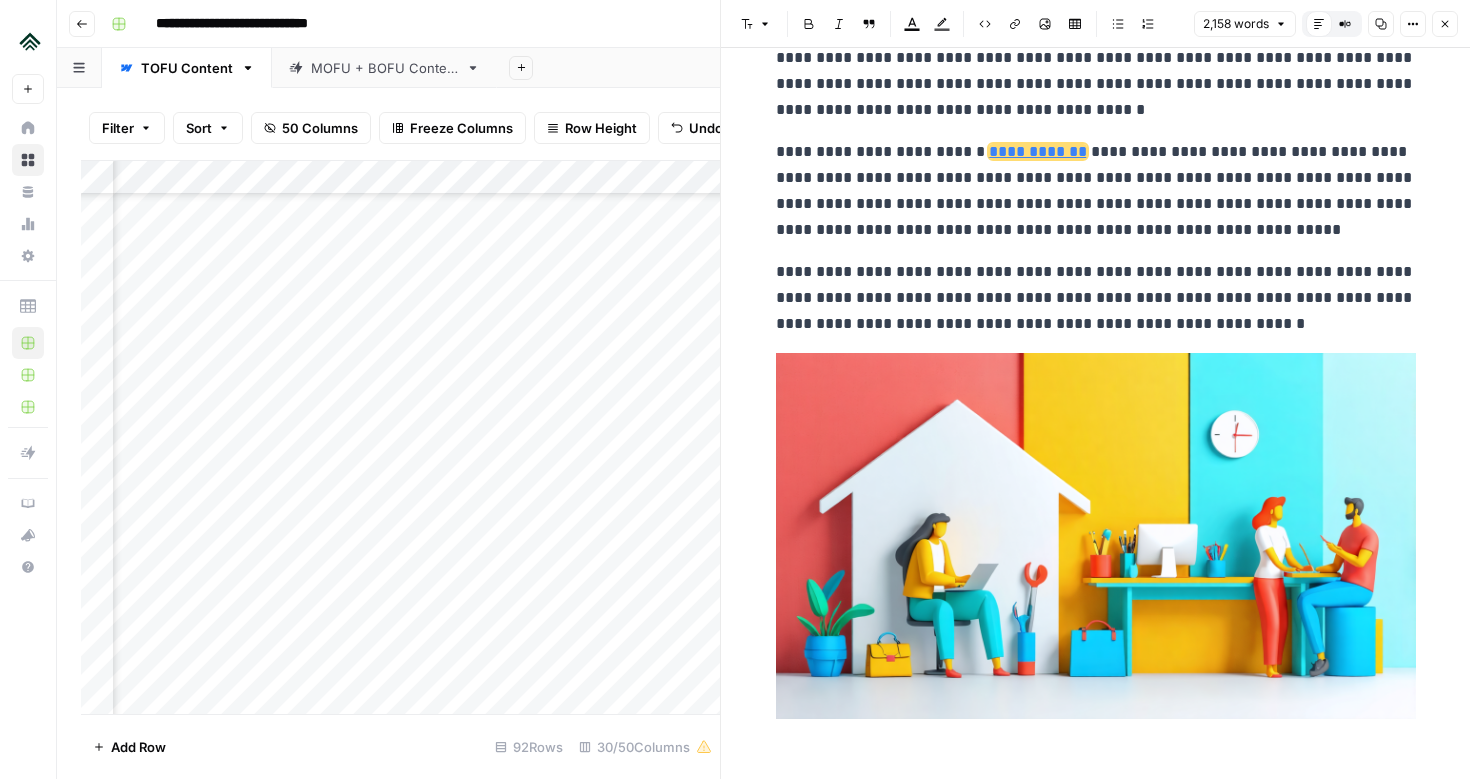 scroll, scrollTop: 2049, scrollLeft: 0, axis: vertical 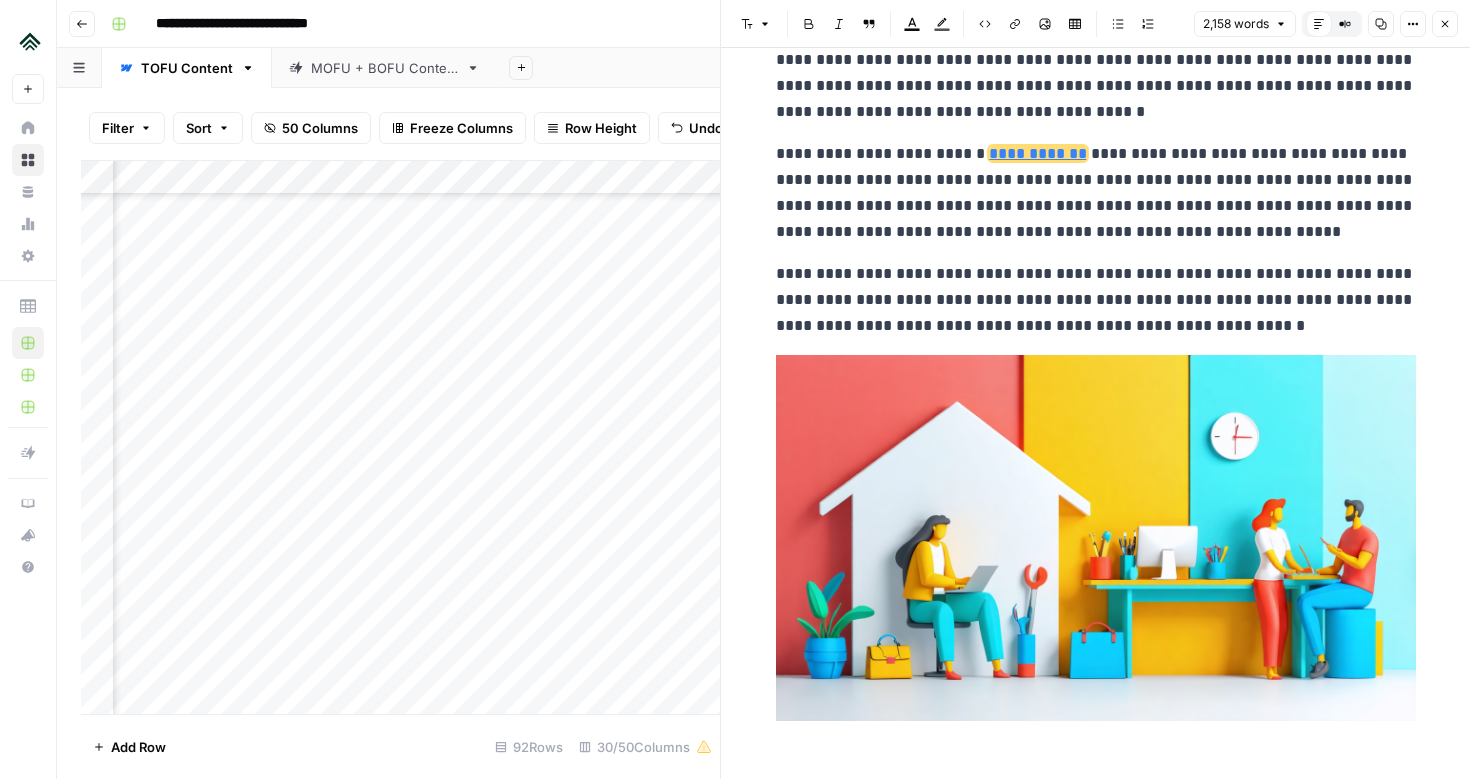 click on "**********" at bounding box center [1096, 193] 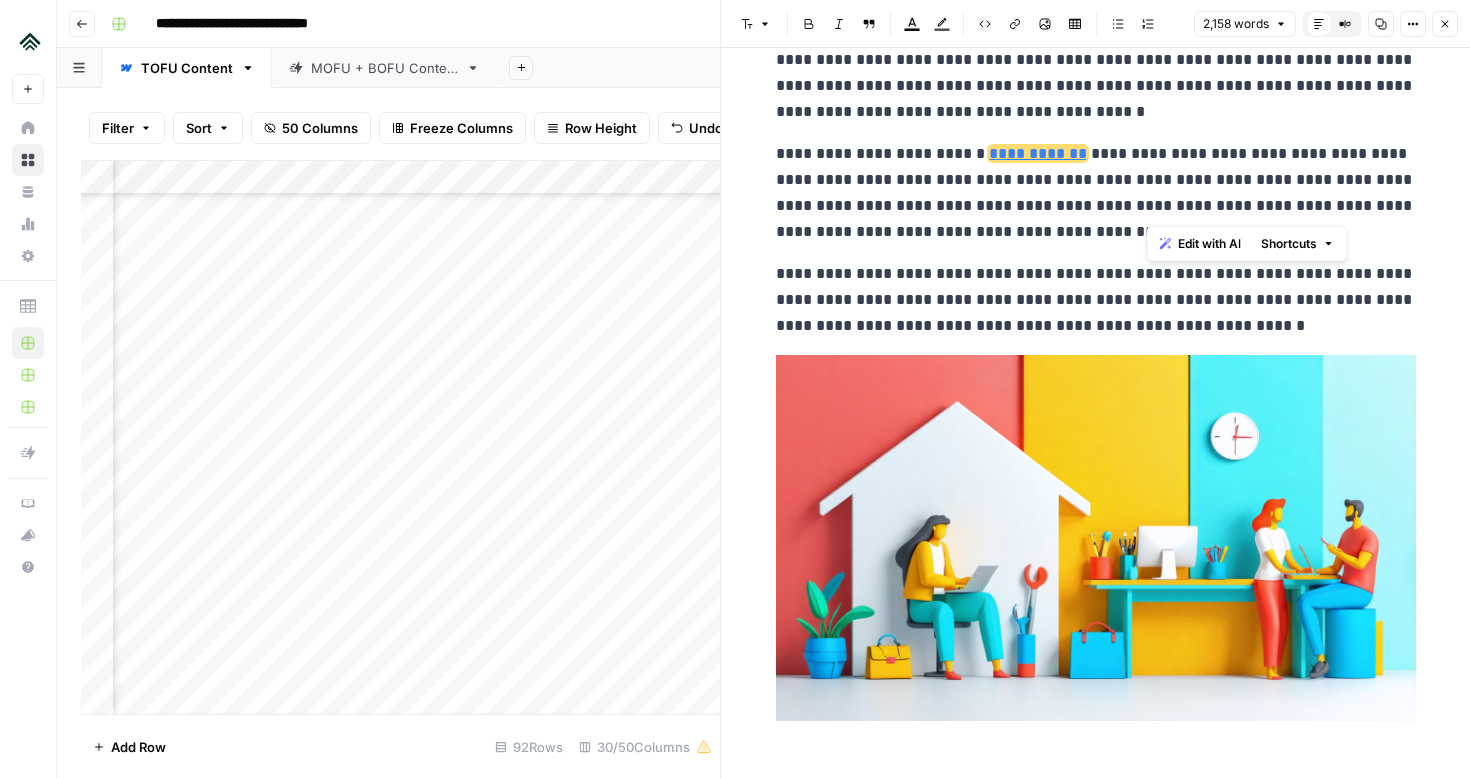 drag, startPoint x: 1322, startPoint y: 179, endPoint x: 1145, endPoint y: 203, distance: 178.6197 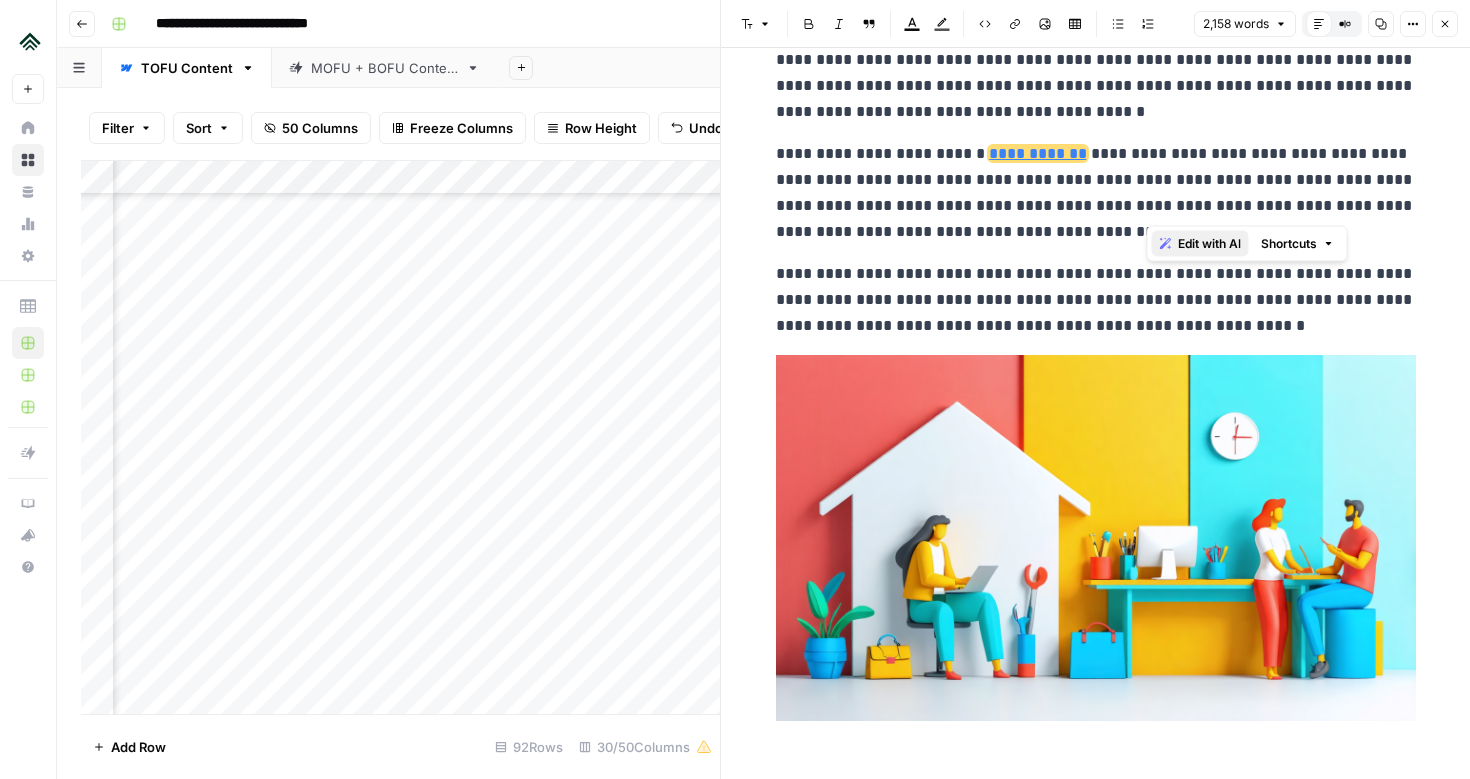 click on "Edit with AI" at bounding box center (1209, 244) 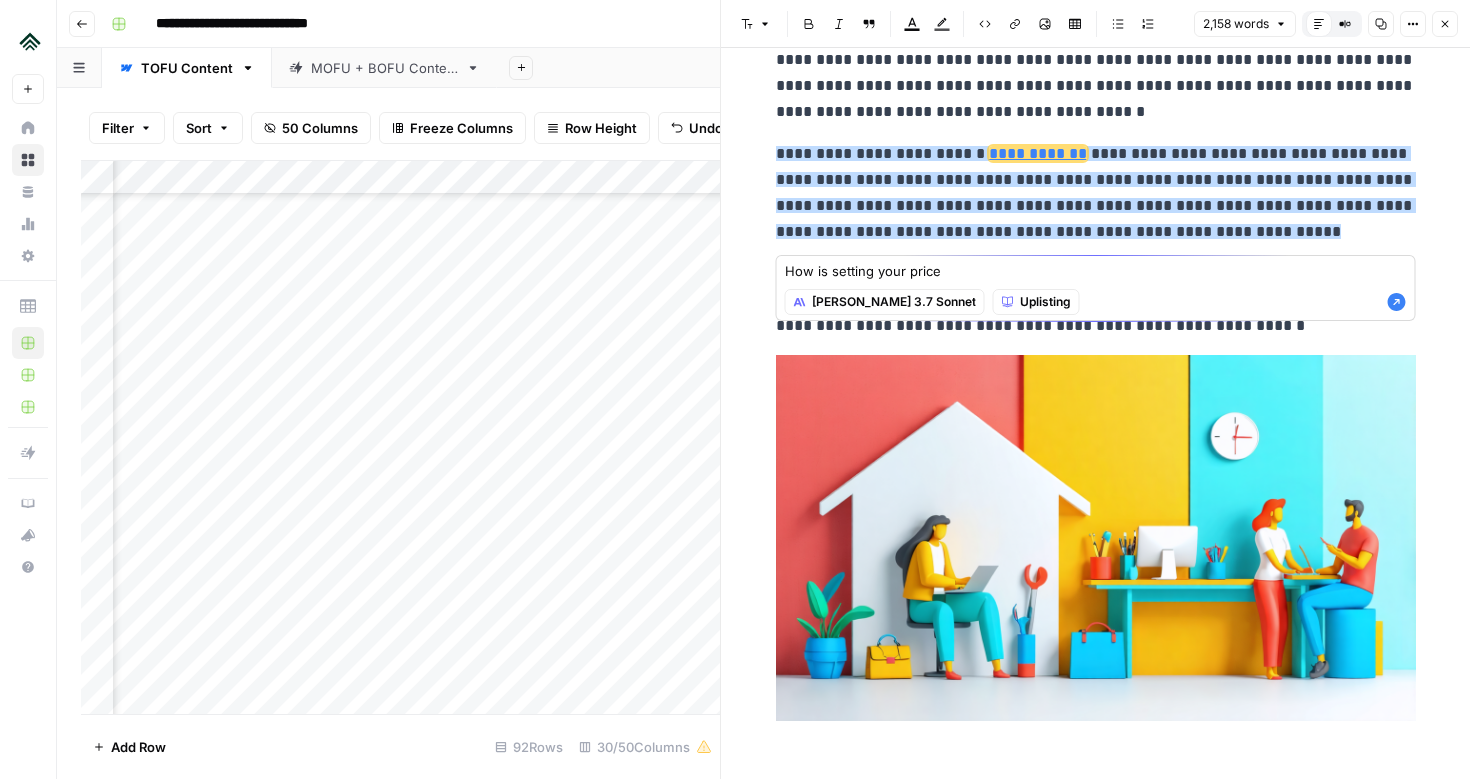 click on "How is setting your price" at bounding box center (1096, 271) 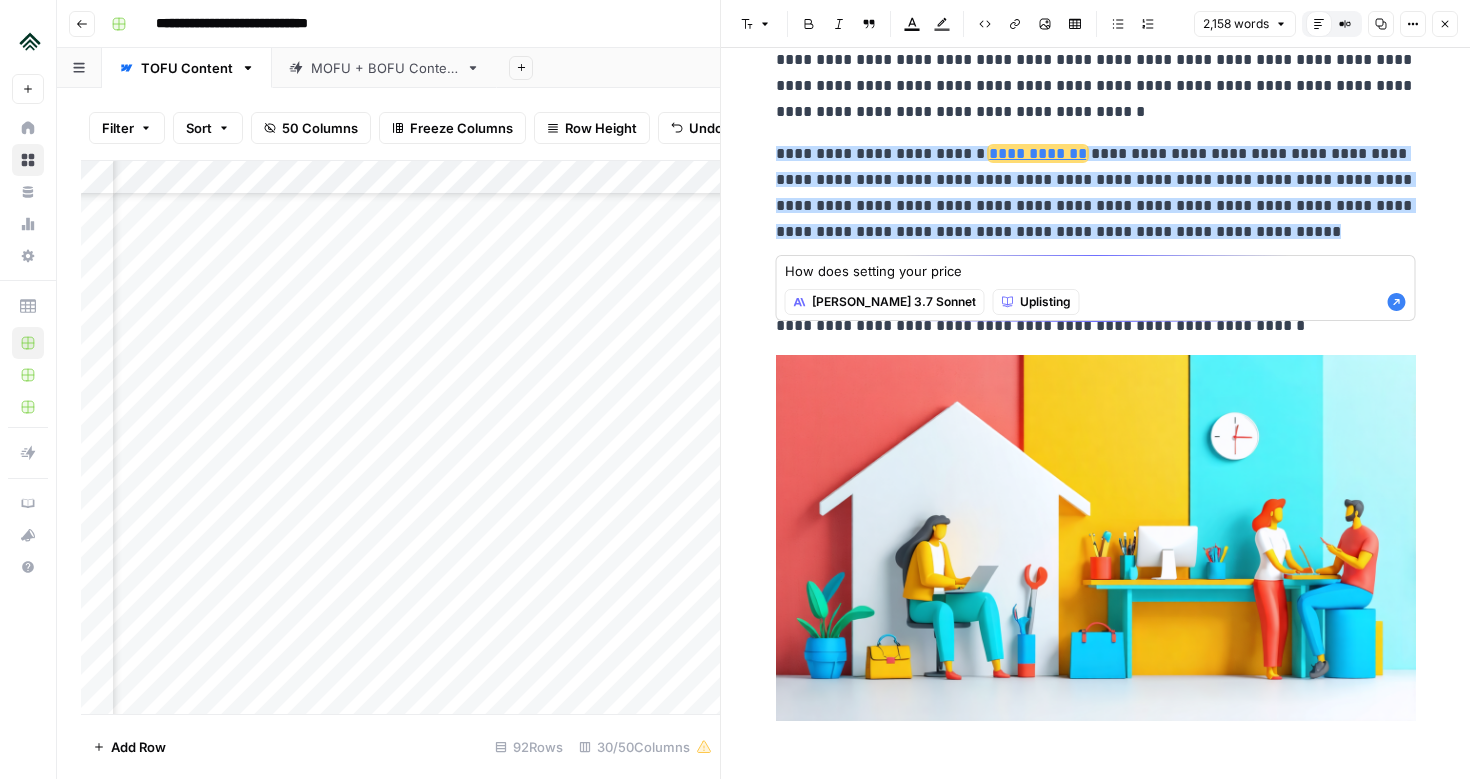click on "How does setting your price  How does setting your price  Claude 3.7 Sonnet Uplisting" at bounding box center [1096, 288] 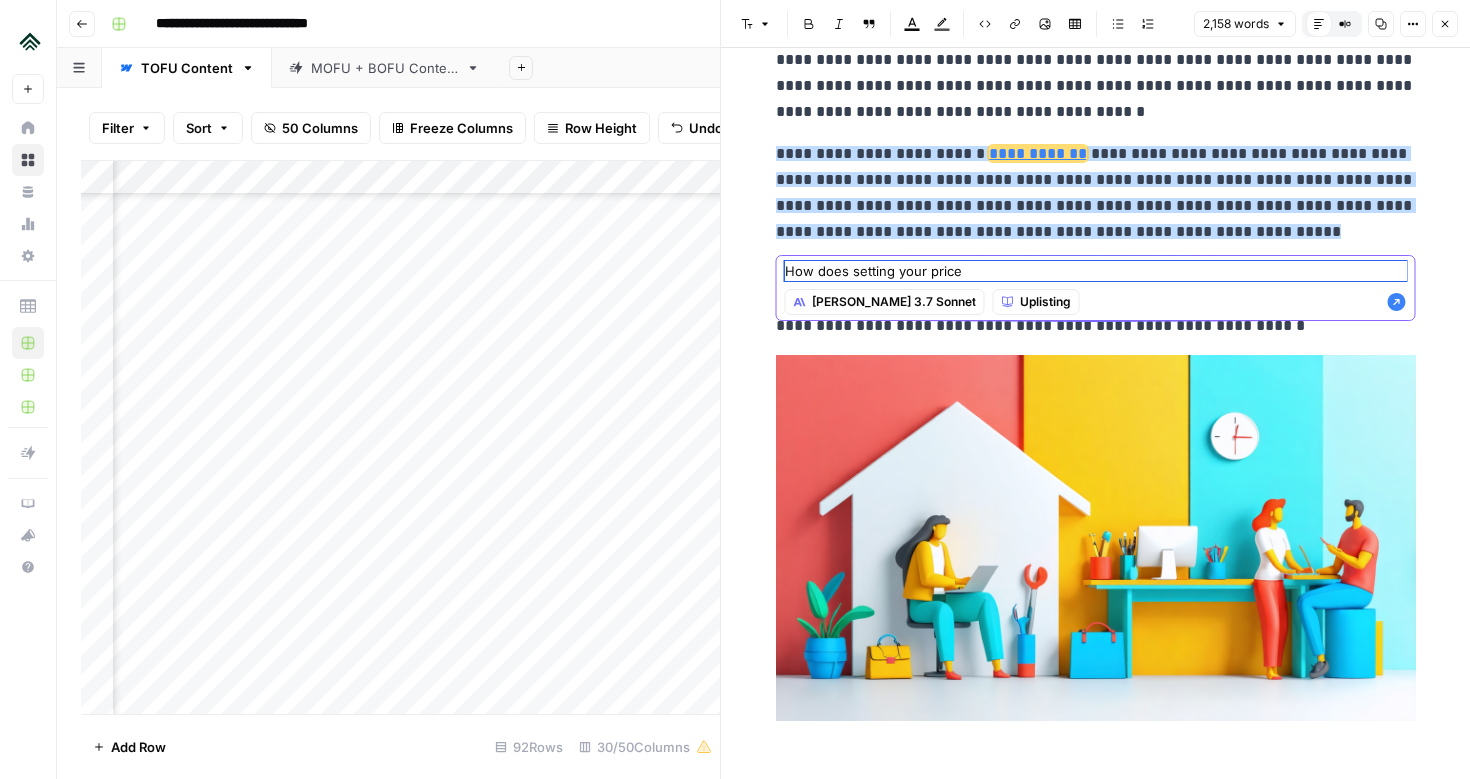 click on "How does setting your price" at bounding box center (1096, 271) 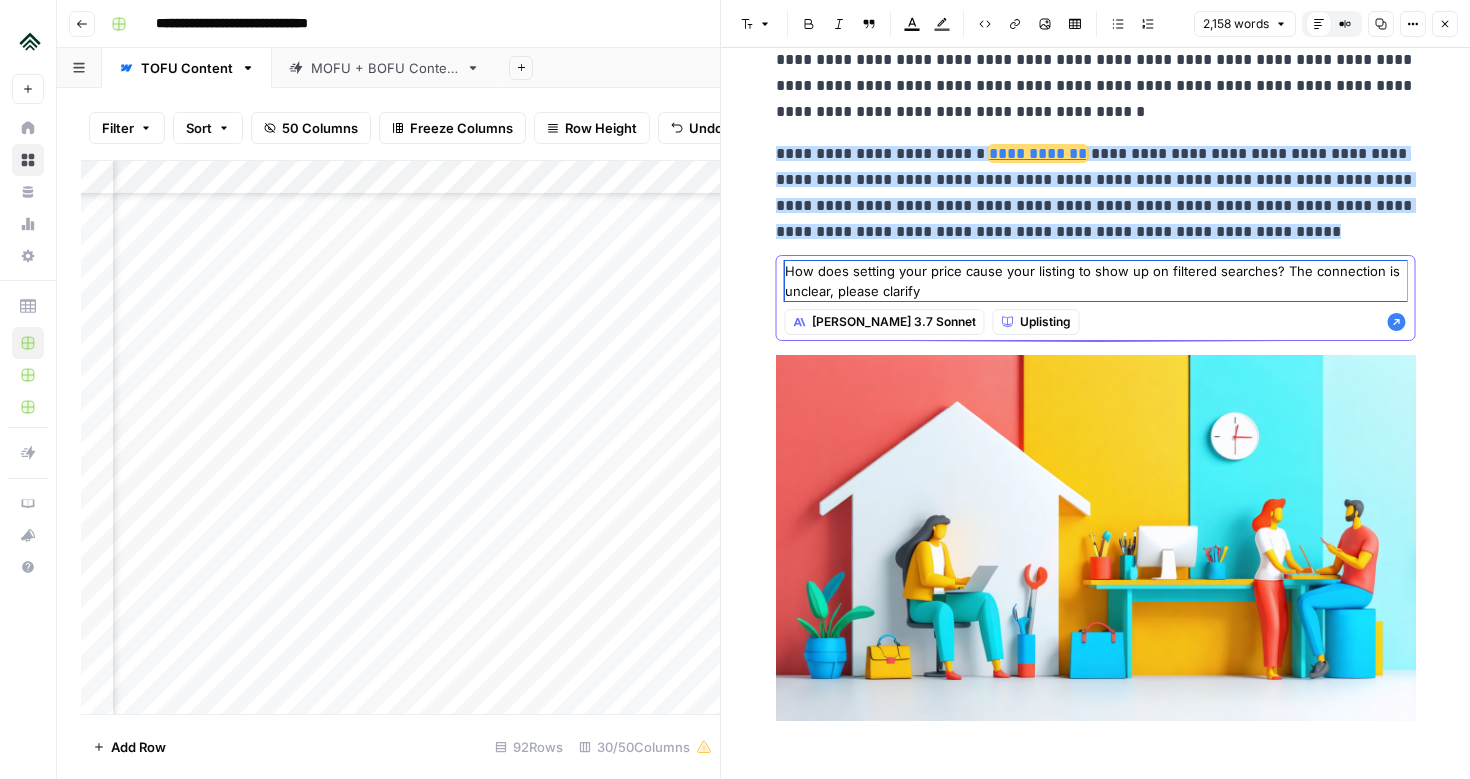 click on "How does setting your price cause your listing to show up on filtered searches? The connection is unclear, please clarify" at bounding box center [1096, 281] 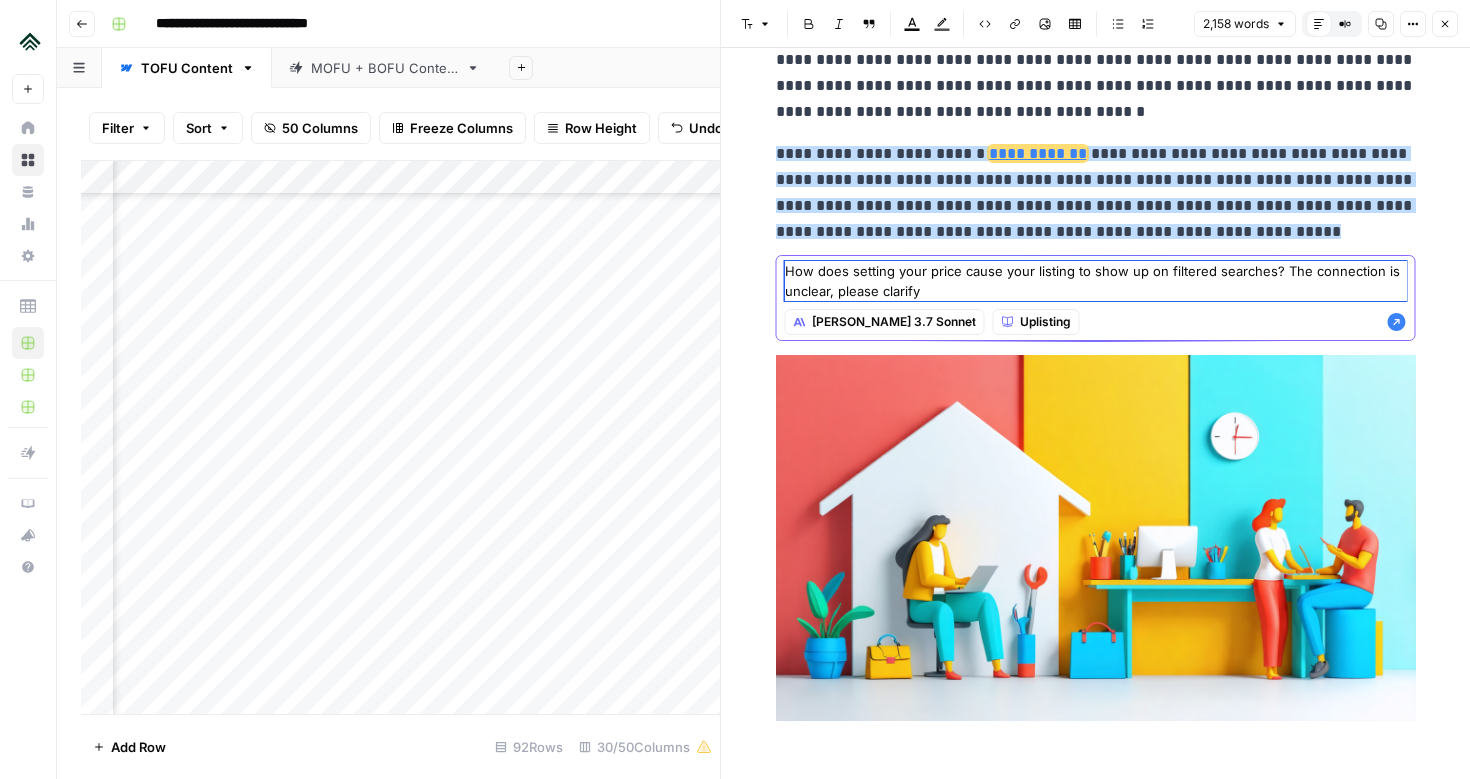 click on "How does setting your price cause your listing to show up on filtered searches? The connection is unclear, please clarify" at bounding box center [1096, 281] 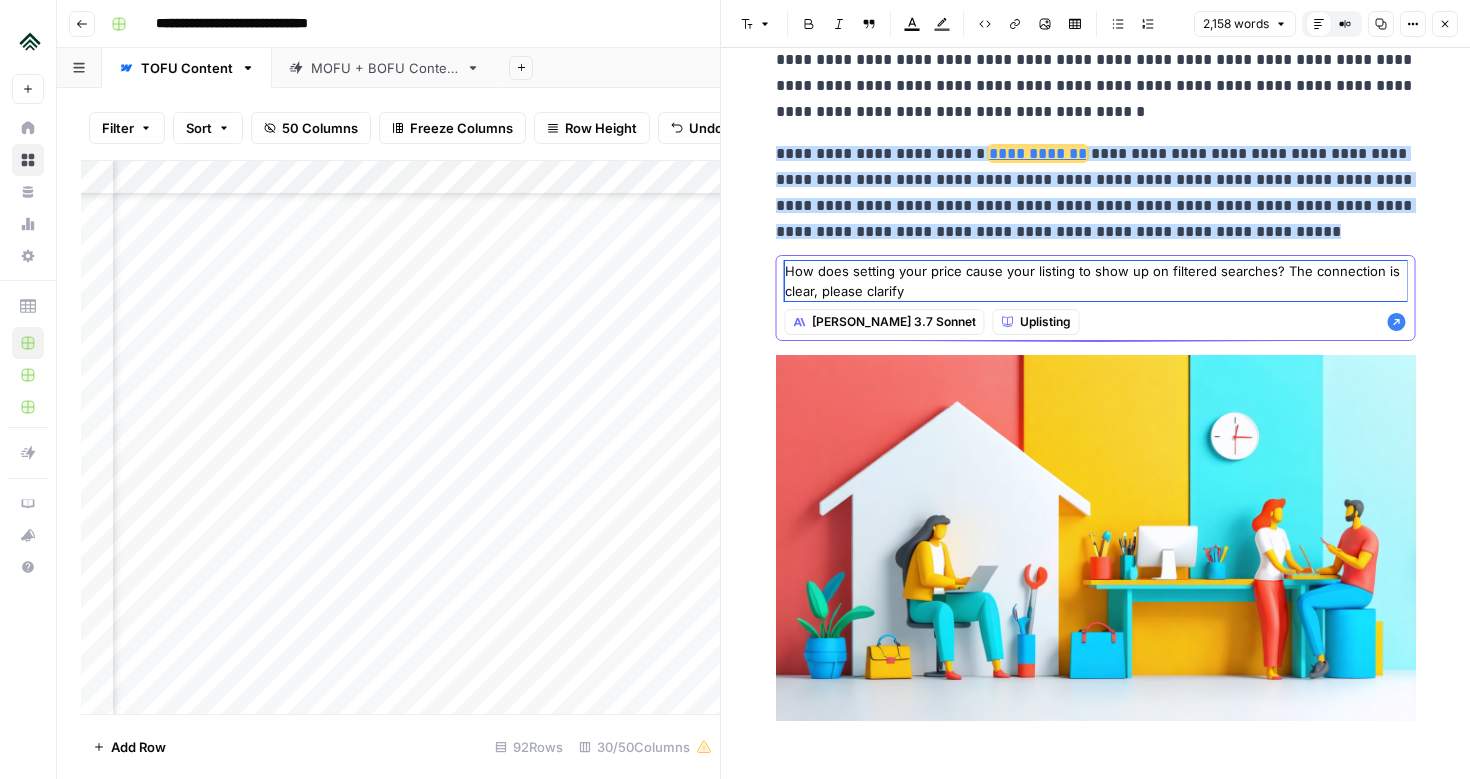 click on "How does setting your price cause your listing to show up on filtered searches? The connection is clear, please clarify" at bounding box center [1096, 281] 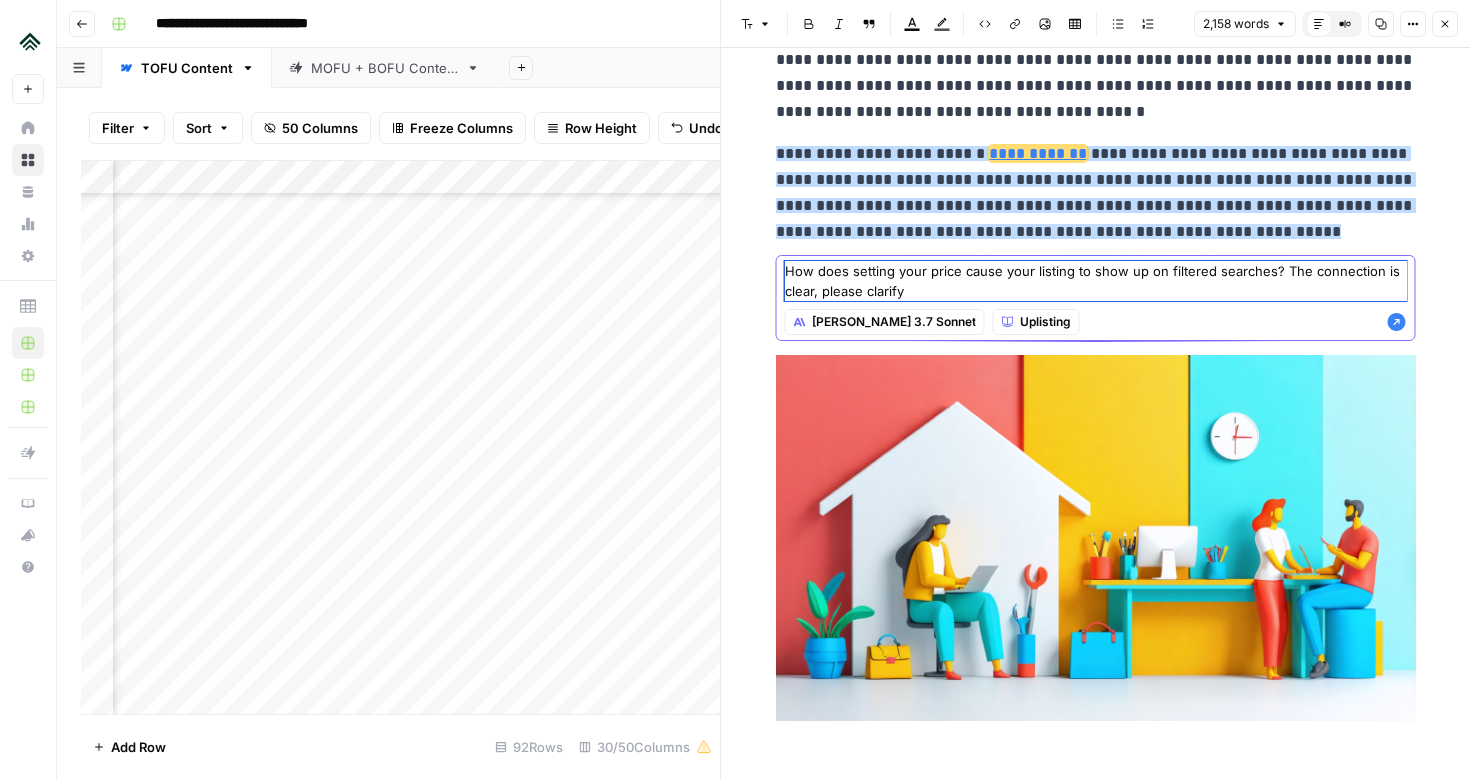 click on "How does setting your price cause your listing to show up on filtered searches? The connection is clear, please clarify" at bounding box center [1096, 281] 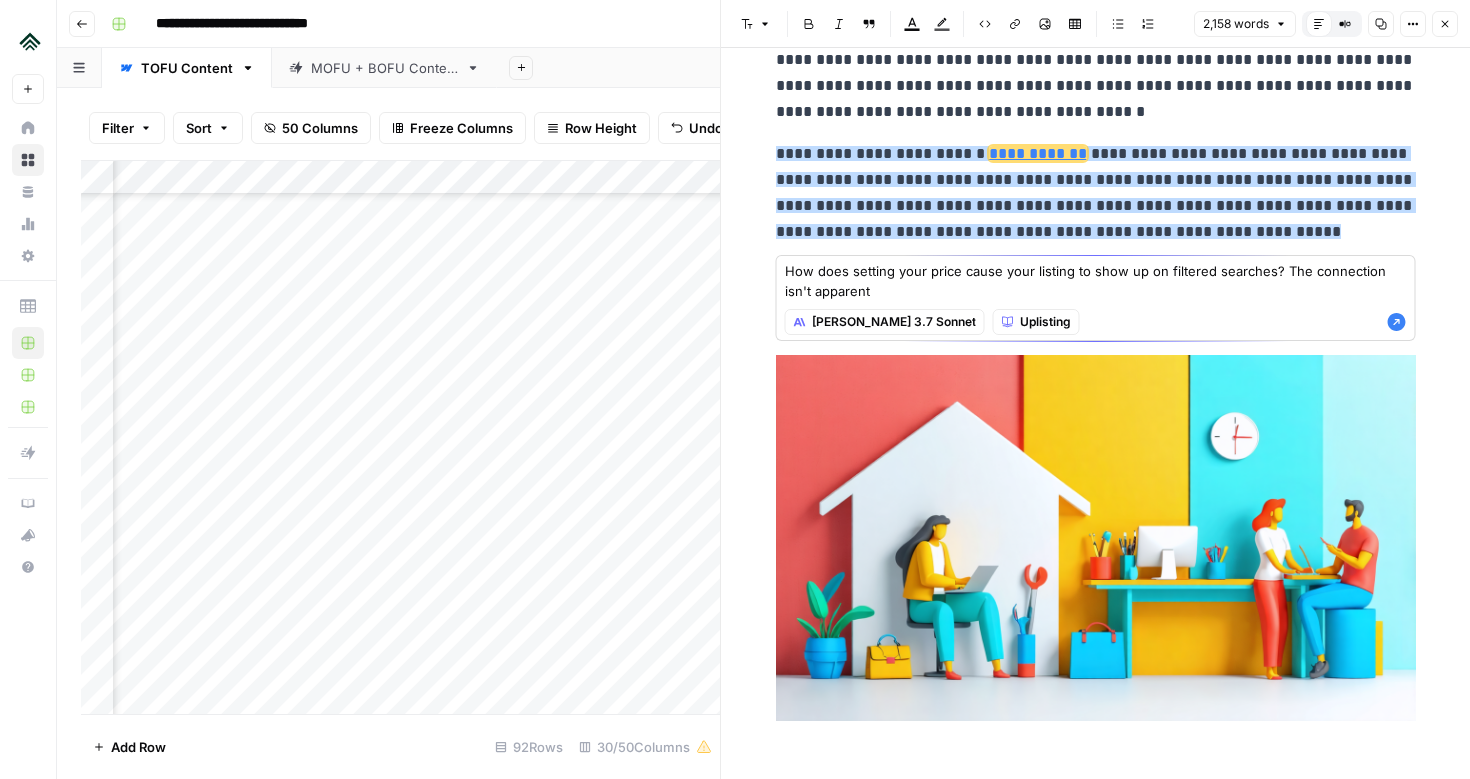 type on "How does setting your price cause your listing to show up on filtered searches? The connection isn't apparent, please clarify" 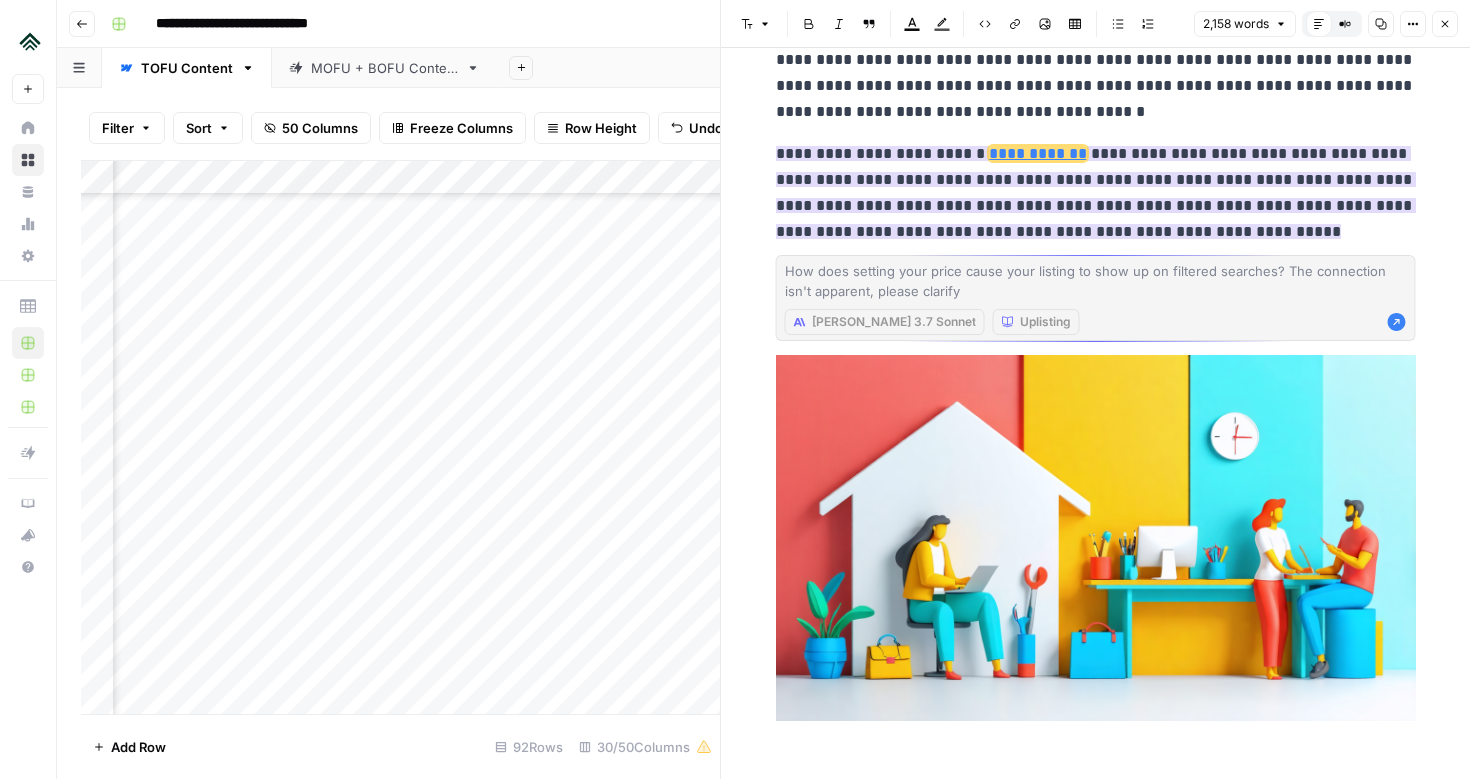 scroll, scrollTop: 2096, scrollLeft: 0, axis: vertical 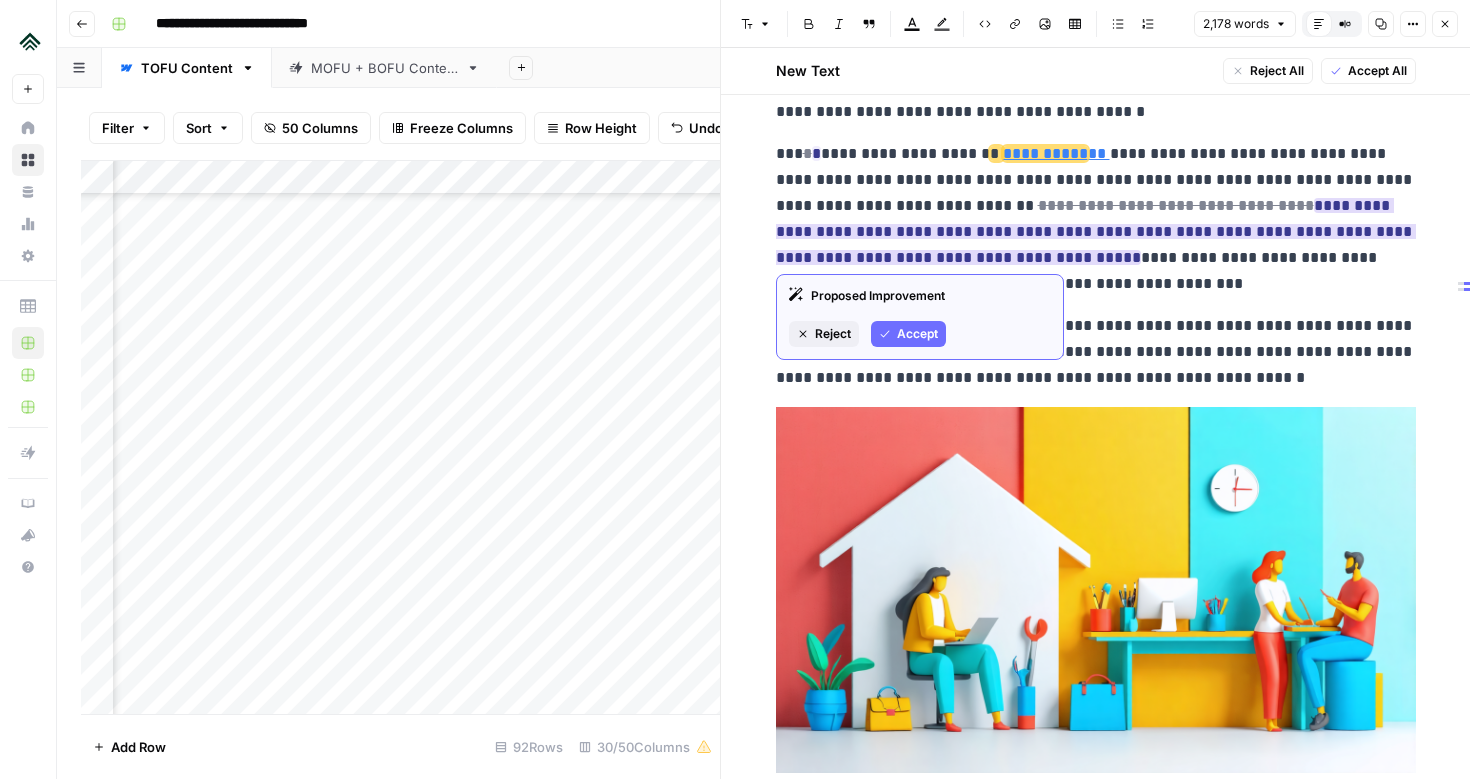 click on "Accept" at bounding box center [917, 334] 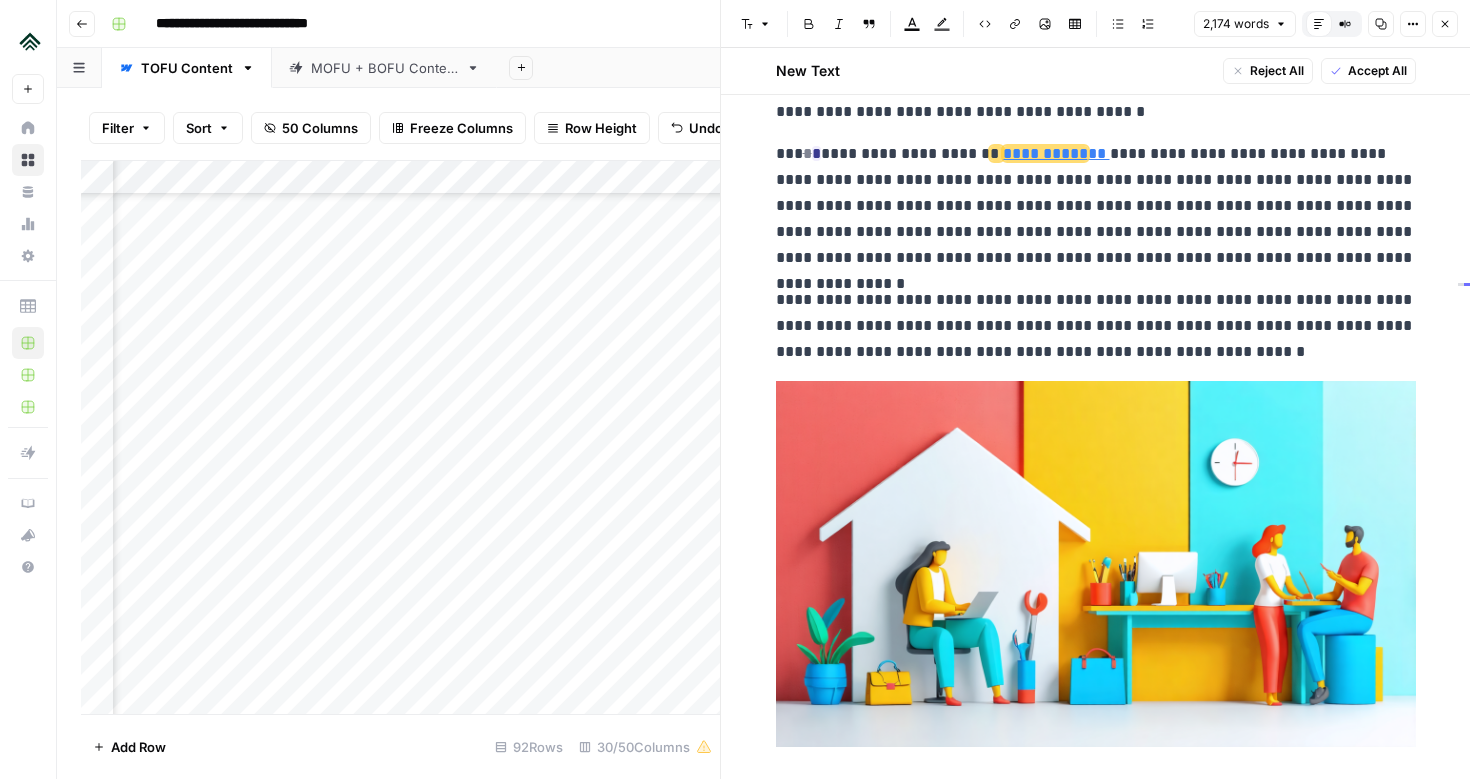 click on "**********" at bounding box center [1096, 206] 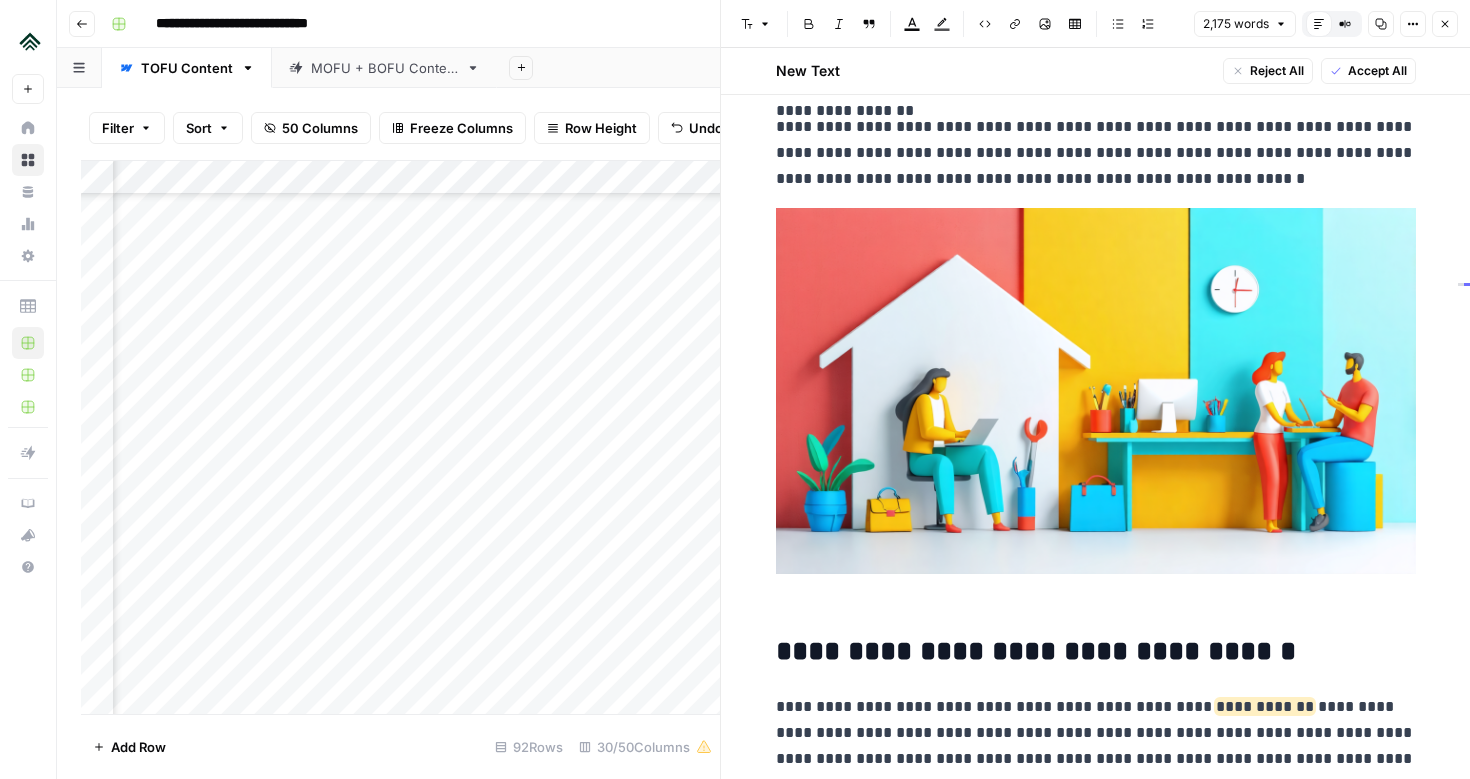 scroll, scrollTop: 2271, scrollLeft: 0, axis: vertical 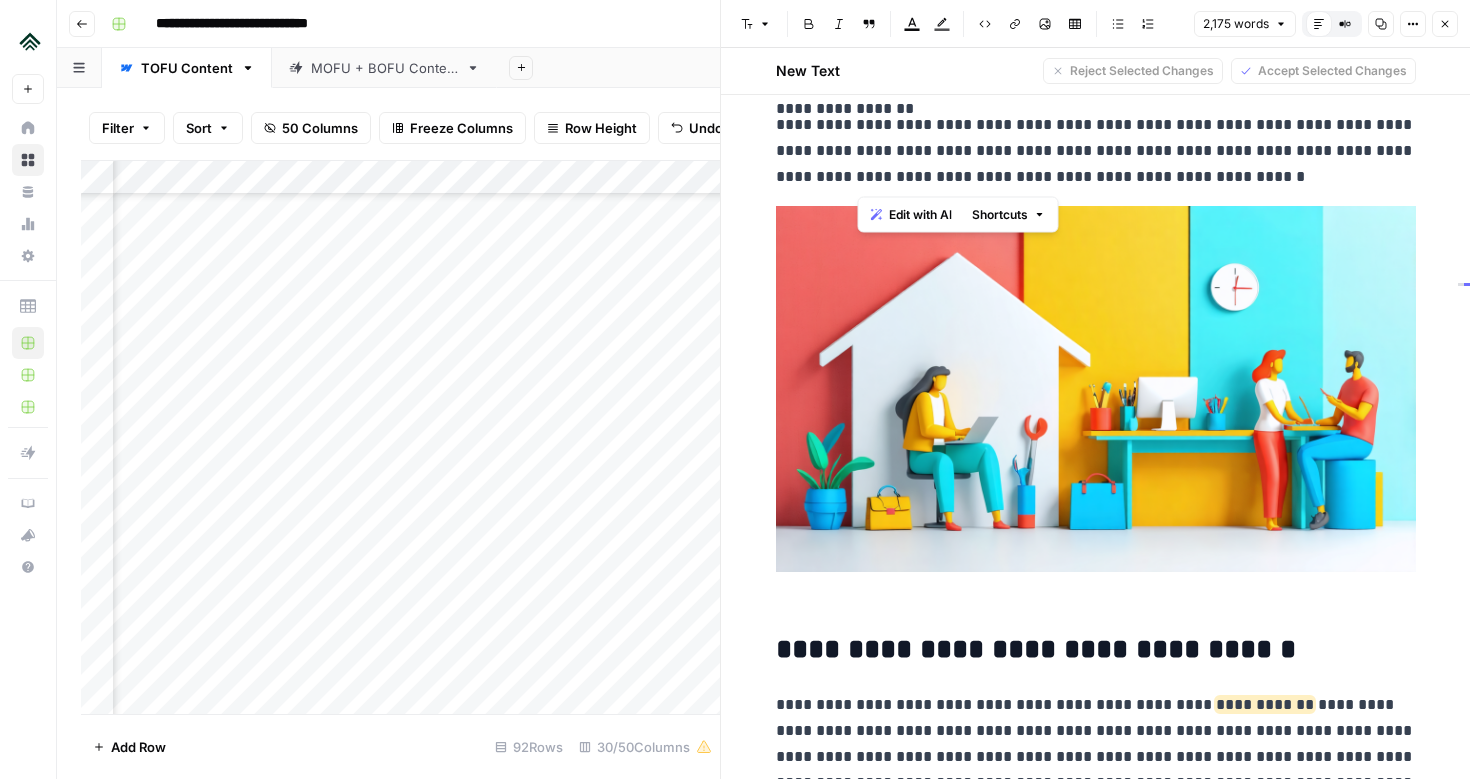 drag, startPoint x: 858, startPoint y: 181, endPoint x: 1007, endPoint y: 183, distance: 149.01343 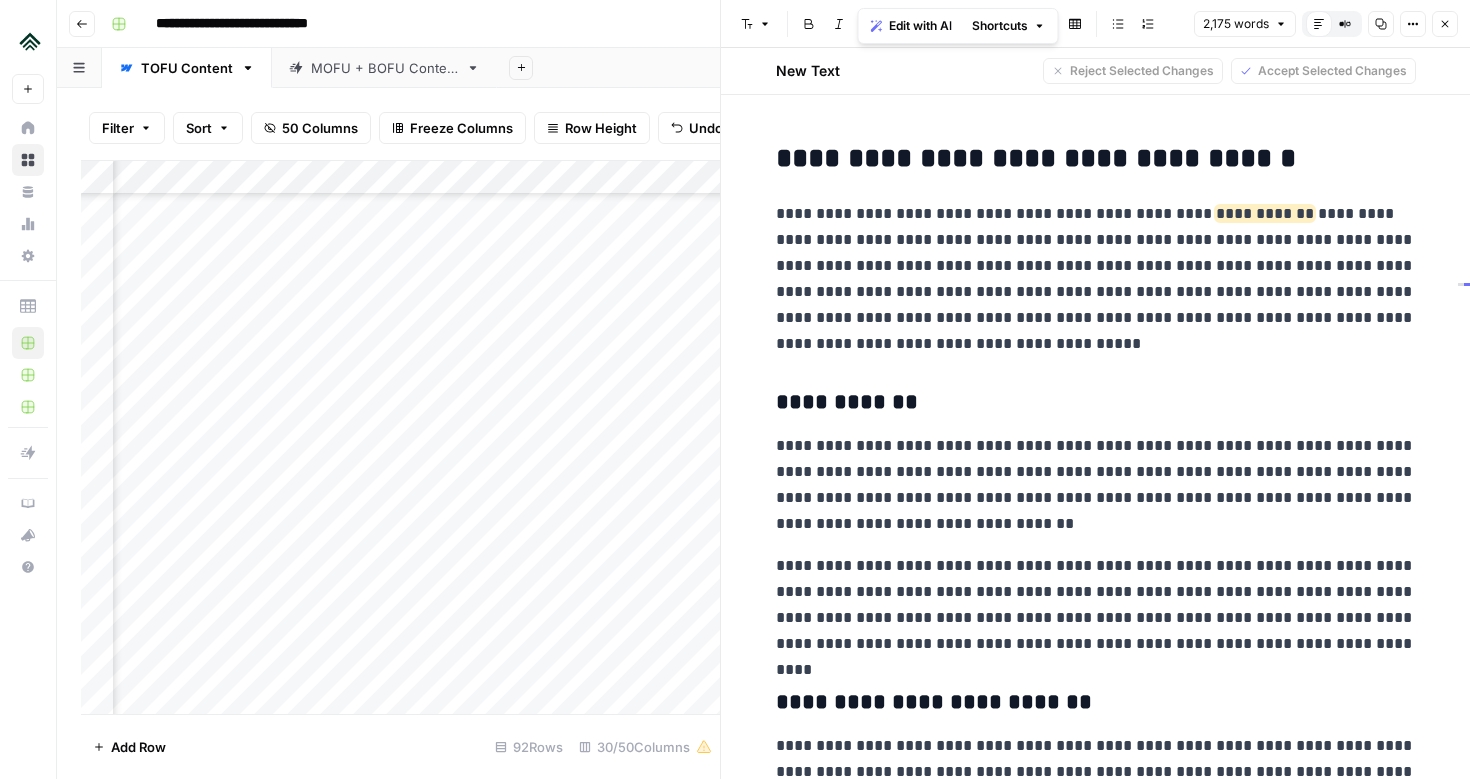click on "**********" at bounding box center (1096, 279) 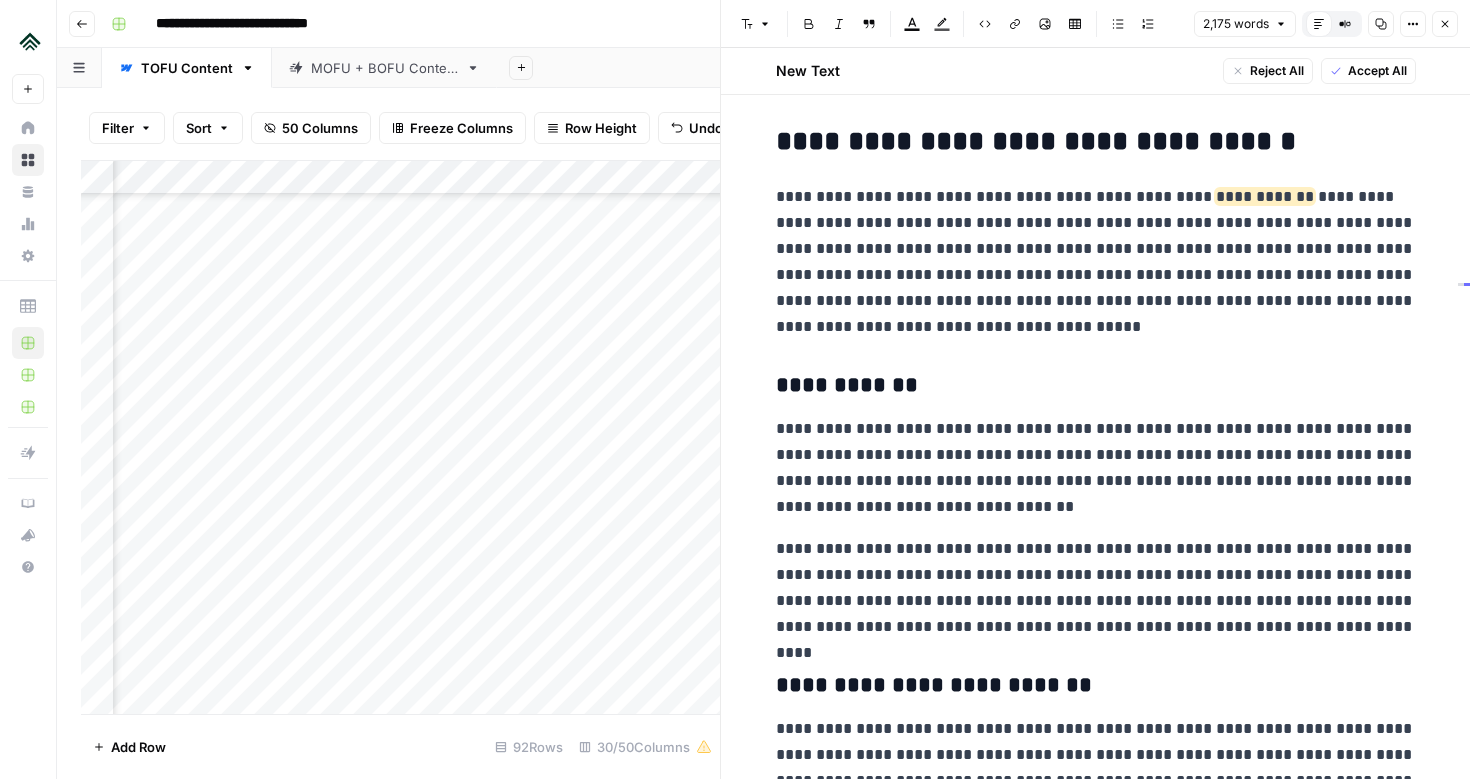 scroll, scrollTop: 2784, scrollLeft: 0, axis: vertical 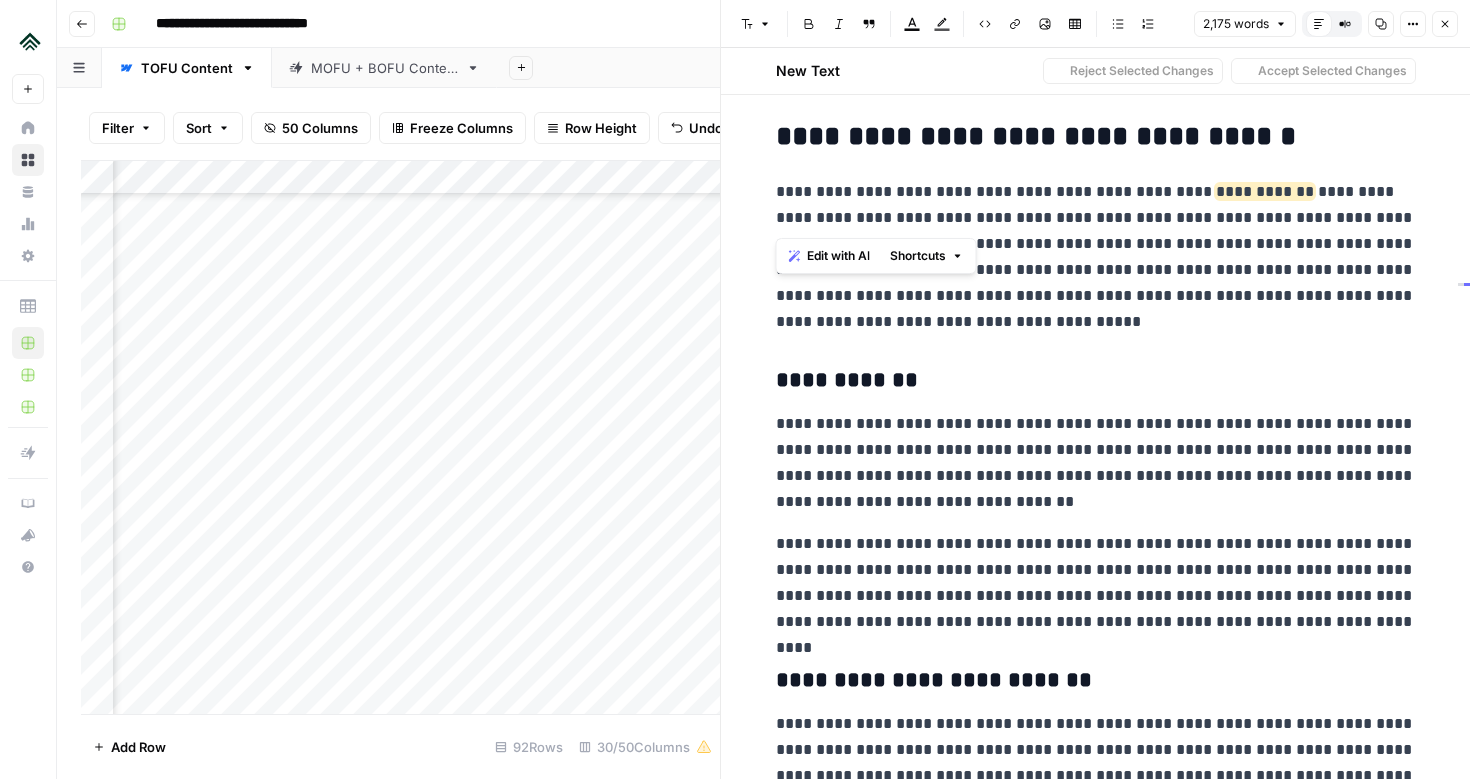 drag, startPoint x: 852, startPoint y: 216, endPoint x: 749, endPoint y: 203, distance: 103.81715 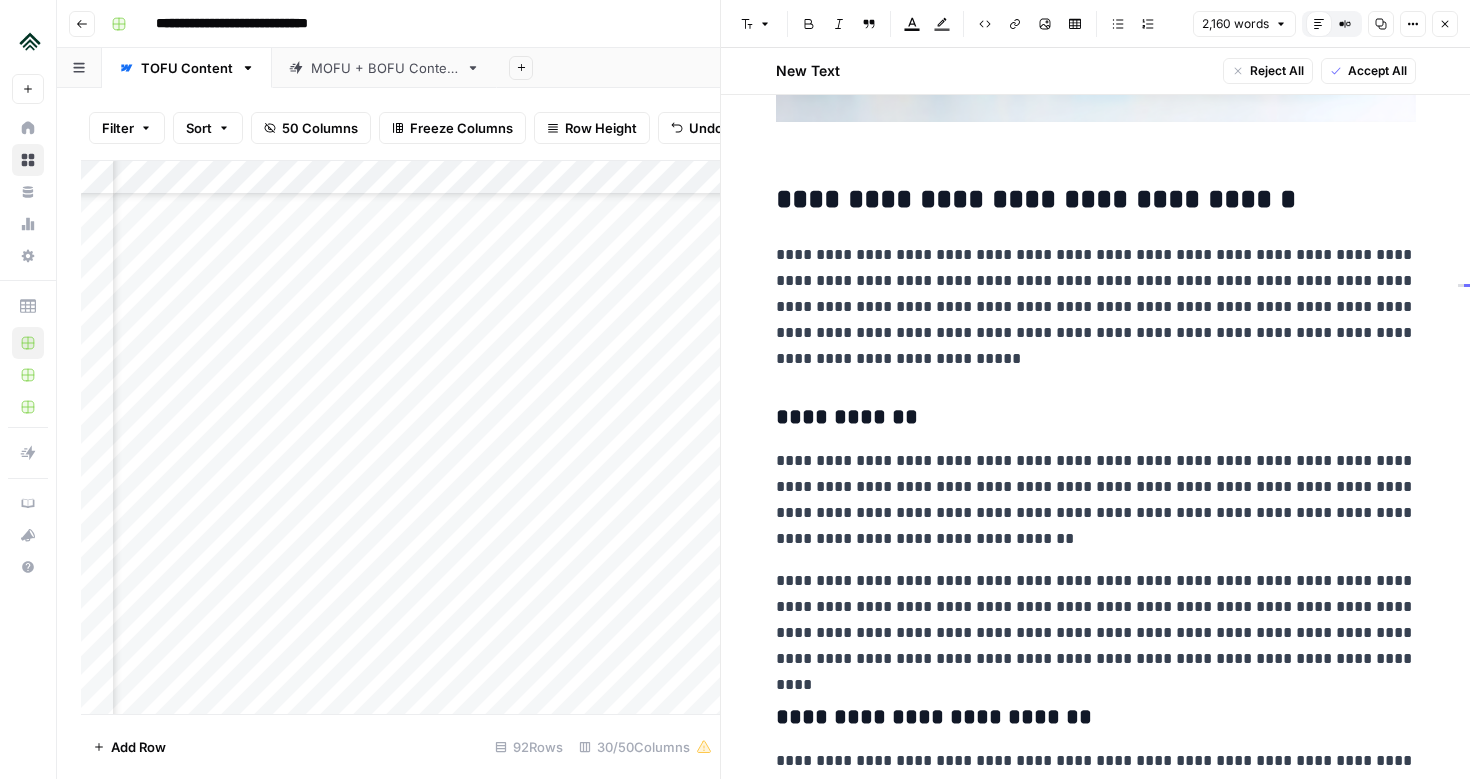 scroll, scrollTop: 2719, scrollLeft: 0, axis: vertical 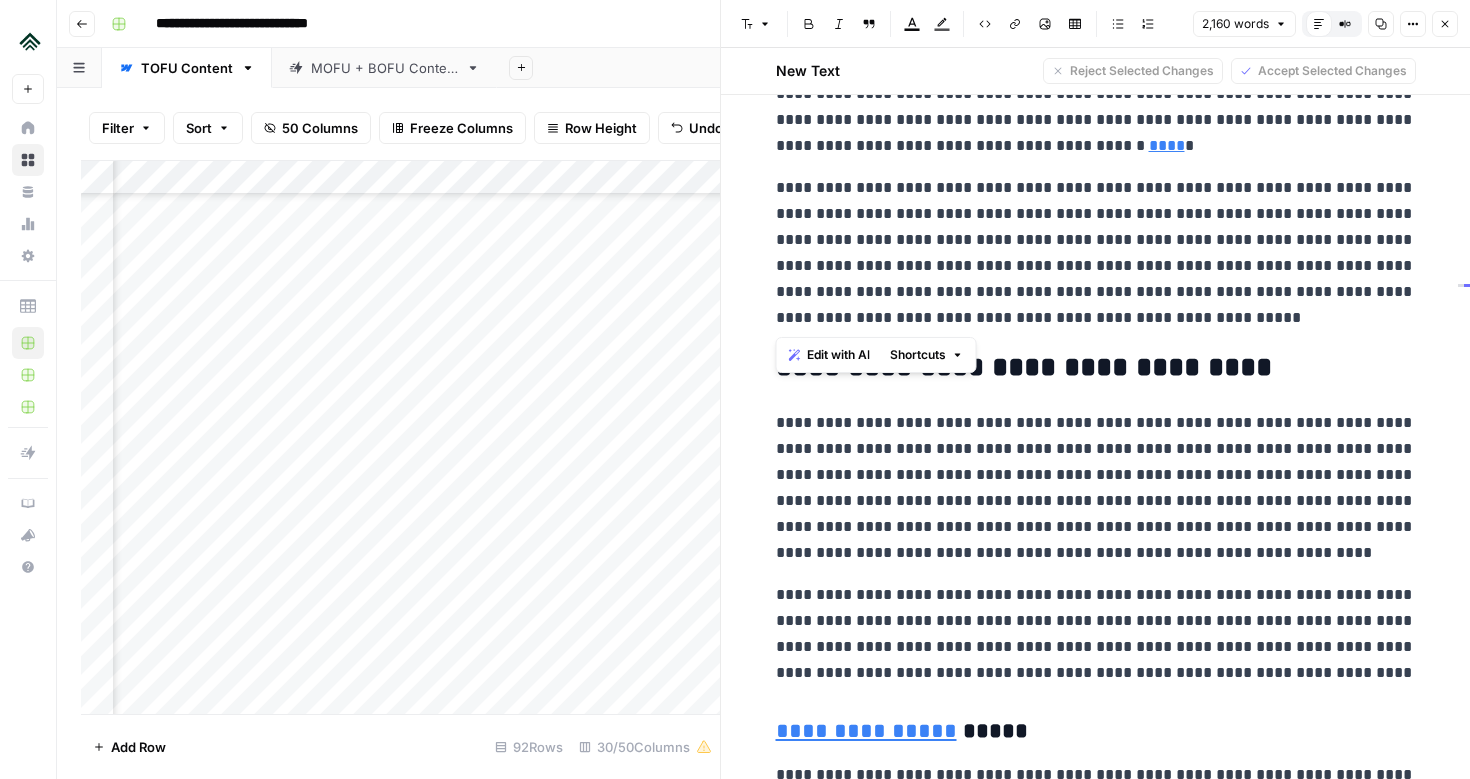 drag, startPoint x: 773, startPoint y: 209, endPoint x: 1386, endPoint y: 324, distance: 623.69385 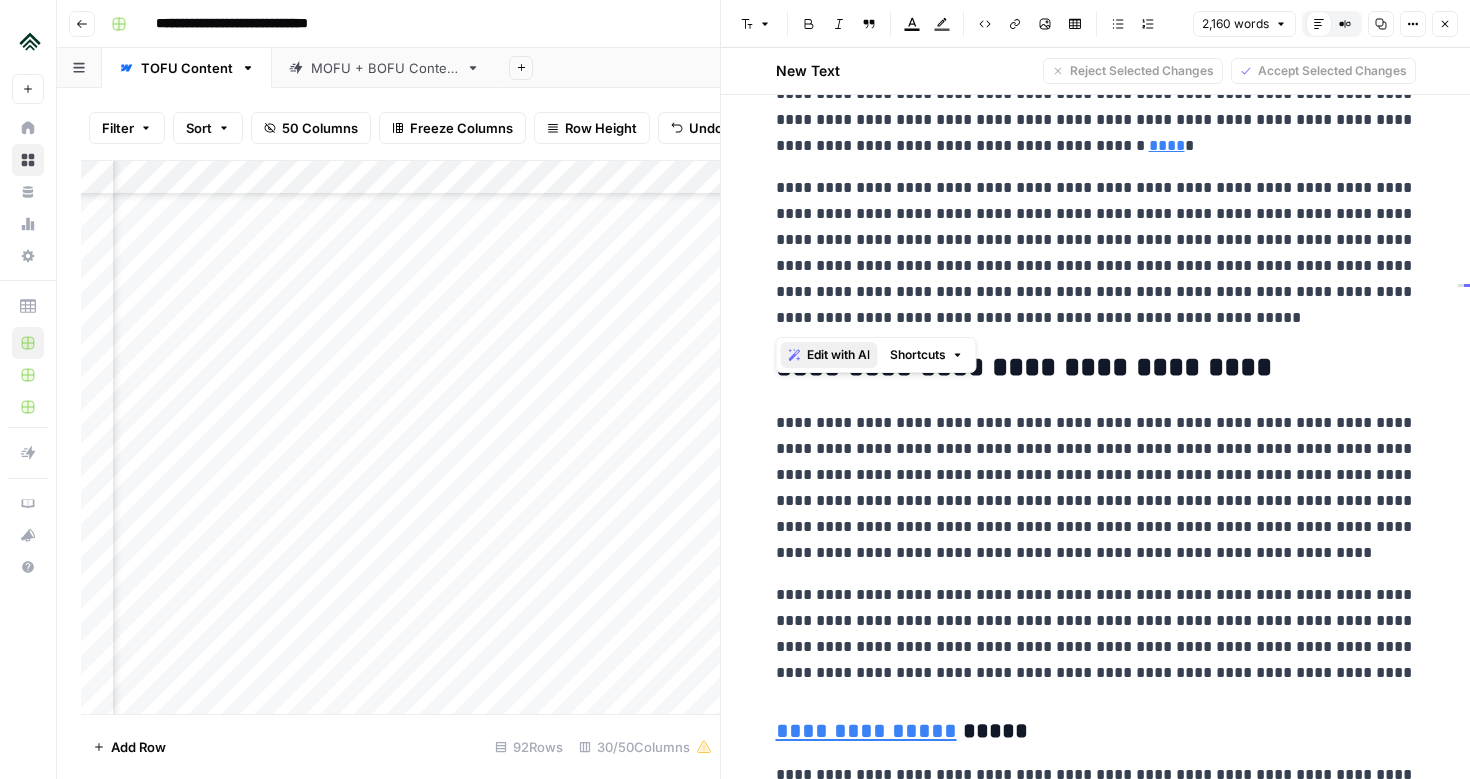click on "Edit with AI" at bounding box center [838, 355] 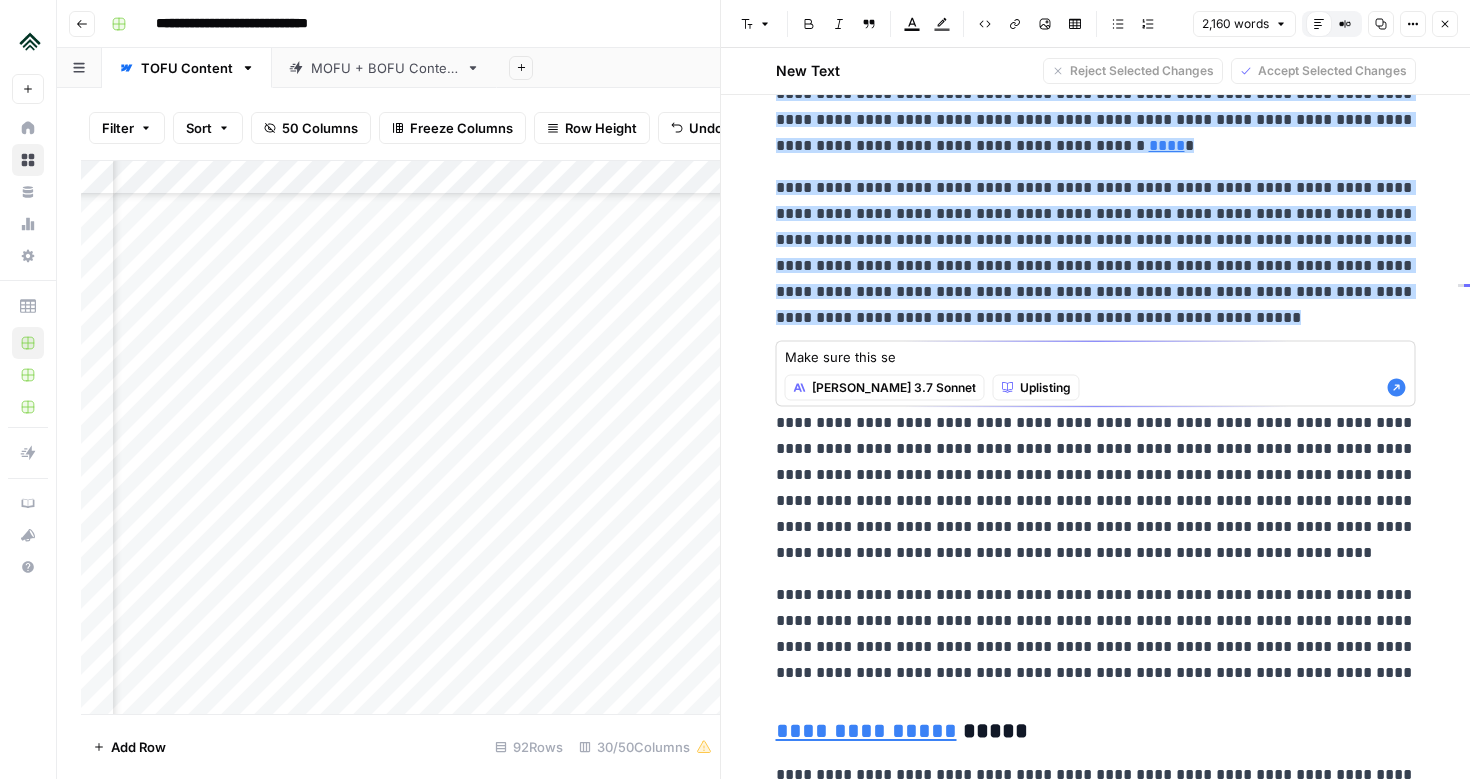 type on "Make sure this sec" 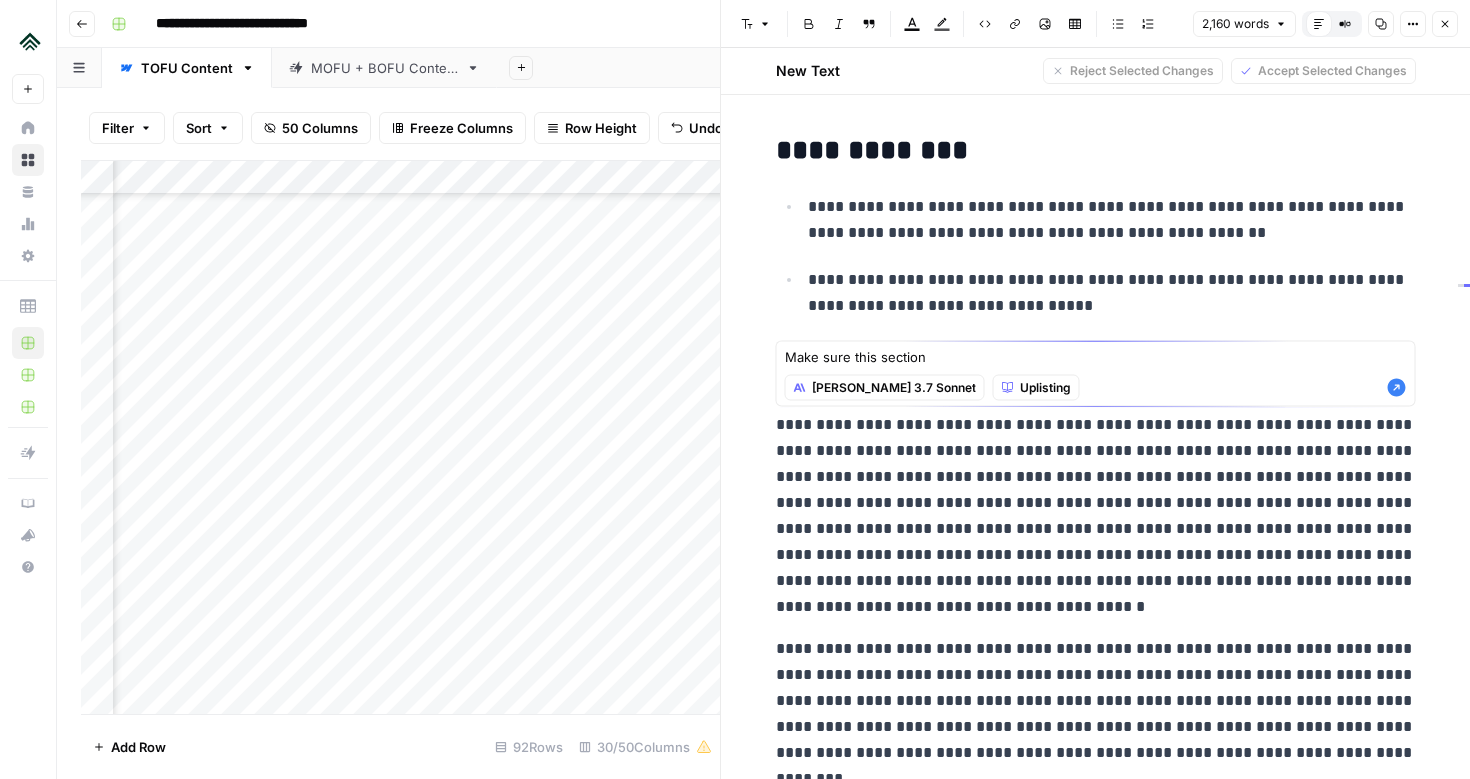 scroll, scrollTop: 0, scrollLeft: 0, axis: both 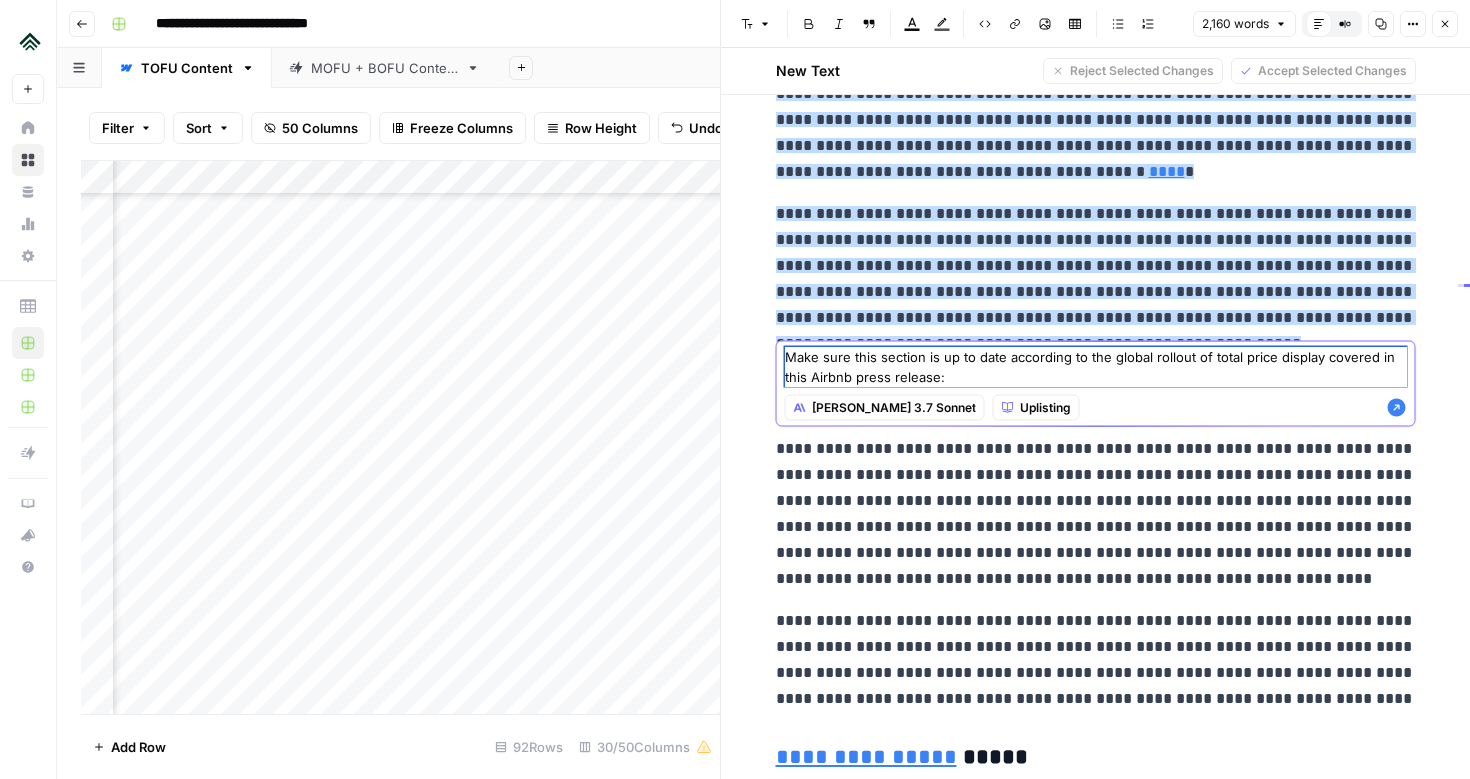paste on "[URL][DOMAIN_NAME]" 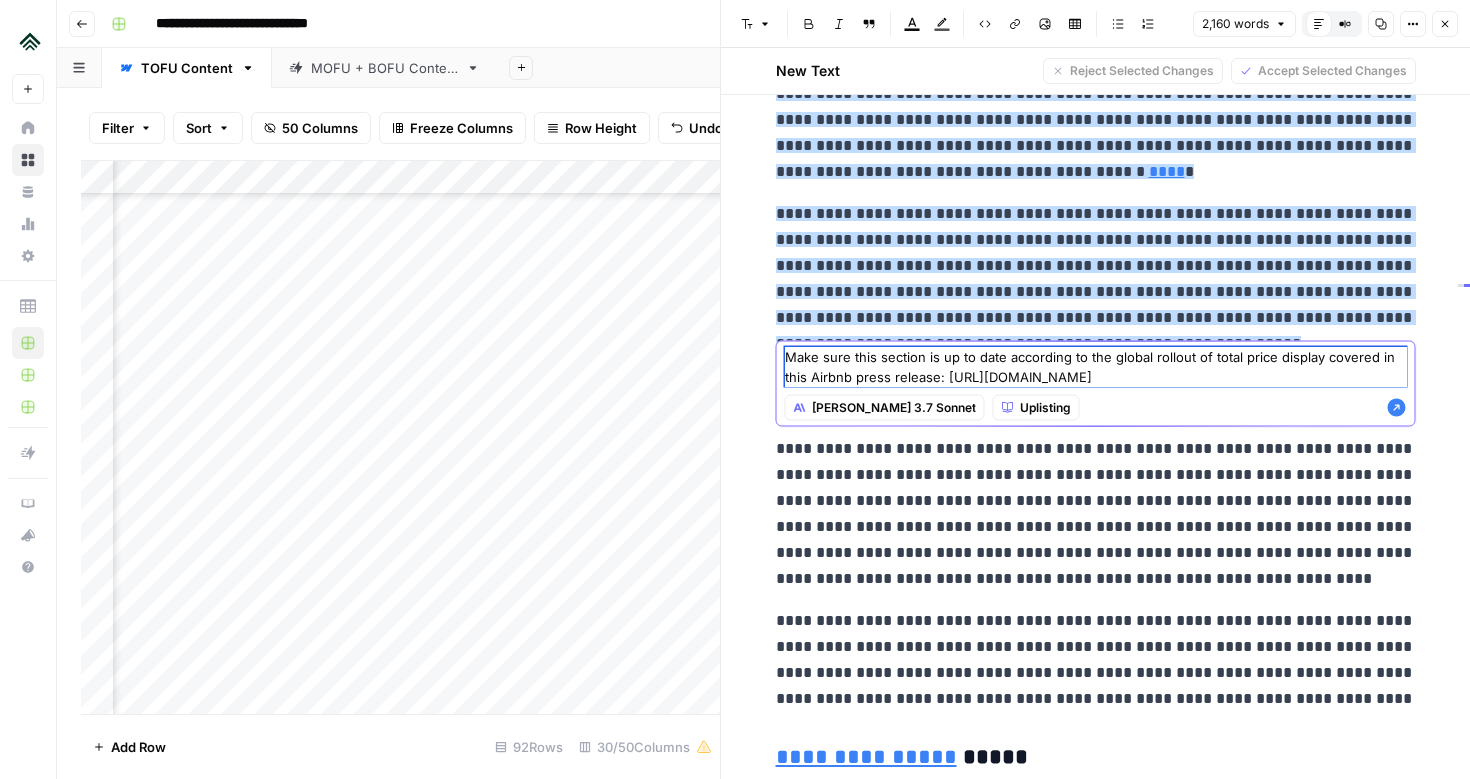 type on "Make sure this section is up to date according to the global rollout of total price display covered in this Airbnb press release: [URL][DOMAIN_NAME]" 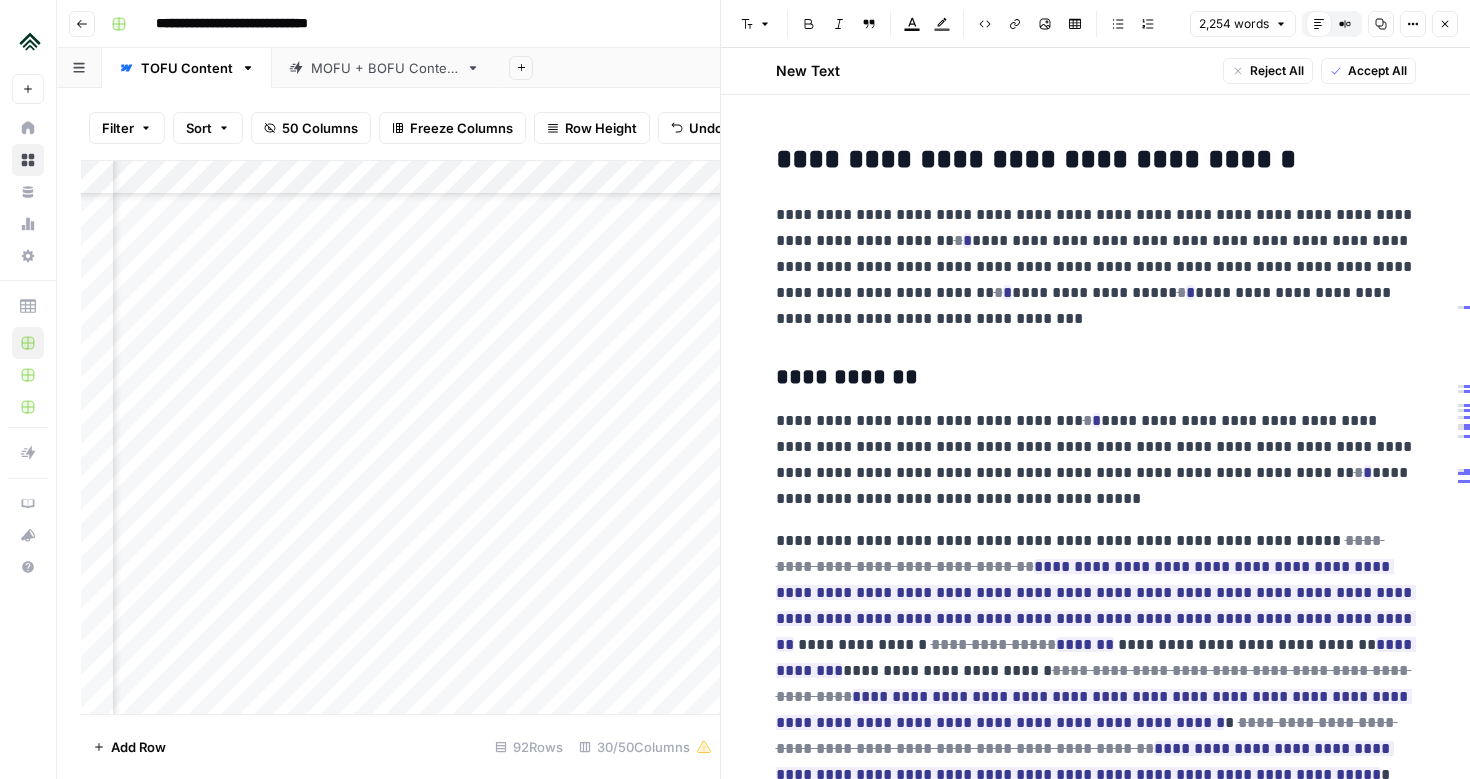 scroll, scrollTop: 2759, scrollLeft: 0, axis: vertical 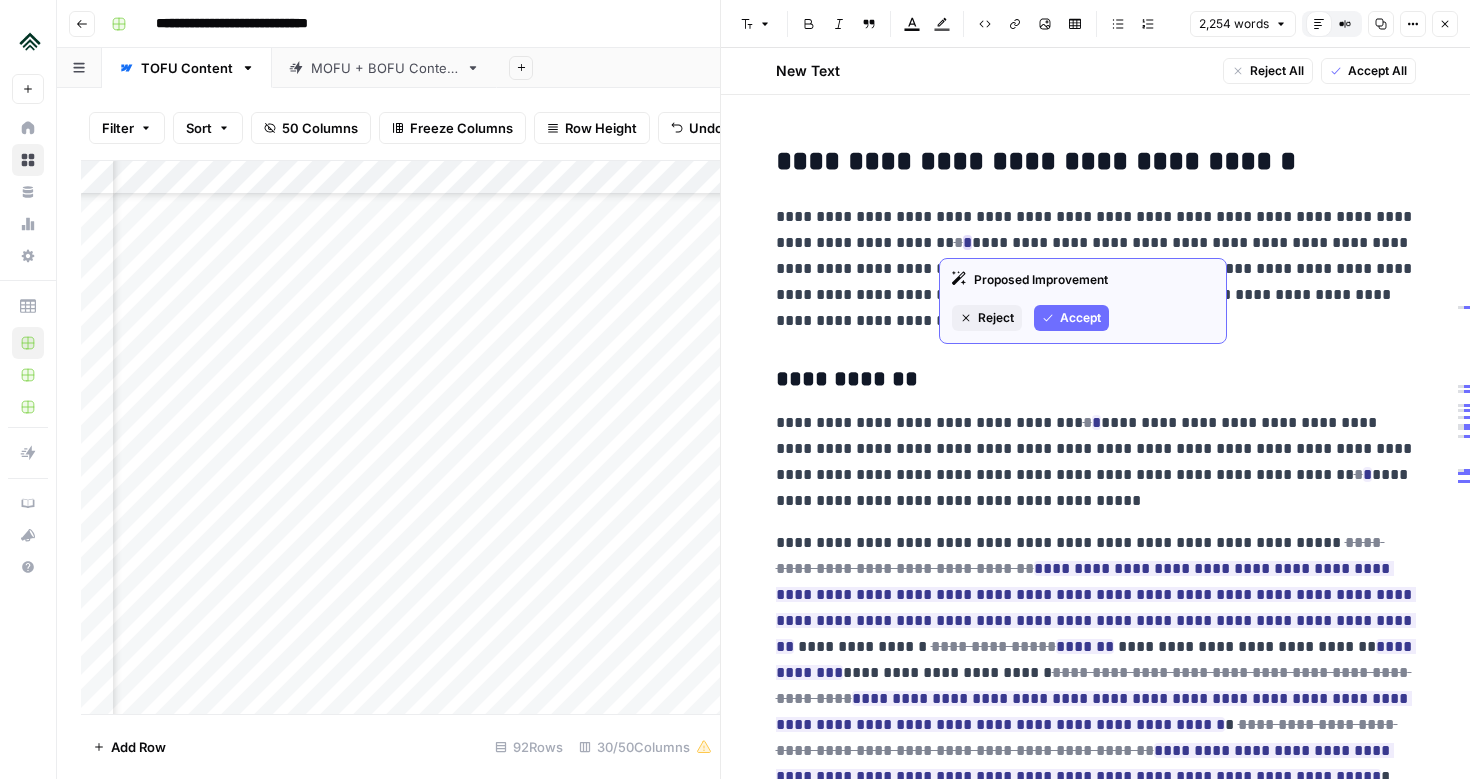 click on "Accept" at bounding box center (1071, 318) 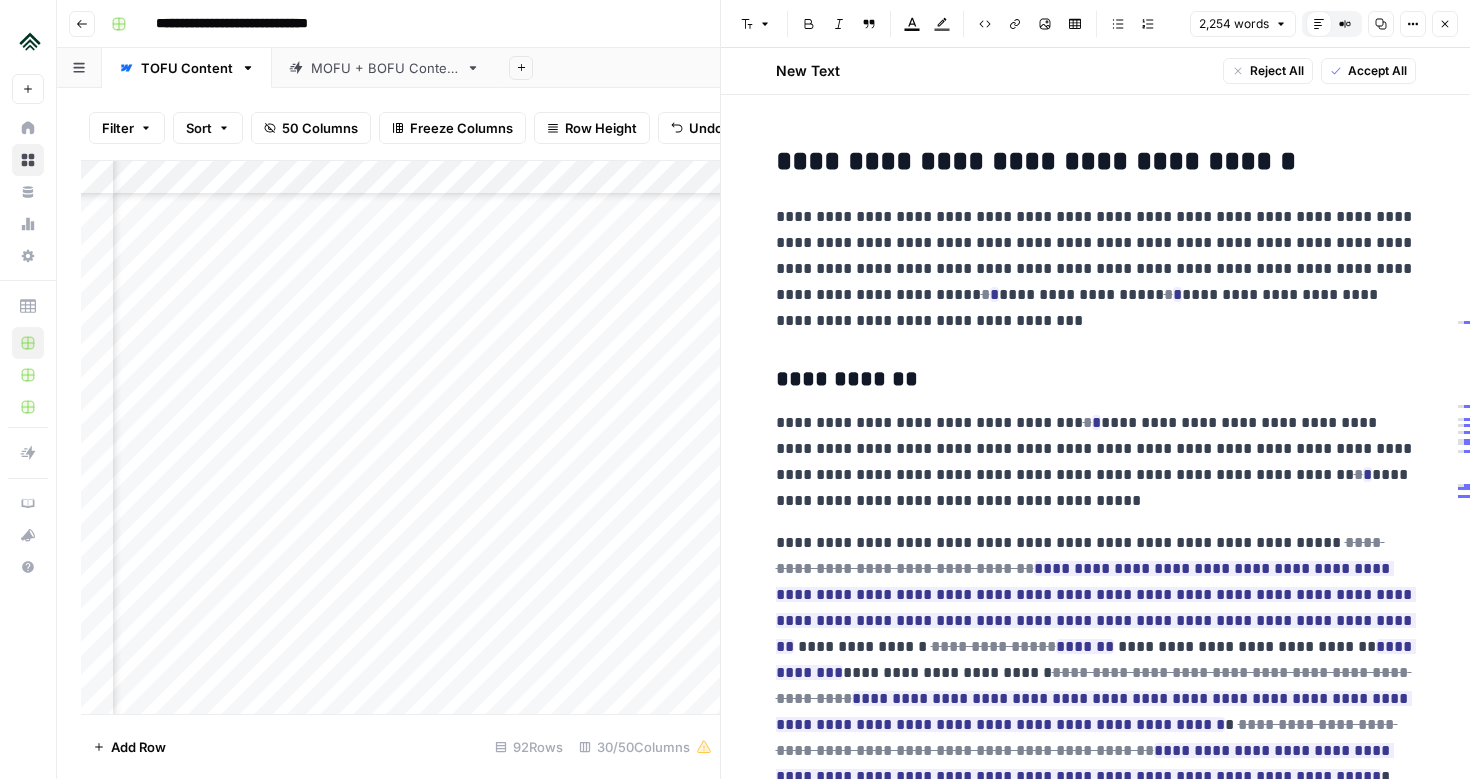 click on "**********" at bounding box center (1096, 269) 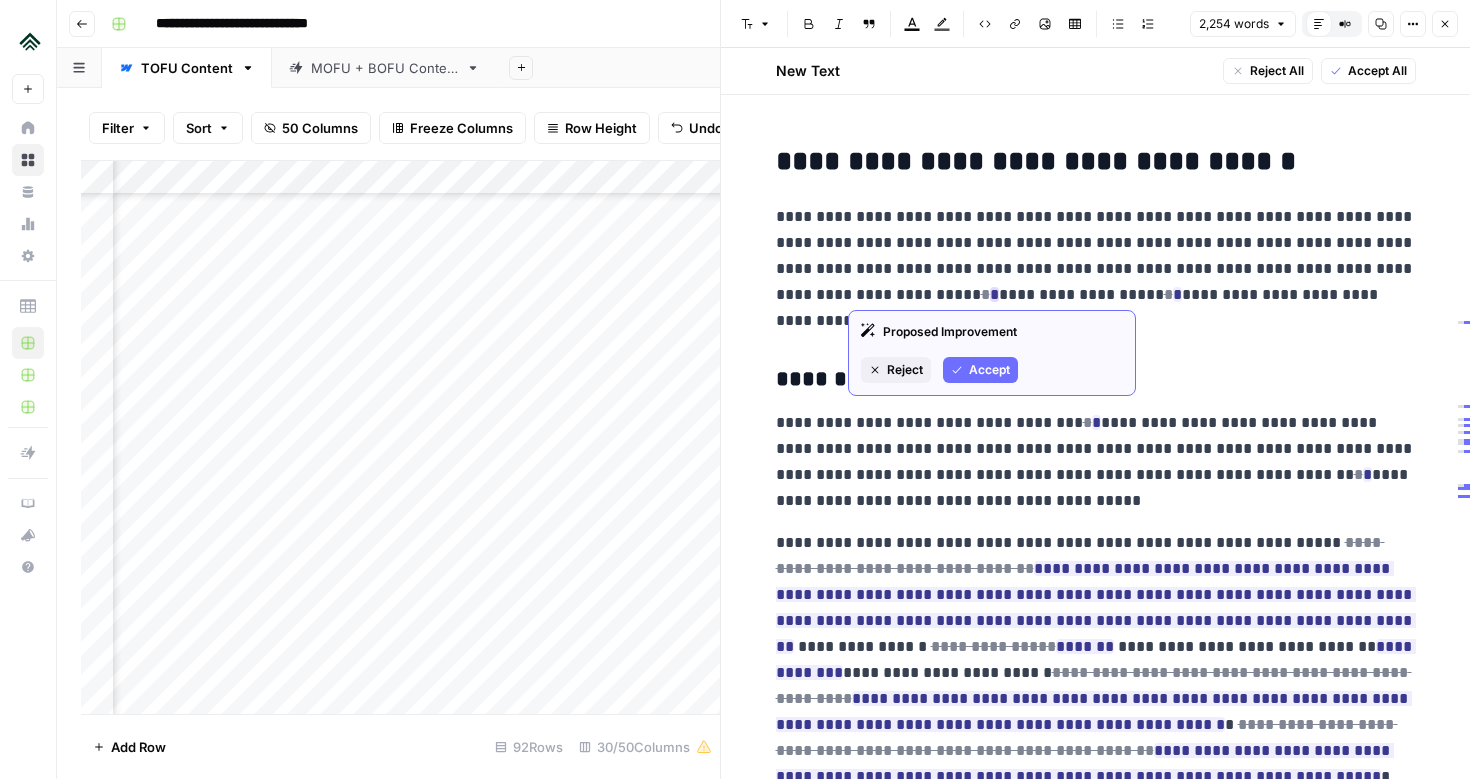 click on "Accept" at bounding box center (989, 370) 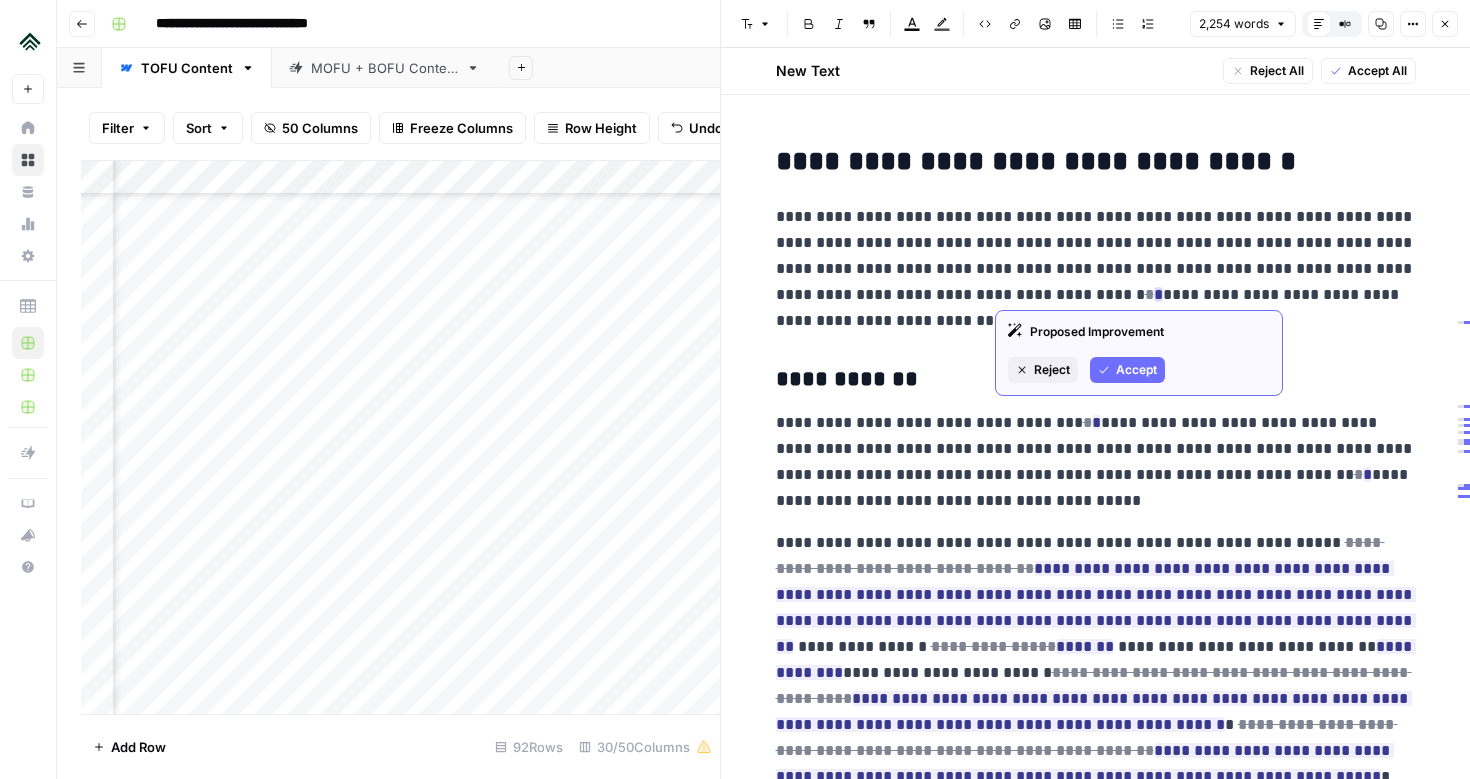 click on "Accept" at bounding box center (1136, 370) 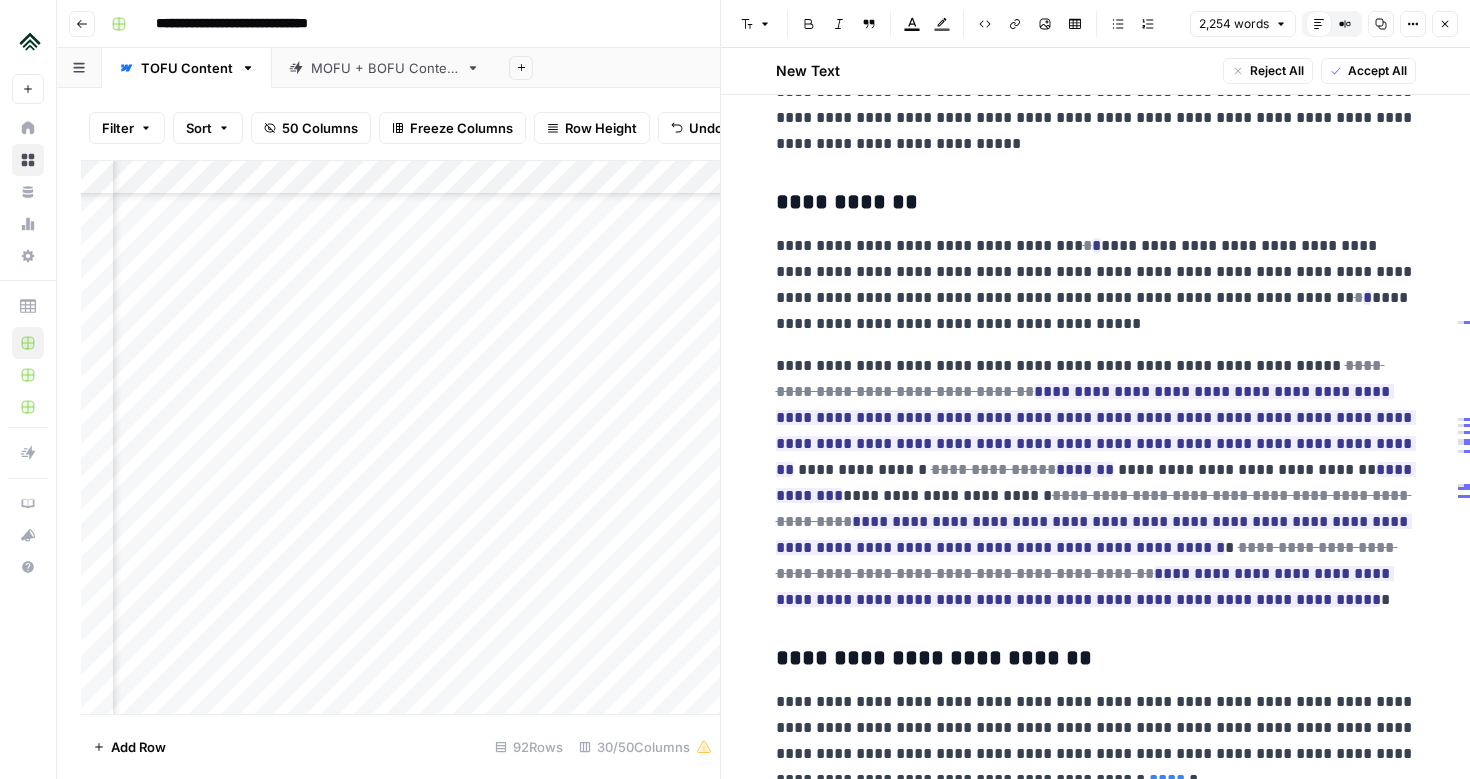 scroll, scrollTop: 2969, scrollLeft: 0, axis: vertical 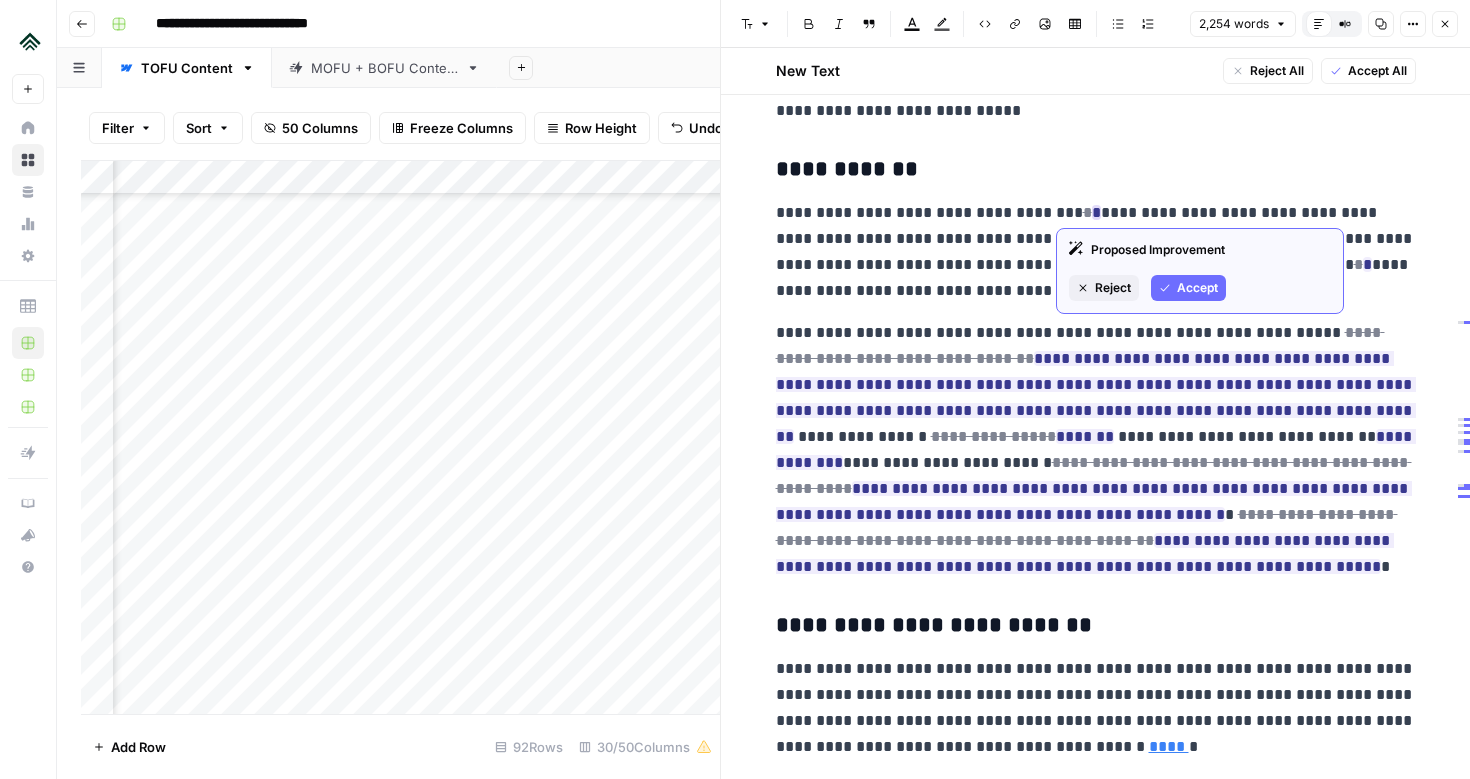 click on "Accept" at bounding box center [1188, 288] 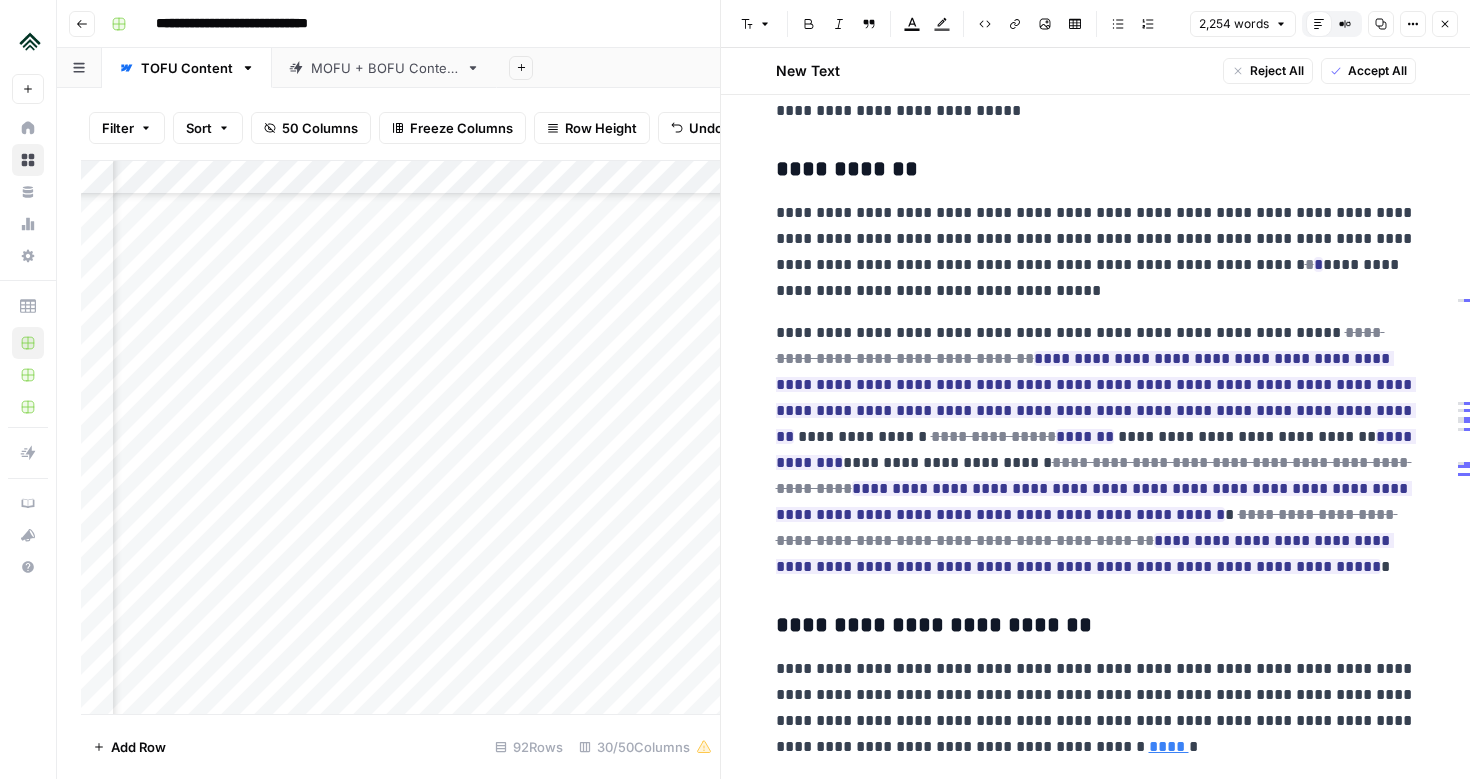click on "**********" at bounding box center [1096, 252] 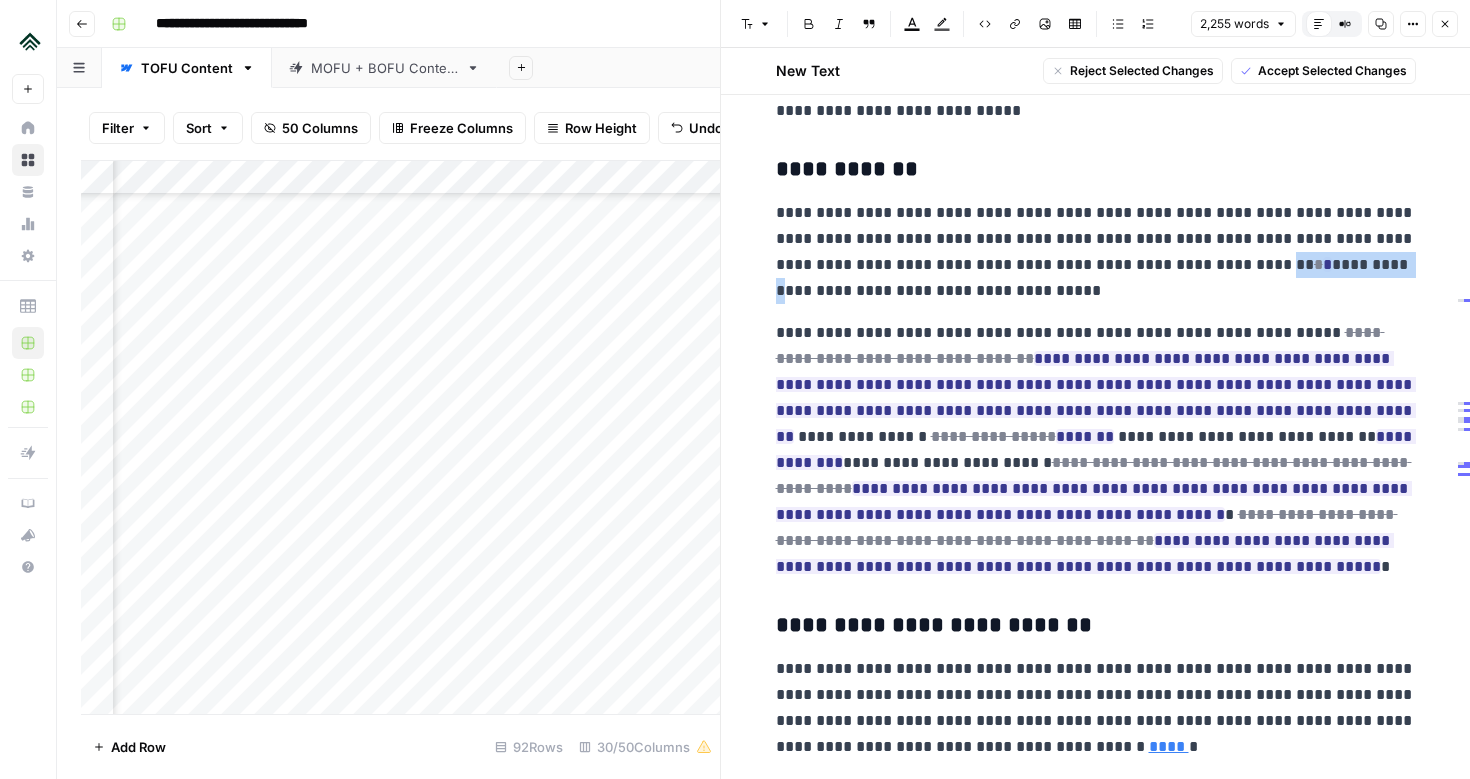 drag, startPoint x: 1184, startPoint y: 265, endPoint x: 1287, endPoint y: 268, distance: 103.04368 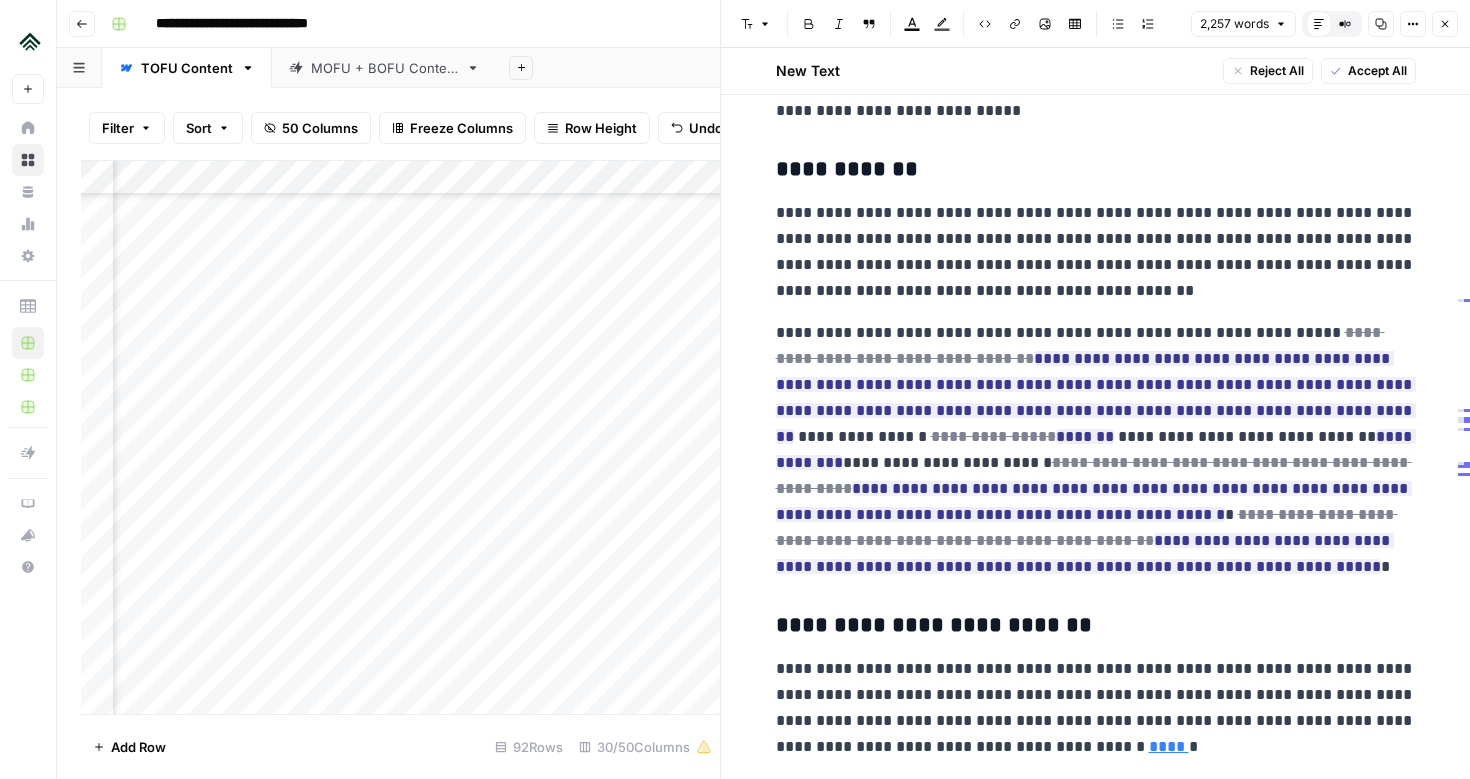 click on "**********" at bounding box center (1096, 252) 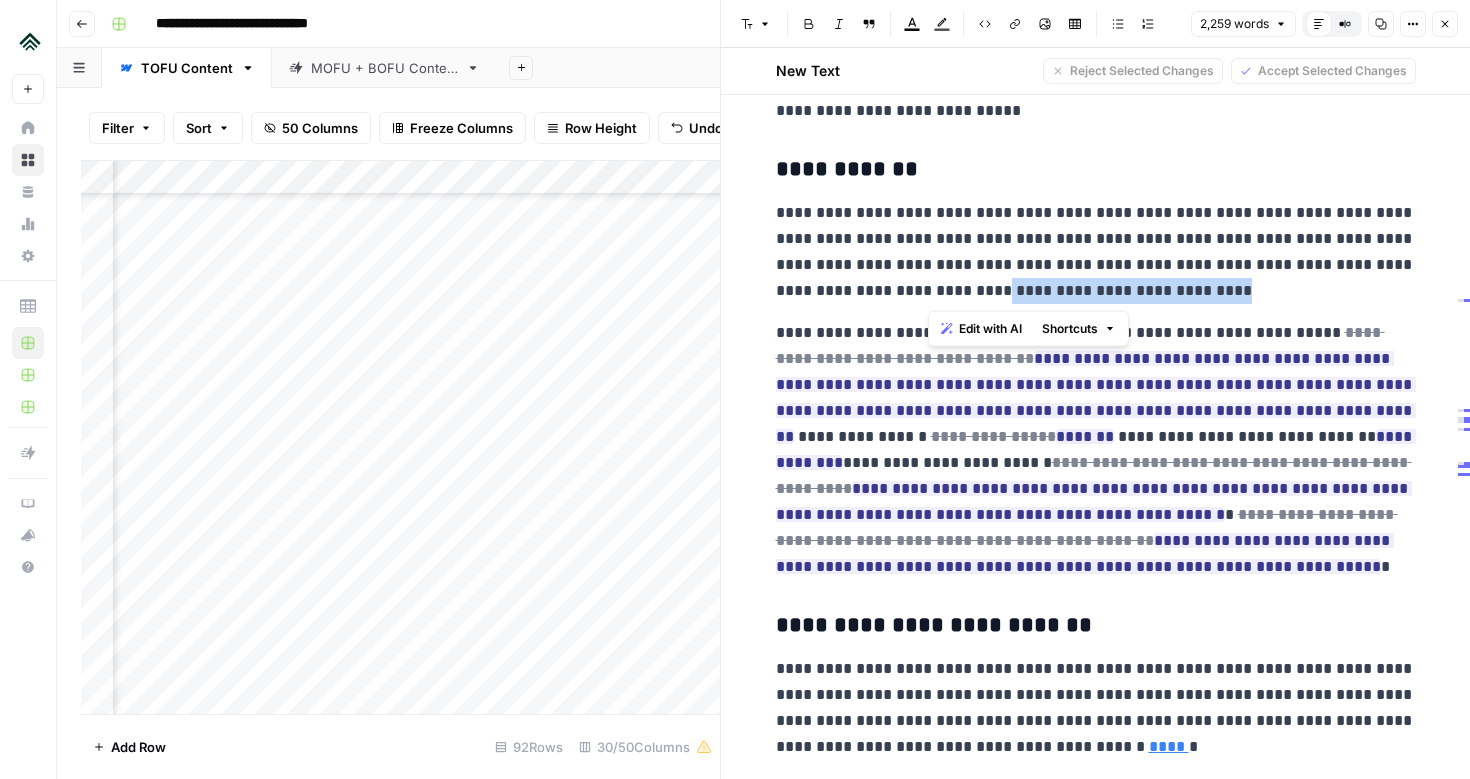 drag, startPoint x: 929, startPoint y: 295, endPoint x: 1141, endPoint y: 294, distance: 212.00237 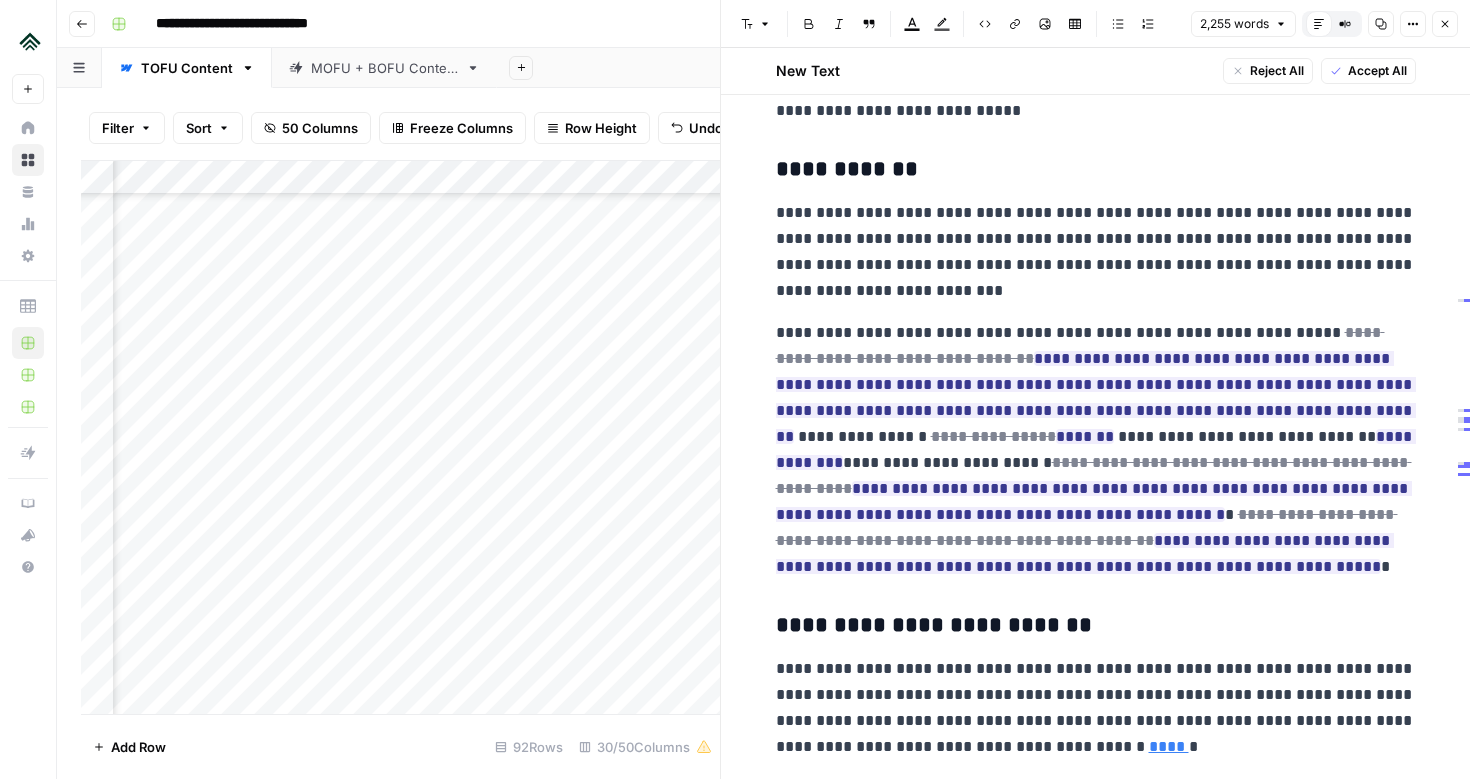 click on "**********" at bounding box center [1096, 252] 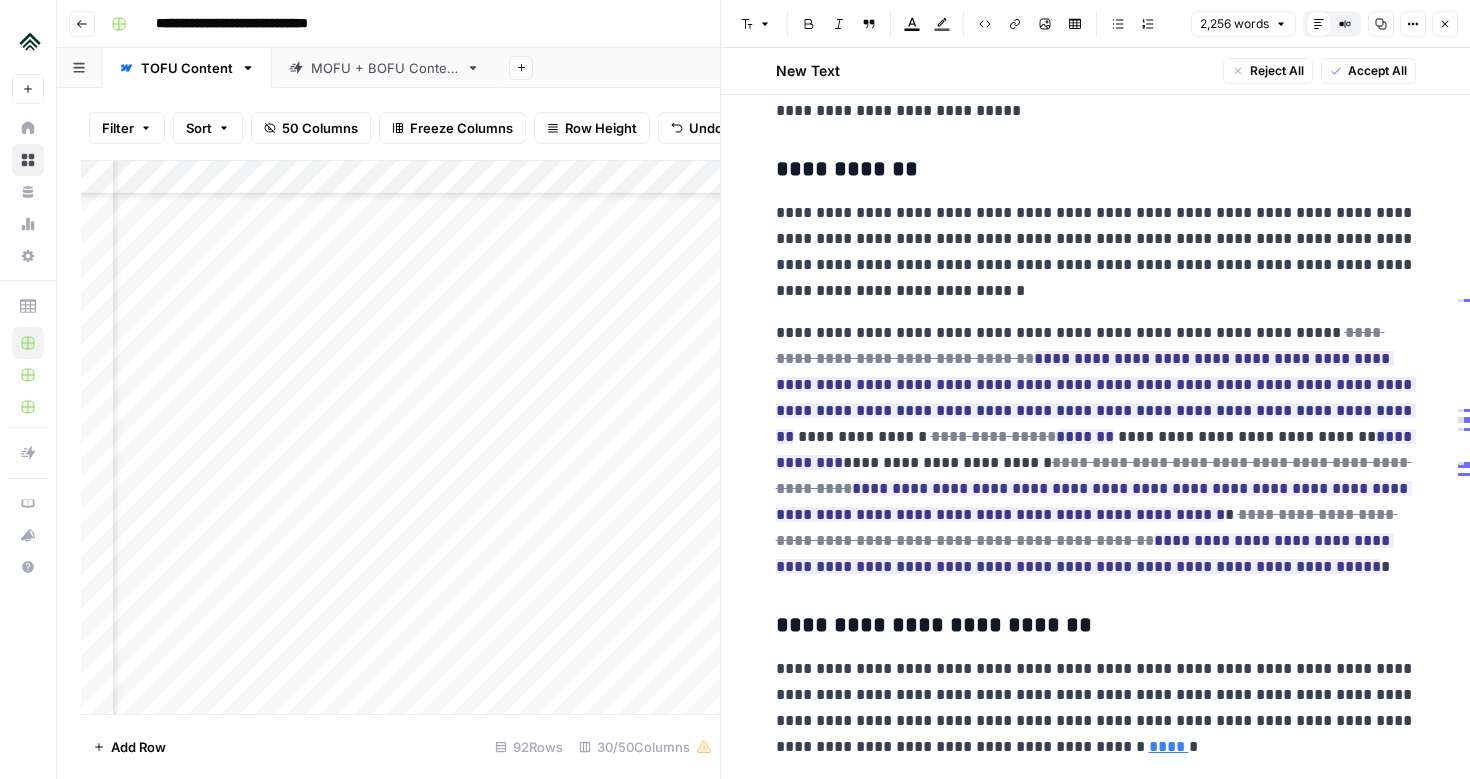 click on "**********" at bounding box center [1096, 252] 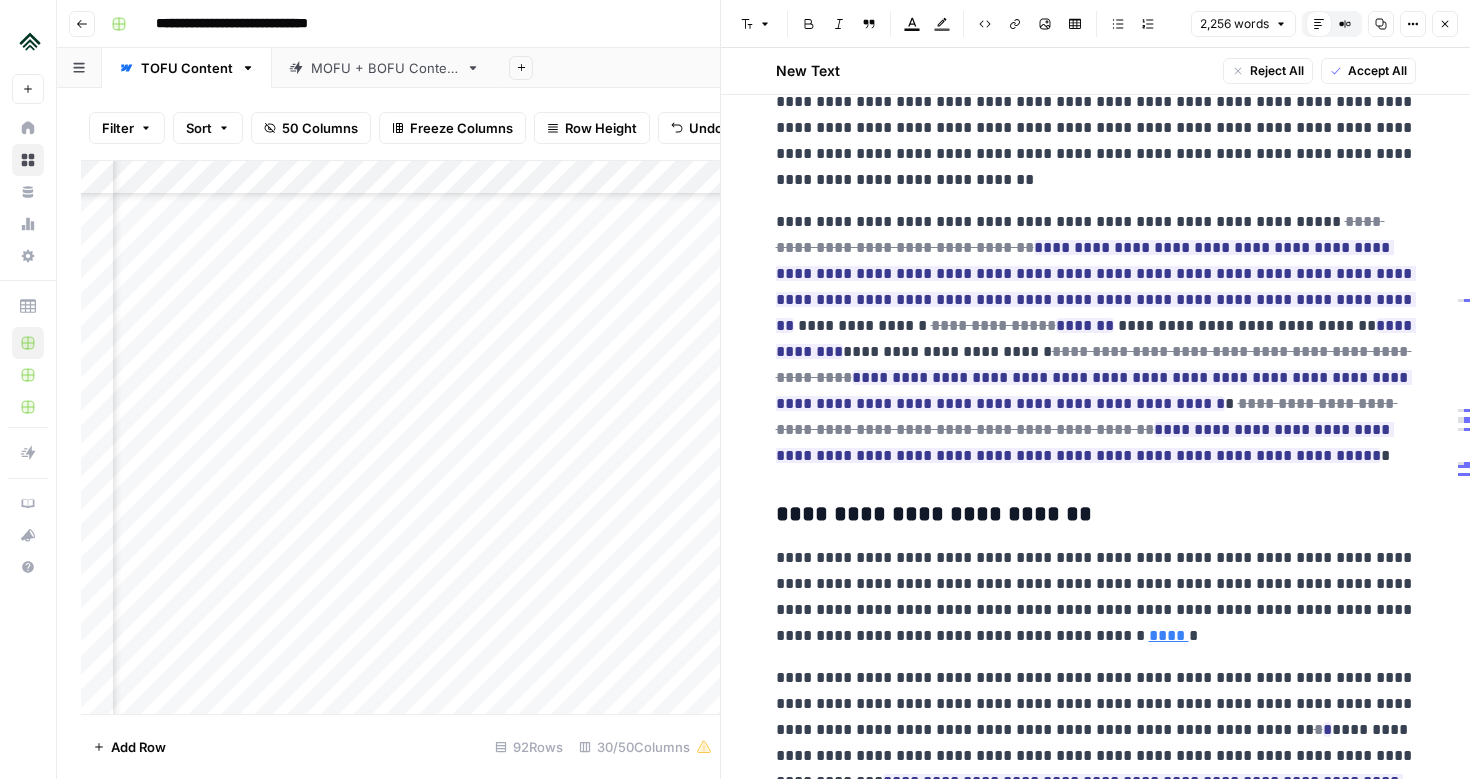 scroll, scrollTop: 3082, scrollLeft: 0, axis: vertical 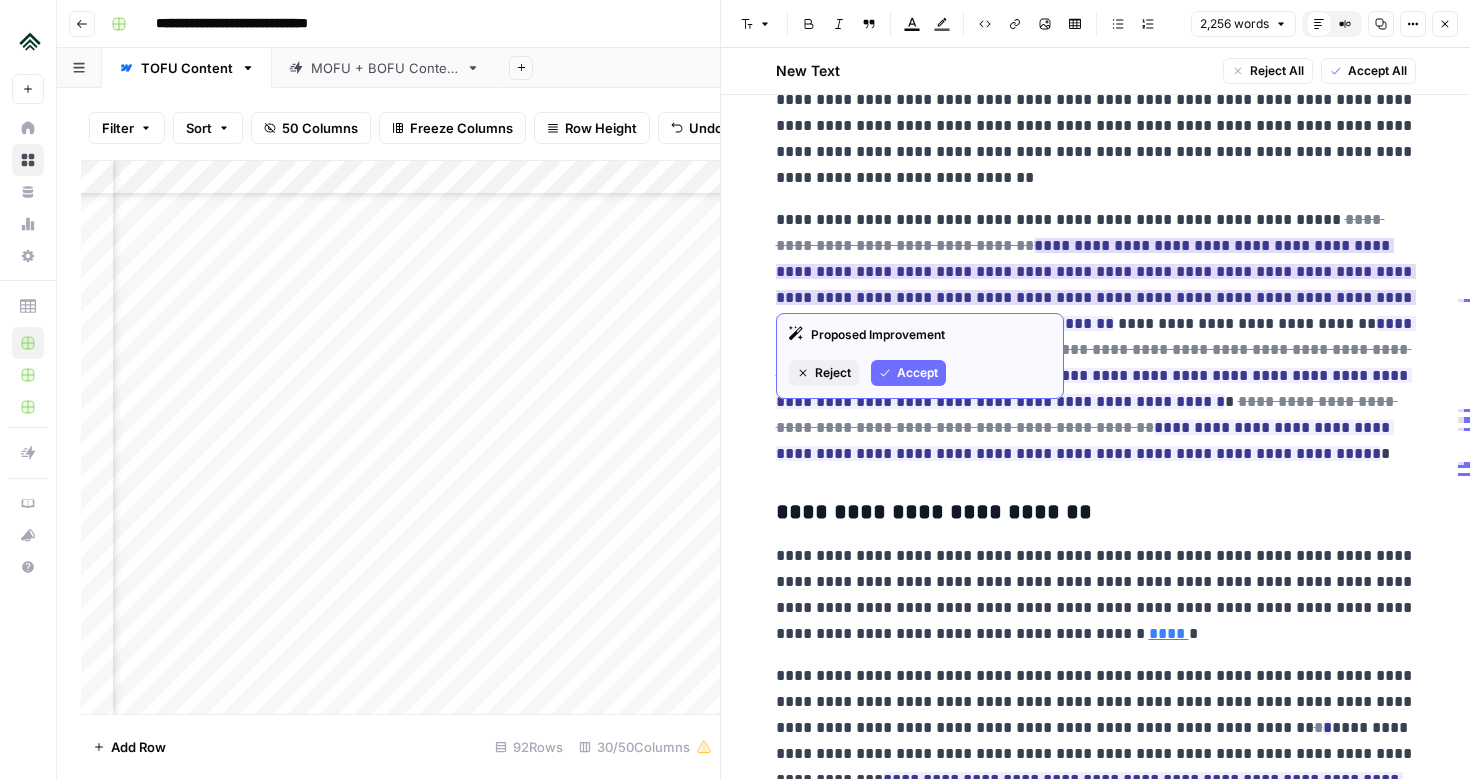 click on "Accept" at bounding box center [917, 373] 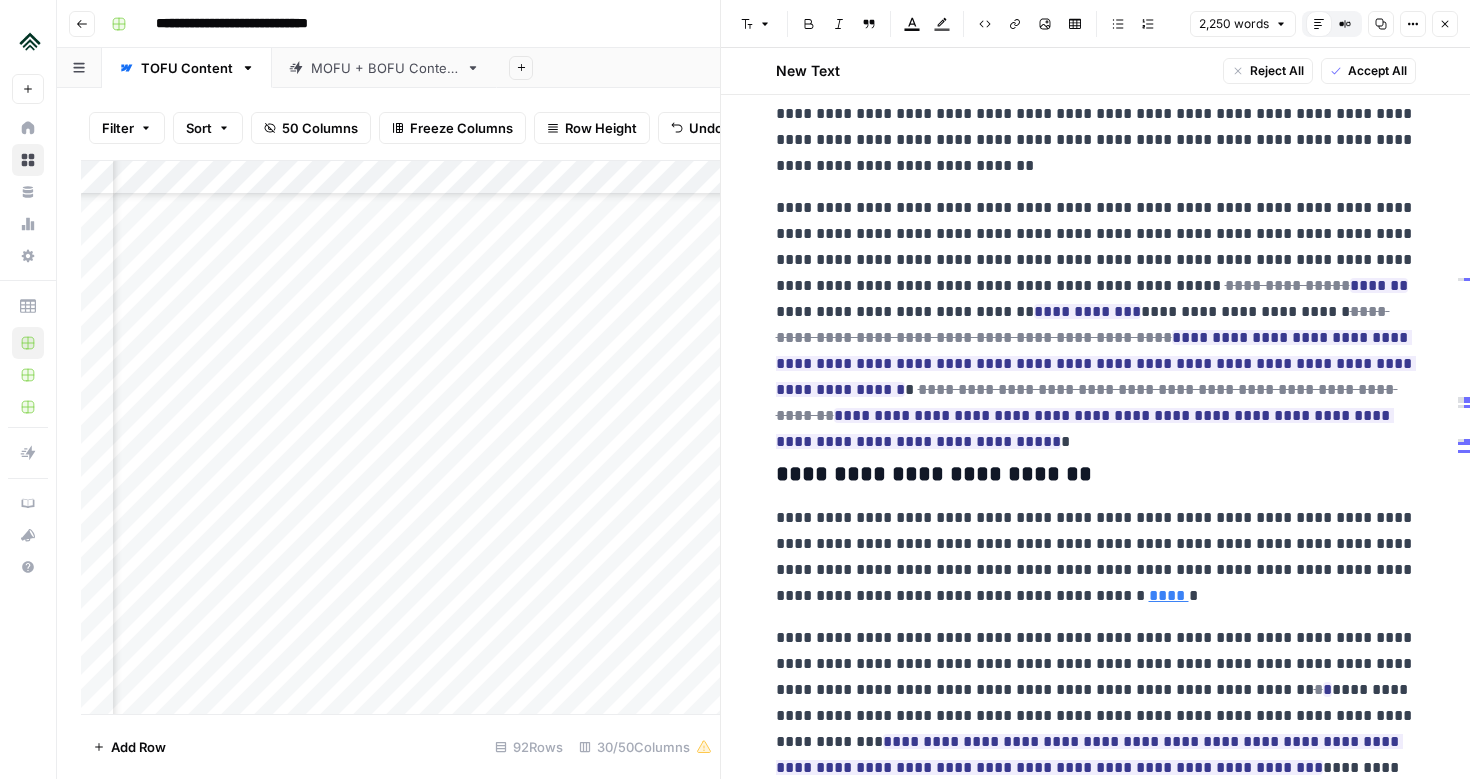 scroll, scrollTop: 3095, scrollLeft: 0, axis: vertical 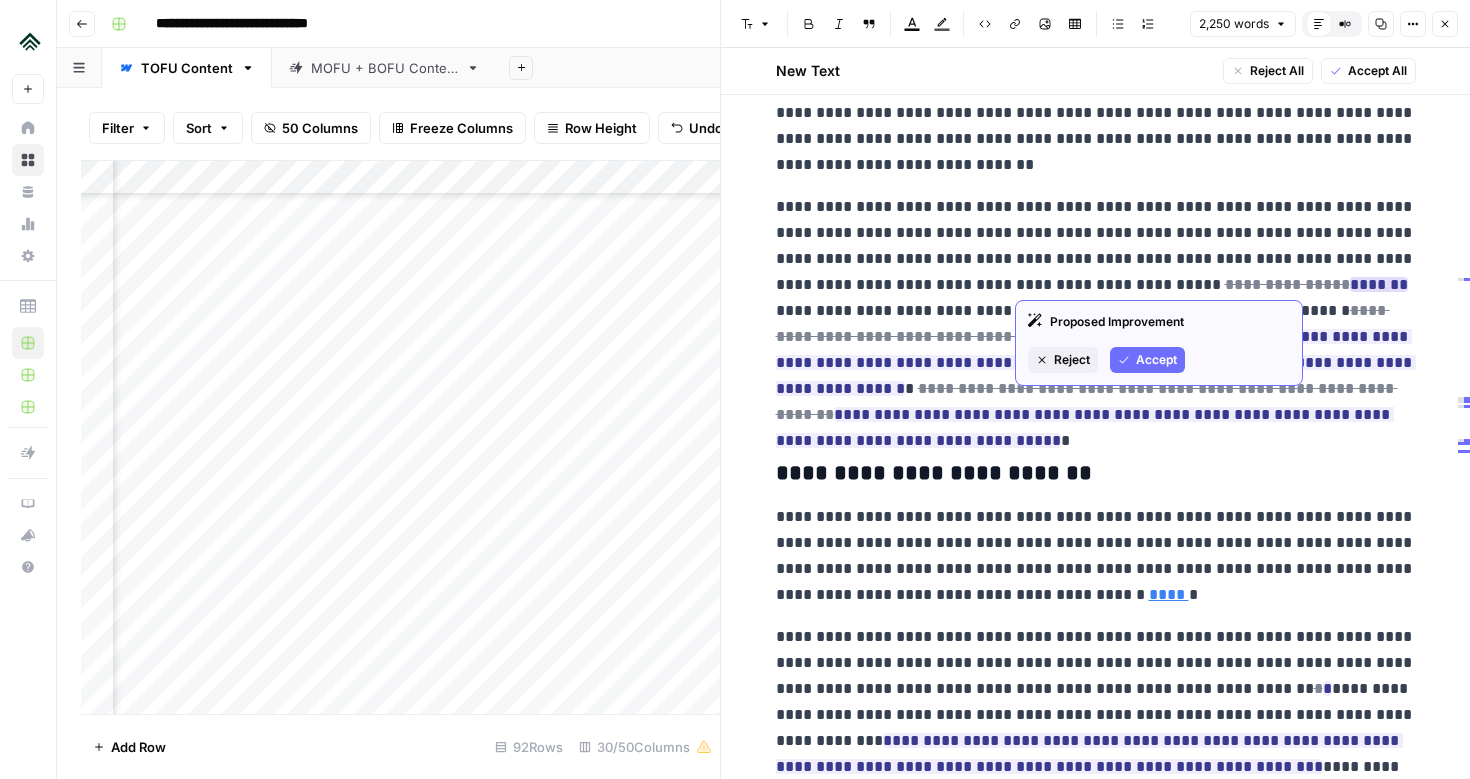 click on "Accept" at bounding box center [1156, 360] 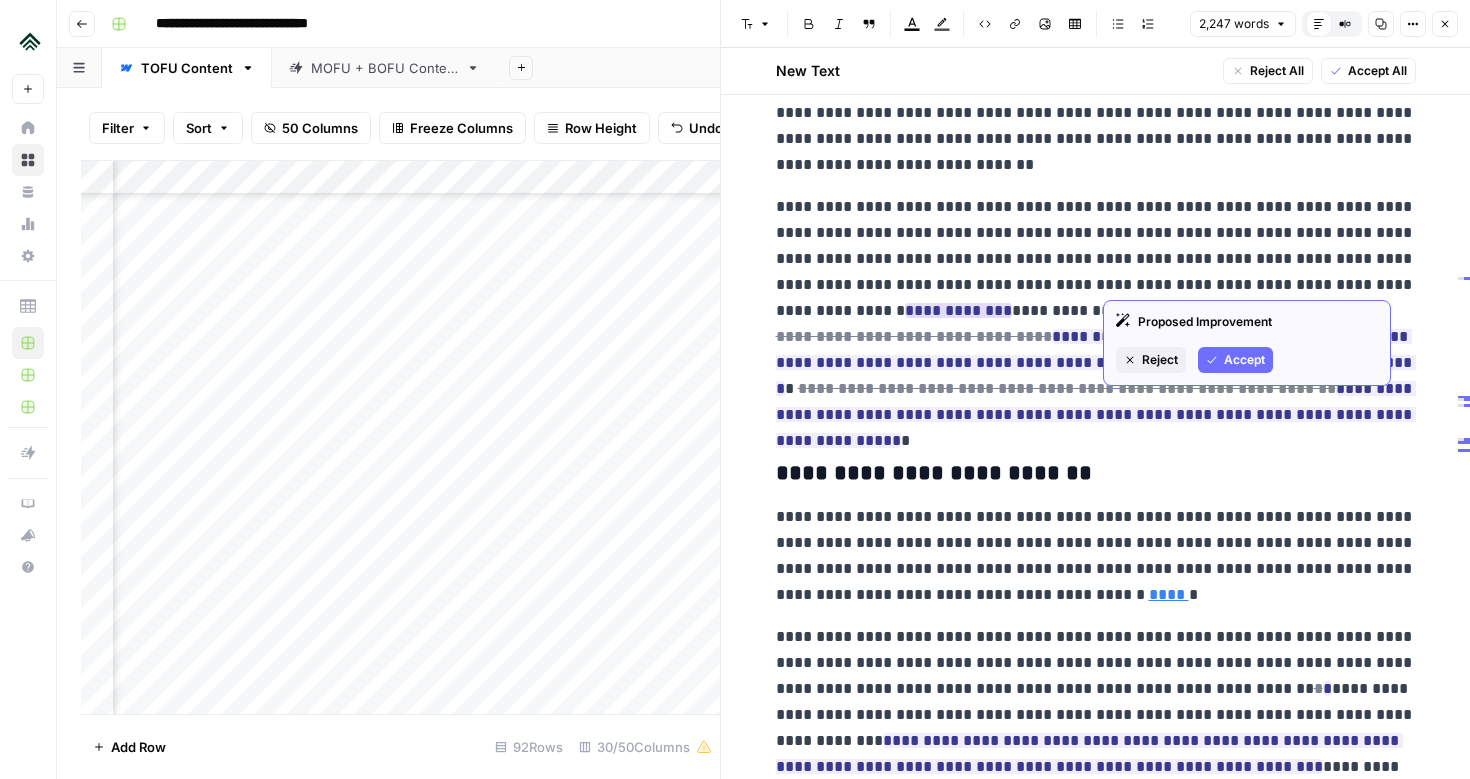 click on "Accept" at bounding box center [1244, 360] 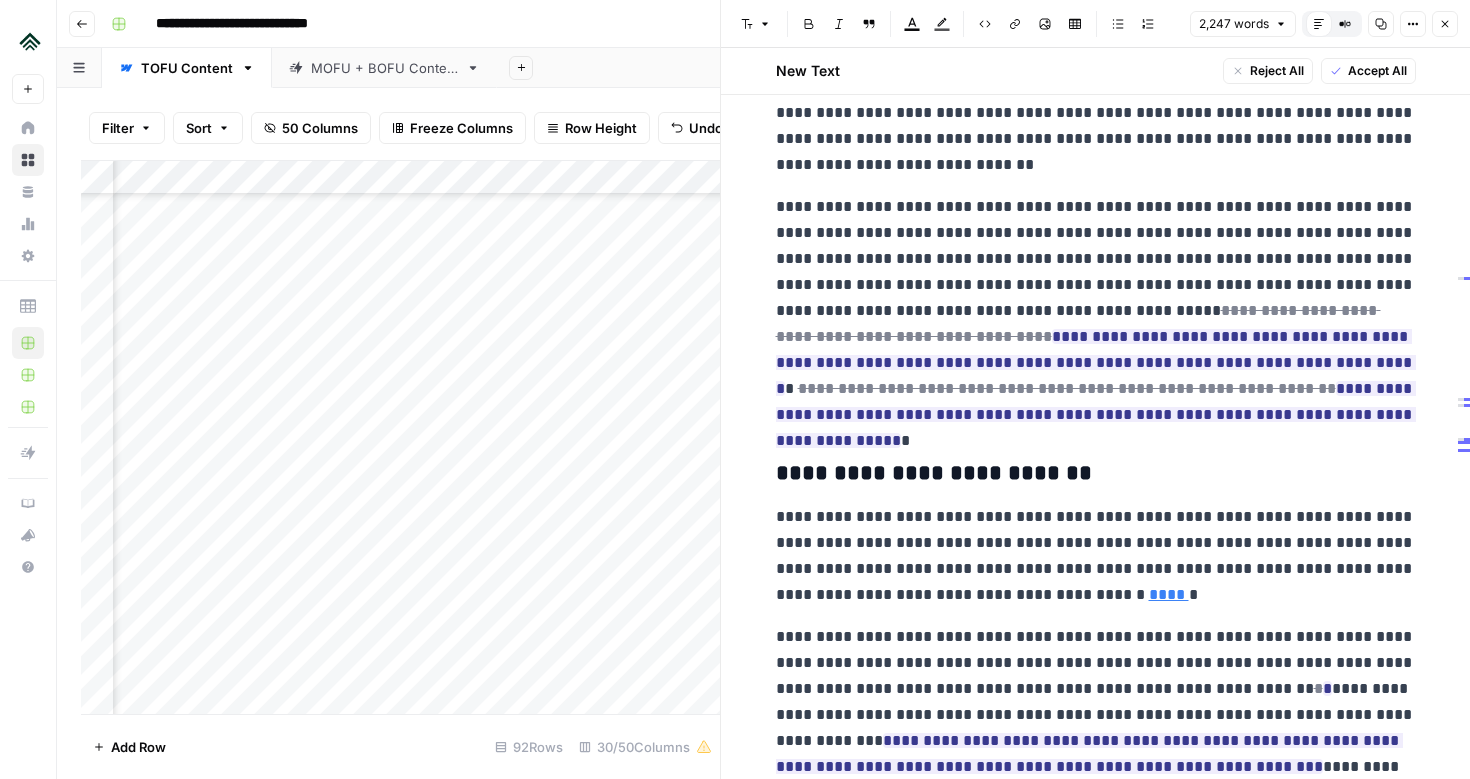 click on "**********" at bounding box center (1096, 311) 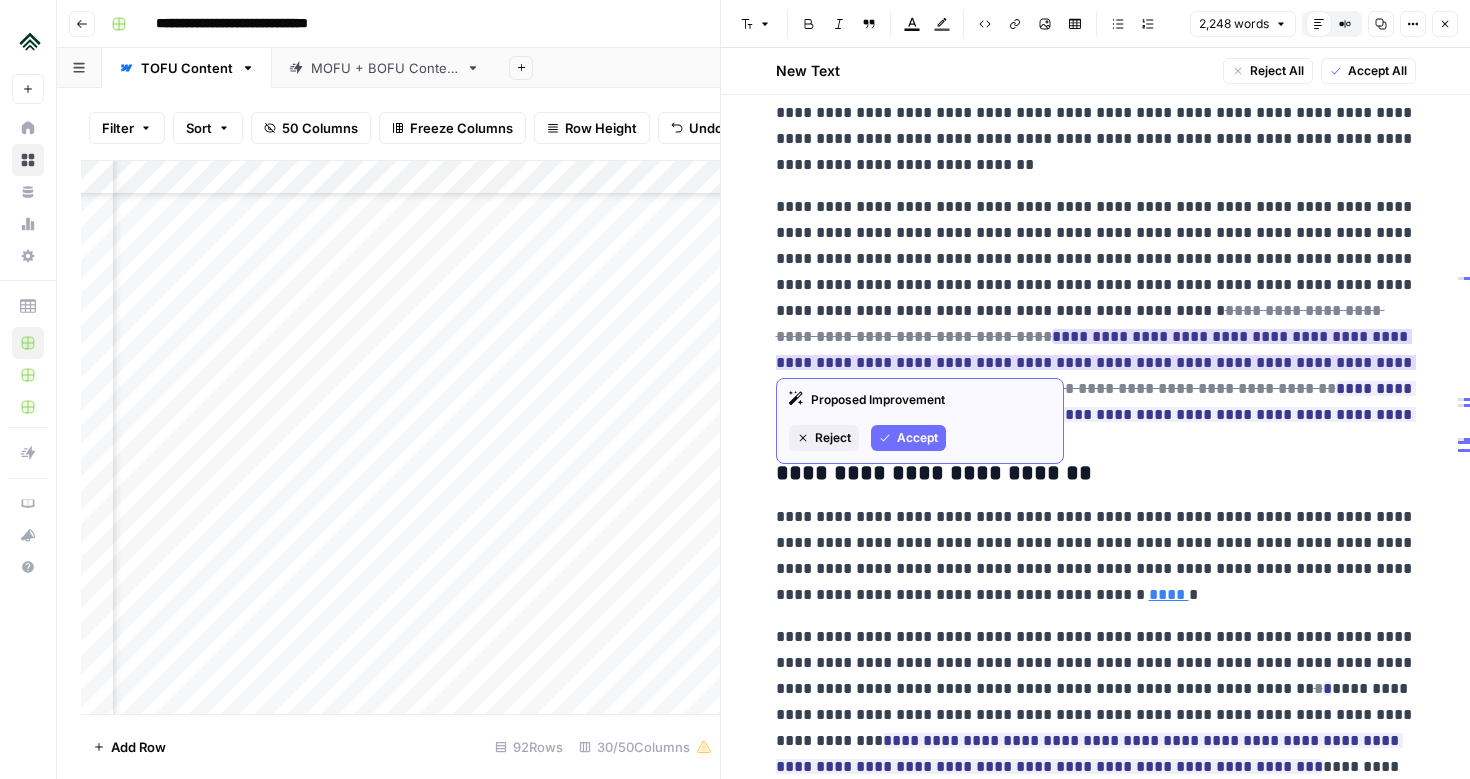 click on "Accept" at bounding box center (908, 438) 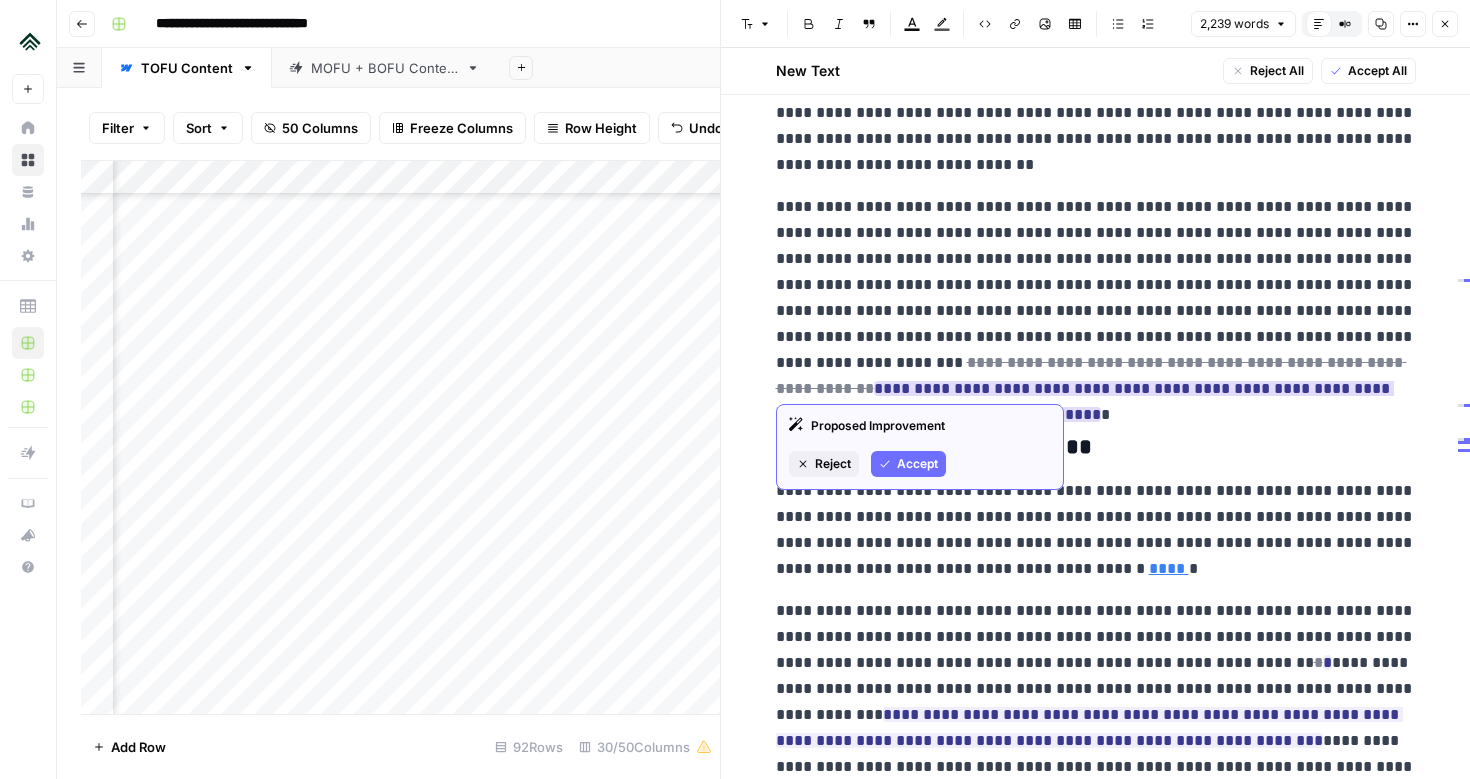 click on "Accept" at bounding box center (917, 464) 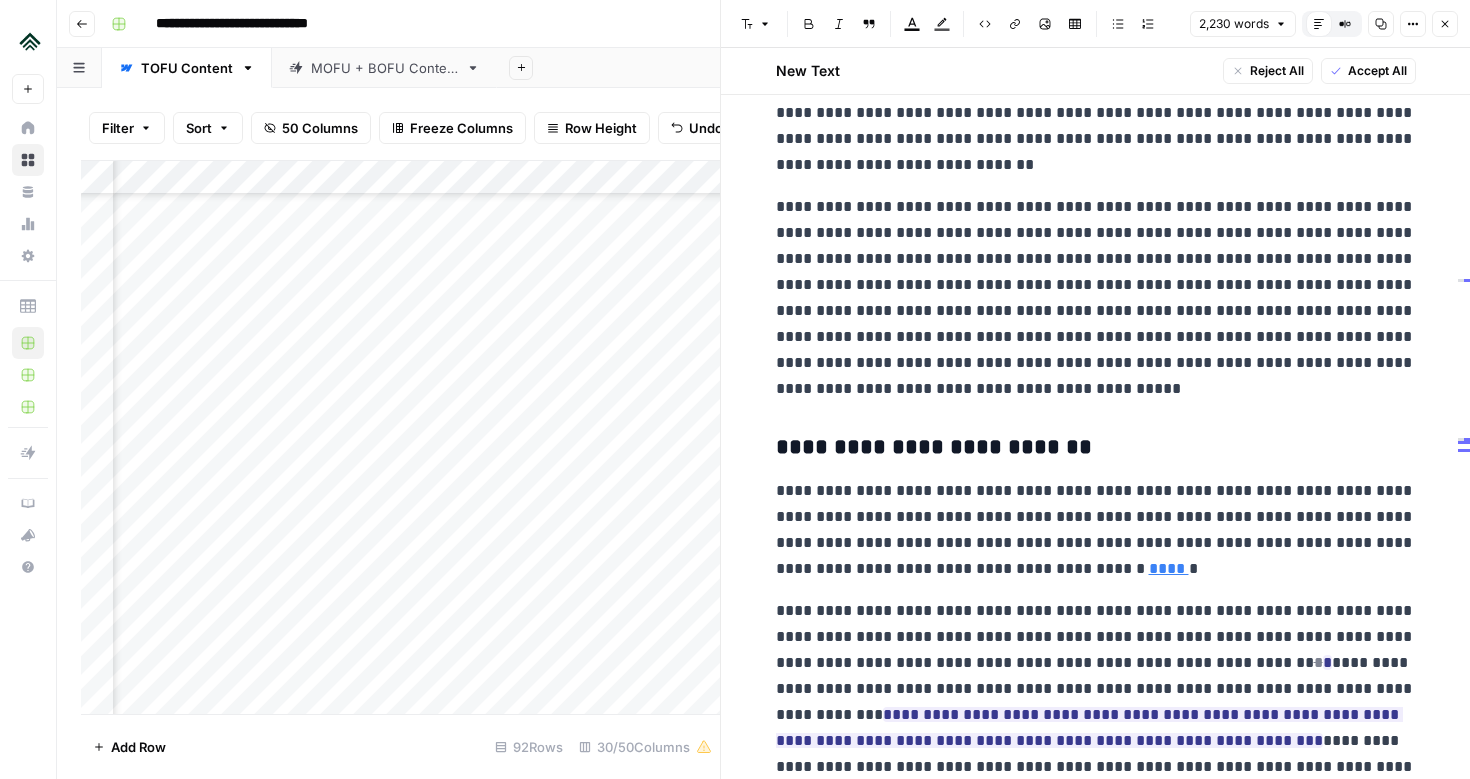 click on "**********" at bounding box center [1096, 298] 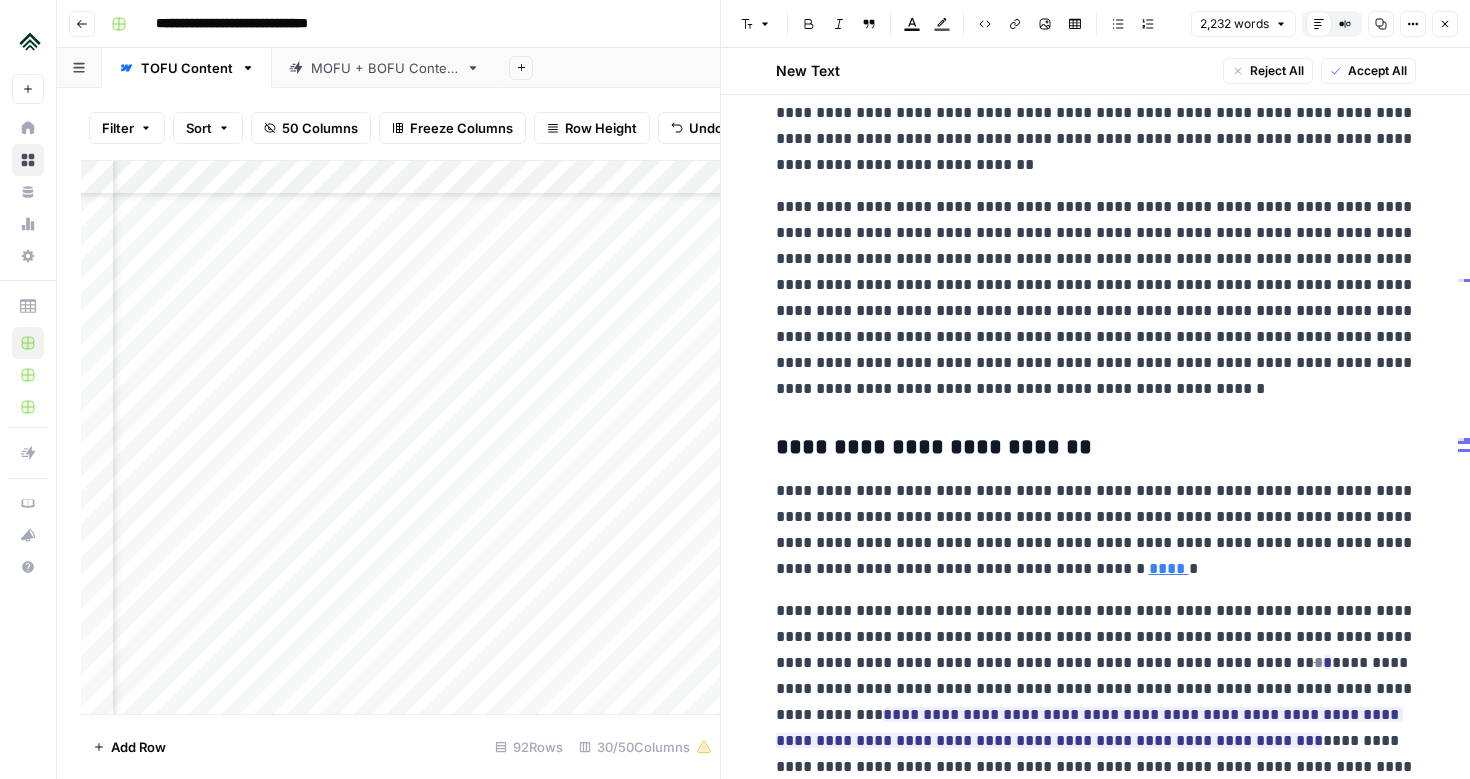 click on "**********" at bounding box center (1096, 298) 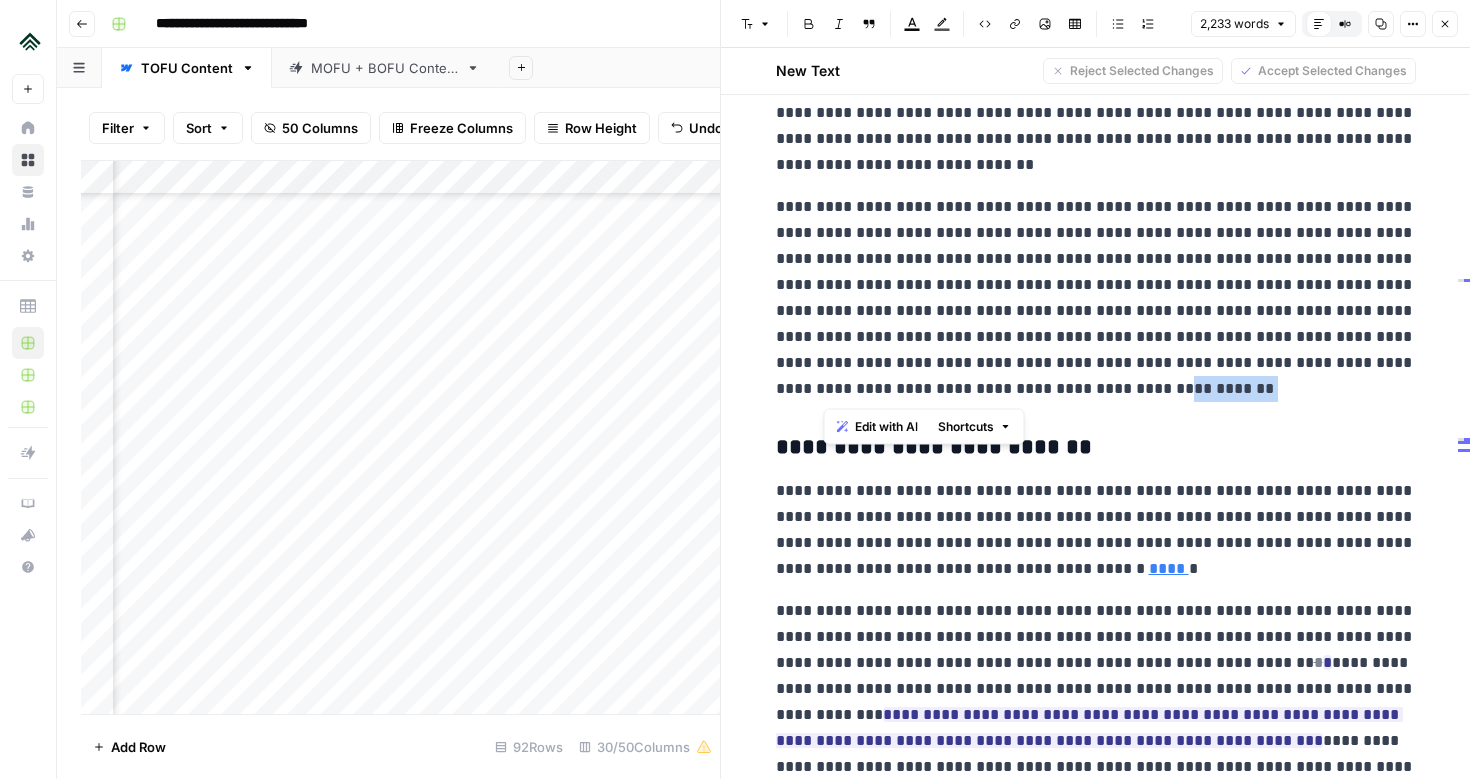 drag, startPoint x: 928, startPoint y: 383, endPoint x: 823, endPoint y: 383, distance: 105 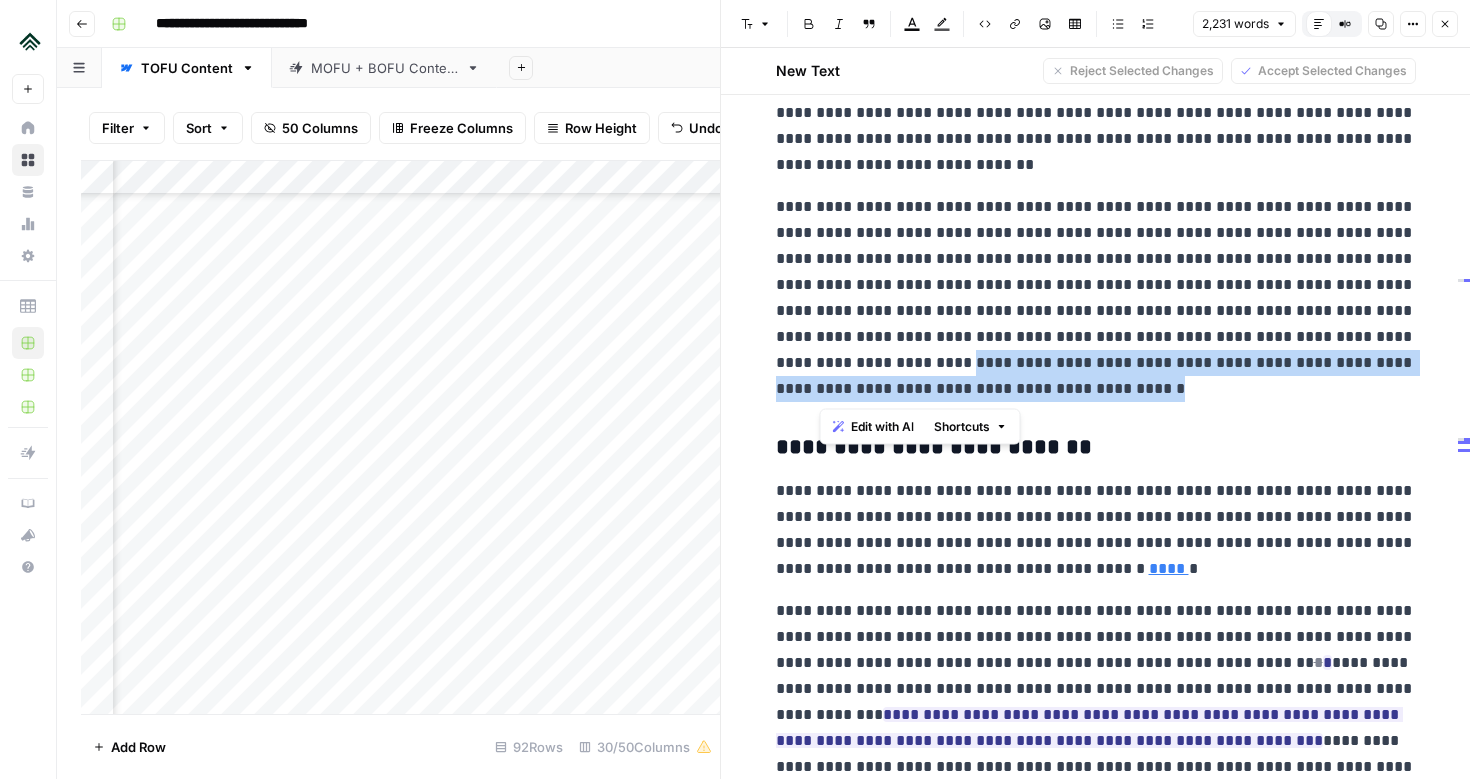 drag, startPoint x: 1267, startPoint y: 336, endPoint x: 1275, endPoint y: 380, distance: 44.72136 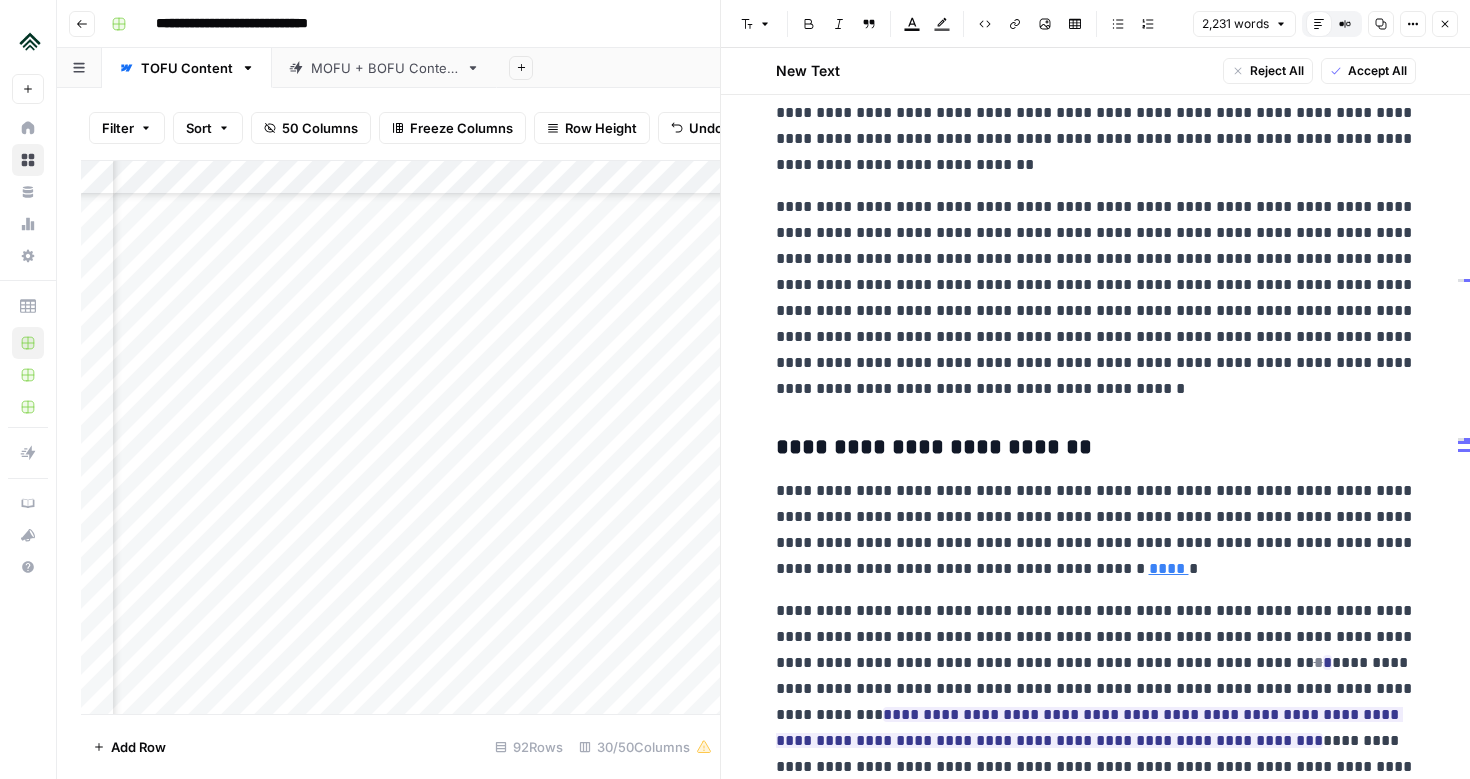 scroll, scrollTop: 3102, scrollLeft: 0, axis: vertical 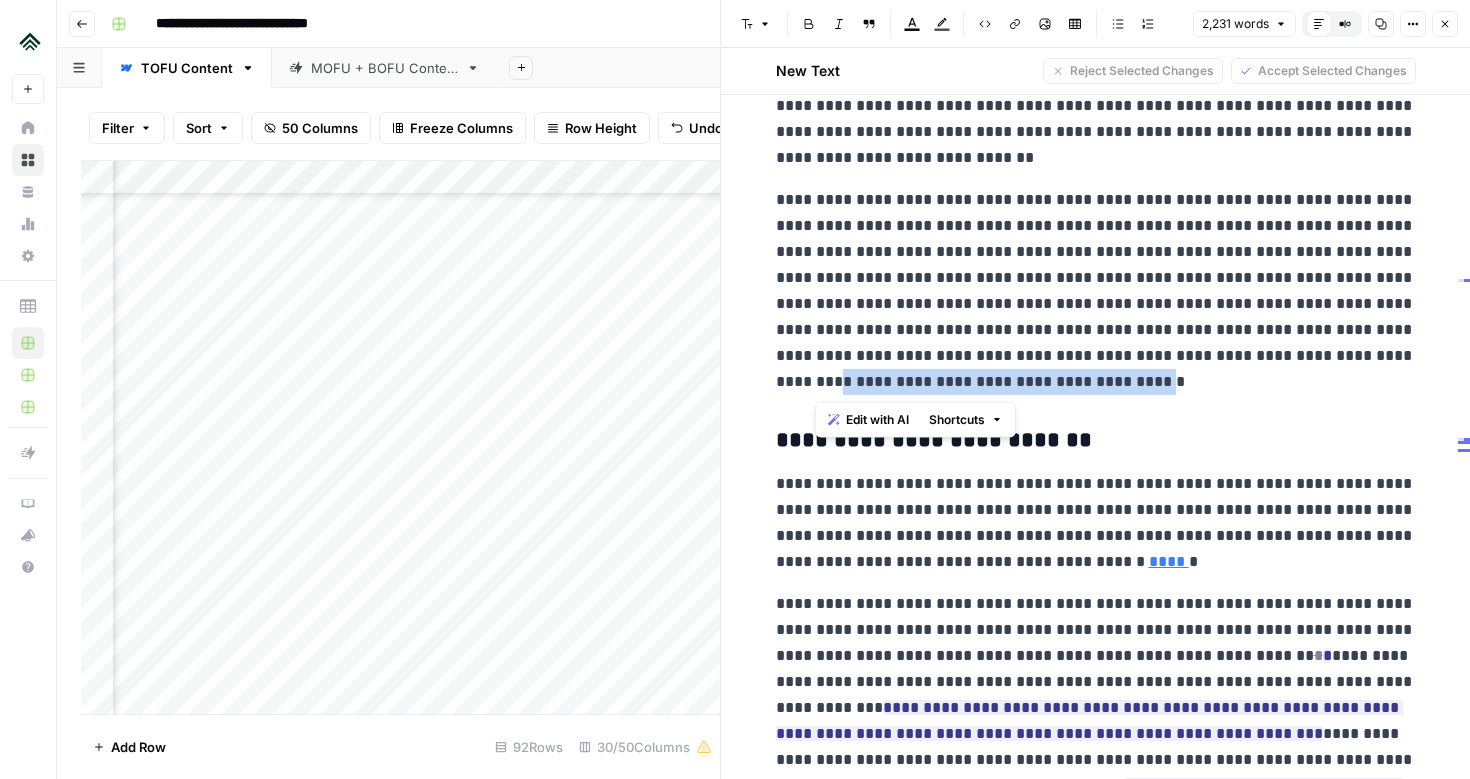 drag, startPoint x: 1095, startPoint y: 361, endPoint x: 815, endPoint y: 389, distance: 281.3965 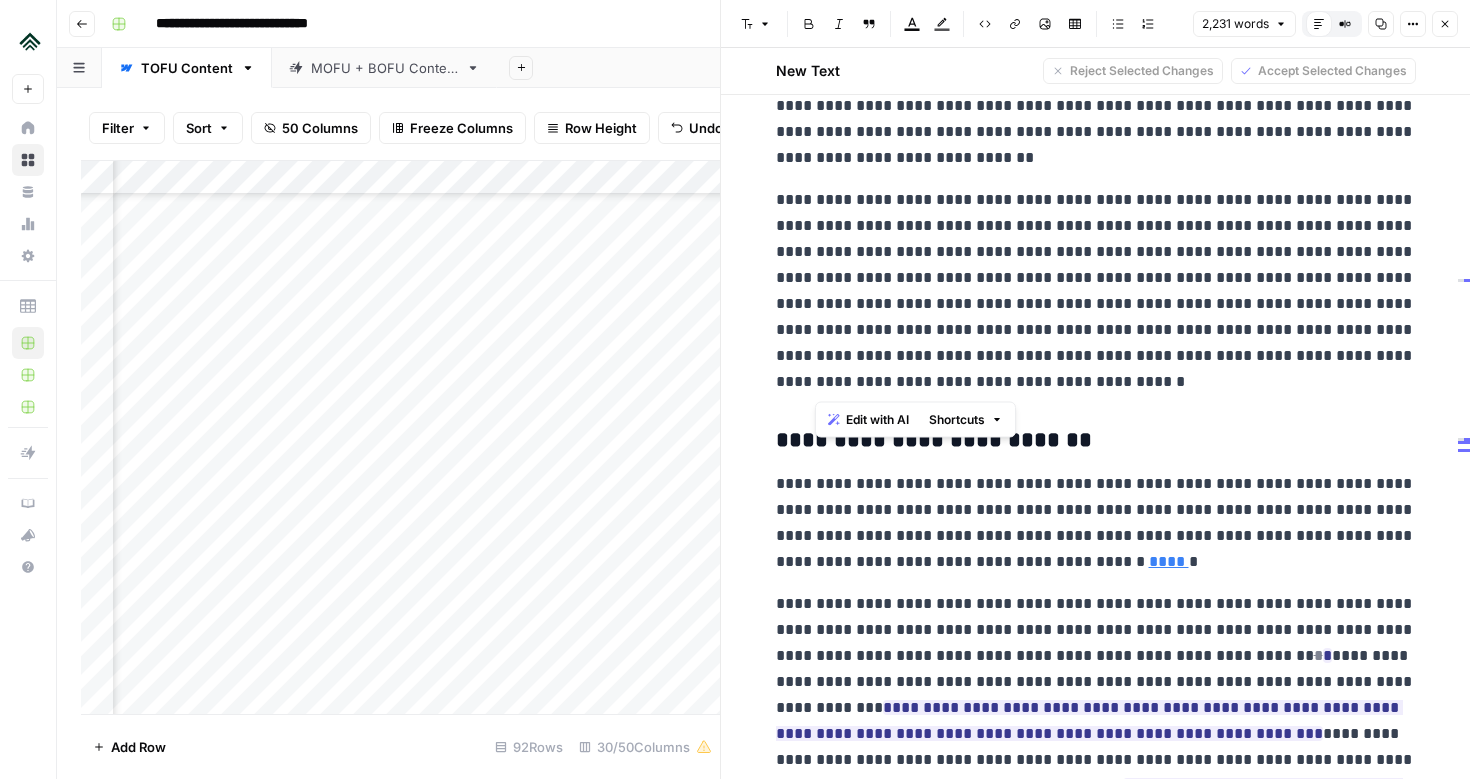 click on "**********" at bounding box center (1096, 291) 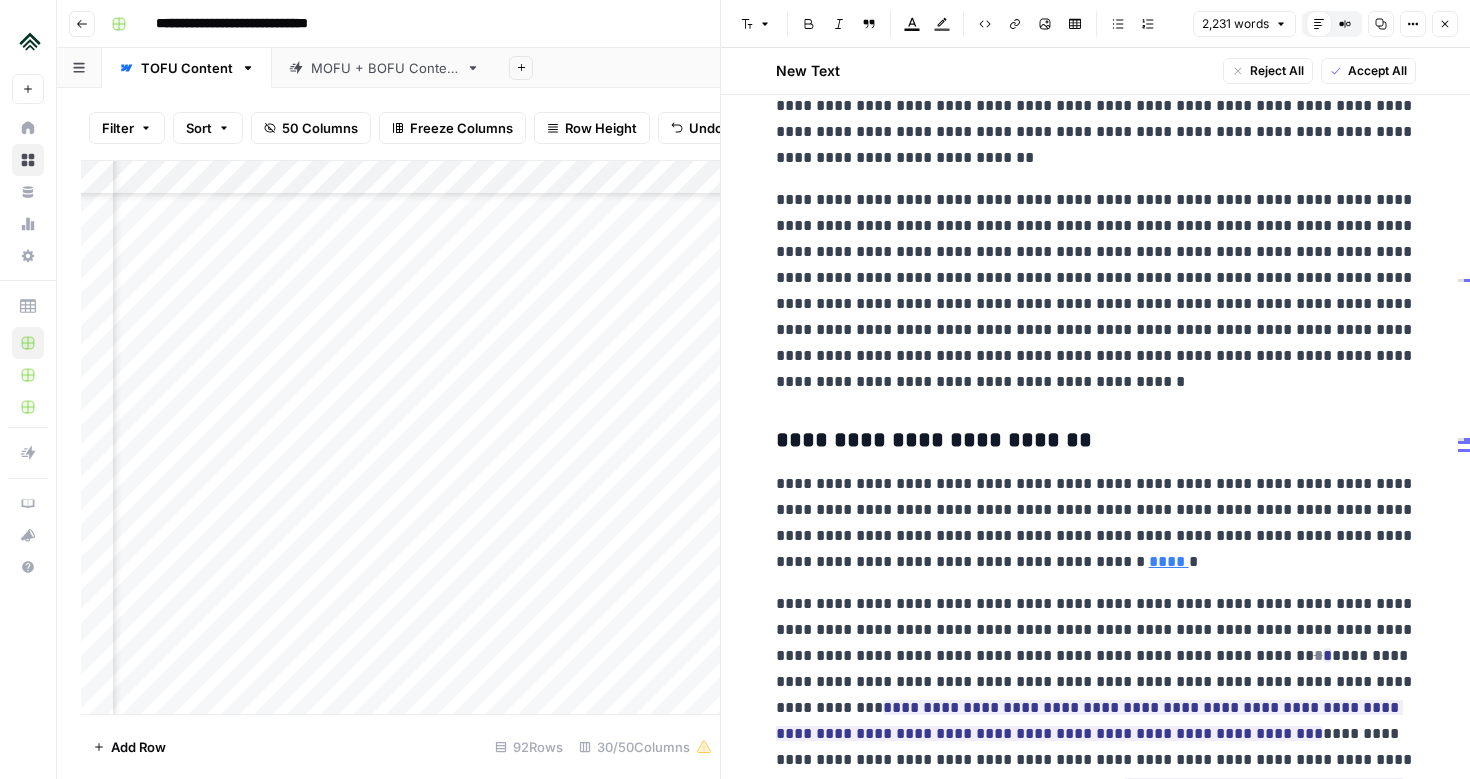 click on "**********" at bounding box center [1096, 291] 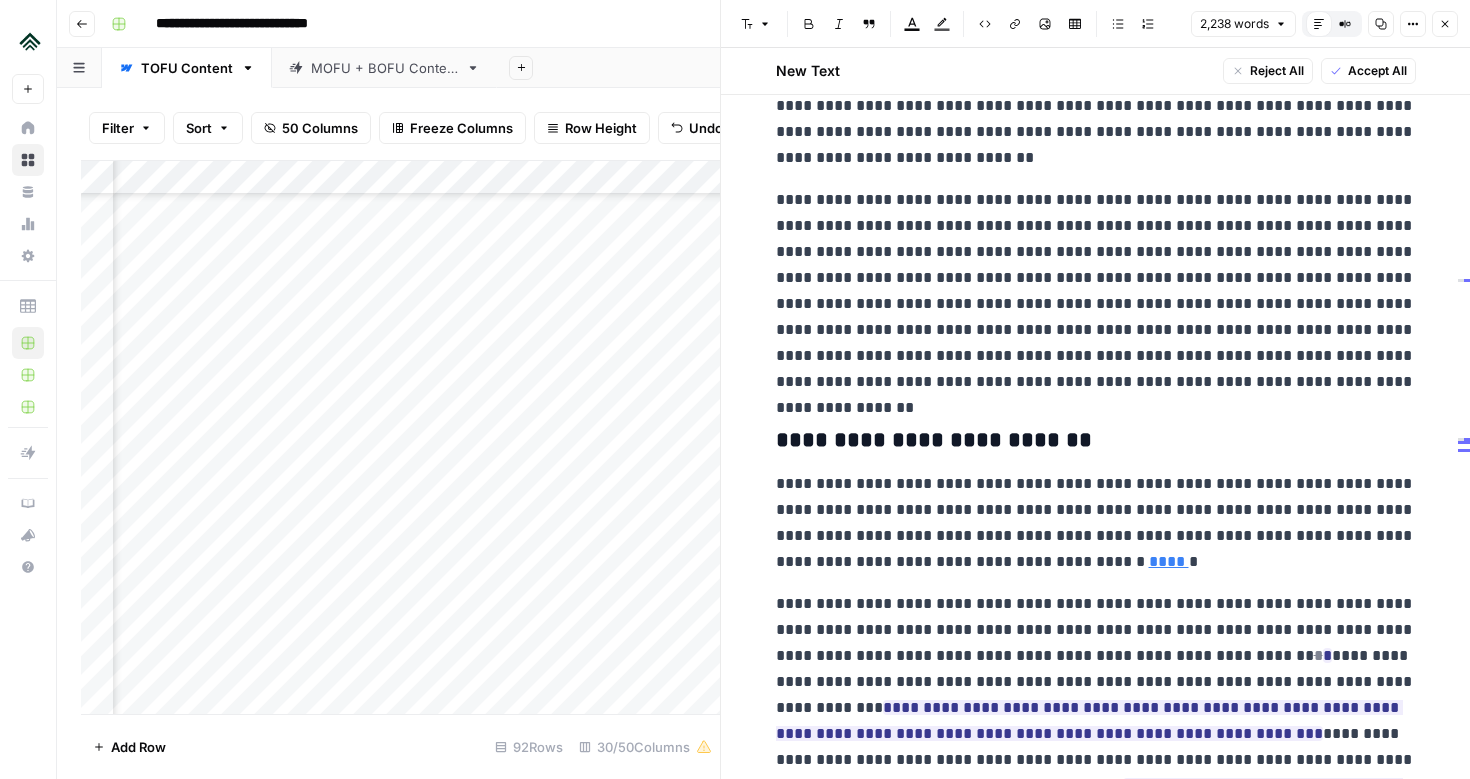 click on "**********" at bounding box center [1096, 291] 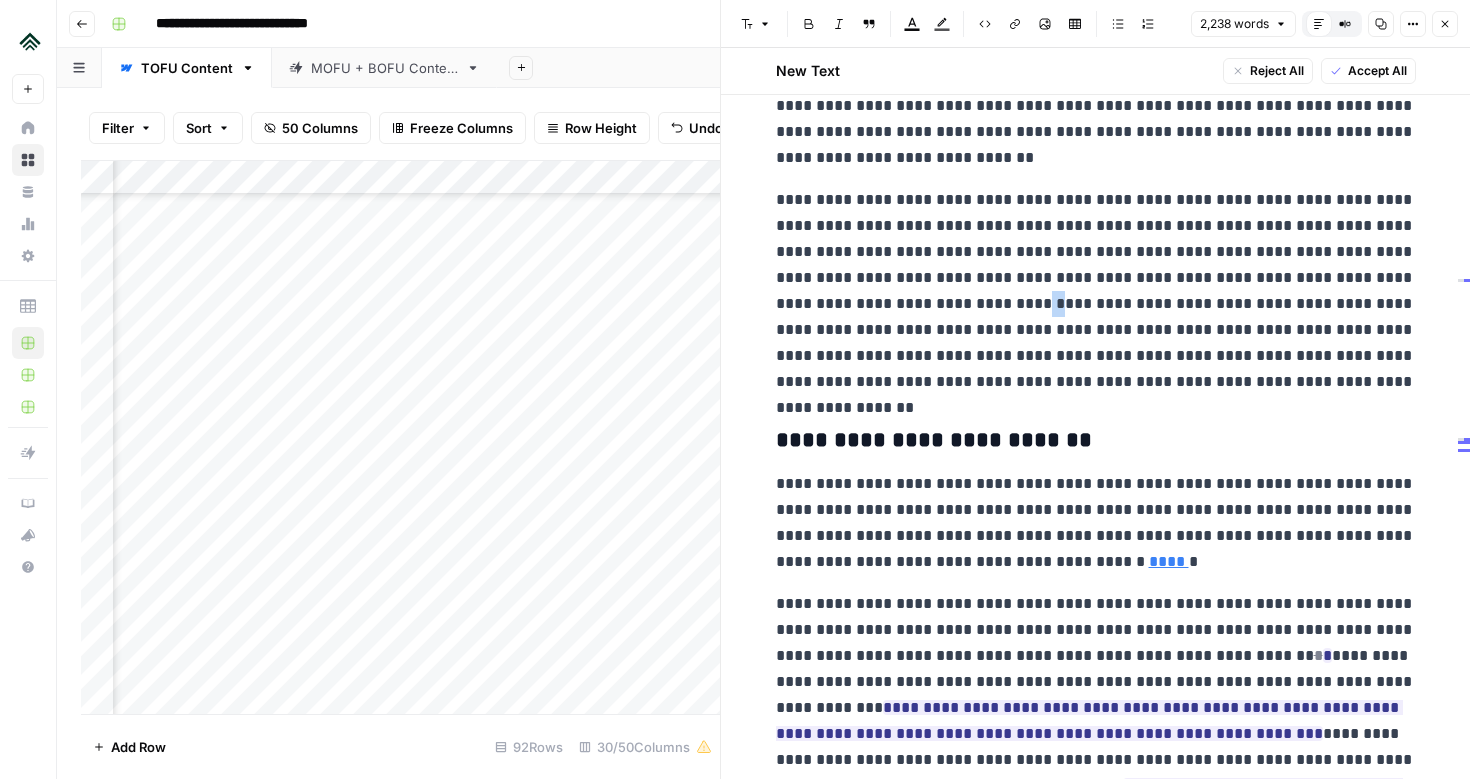 click on "**********" at bounding box center (1096, 291) 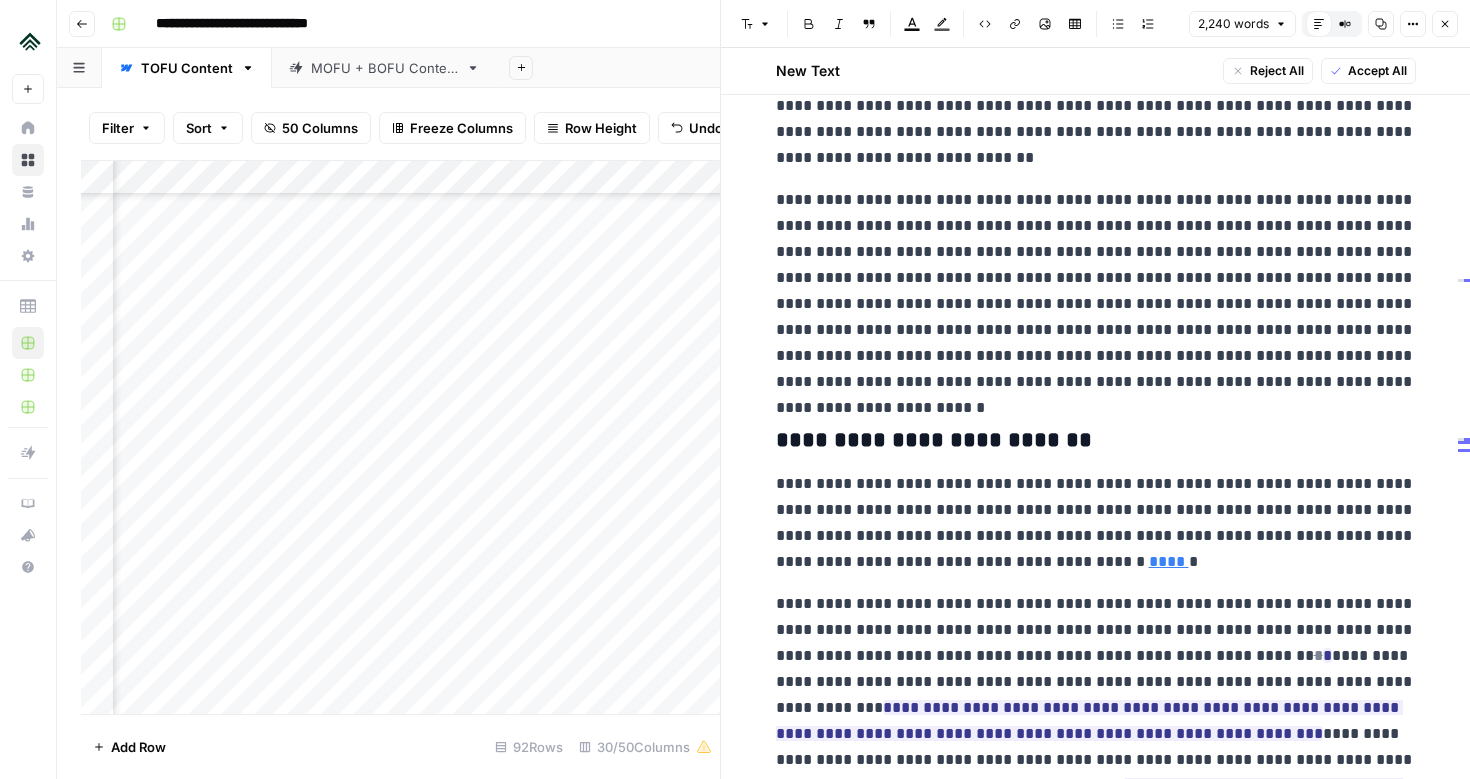 scroll, scrollTop: 3106, scrollLeft: 0, axis: vertical 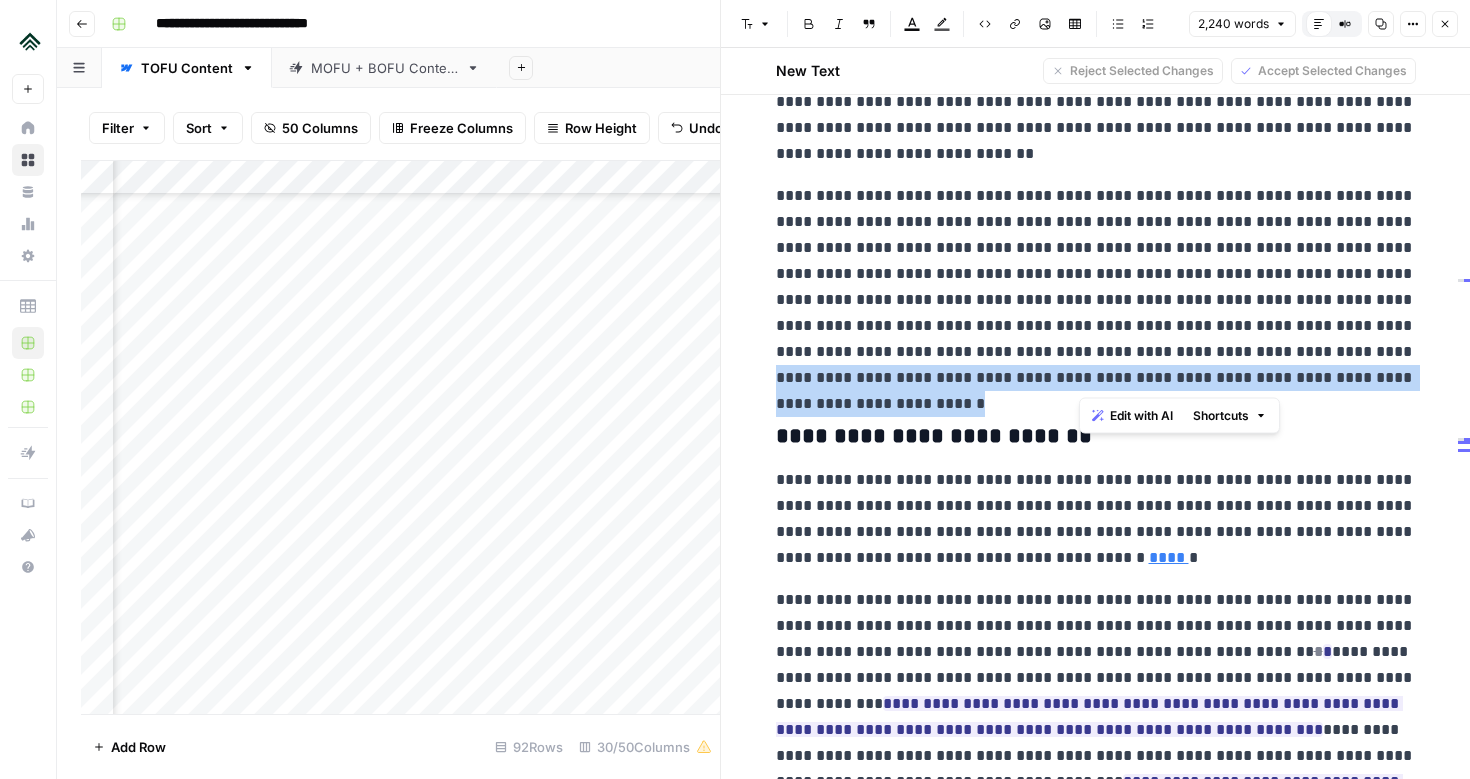 drag, startPoint x: 1261, startPoint y: 379, endPoint x: 1076, endPoint y: 351, distance: 187.10692 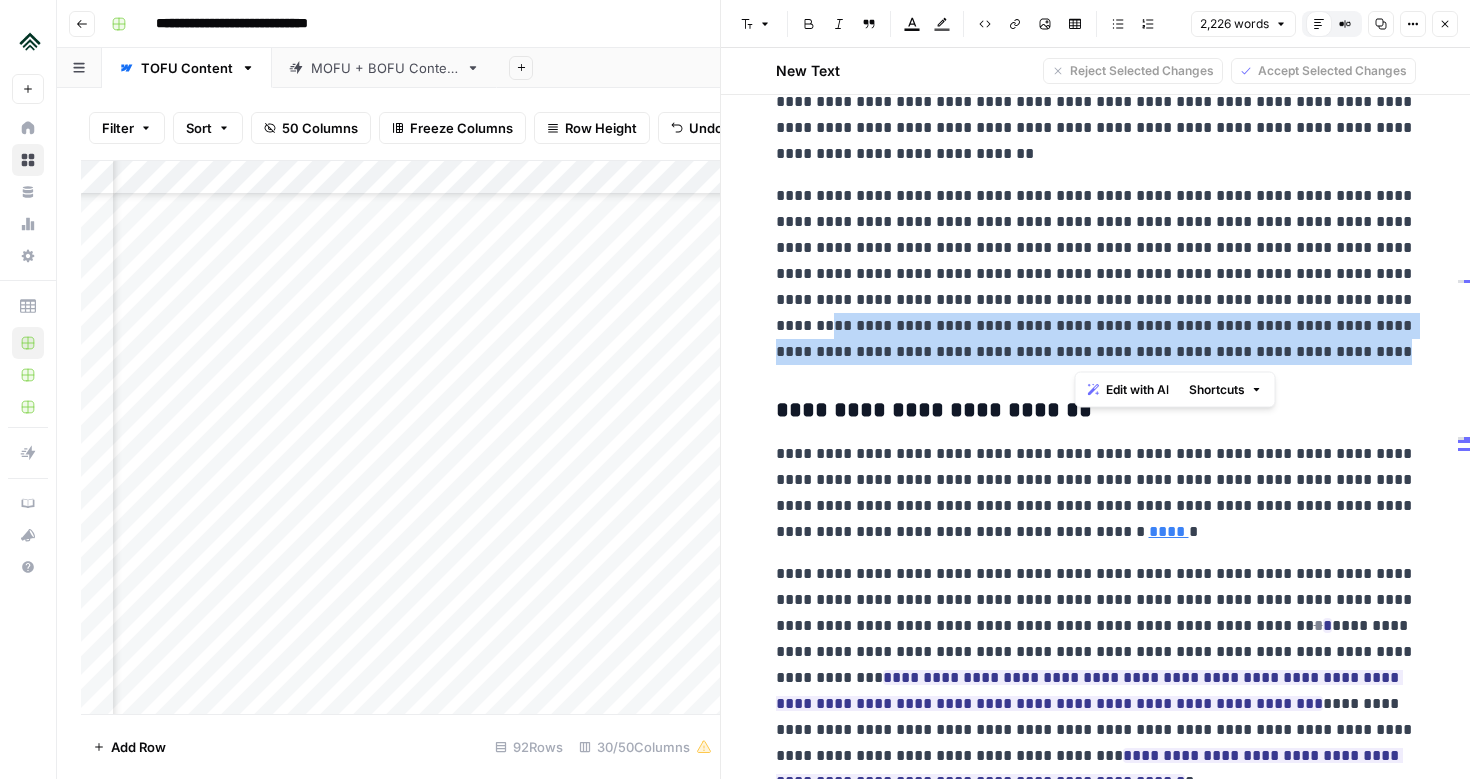 drag, startPoint x: 1205, startPoint y: 297, endPoint x: 1210, endPoint y: 349, distance: 52.23983 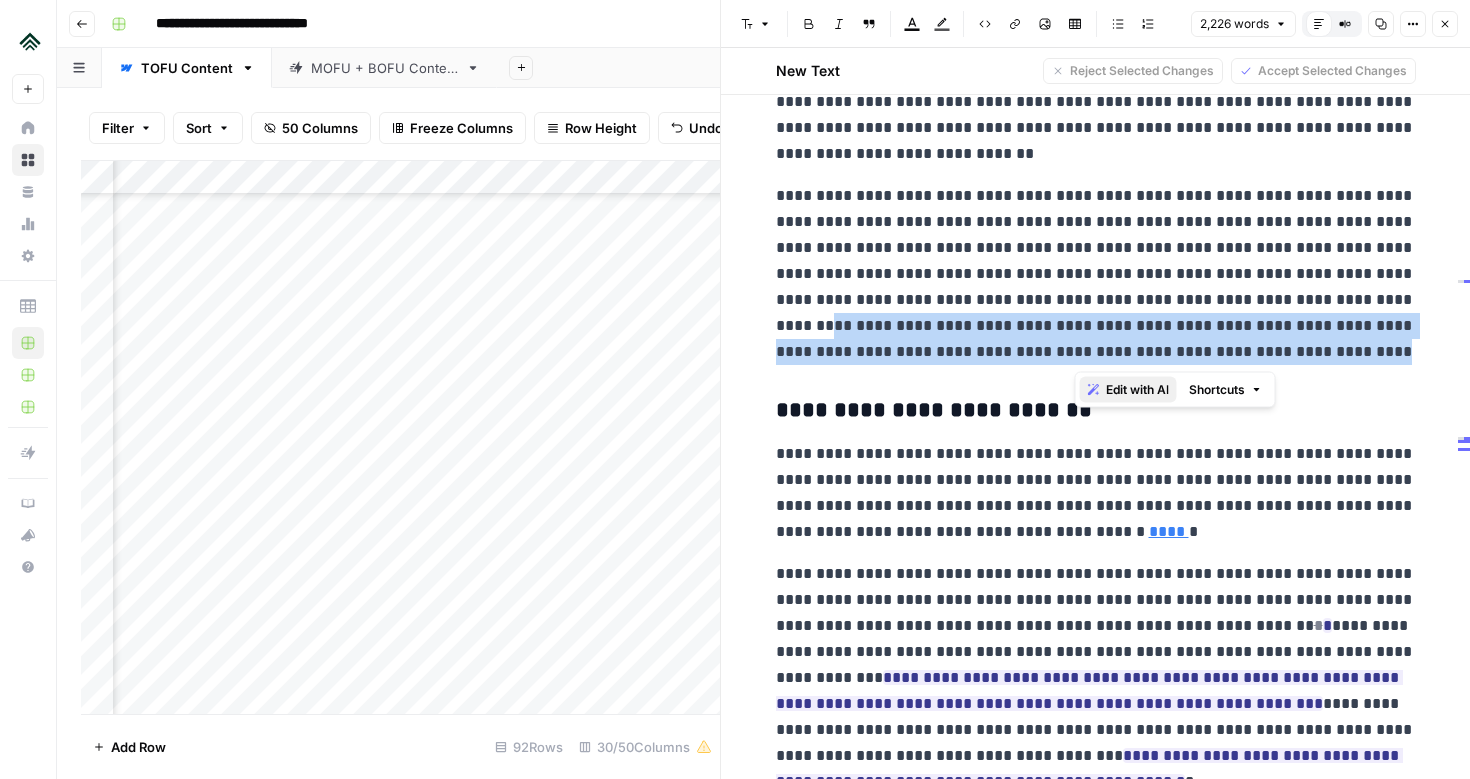 click on "Edit with AI" at bounding box center [1137, 390] 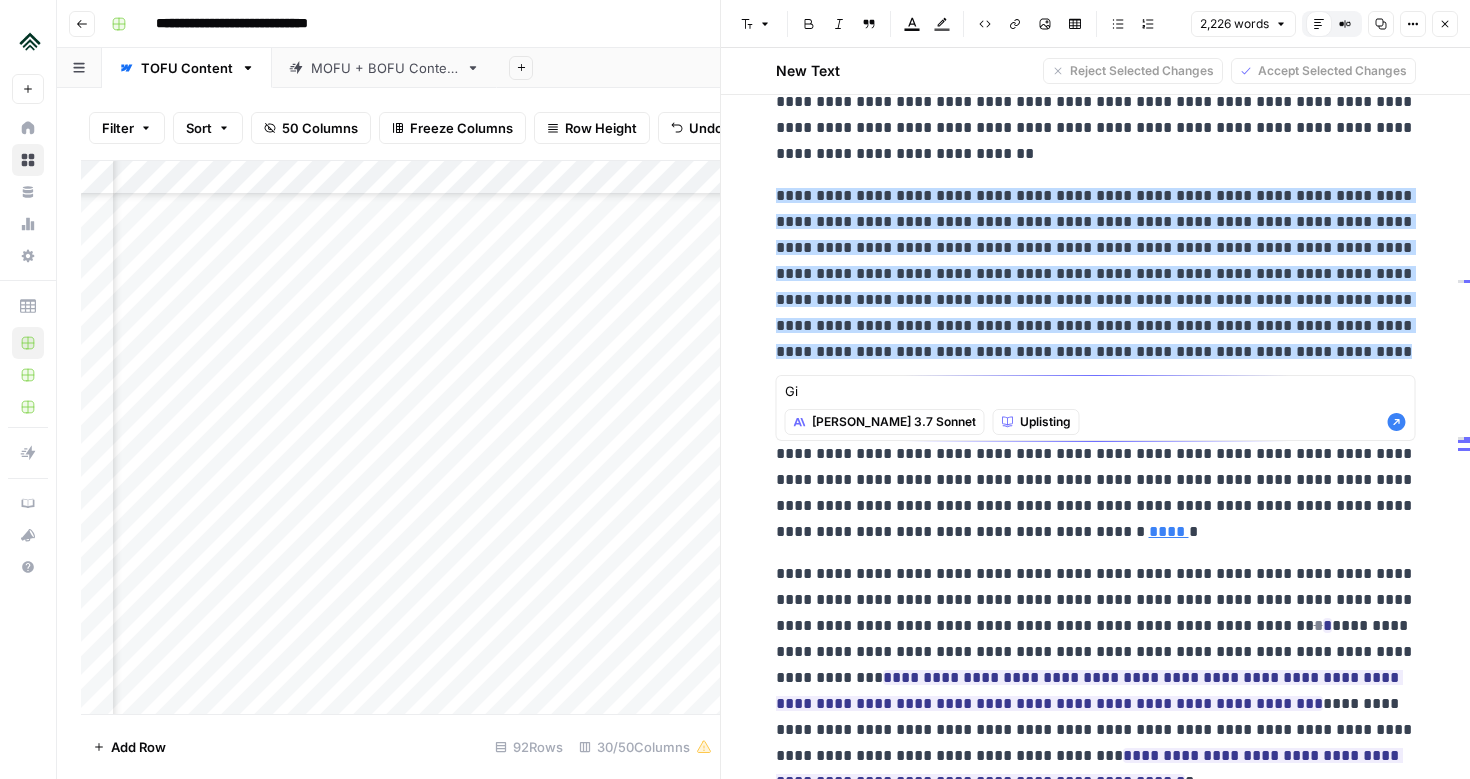 type on "G" 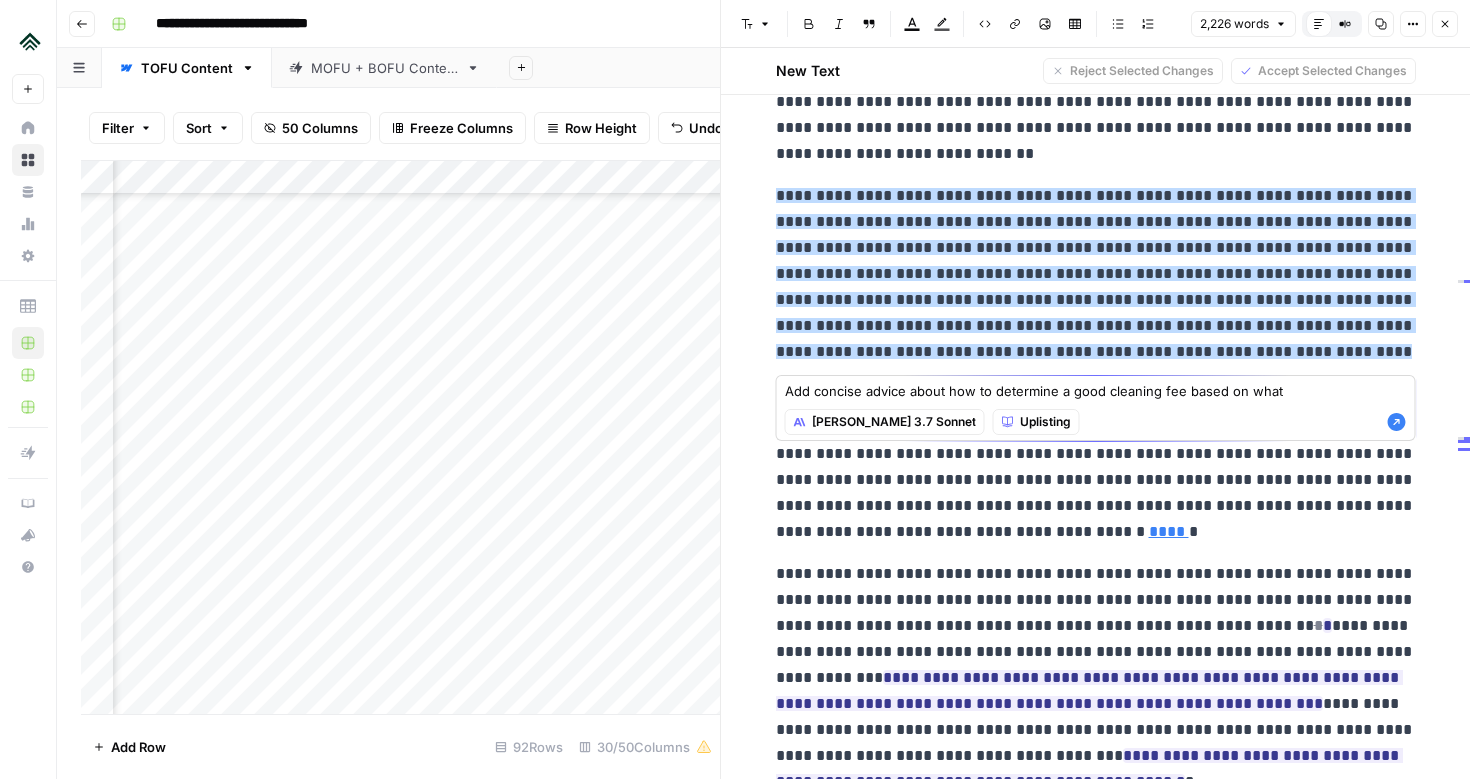 drag, startPoint x: 1183, startPoint y: 397, endPoint x: 1306, endPoint y: 396, distance: 123.00407 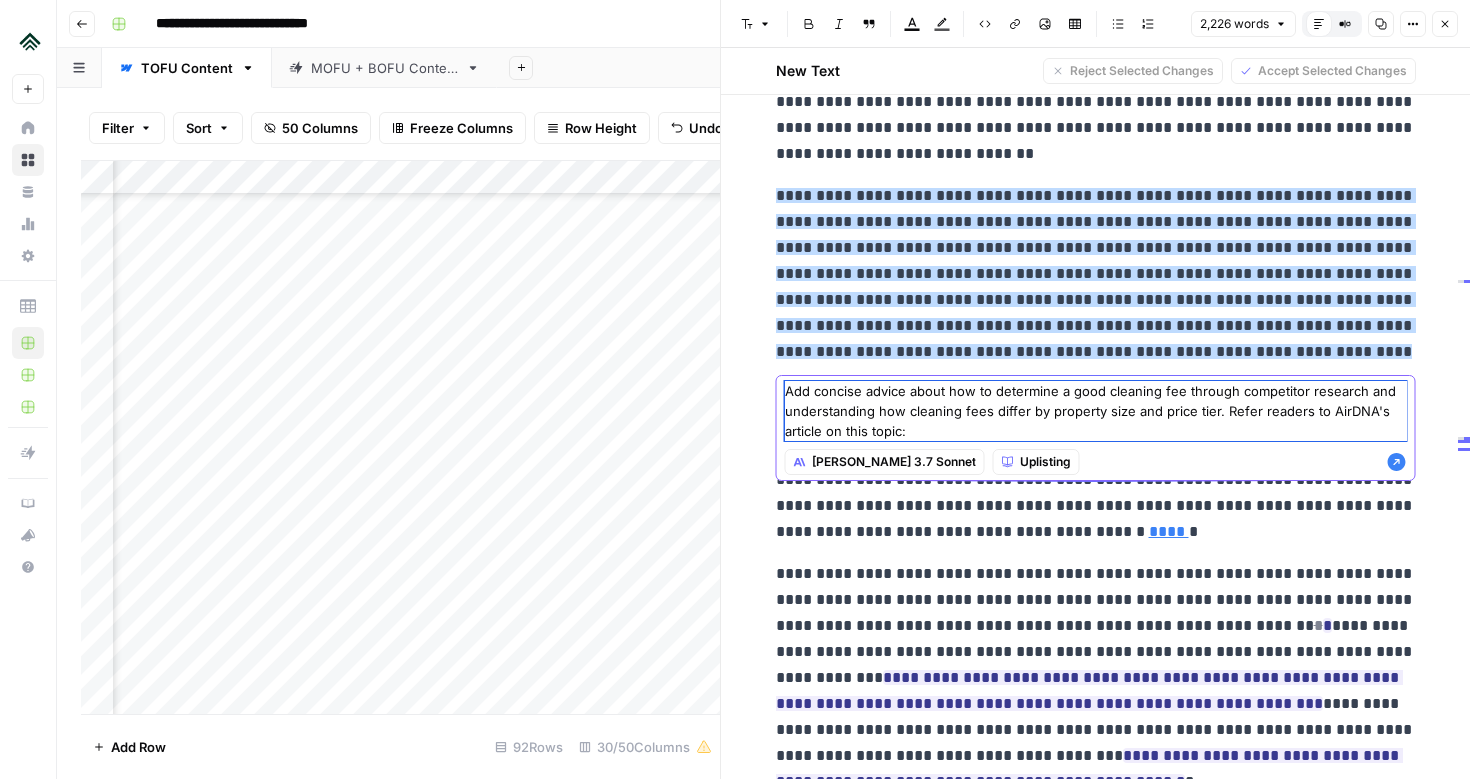 paste on "[URL][DOMAIN_NAME]" 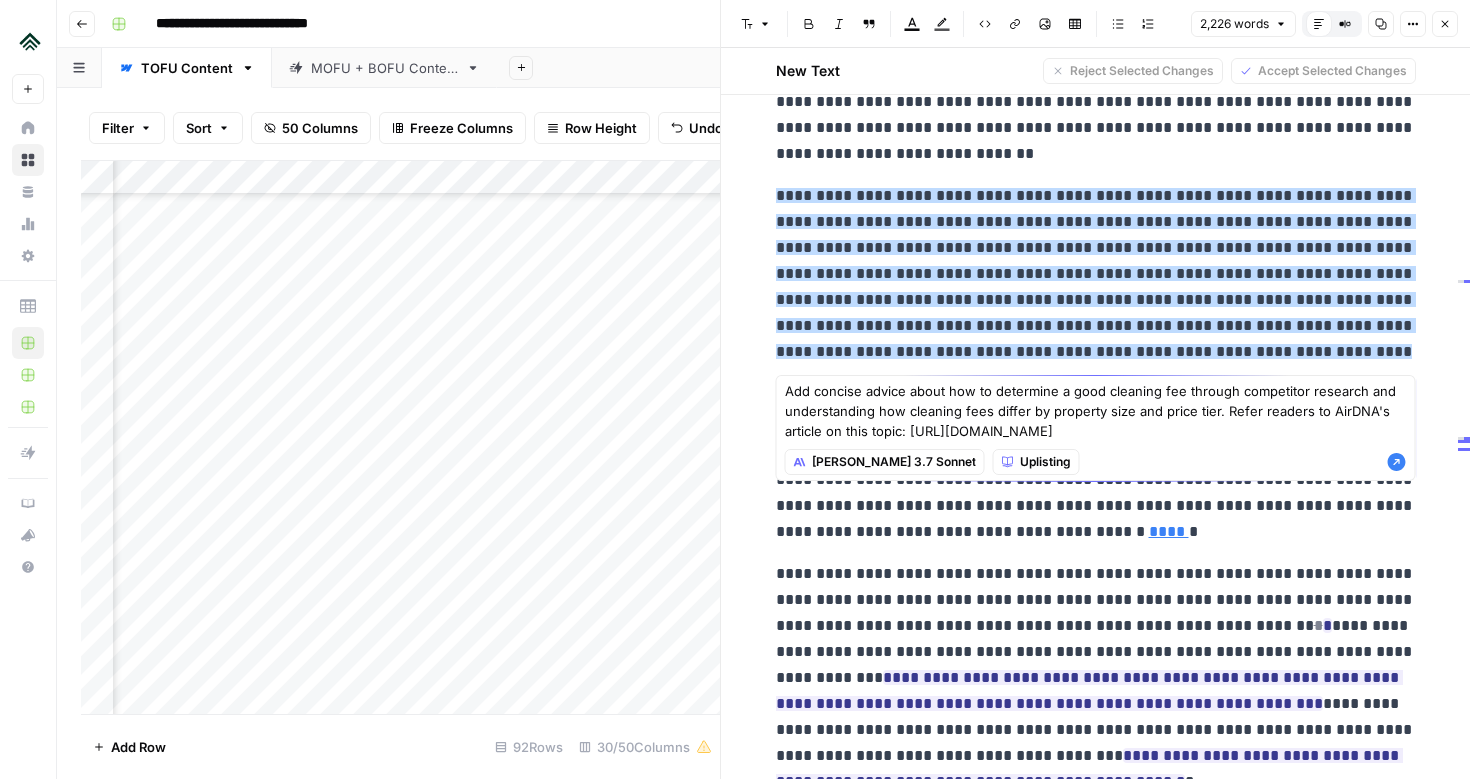 type on "Add concise advice about how to determine a good cleaning fee through competitor research and understanding how cleaning fees differ by property size and price tier. Refer readers to AirDNA's article on this topic: [URL][DOMAIN_NAME]" 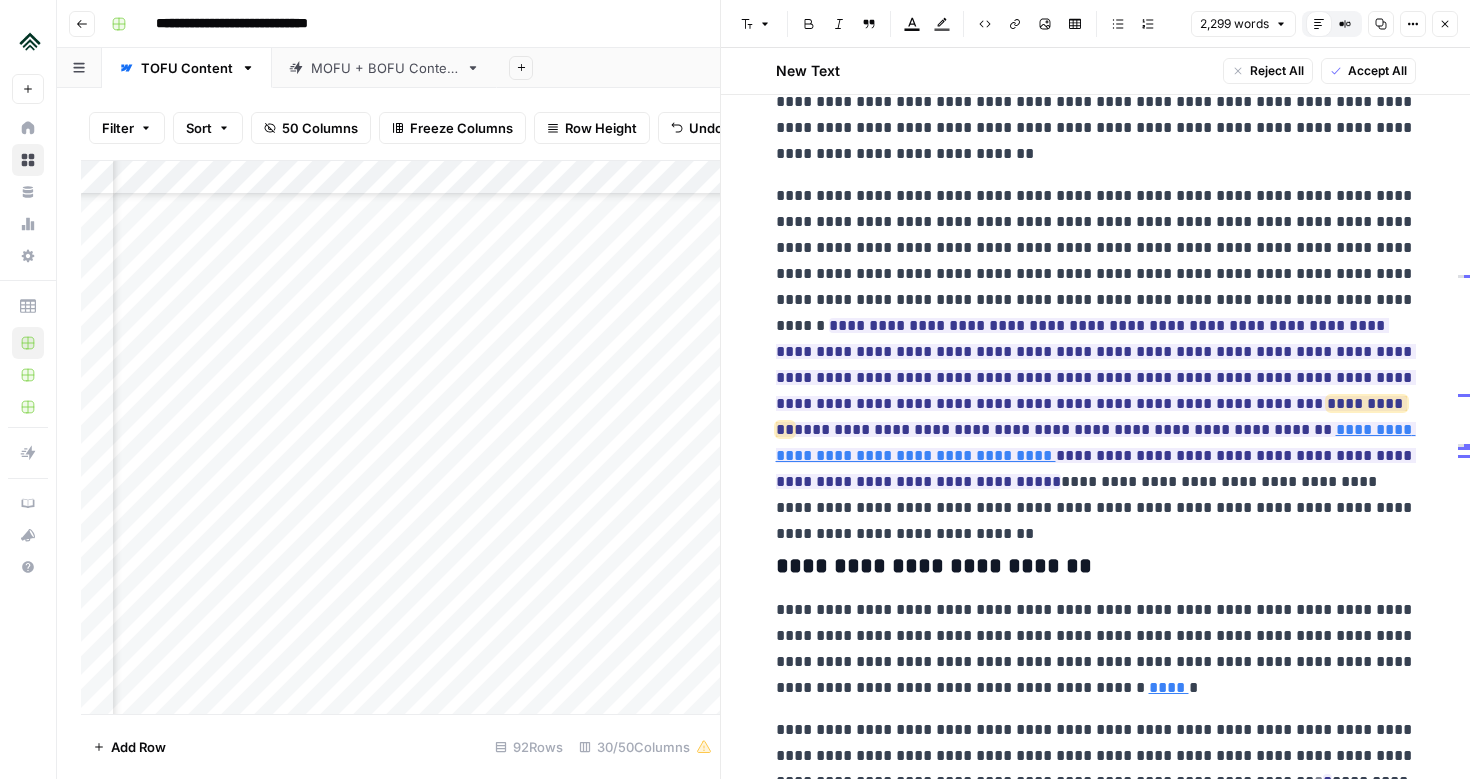scroll, scrollTop: 3110, scrollLeft: 0, axis: vertical 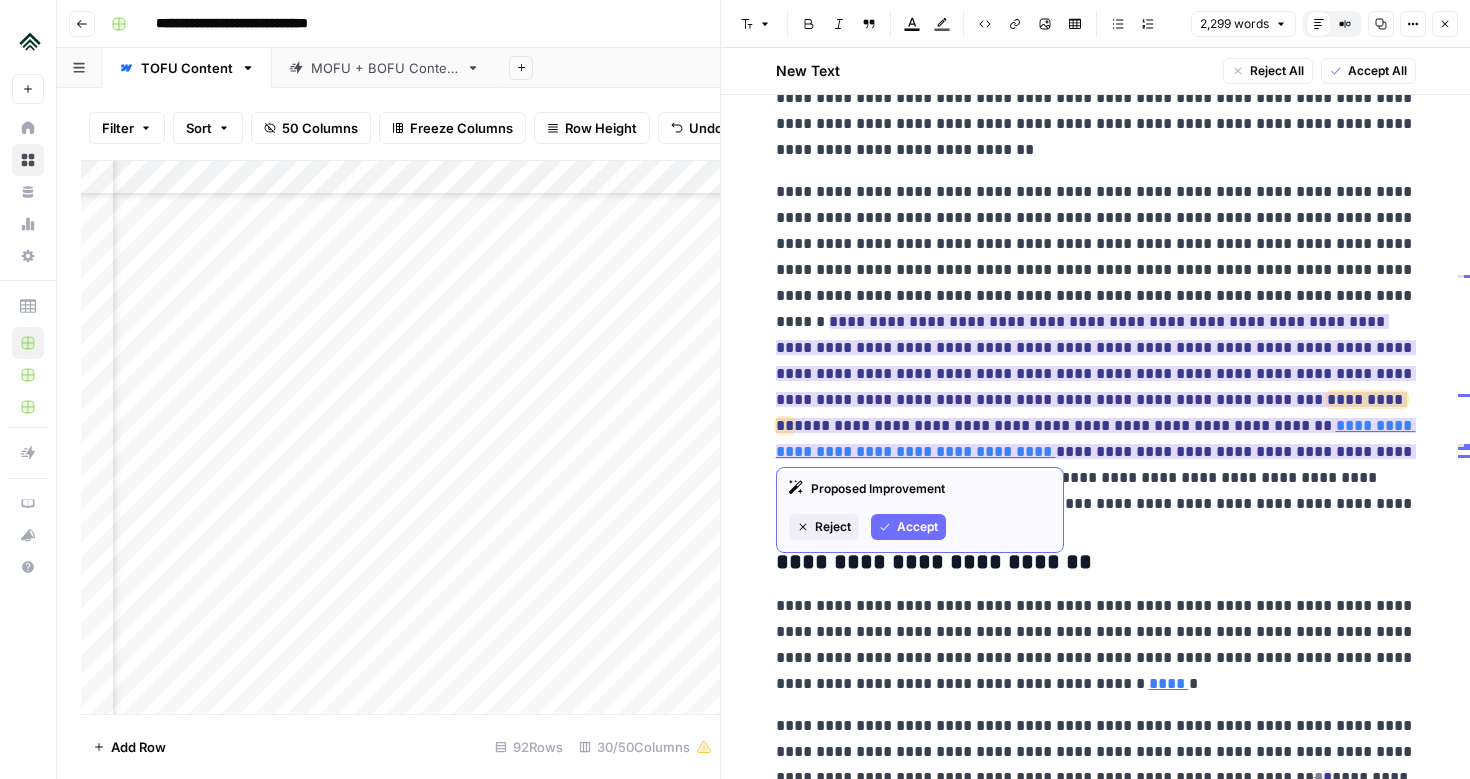 click on "Accept" at bounding box center (917, 527) 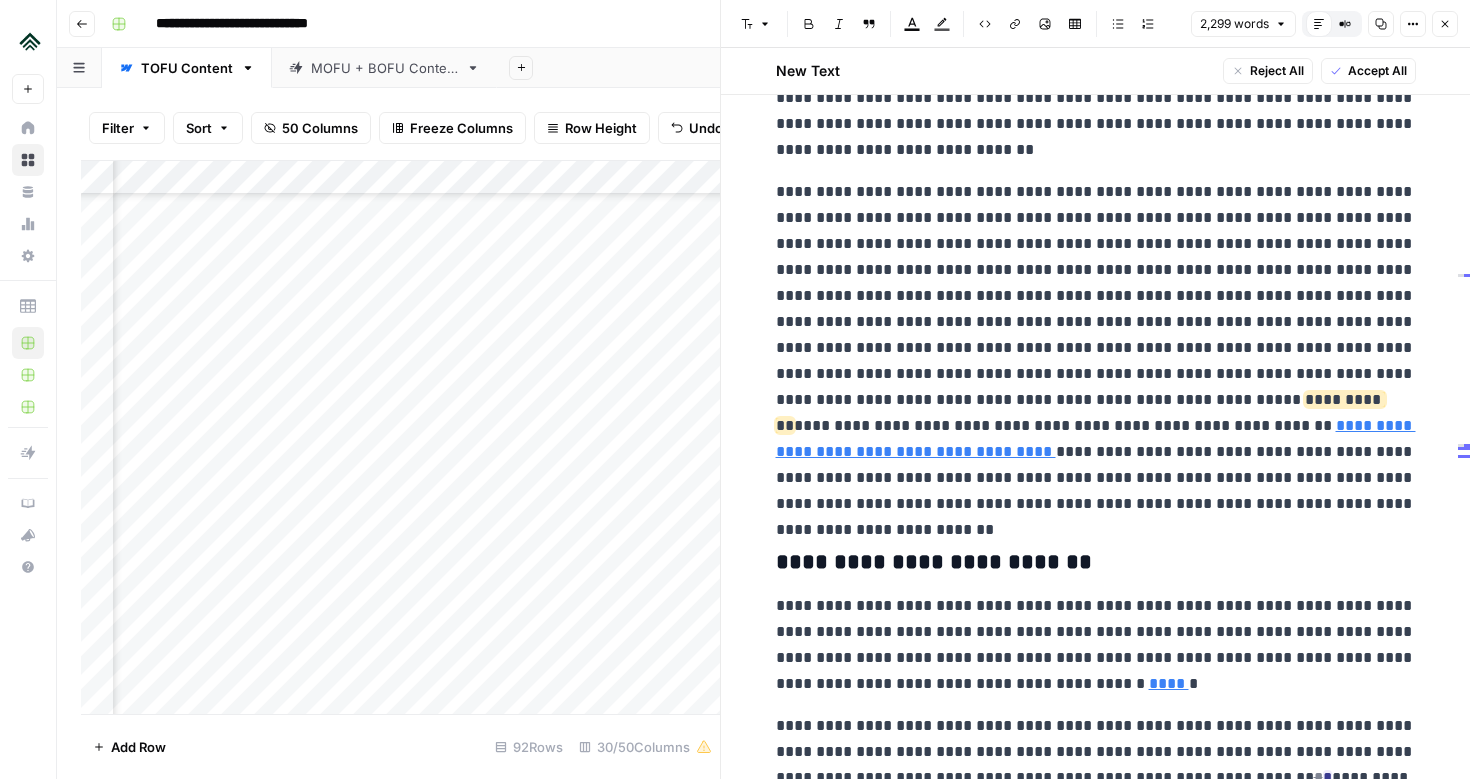 click on "**********" at bounding box center (1096, 348) 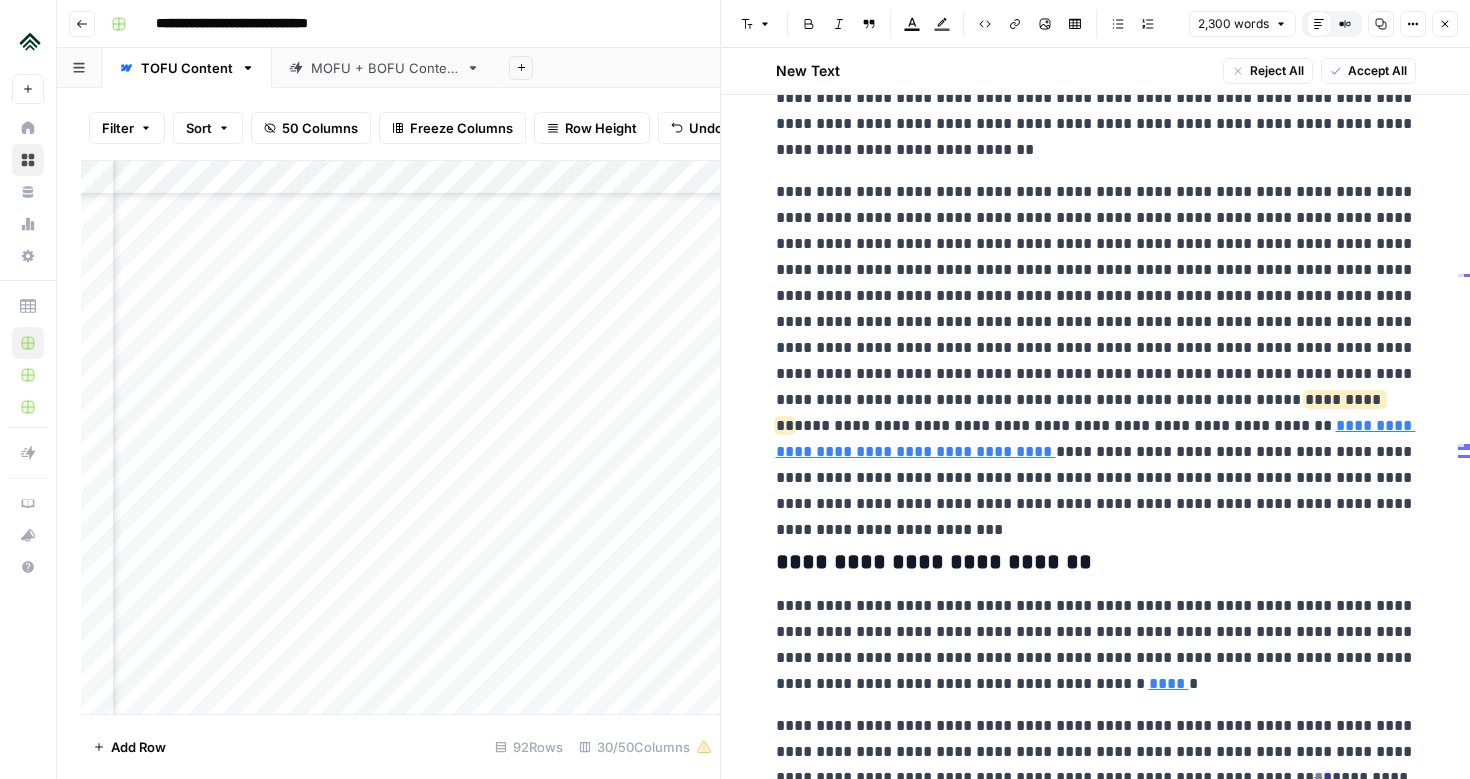 click on "**********" at bounding box center [1096, 348] 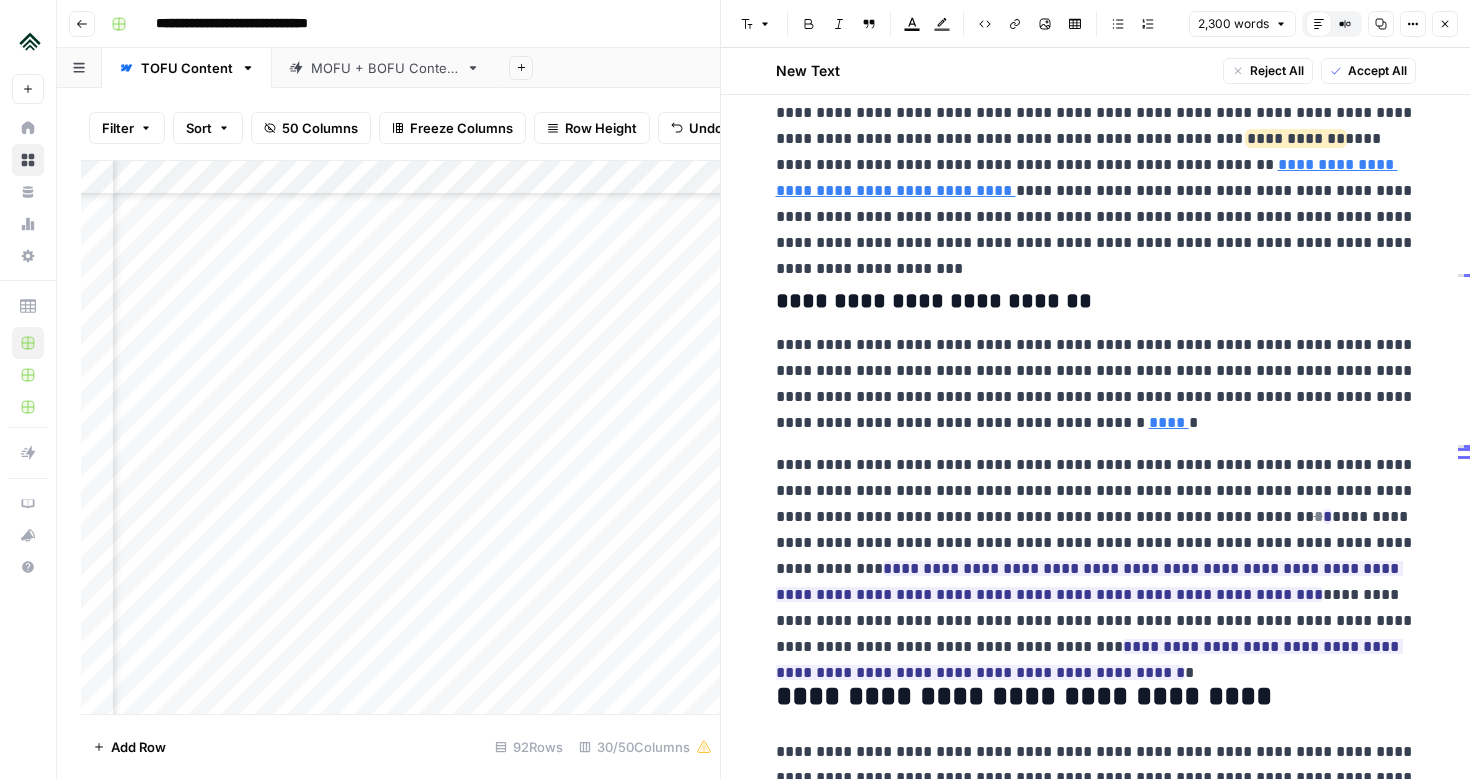 scroll, scrollTop: 3411, scrollLeft: 0, axis: vertical 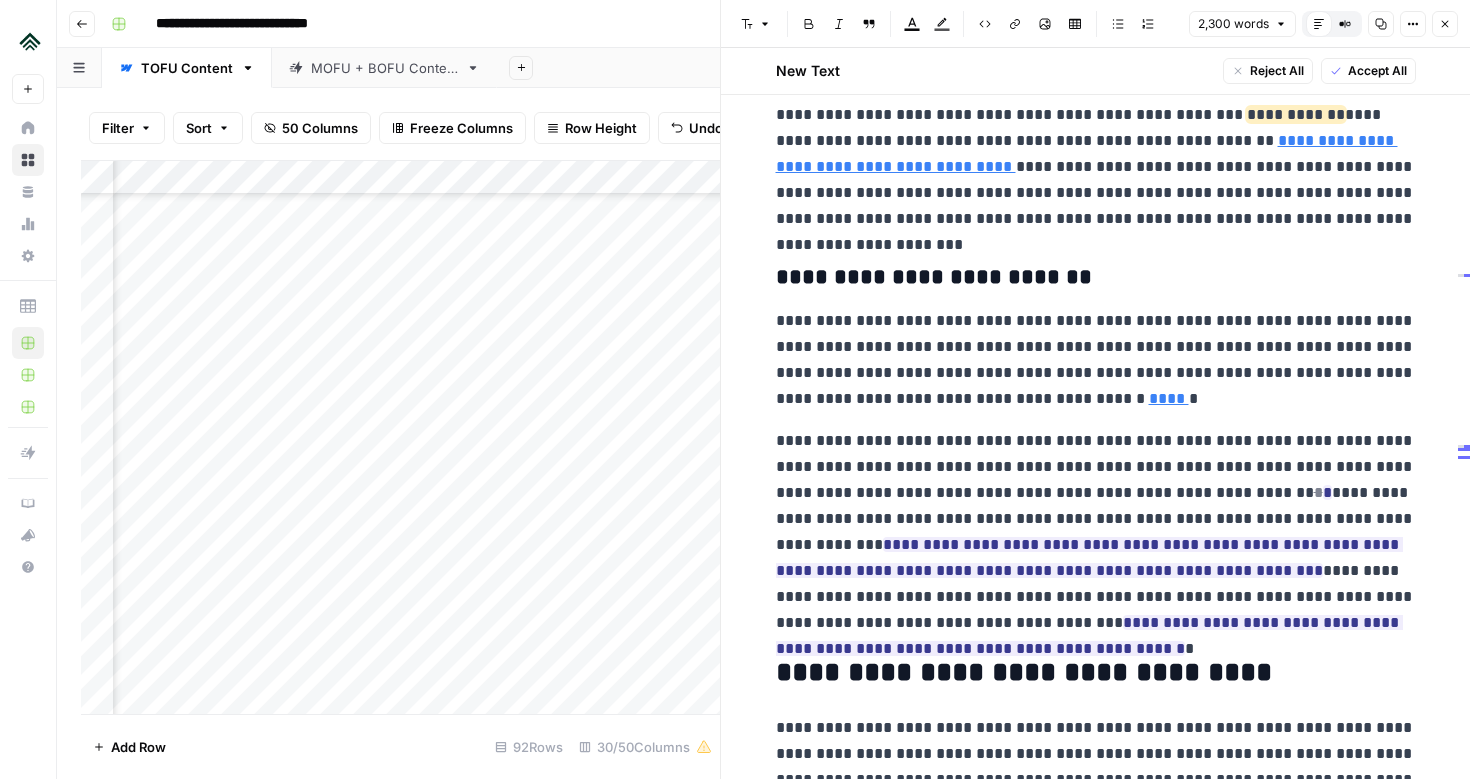 click on "**********" at bounding box center (1096, 360) 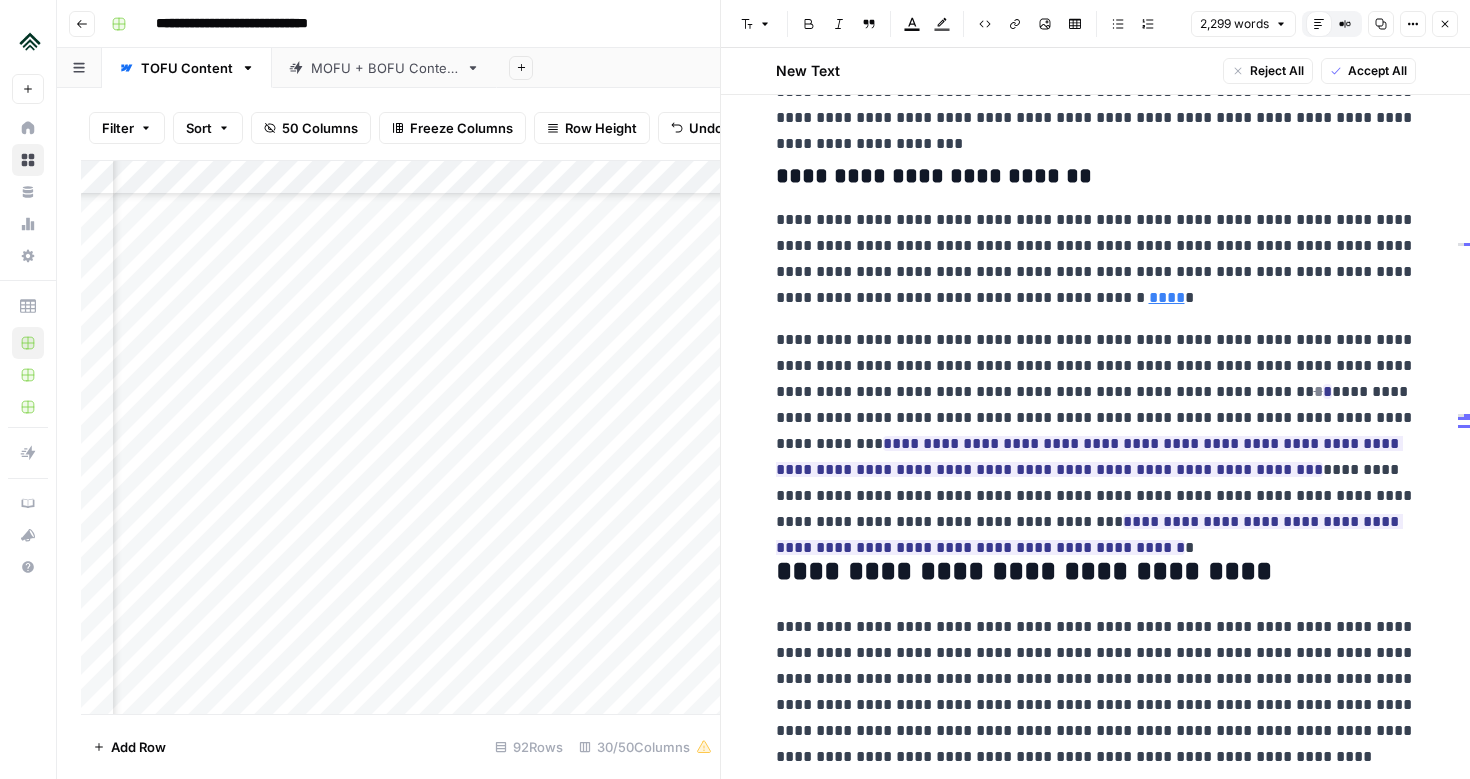 scroll, scrollTop: 3513, scrollLeft: 0, axis: vertical 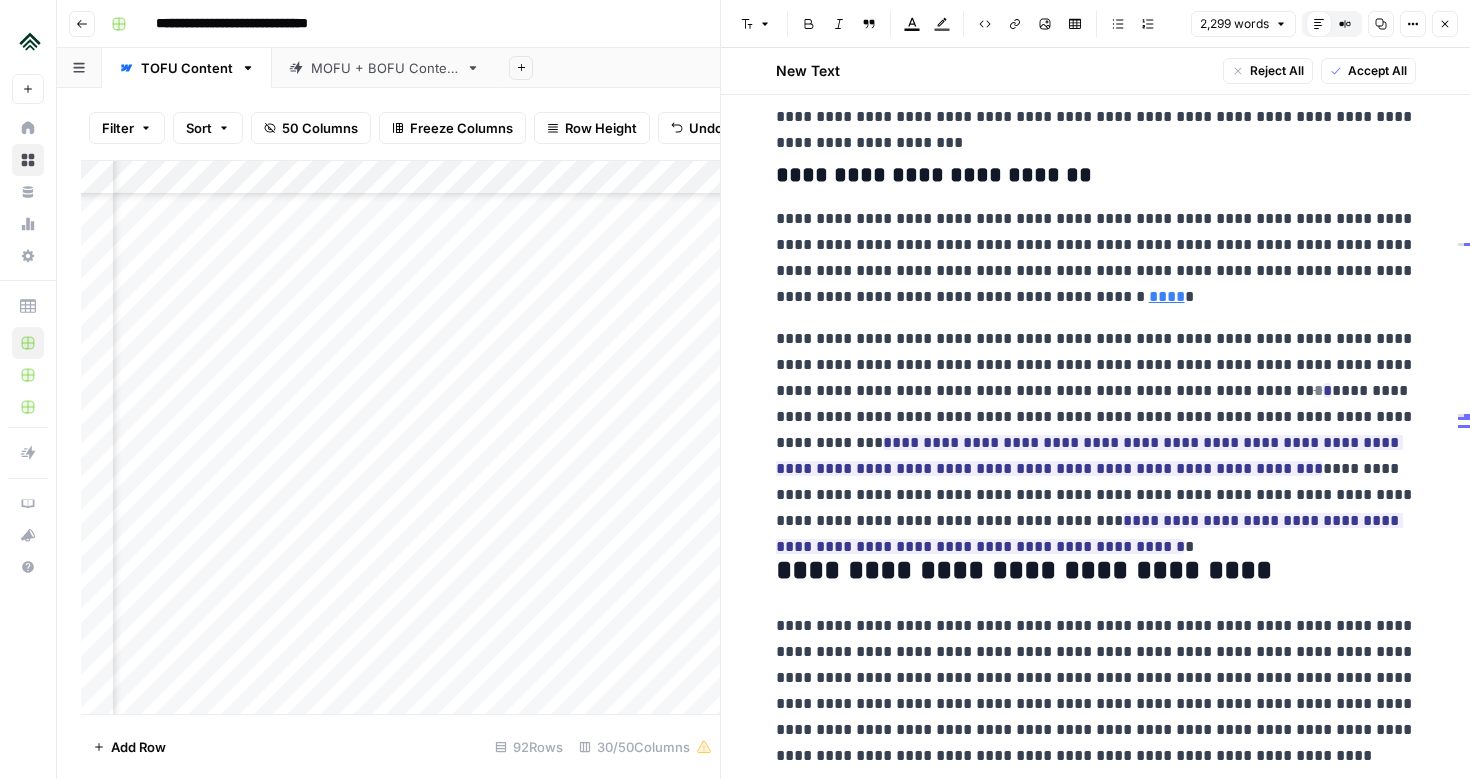 click on "**********" at bounding box center [1096, 430] 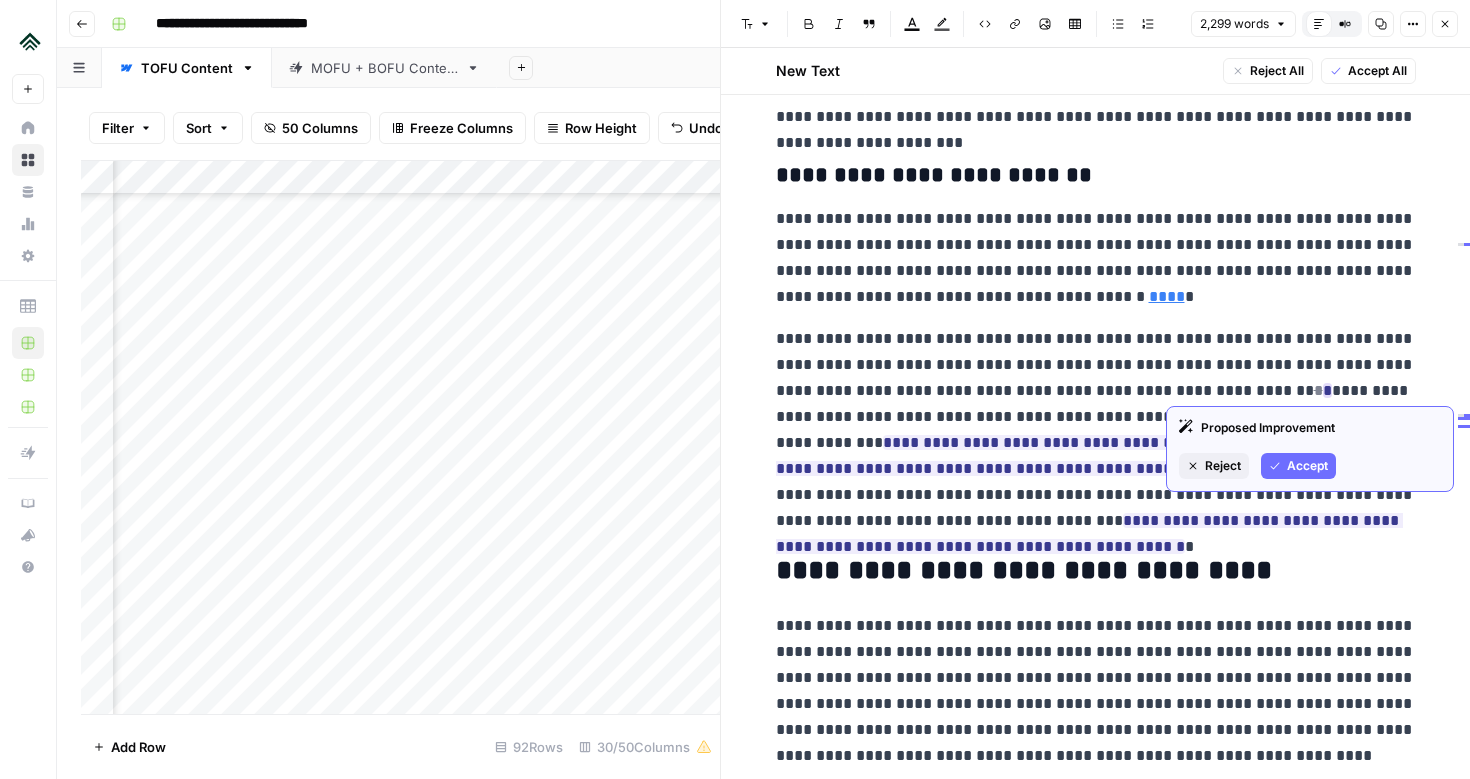click on "Accept" at bounding box center [1307, 466] 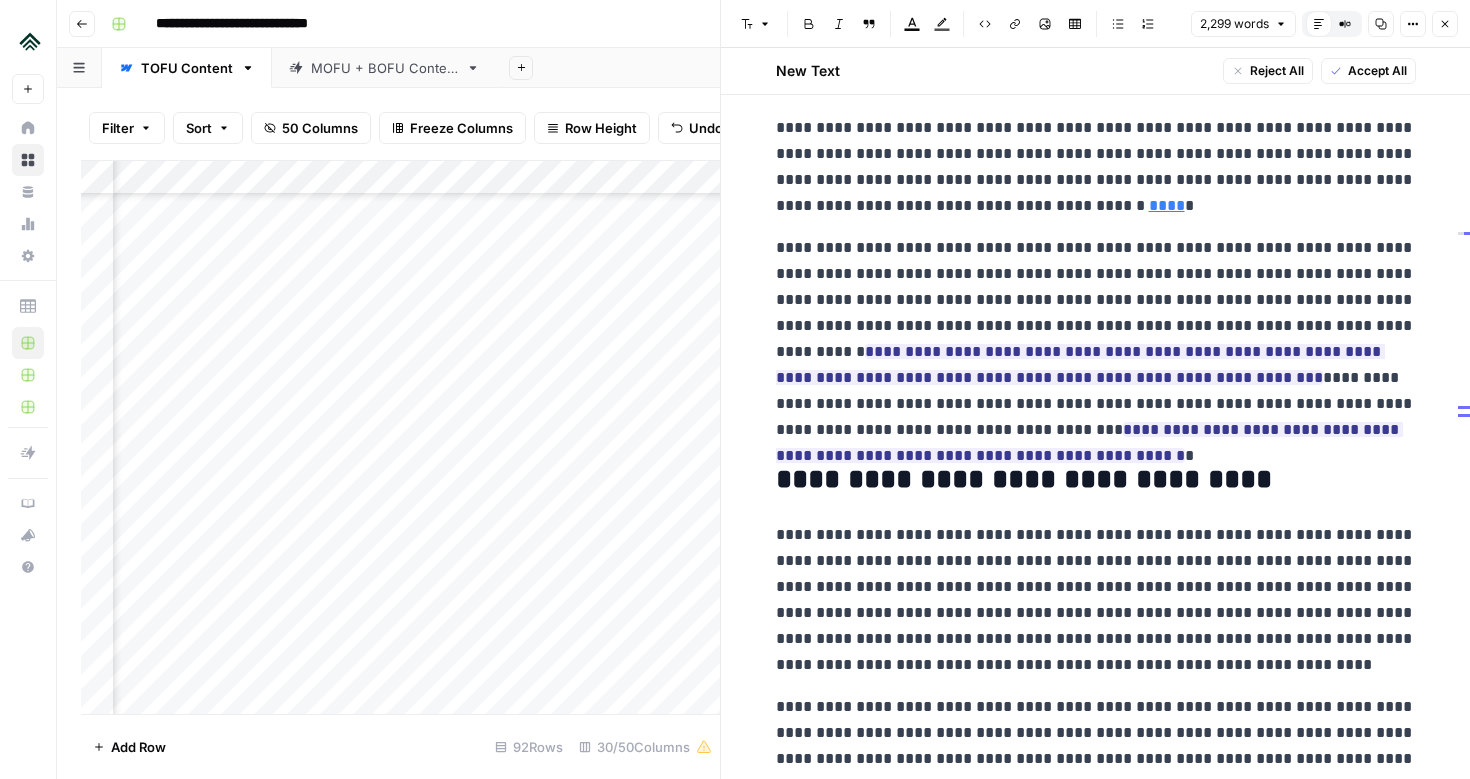 scroll, scrollTop: 3605, scrollLeft: 0, axis: vertical 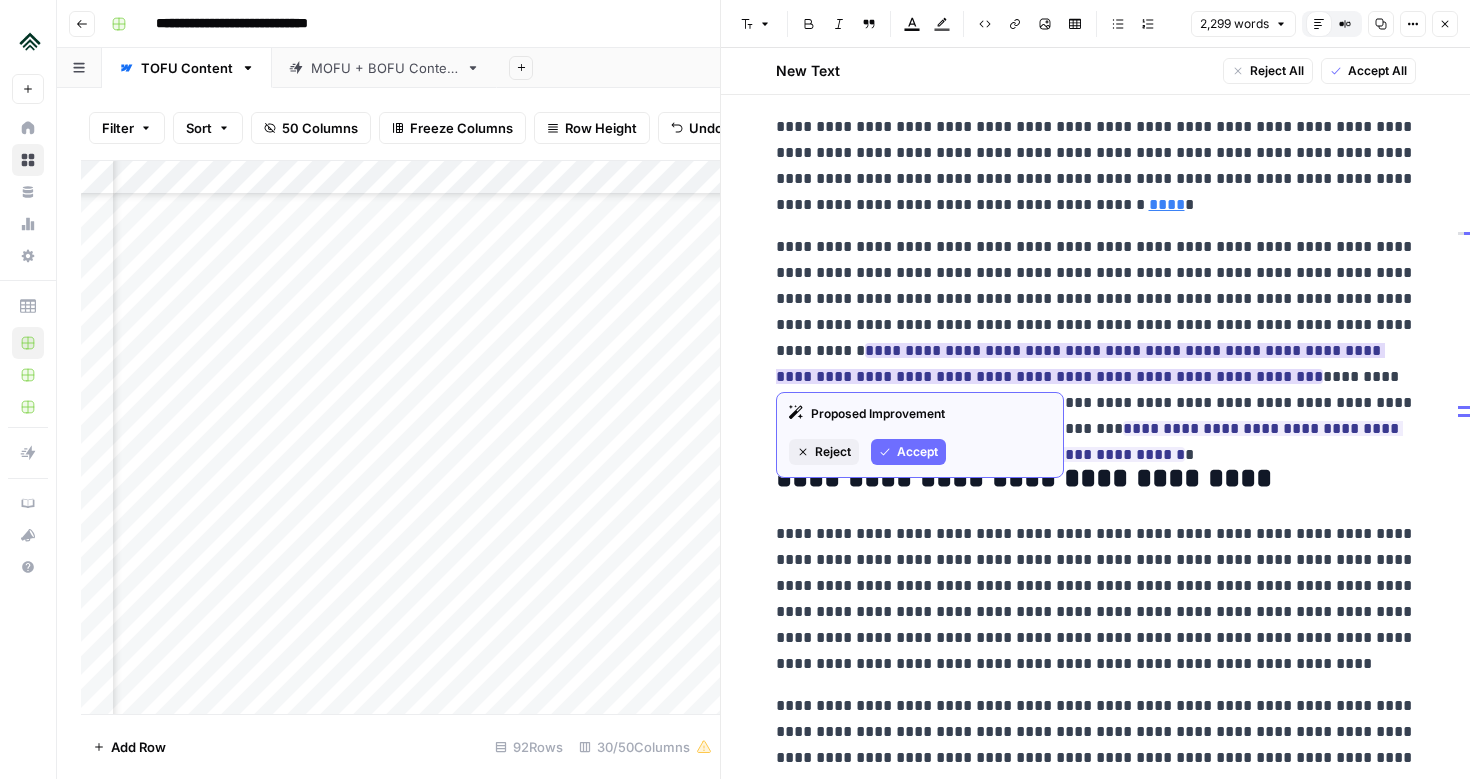 click on "Accept" at bounding box center [908, 452] 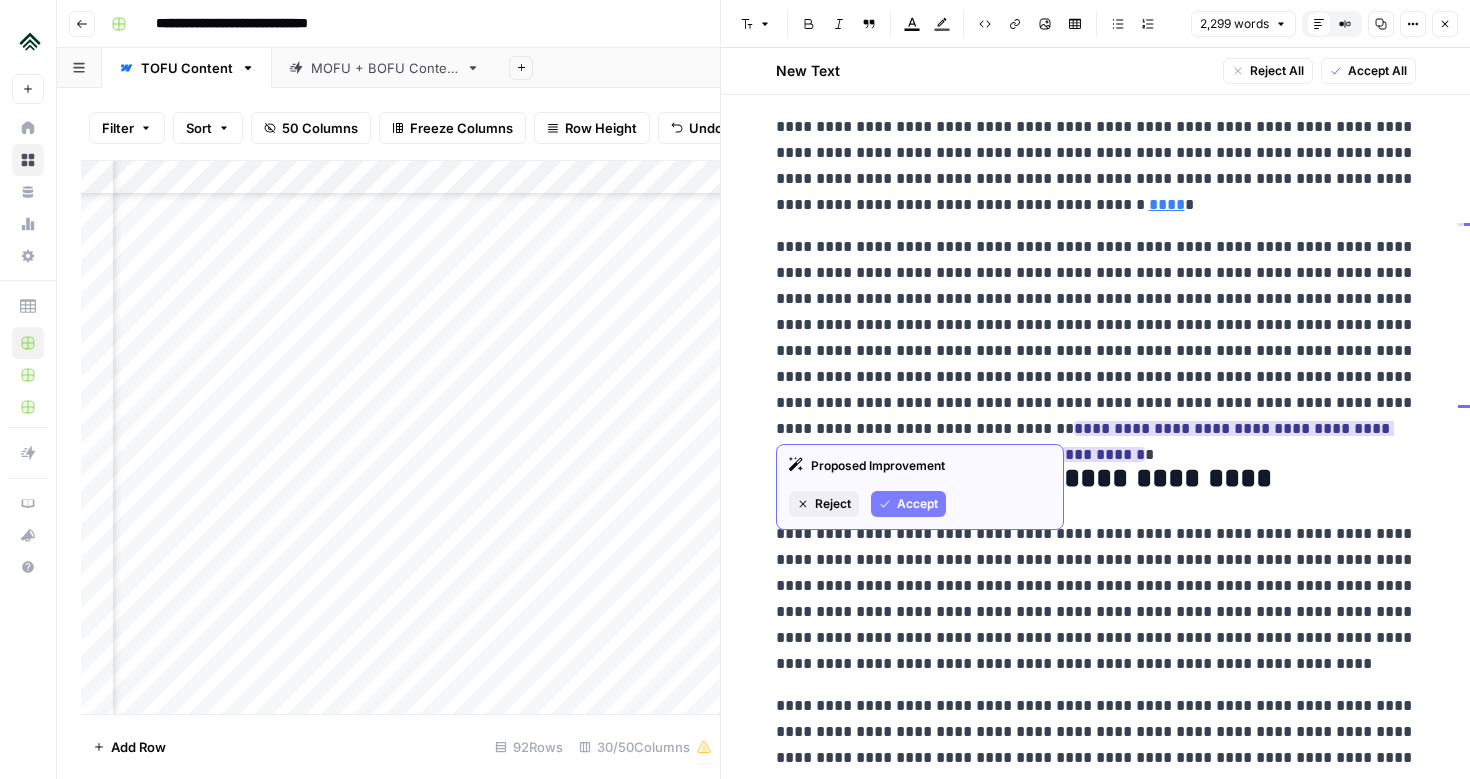 click on "Proposed Improvement Reject Accept" at bounding box center [920, 487] 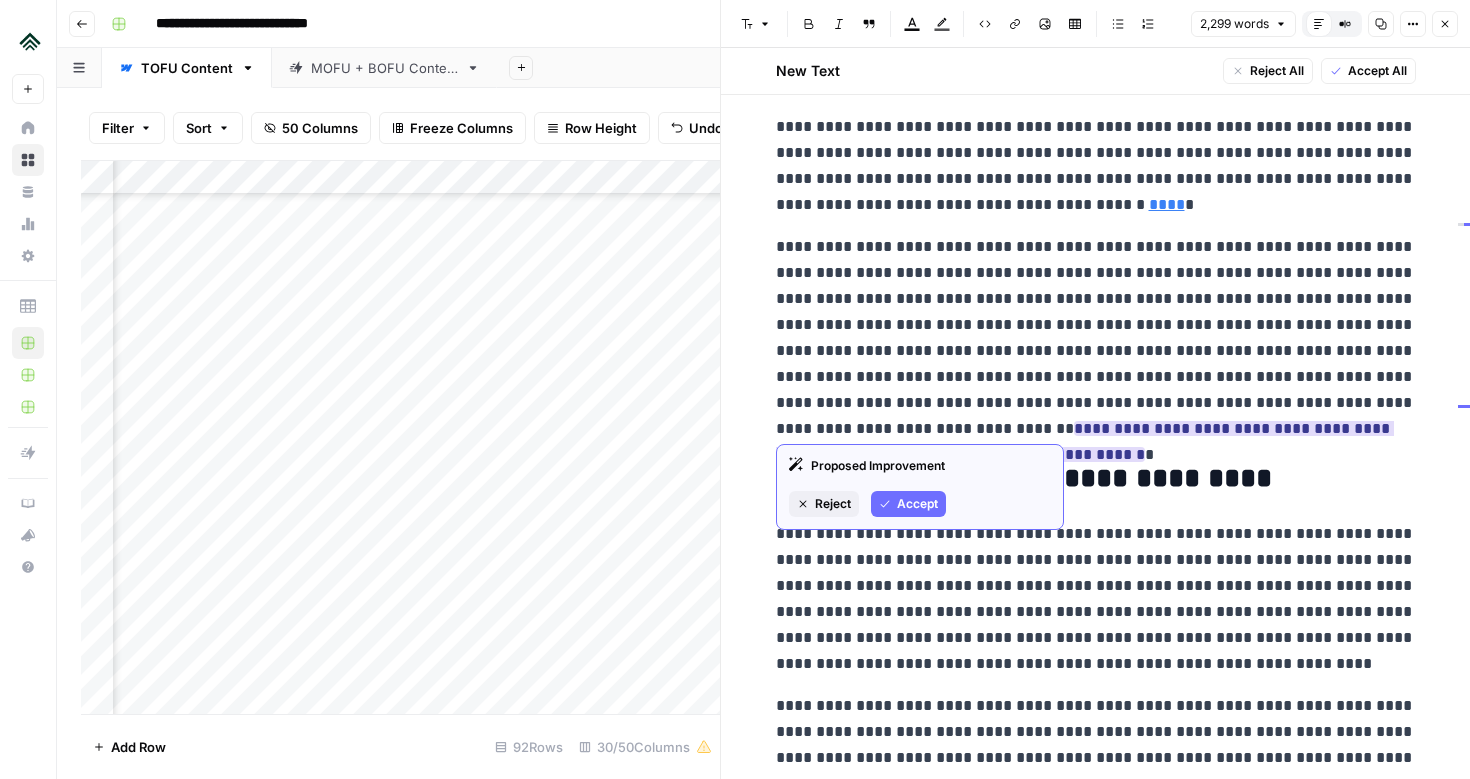 click on "Accept" at bounding box center (917, 504) 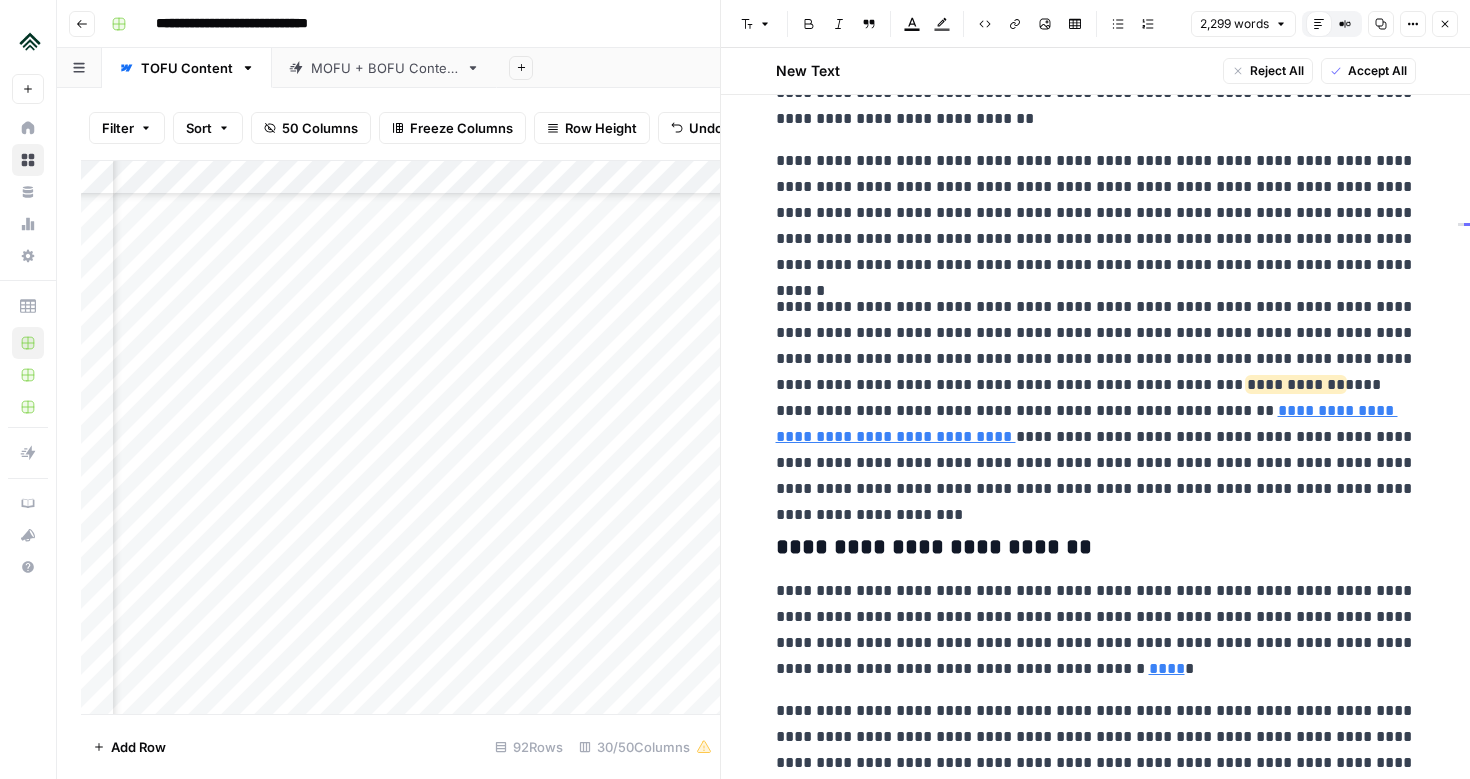 scroll, scrollTop: 3140, scrollLeft: 0, axis: vertical 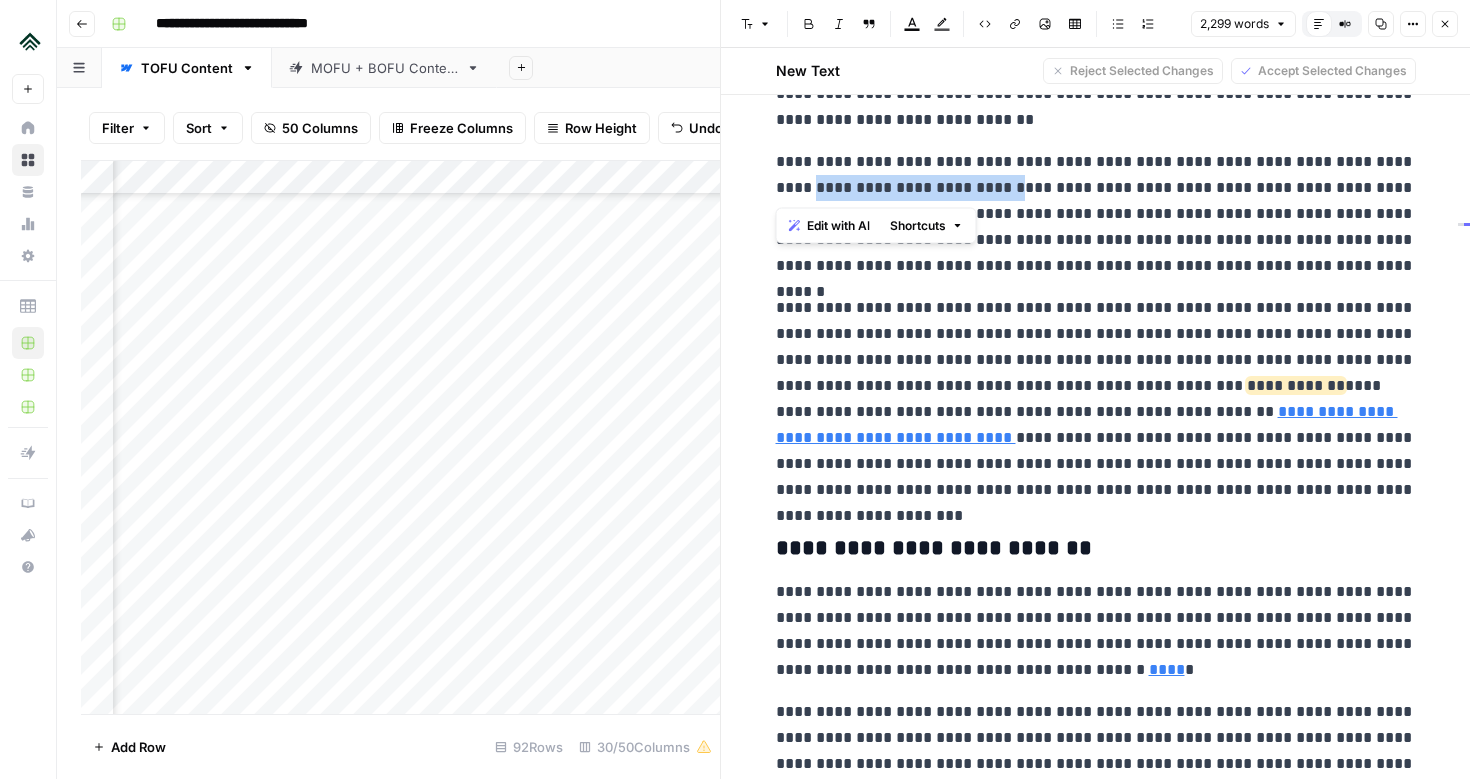 drag, startPoint x: 953, startPoint y: 188, endPoint x: 758, endPoint y: 187, distance: 195.00256 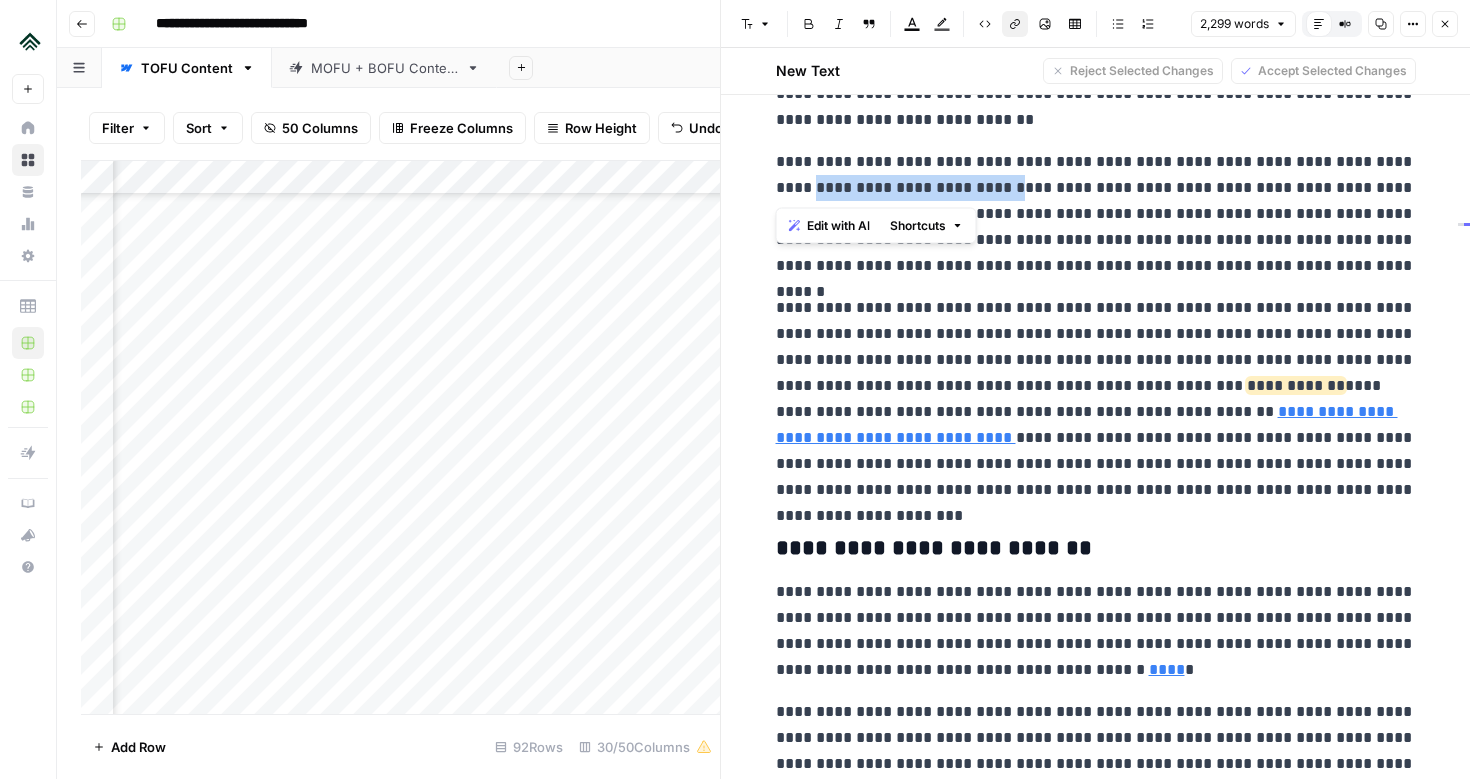 click 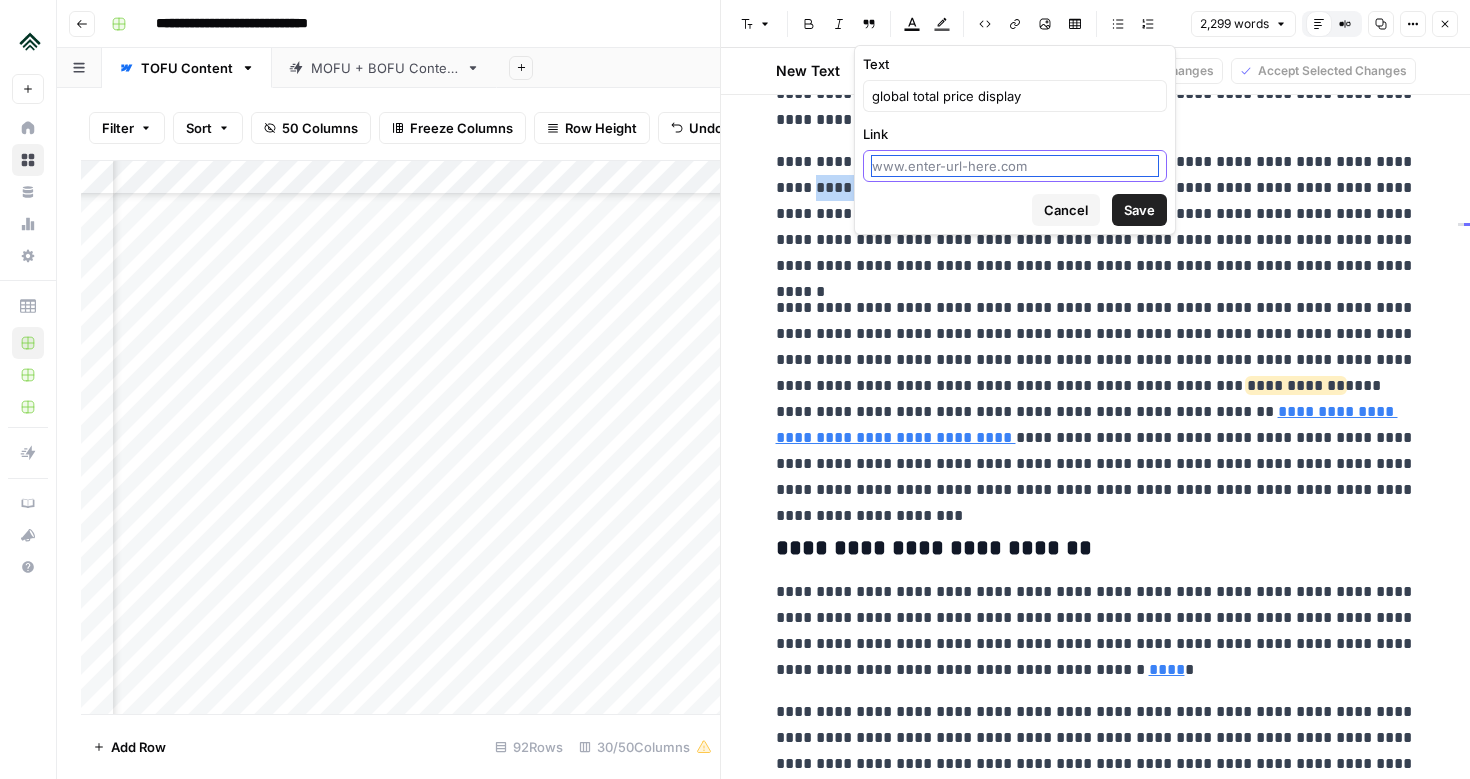 click on "Link" at bounding box center (1015, 166) 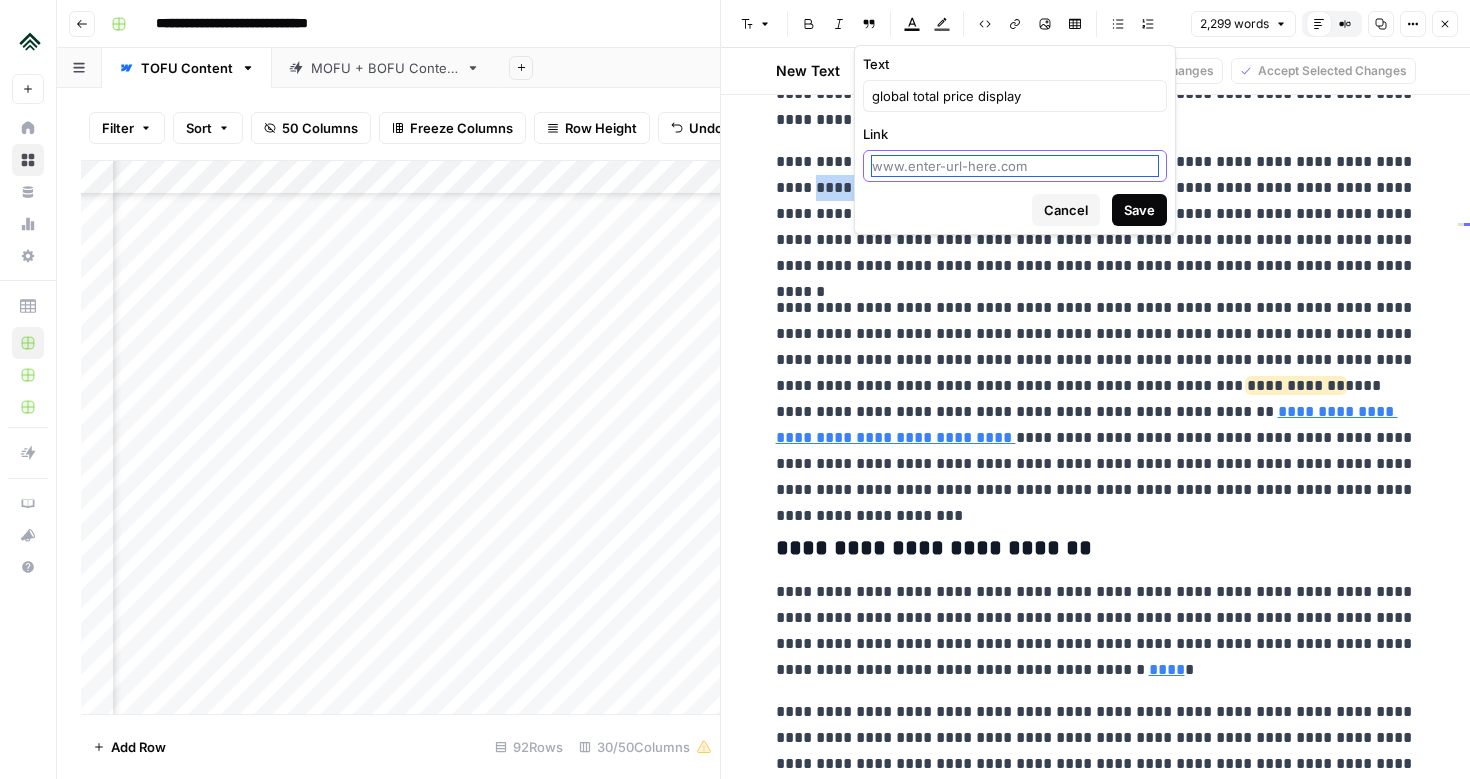 paste on "[URL][DOMAIN_NAME]" 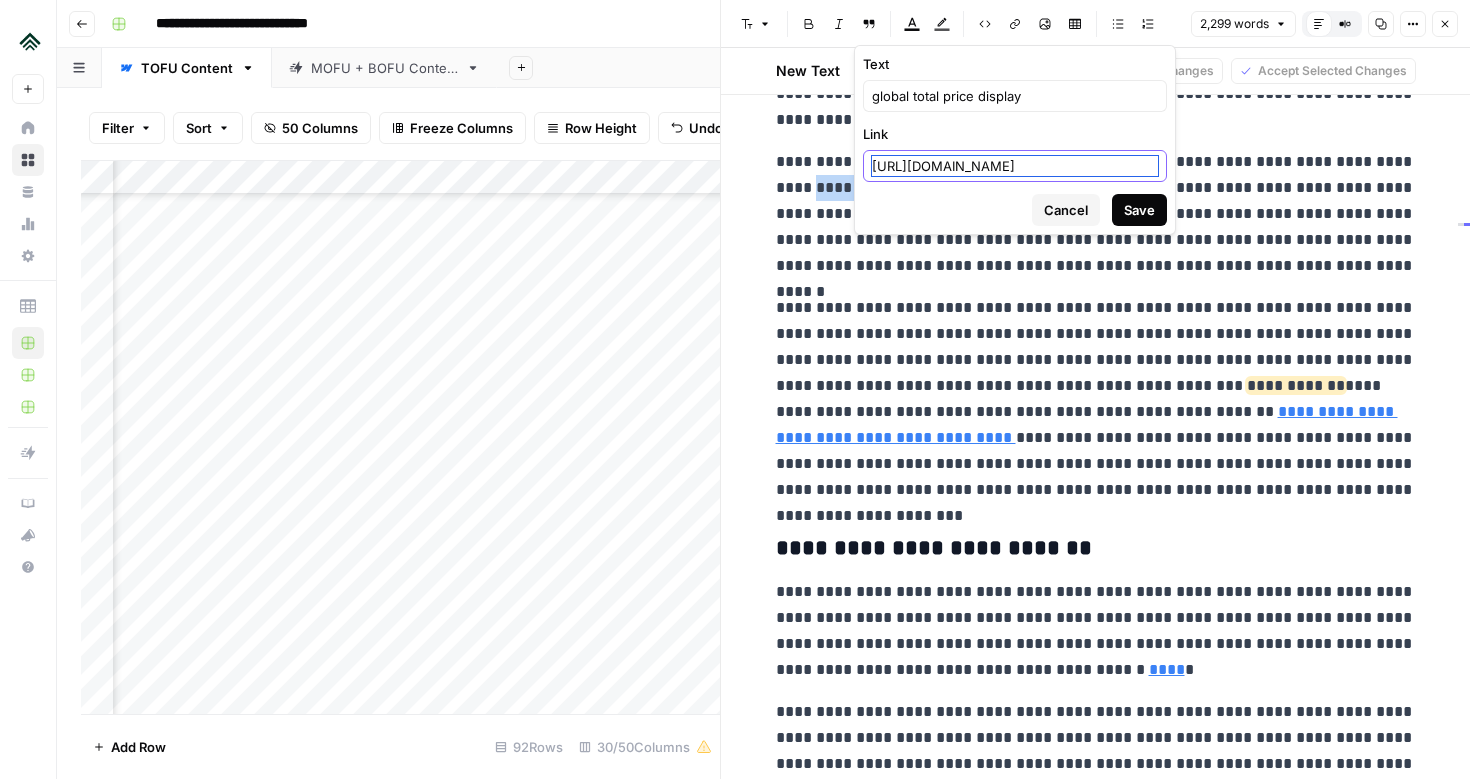 scroll, scrollTop: 0, scrollLeft: 143, axis: horizontal 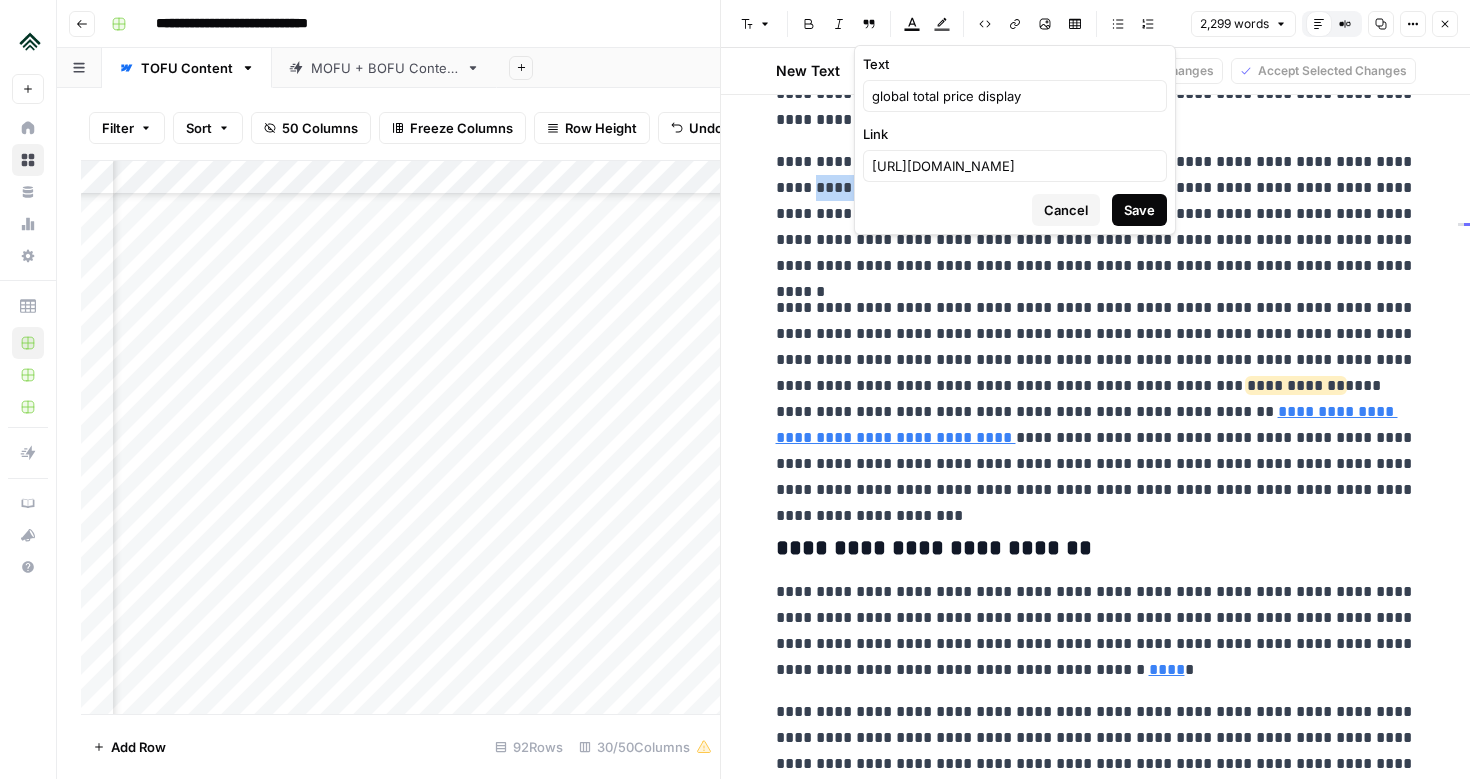 click on "Save" at bounding box center (1139, 210) 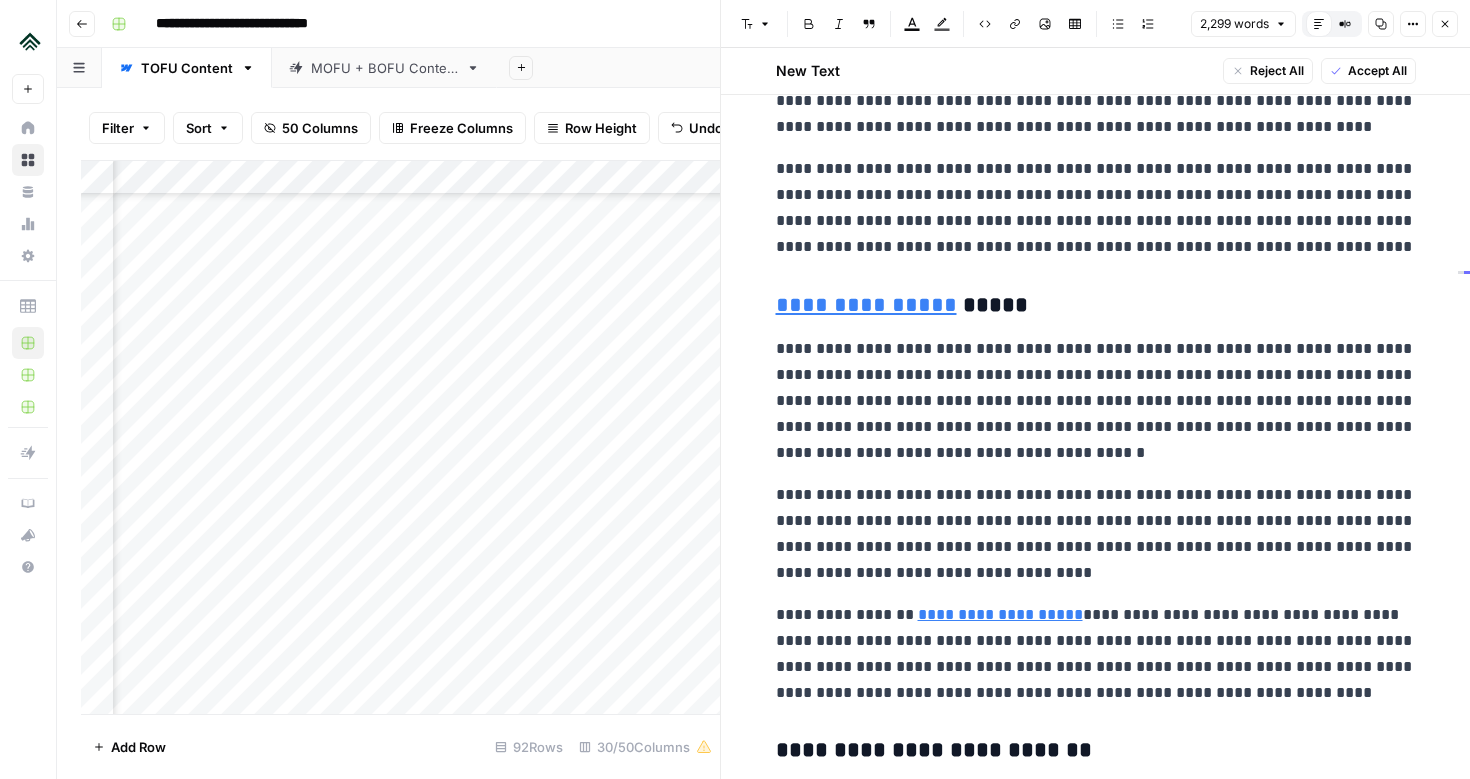 scroll, scrollTop: 4143, scrollLeft: 0, axis: vertical 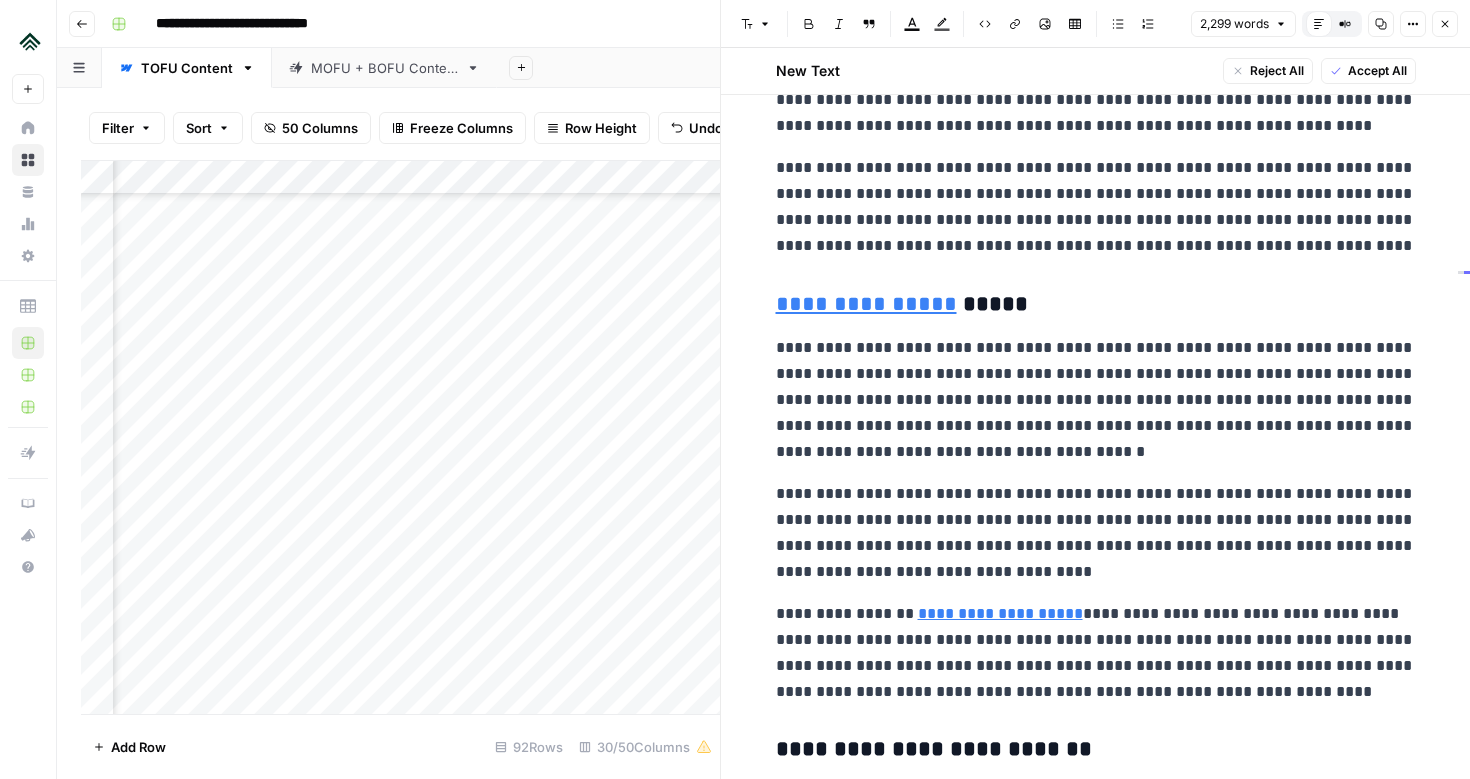 click on "**********" at bounding box center (1096, 207) 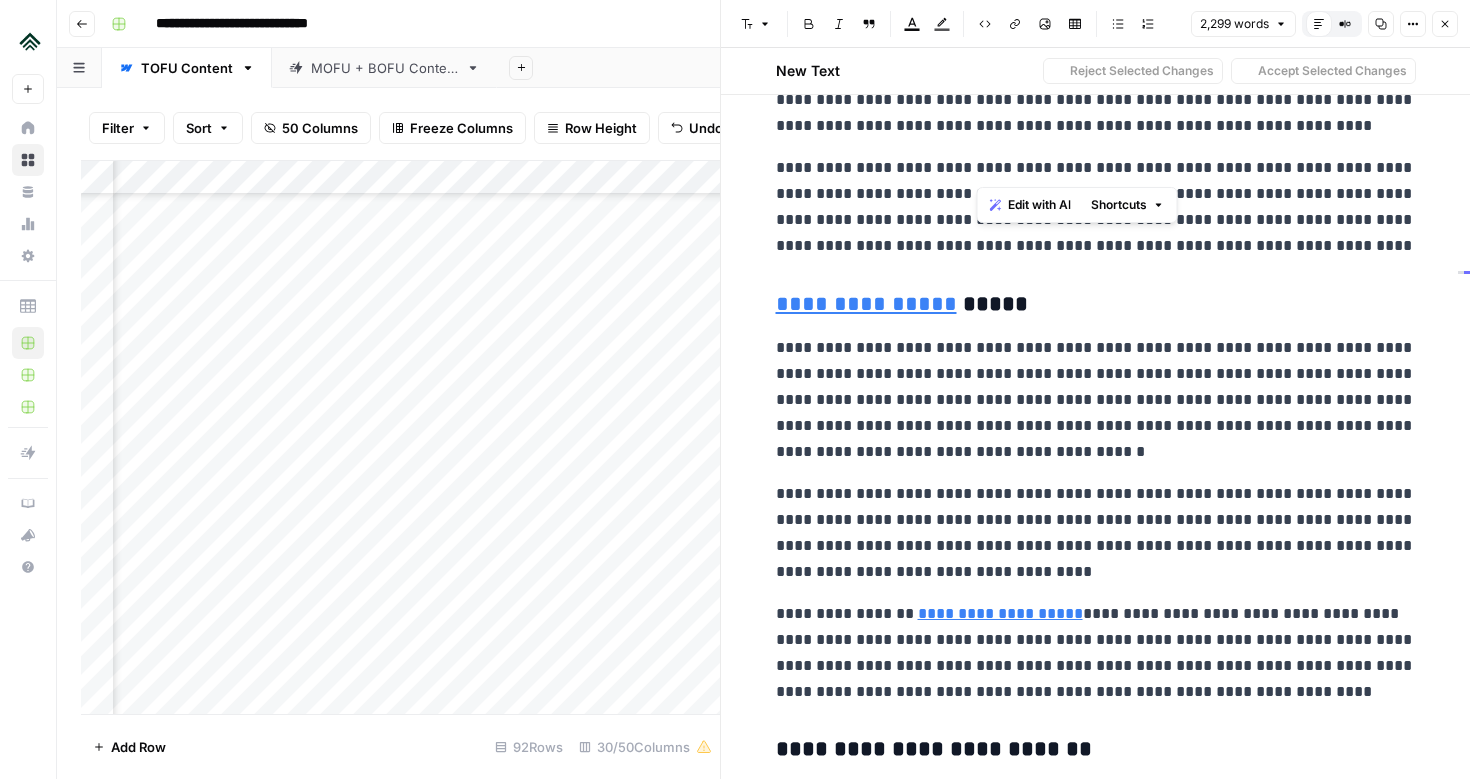 click on "**********" at bounding box center (1096, 207) 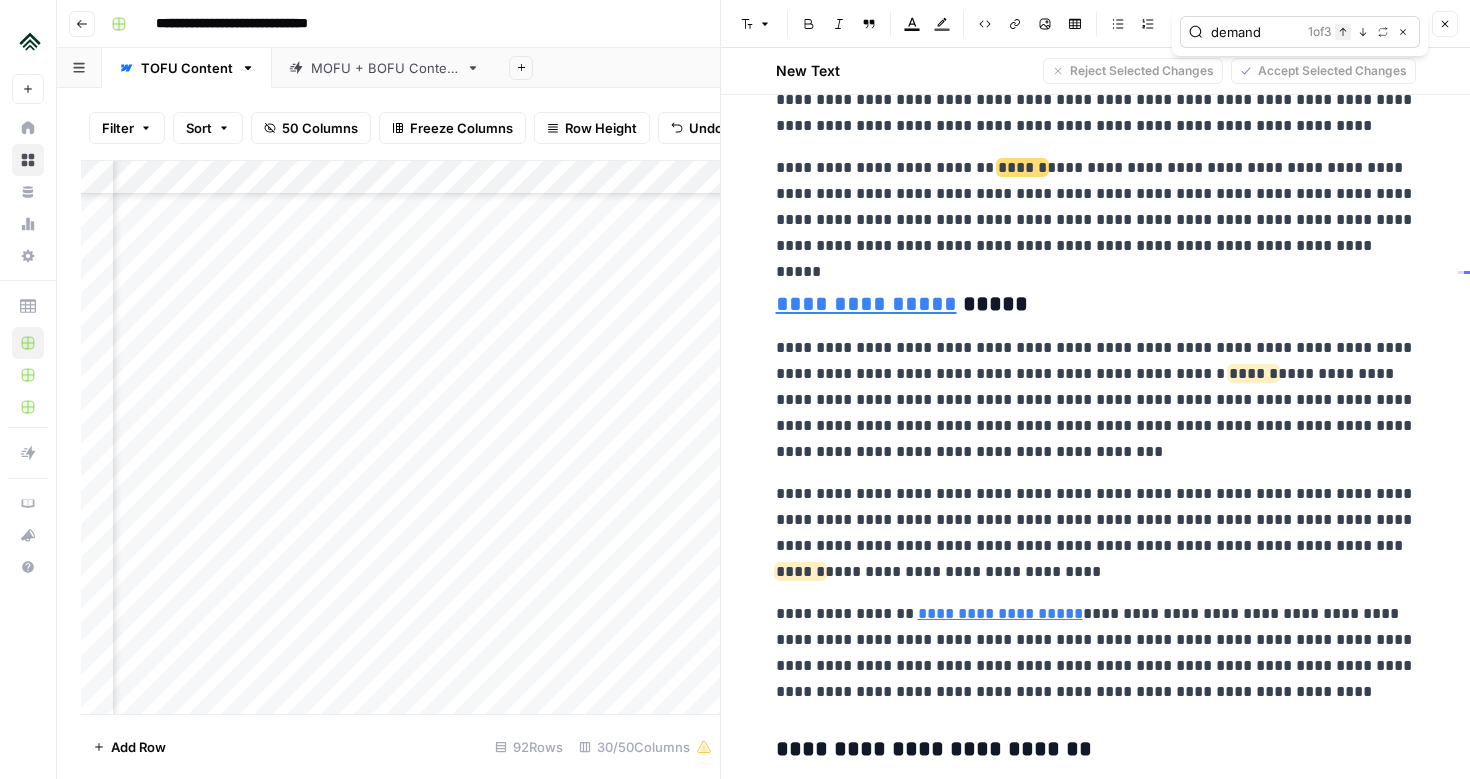 type on "demand" 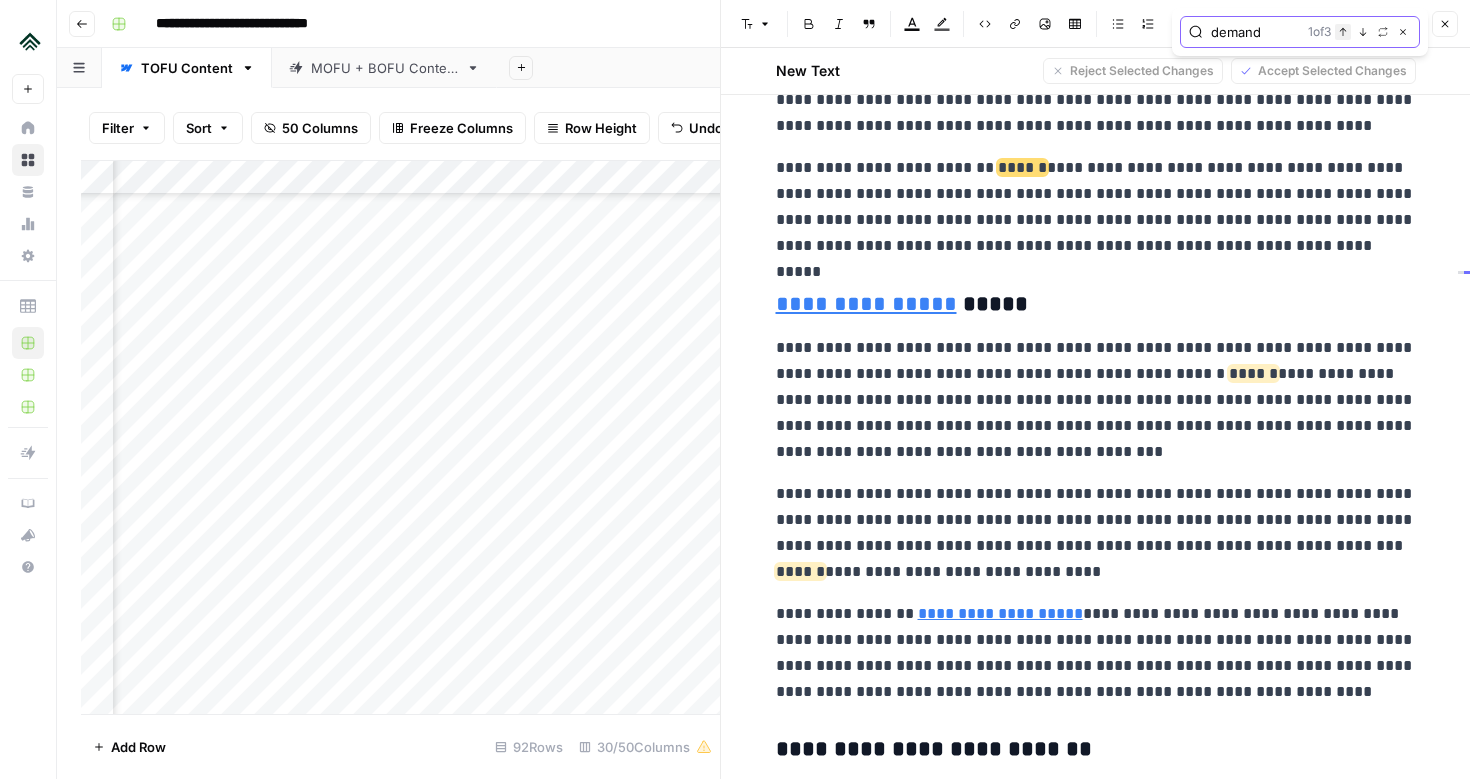 click 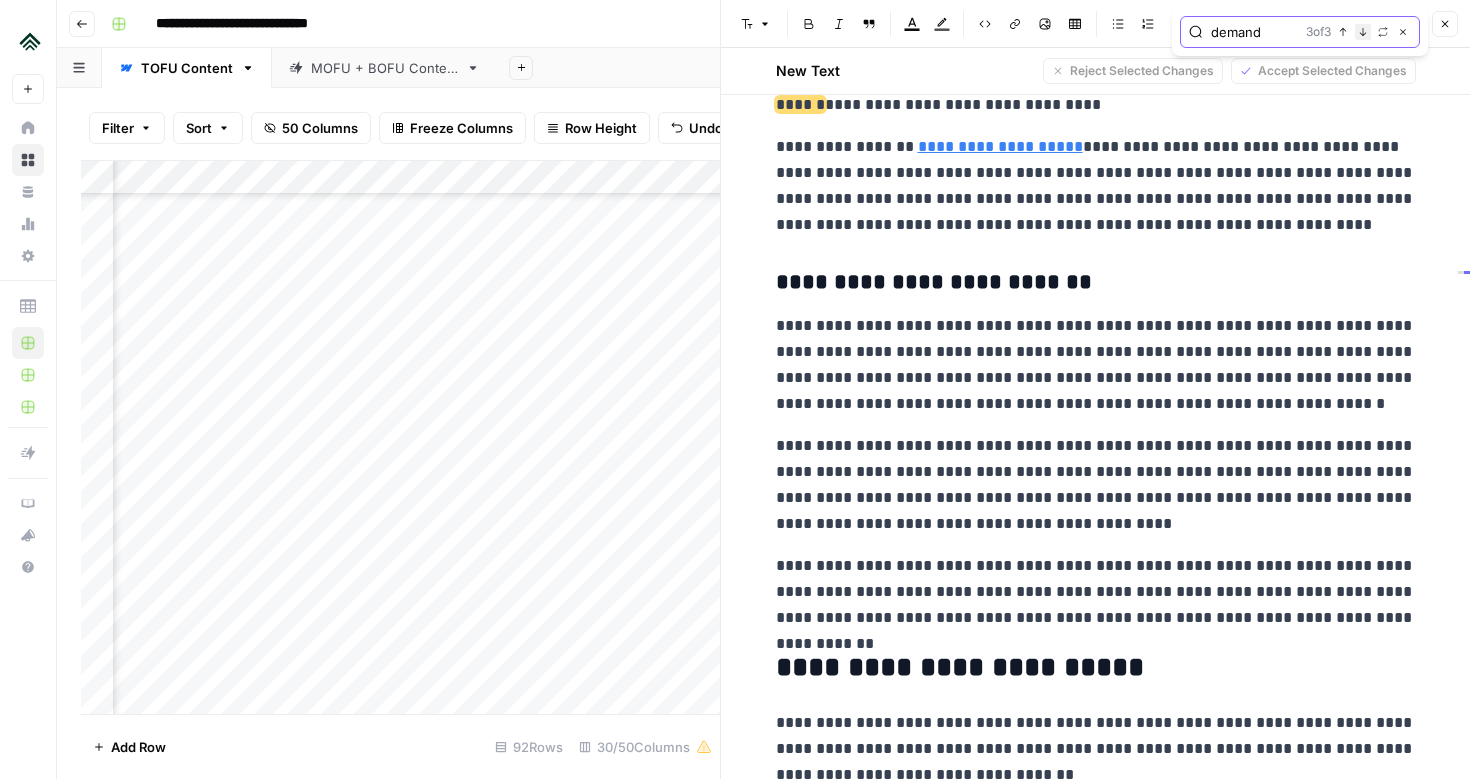 click 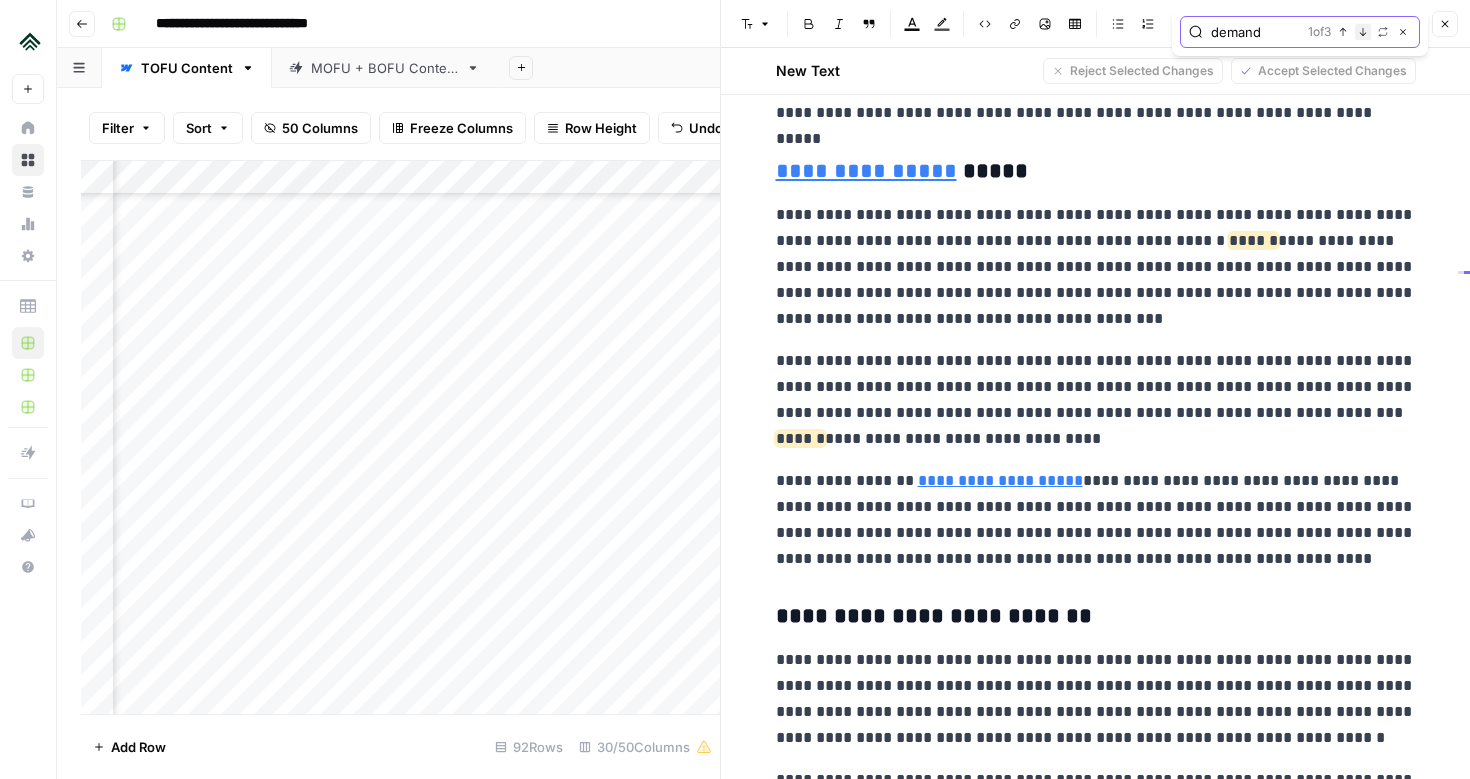 scroll, scrollTop: 4233, scrollLeft: 0, axis: vertical 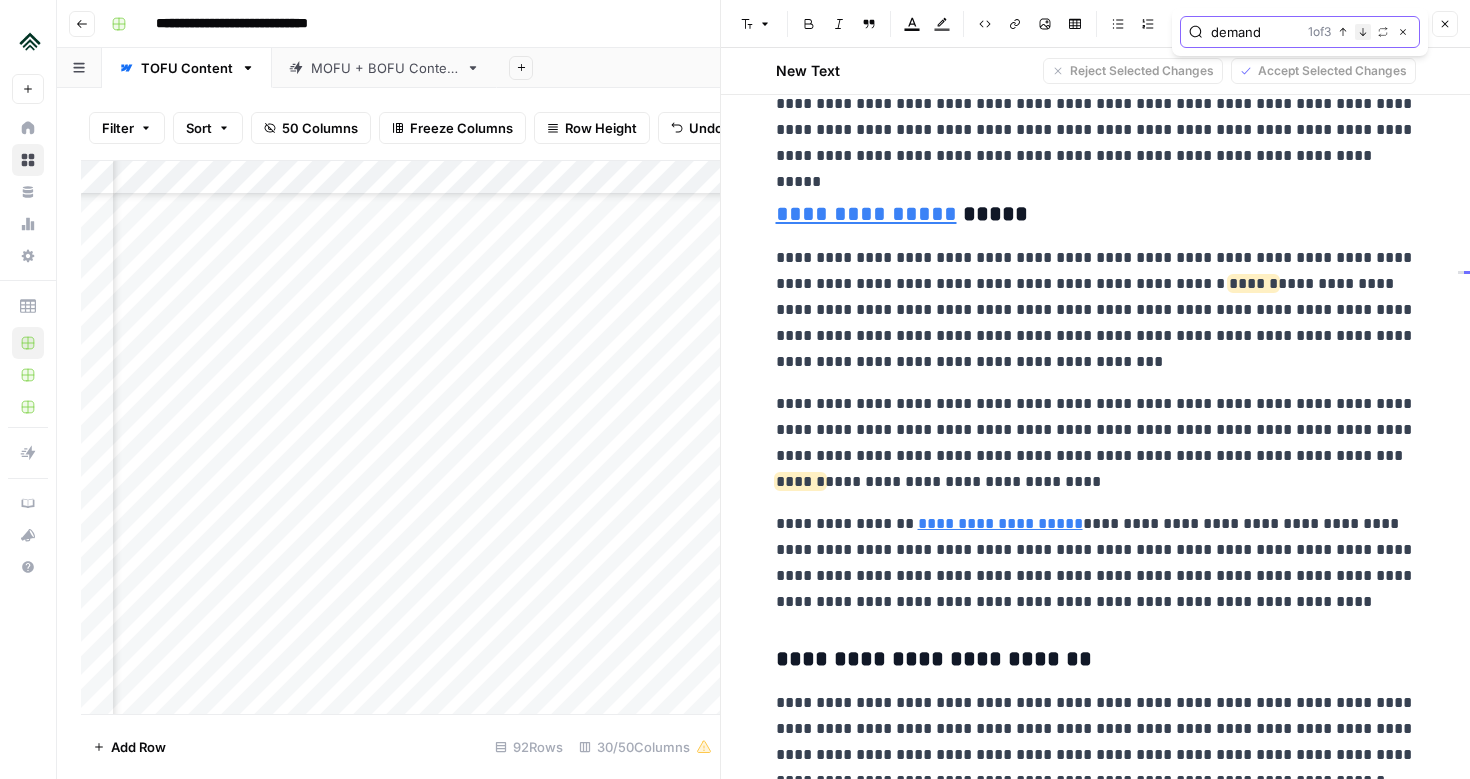 click 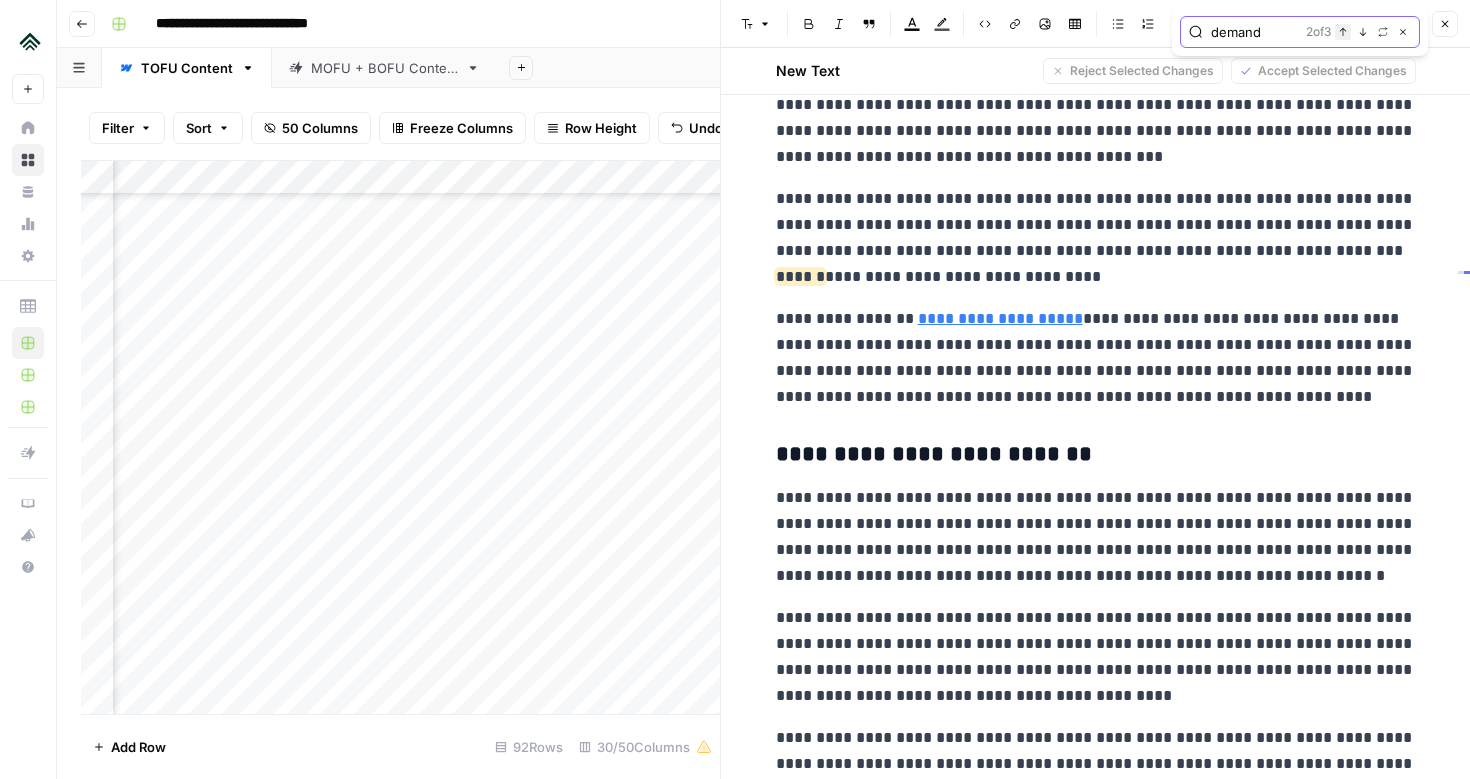 click 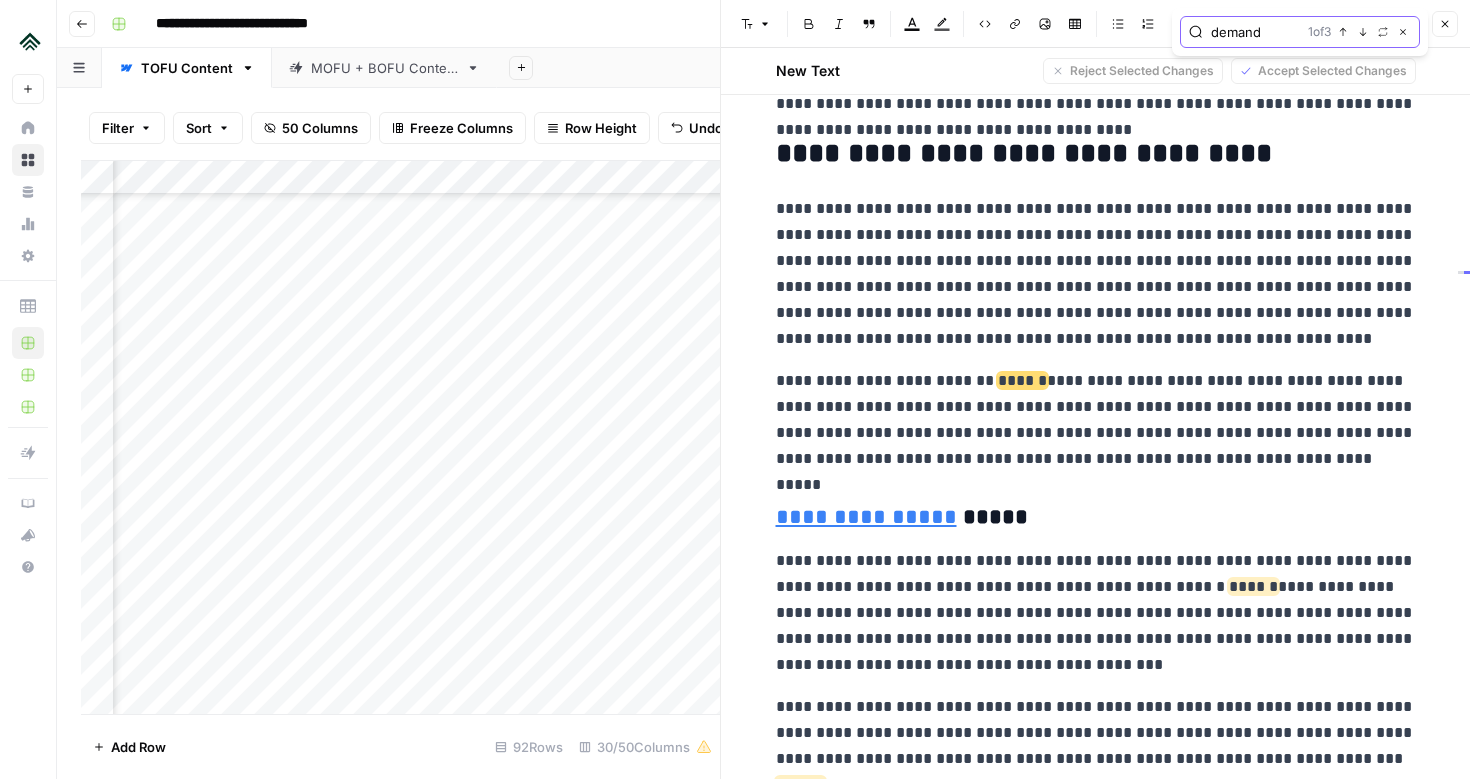 scroll, scrollTop: 3905, scrollLeft: 0, axis: vertical 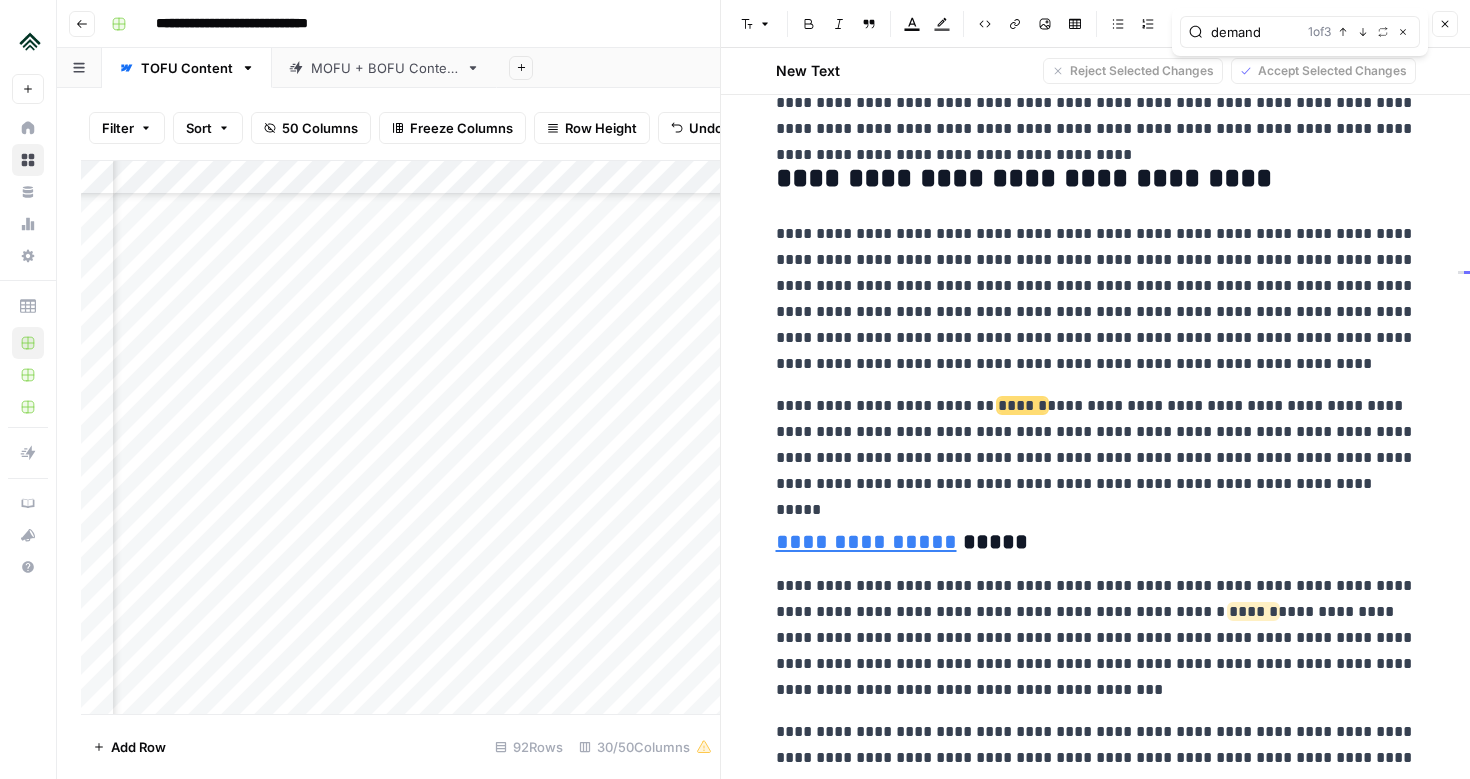 click on "******" at bounding box center [1022, 405] 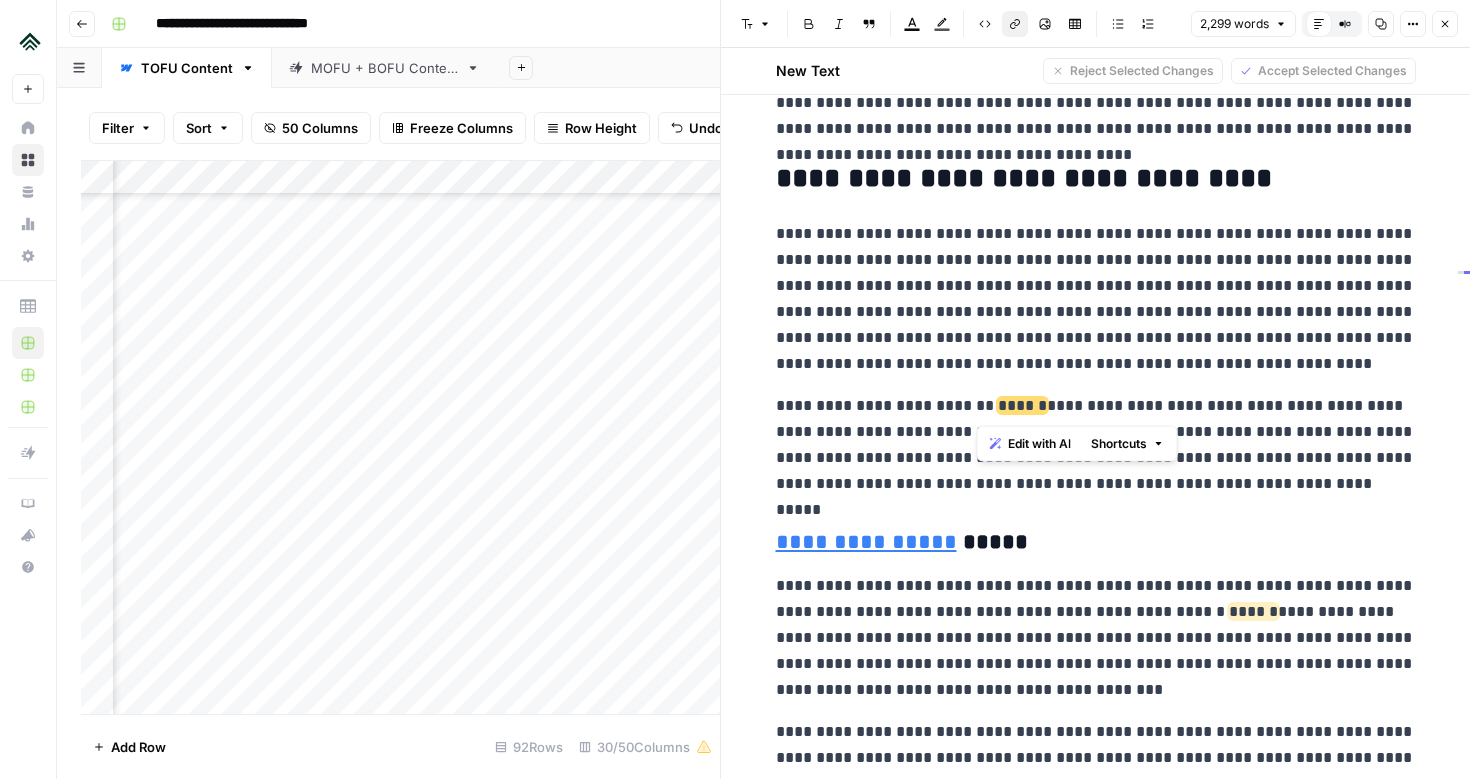 click 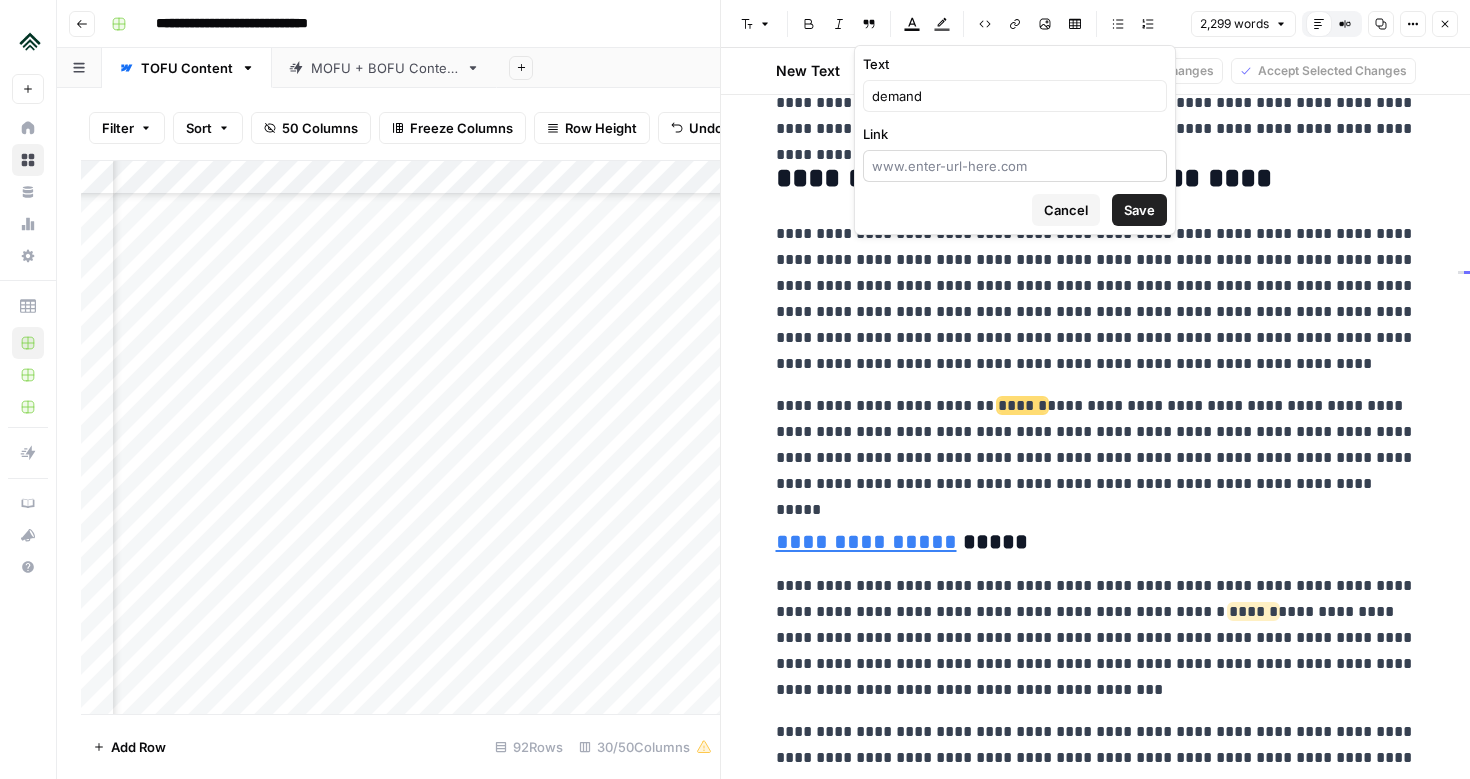 click at bounding box center (1015, 166) 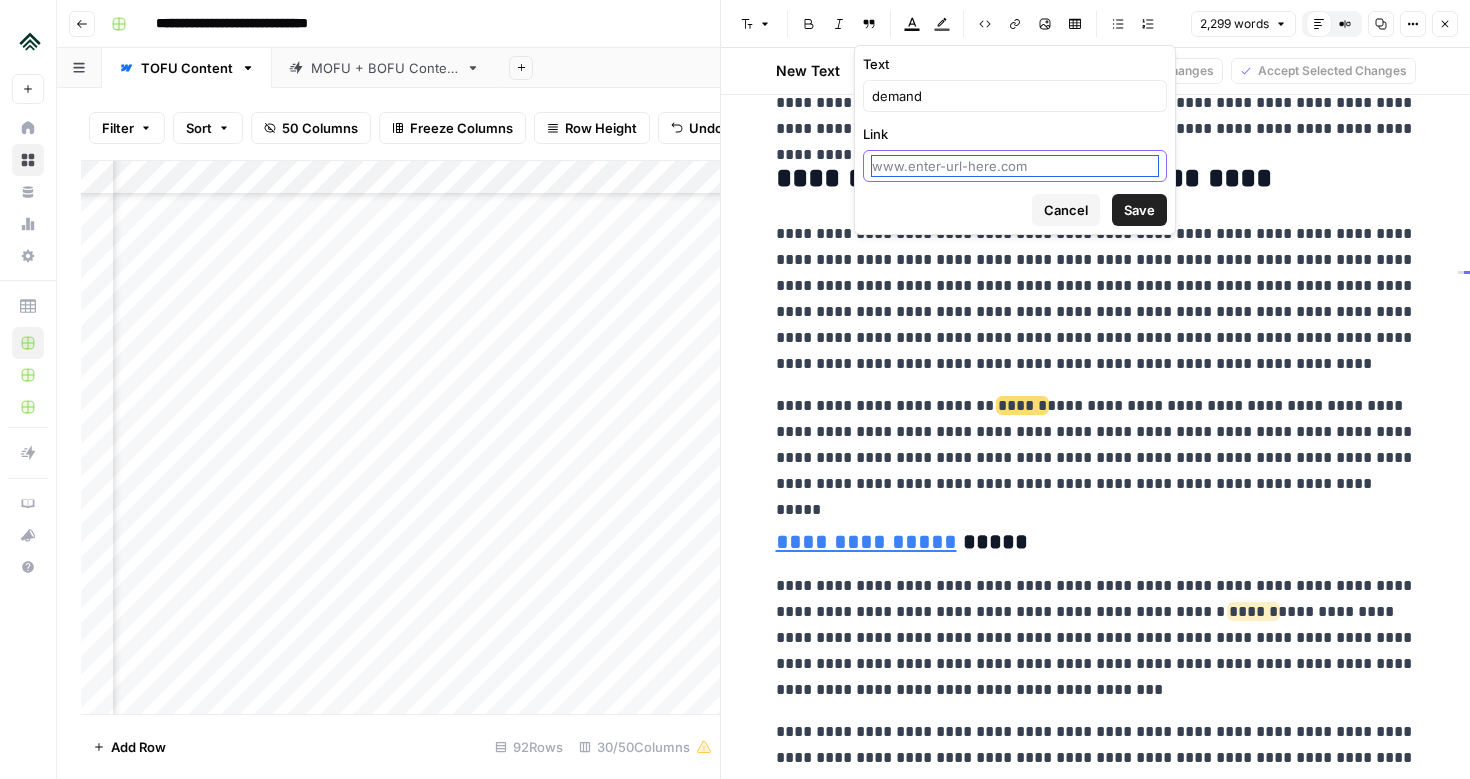 paste on "[URL][DOMAIN_NAME]" 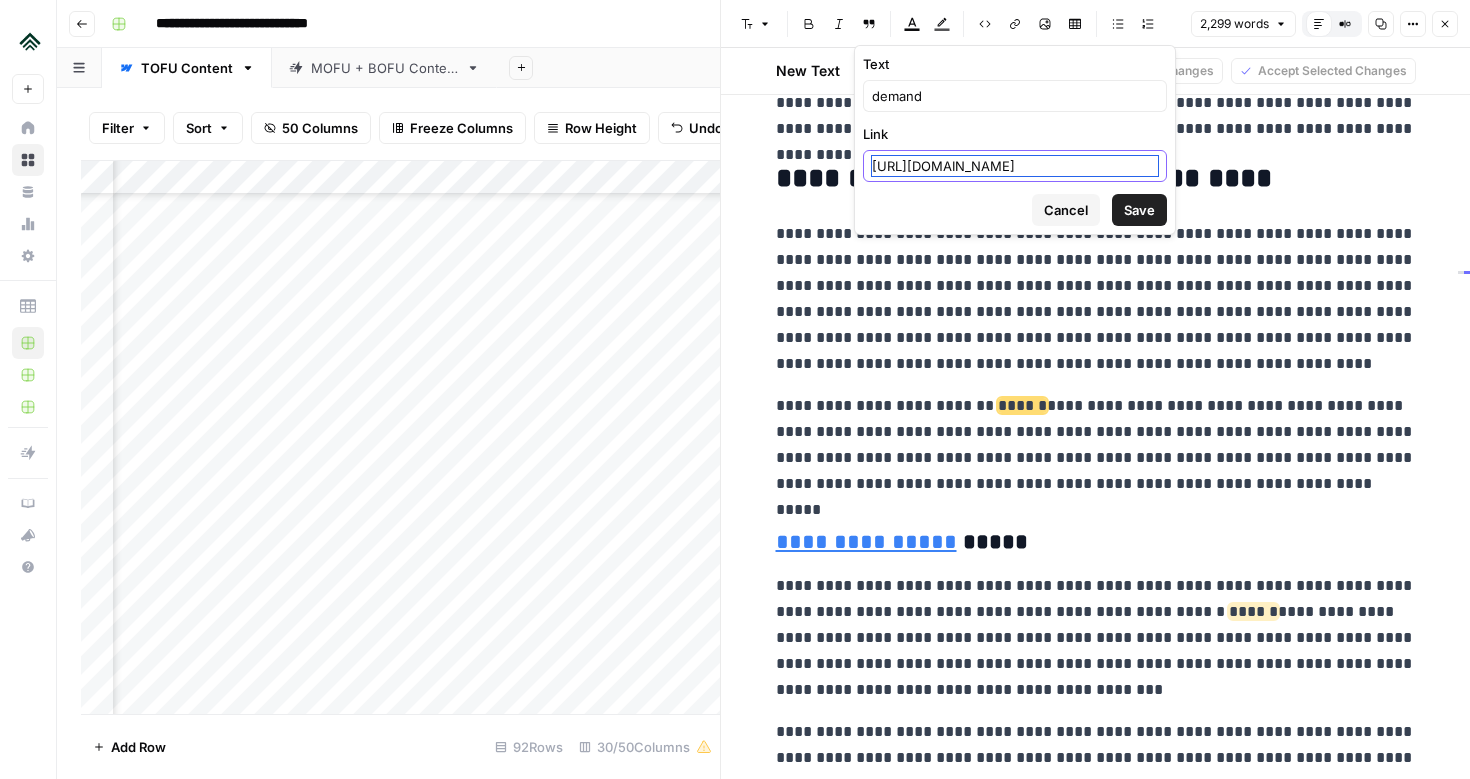 scroll, scrollTop: 0, scrollLeft: 72, axis: horizontal 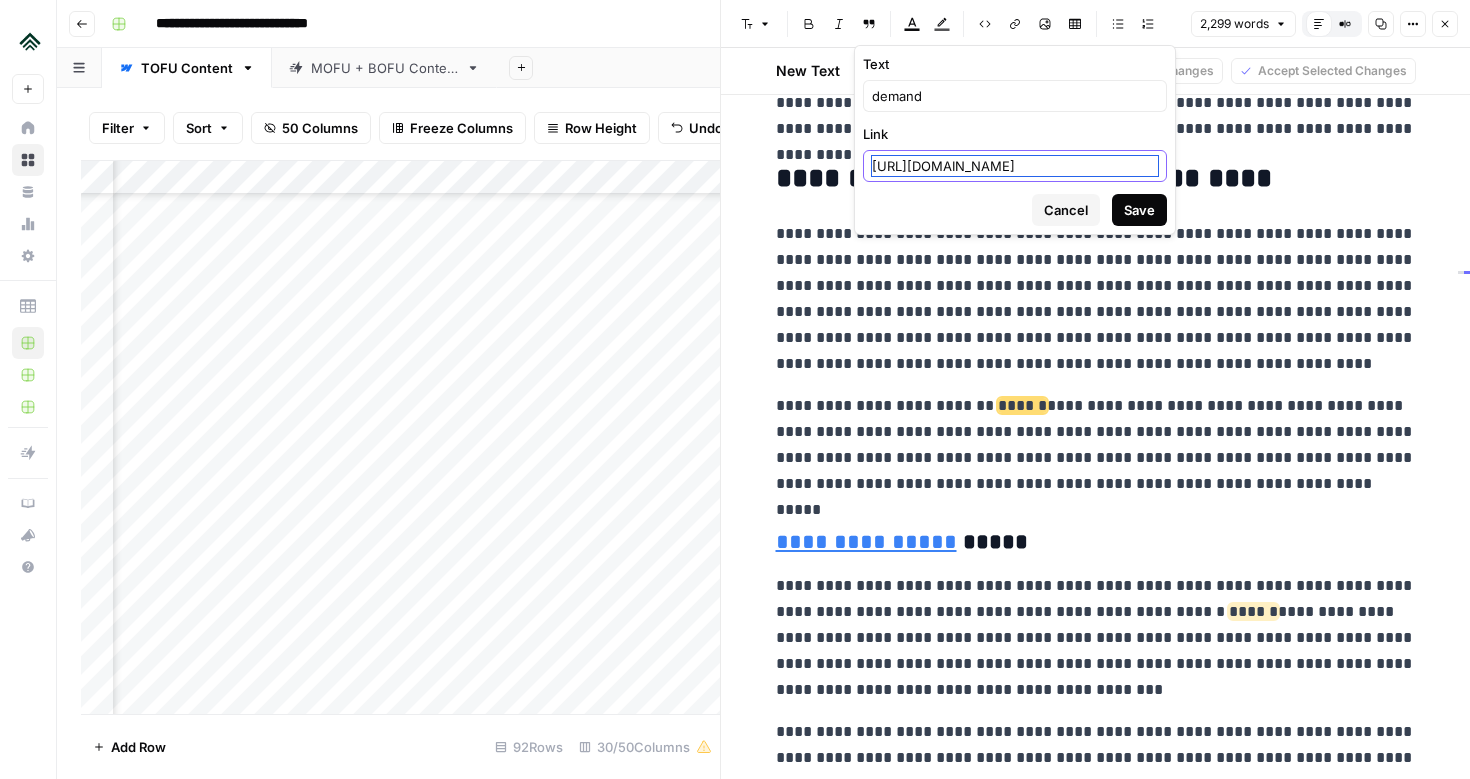 type on "[URL][DOMAIN_NAME]" 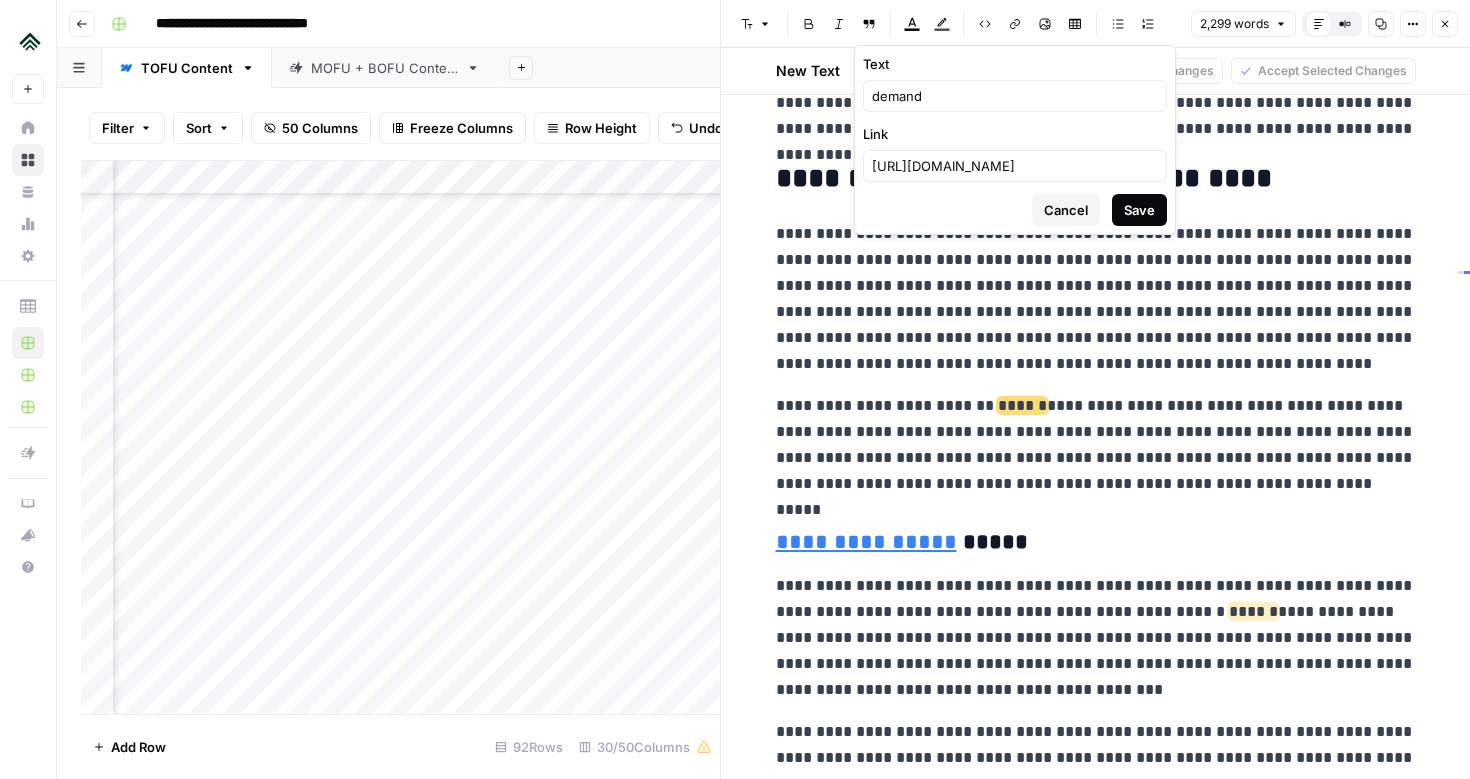 click on "Save" at bounding box center (1139, 210) 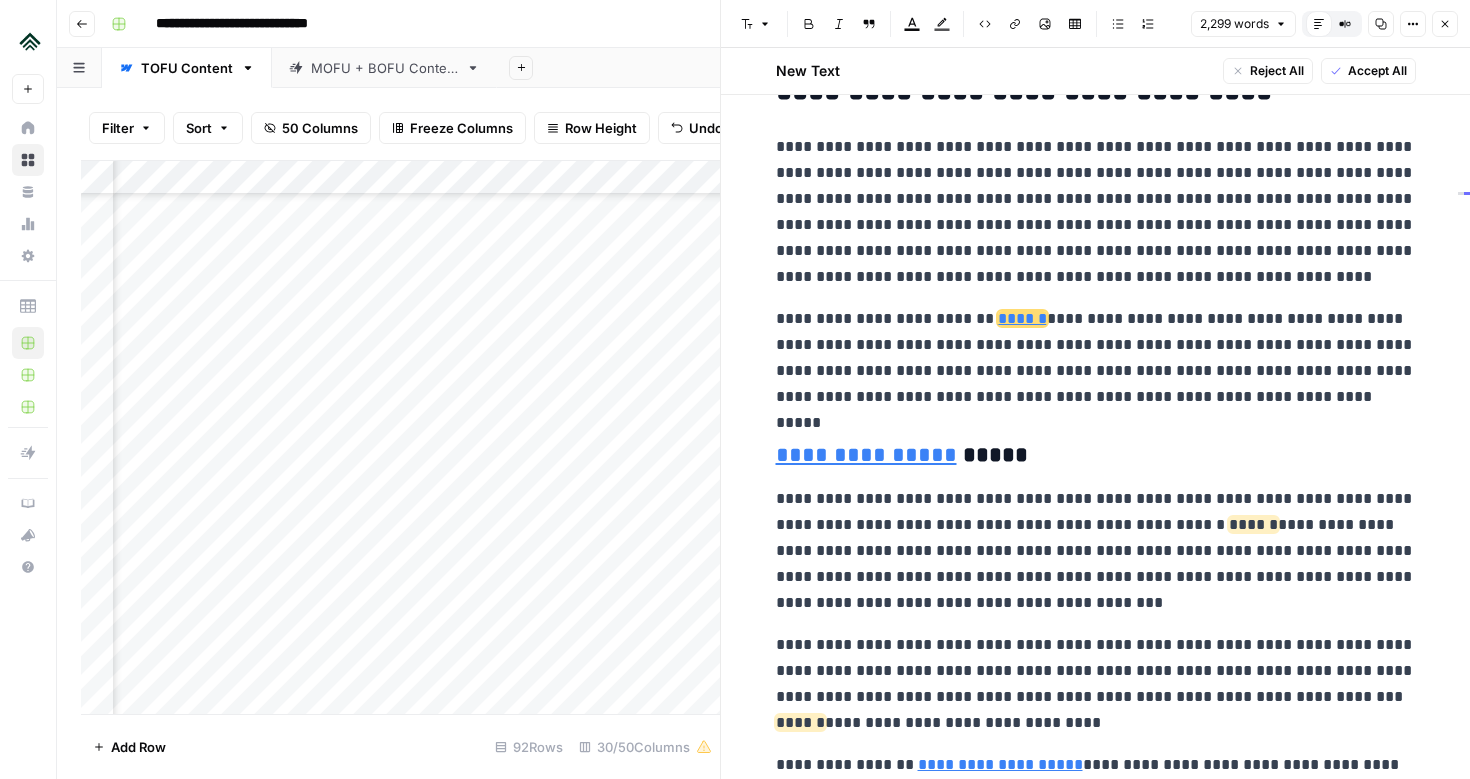 click on "**********" at bounding box center [1096, 212] 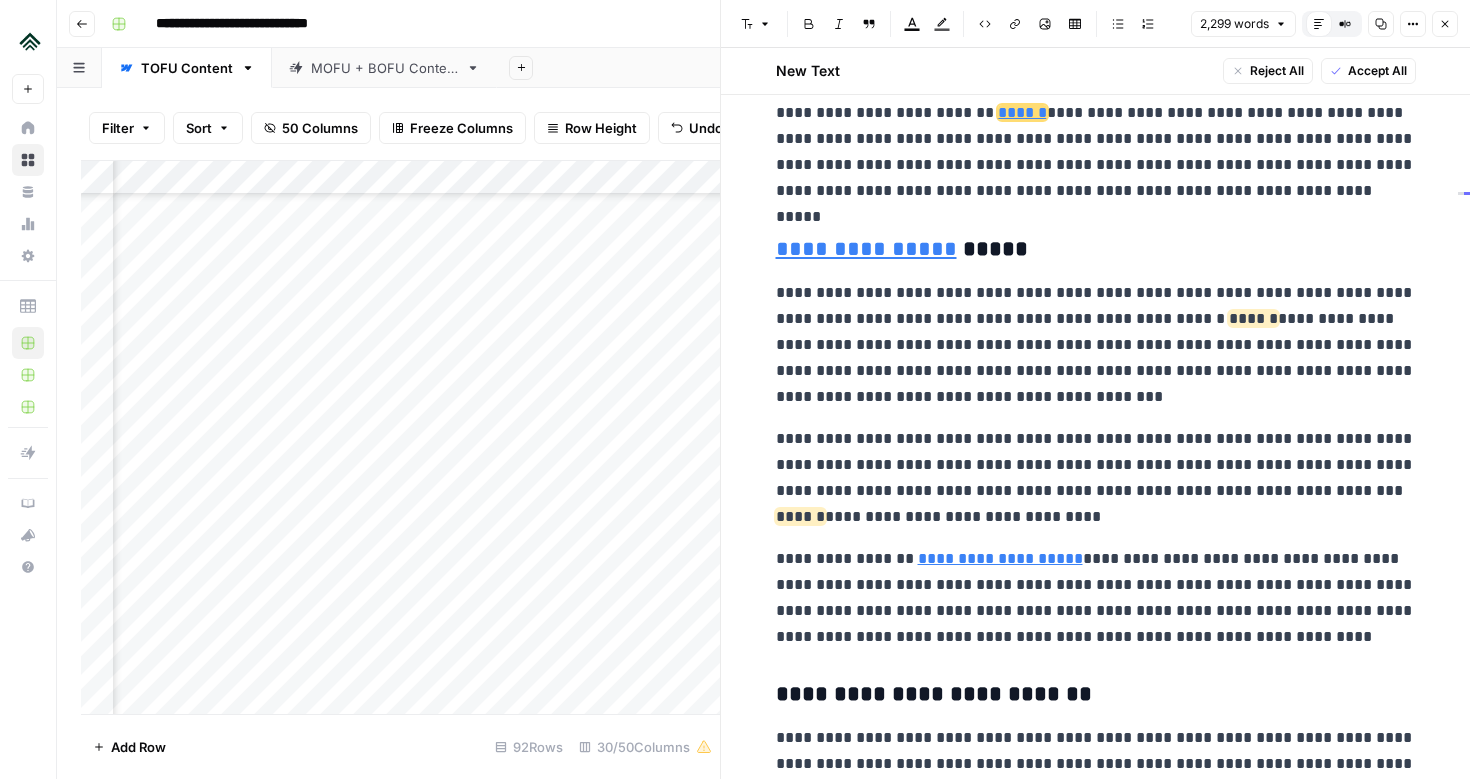 scroll, scrollTop: 4203, scrollLeft: 0, axis: vertical 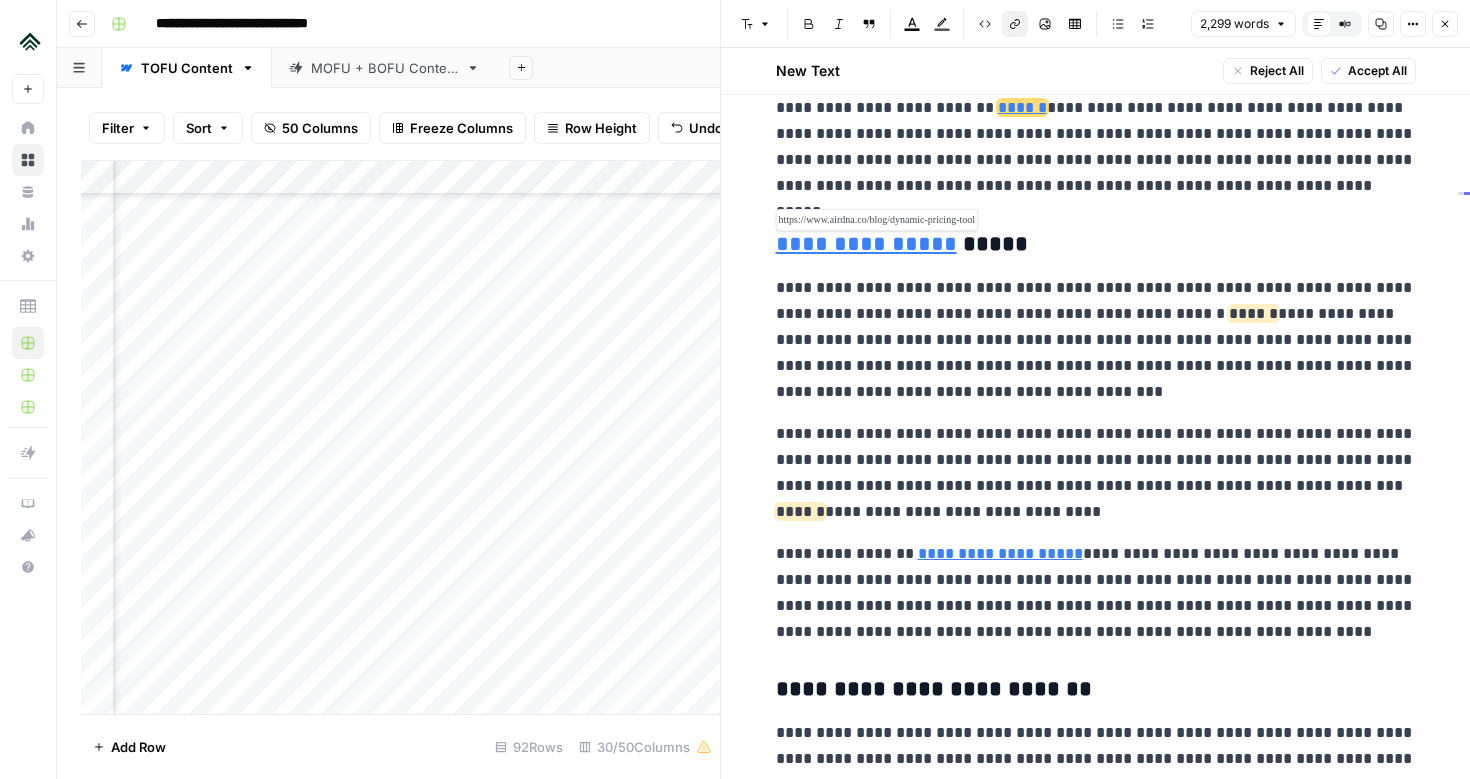 click on "**********" at bounding box center (866, 244) 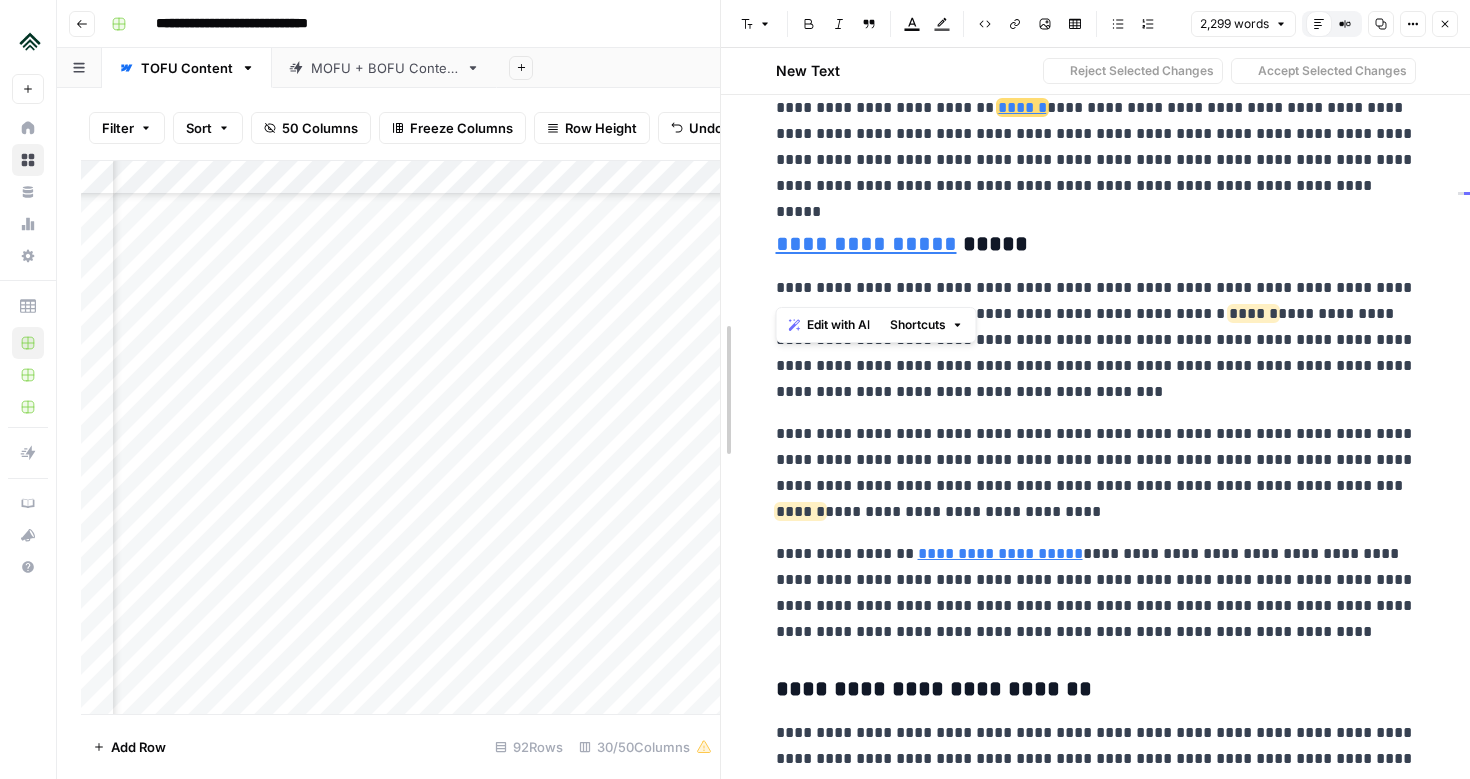 drag, startPoint x: 942, startPoint y: 250, endPoint x: 714, endPoint y: 266, distance: 228.56071 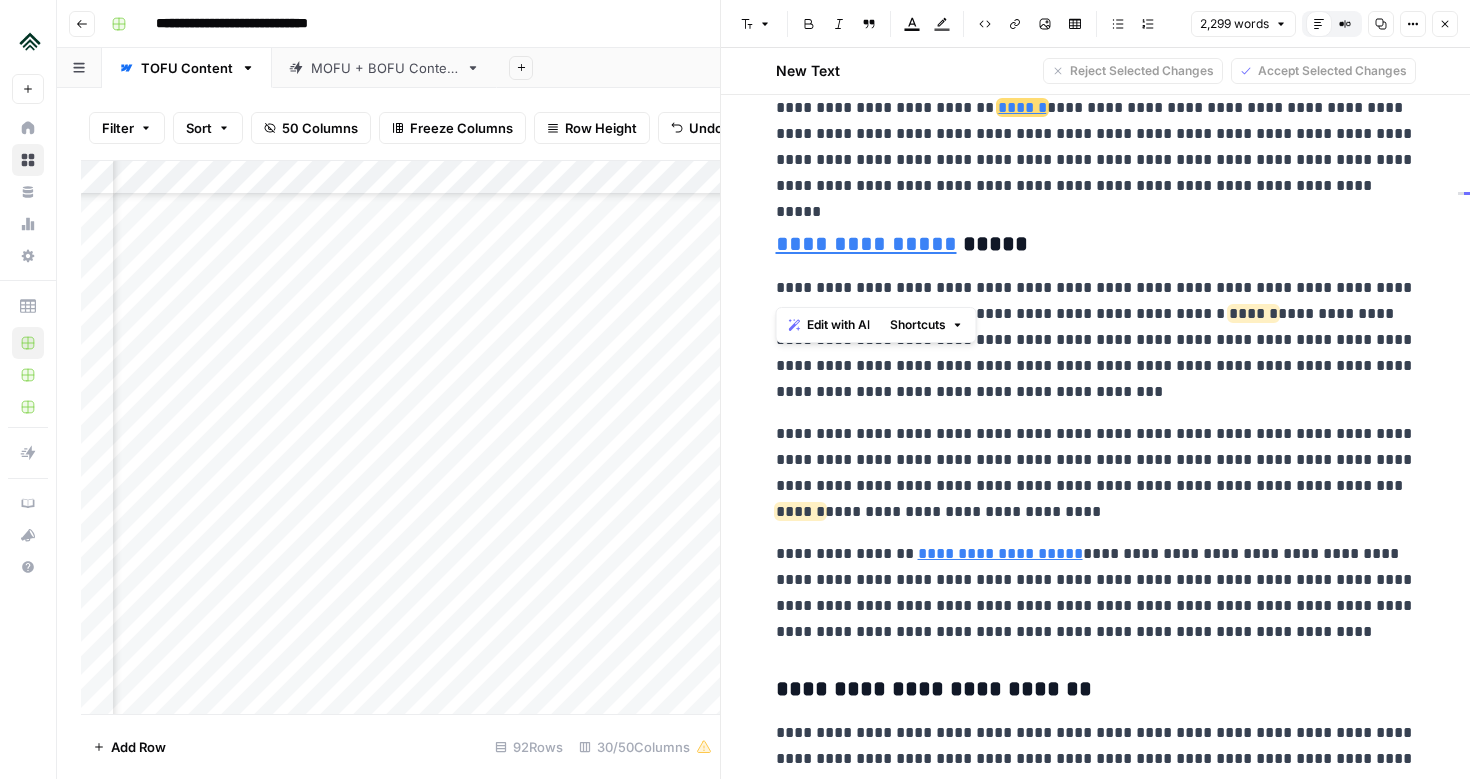 click on "**********" at bounding box center [1096, 245] 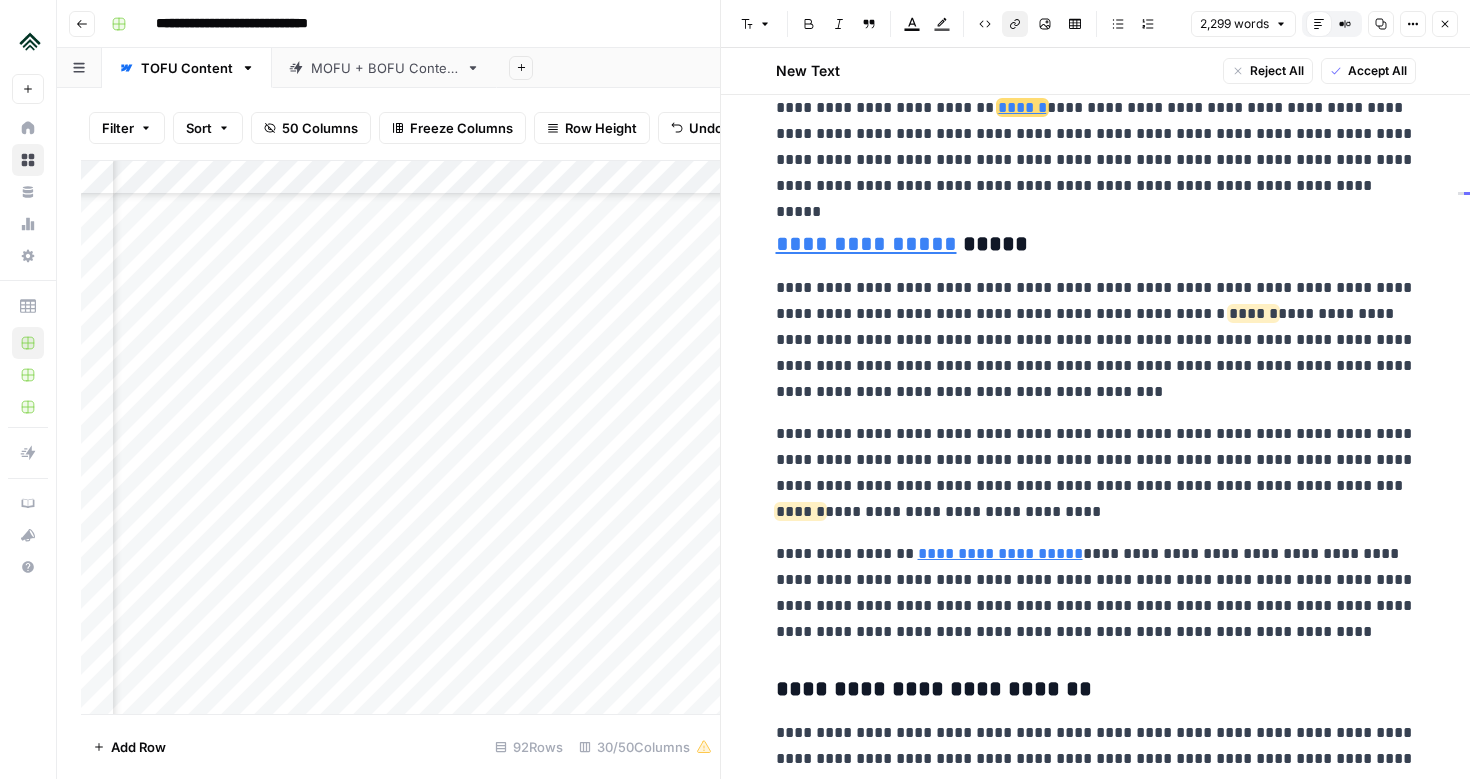 click 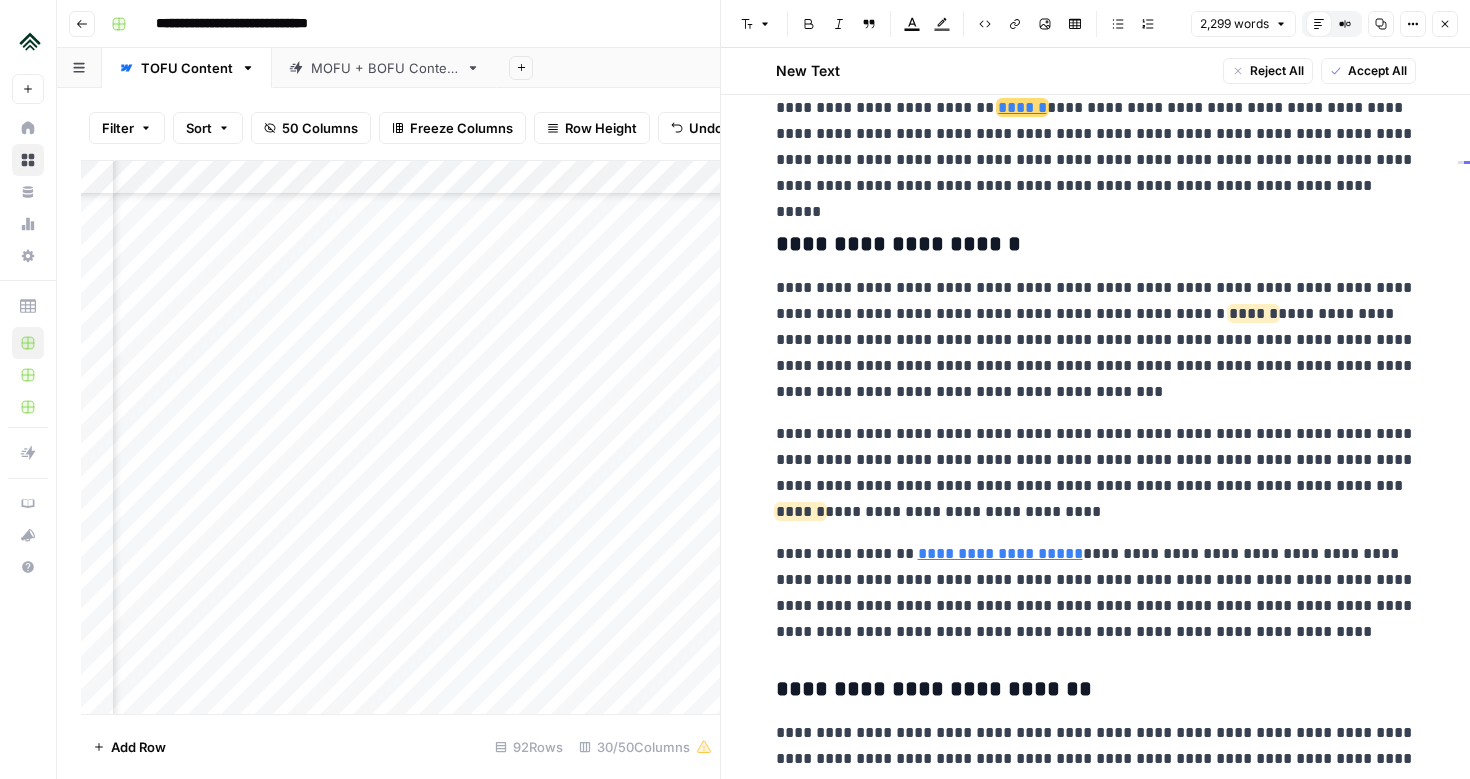 drag, startPoint x: 892, startPoint y: 293, endPoint x: 756, endPoint y: 293, distance: 136 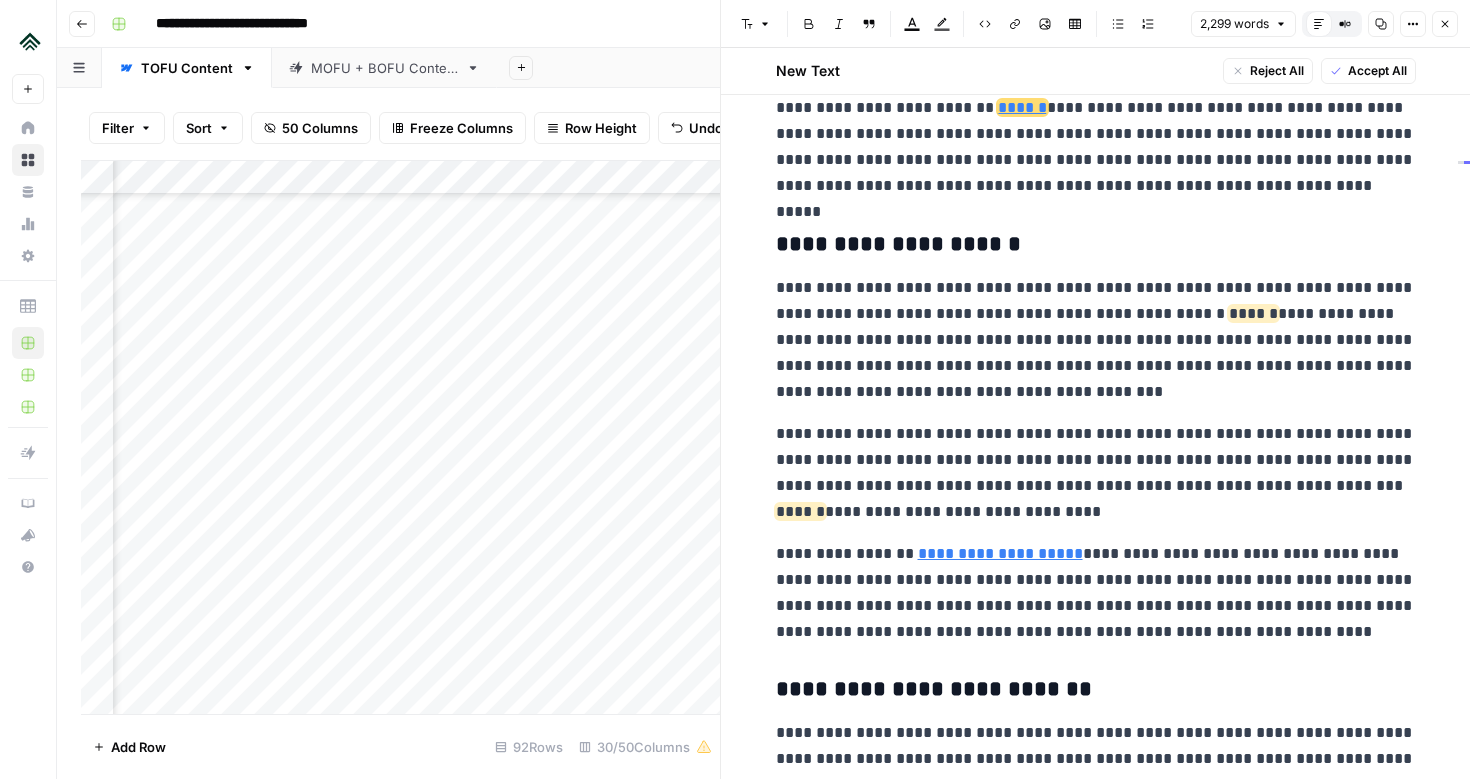 click on "**********" at bounding box center (1095, -621) 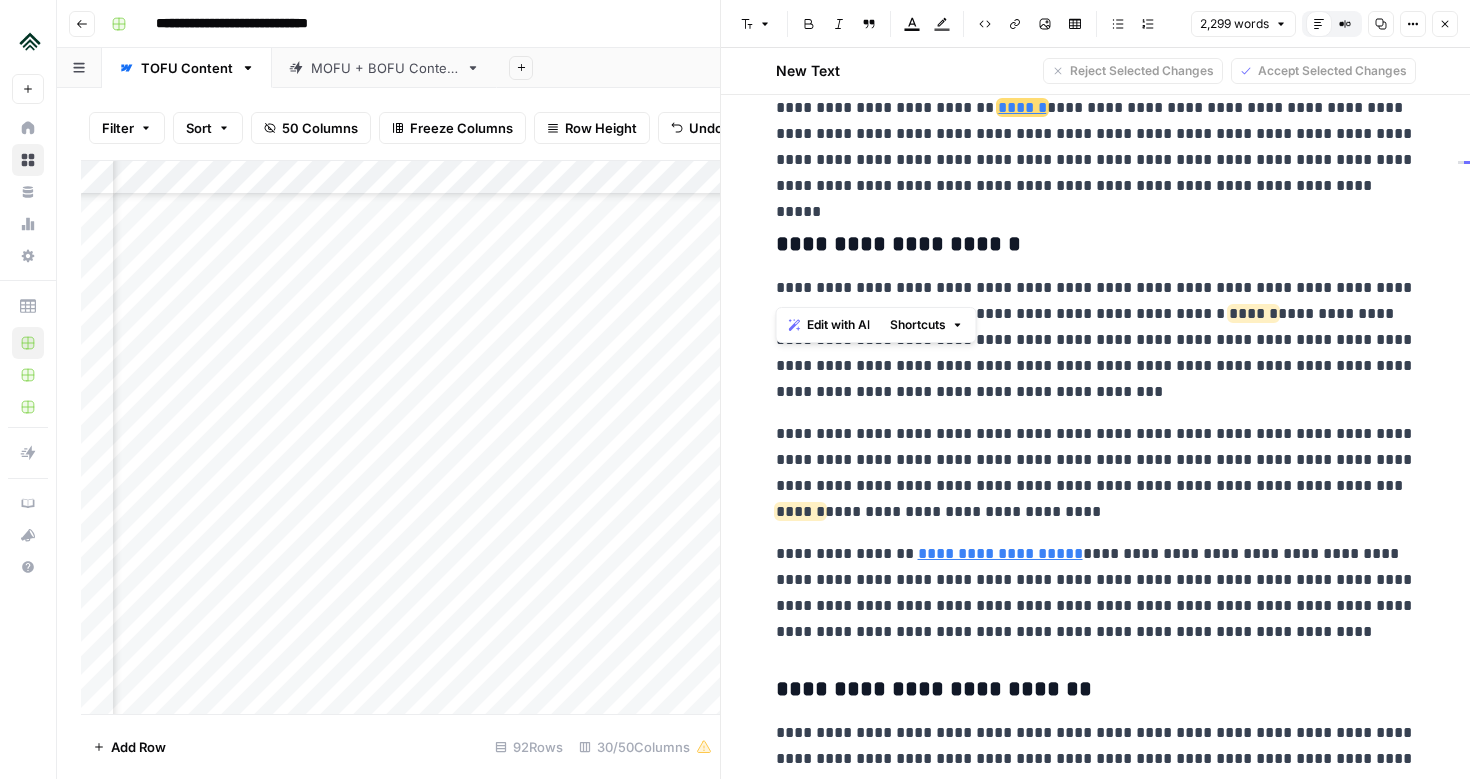 copy on "**********" 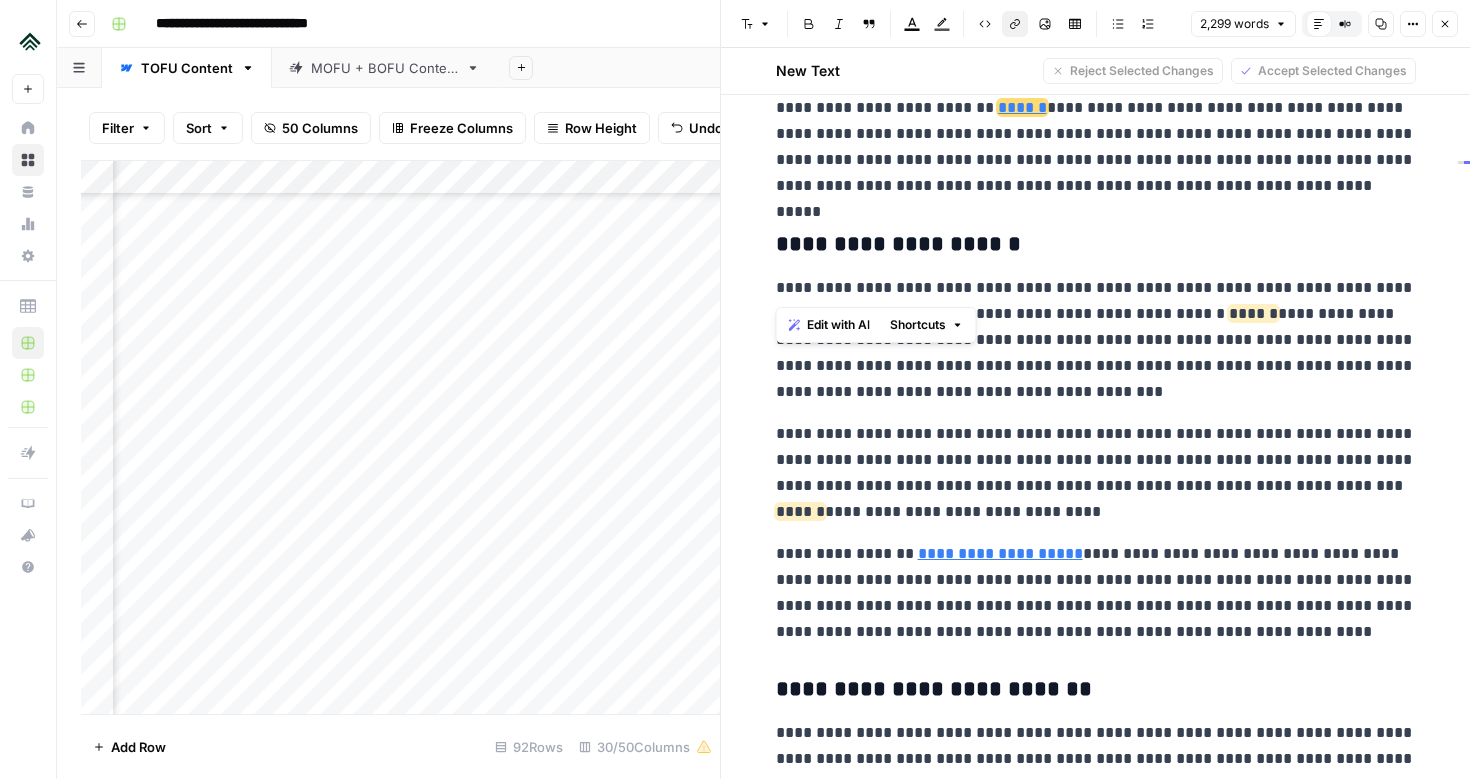 click on "Link" at bounding box center (1015, 24) 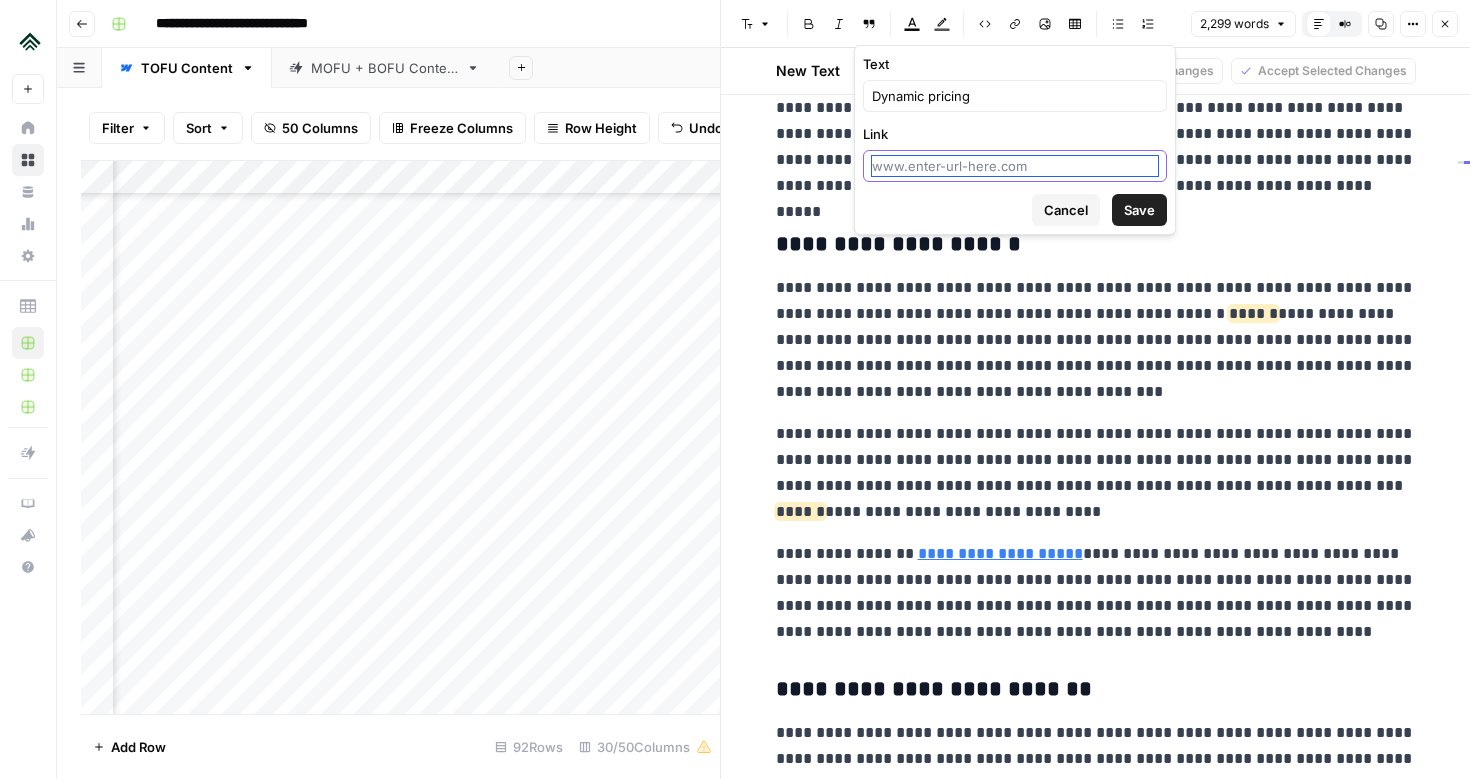 click on "Link" at bounding box center (1015, 166) 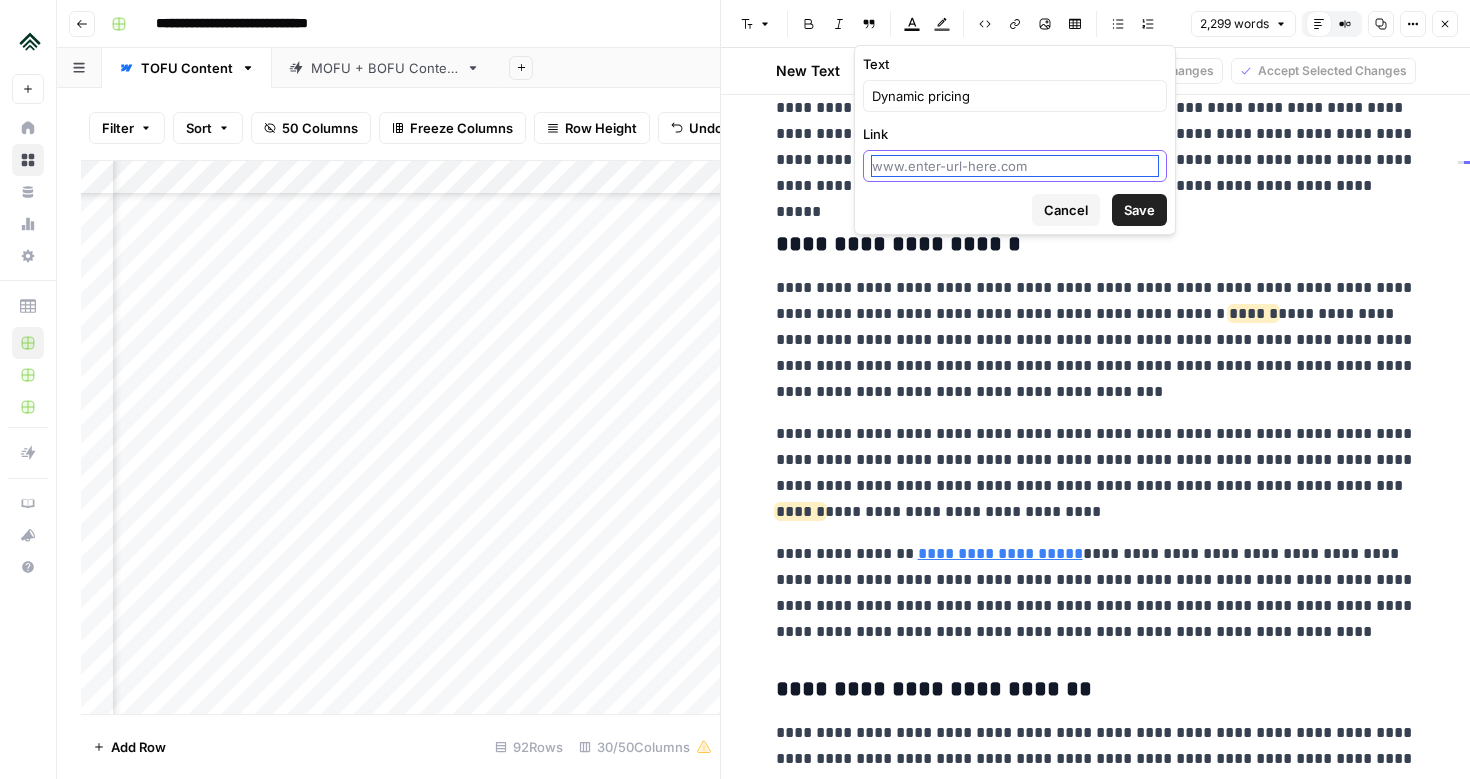 paste on "[URL][DOMAIN_NAME]" 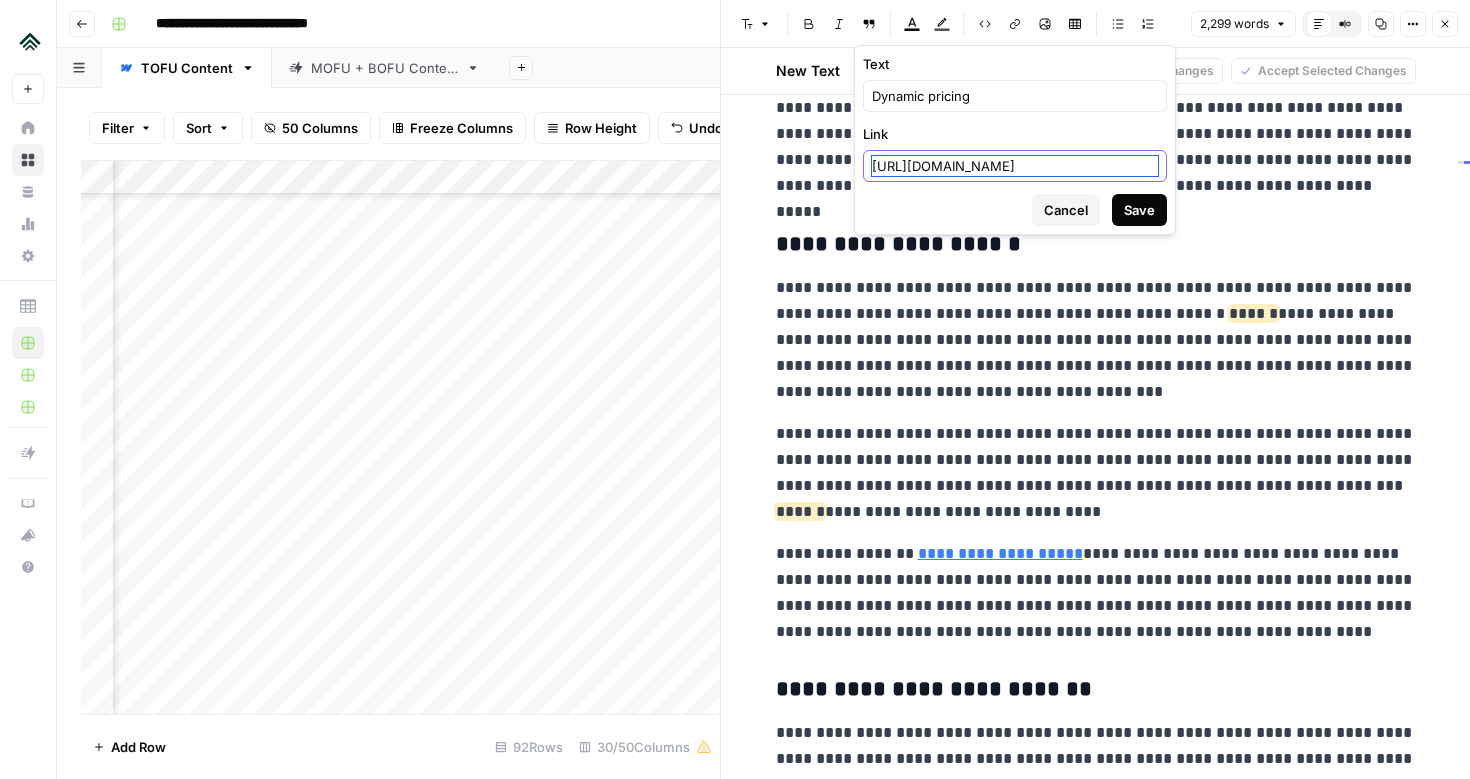 scroll, scrollTop: 0, scrollLeft: 63, axis: horizontal 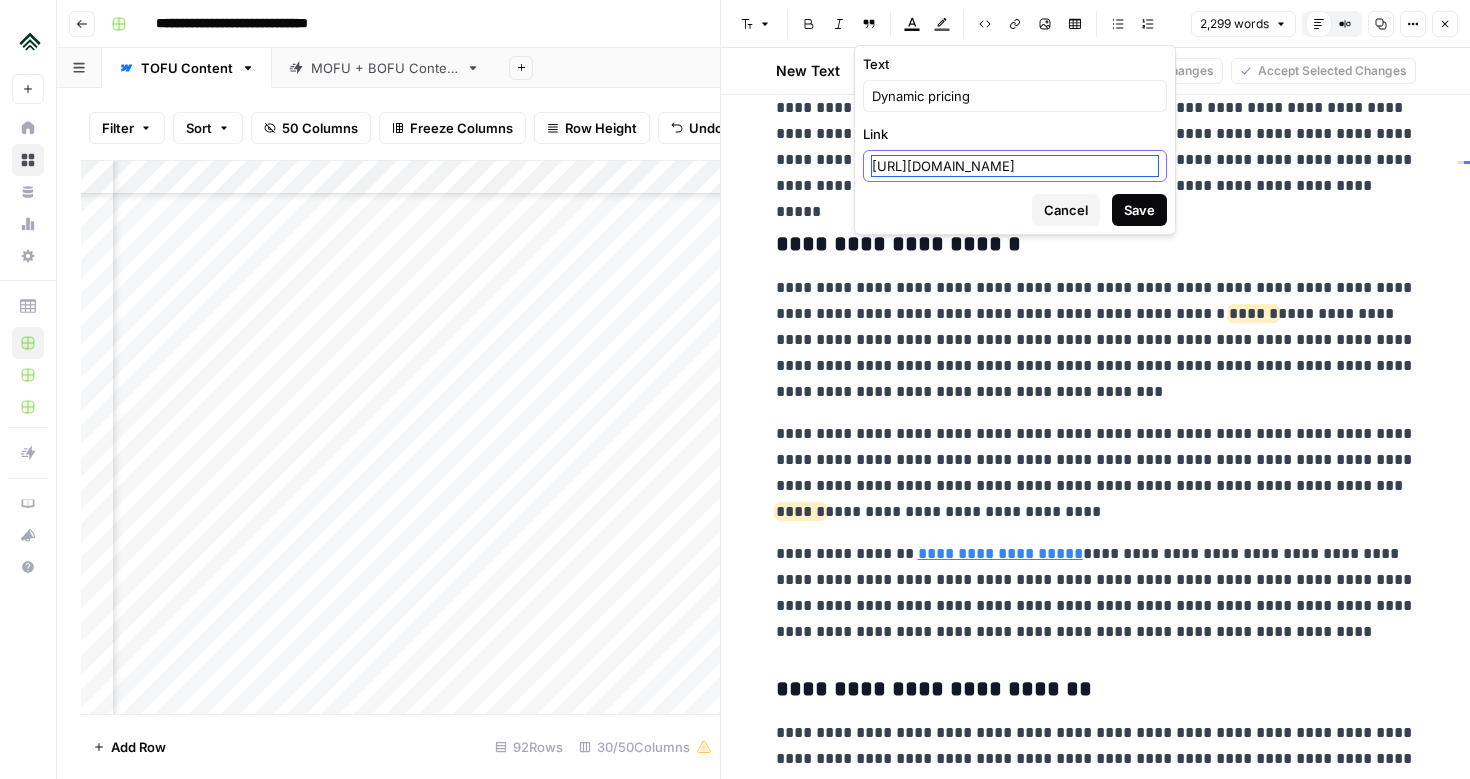 type on "[URL][DOMAIN_NAME]" 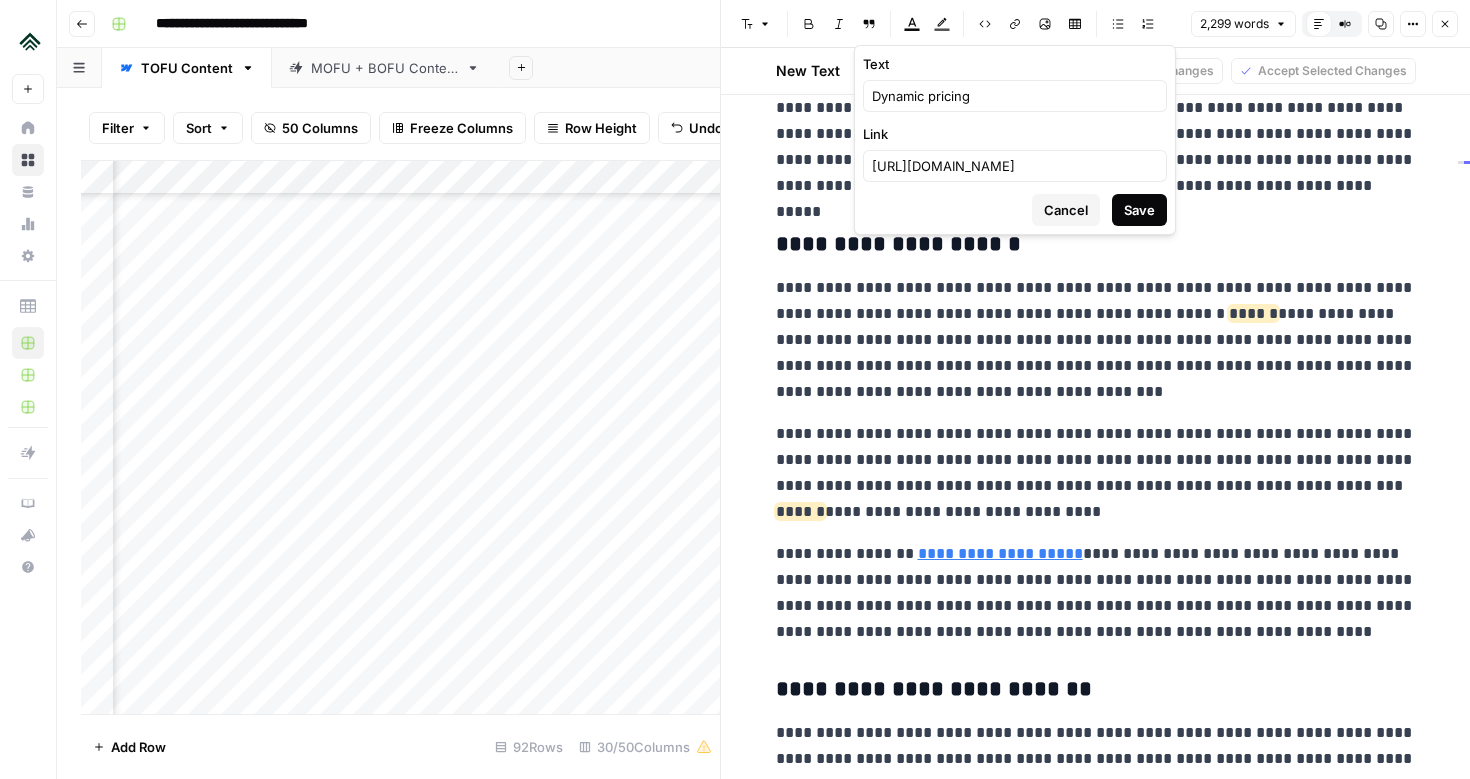 click on "Save" at bounding box center (1139, 210) 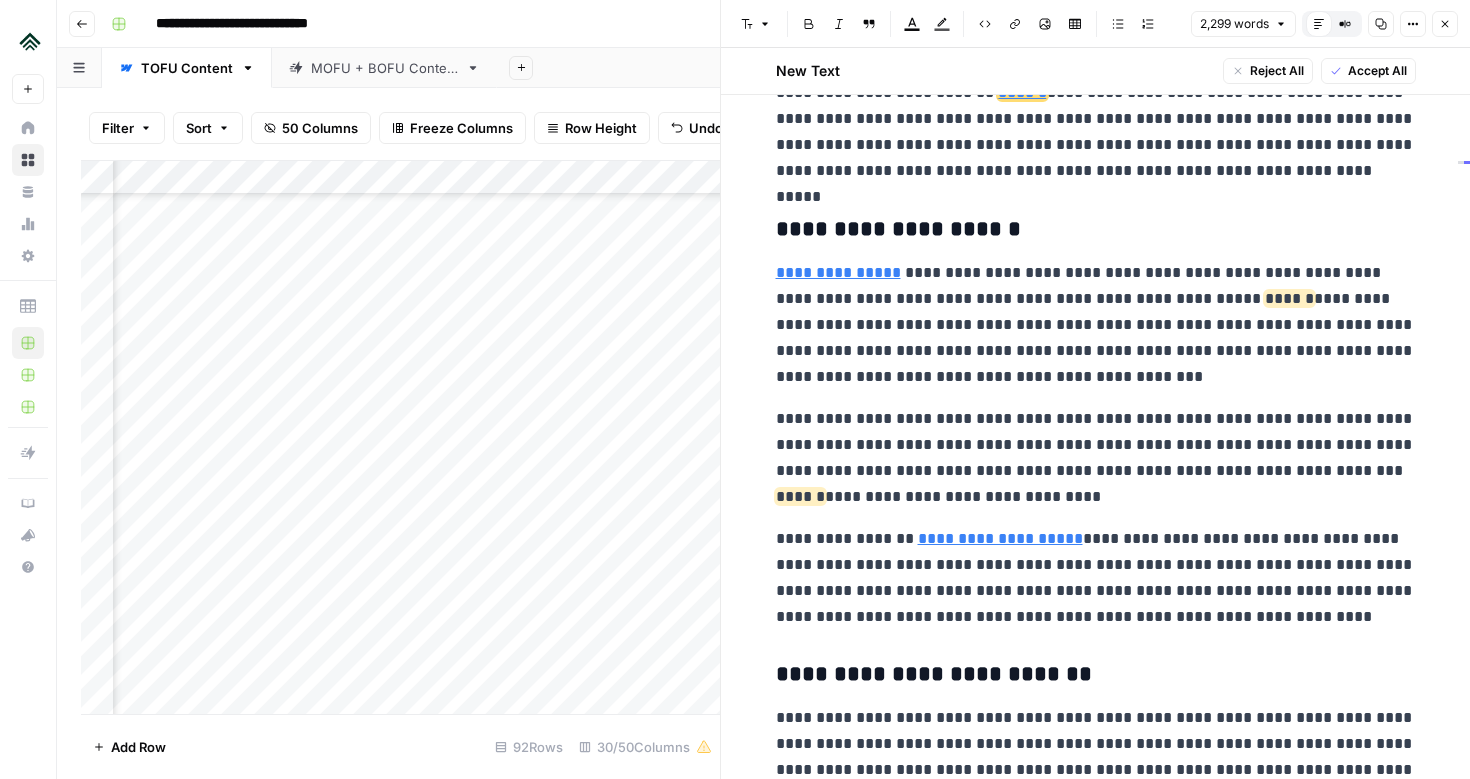 scroll, scrollTop: 4225, scrollLeft: 0, axis: vertical 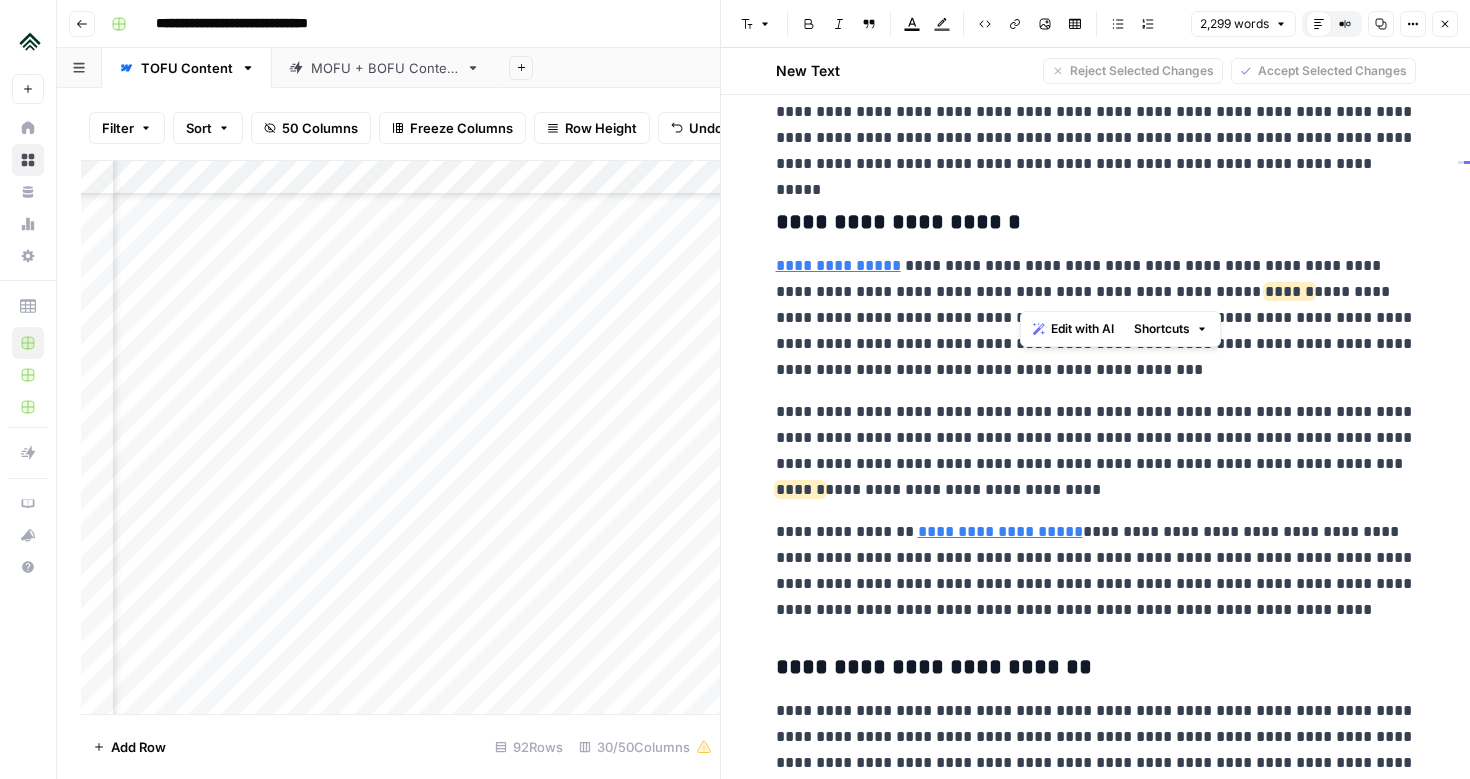 drag, startPoint x: 1023, startPoint y: 293, endPoint x: 1126, endPoint y: 293, distance: 103 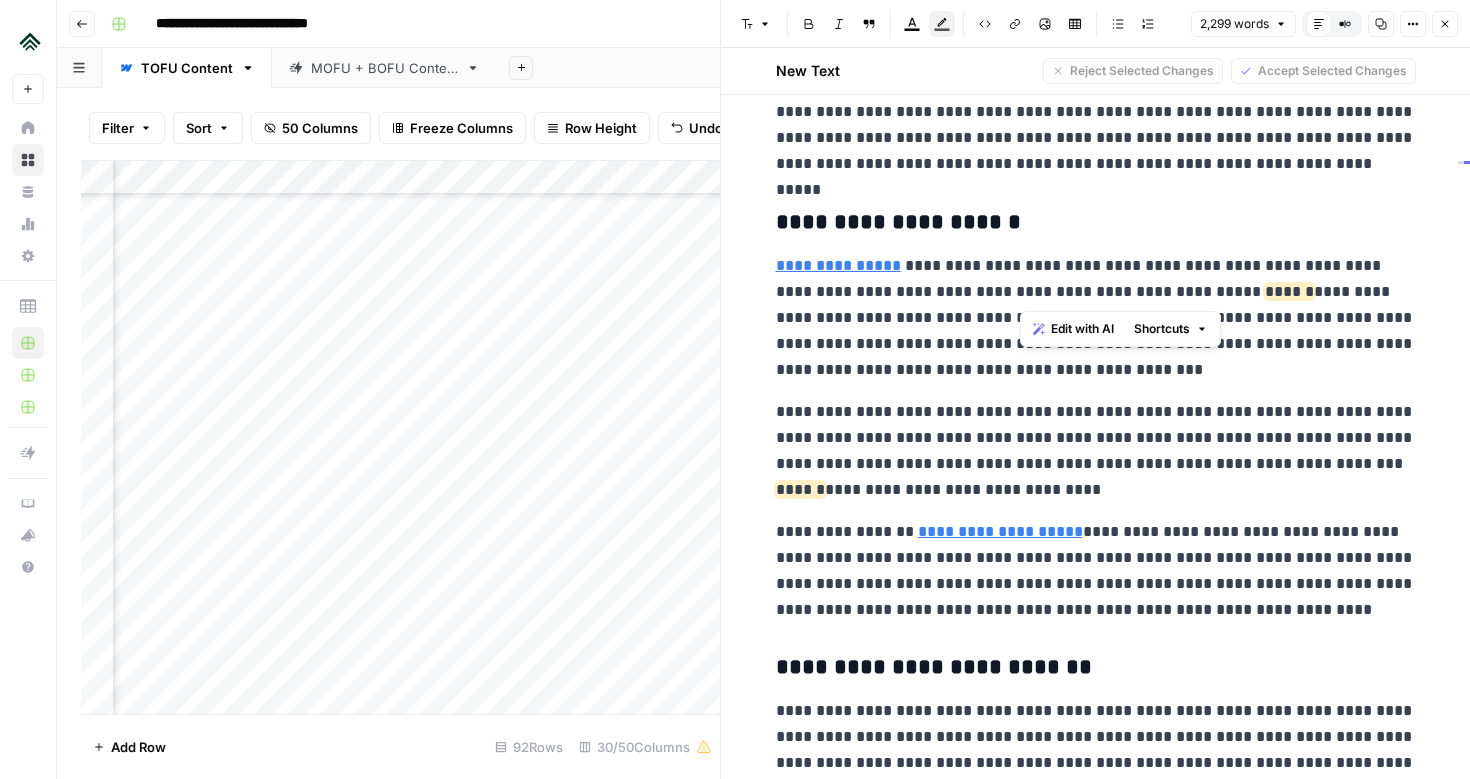 copy on "**********" 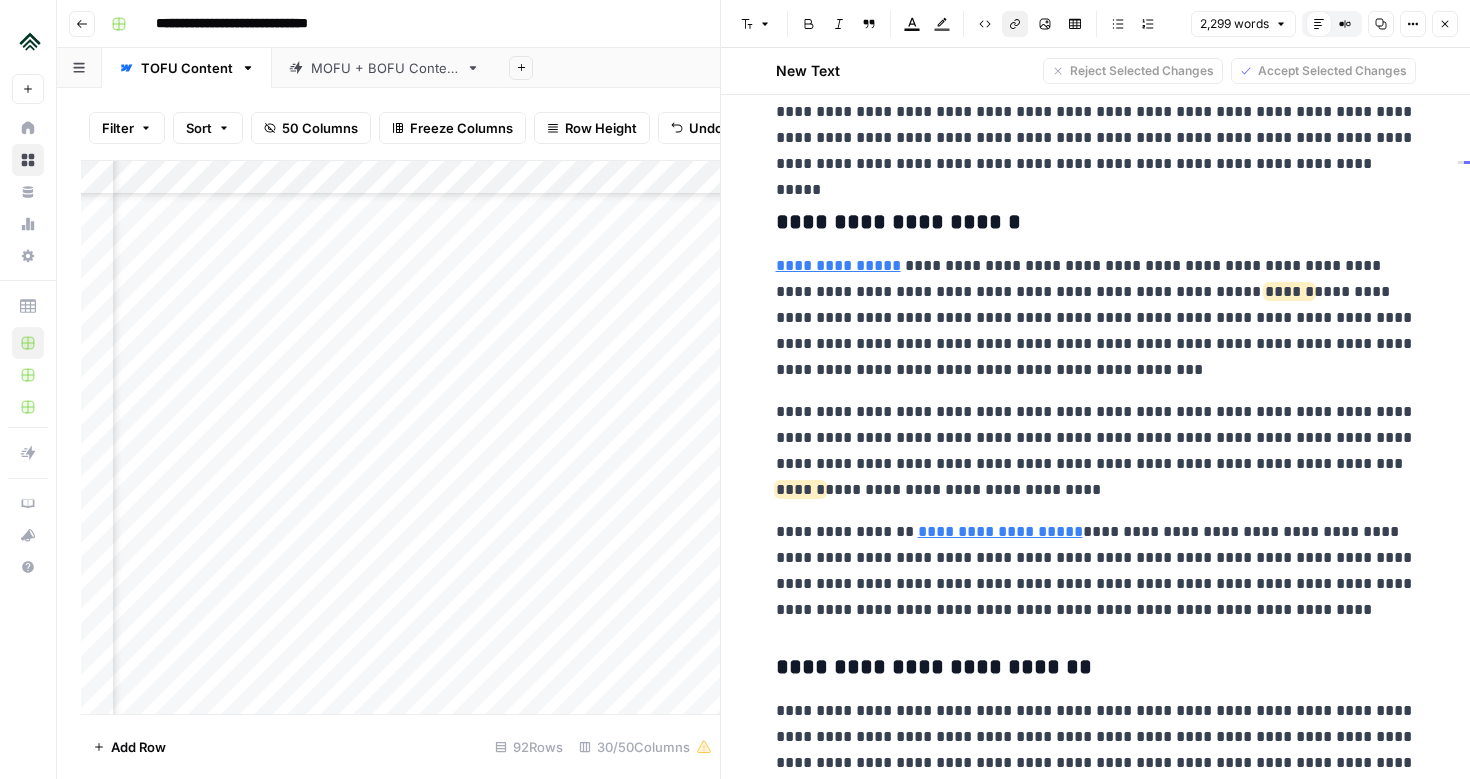 click 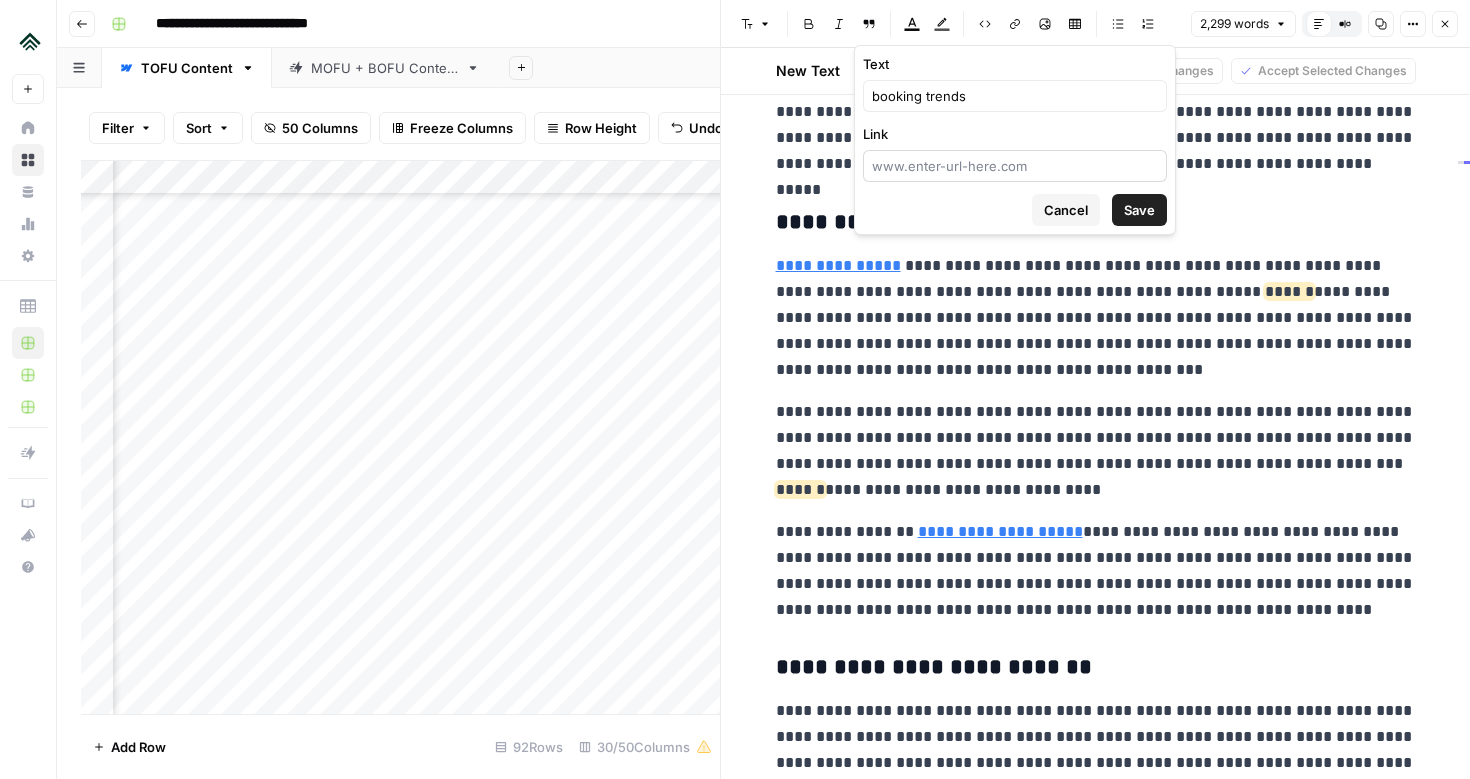 click at bounding box center (1015, 166) 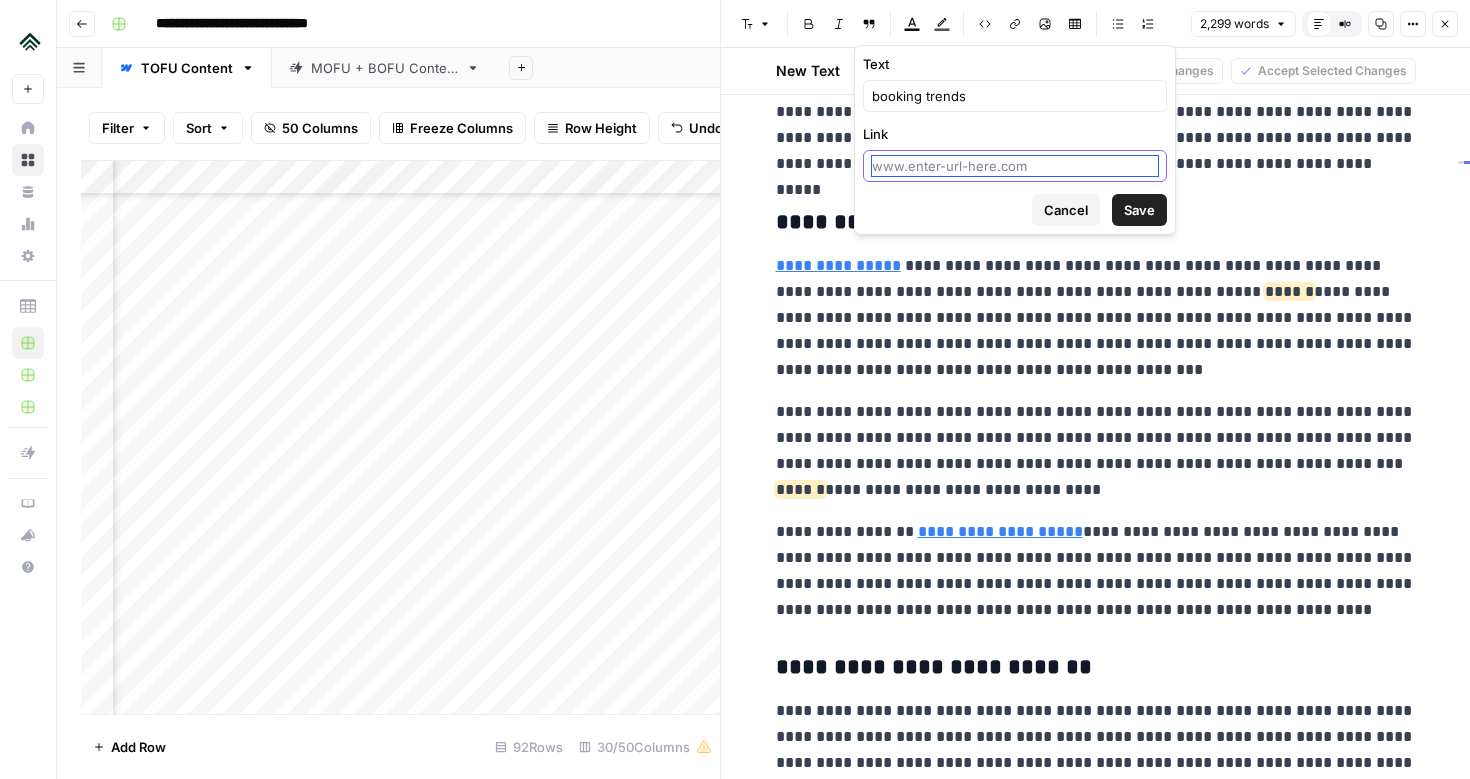 click on "Link" at bounding box center [1015, 166] 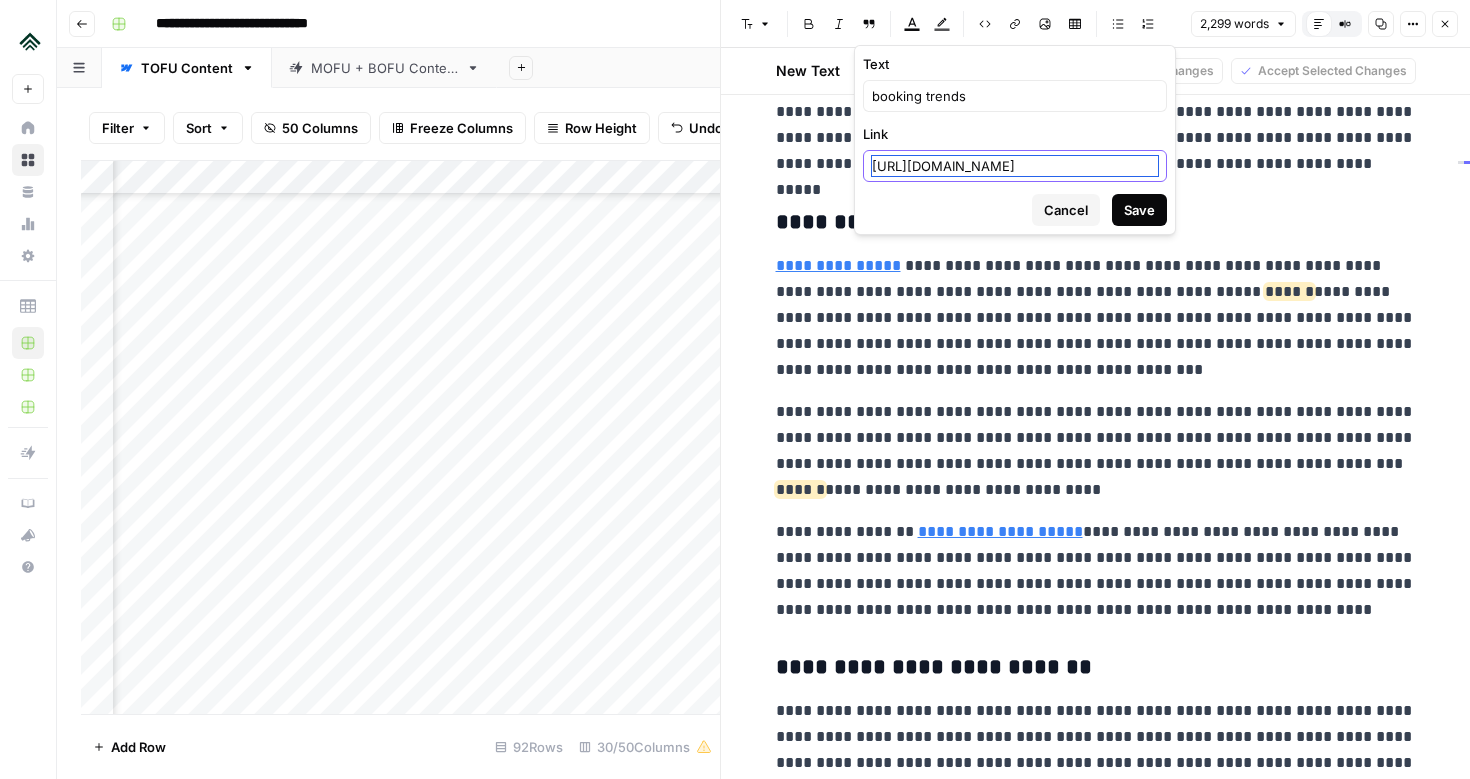 scroll, scrollTop: 0, scrollLeft: 37, axis: horizontal 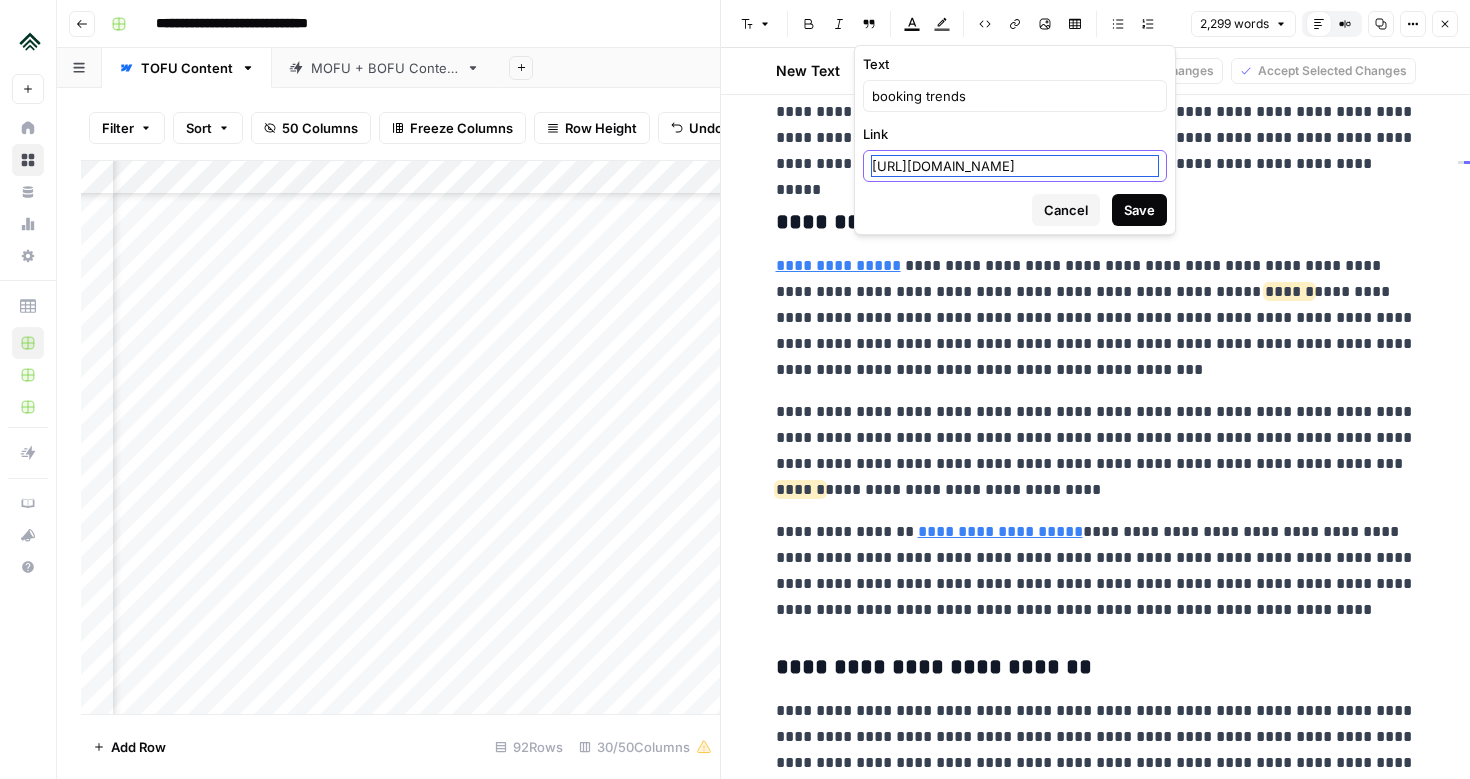 type on "[URL][DOMAIN_NAME]" 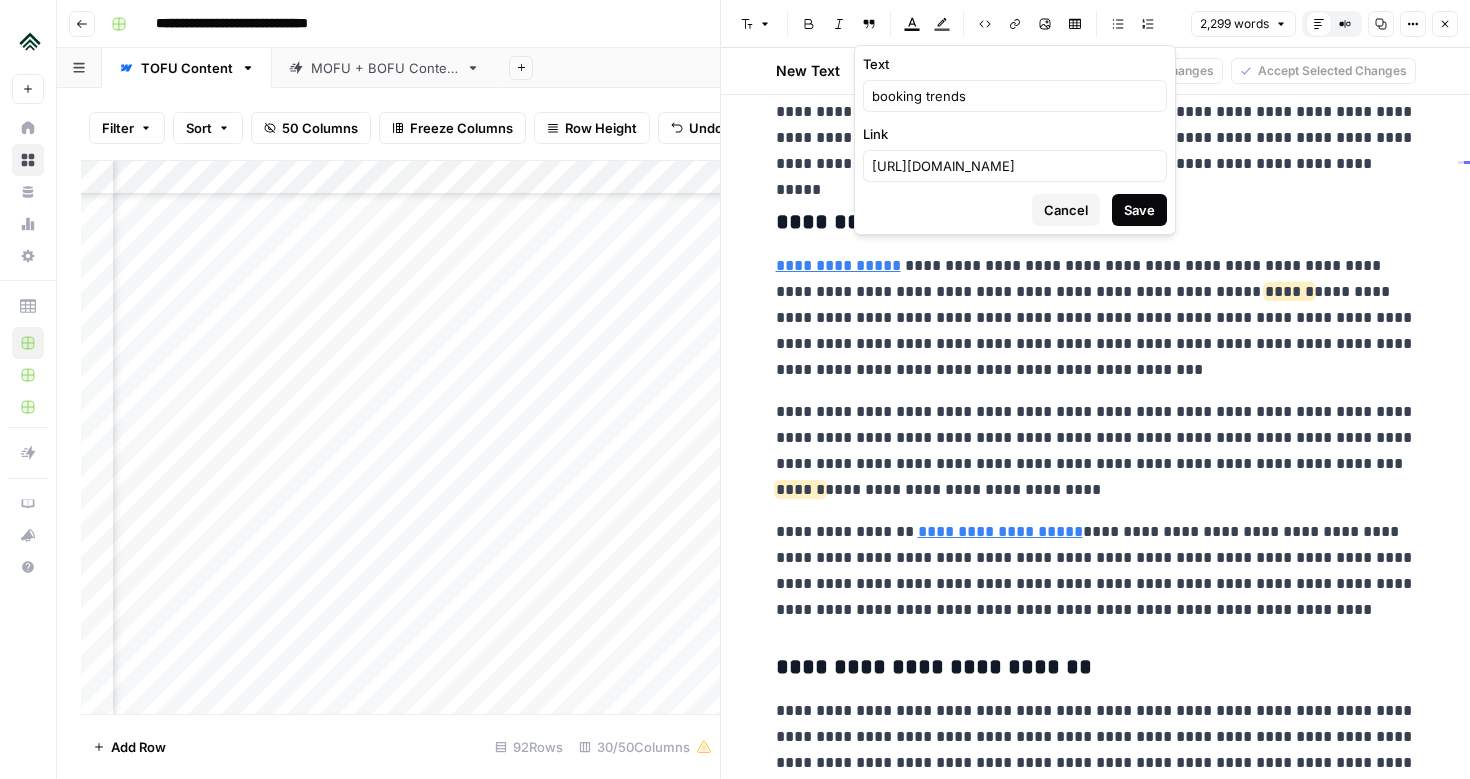 click on "Save" at bounding box center [1139, 210] 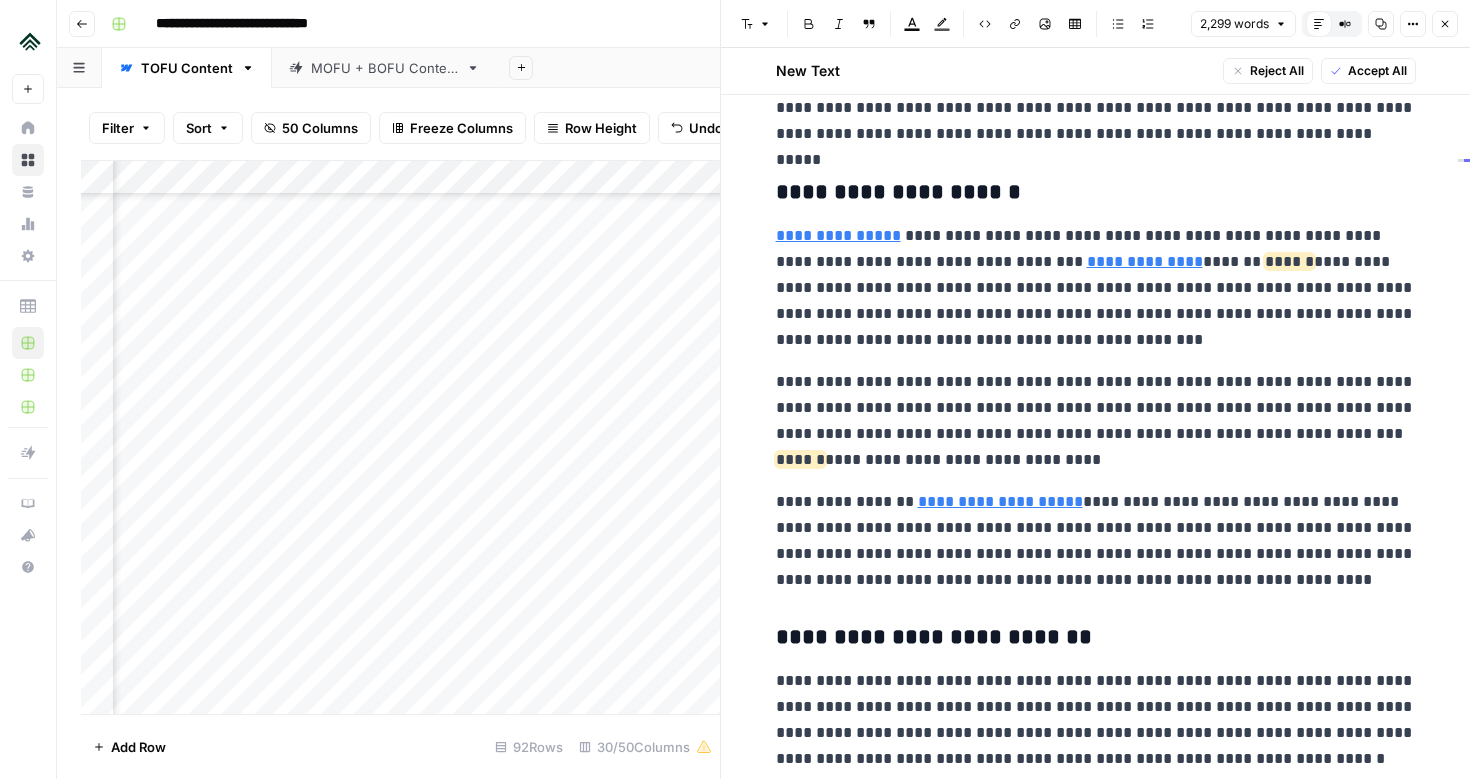 scroll, scrollTop: 4257, scrollLeft: 0, axis: vertical 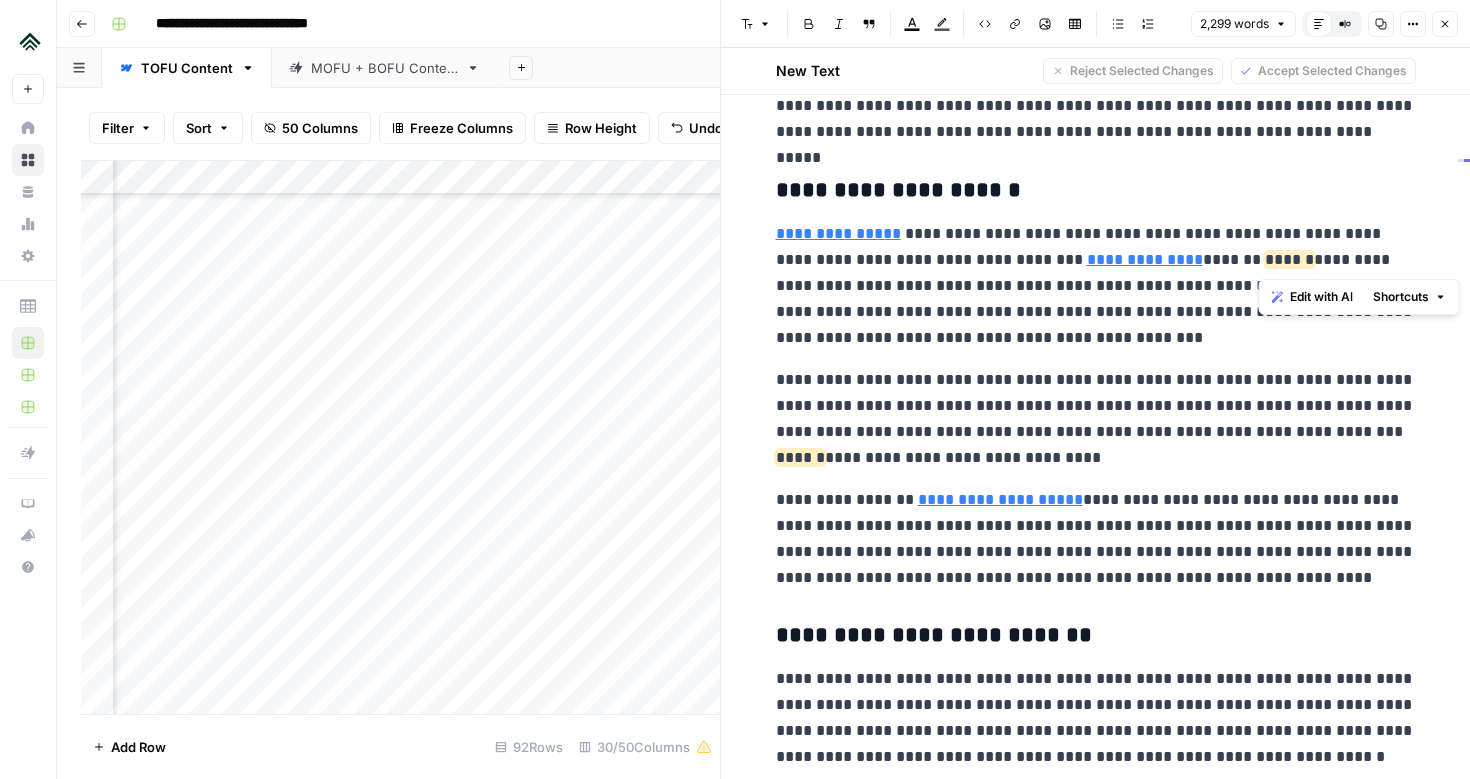 drag, startPoint x: 1277, startPoint y: 263, endPoint x: 1396, endPoint y: 263, distance: 119 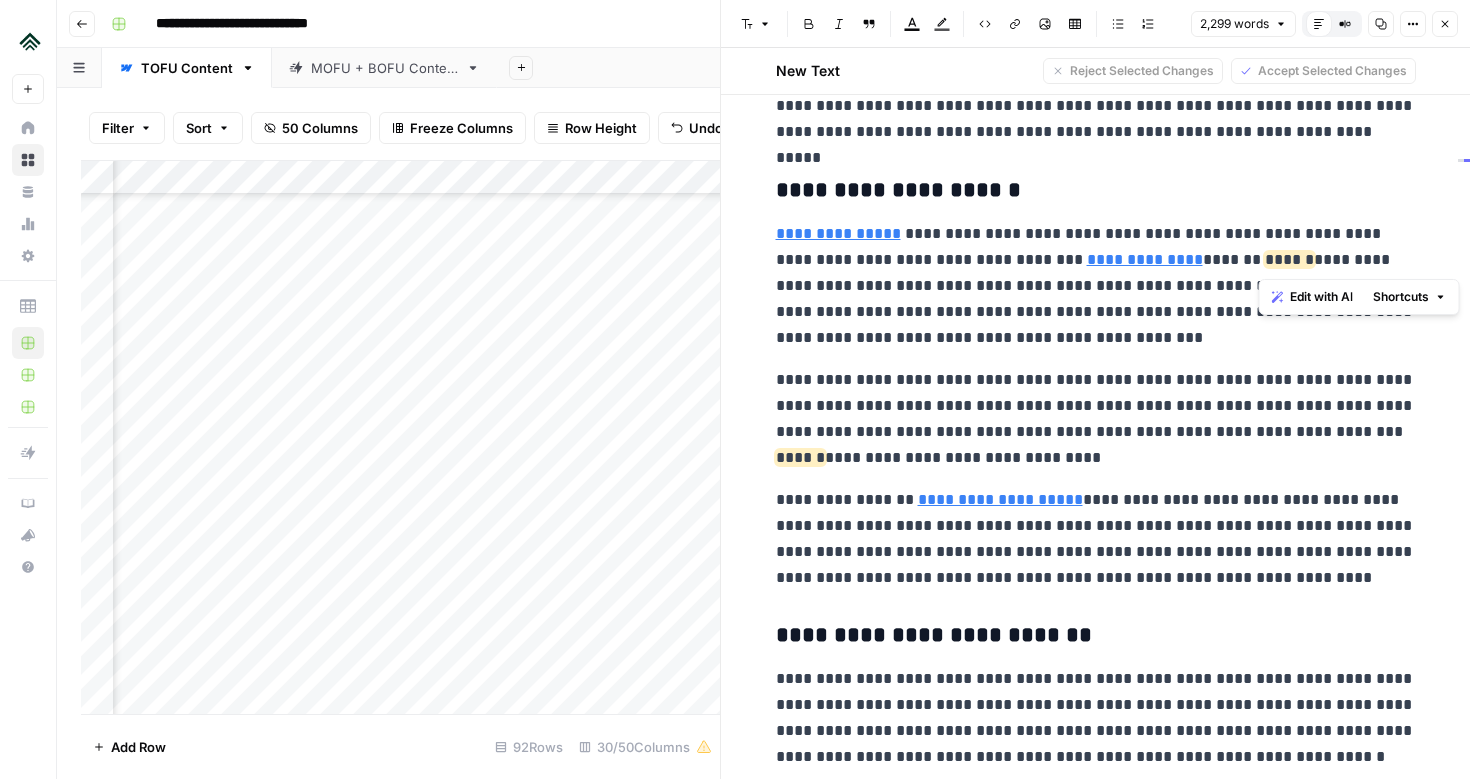 click on "**********" at bounding box center [1096, 286] 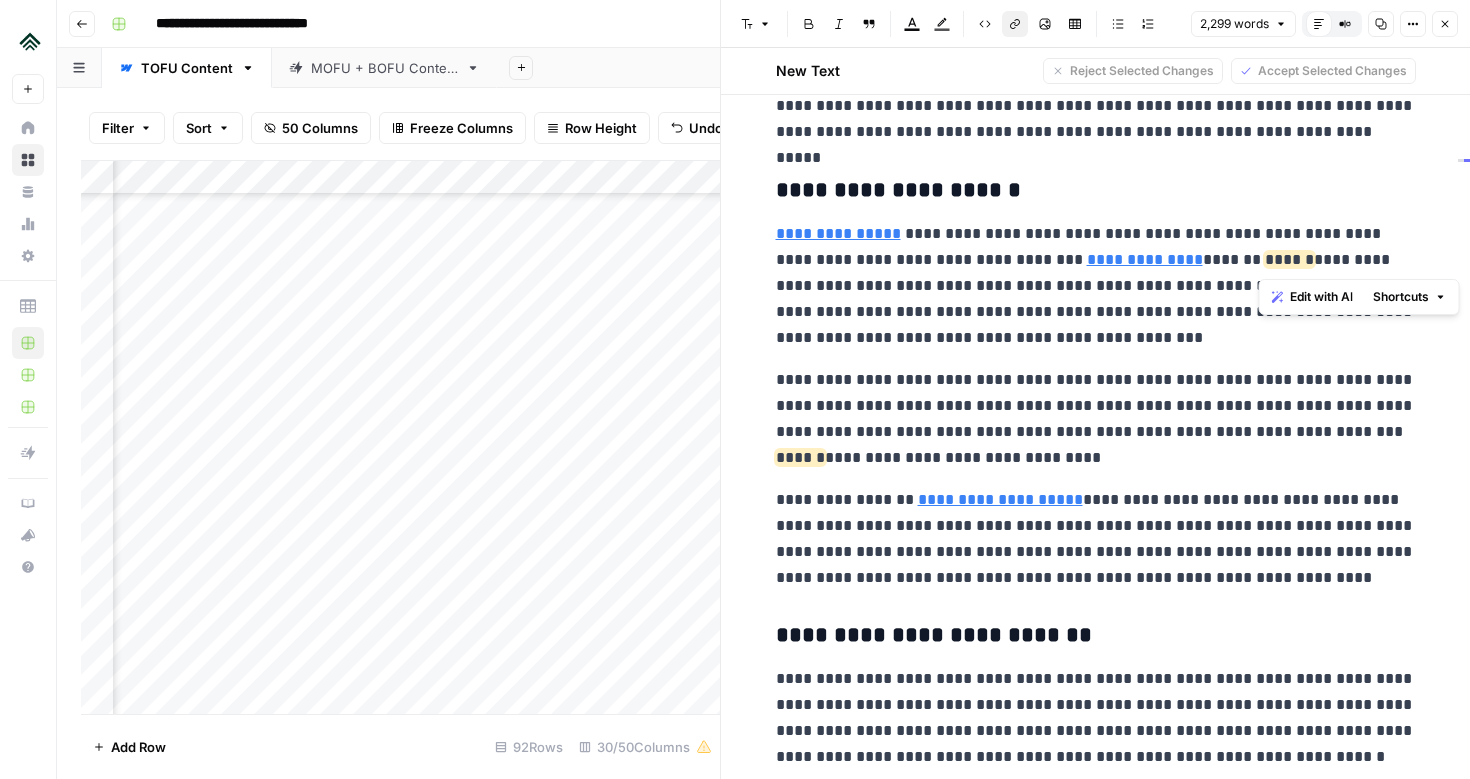 click on "Link" at bounding box center [1015, 24] 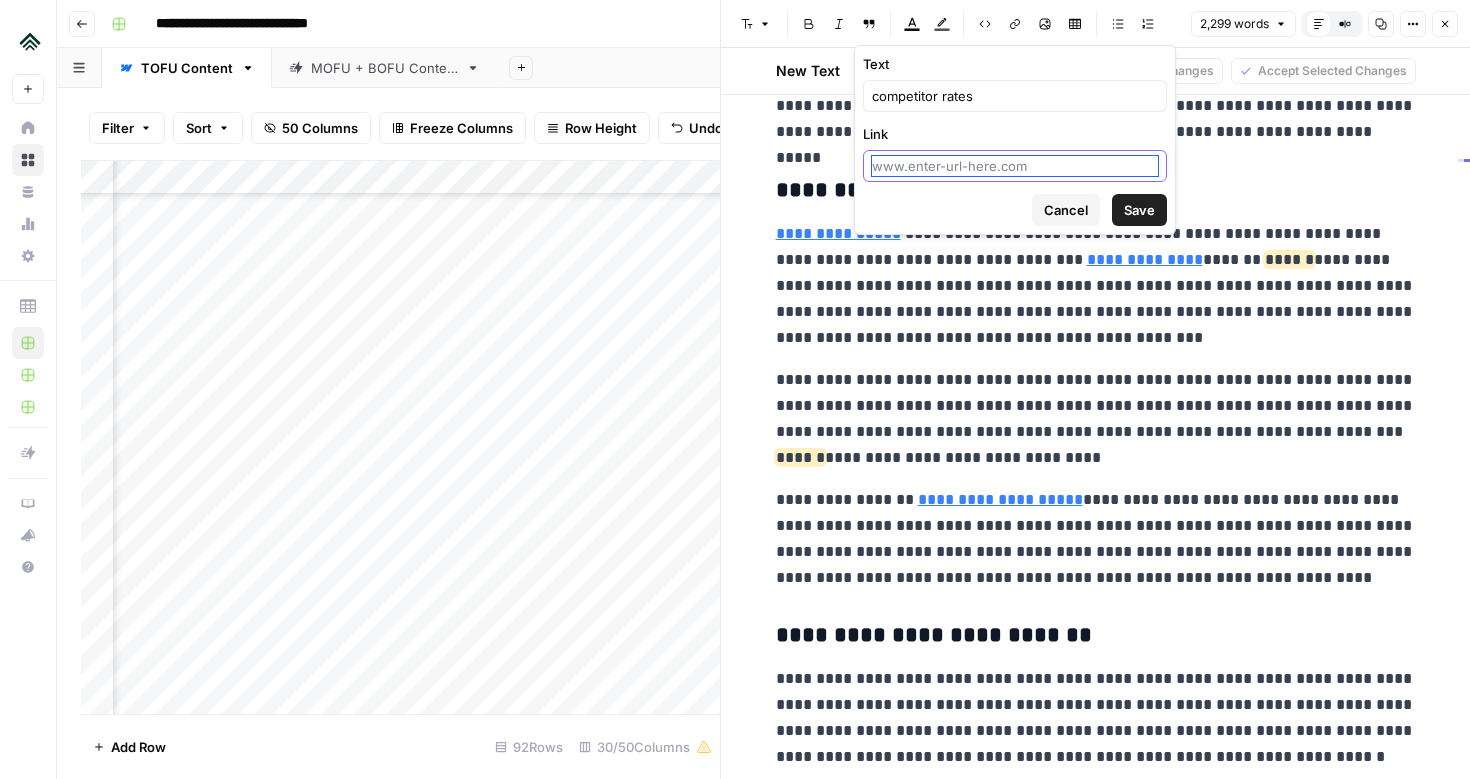 click on "Link" at bounding box center (1015, 166) 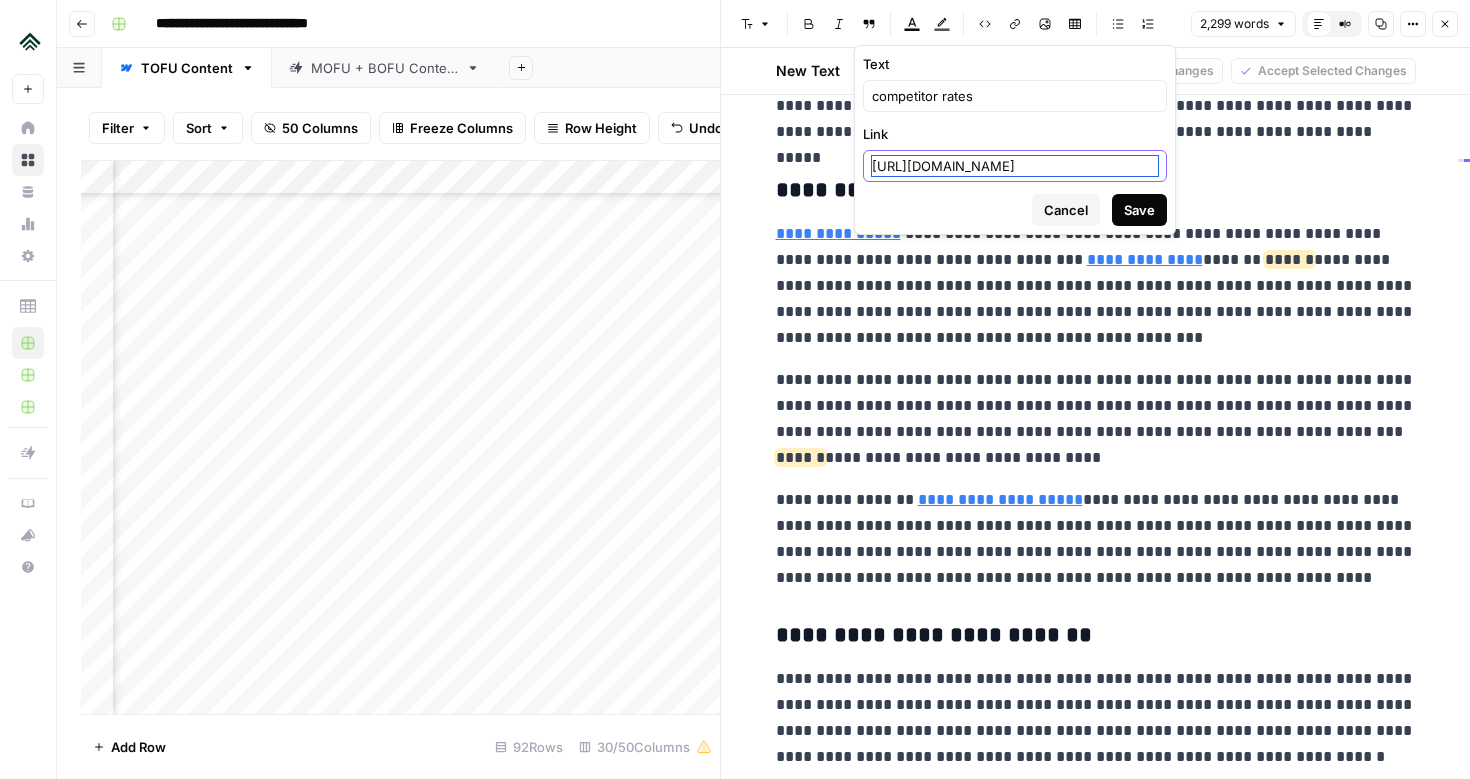 type on "[URL][DOMAIN_NAME]" 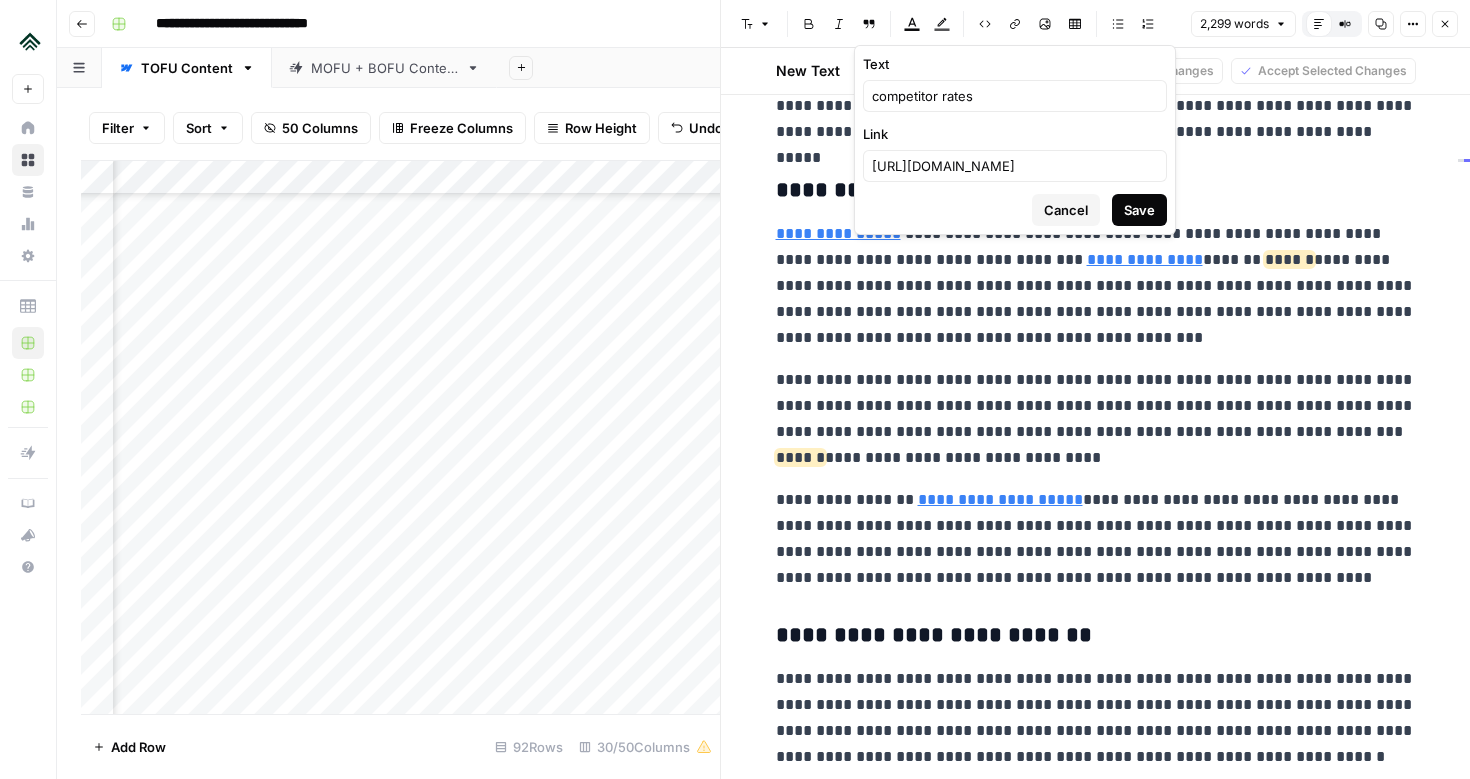 click on "Save" at bounding box center [1139, 210] 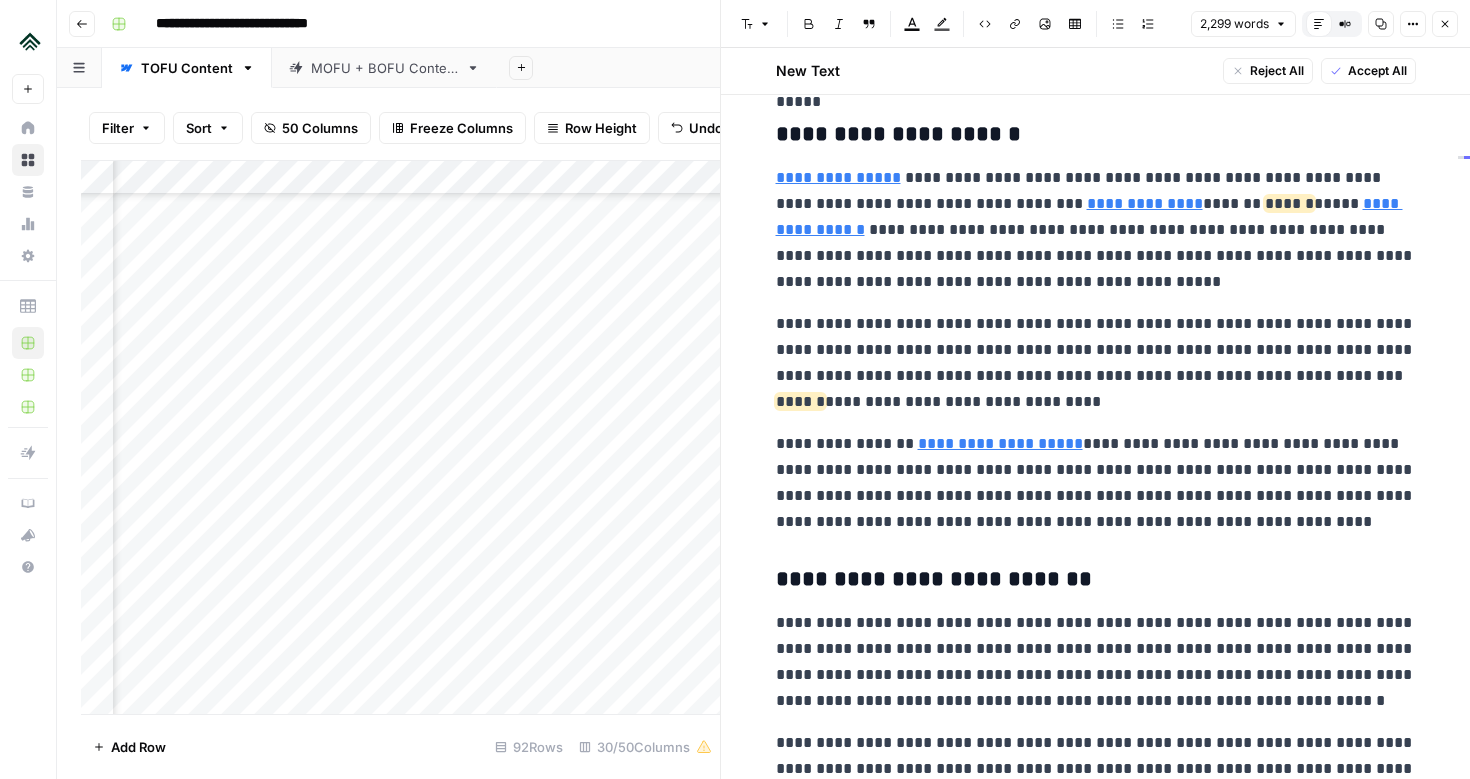 click on "**********" at bounding box center [1096, -692] 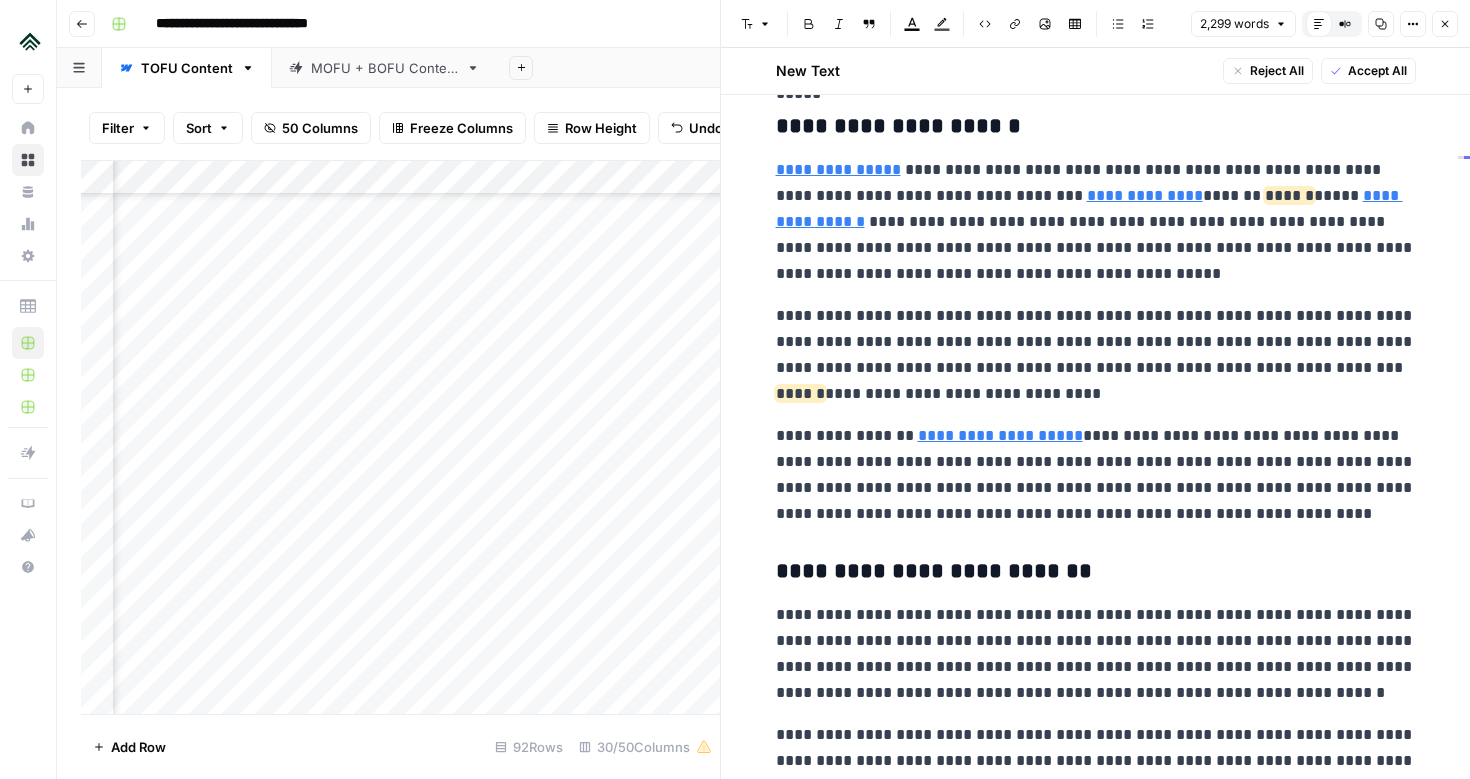 scroll, scrollTop: 4361, scrollLeft: 0, axis: vertical 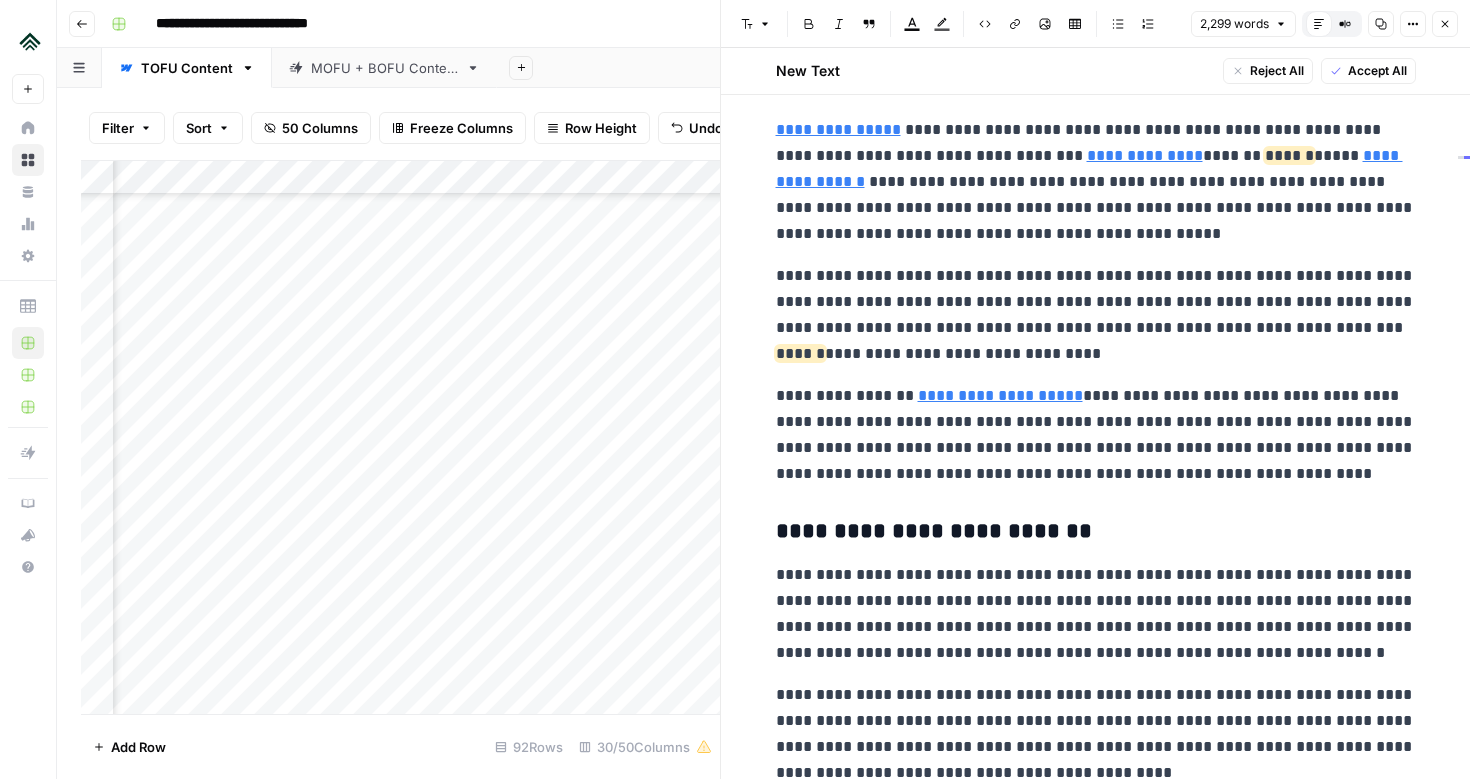 click on "**********" at bounding box center [1096, 182] 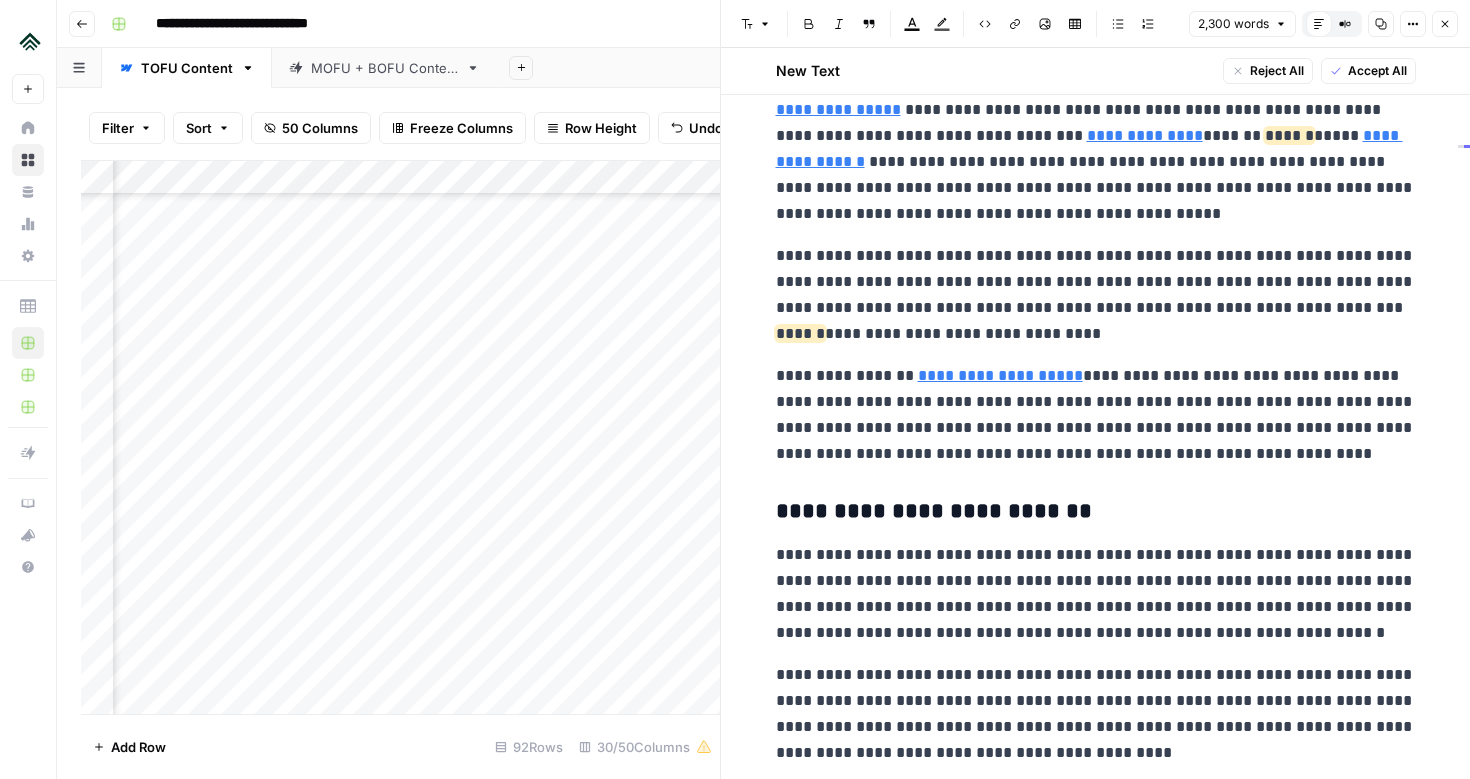 click on "**********" at bounding box center (1096, 295) 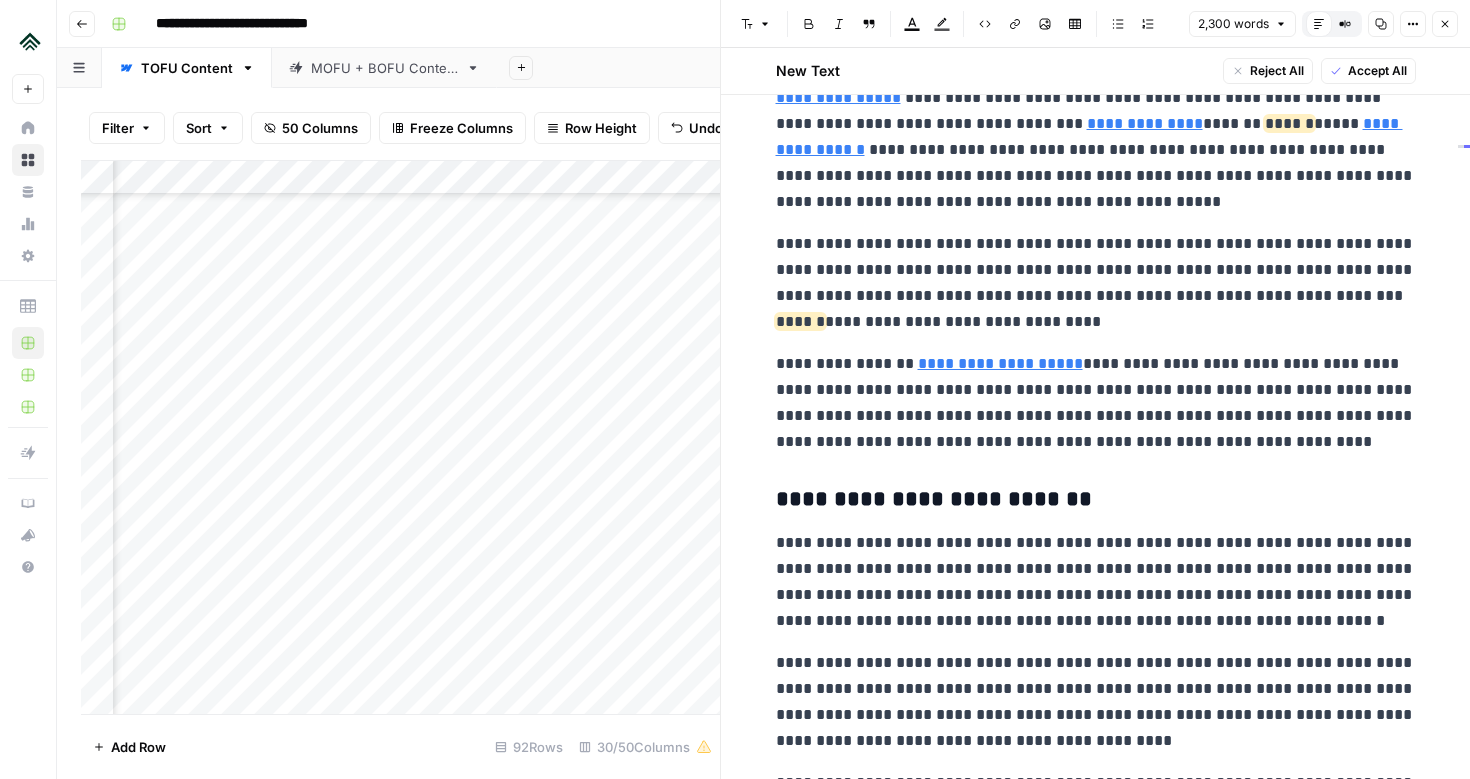 scroll, scrollTop: 4399, scrollLeft: 0, axis: vertical 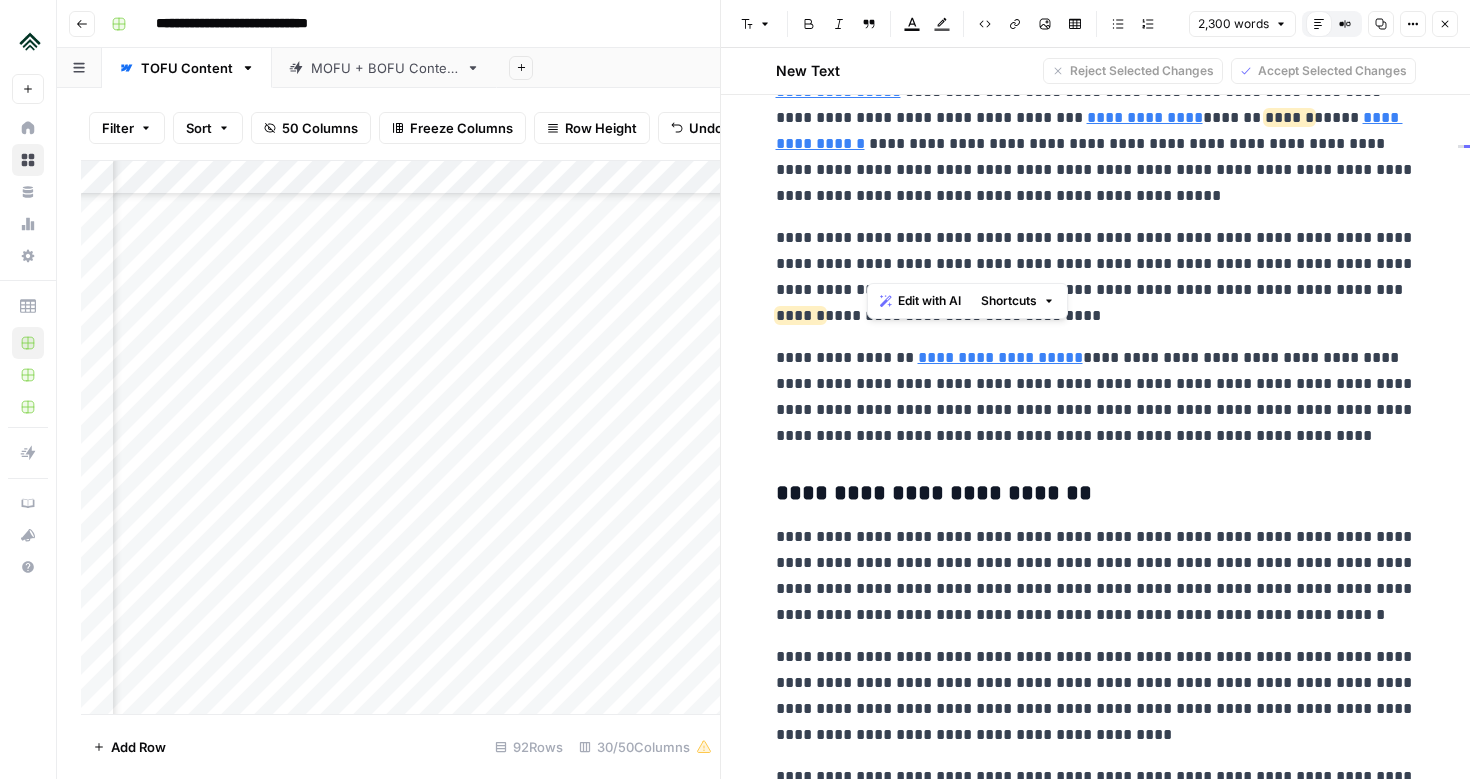 drag, startPoint x: 868, startPoint y: 264, endPoint x: 979, endPoint y: 267, distance: 111.040535 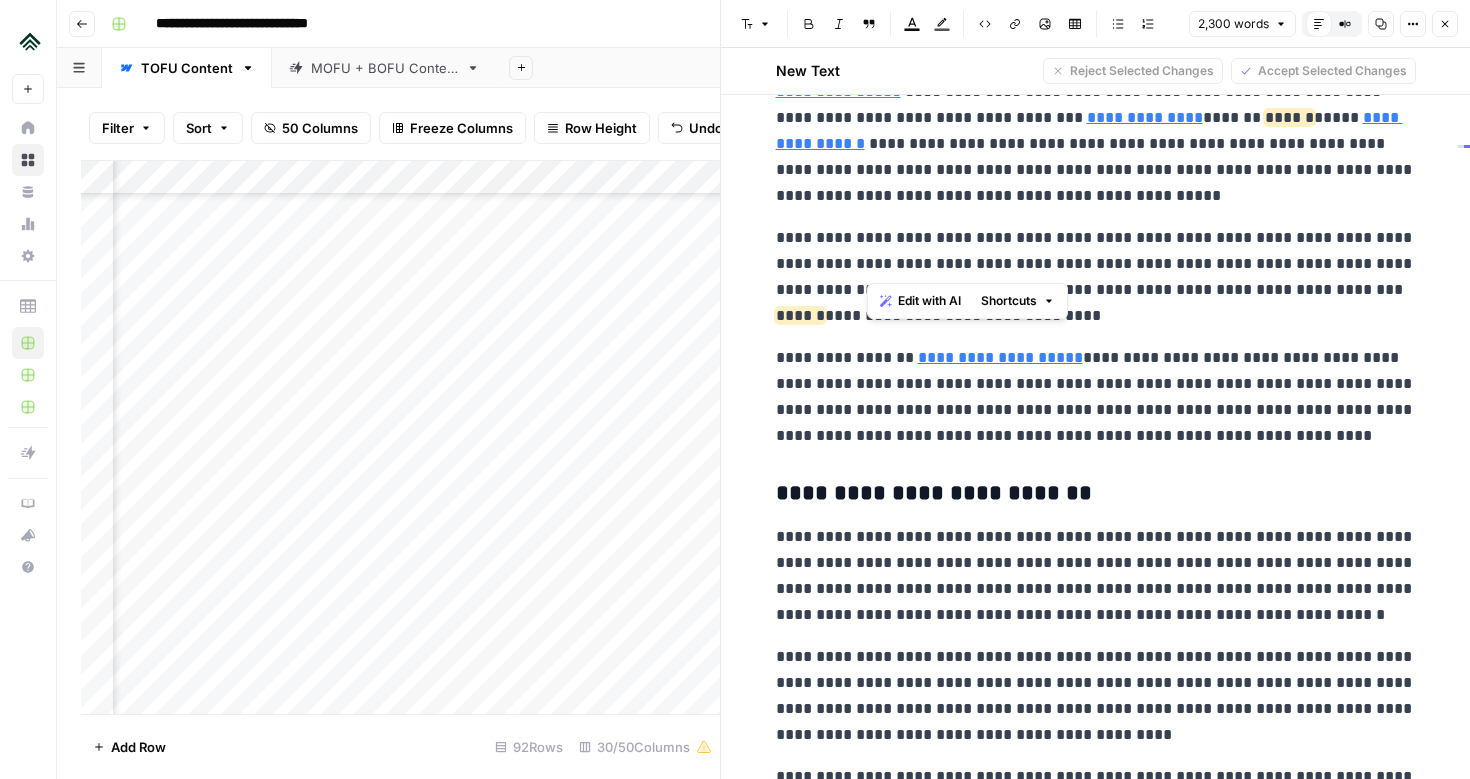 click on "**********" at bounding box center [1096, 277] 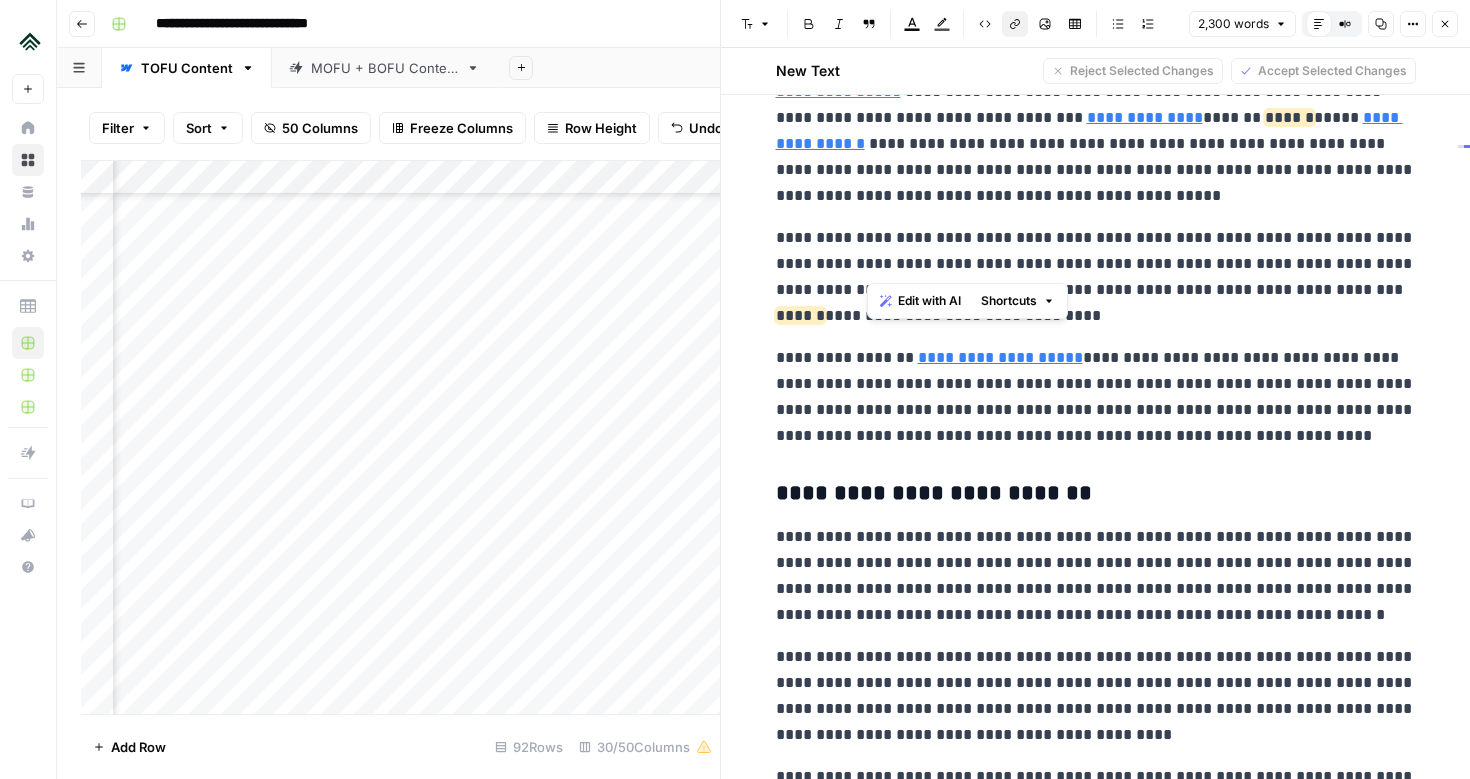 click 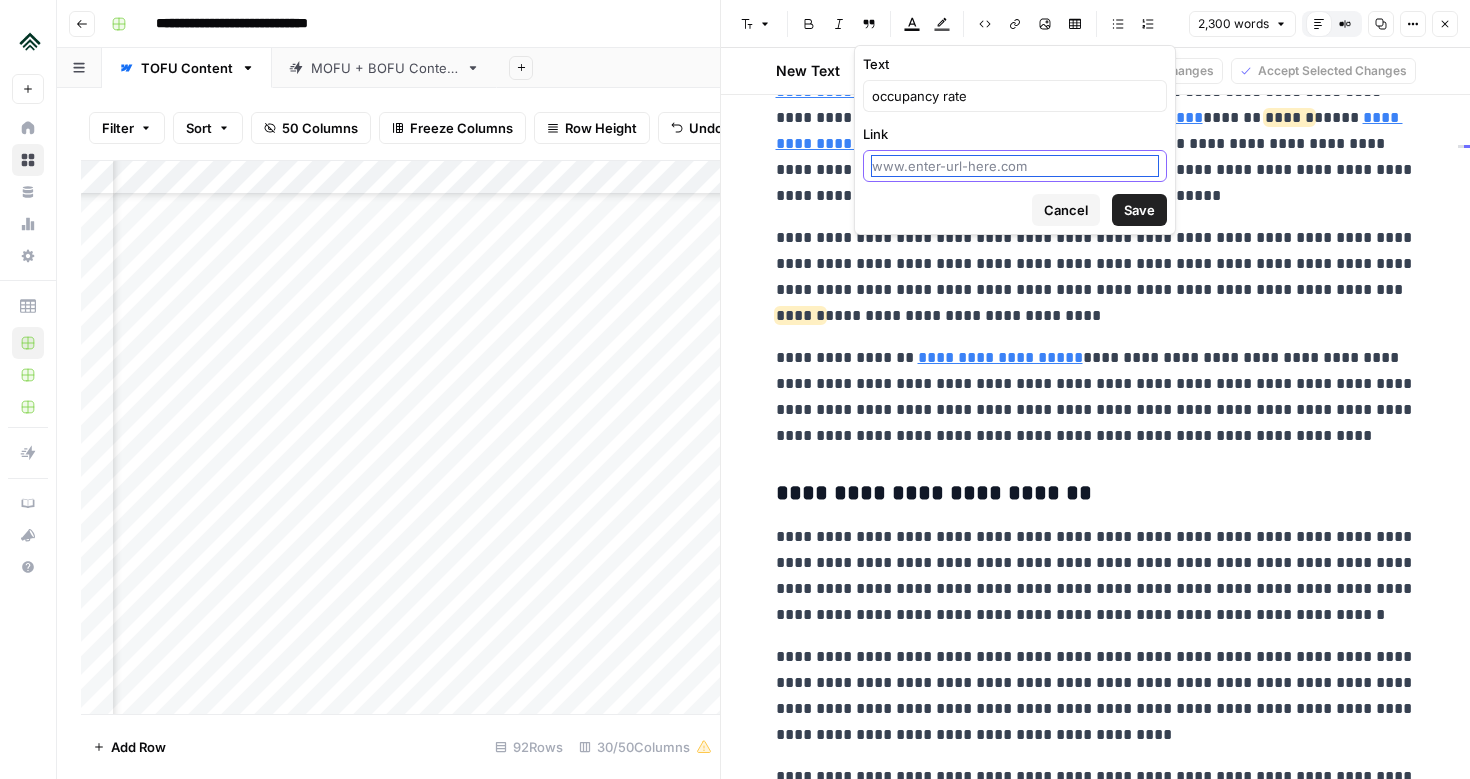 click on "Link" at bounding box center (1015, 166) 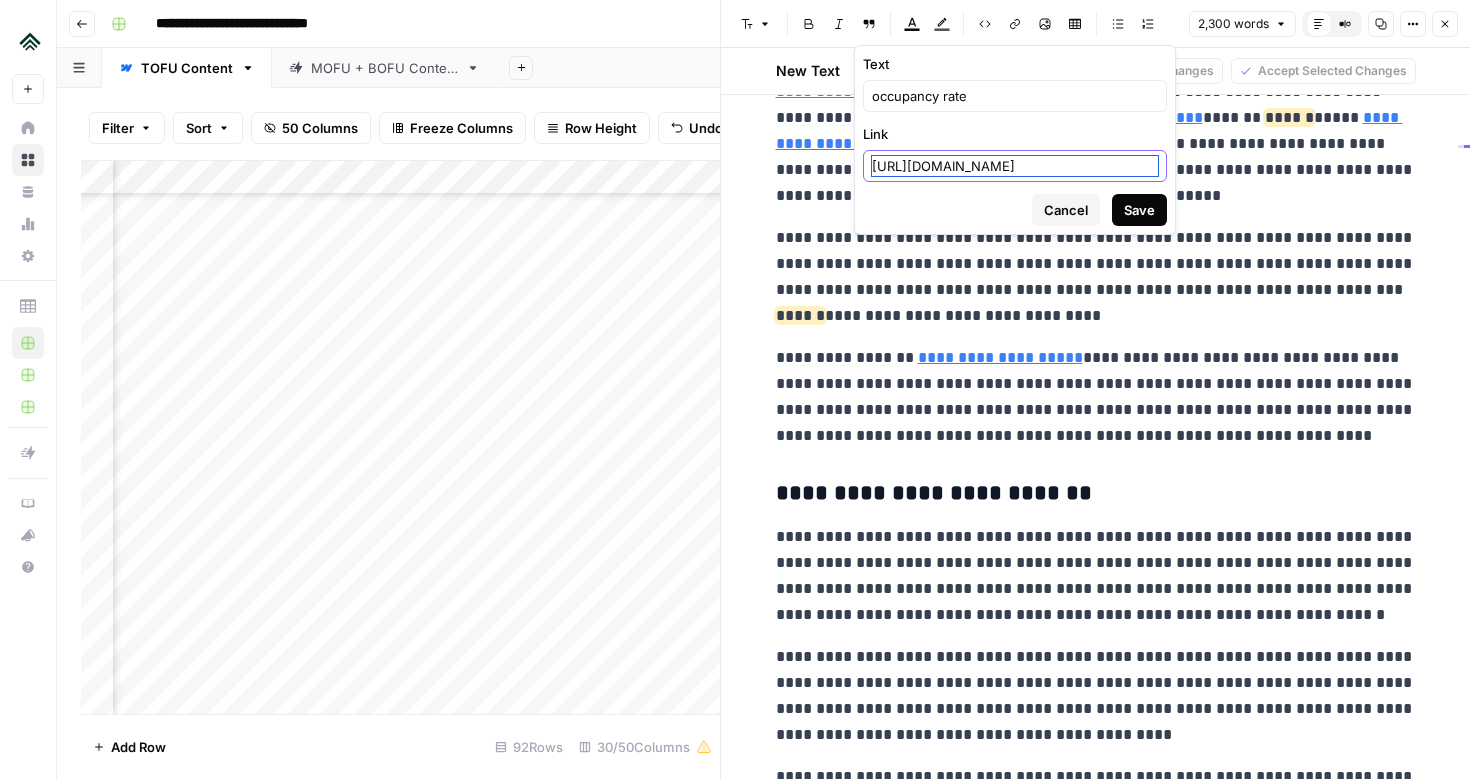 scroll, scrollTop: 0, scrollLeft: 8, axis: horizontal 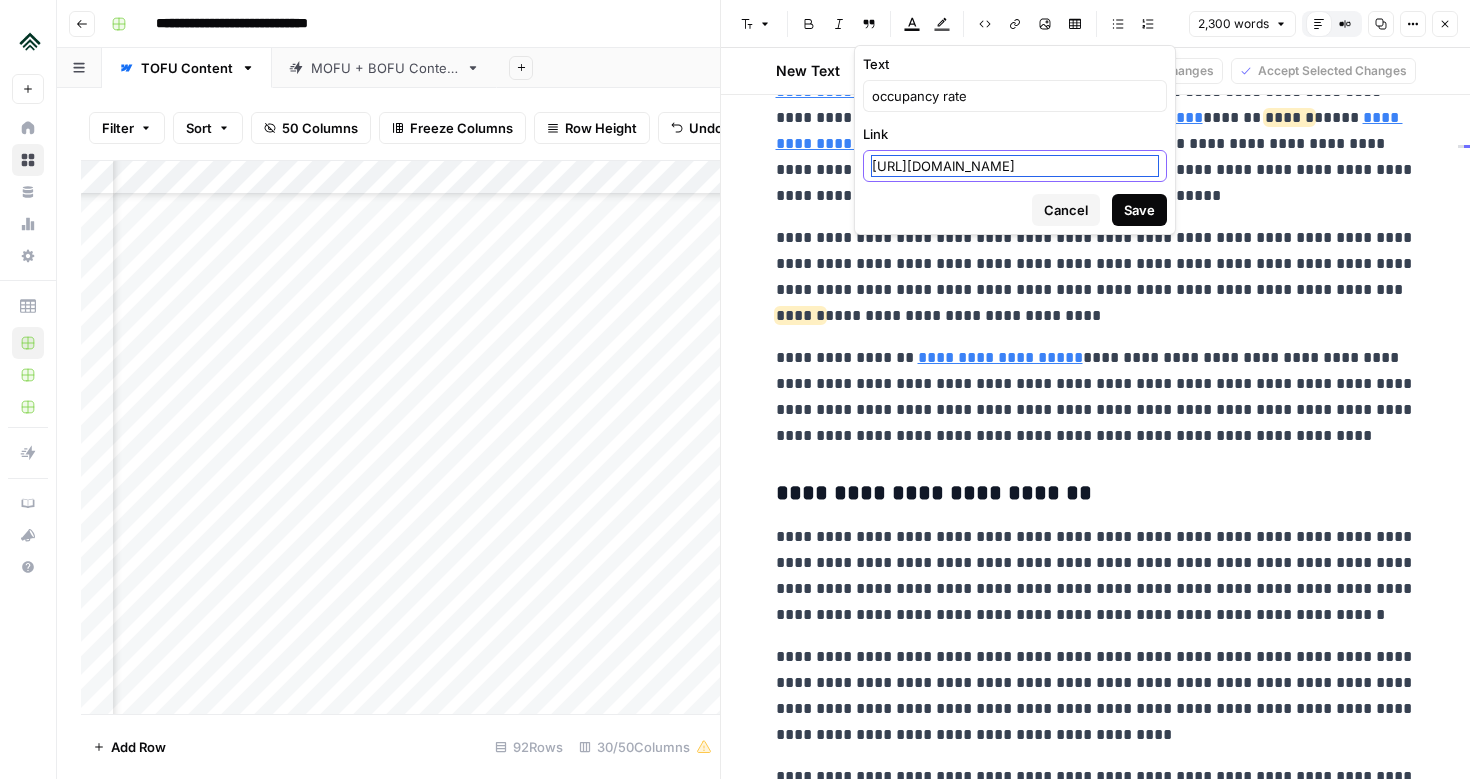 type on "[URL][DOMAIN_NAME]" 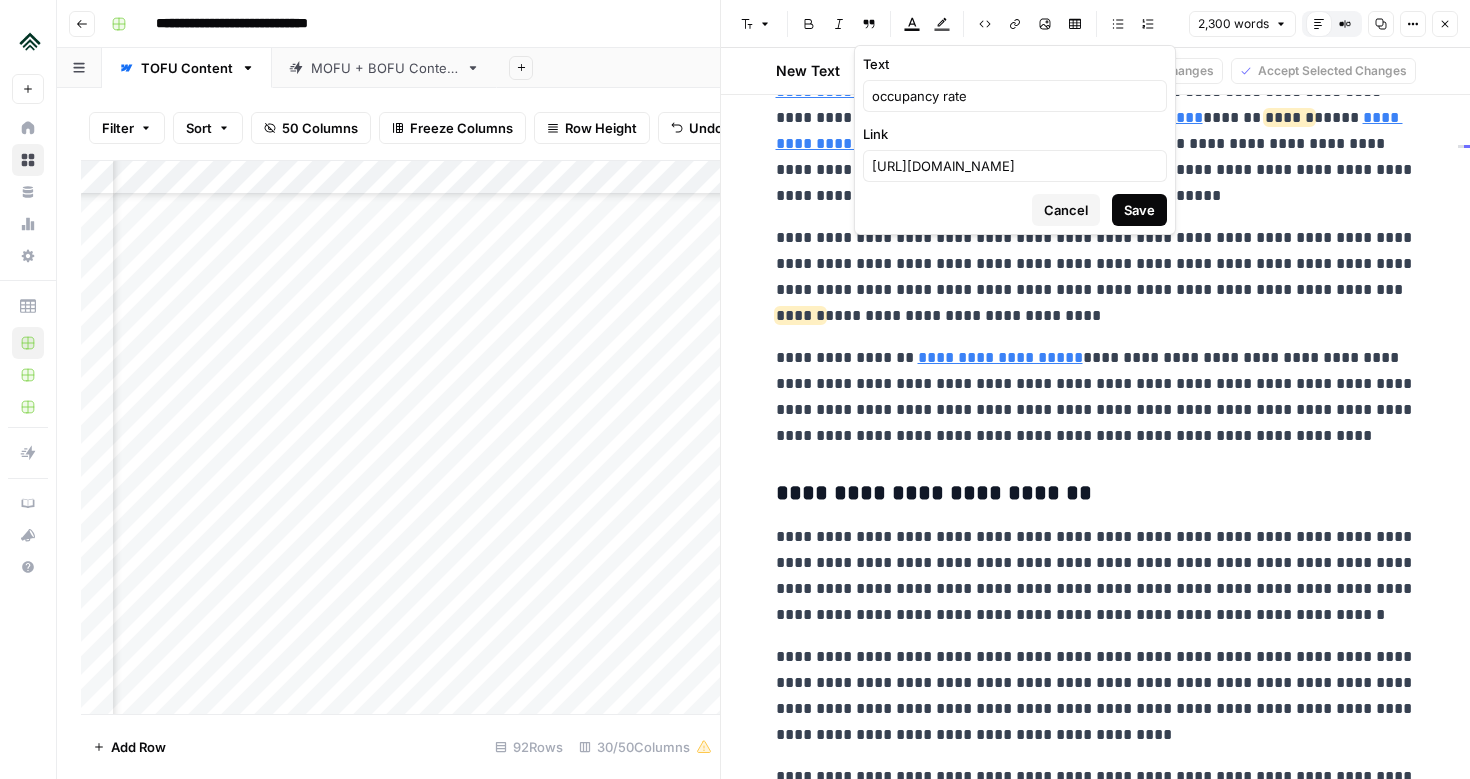 click on "Save" at bounding box center (1139, 210) 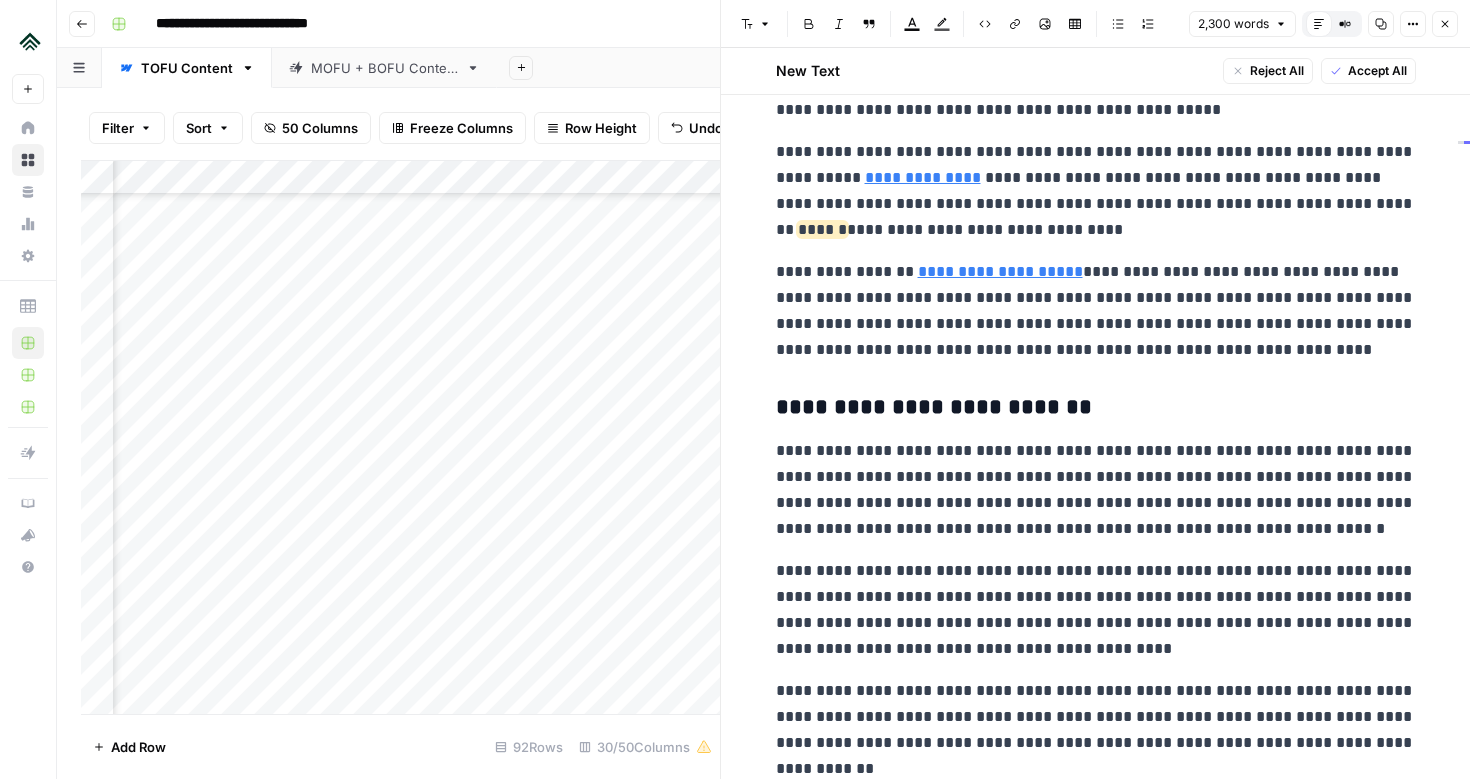 scroll, scrollTop: 4500, scrollLeft: 0, axis: vertical 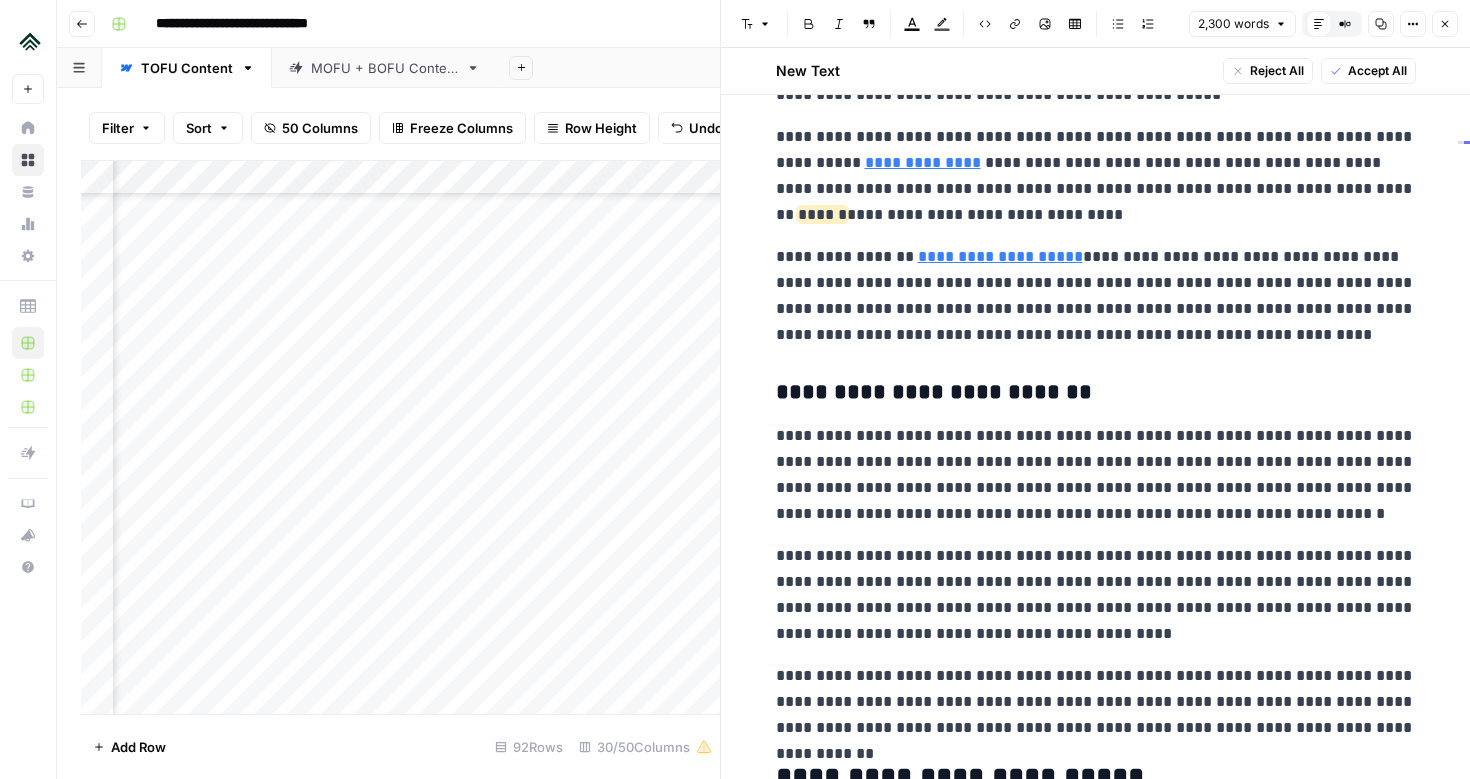click on "**********" at bounding box center (1096, 296) 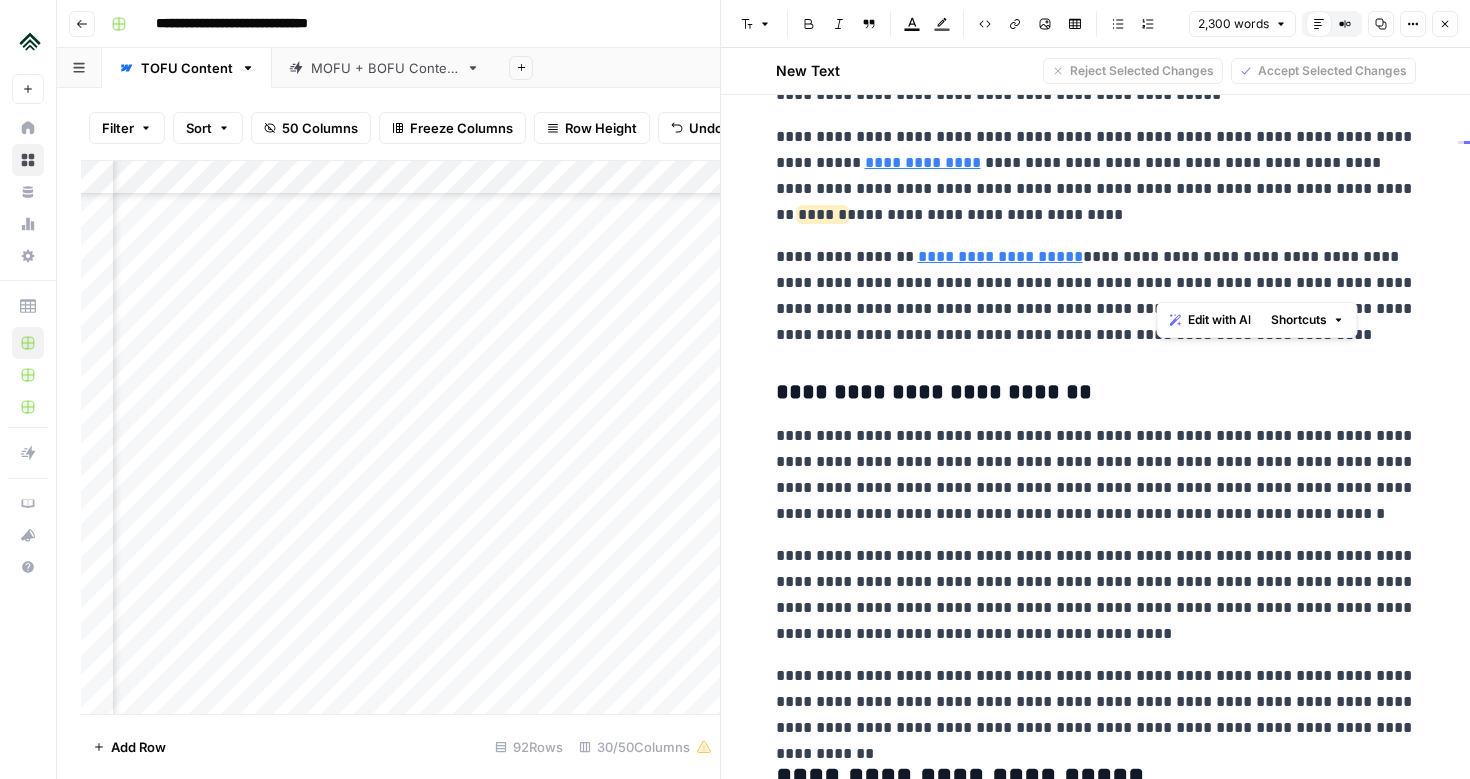 drag, startPoint x: 1156, startPoint y: 285, endPoint x: 1314, endPoint y: 289, distance: 158.05063 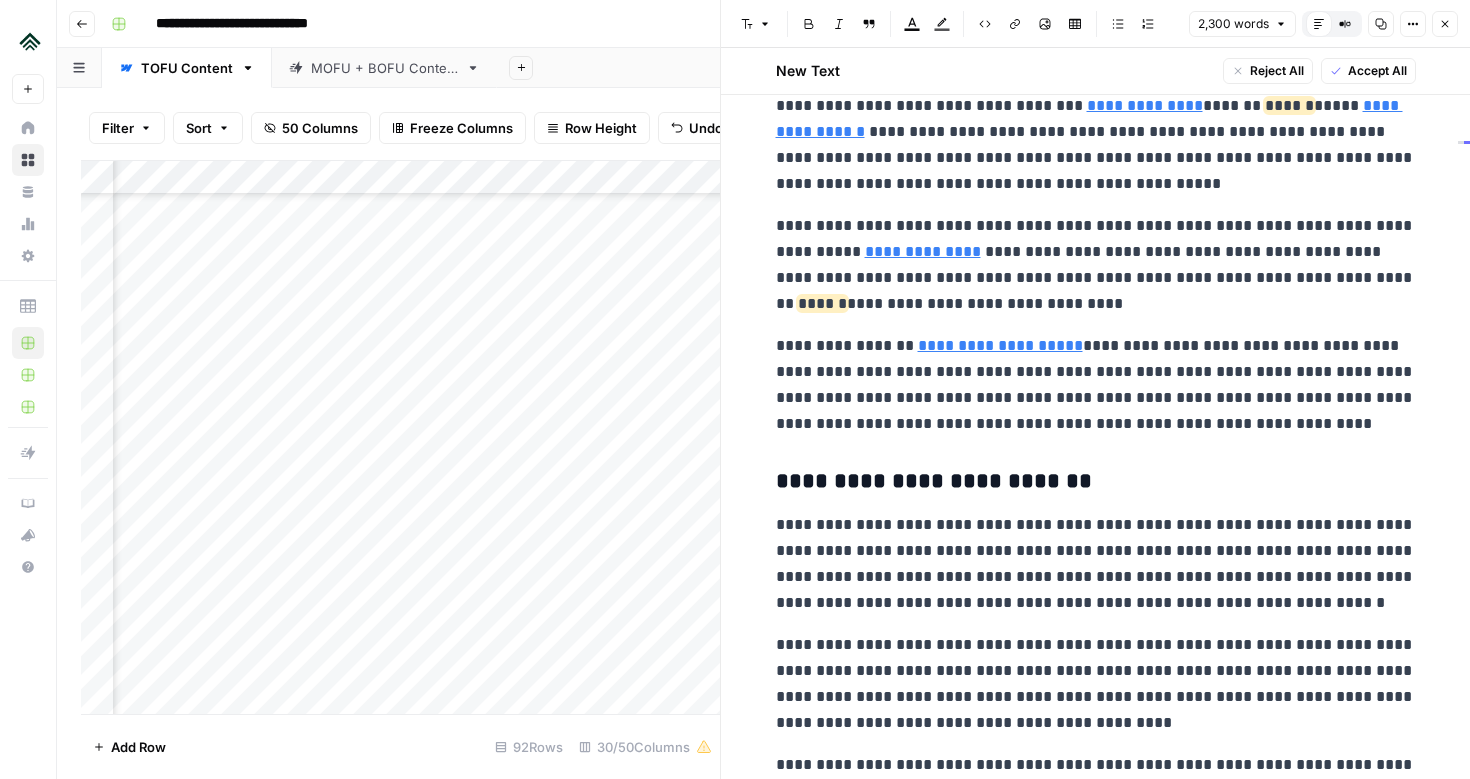 scroll, scrollTop: 4350, scrollLeft: 0, axis: vertical 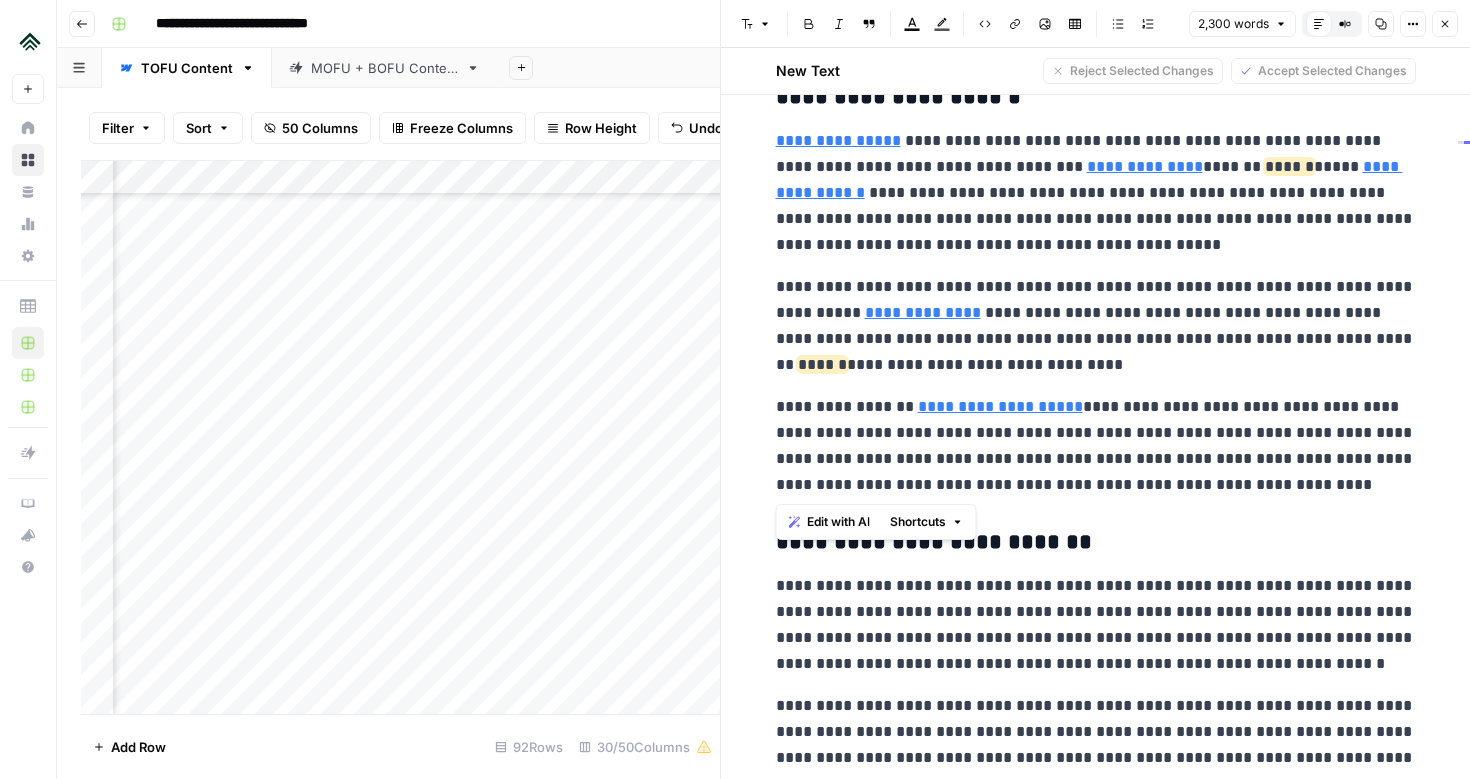 drag, startPoint x: 1275, startPoint y: 478, endPoint x: 765, endPoint y: 418, distance: 513.5173 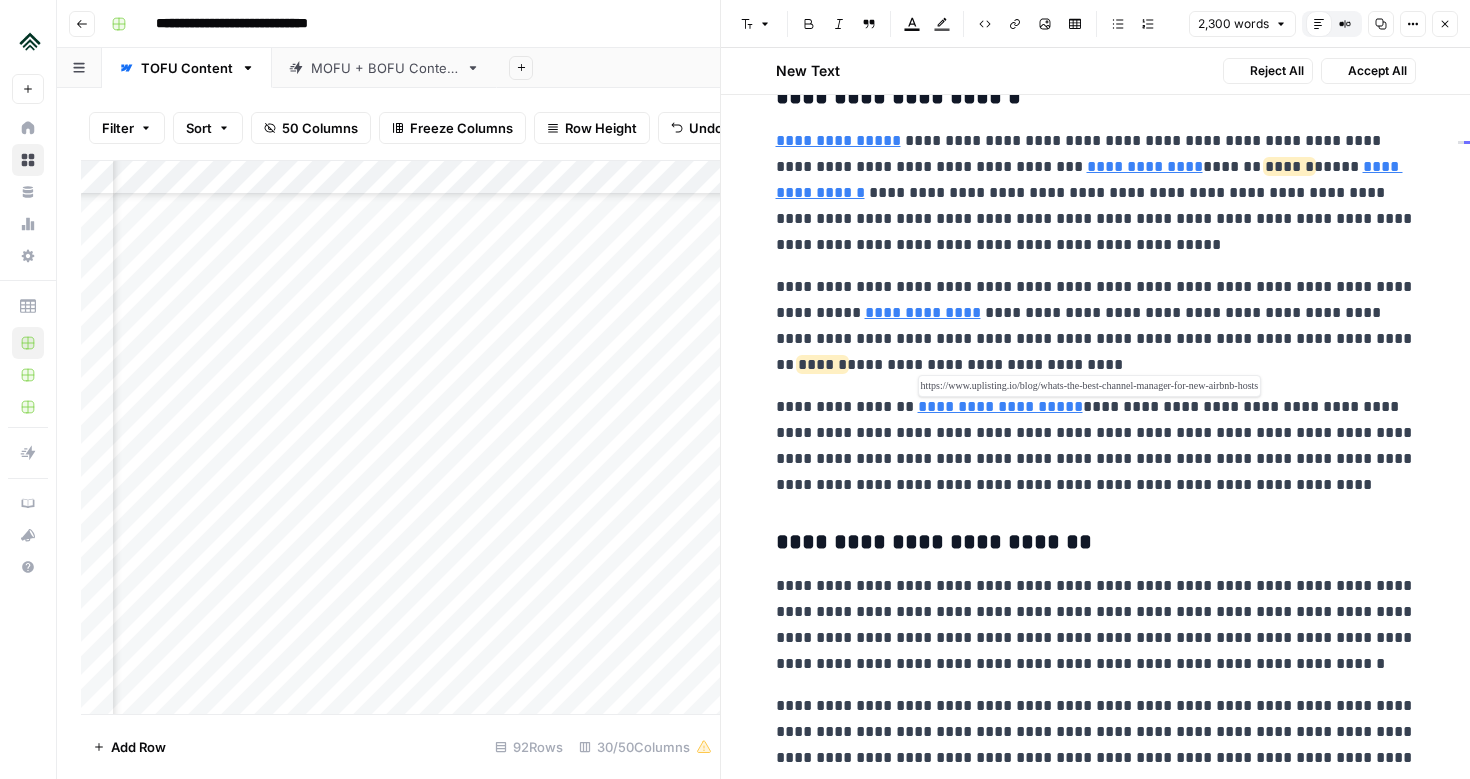 click on "**********" at bounding box center [1000, 406] 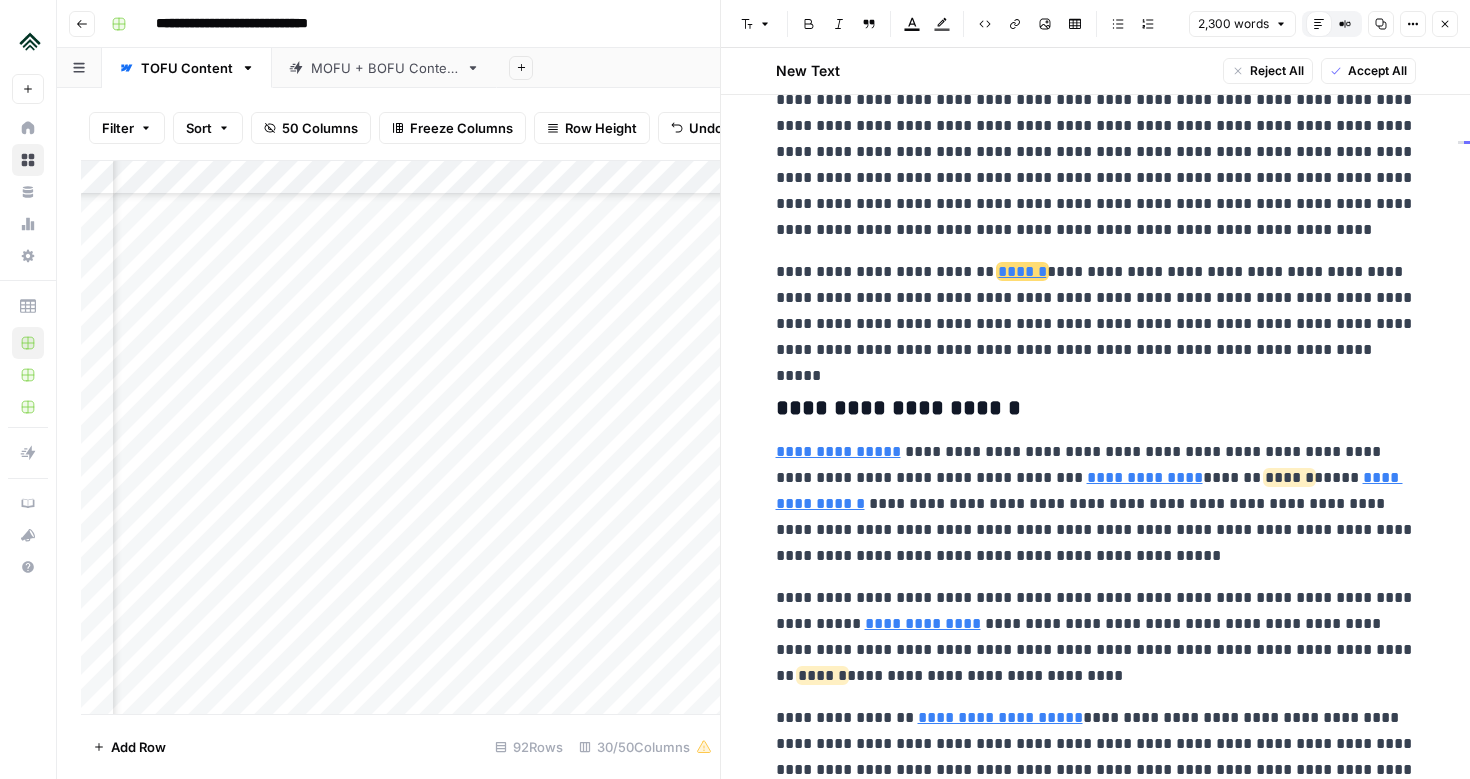 scroll, scrollTop: 4497, scrollLeft: 0, axis: vertical 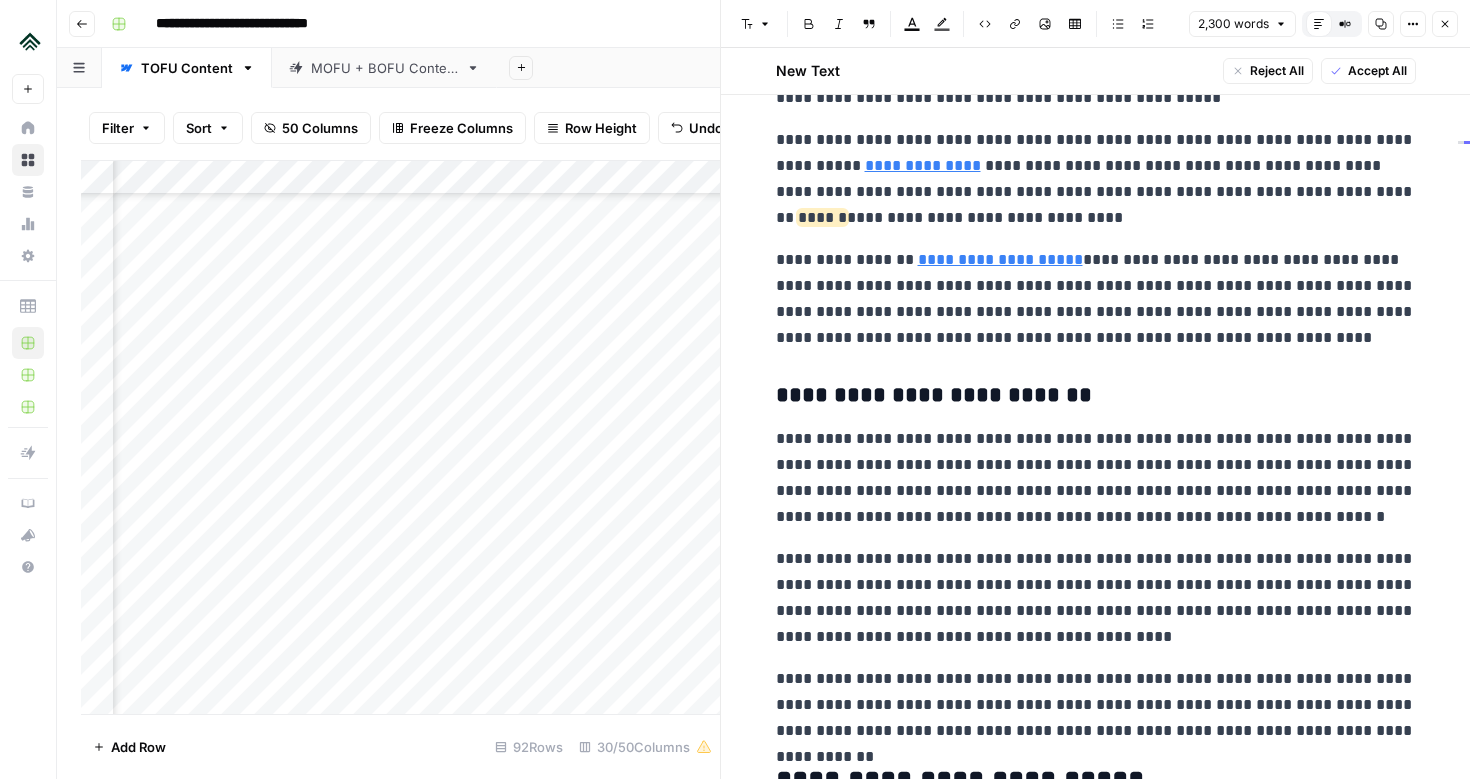 click on "**********" at bounding box center [1096, 396] 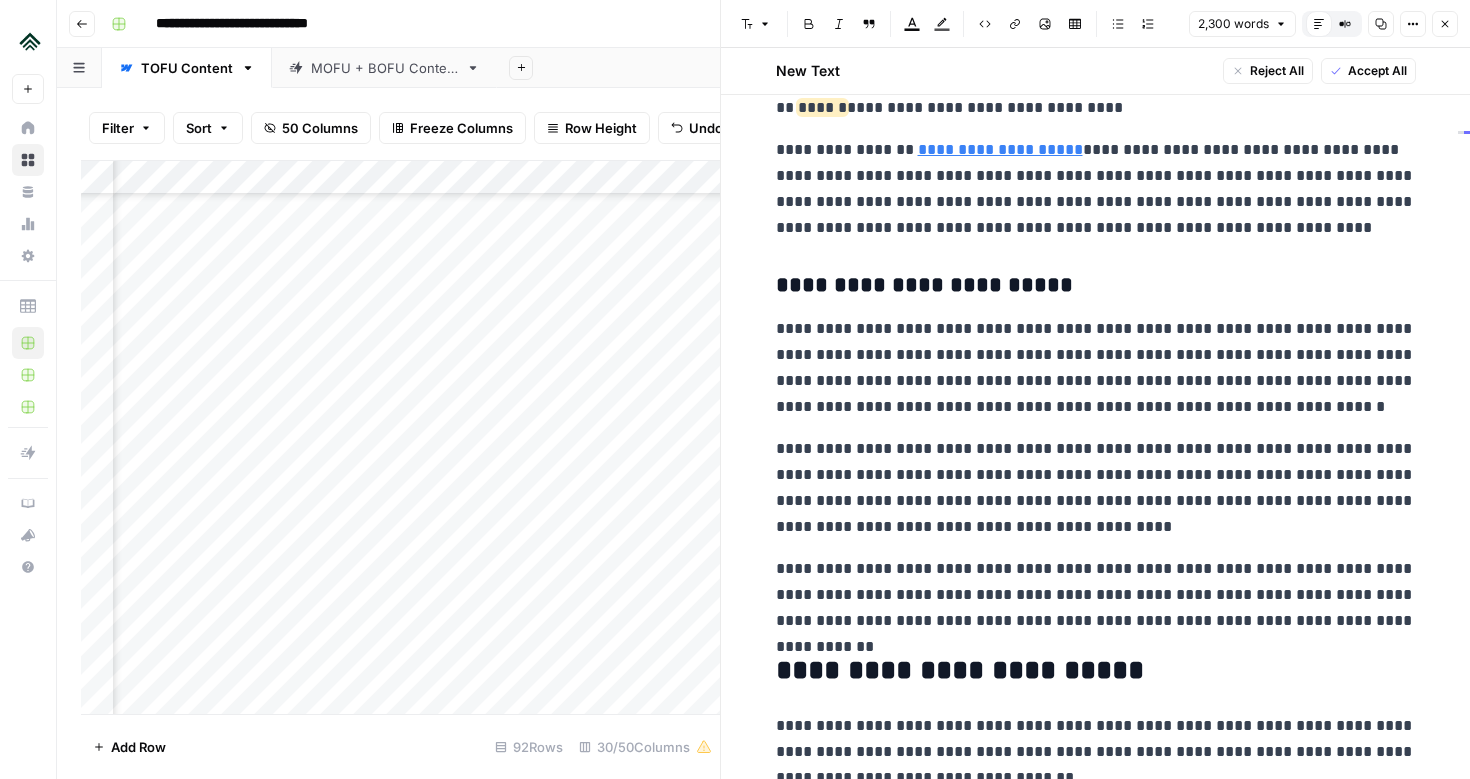 scroll, scrollTop: 4614, scrollLeft: 0, axis: vertical 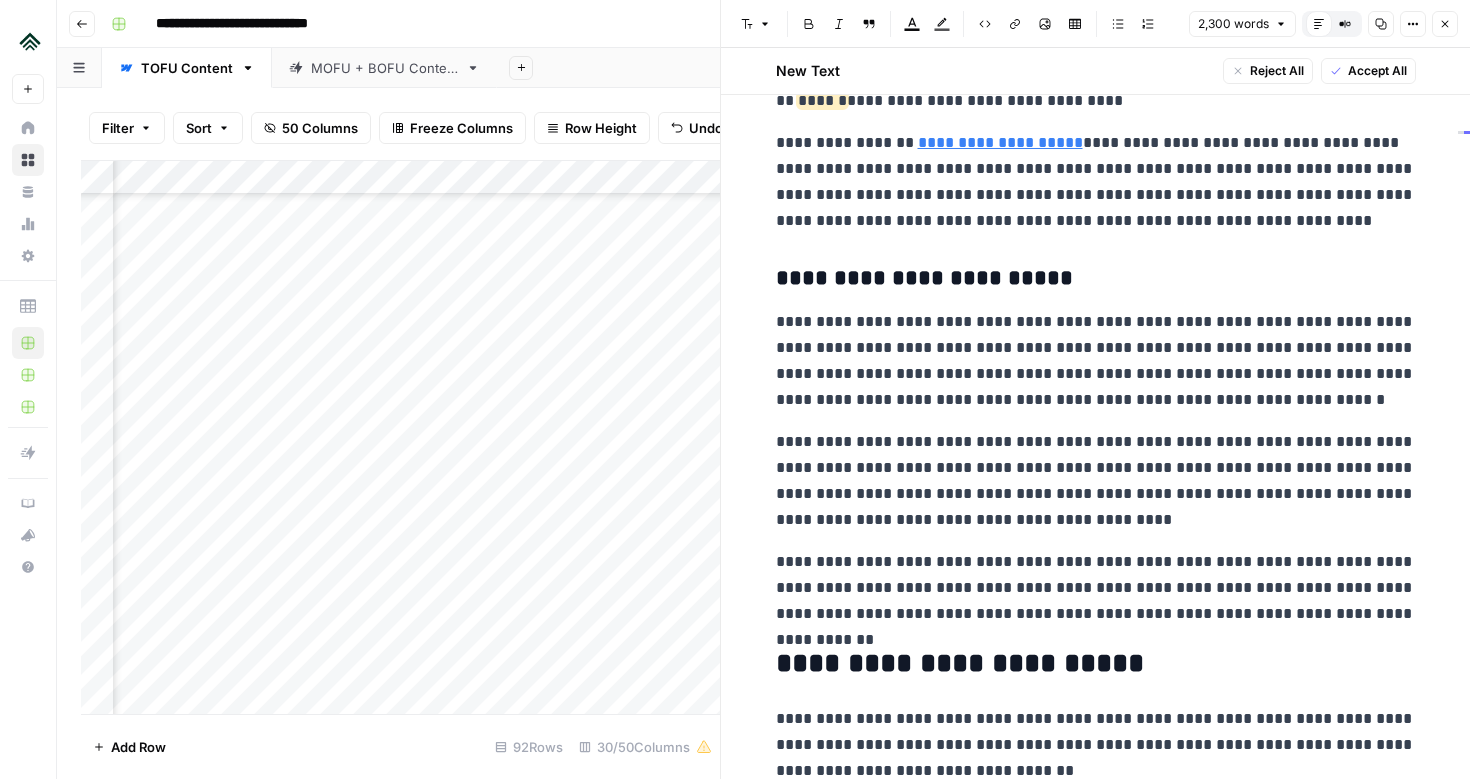 click on "**********" at bounding box center [1096, 279] 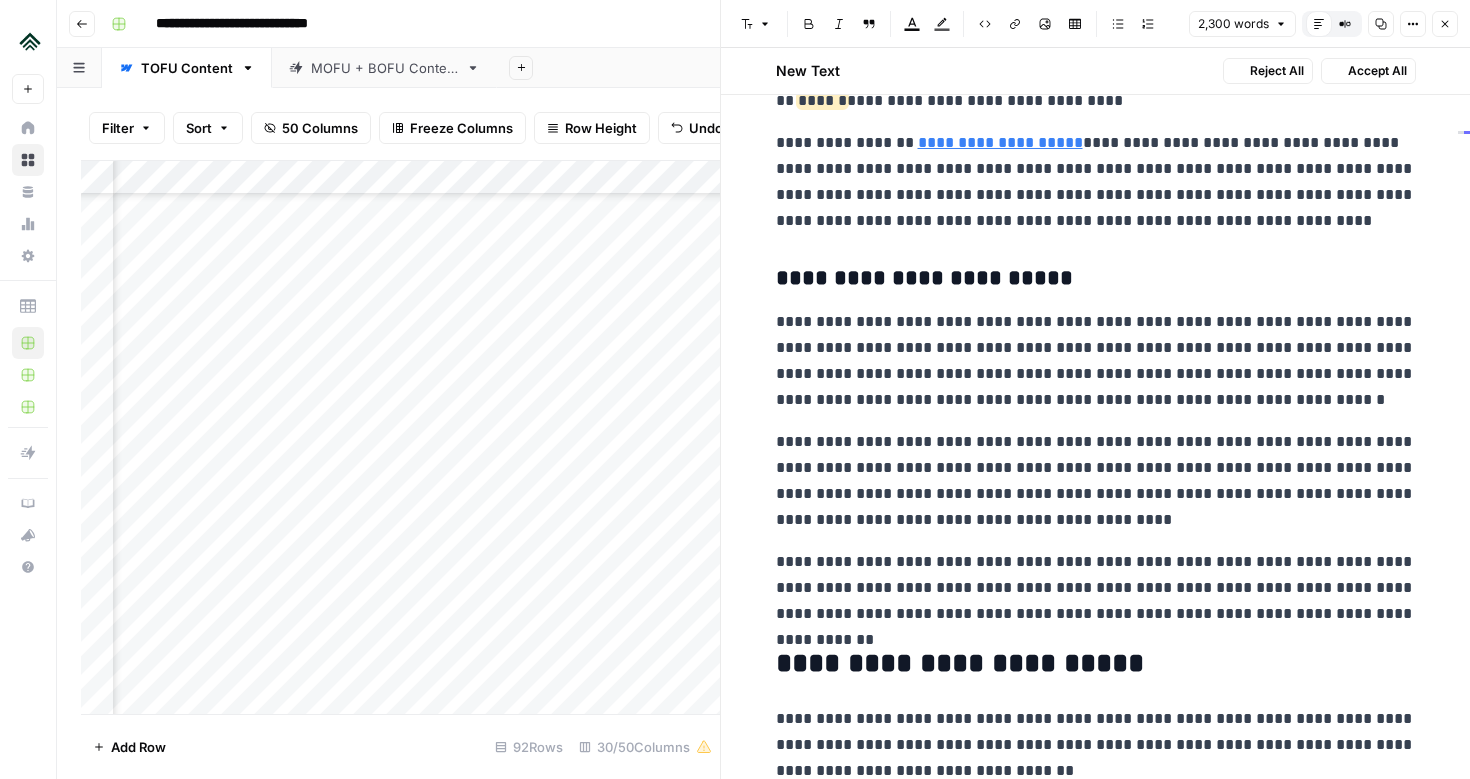 click on "**********" at bounding box center (1096, 481) 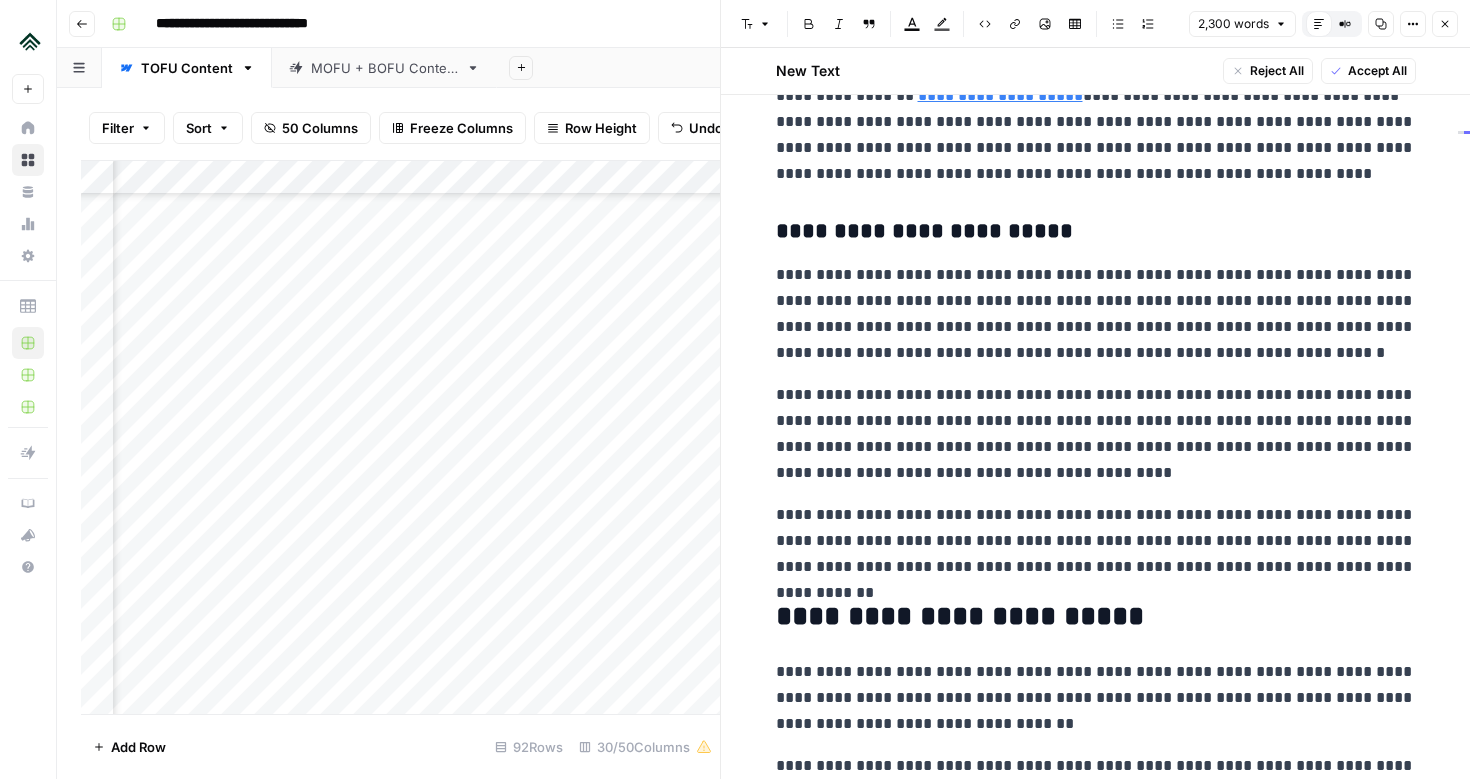 scroll, scrollTop: 4672, scrollLeft: 0, axis: vertical 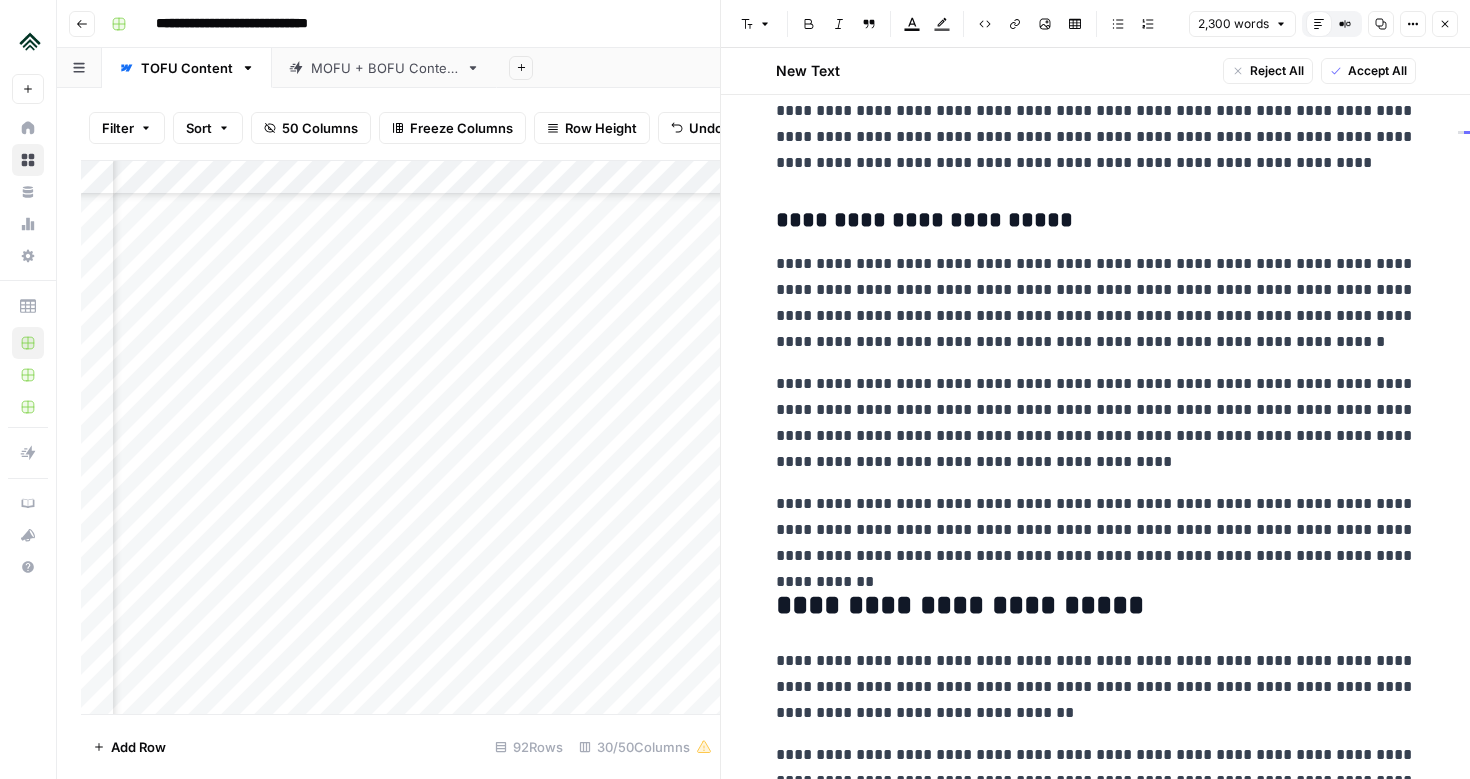 click on "**********" at bounding box center [1096, 423] 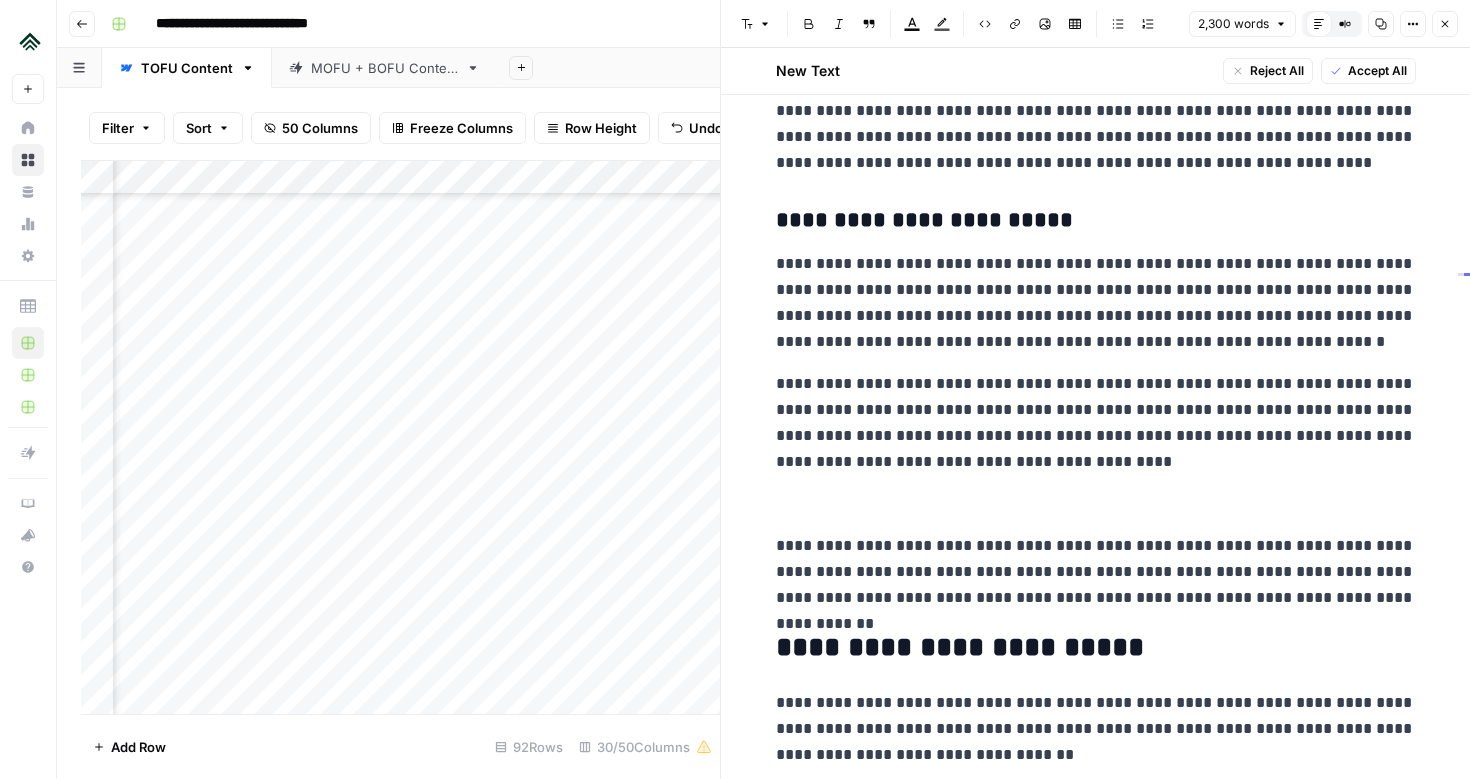 click on "**********" at bounding box center (1096, 572) 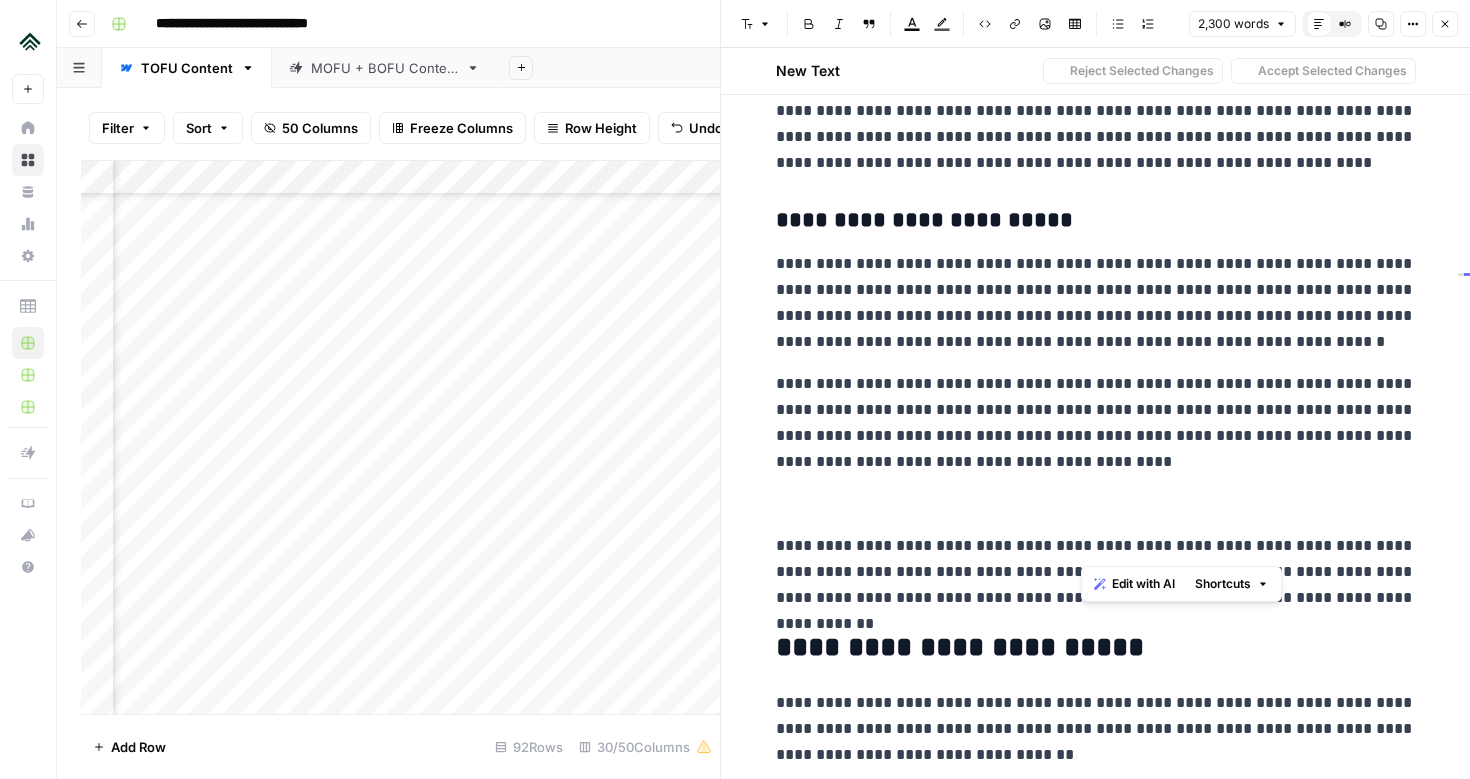 click on "**********" at bounding box center [1096, 572] 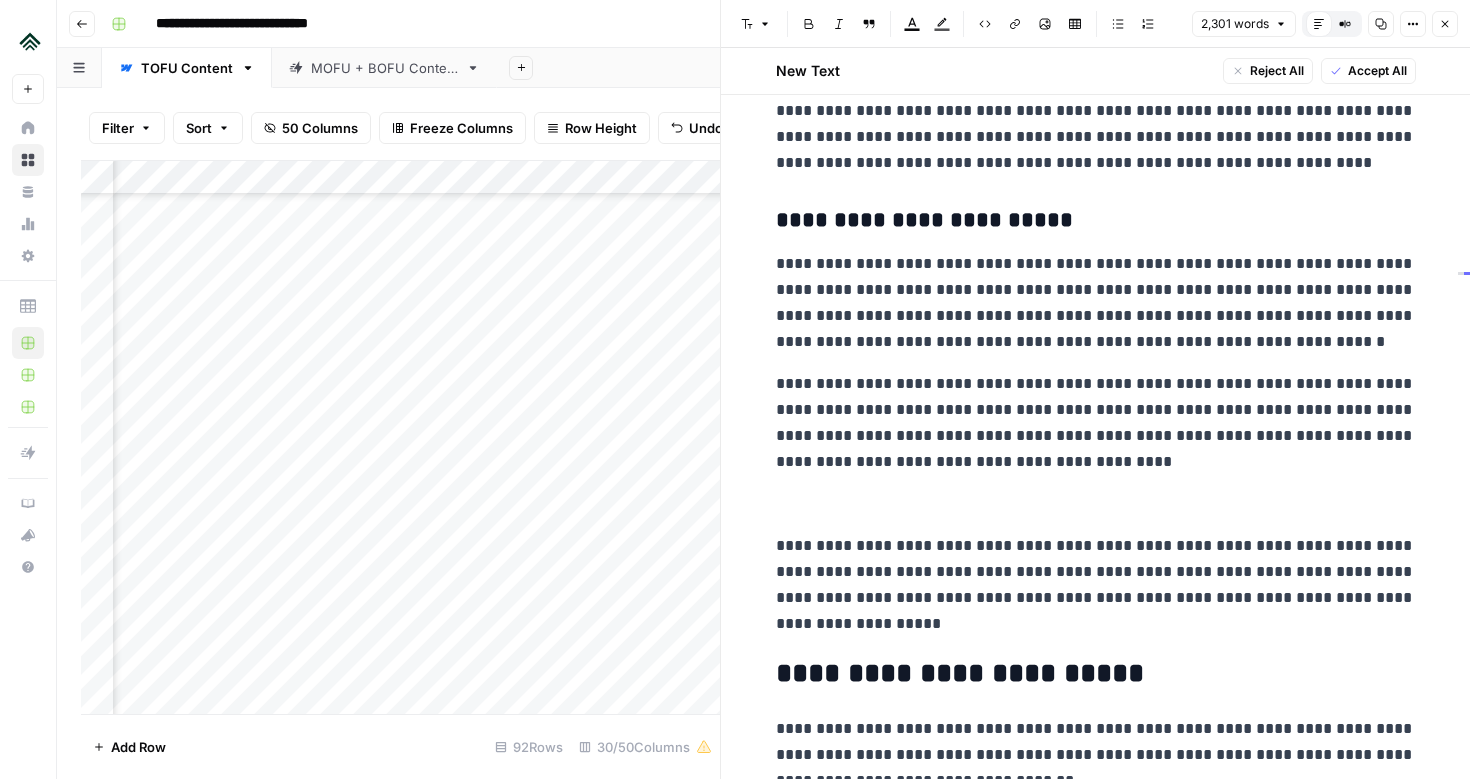 click on "**********" at bounding box center (1096, 585) 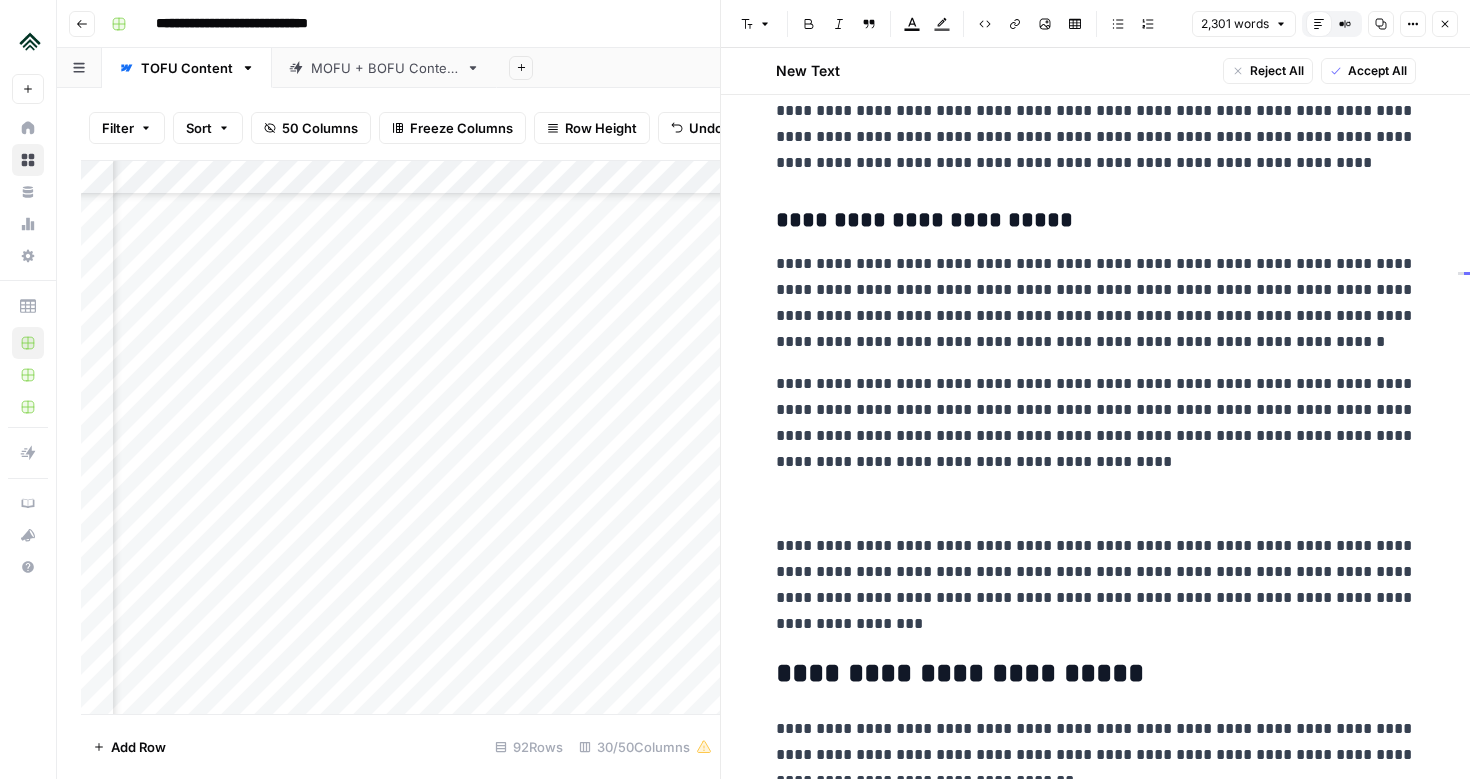 click on "**********" at bounding box center (1096, 585) 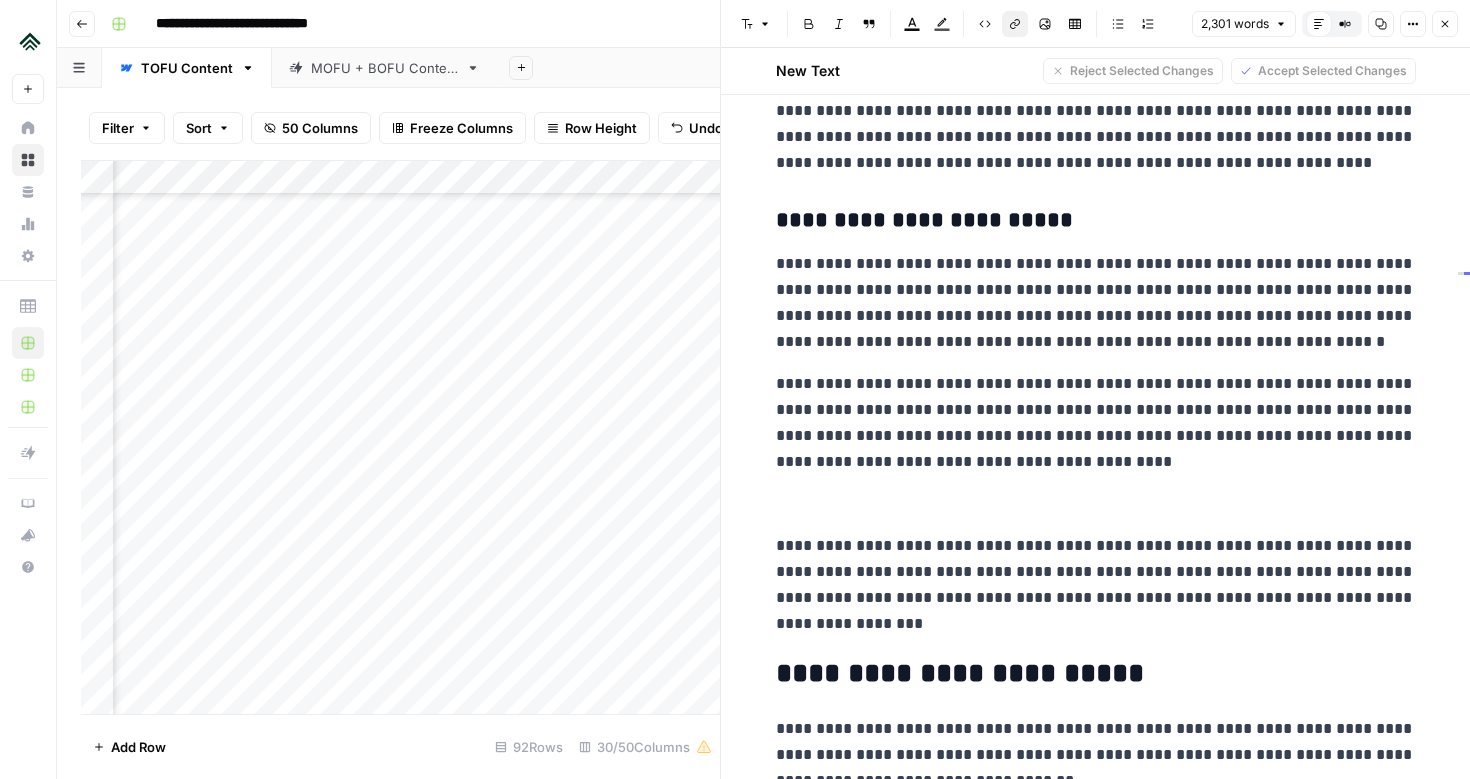 click on "Link" at bounding box center (1015, 24) 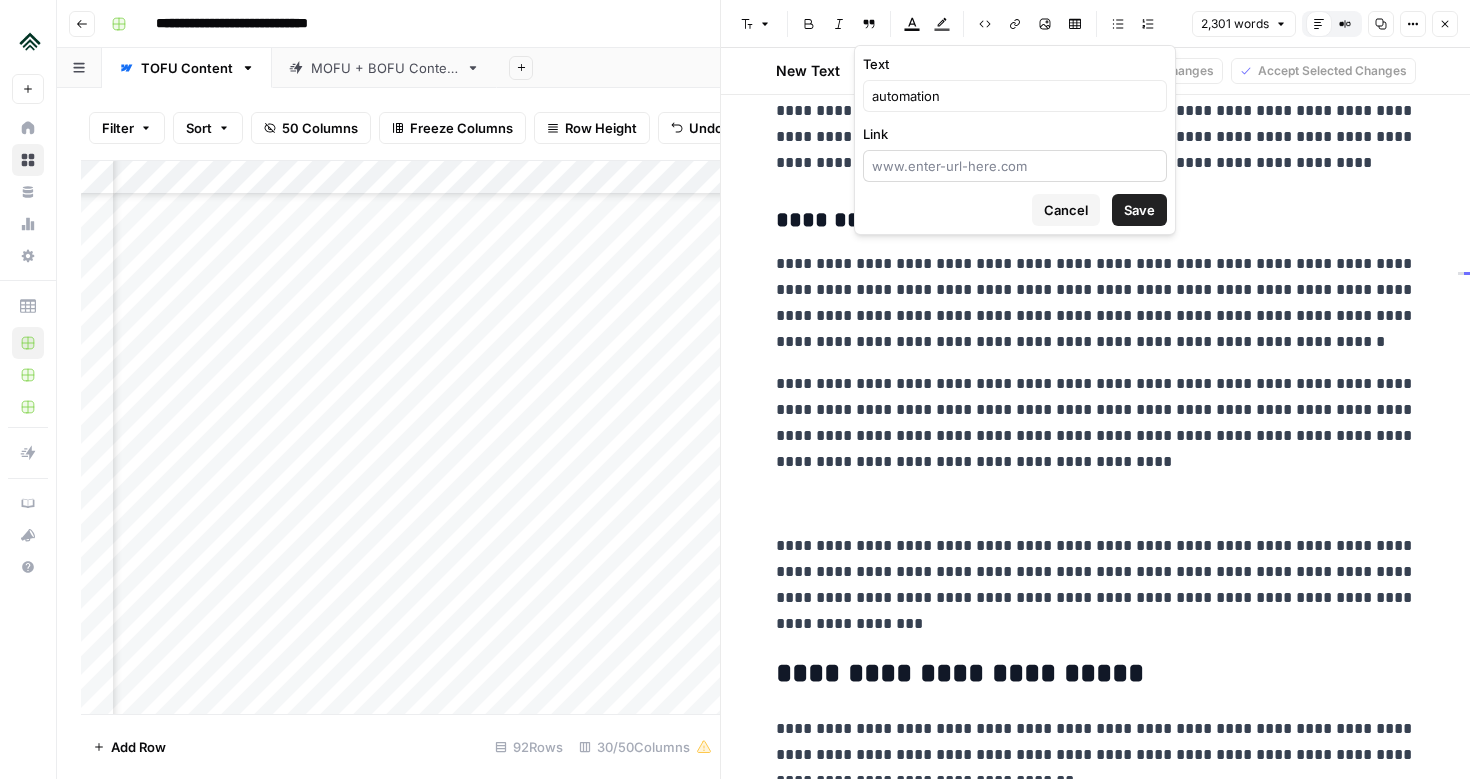 click at bounding box center (1015, 166) 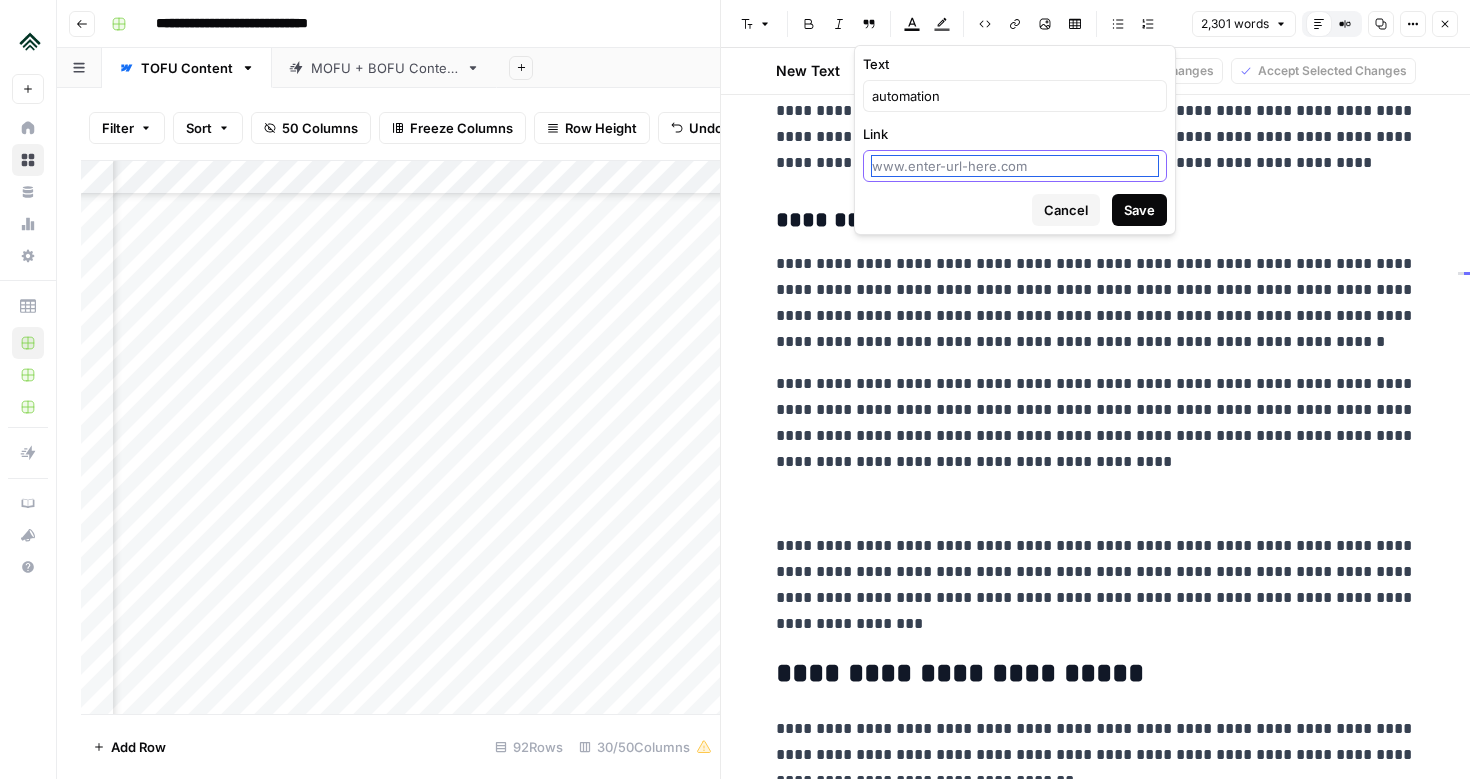 paste on "[URL][DOMAIN_NAME]" 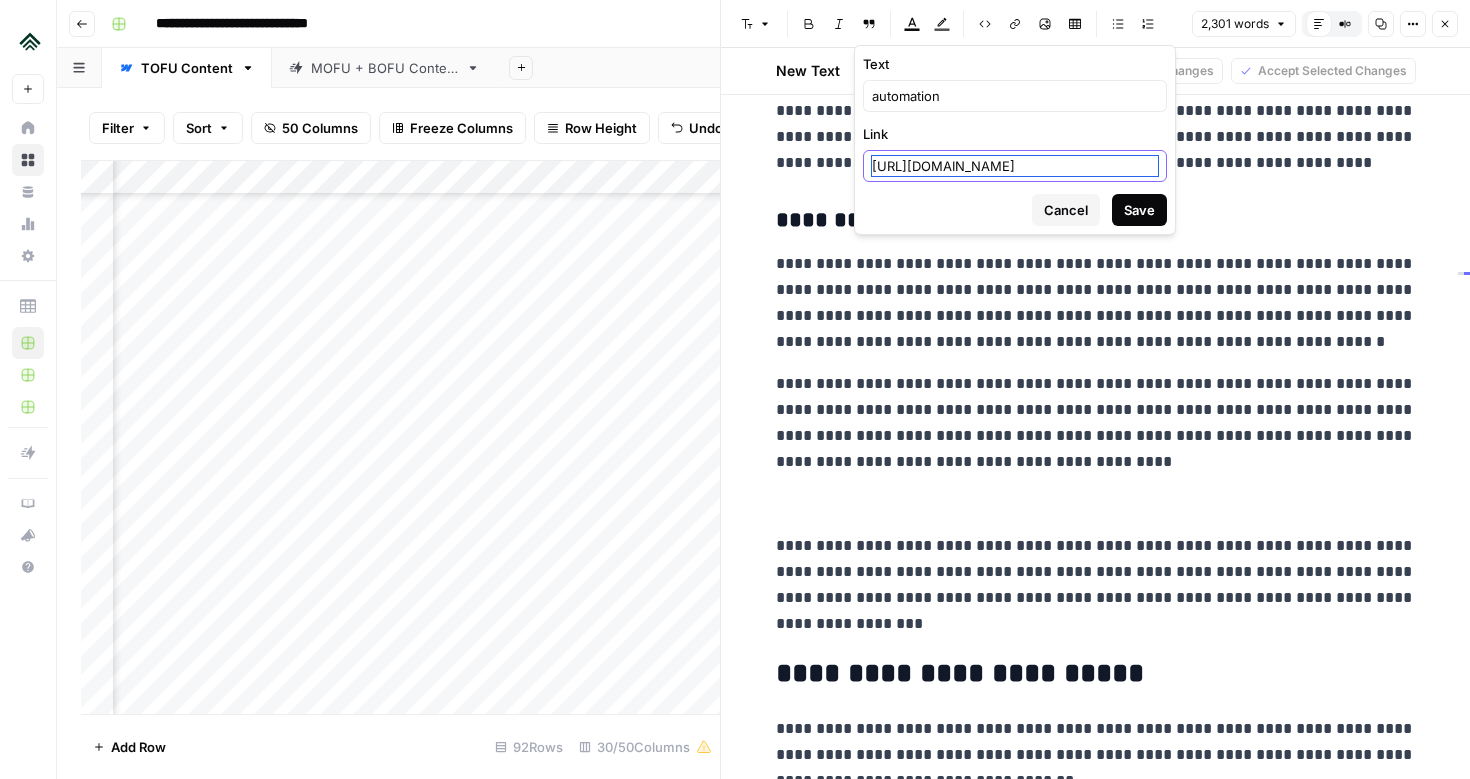 type on "[URL][DOMAIN_NAME]" 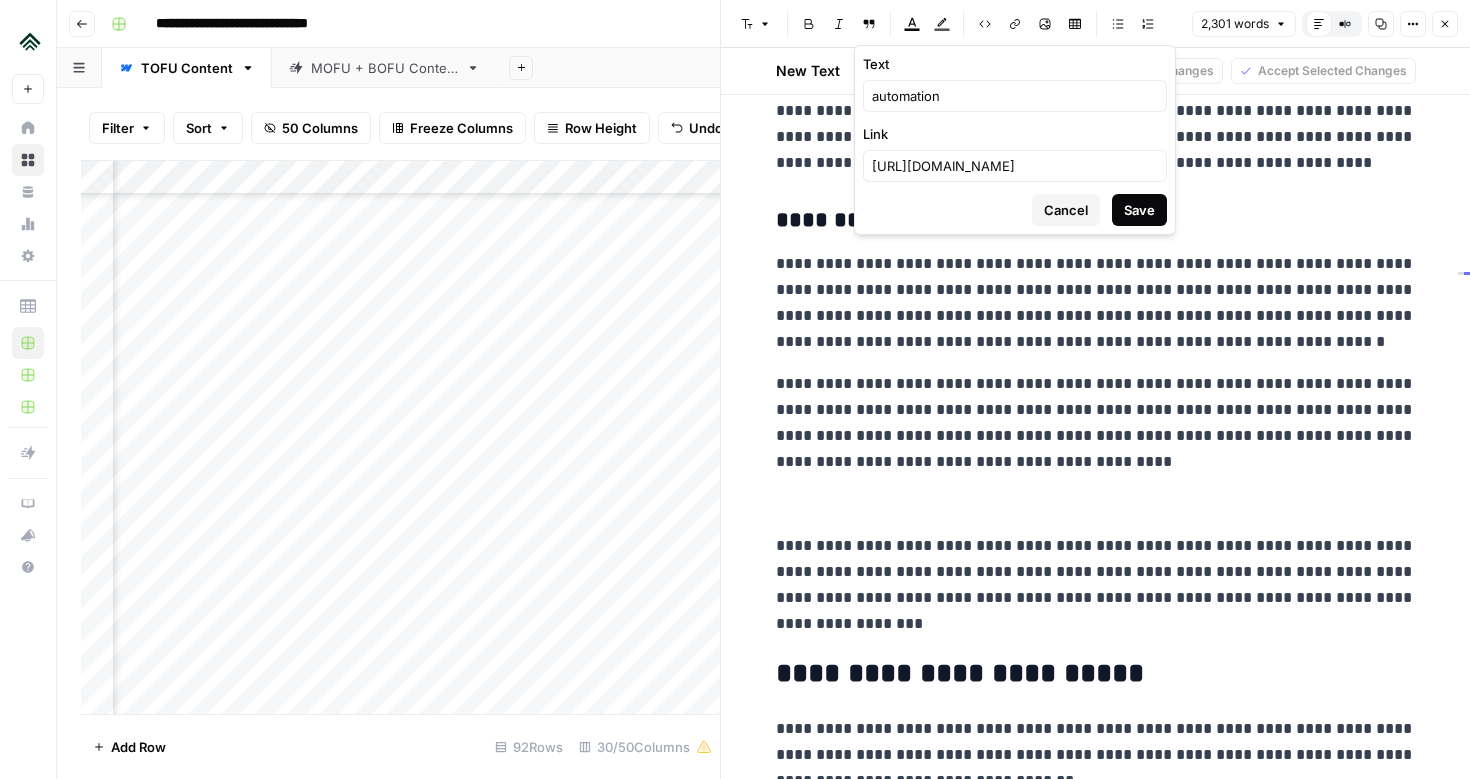 click on "Save" at bounding box center (1139, 210) 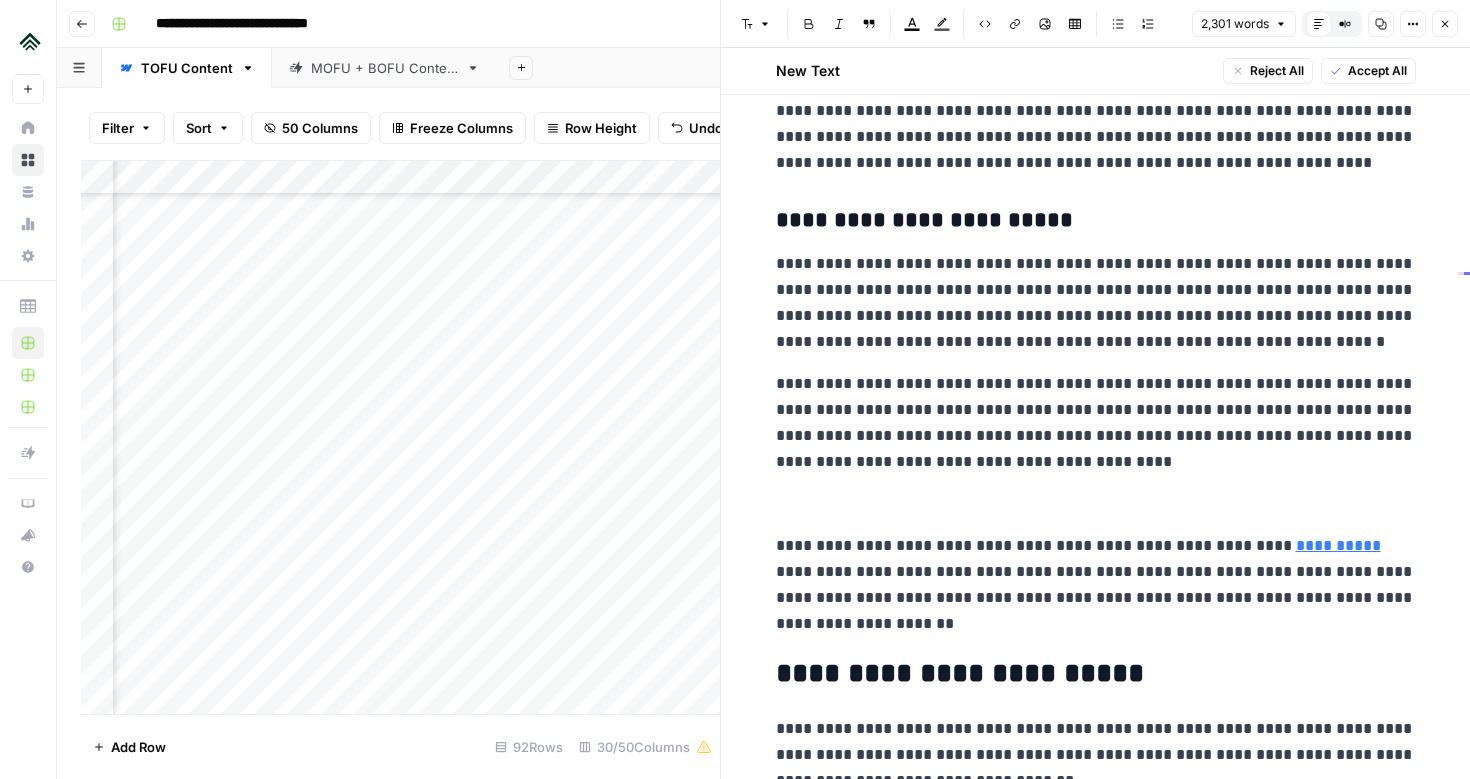 scroll, scrollTop: 4703, scrollLeft: 0, axis: vertical 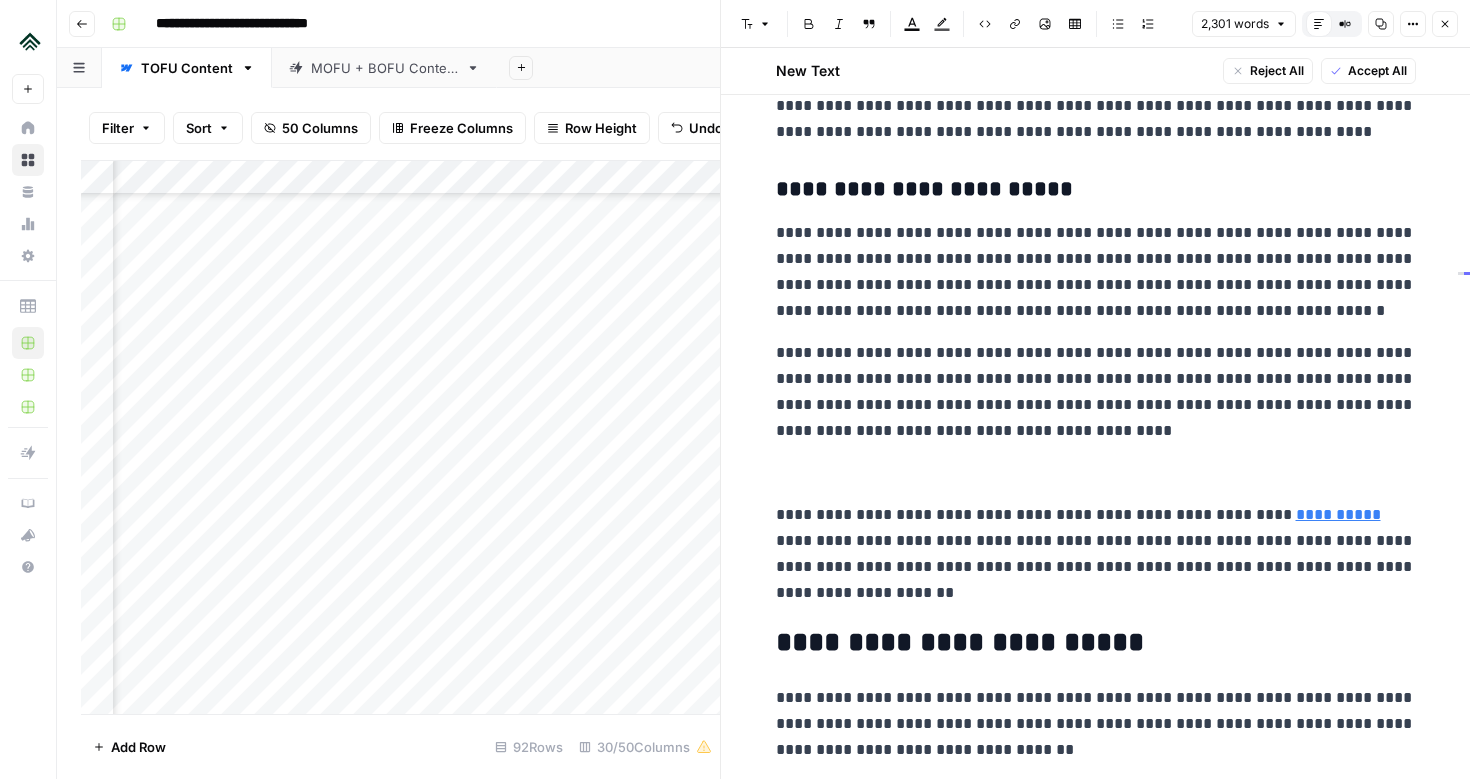 click at bounding box center [1096, 473] 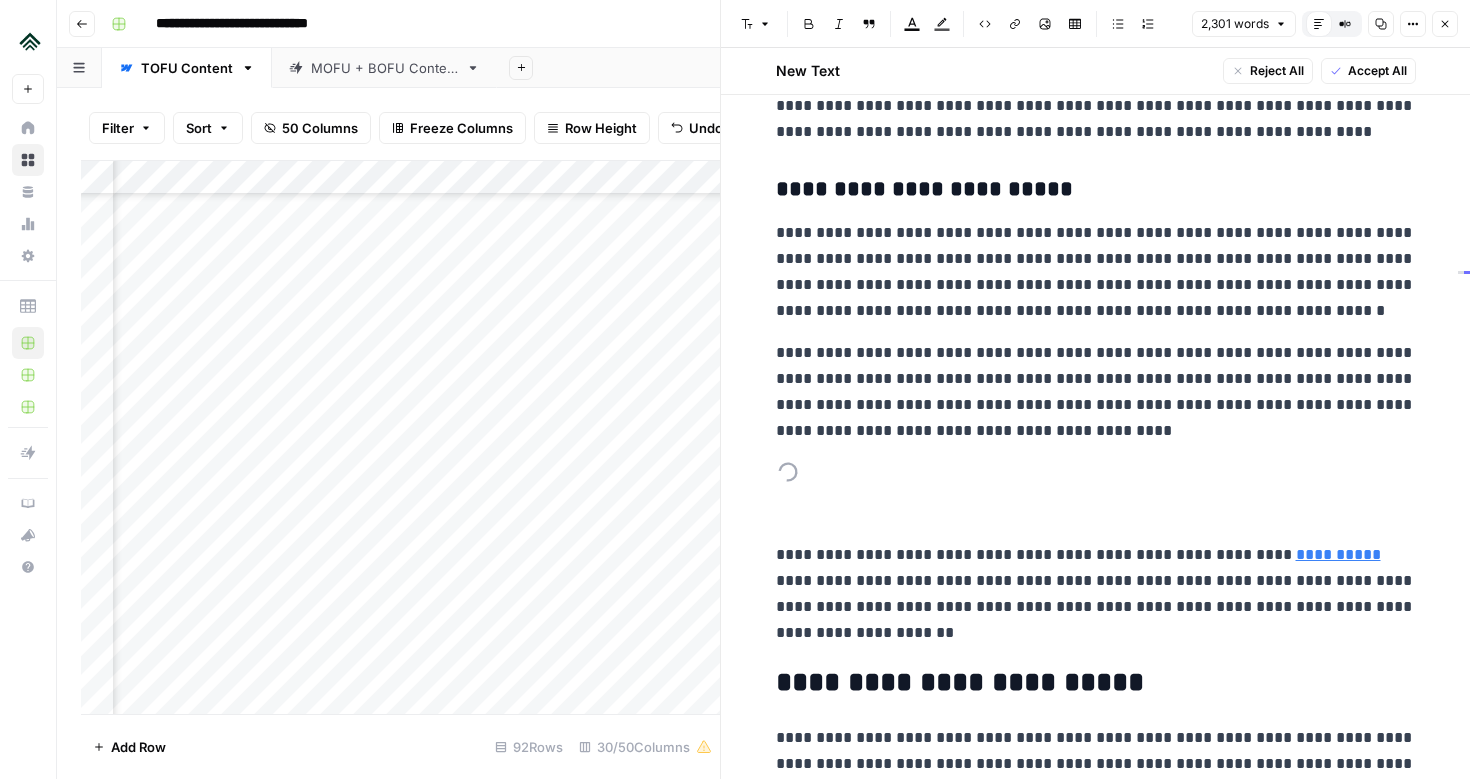 click on "**********" at bounding box center [1096, 392] 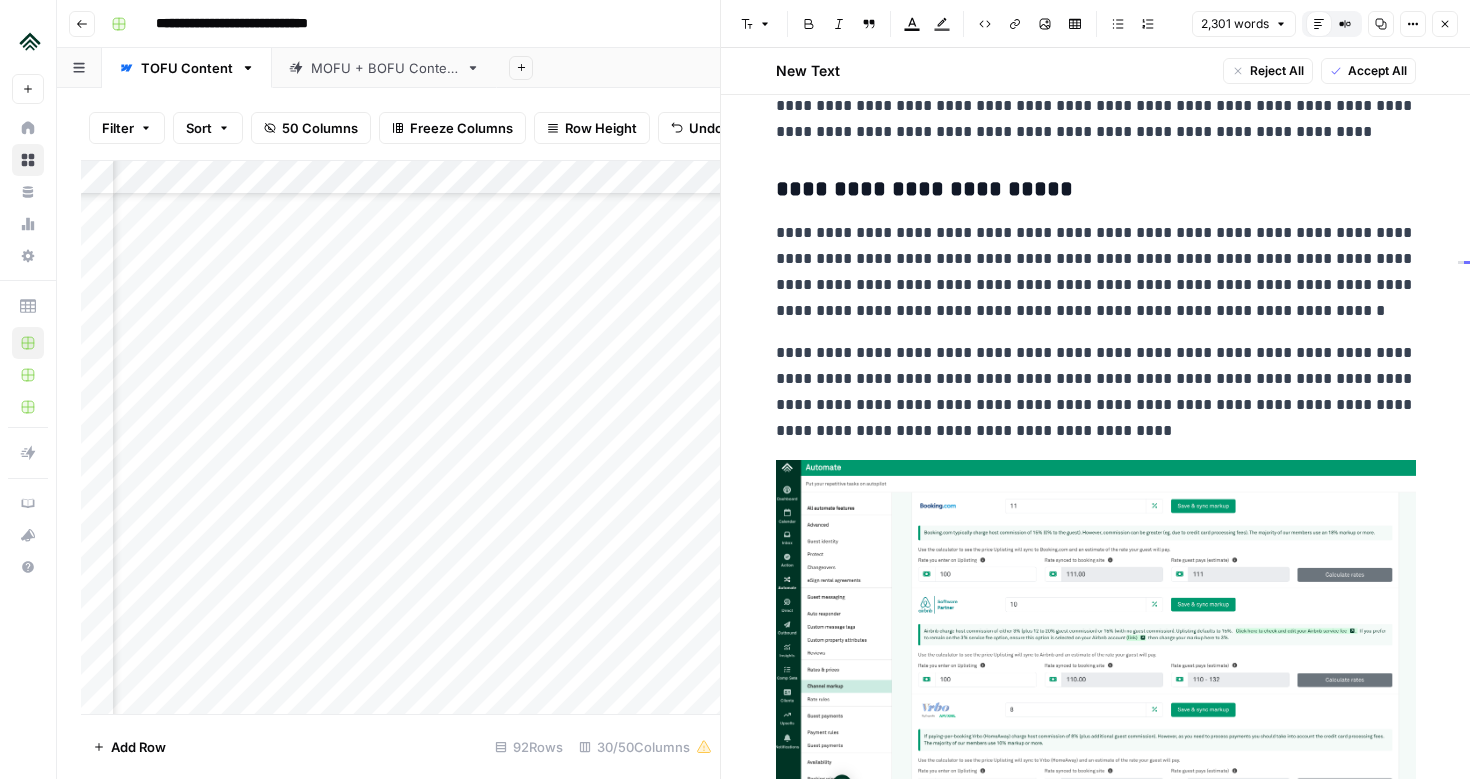 click on "**********" at bounding box center [1096, 392] 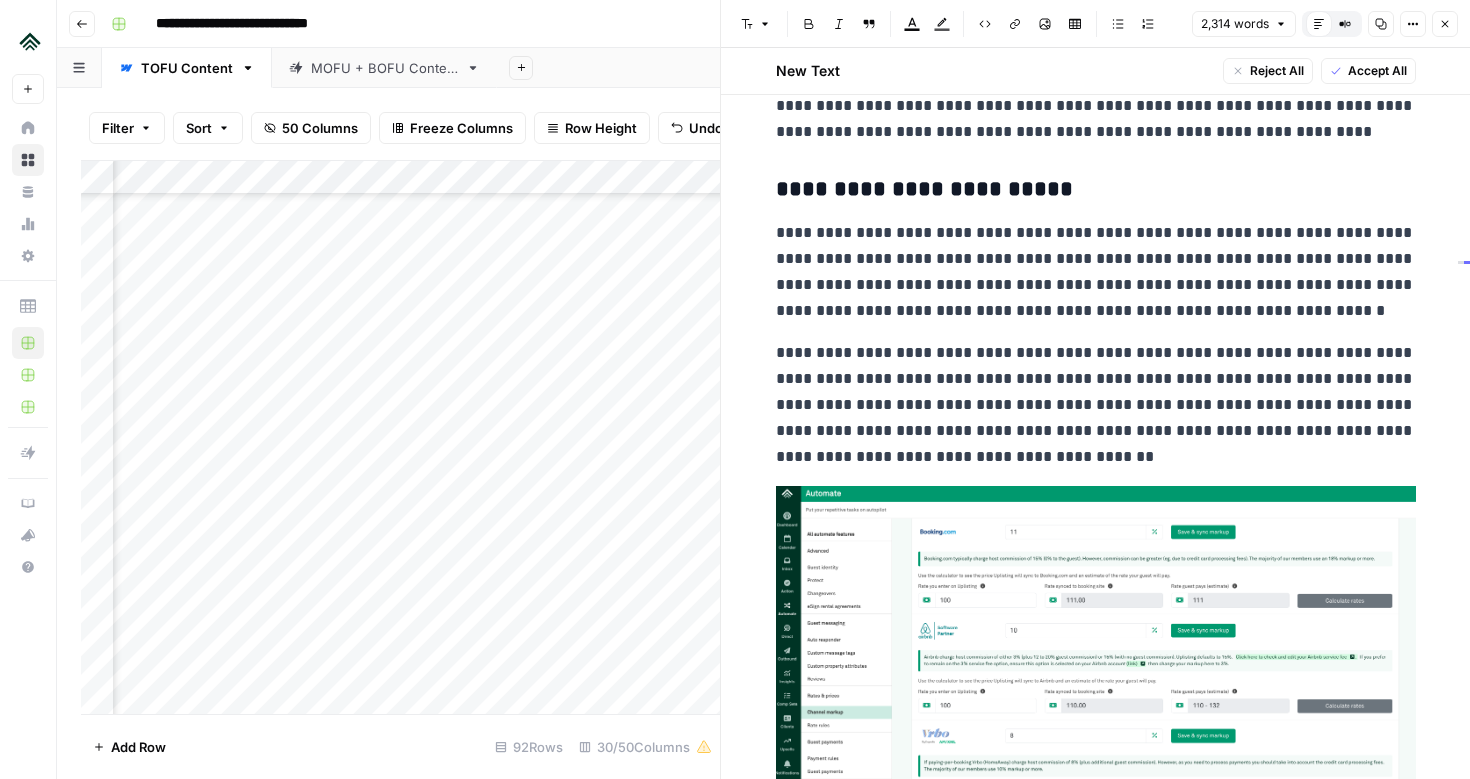 click on "**********" at bounding box center (1096, 405) 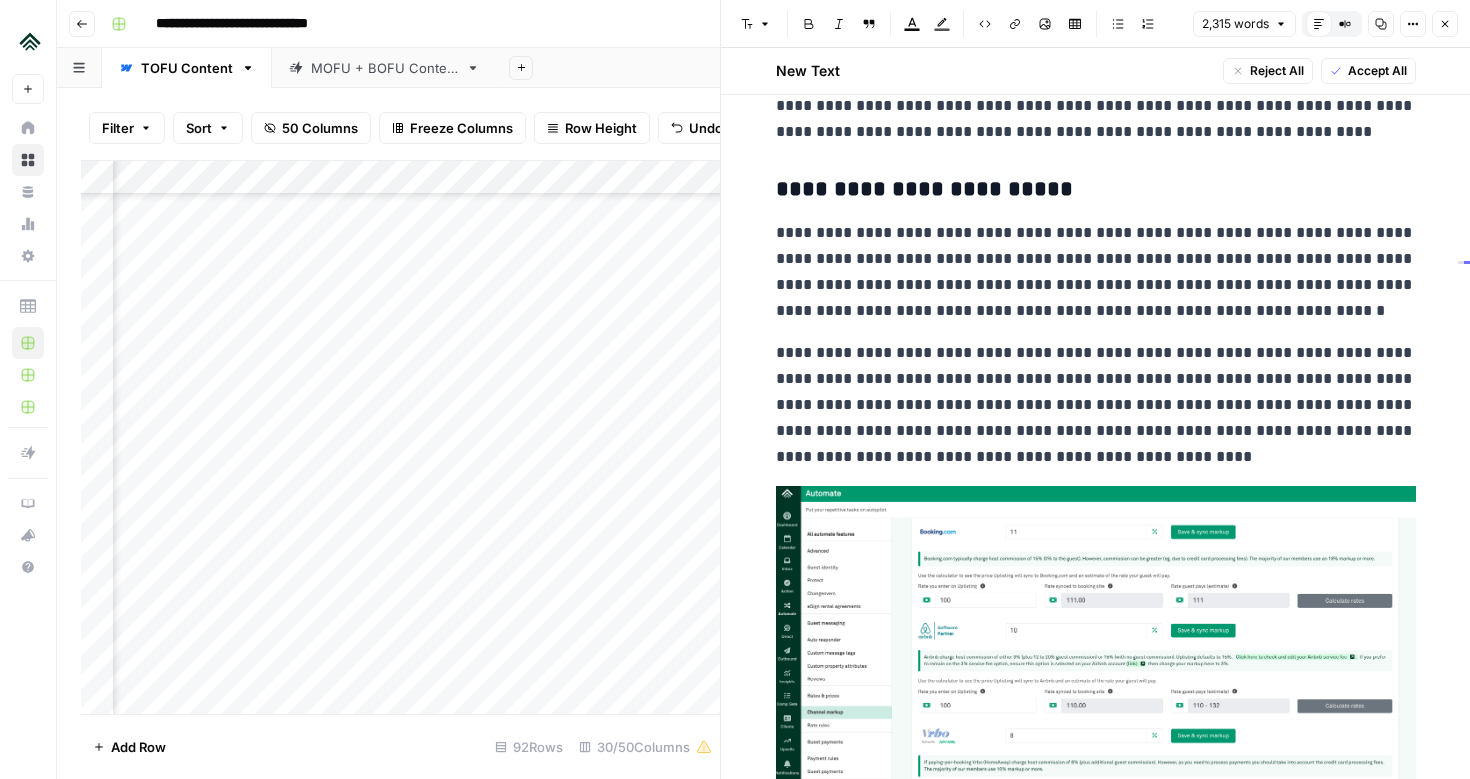 click on "**********" at bounding box center [1096, 405] 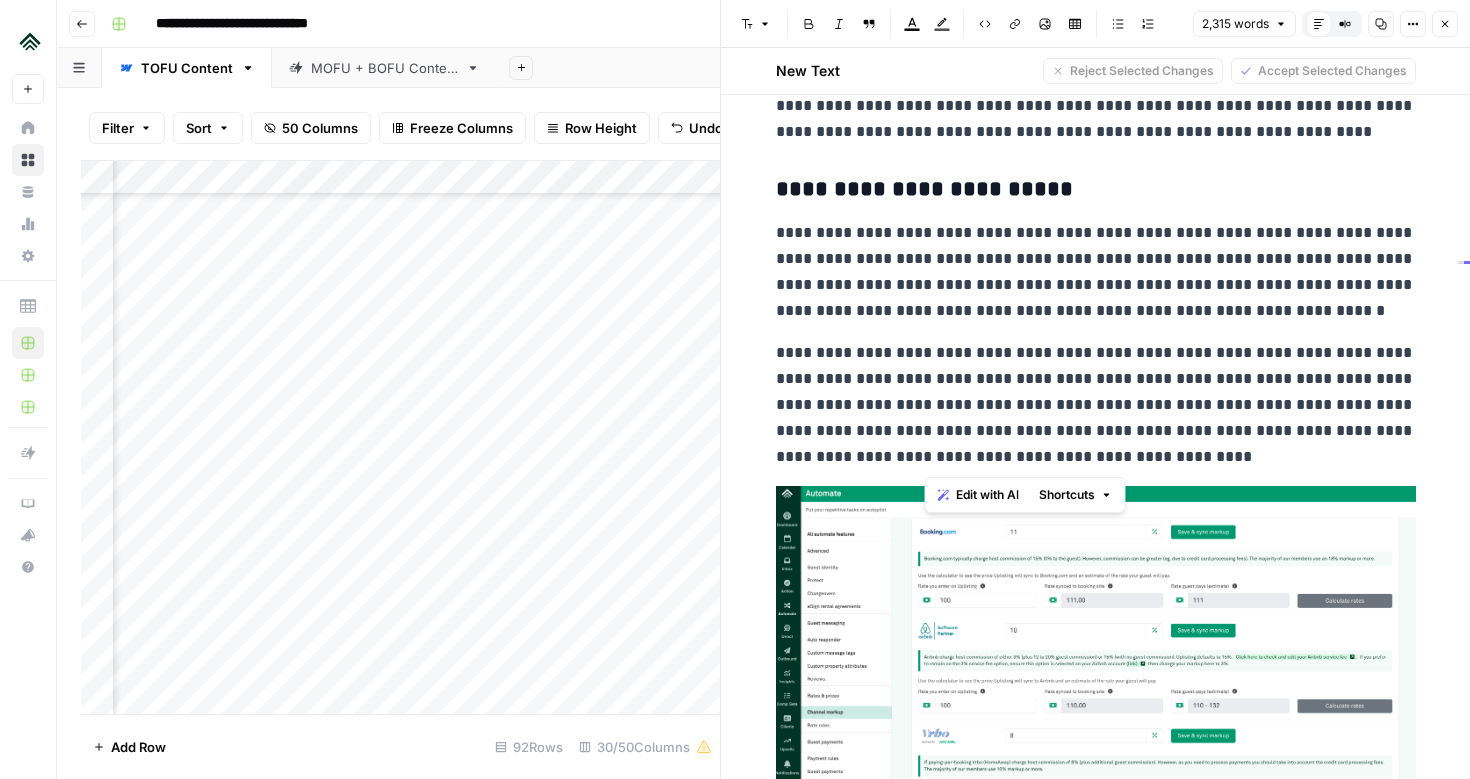 drag, startPoint x: 924, startPoint y: 459, endPoint x: 1009, endPoint y: 460, distance: 85.00588 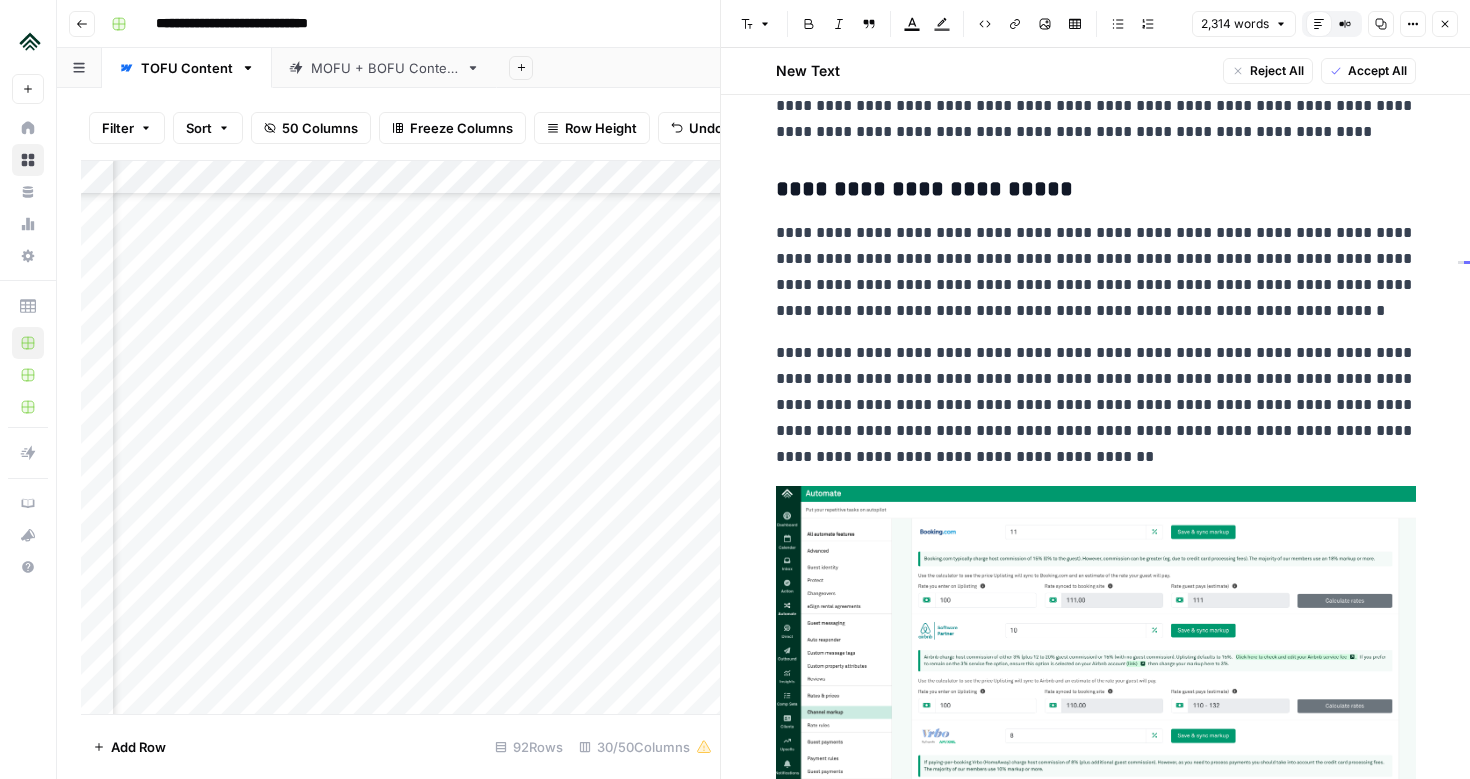 click on "**********" at bounding box center (1096, 405) 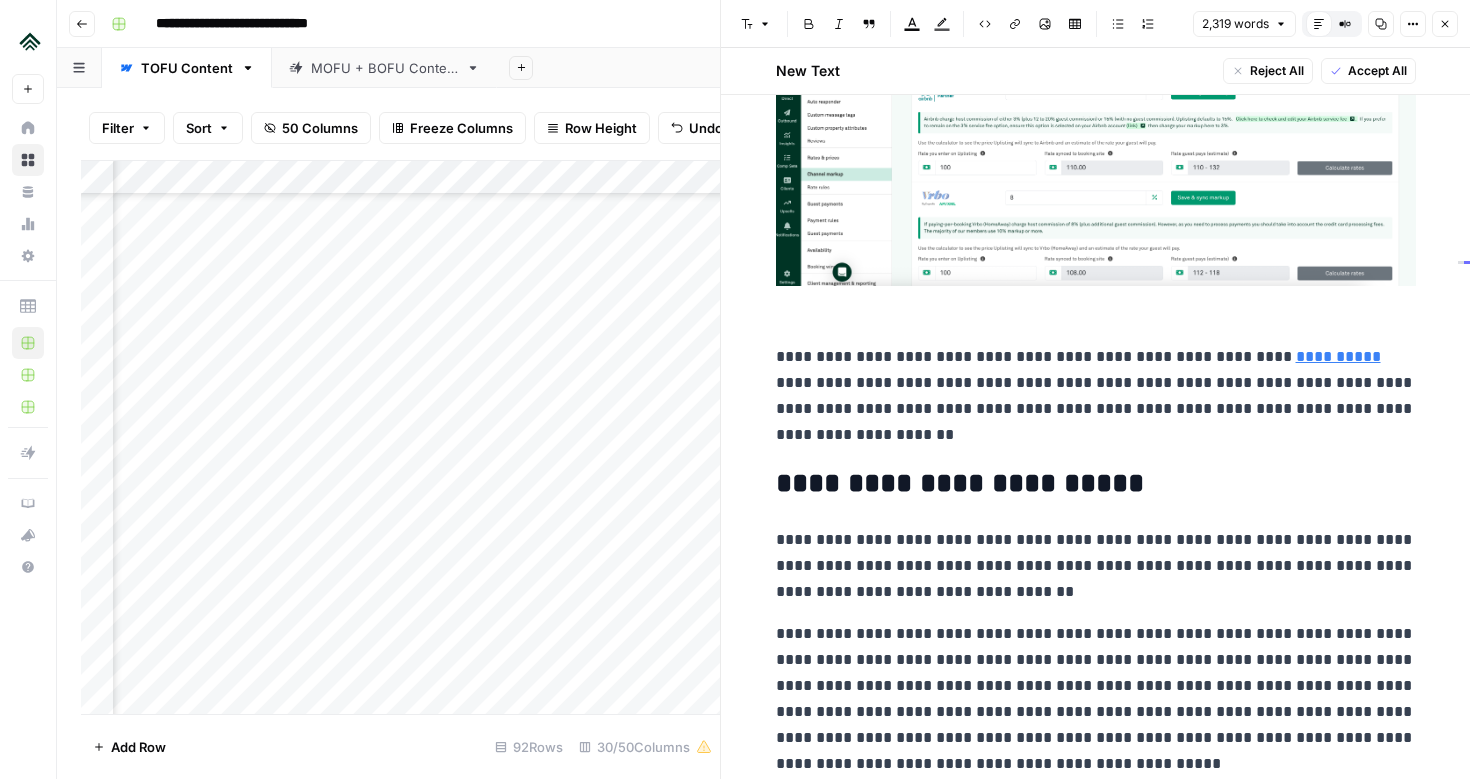 scroll, scrollTop: 5246, scrollLeft: 0, axis: vertical 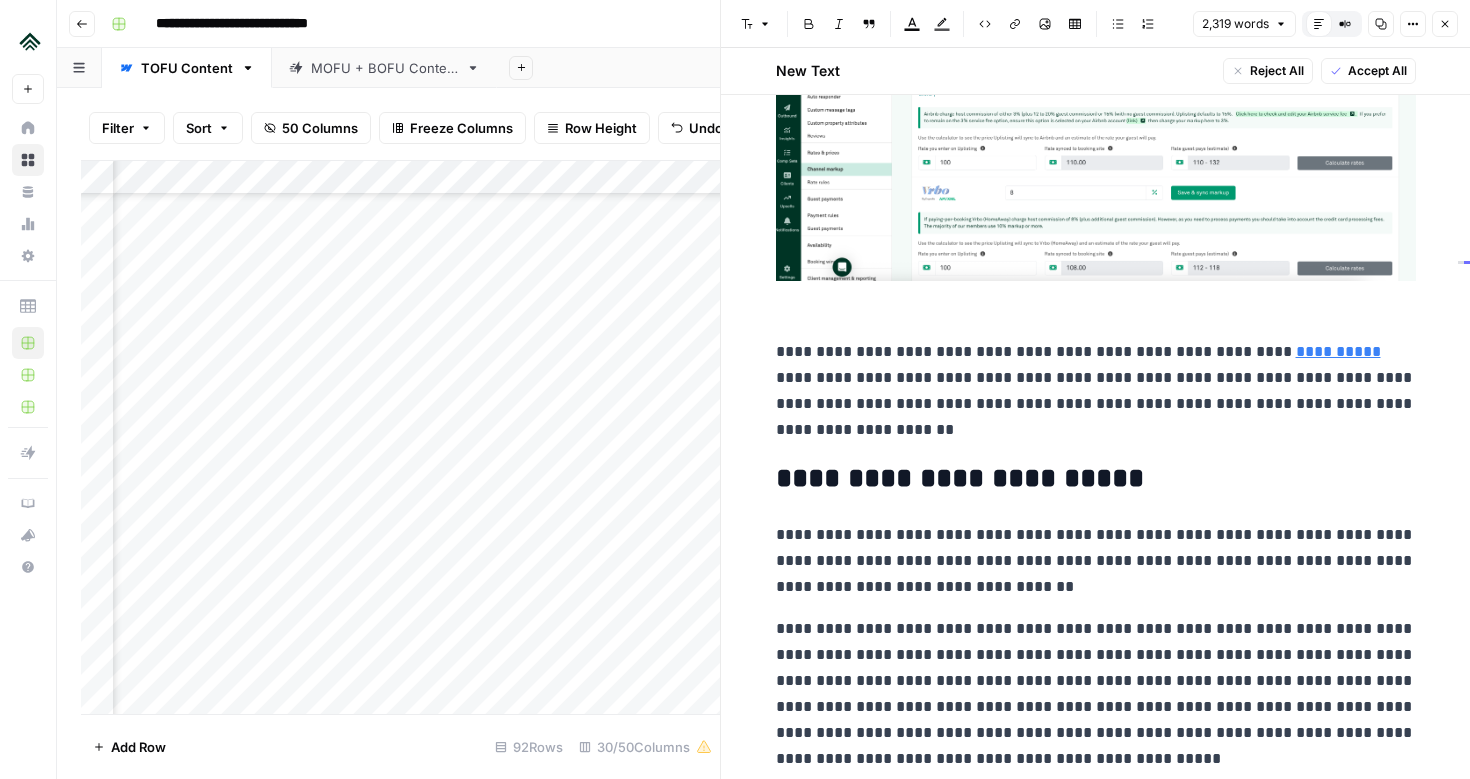 click on "**********" at bounding box center (1096, -1401) 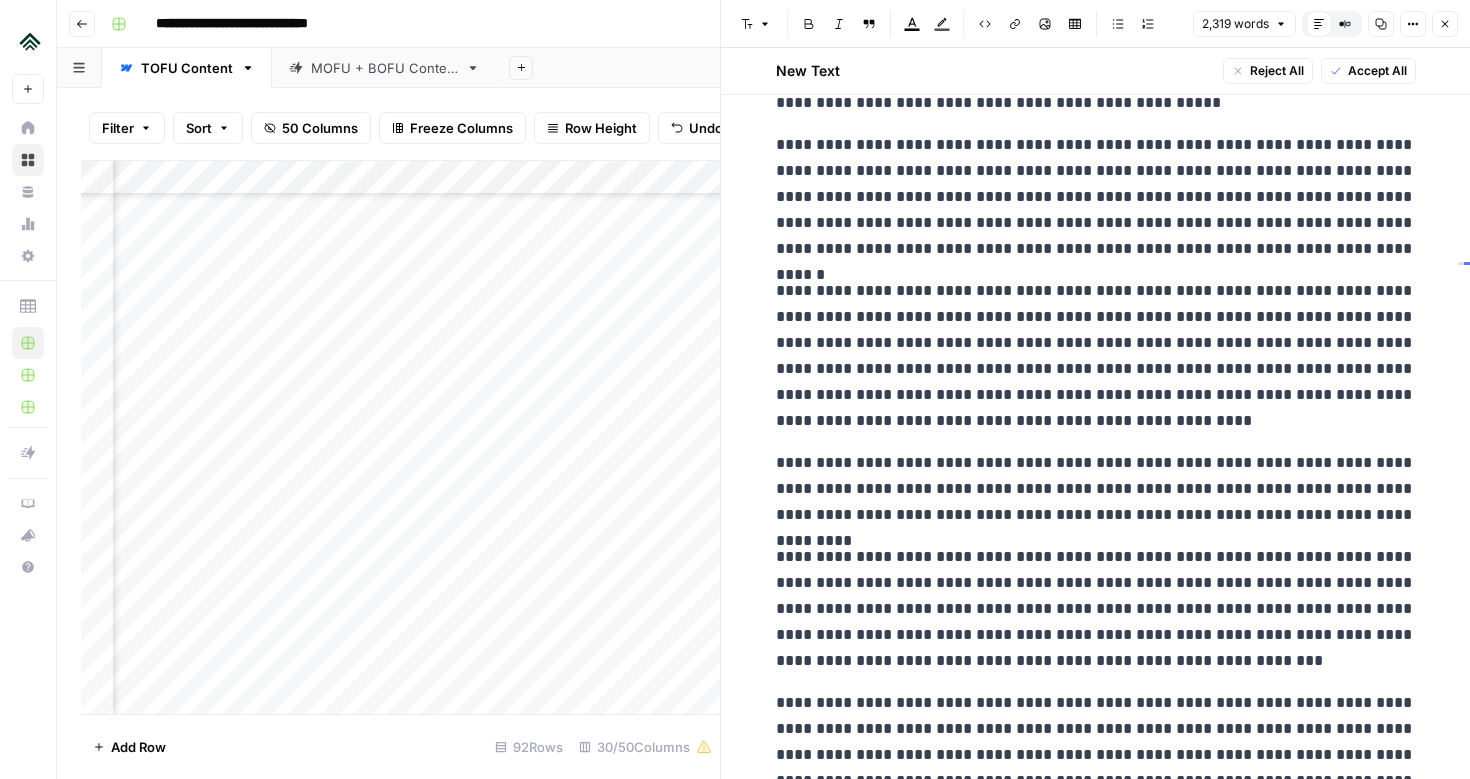 scroll, scrollTop: 5861, scrollLeft: 0, axis: vertical 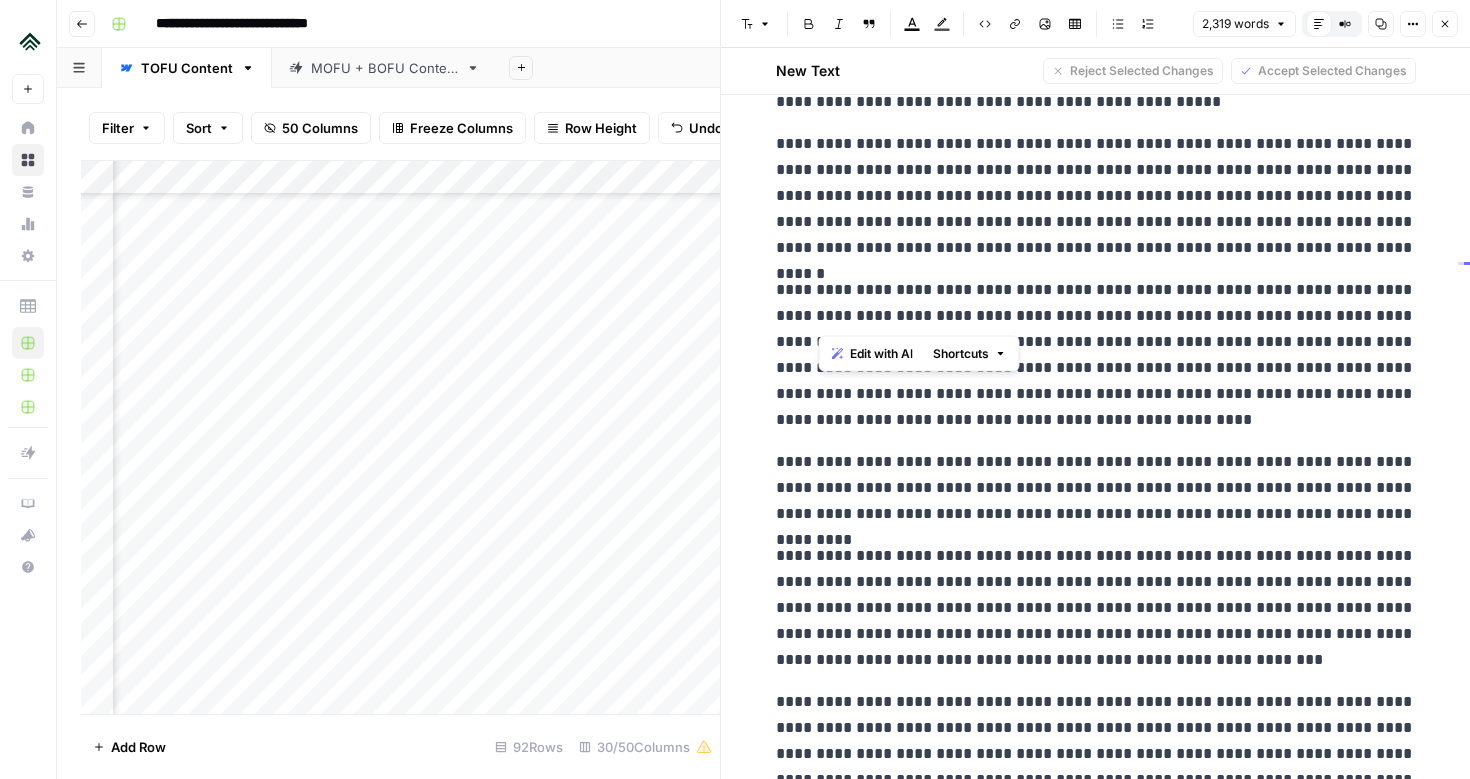 drag, startPoint x: 1173, startPoint y: 291, endPoint x: 816, endPoint y: 326, distance: 358.71158 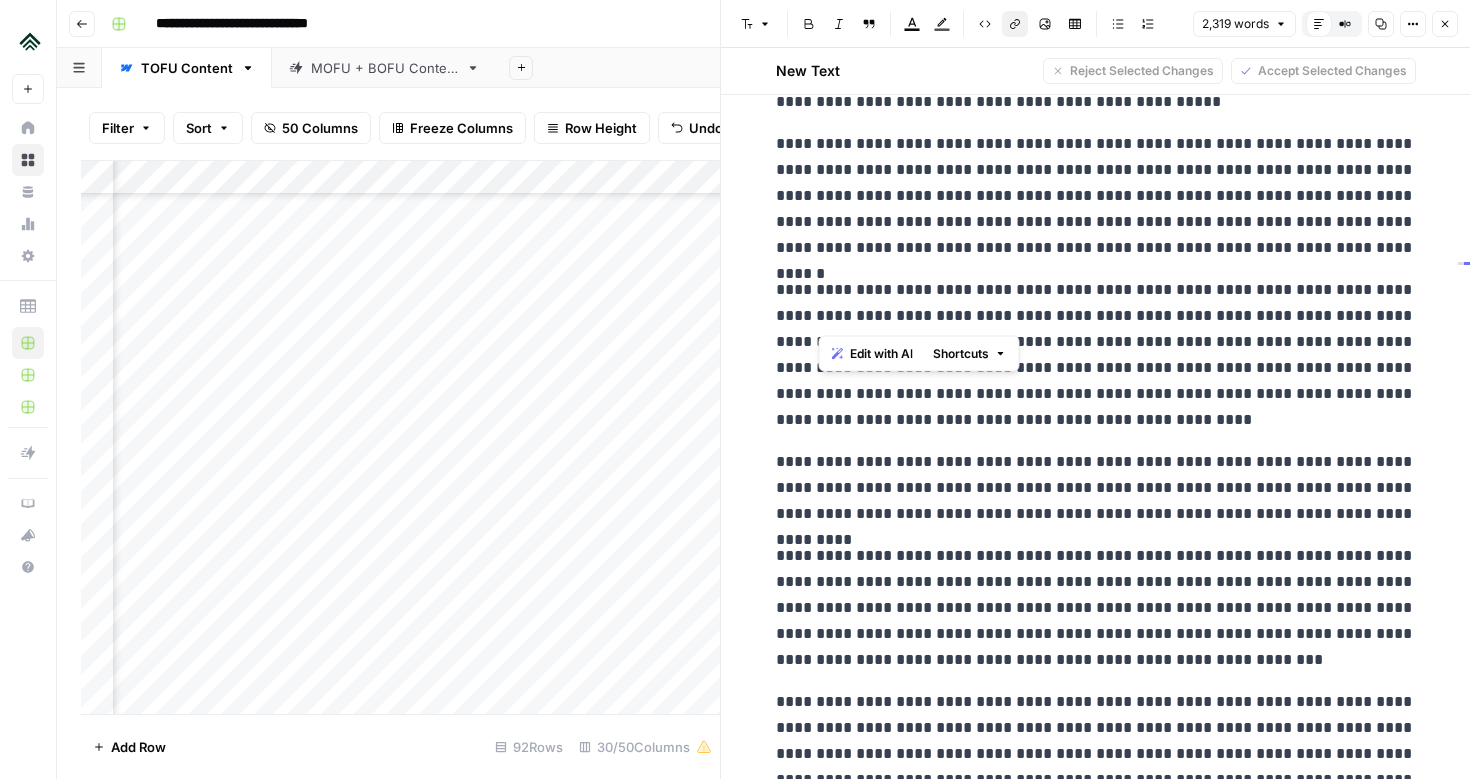 click 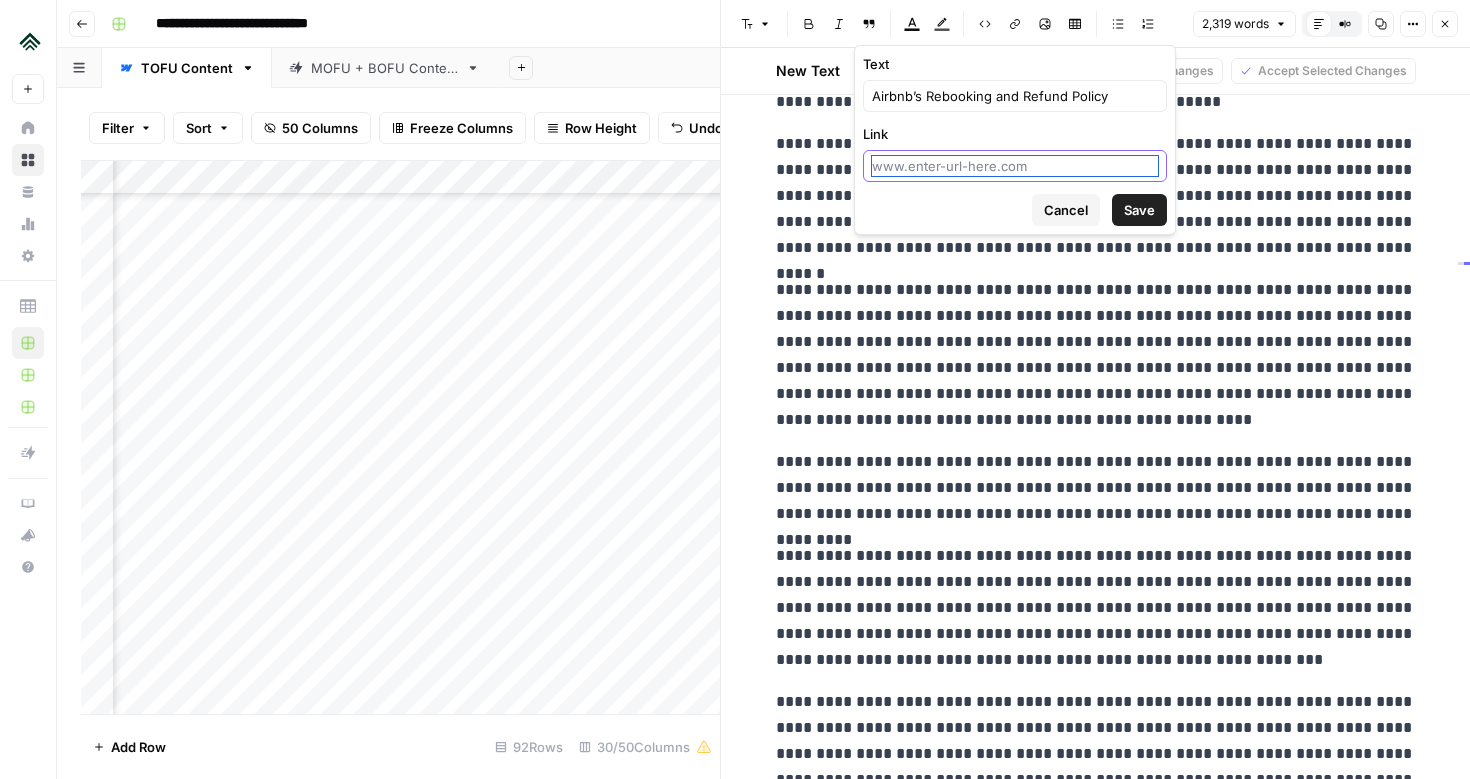 click on "Link" at bounding box center [1015, 166] 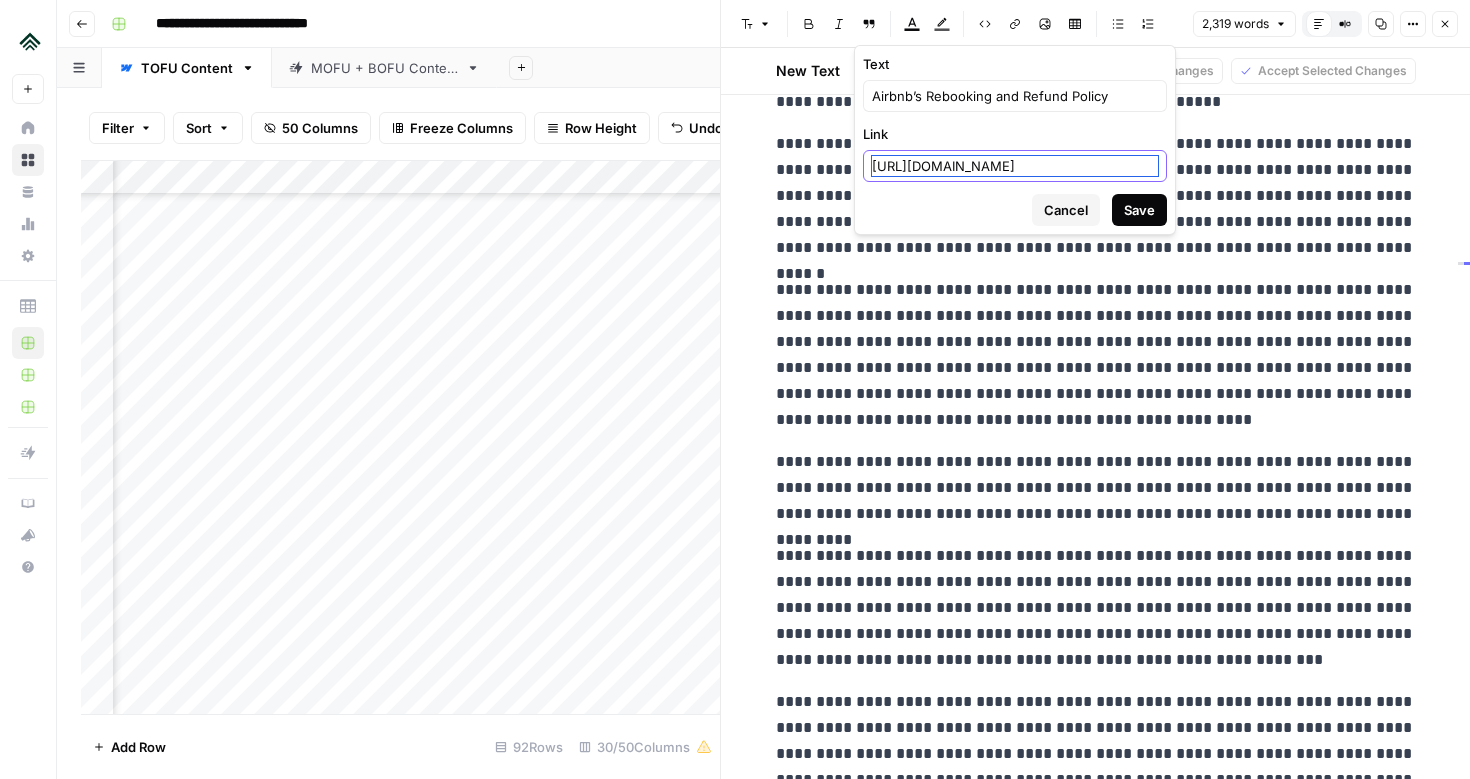 type on "[URL][DOMAIN_NAME]" 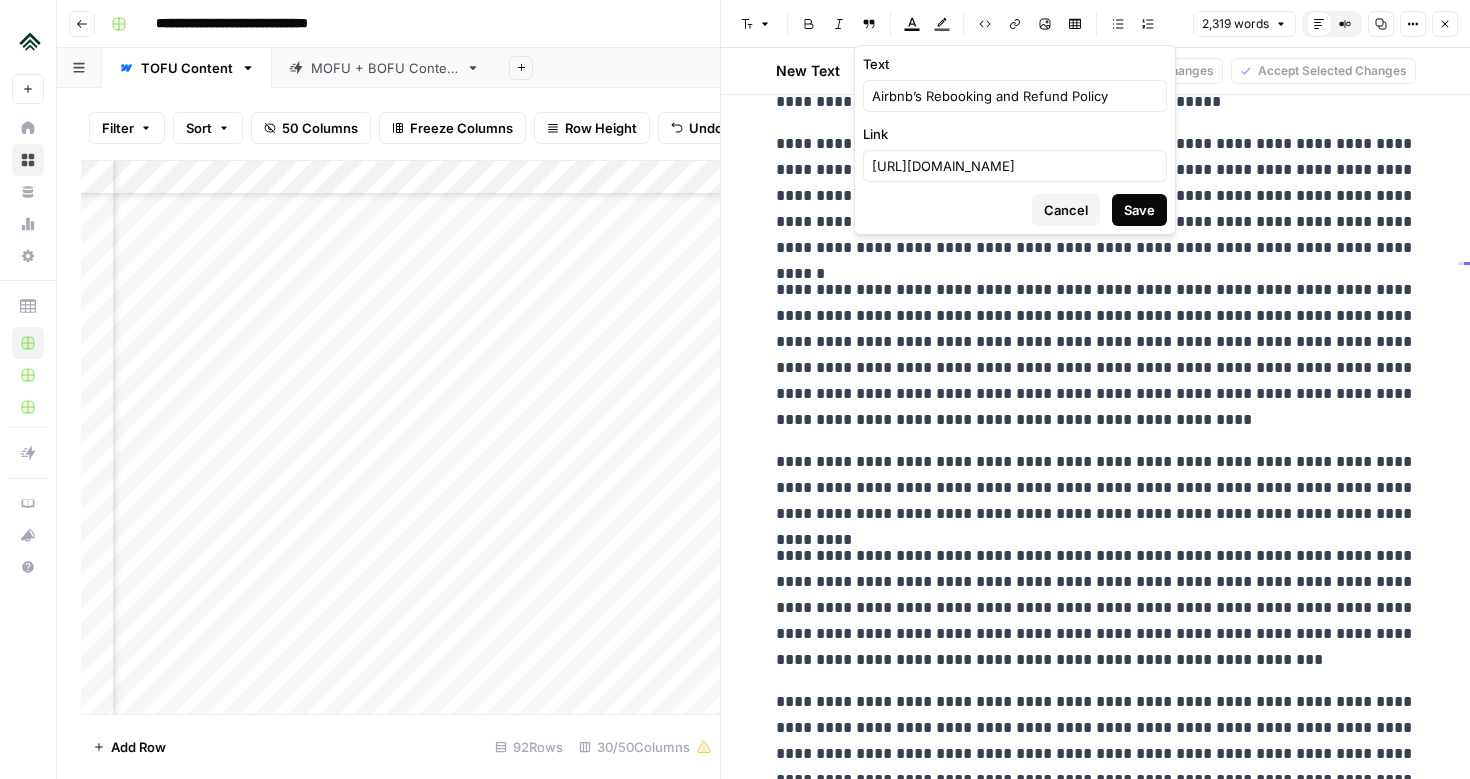 click on "Save" at bounding box center (1139, 210) 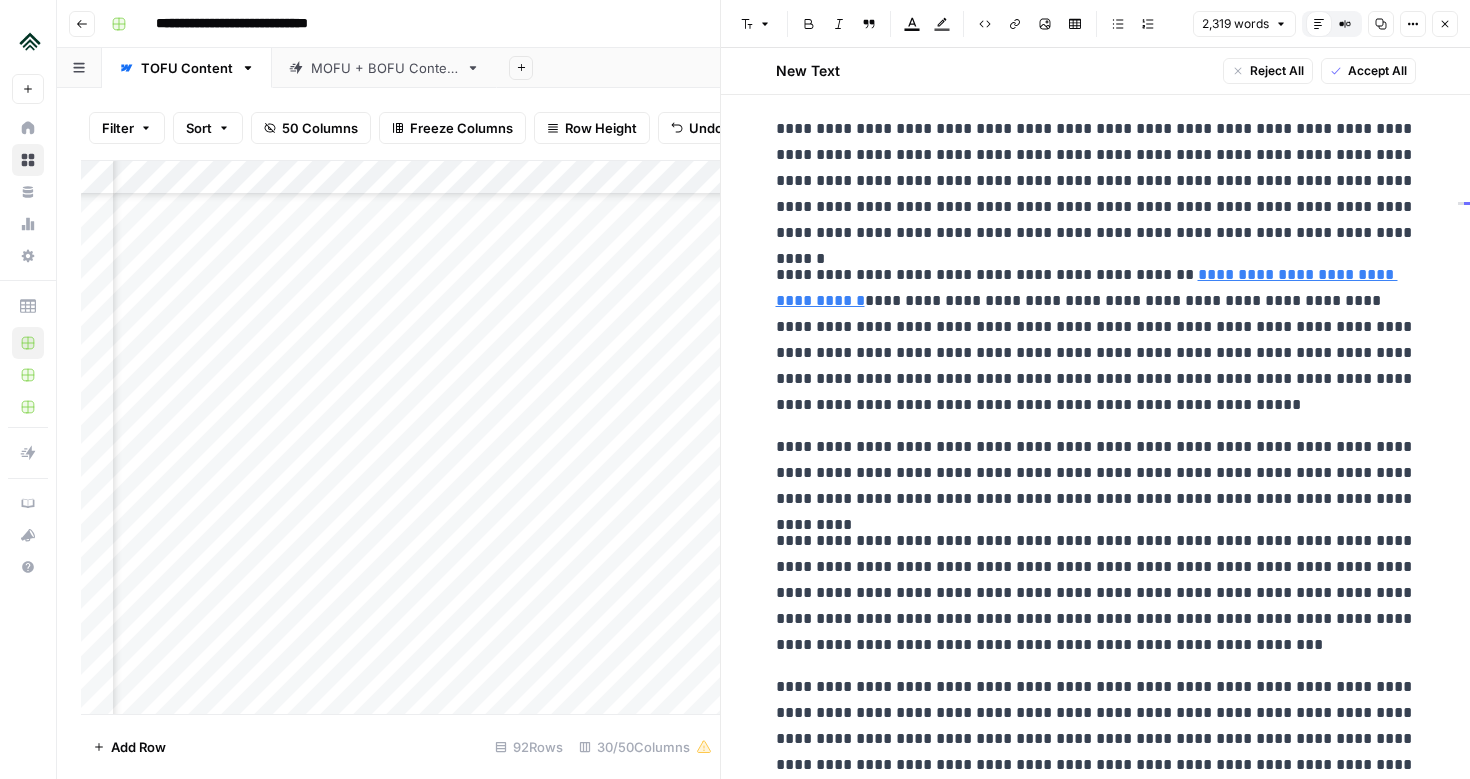 scroll, scrollTop: 5879, scrollLeft: 0, axis: vertical 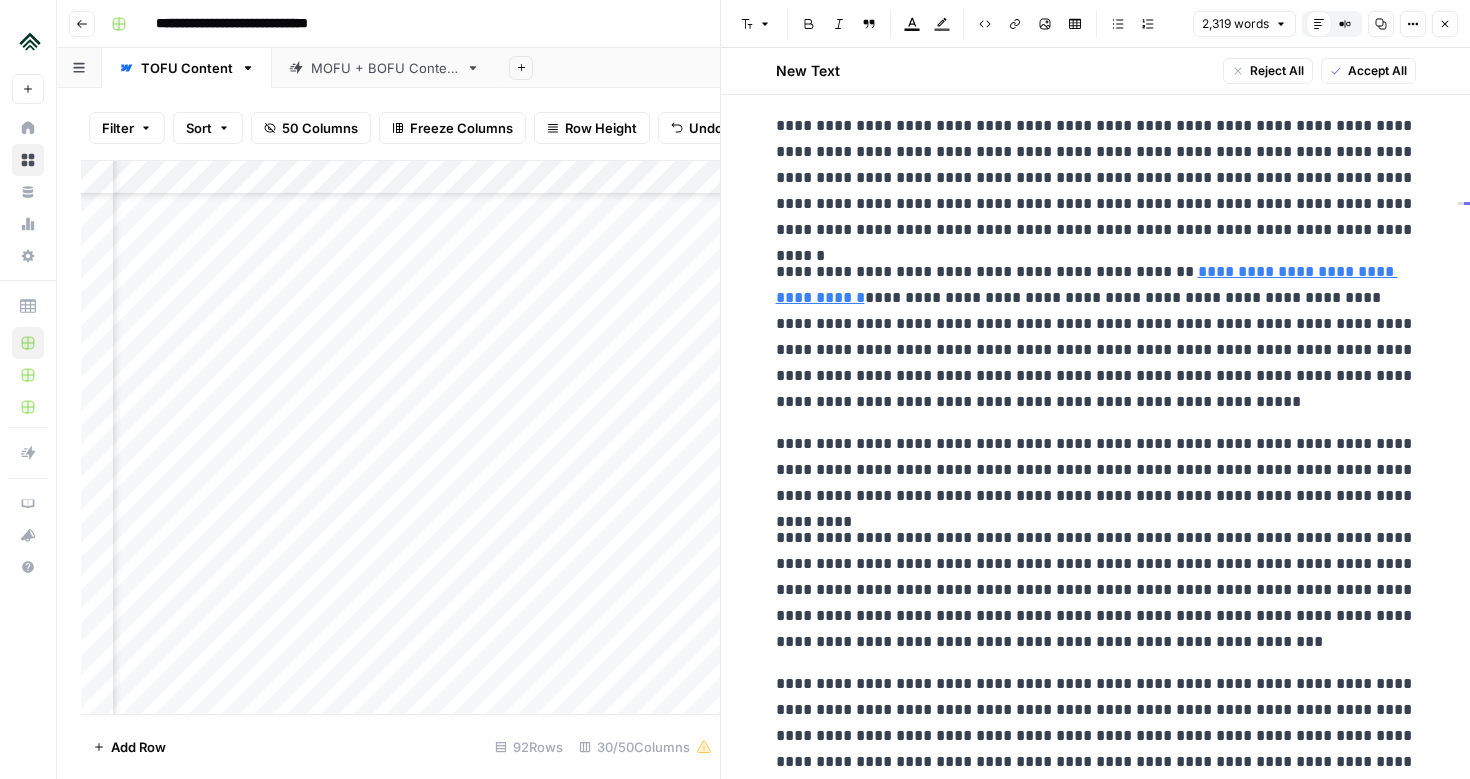 click on "**********" at bounding box center (1096, 337) 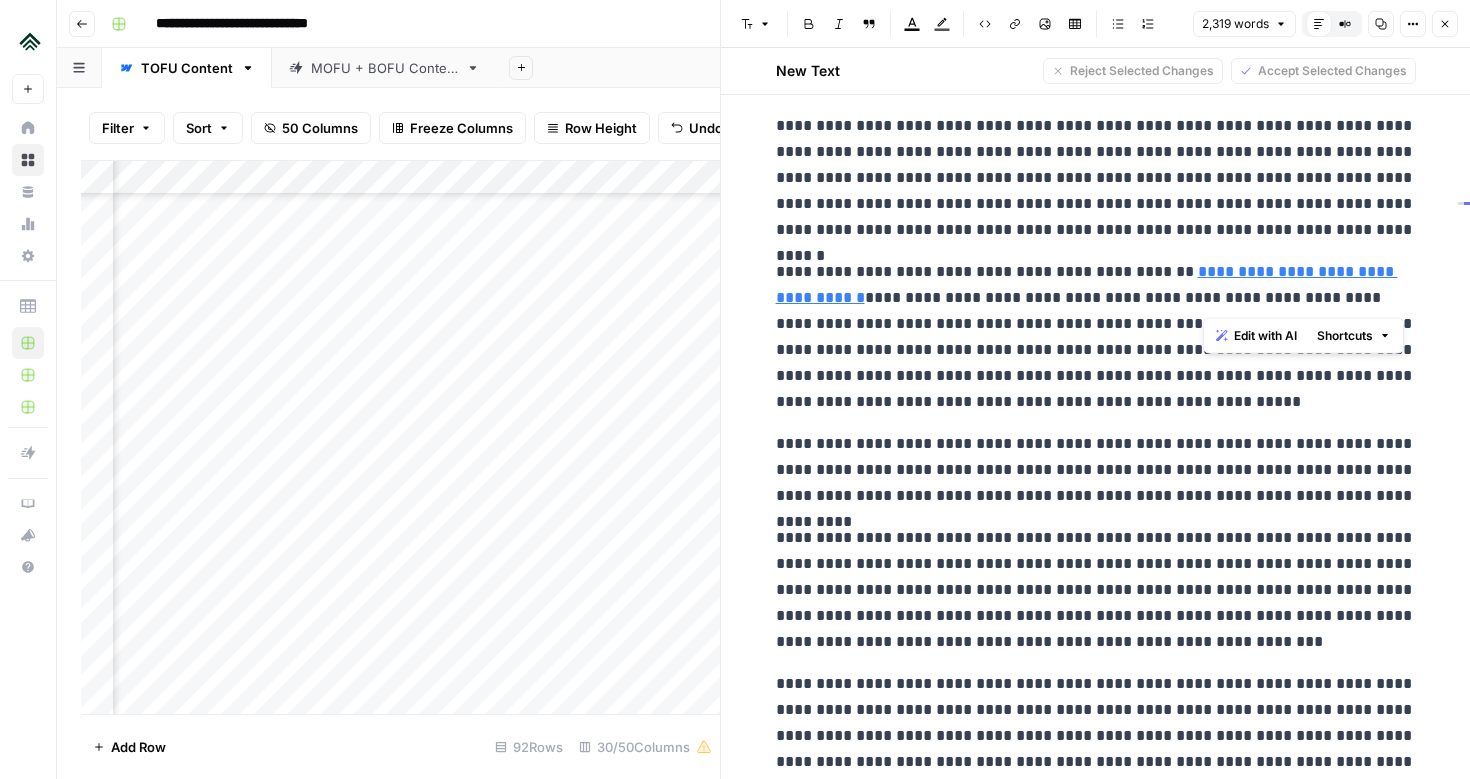 copy on "*********" 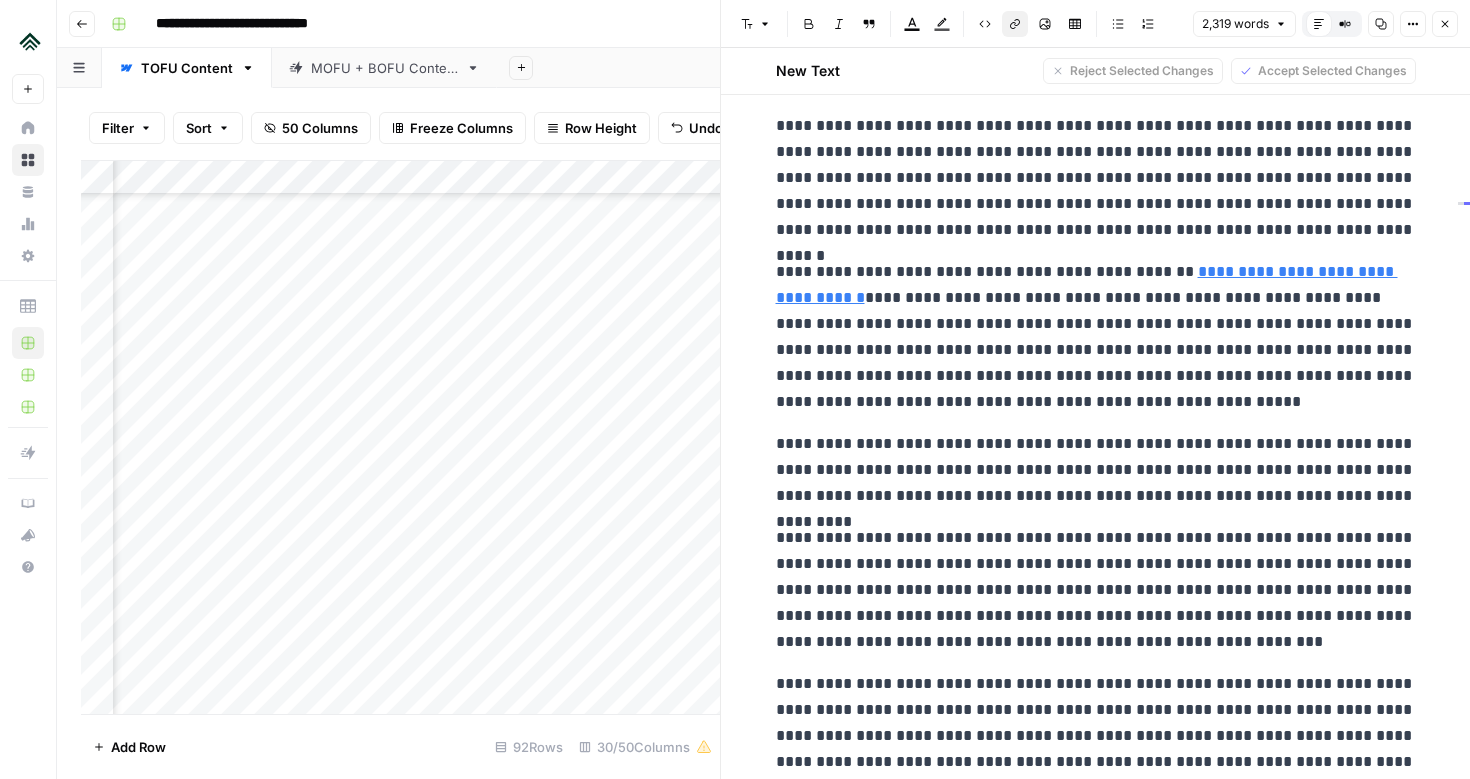 click 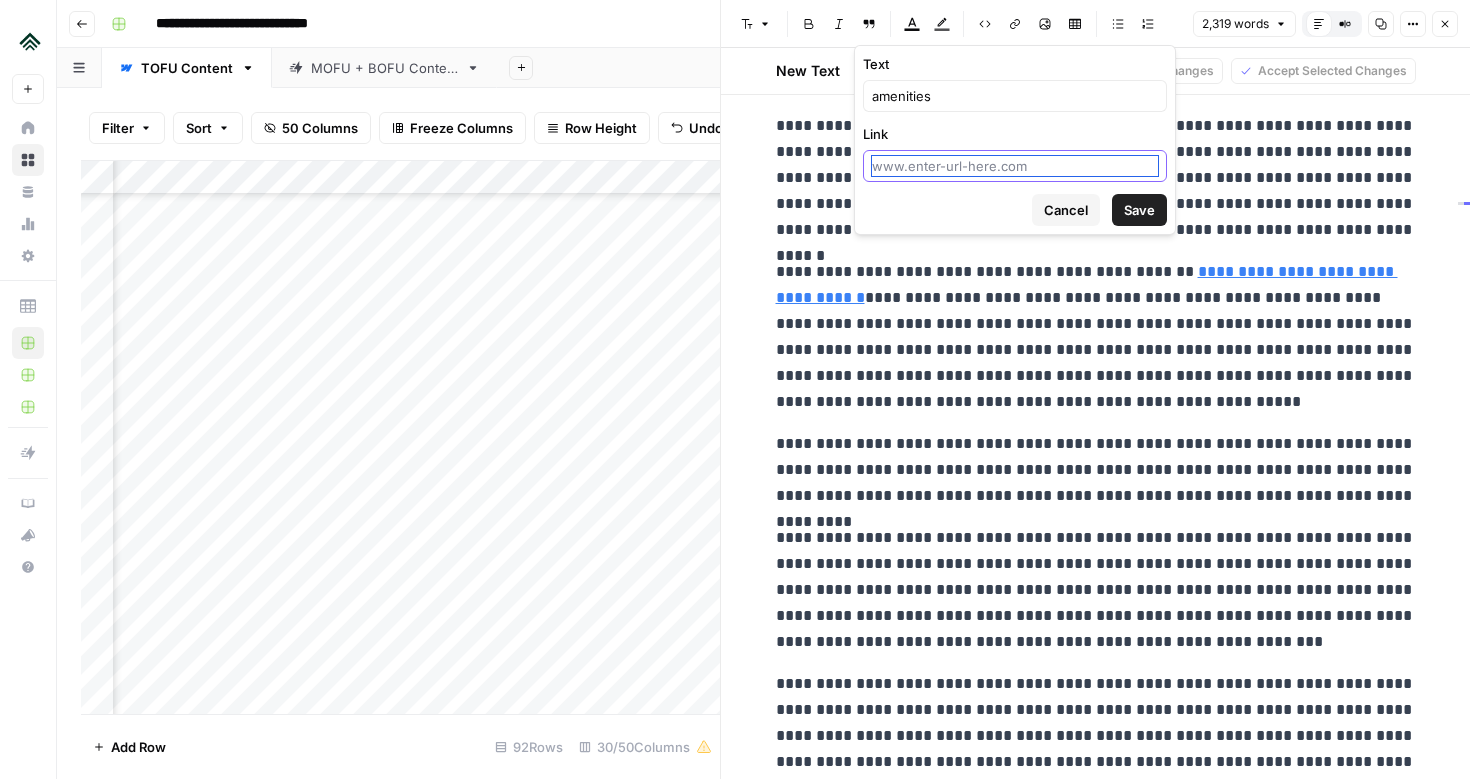 click on "Link" at bounding box center (1015, 166) 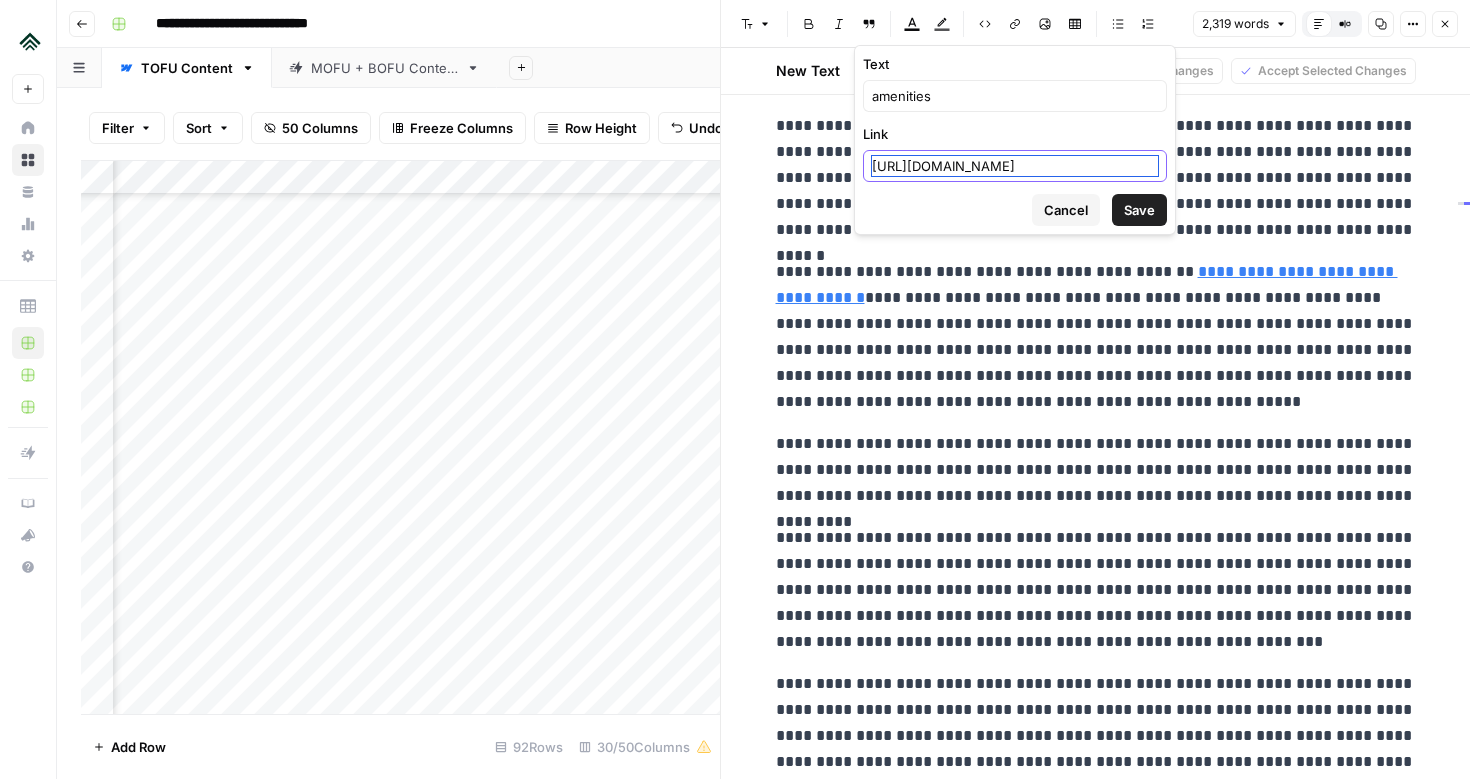 scroll, scrollTop: 0, scrollLeft: 143, axis: horizontal 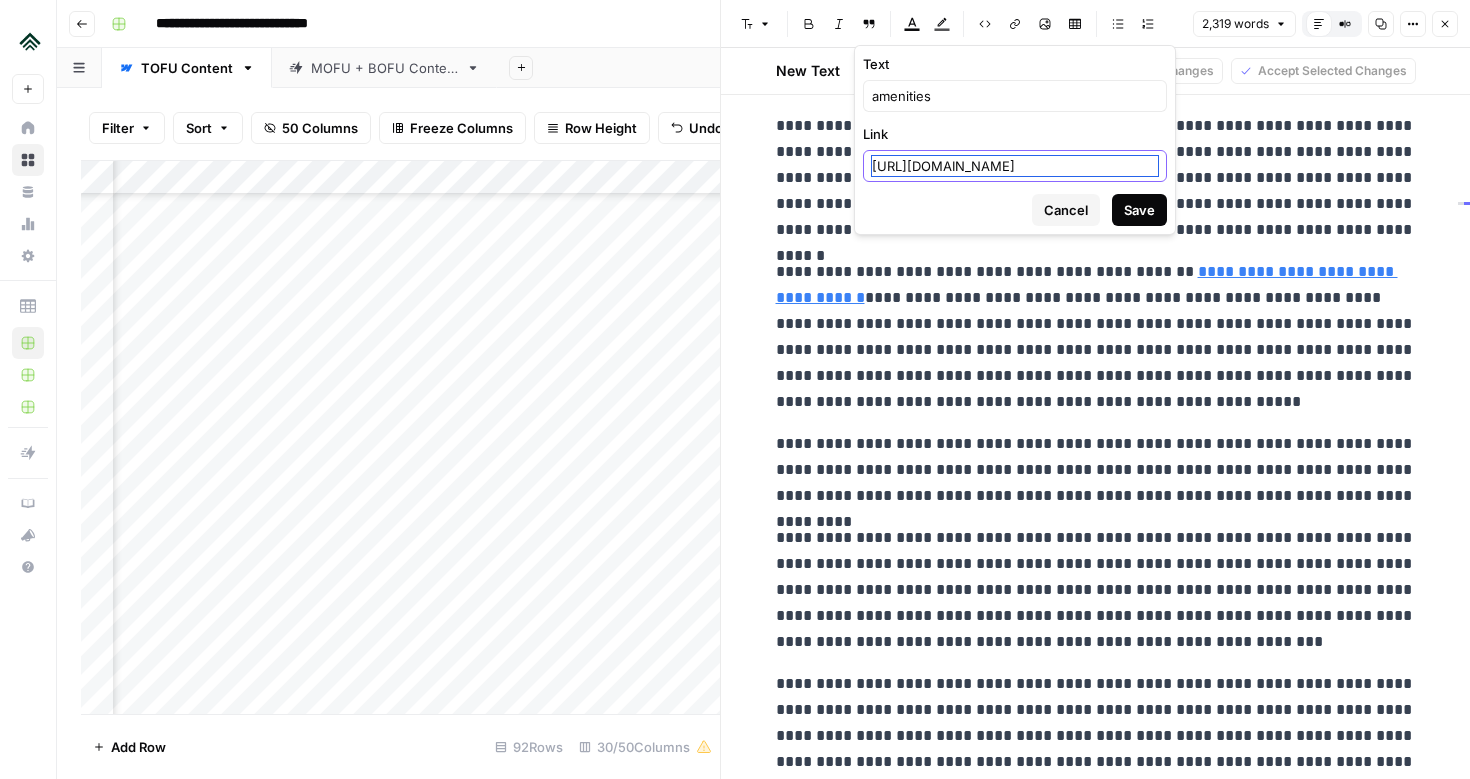 type on "[URL][DOMAIN_NAME]" 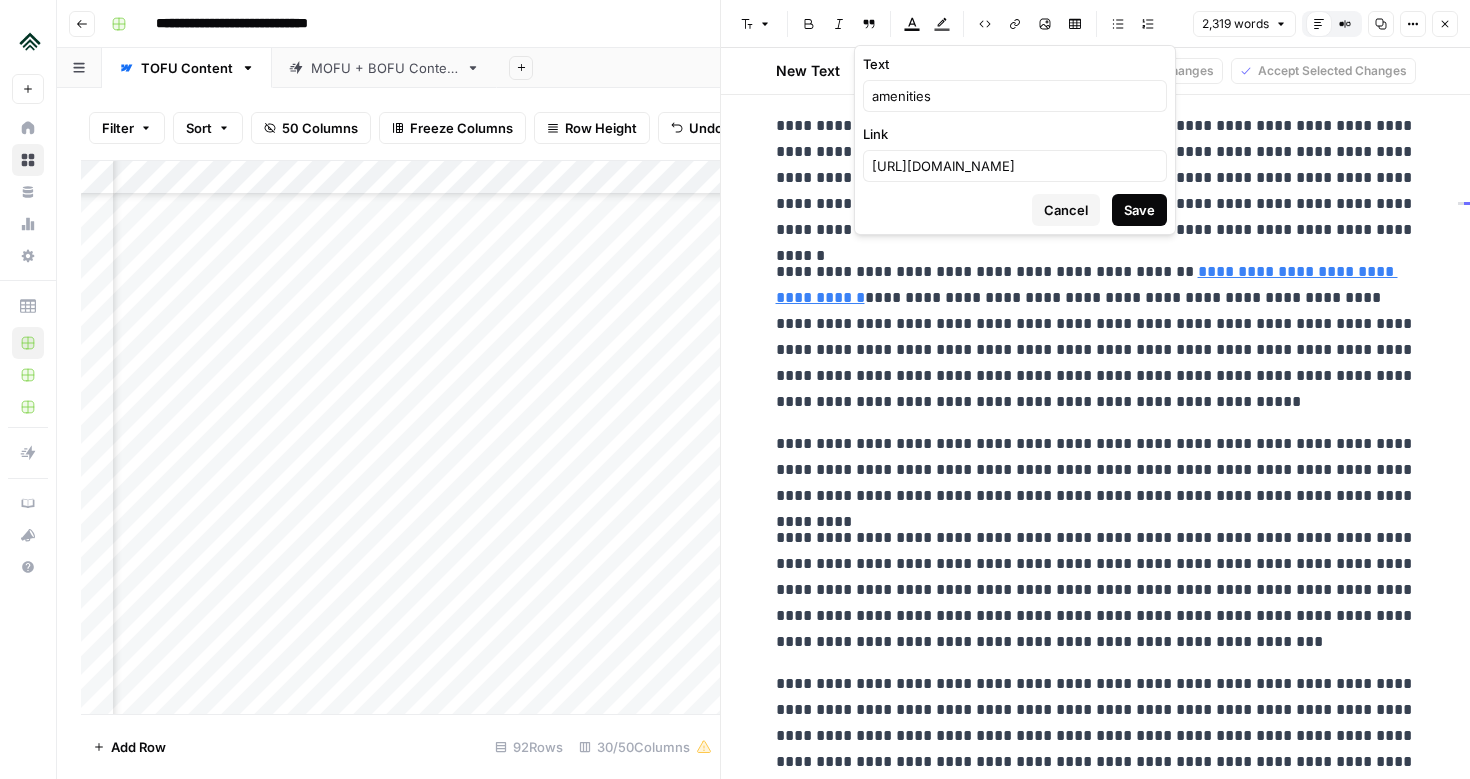 scroll, scrollTop: 0, scrollLeft: 0, axis: both 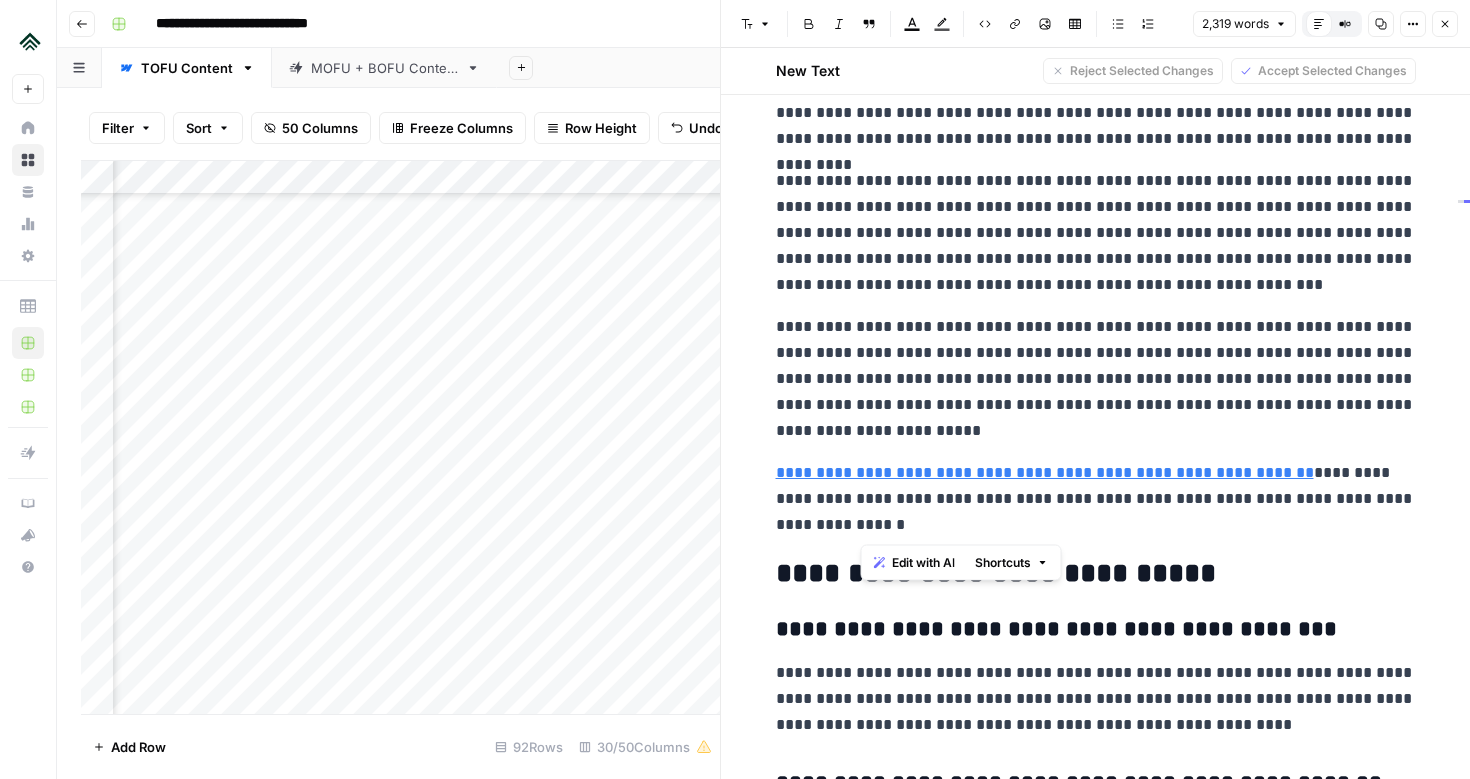 drag, startPoint x: 1285, startPoint y: 473, endPoint x: 1300, endPoint y: 525, distance: 54.120235 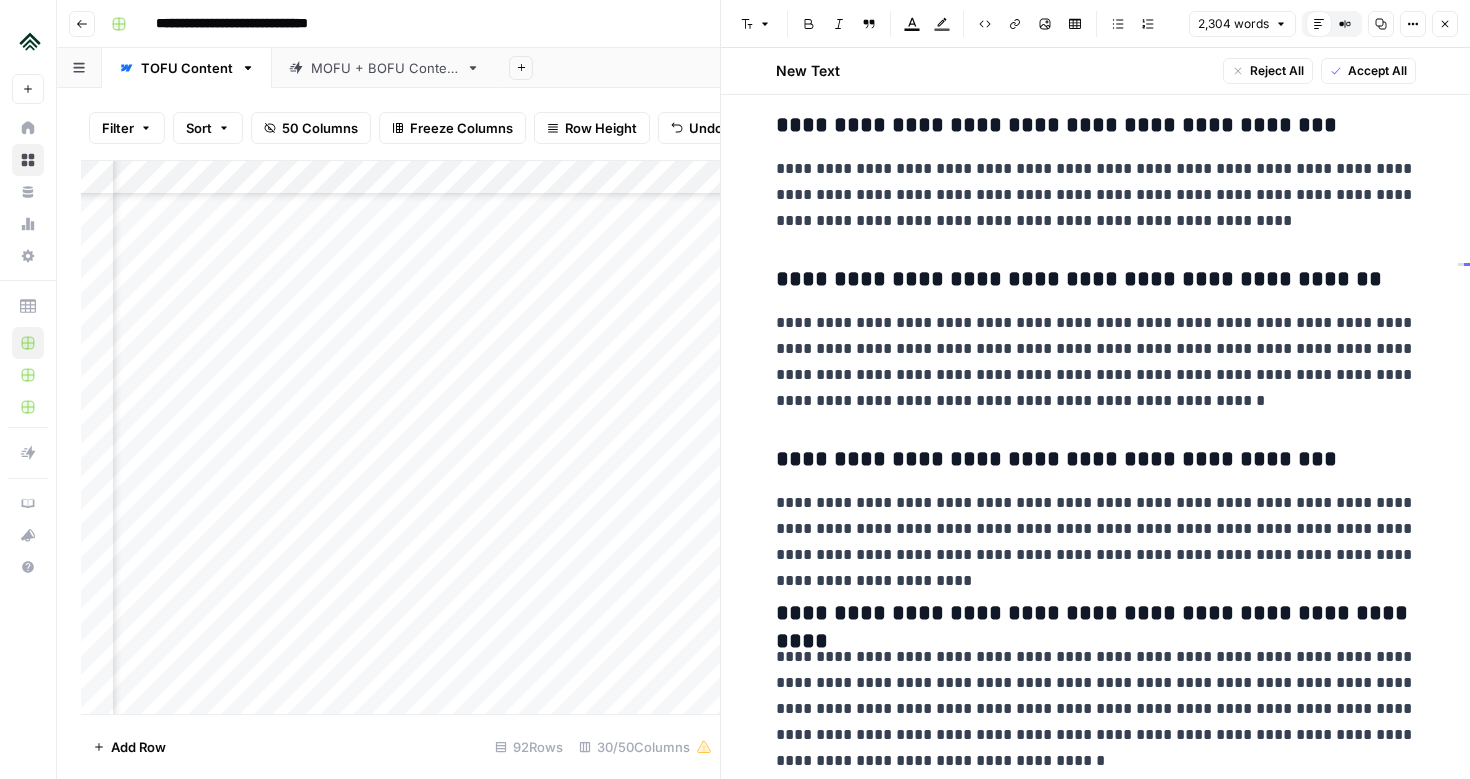 scroll, scrollTop: 6691, scrollLeft: 0, axis: vertical 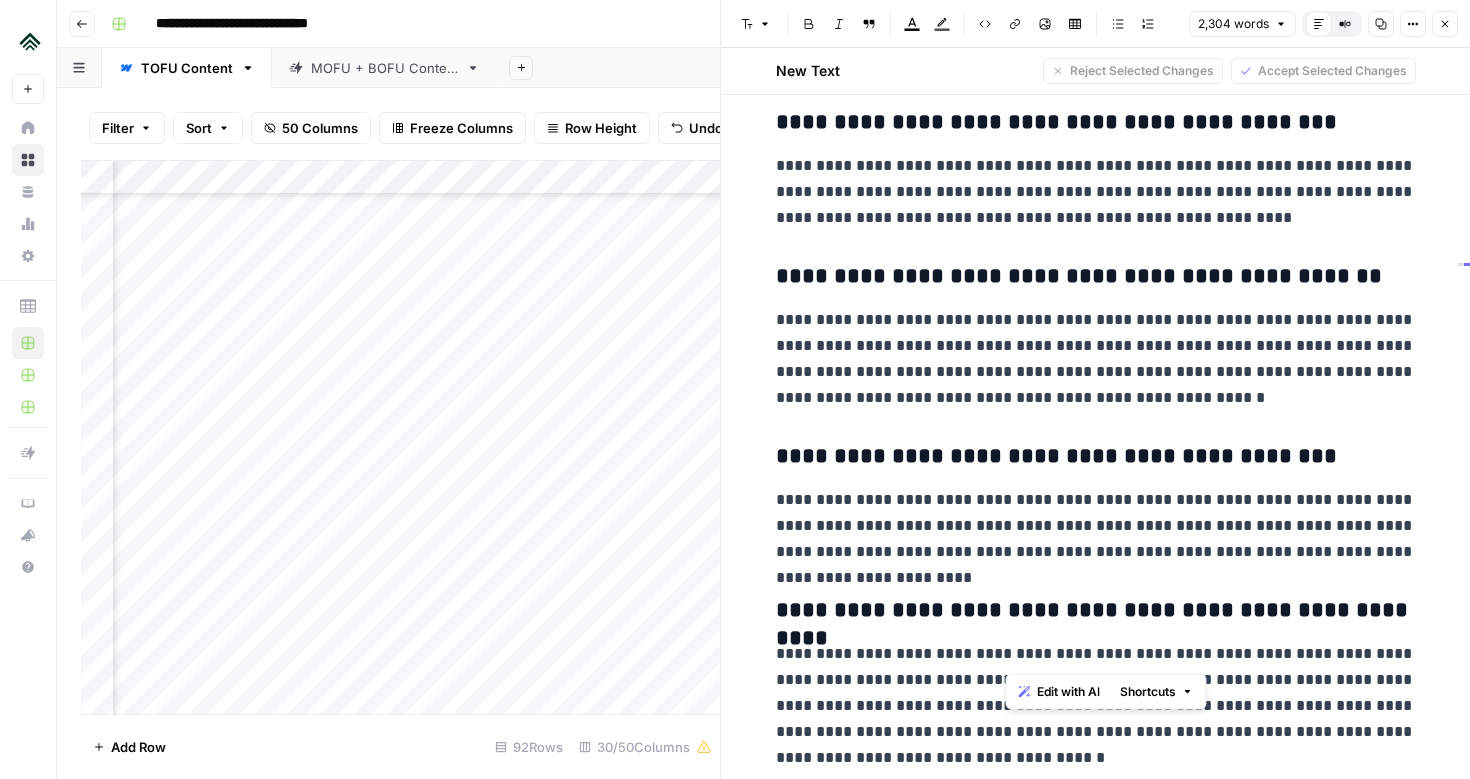 drag, startPoint x: 1007, startPoint y: 656, endPoint x: 1061, endPoint y: 656, distance: 54 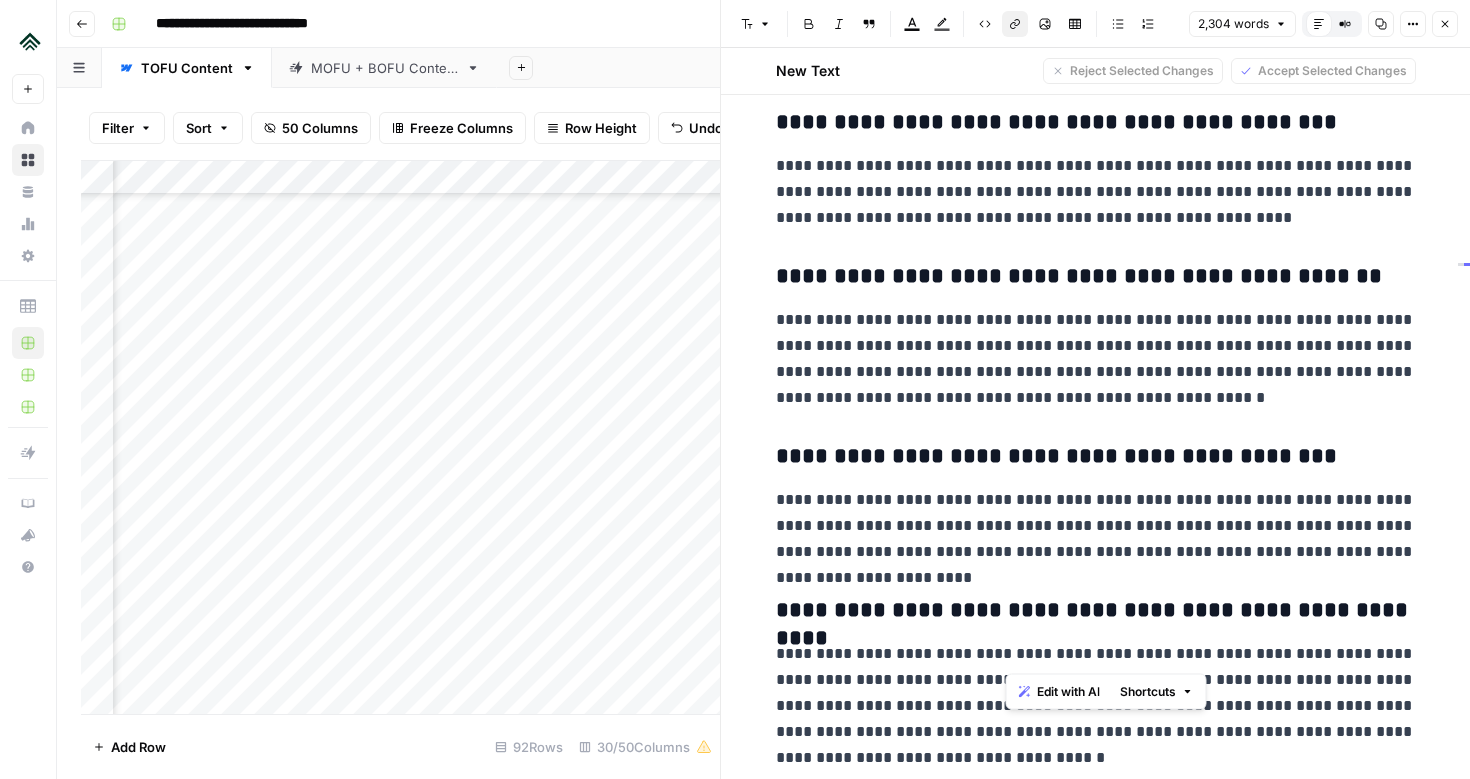 click 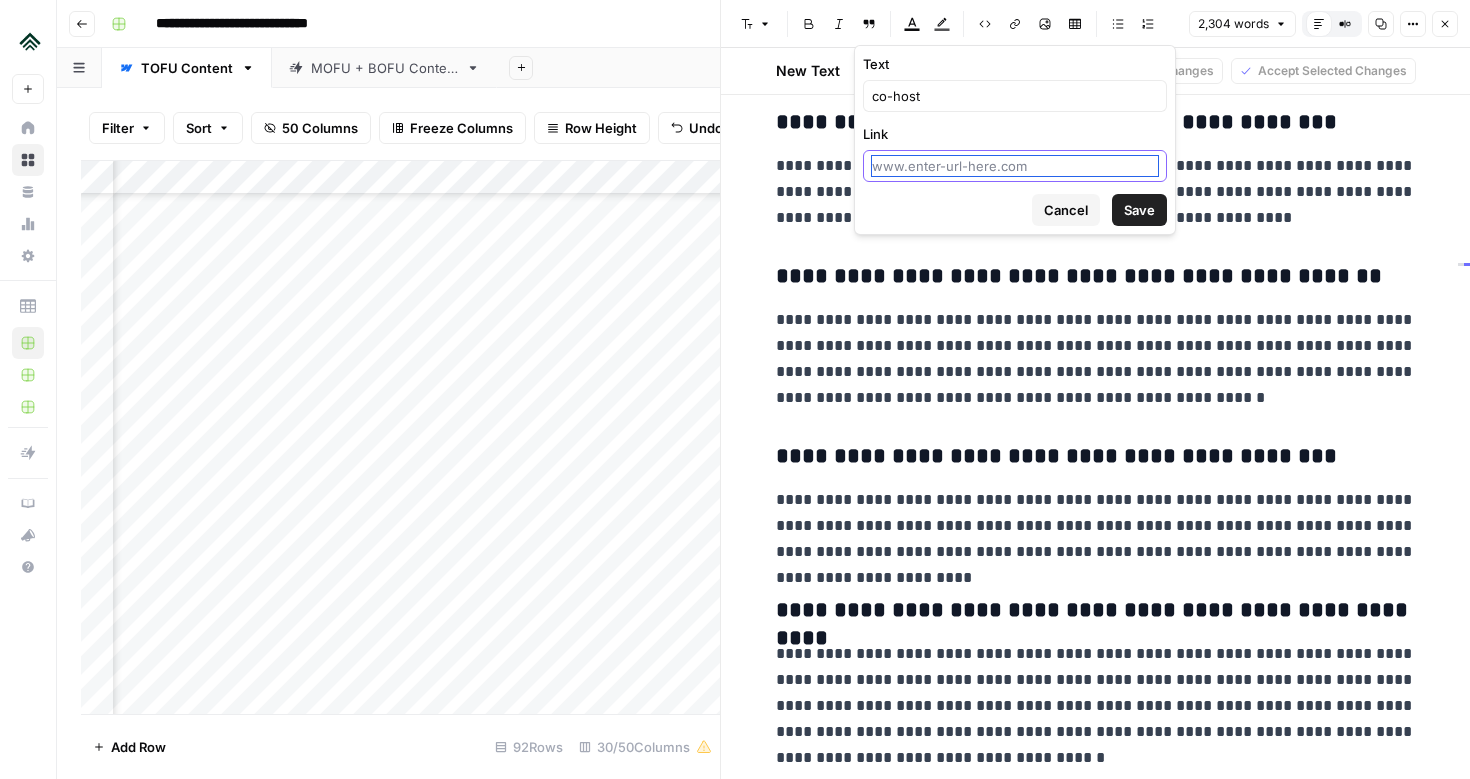 click on "Link" at bounding box center [1015, 166] 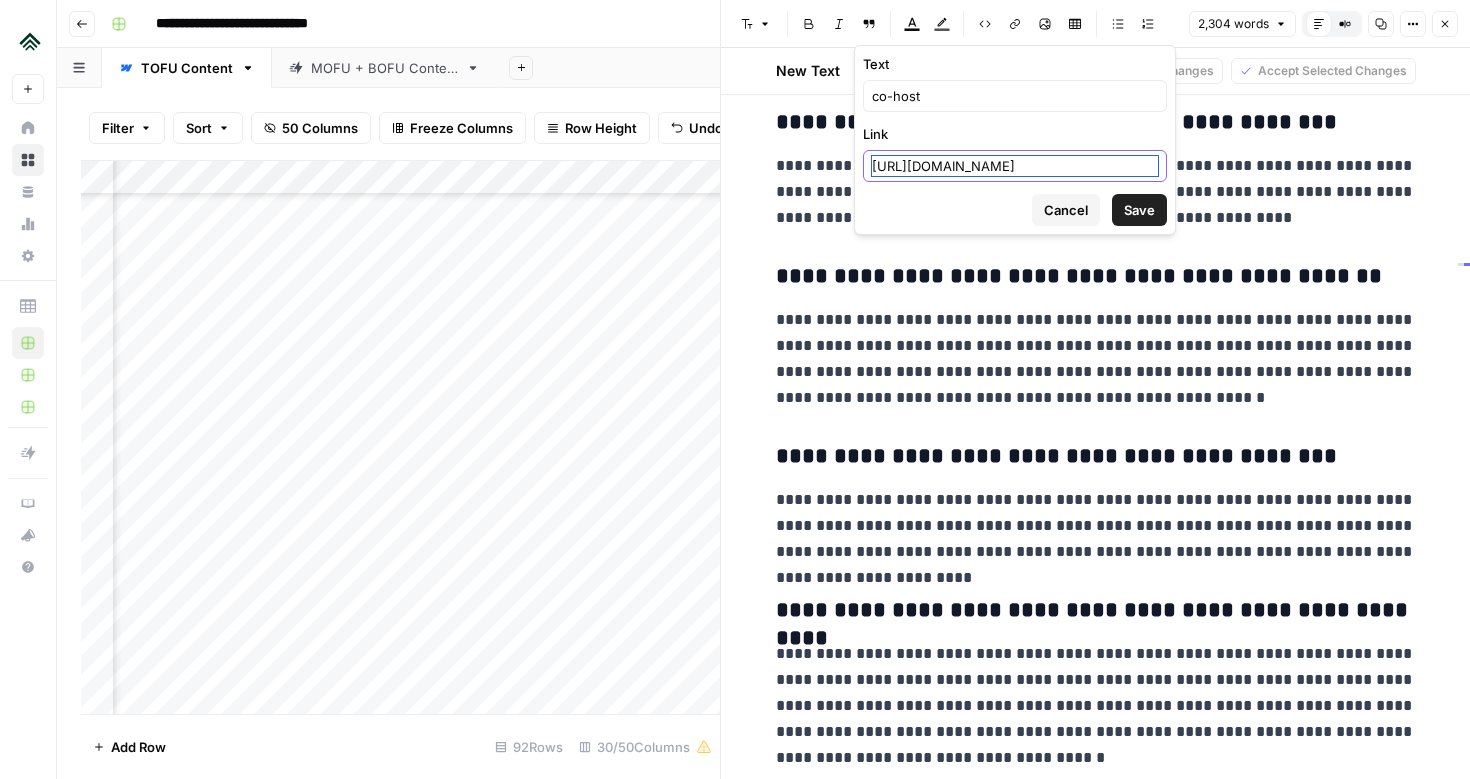 scroll, scrollTop: 0, scrollLeft: 86, axis: horizontal 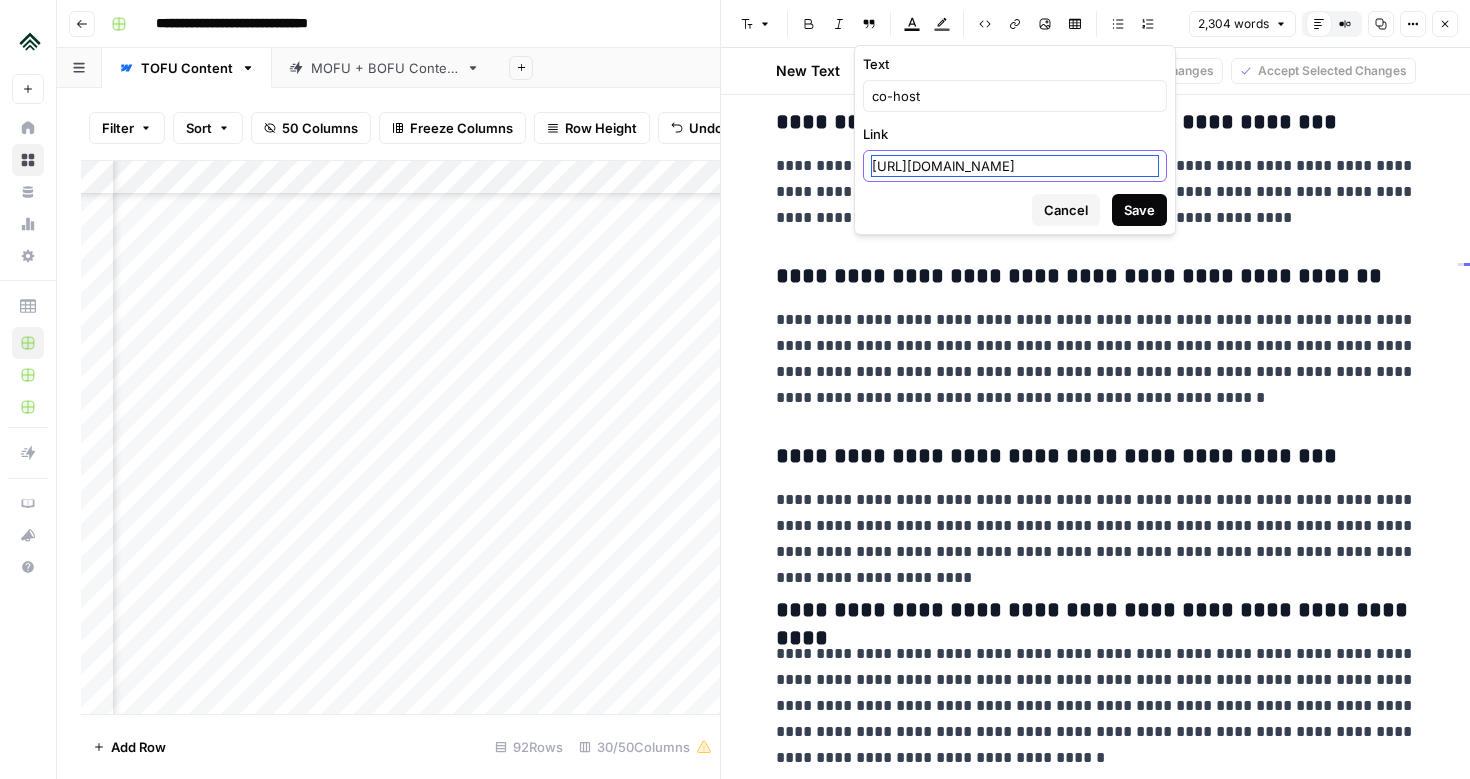 type on "[URL][DOMAIN_NAME]" 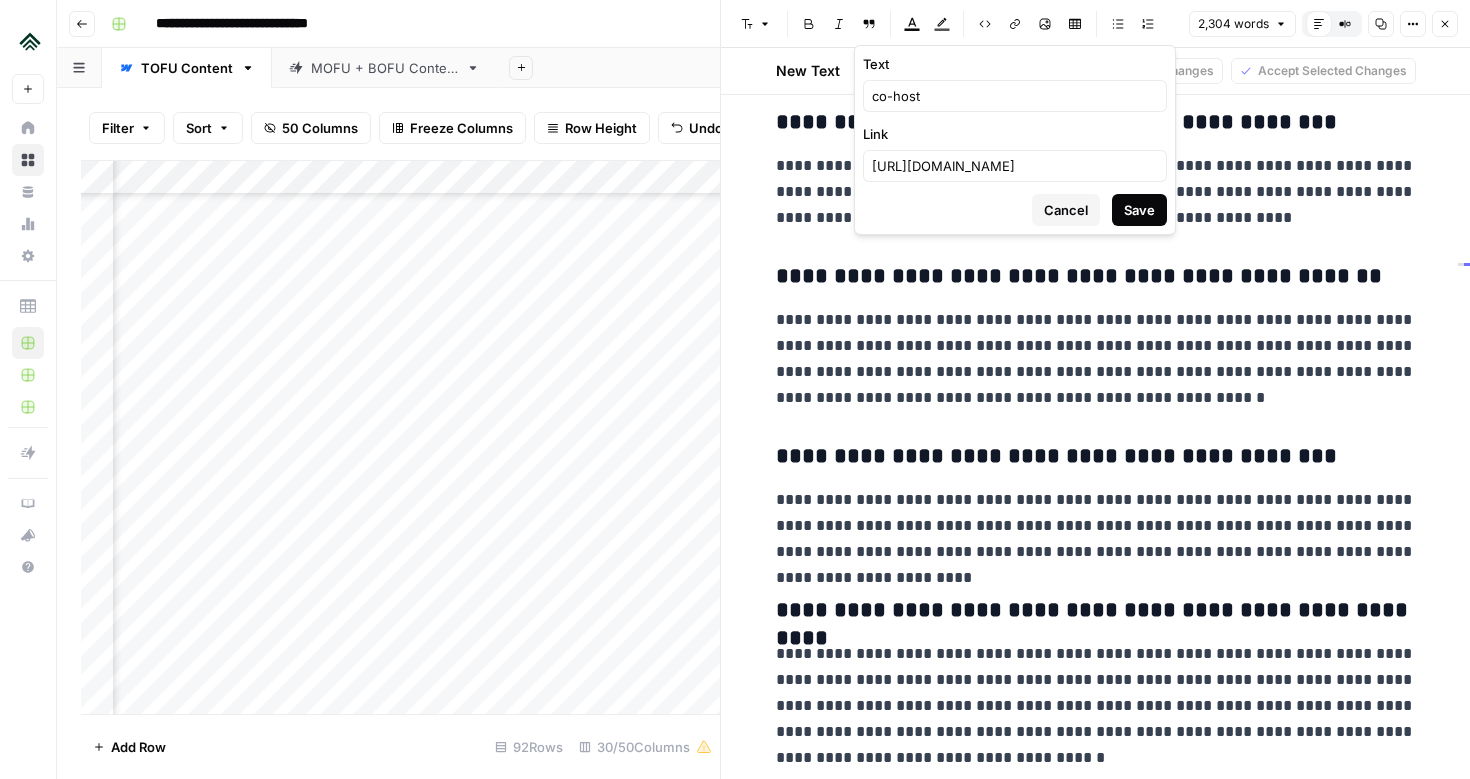 click on "Save" at bounding box center [1139, 210] 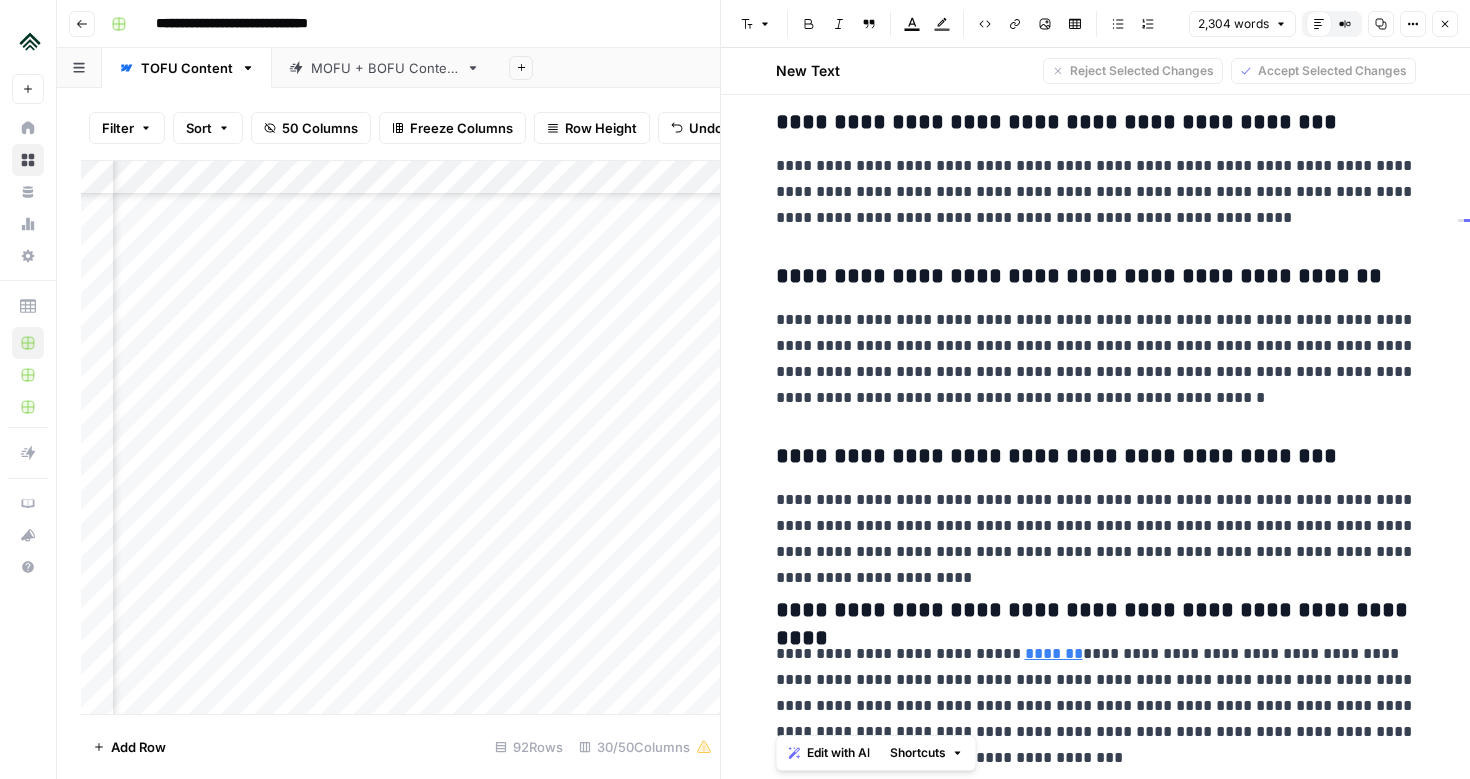 drag, startPoint x: 1043, startPoint y: 752, endPoint x: 779, endPoint y: 656, distance: 280.9128 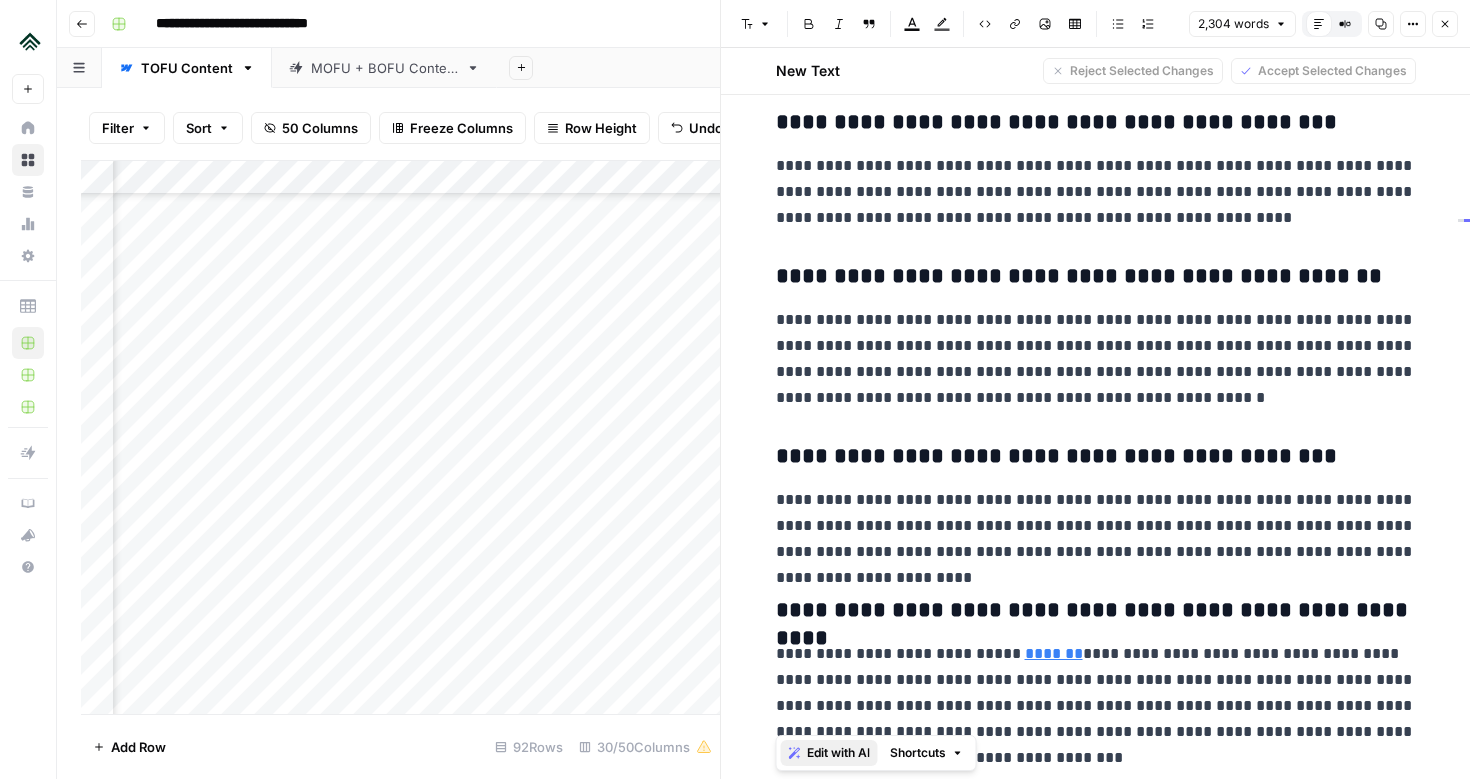 click on "Edit with AI" at bounding box center [838, 753] 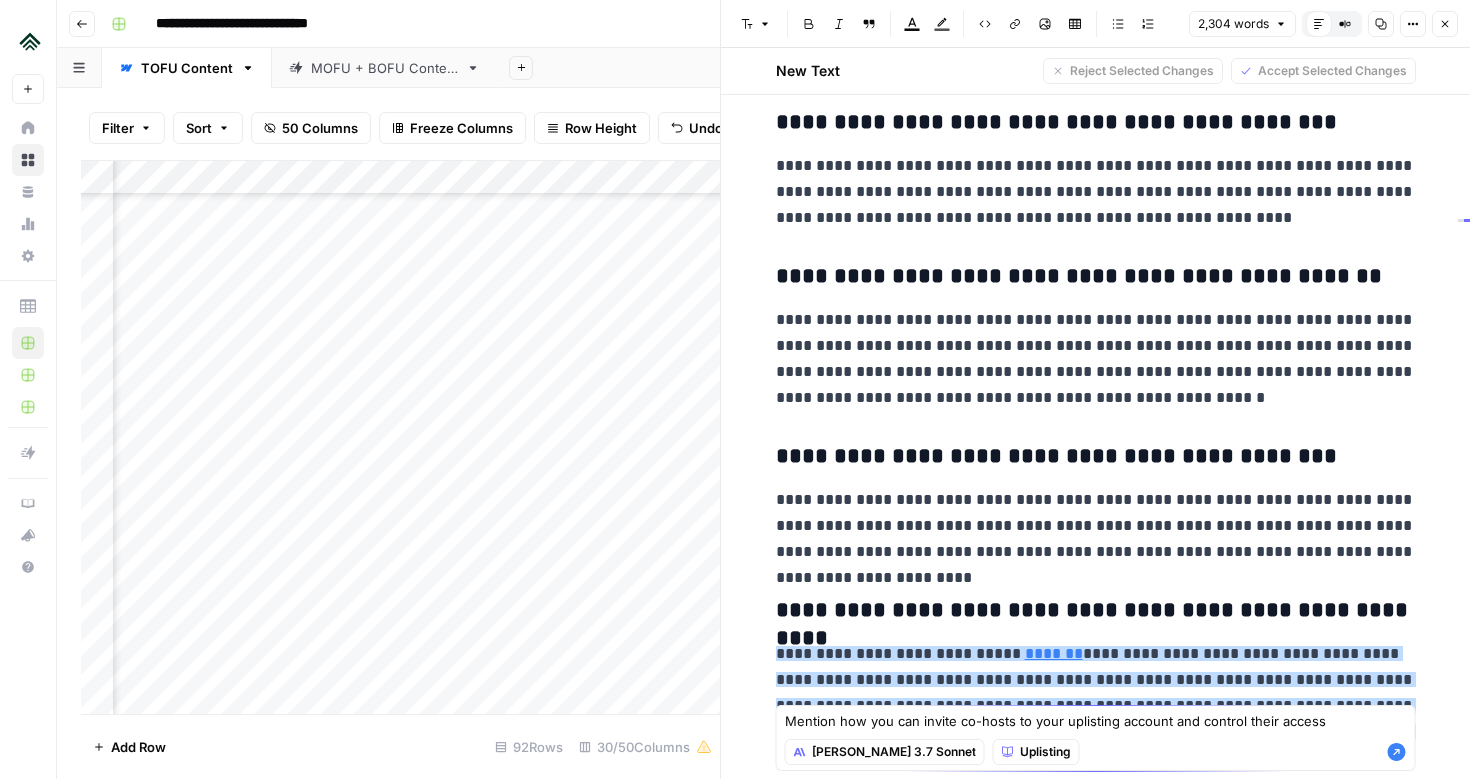 type on "Mention how you can invite co-hosts to your uplisting account and control their access" 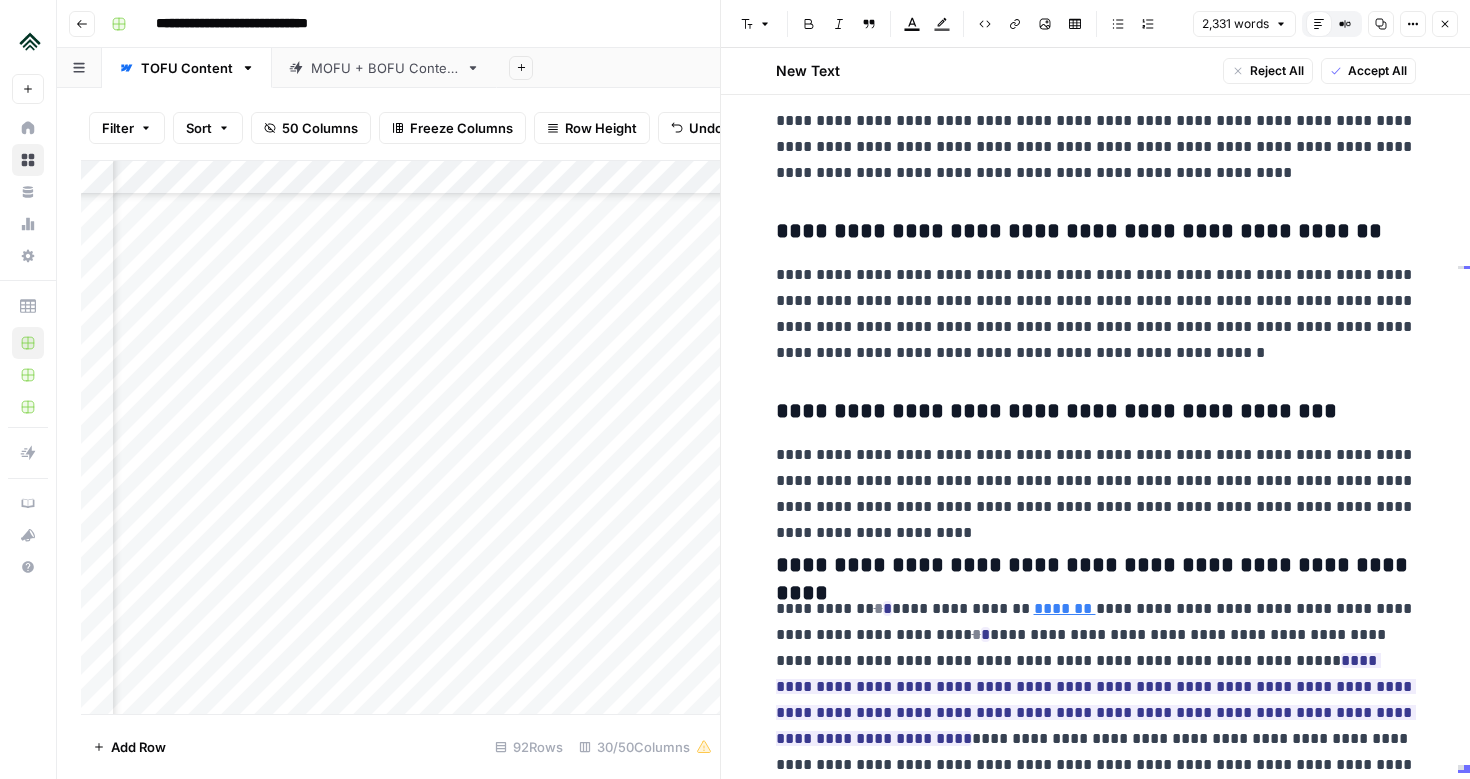 scroll, scrollTop: 6743, scrollLeft: 0, axis: vertical 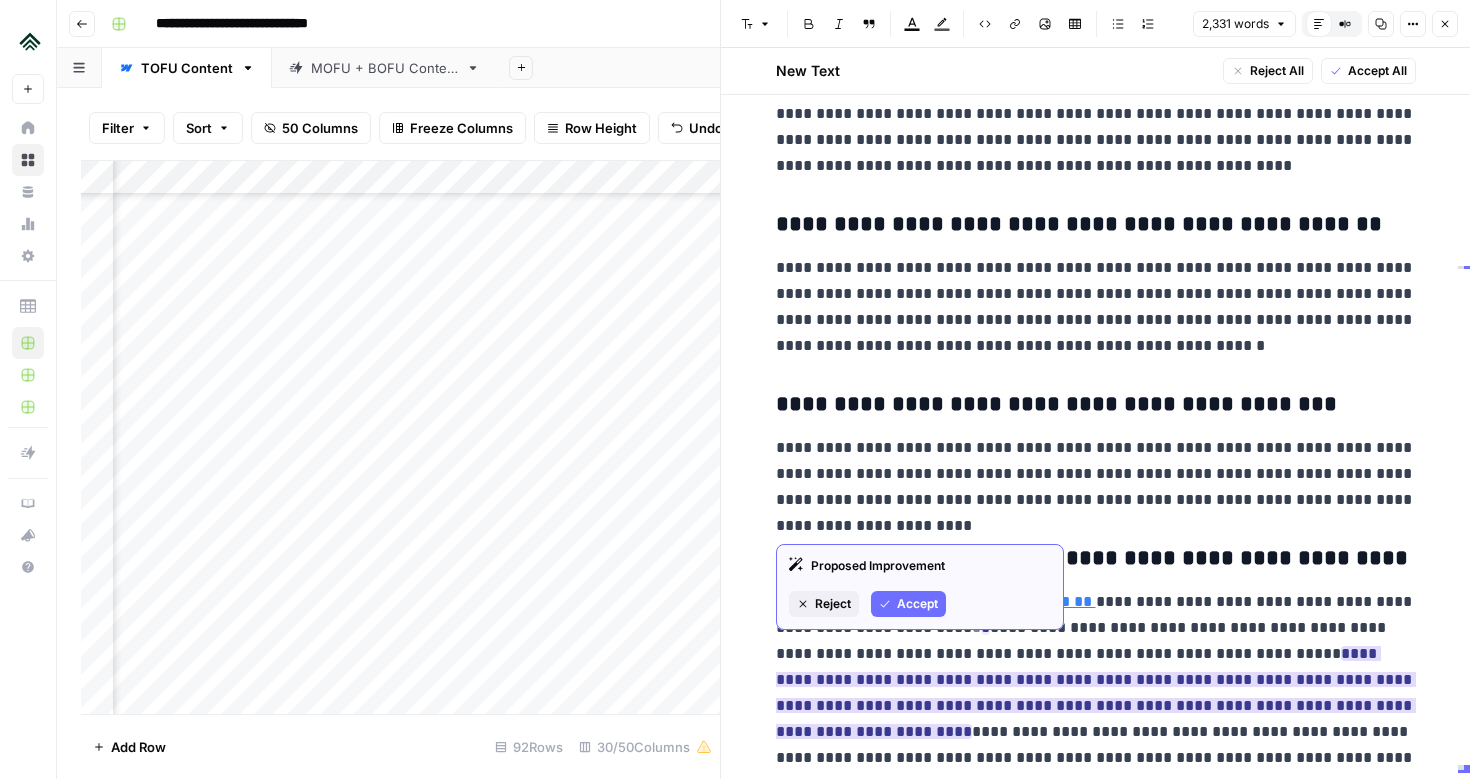 click on "Accept" at bounding box center [917, 604] 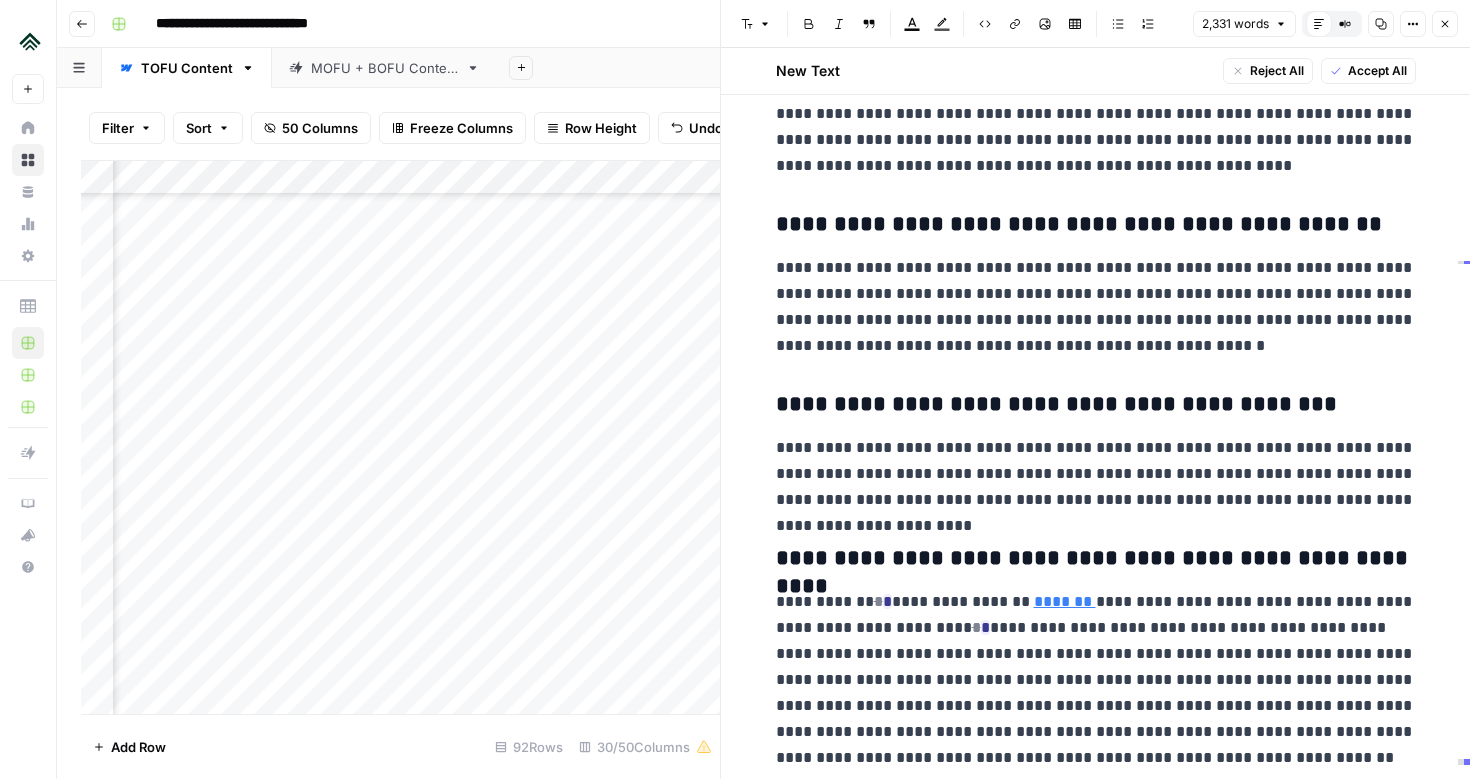 click on "**********" at bounding box center (1096, 680) 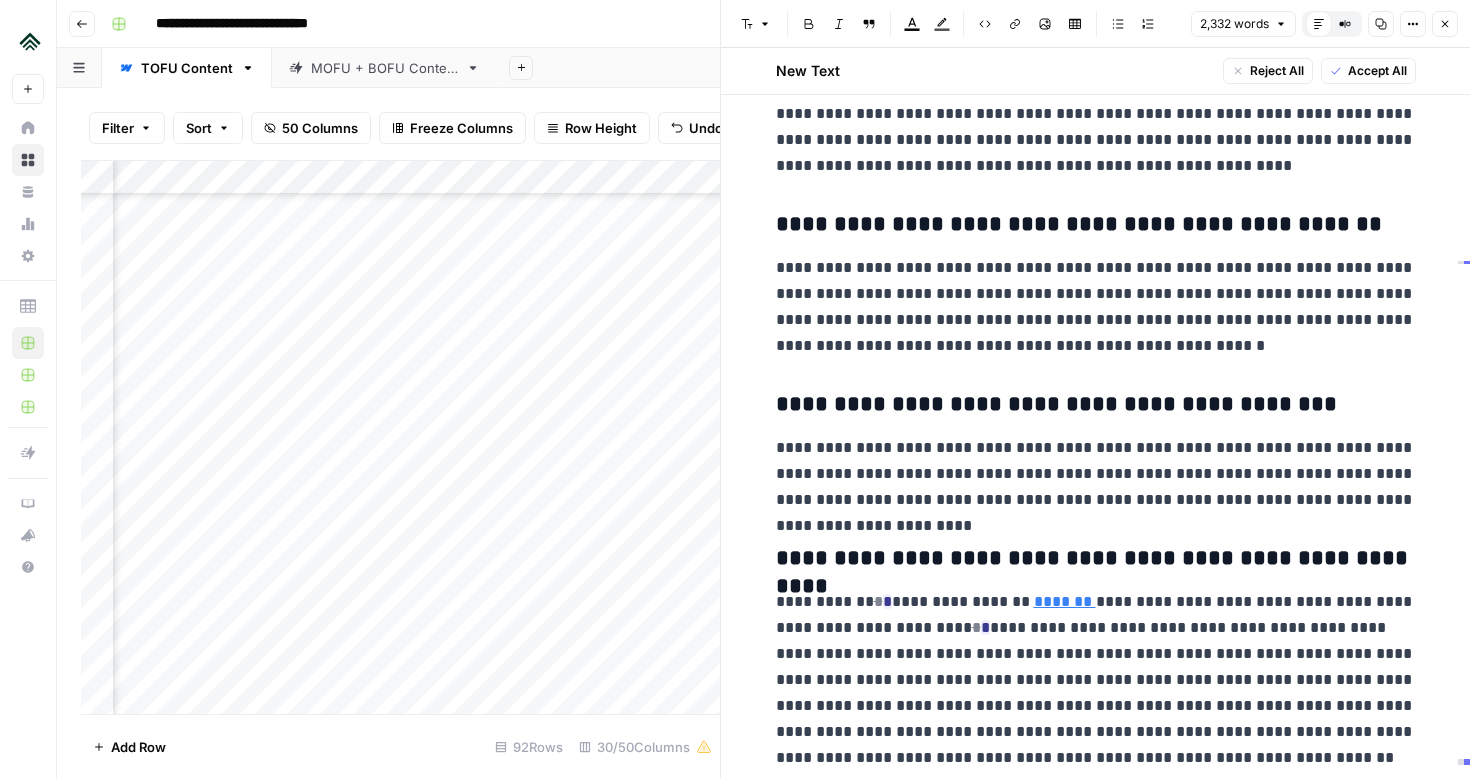 click on "**********" at bounding box center (1096, 680) 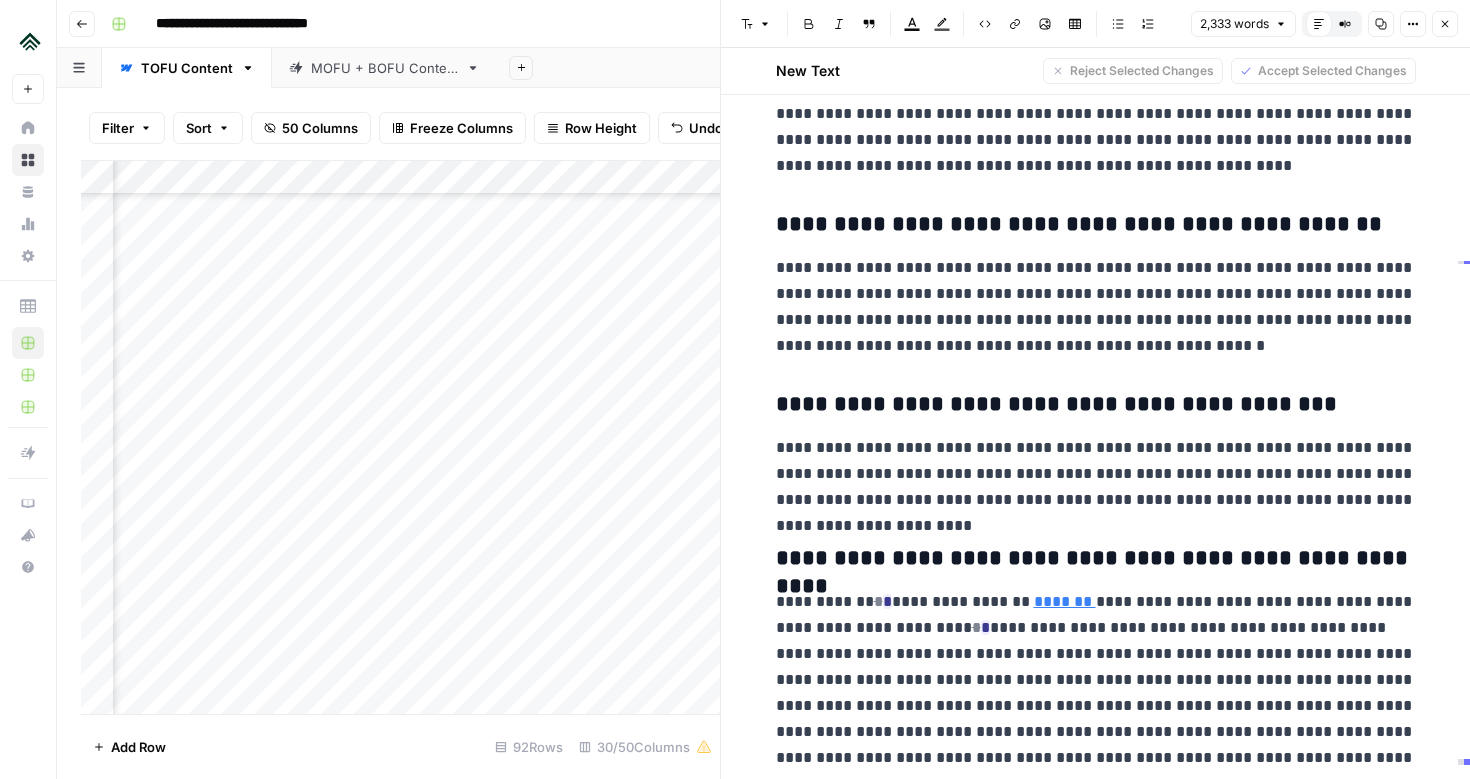 drag, startPoint x: 1189, startPoint y: 735, endPoint x: 1396, endPoint y: 737, distance: 207.00966 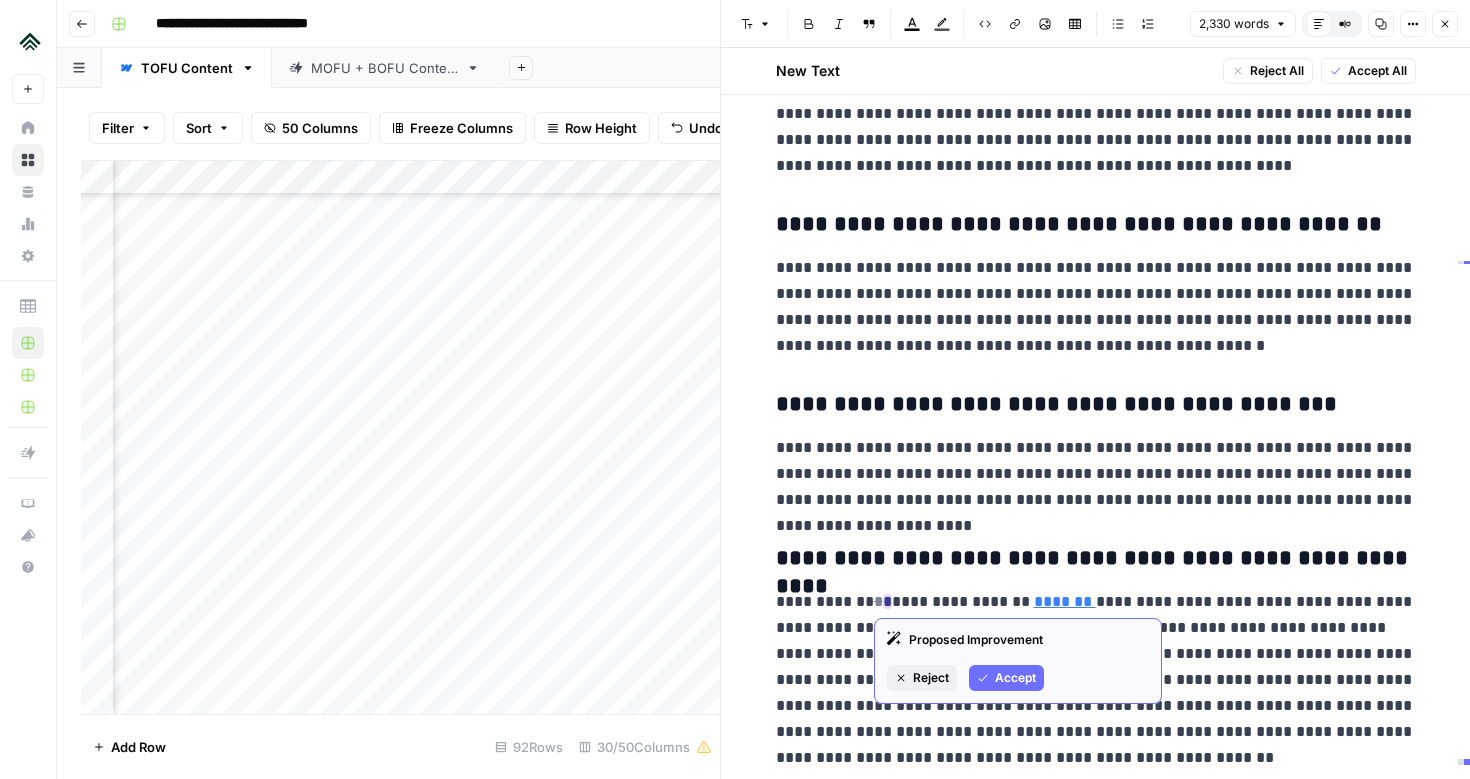 click on "Accept" at bounding box center (1006, 678) 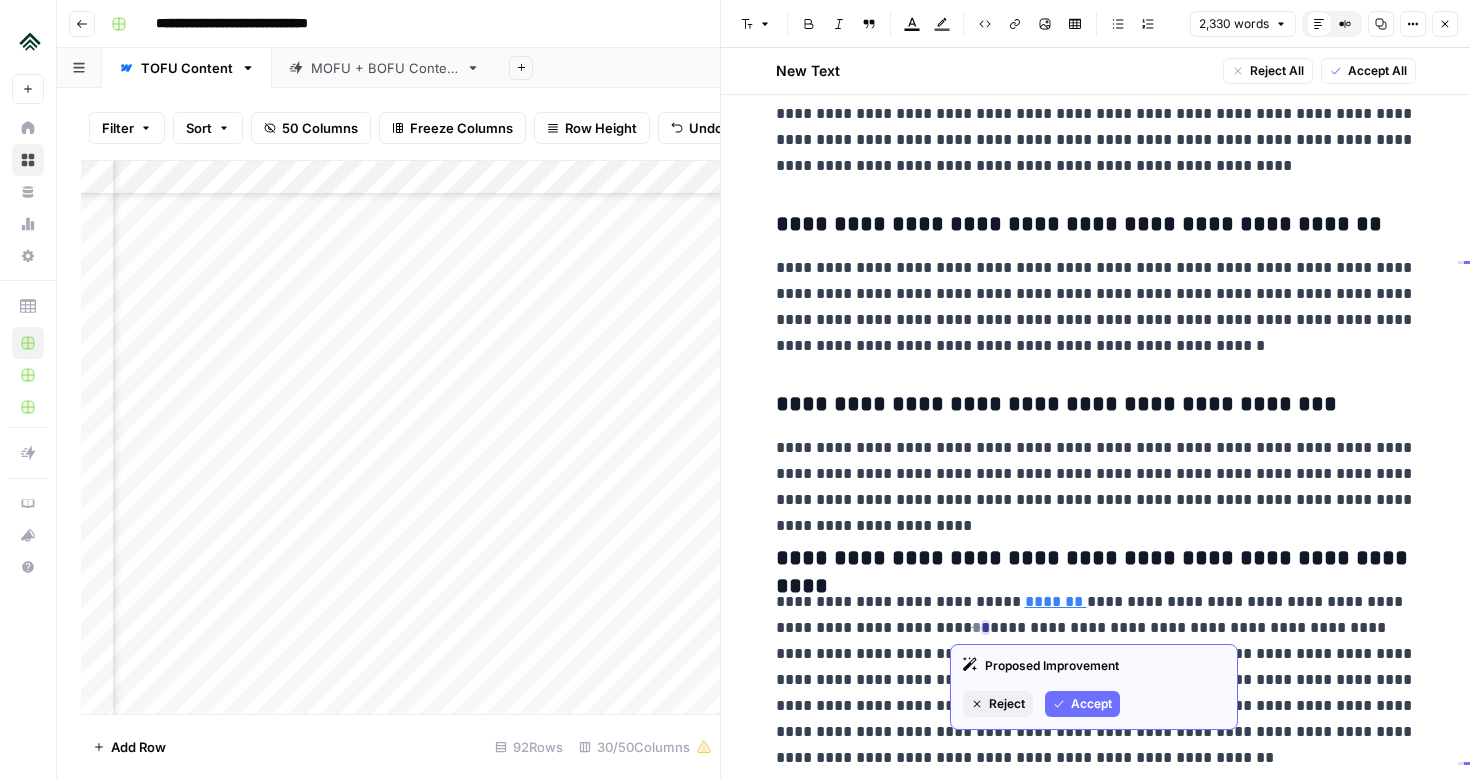 click on "Accept" at bounding box center [1091, 704] 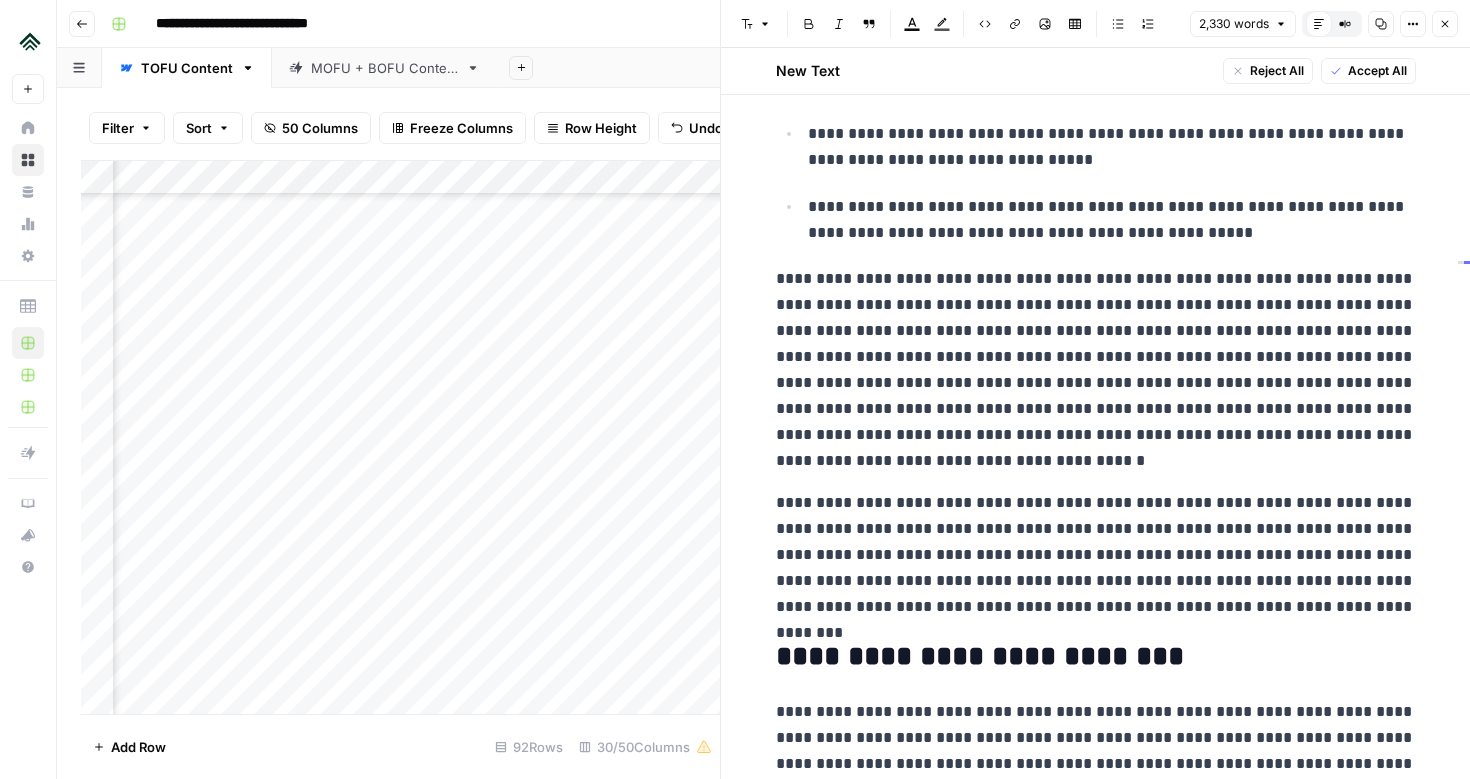 scroll, scrollTop: 0, scrollLeft: 0, axis: both 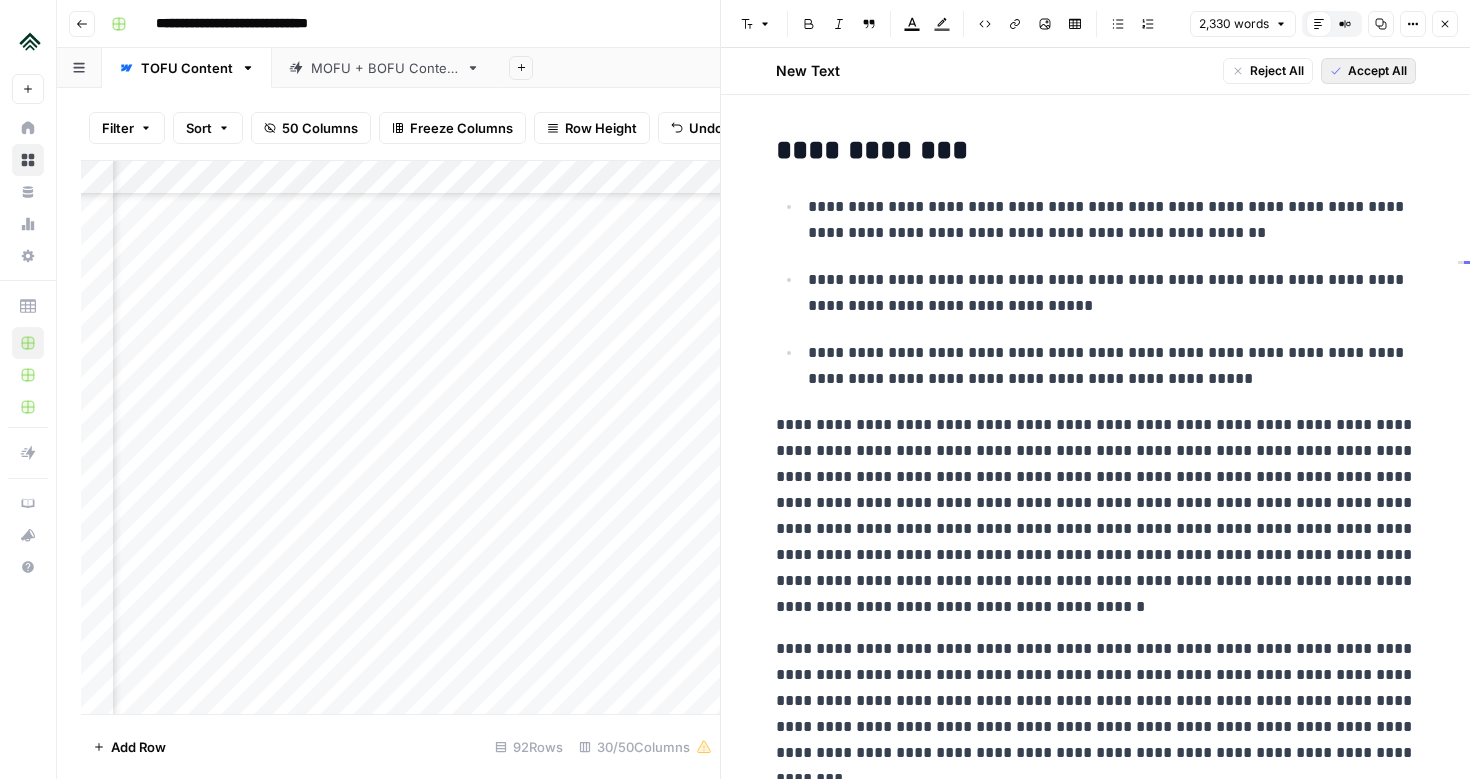 click on "Accept All" at bounding box center [1377, 71] 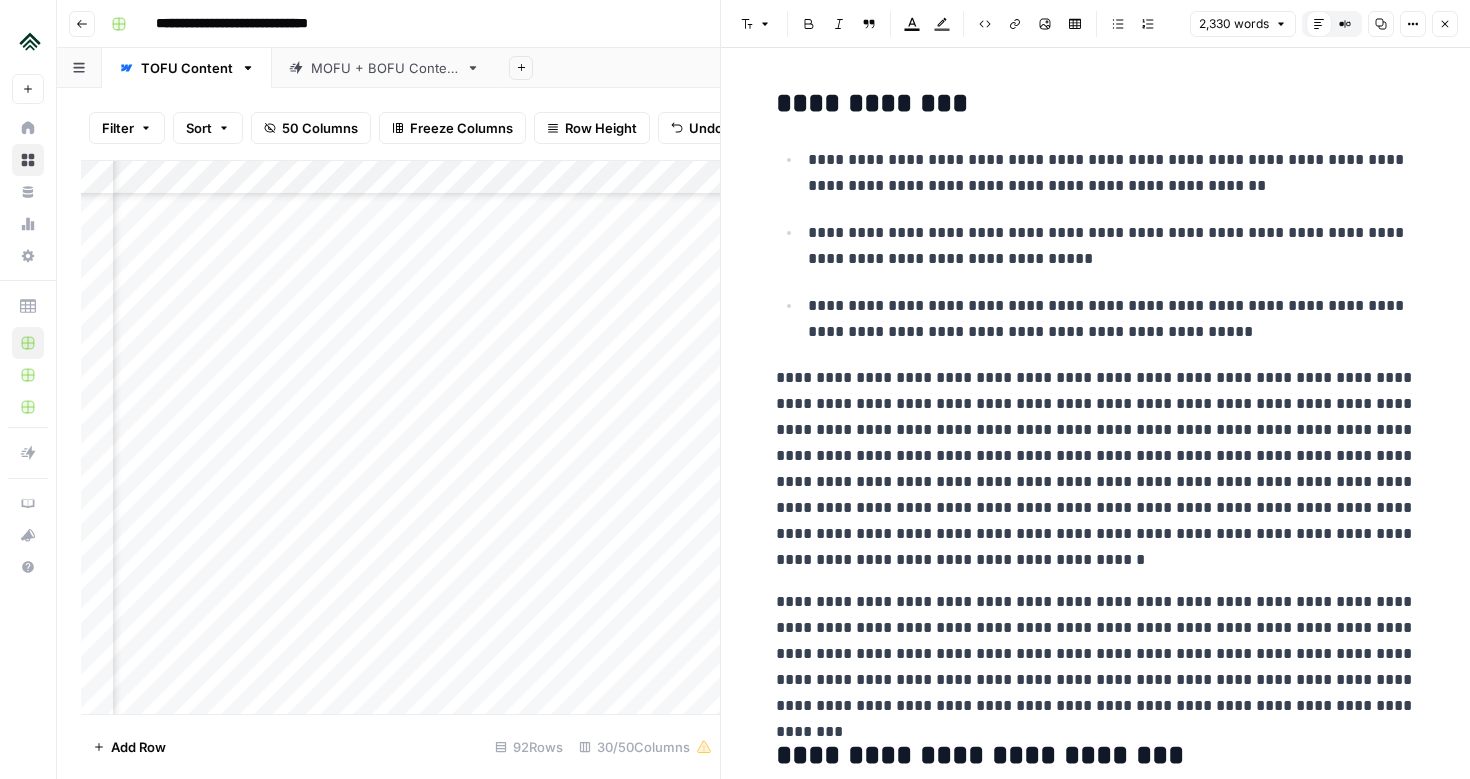click on "**********" at bounding box center [1112, 173] 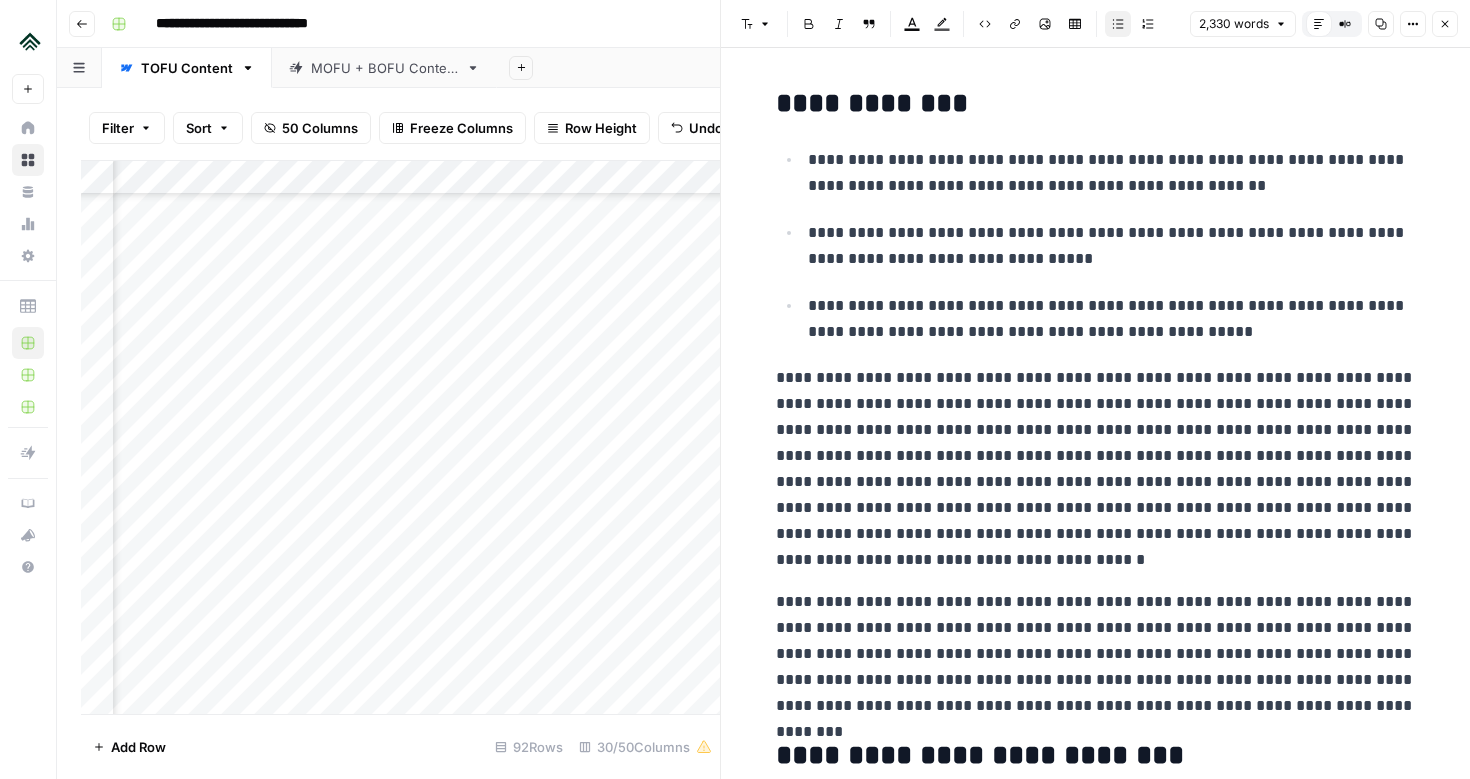 click on "**********" at bounding box center [1112, 173] 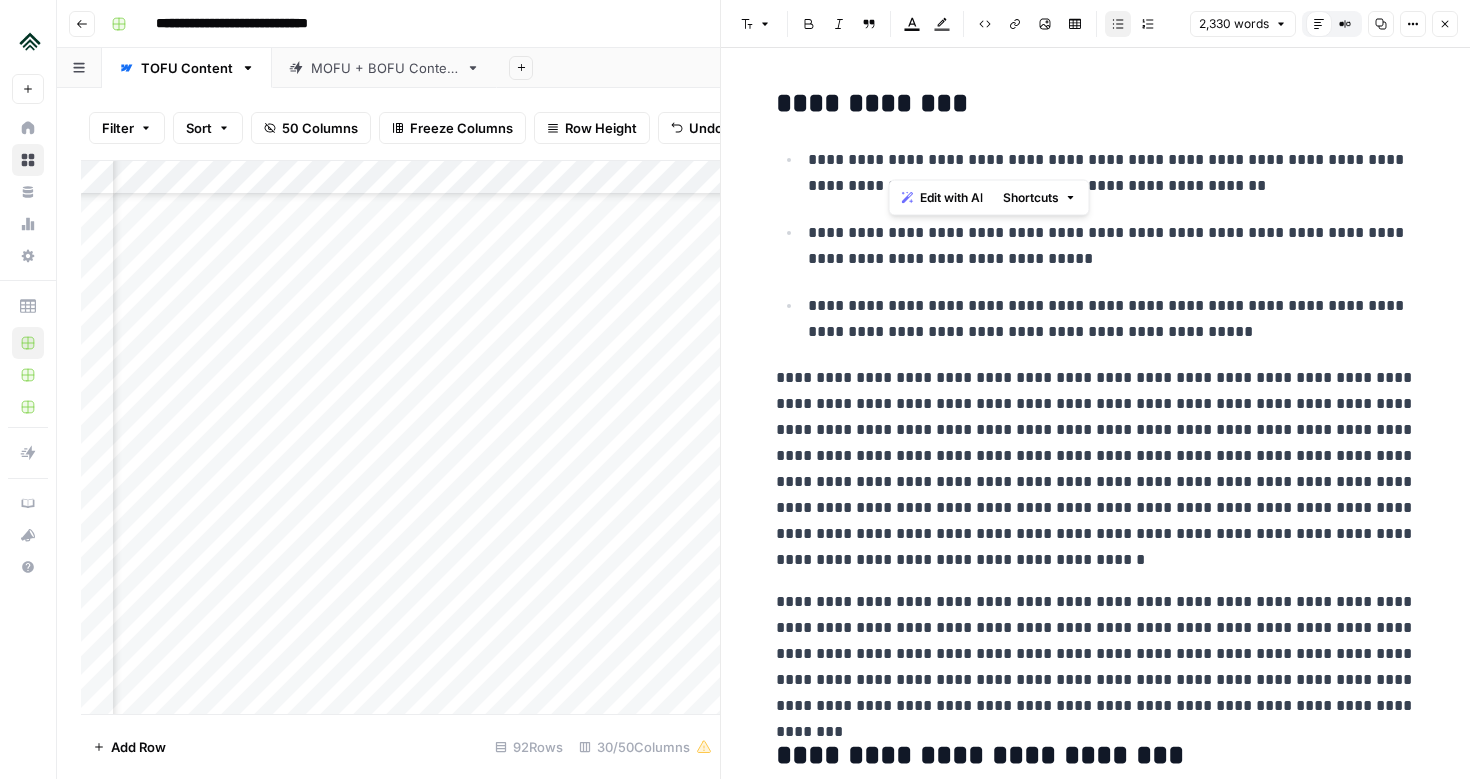 click on "**********" at bounding box center (1112, 173) 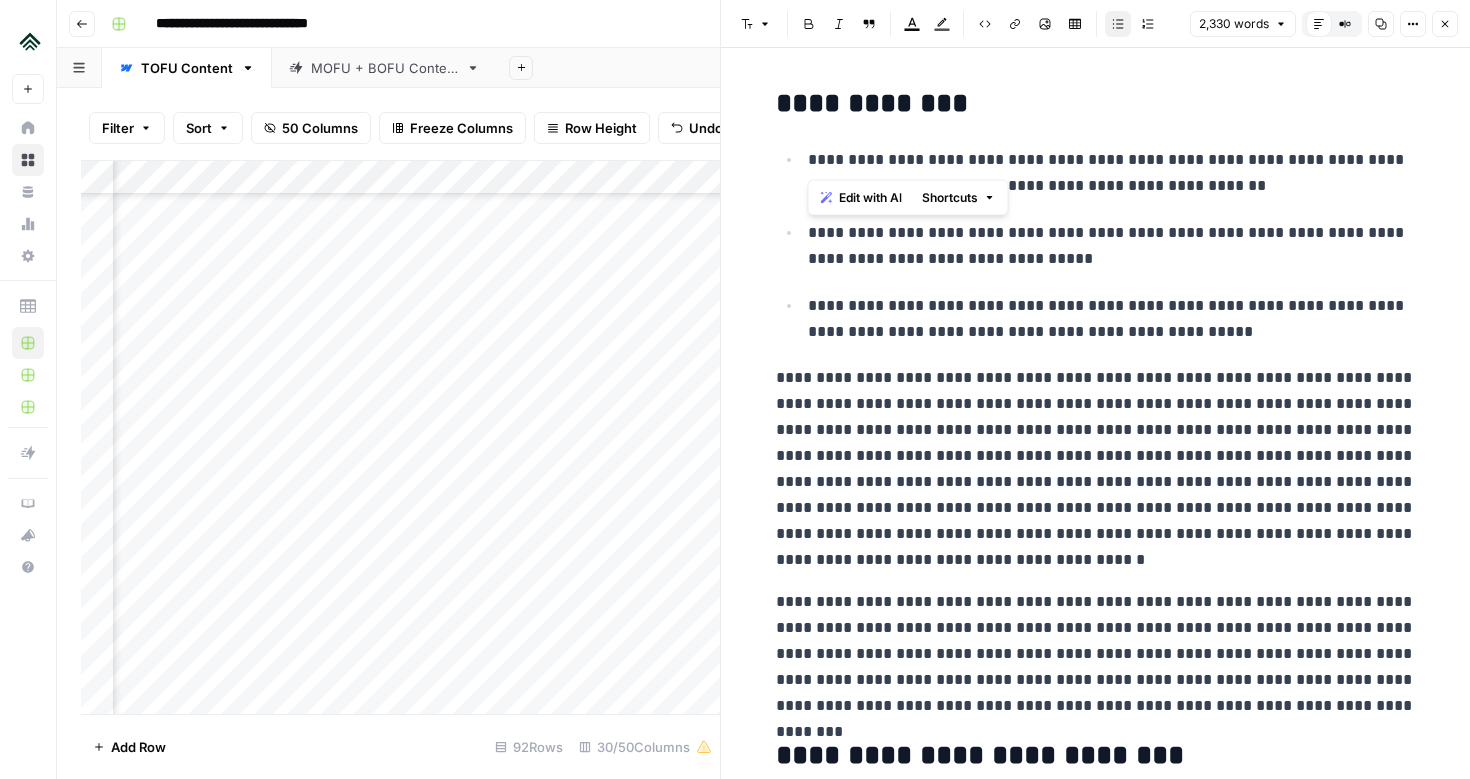 click on "**********" at bounding box center [1112, 173] 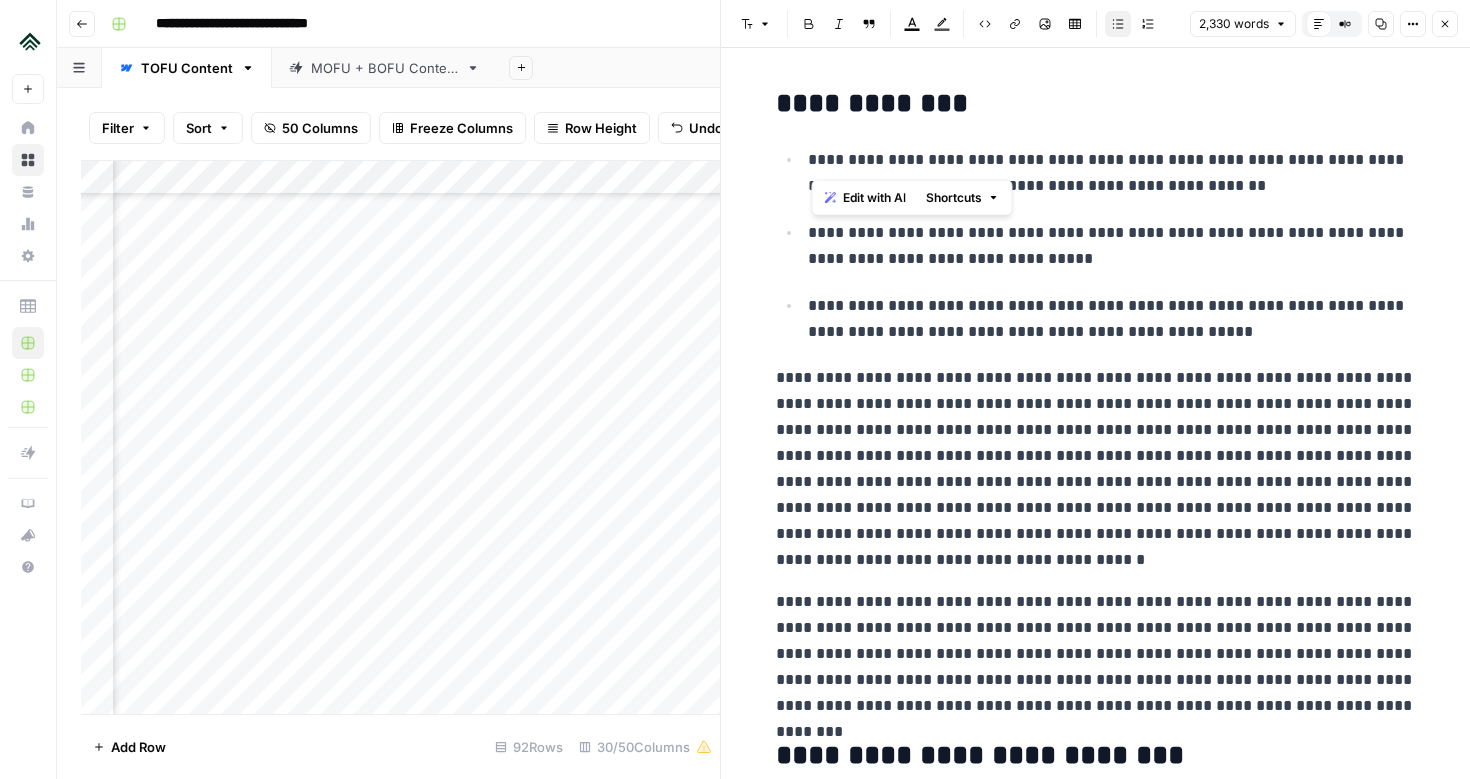 drag, startPoint x: 811, startPoint y: 162, endPoint x: 939, endPoint y: 162, distance: 128 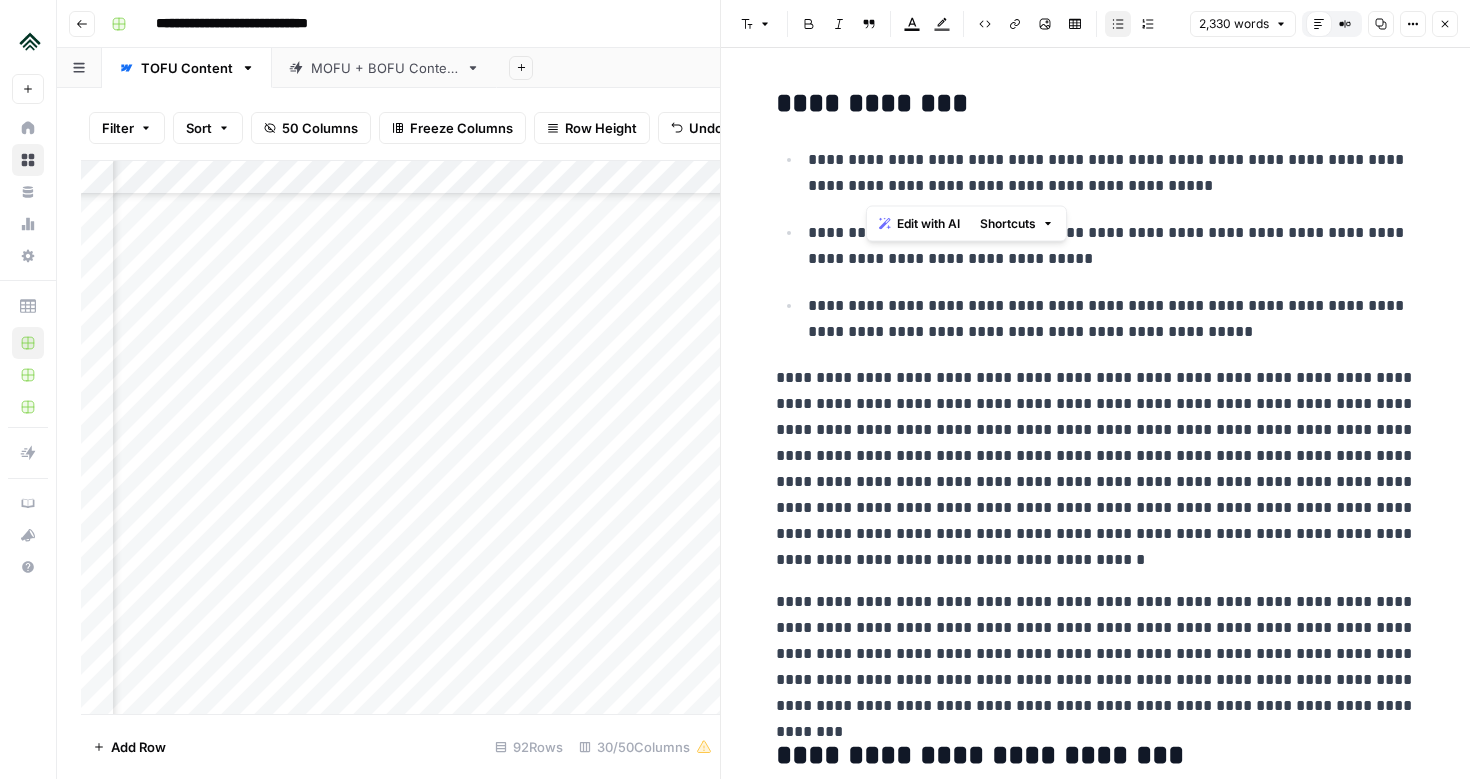 drag, startPoint x: 1173, startPoint y: 181, endPoint x: 867, endPoint y: 187, distance: 306.0588 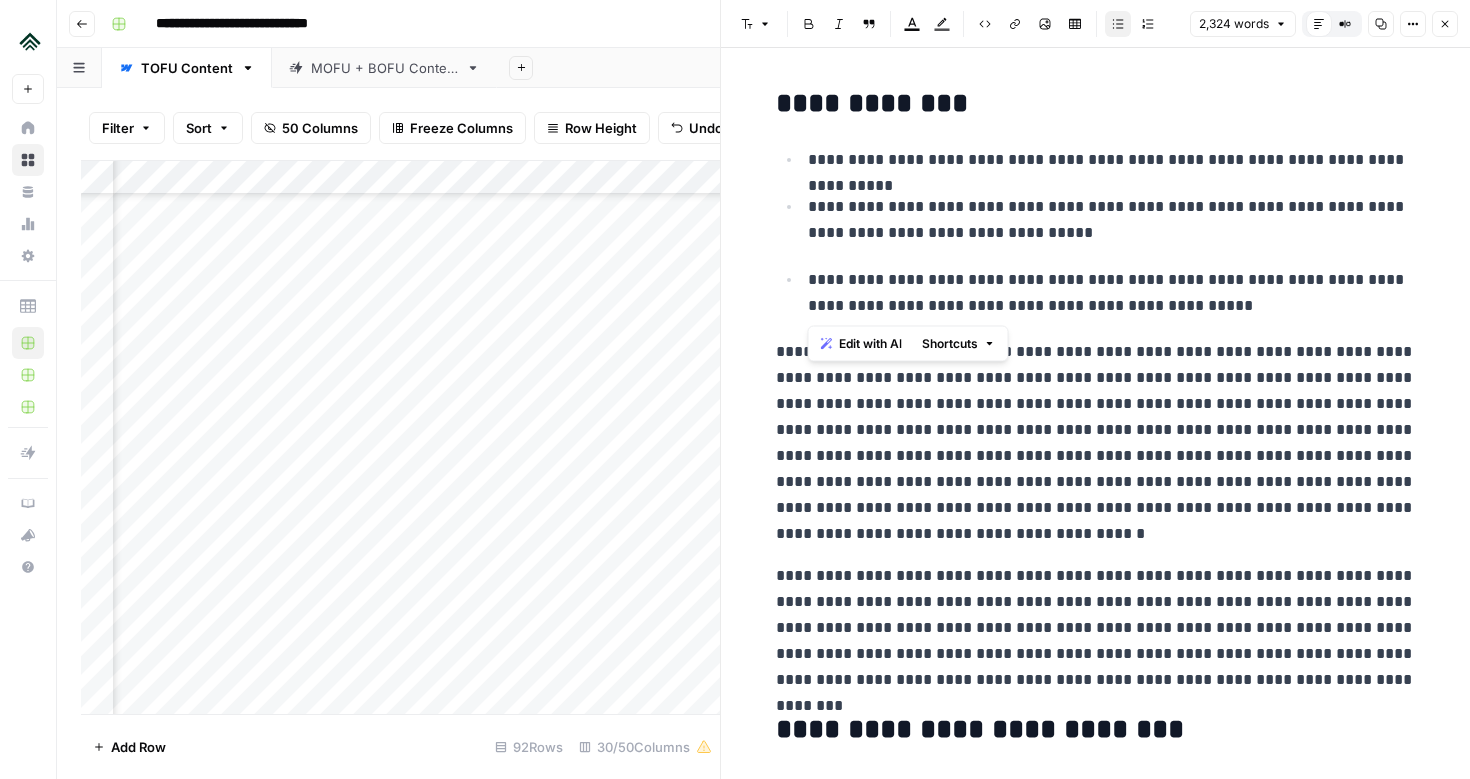 drag, startPoint x: 1201, startPoint y: 304, endPoint x: 783, endPoint y: 151, distance: 445.12134 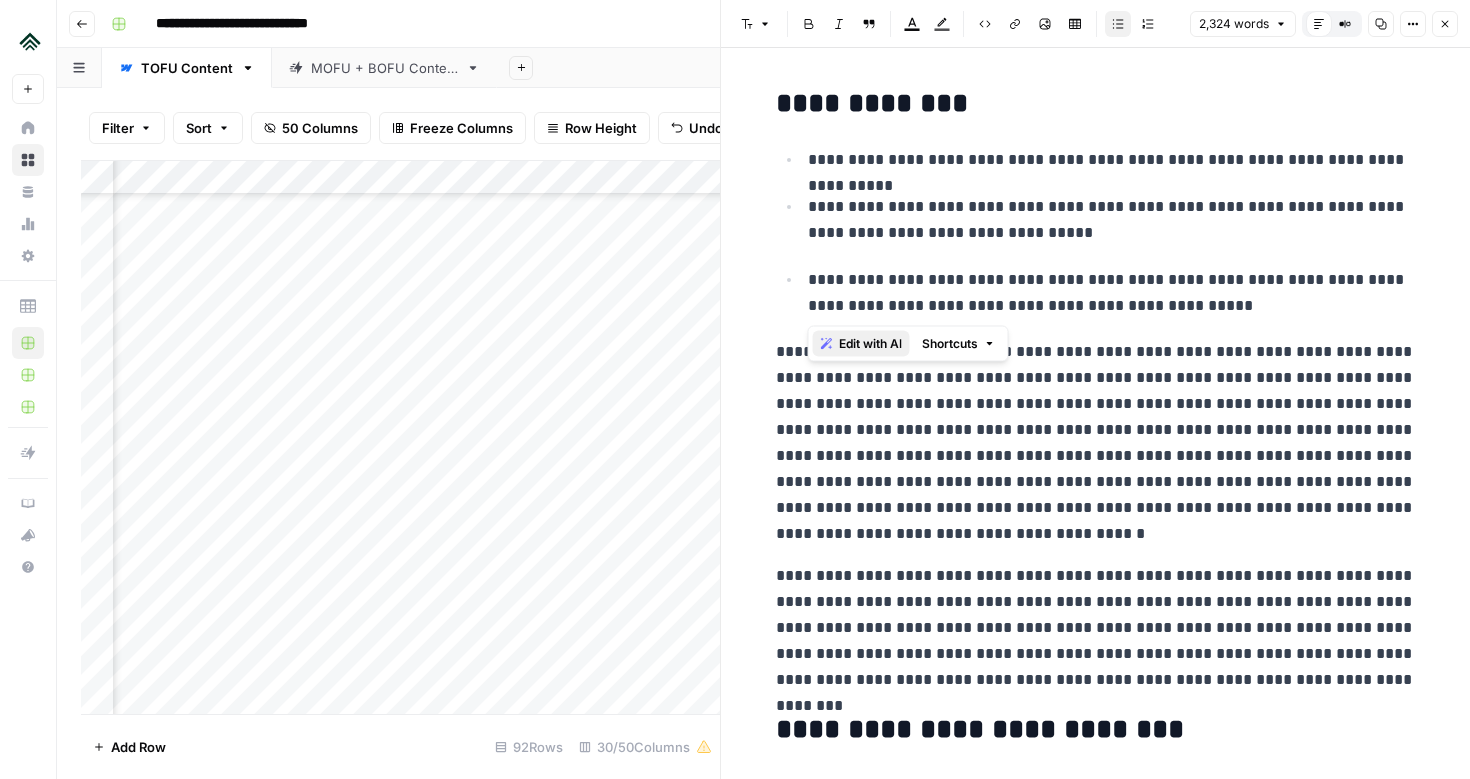 click on "Edit with AI" at bounding box center (861, 344) 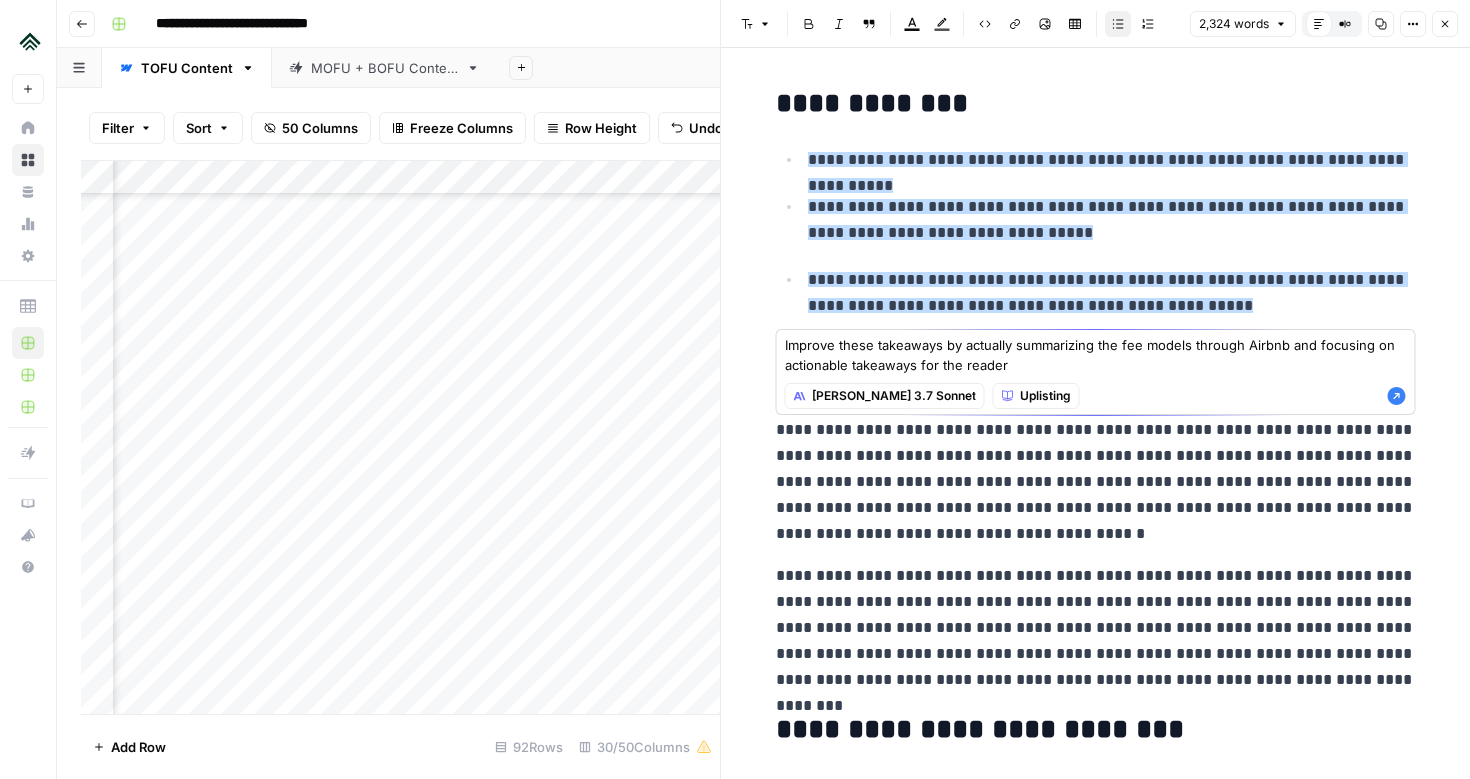 click on "Improve these takeaways by actually summarizing the fee models through Airbnb and focusing on actionable takeaways for the reader" at bounding box center (1096, 355) 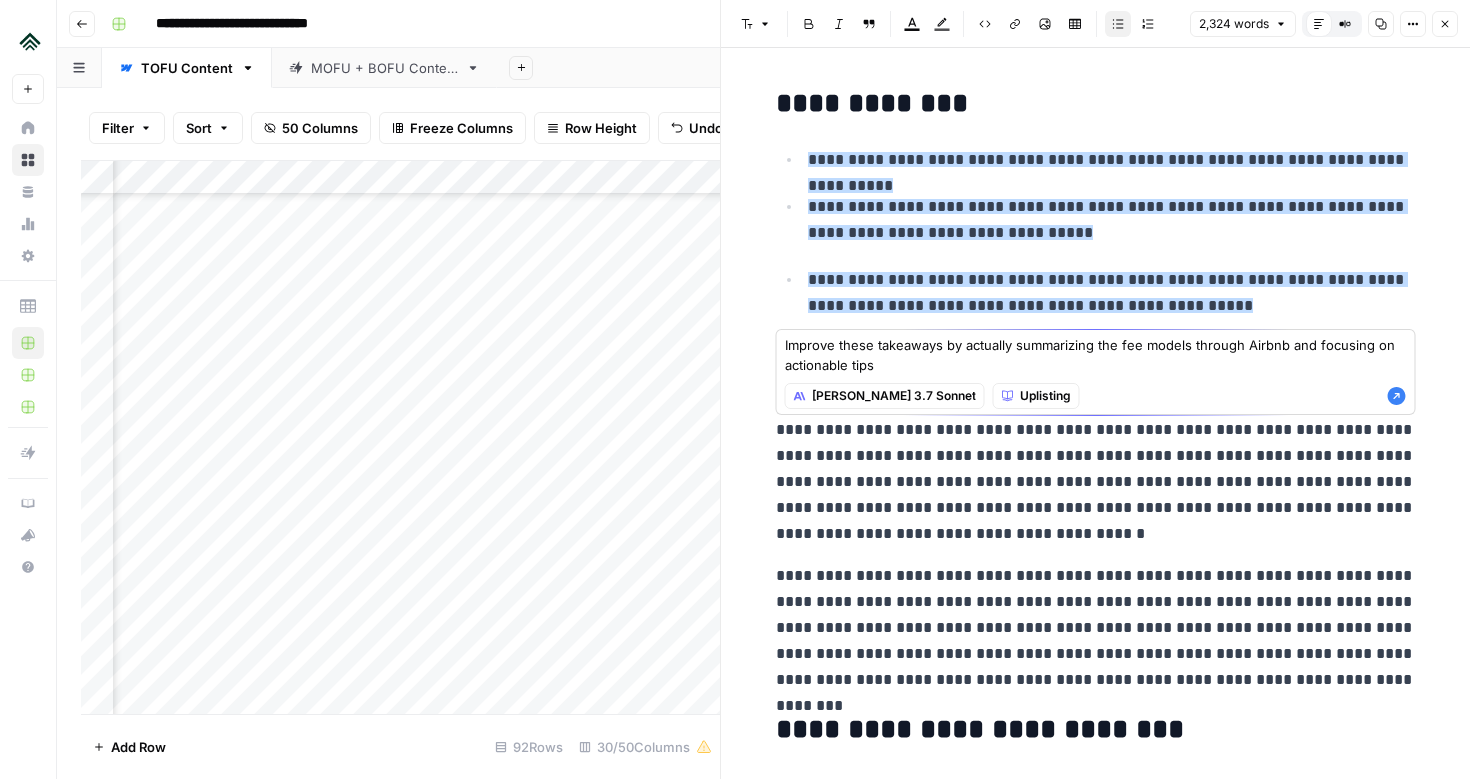 type on "Improve these takeaways by actually summarizing the fee models through Airbnb and focusing on actionable tips for the reader" 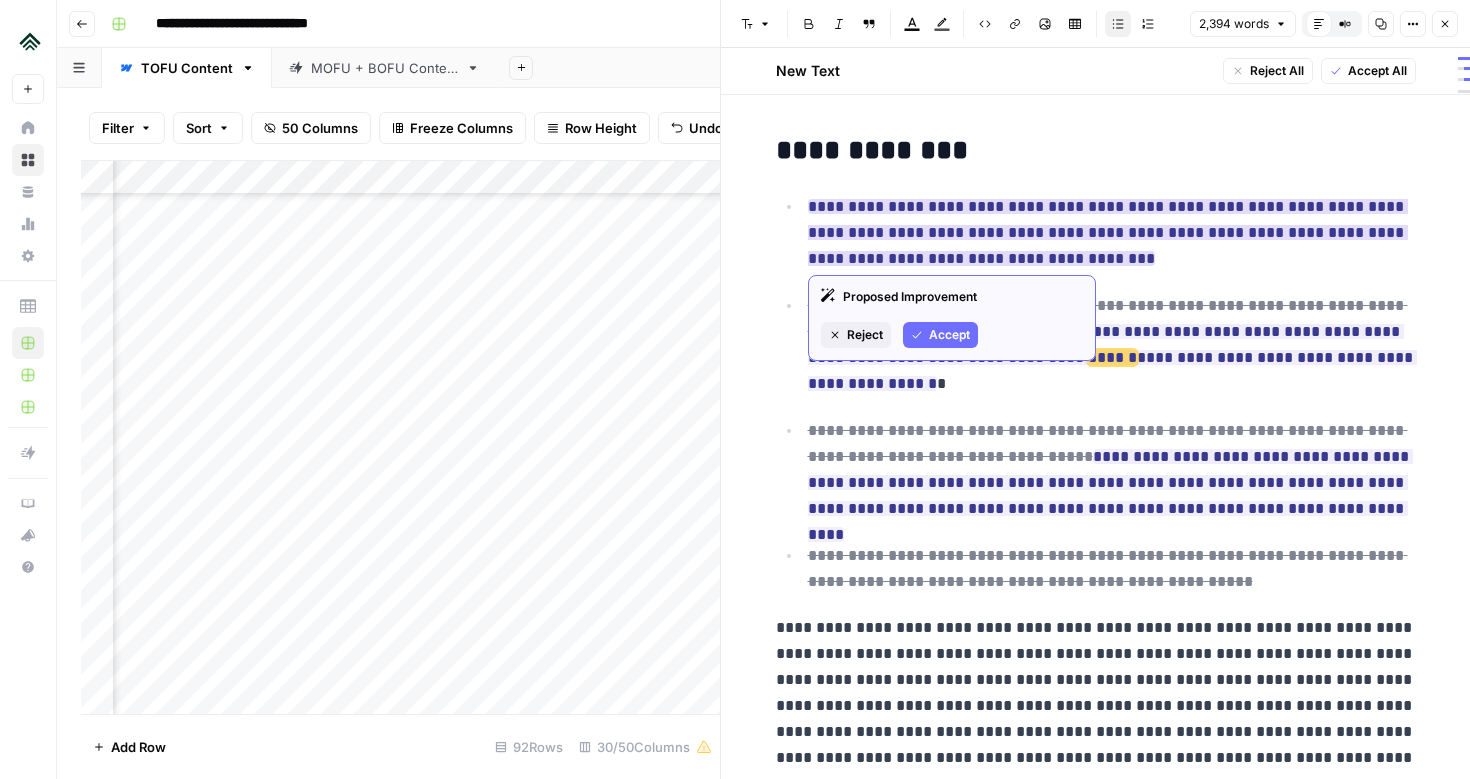 click on "Accept" at bounding box center [949, 335] 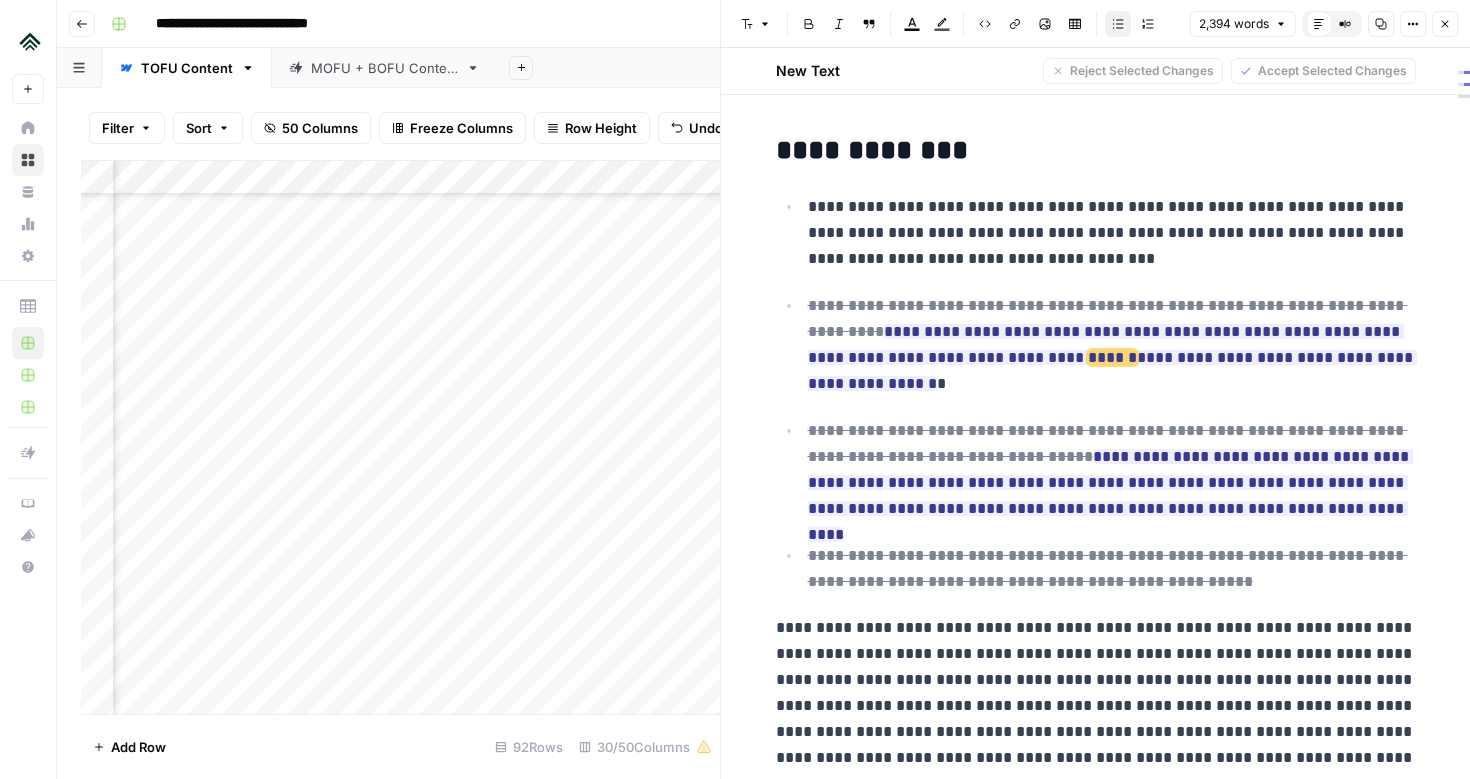 drag, startPoint x: 1014, startPoint y: 205, endPoint x: 810, endPoint y: 210, distance: 204.06126 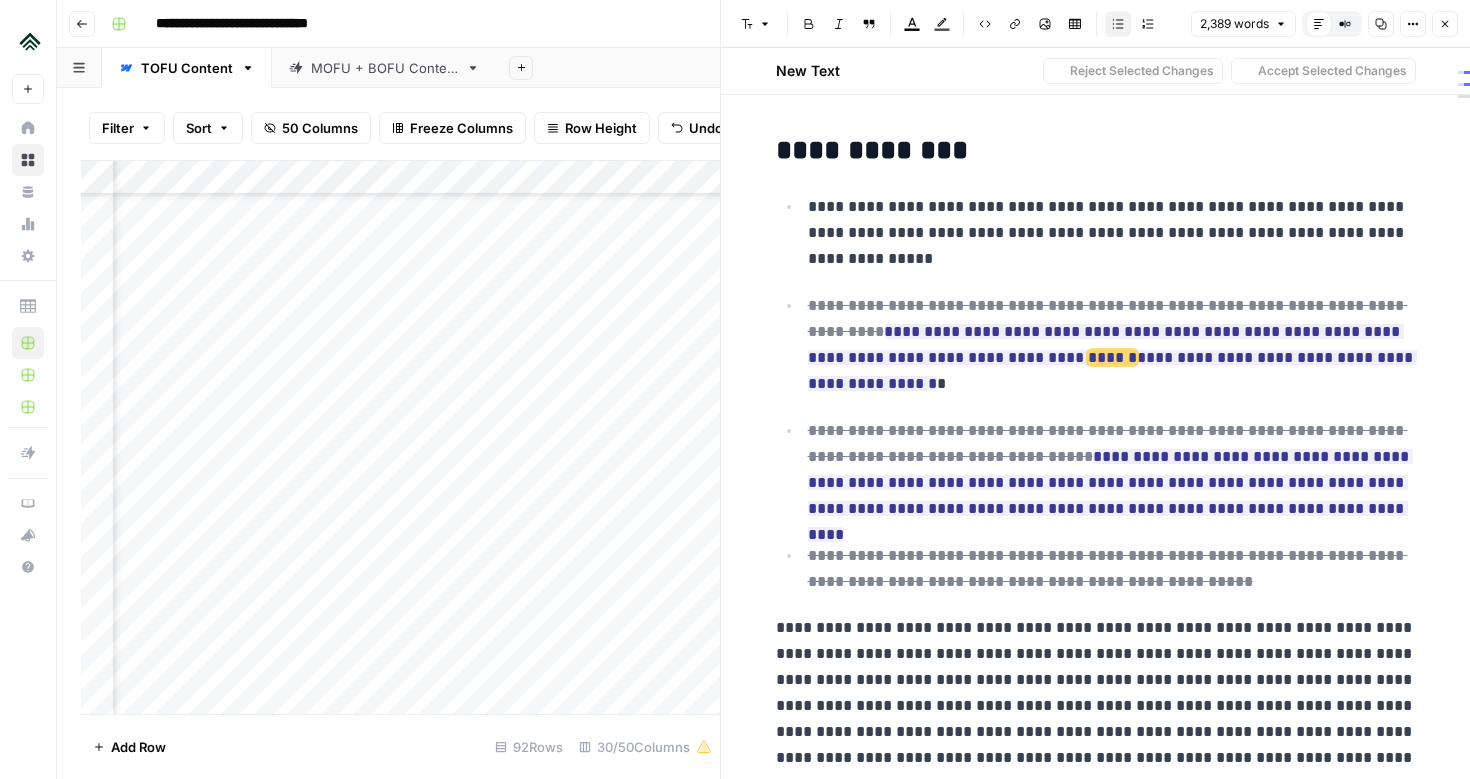 drag, startPoint x: 841, startPoint y: 234, endPoint x: 912, endPoint y: 234, distance: 71 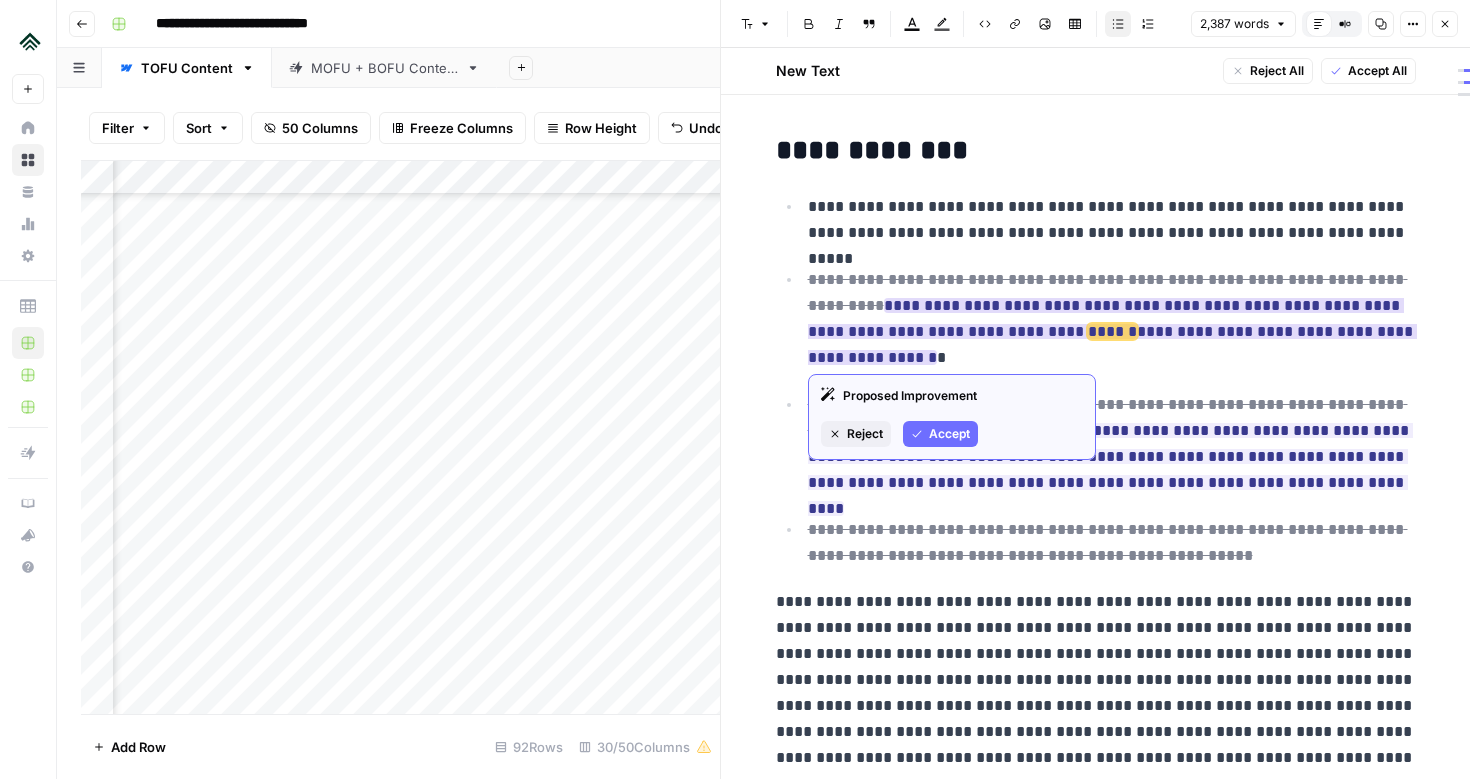 click on "Accept" at bounding box center [949, 434] 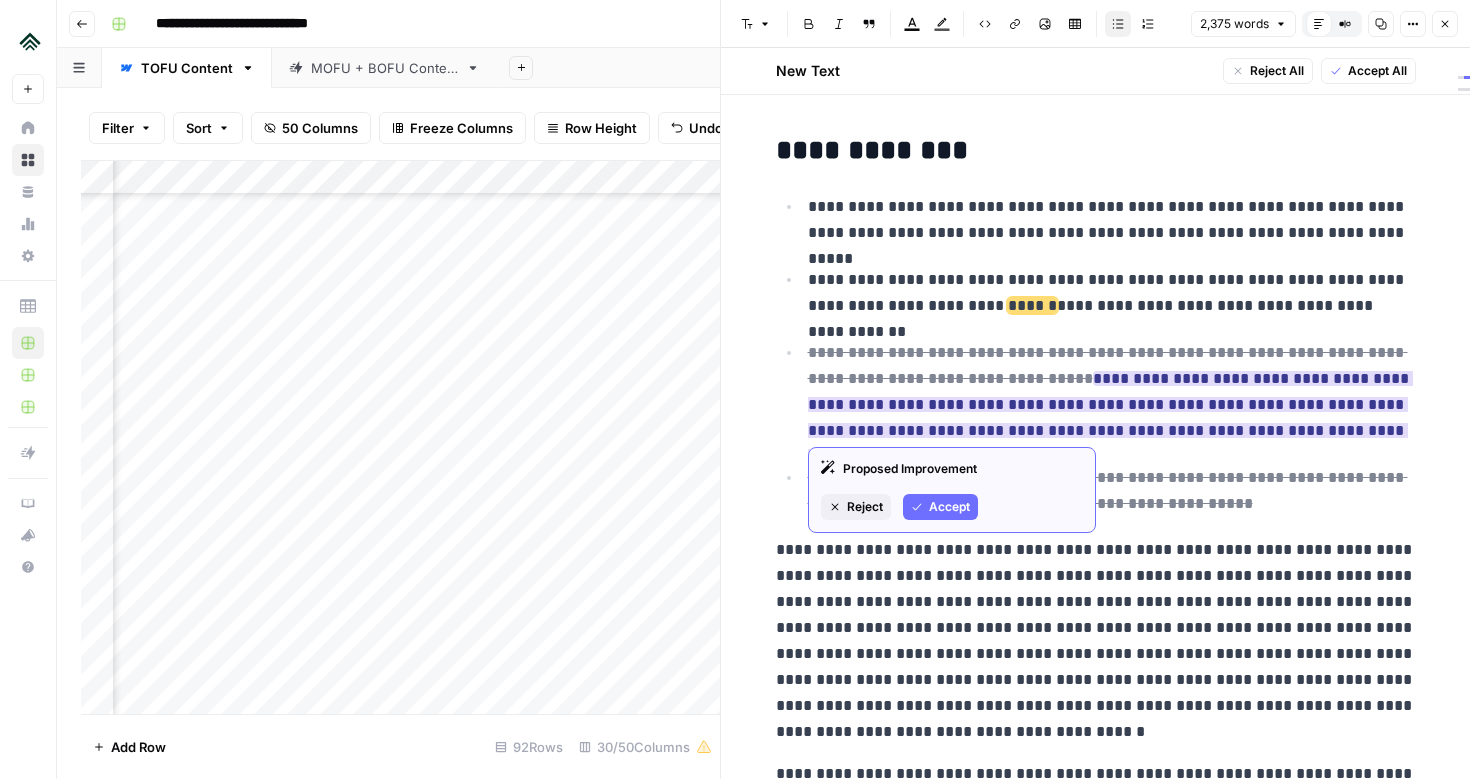 click on "Accept" at bounding box center [940, 507] 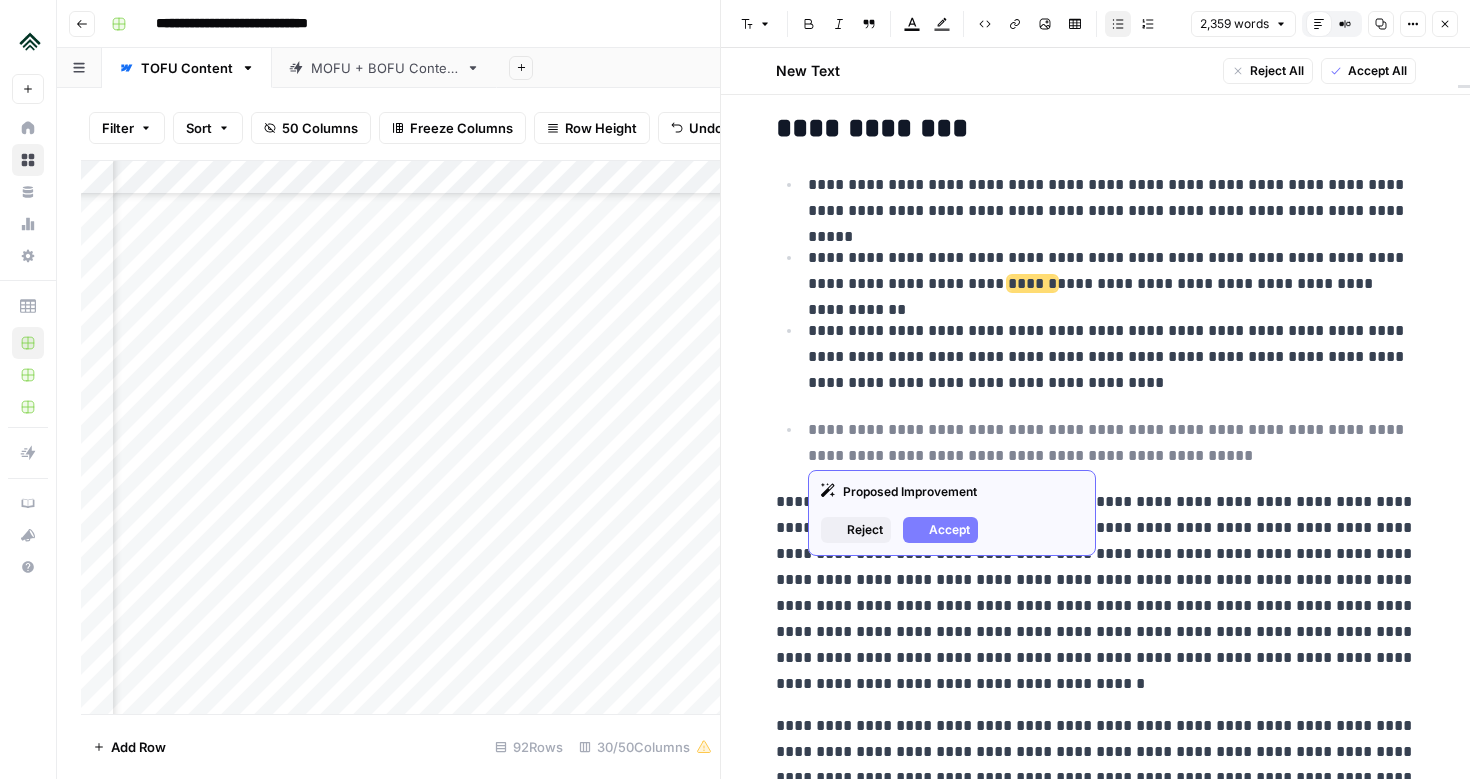 scroll, scrollTop: 24, scrollLeft: 0, axis: vertical 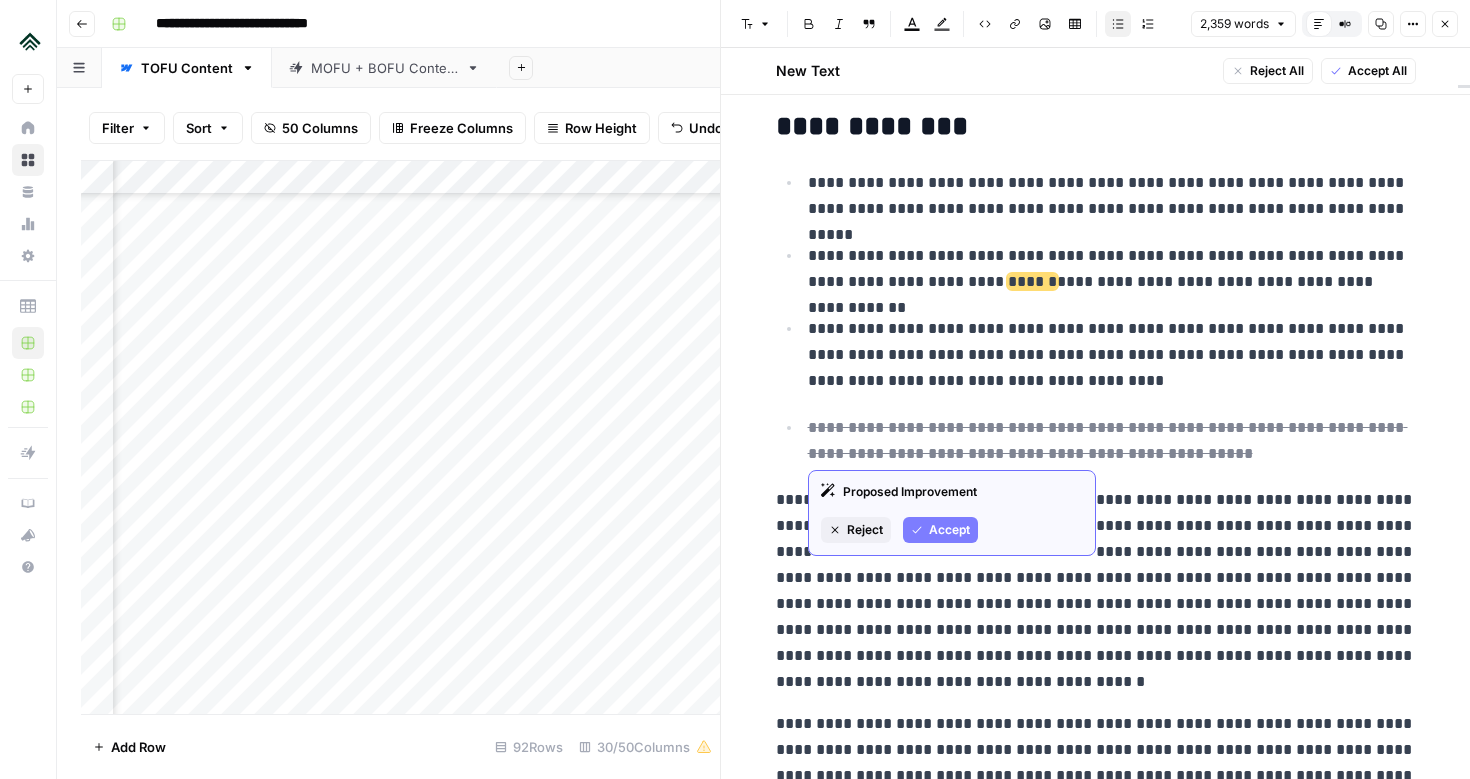 click on "Accept" at bounding box center (940, 530) 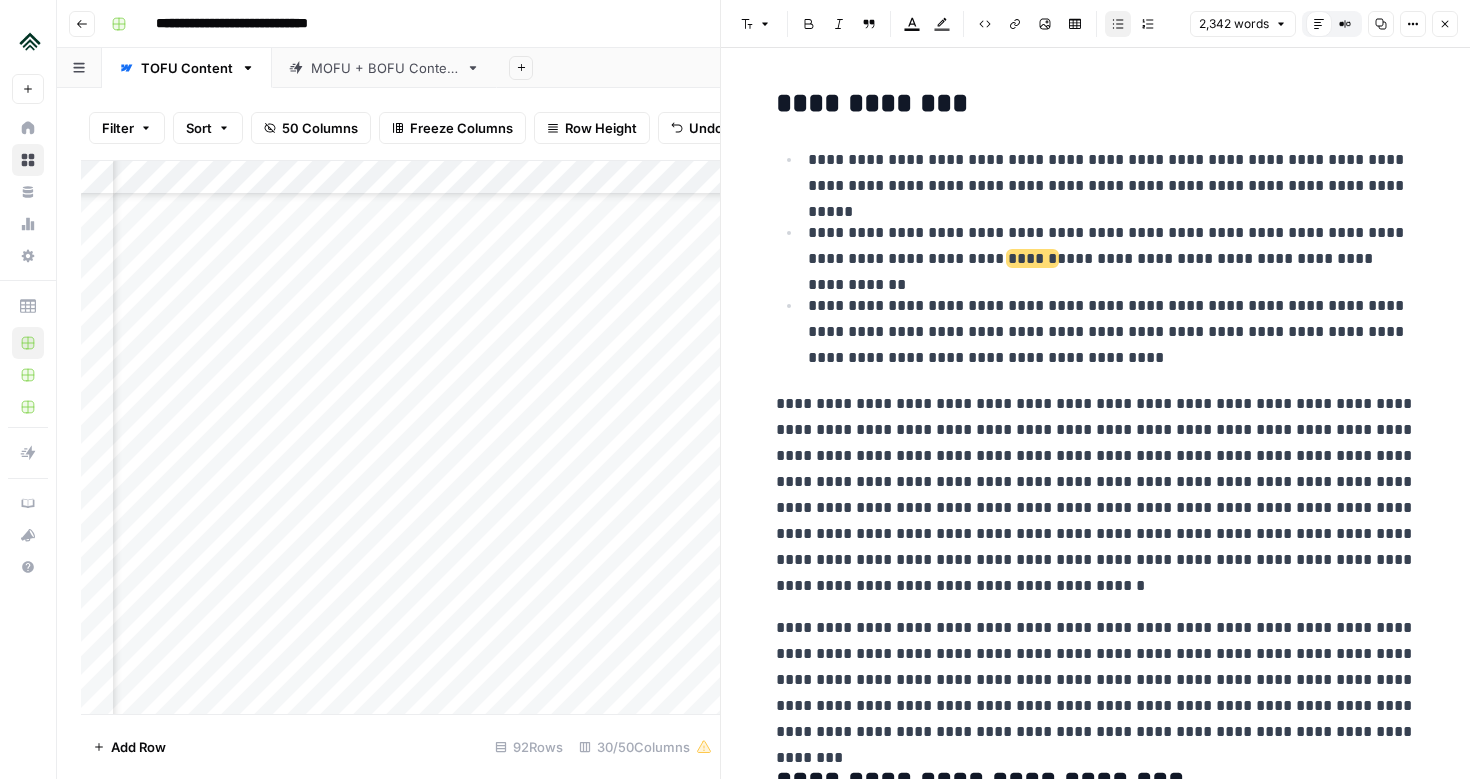 scroll, scrollTop: 148, scrollLeft: 0, axis: vertical 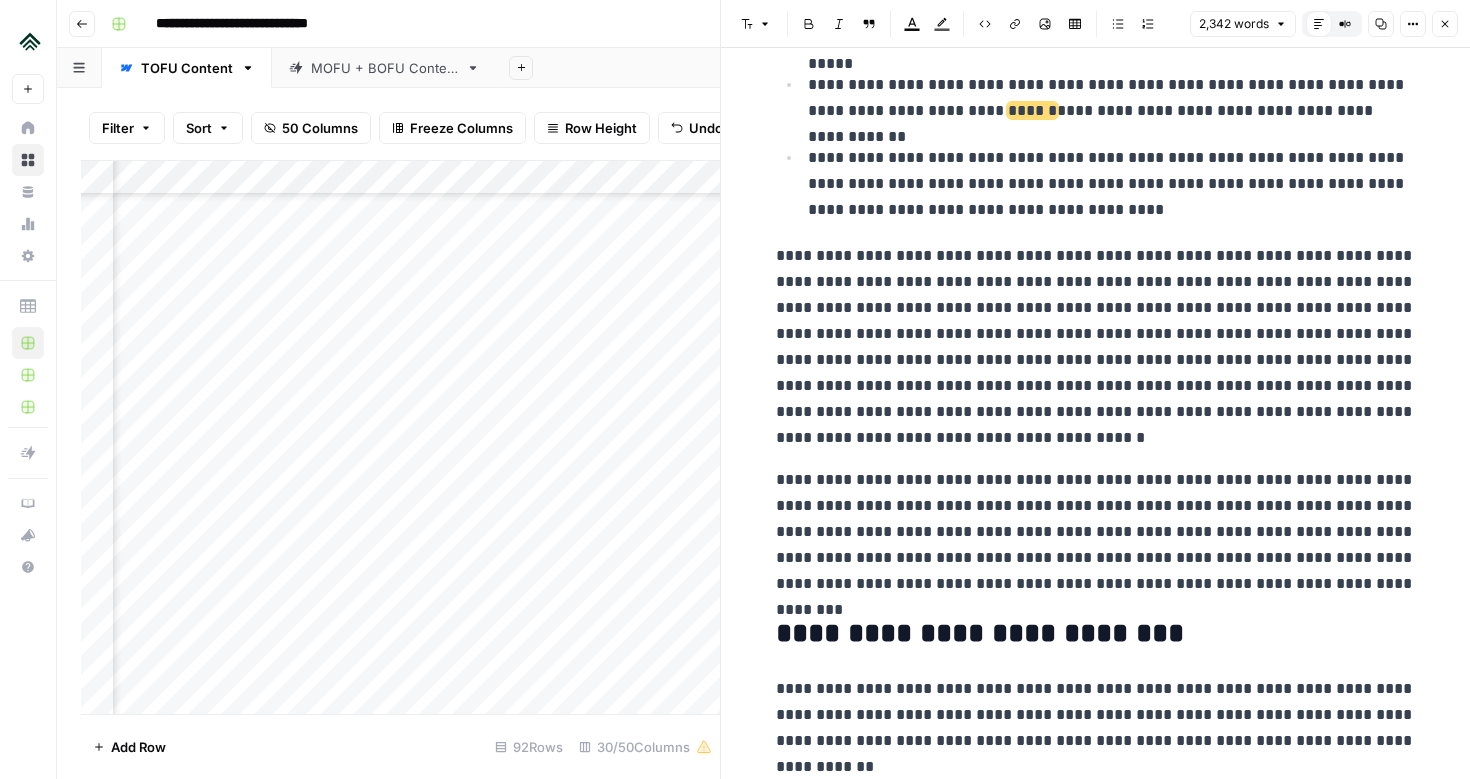 click on "**********" at bounding box center [1096, 347] 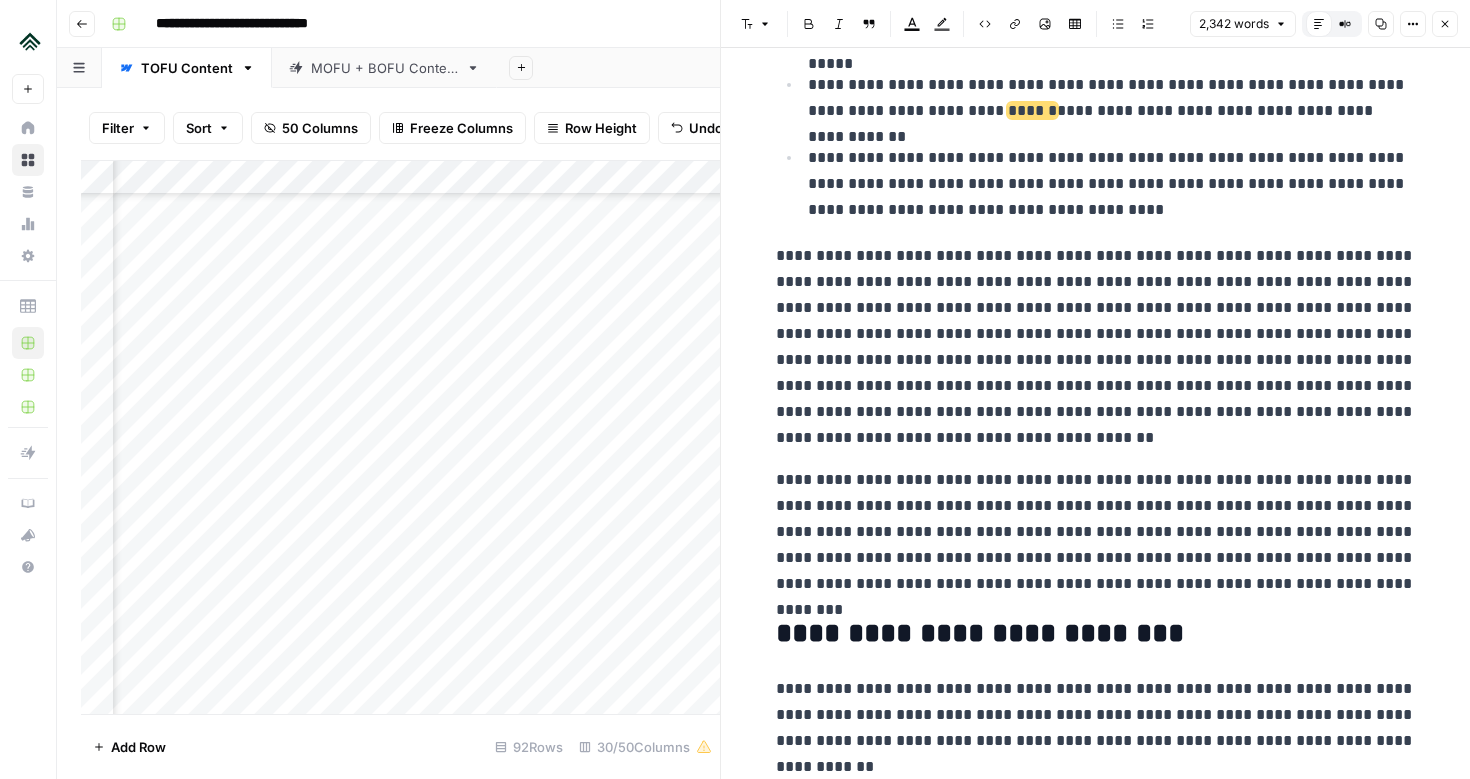 click on "**********" at bounding box center [1096, 347] 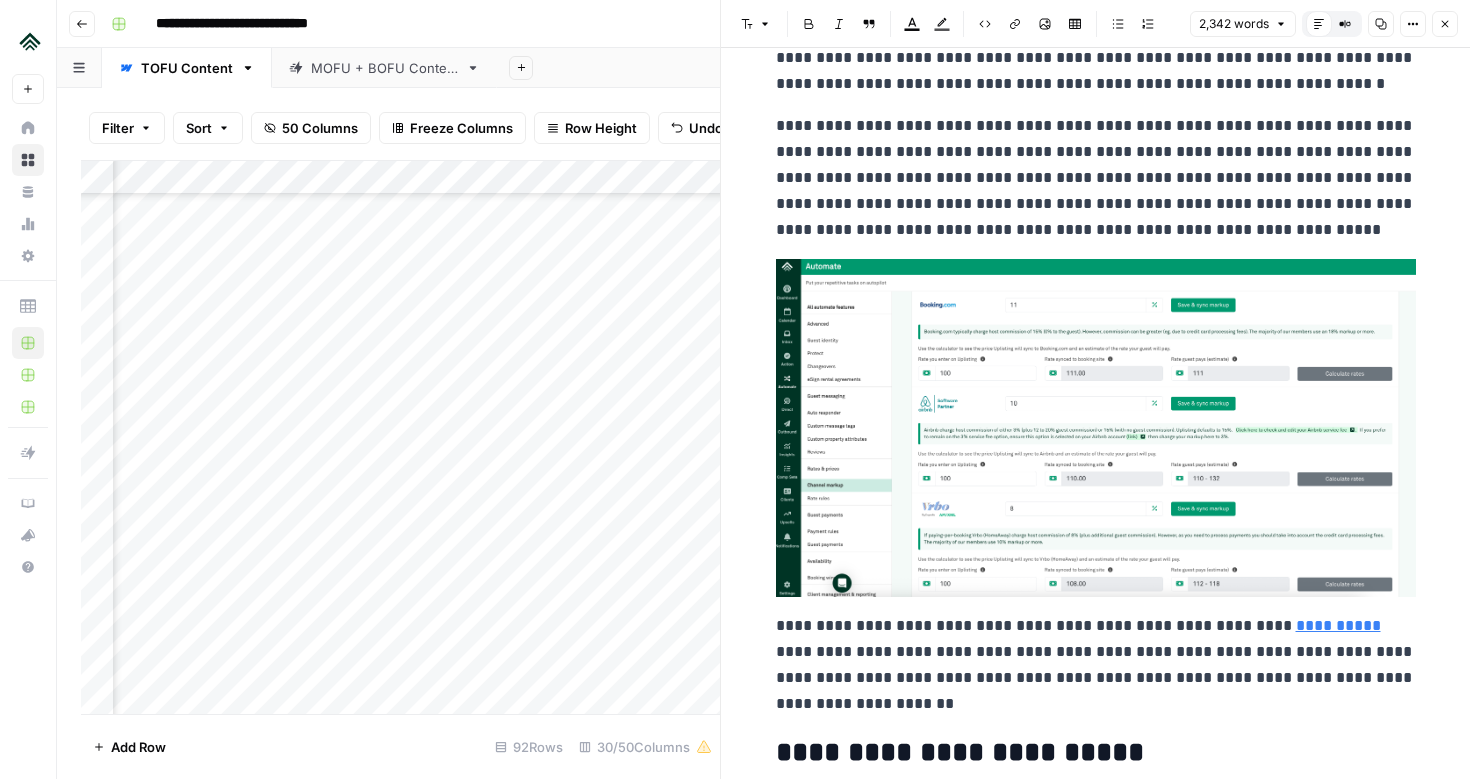 scroll, scrollTop: 4939, scrollLeft: 0, axis: vertical 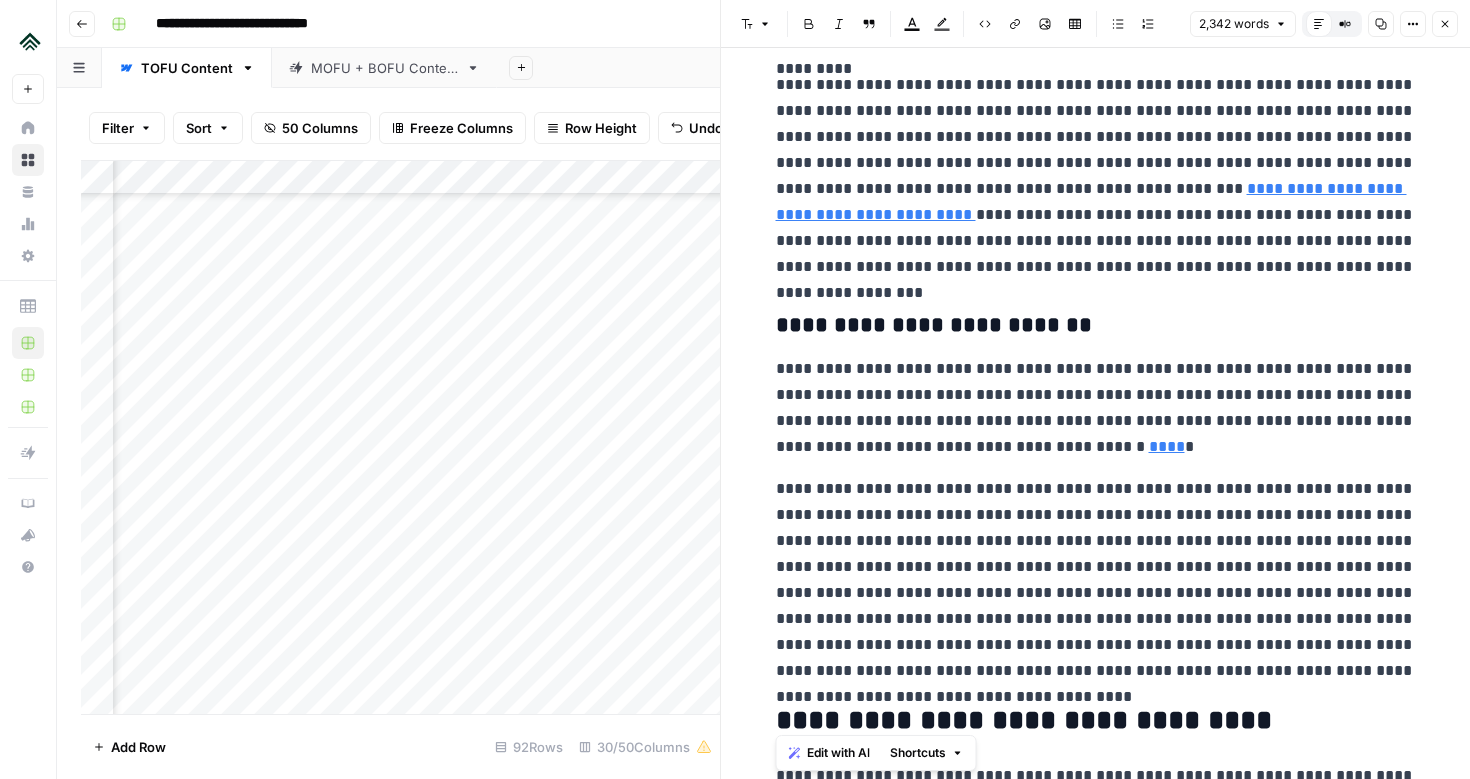 drag, startPoint x: 903, startPoint y: 687, endPoint x: 750, endPoint y: 702, distance: 153.73354 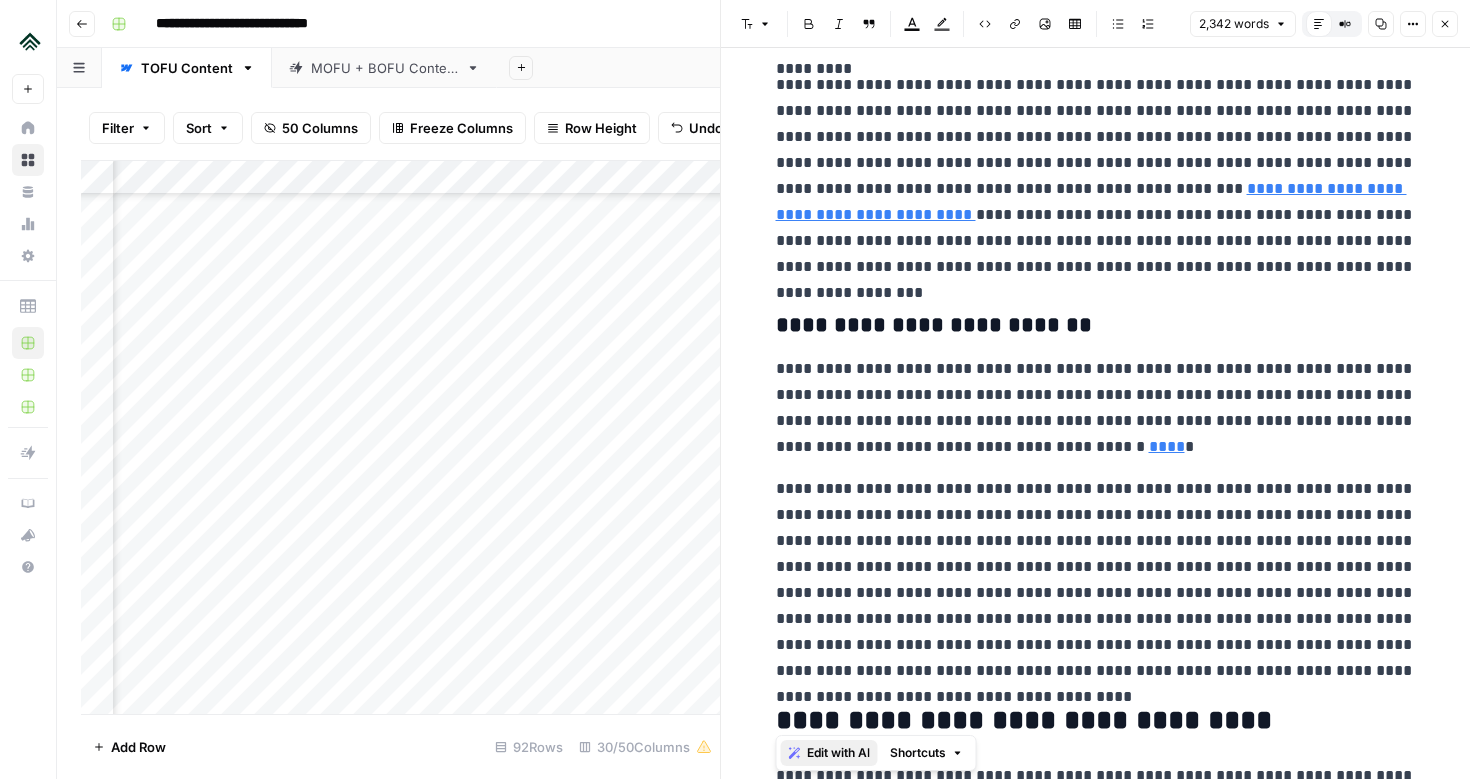 click on "Edit with AI" at bounding box center (838, 753) 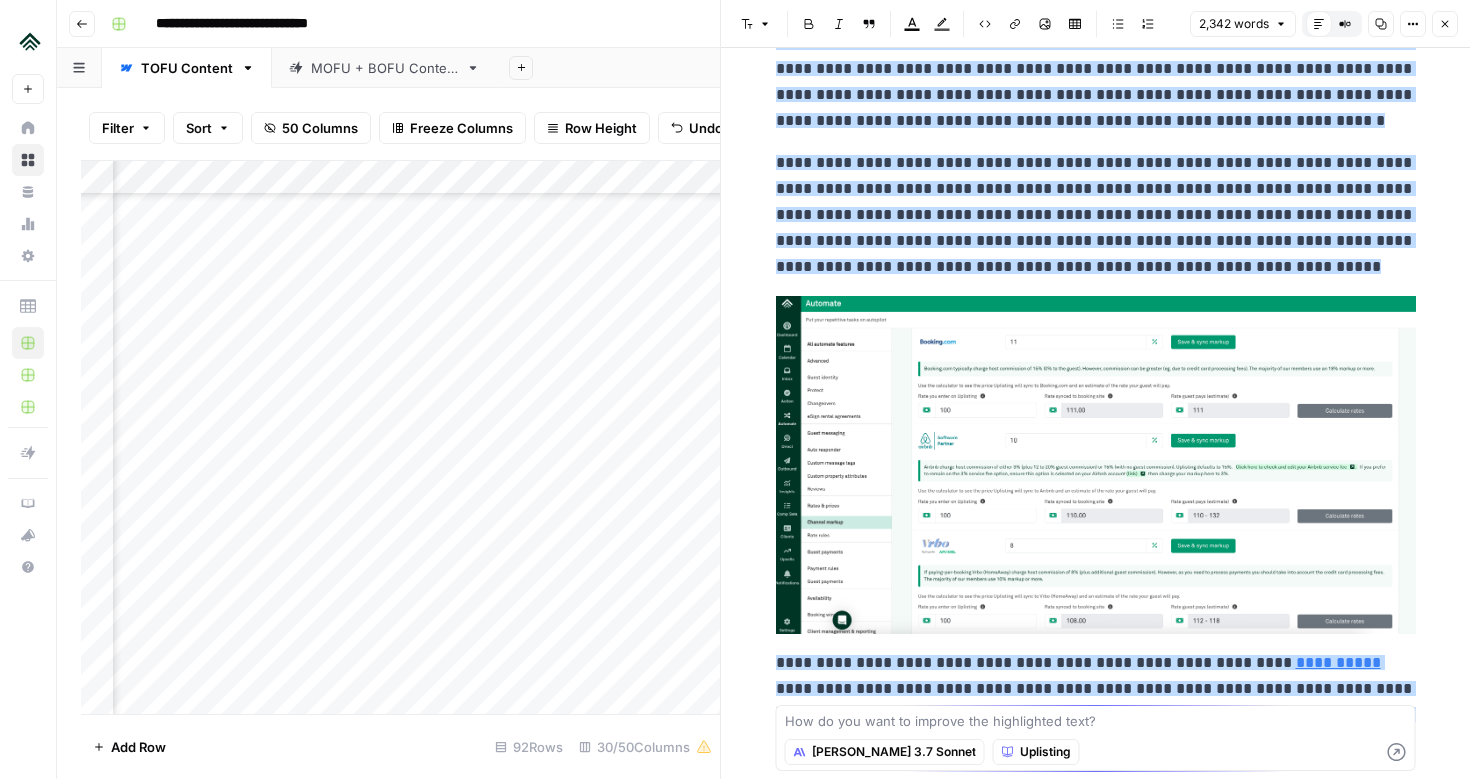 scroll, scrollTop: 5145, scrollLeft: 0, axis: vertical 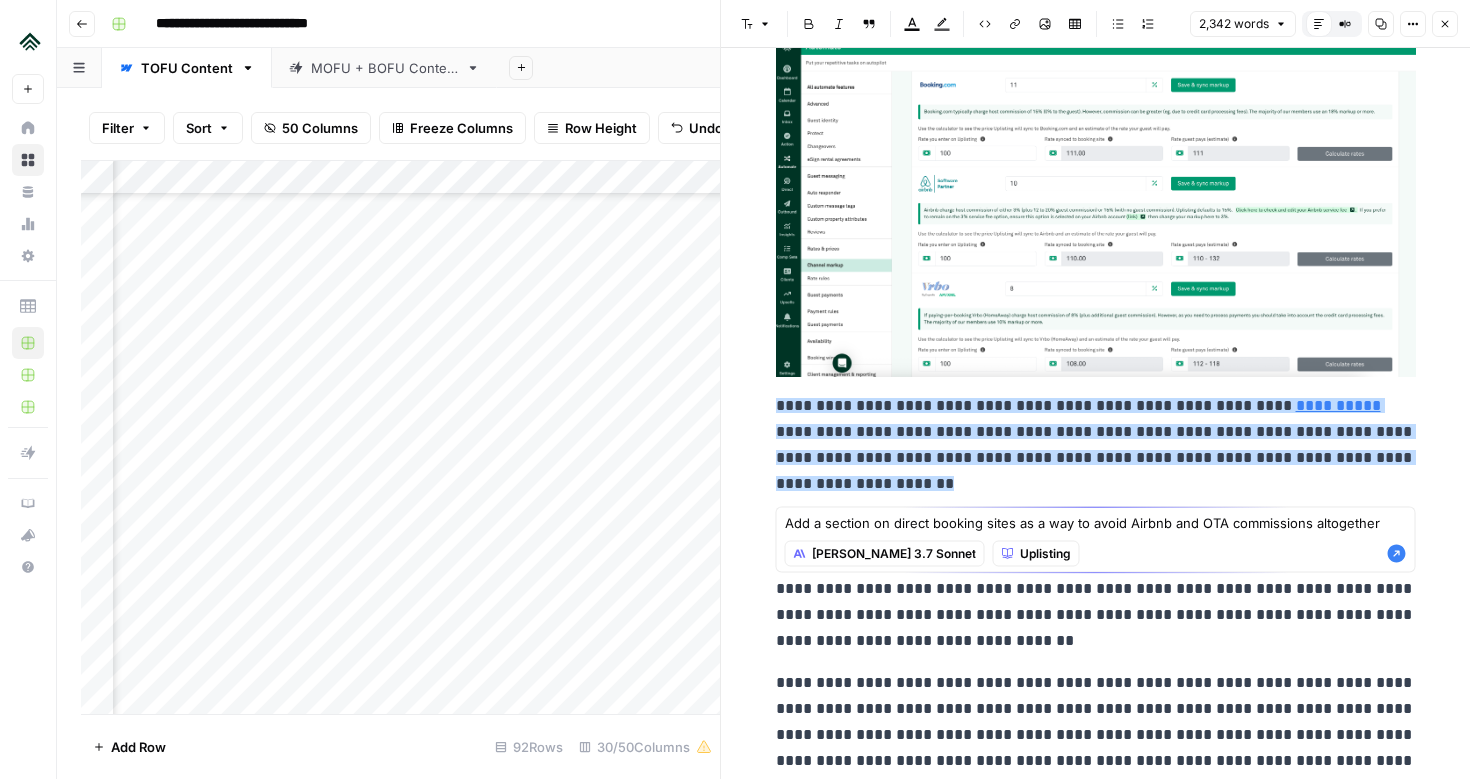 type on "Add a section on direct booking sites as a way to avoid Airbnb and OTA commissions altogether" 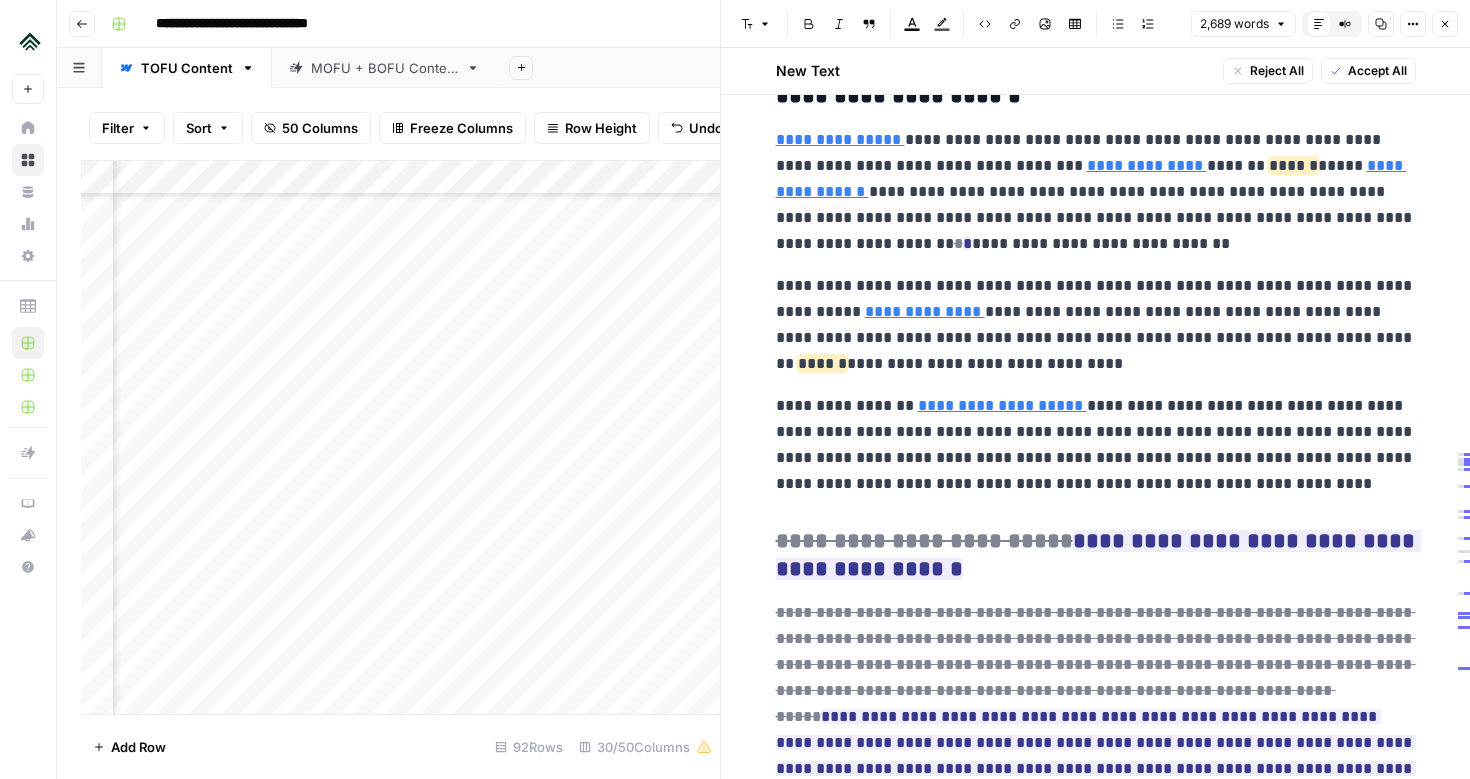 scroll, scrollTop: 4641, scrollLeft: 0, axis: vertical 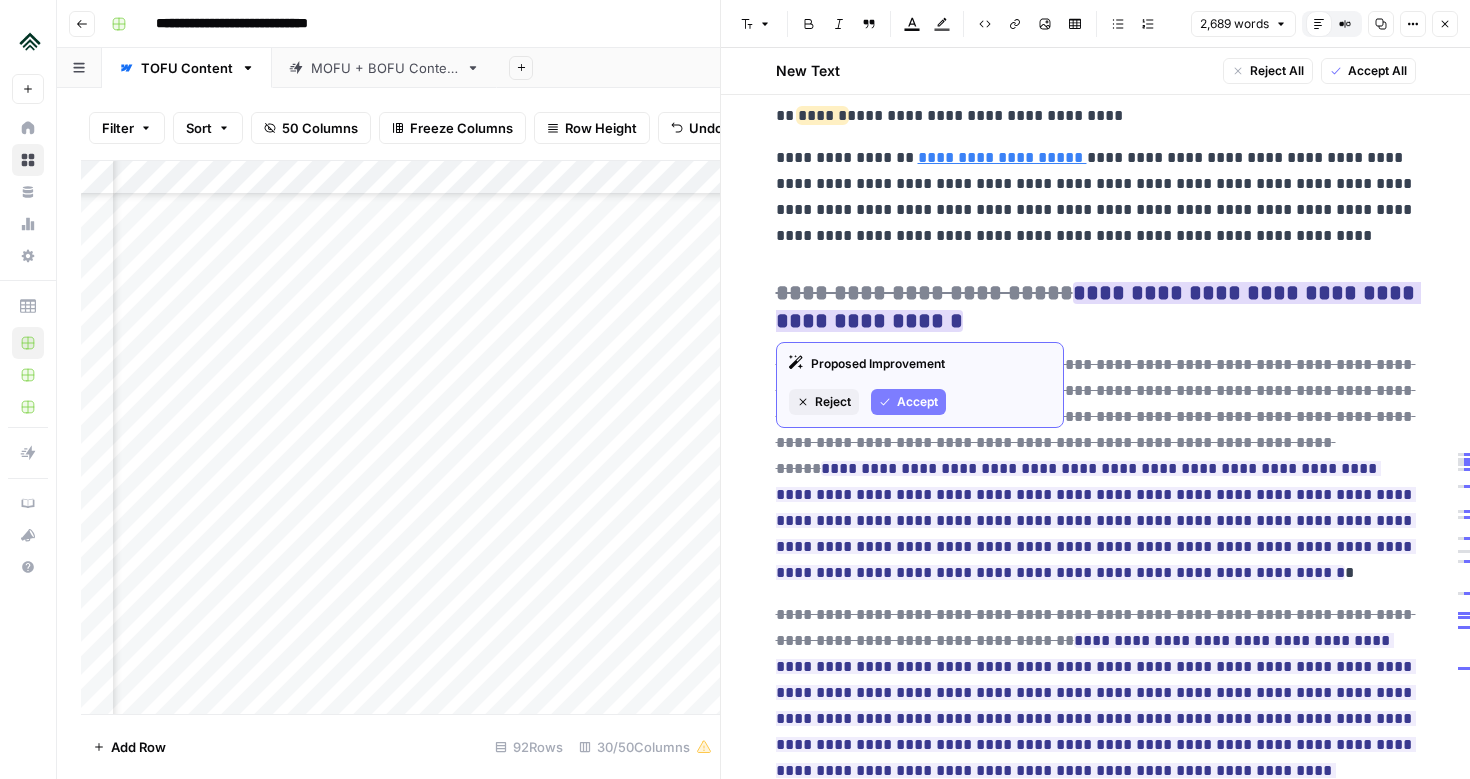 click on "Proposed Improvement Reject Accept" at bounding box center (920, 385) 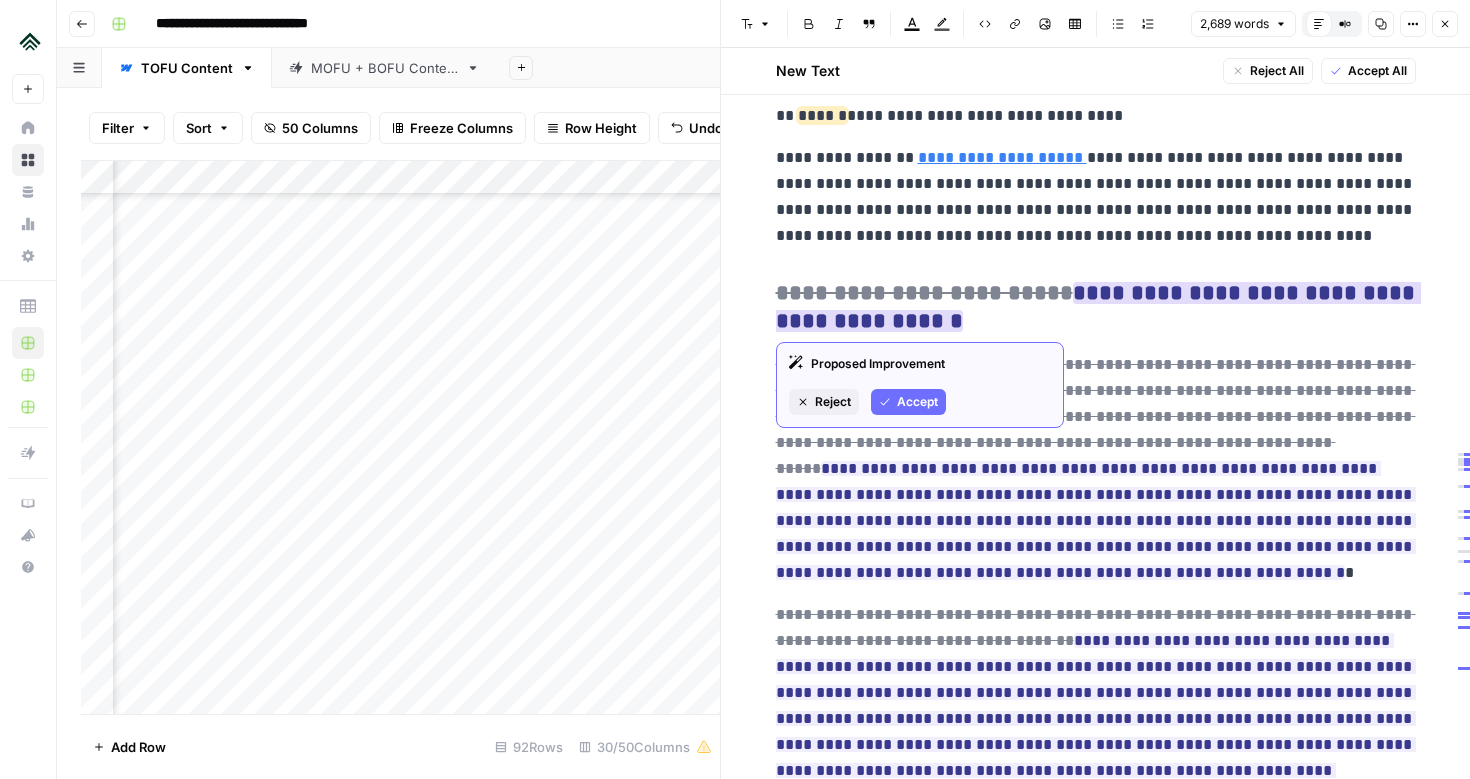 click on "Accept" at bounding box center (908, 402) 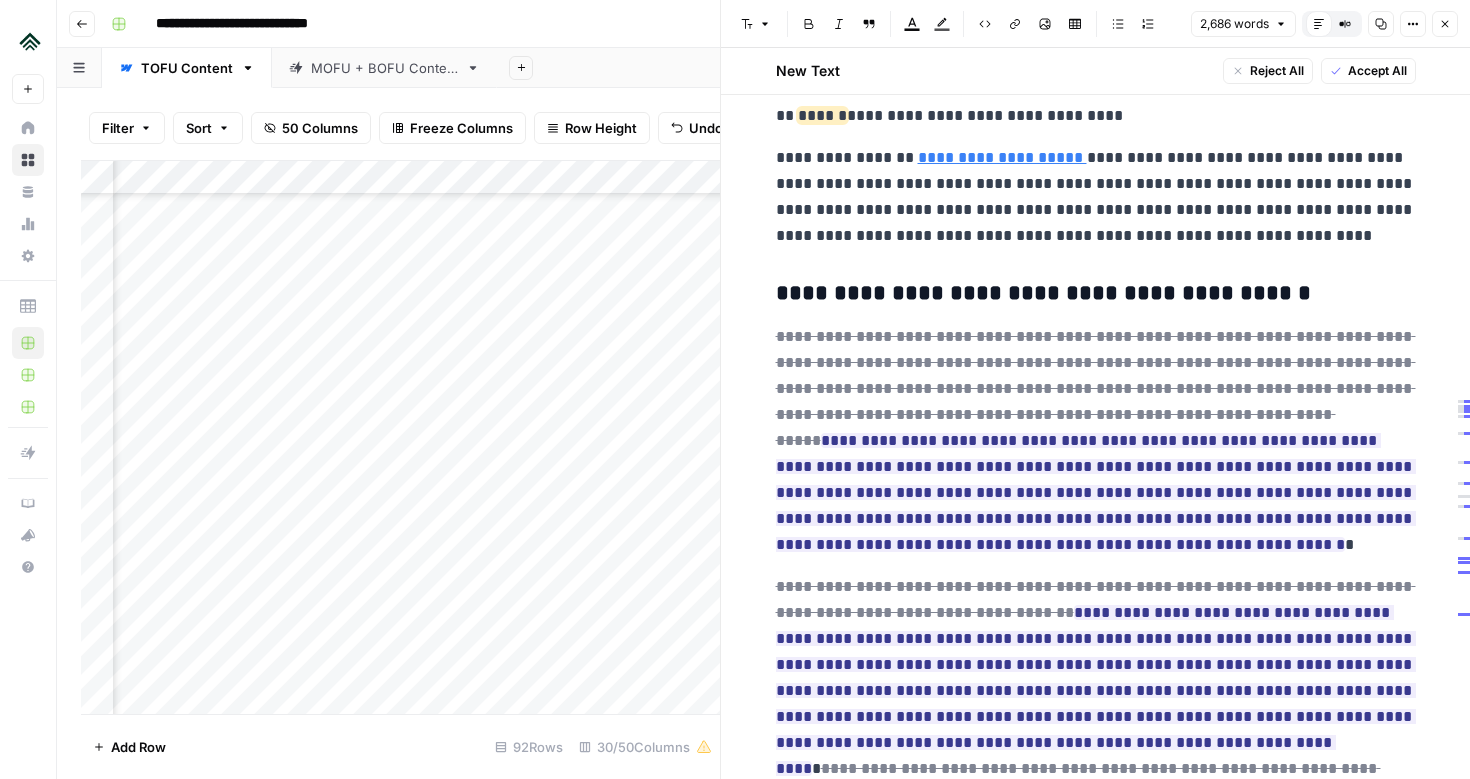click on "**********" at bounding box center (1096, 294) 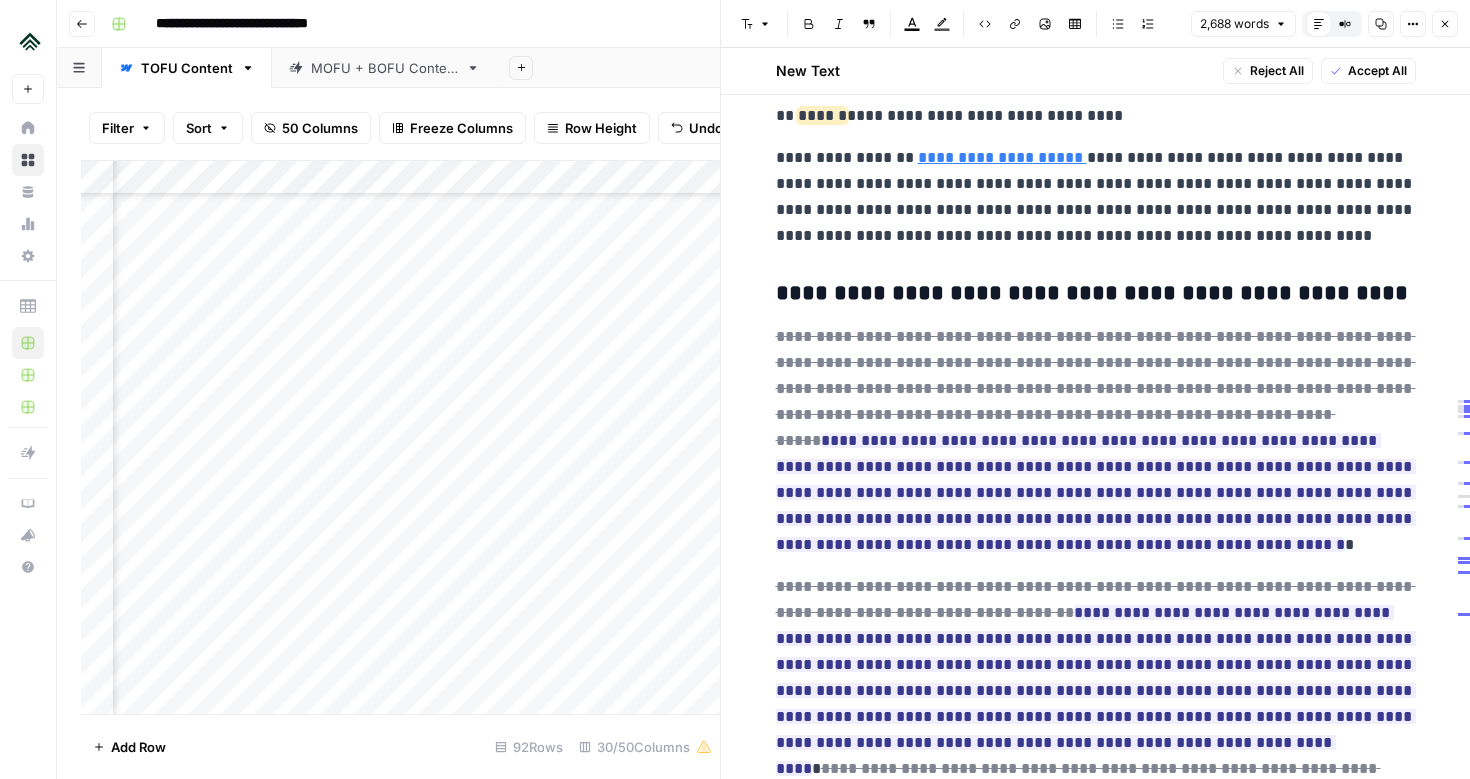 click on "**********" at bounding box center [1096, 294] 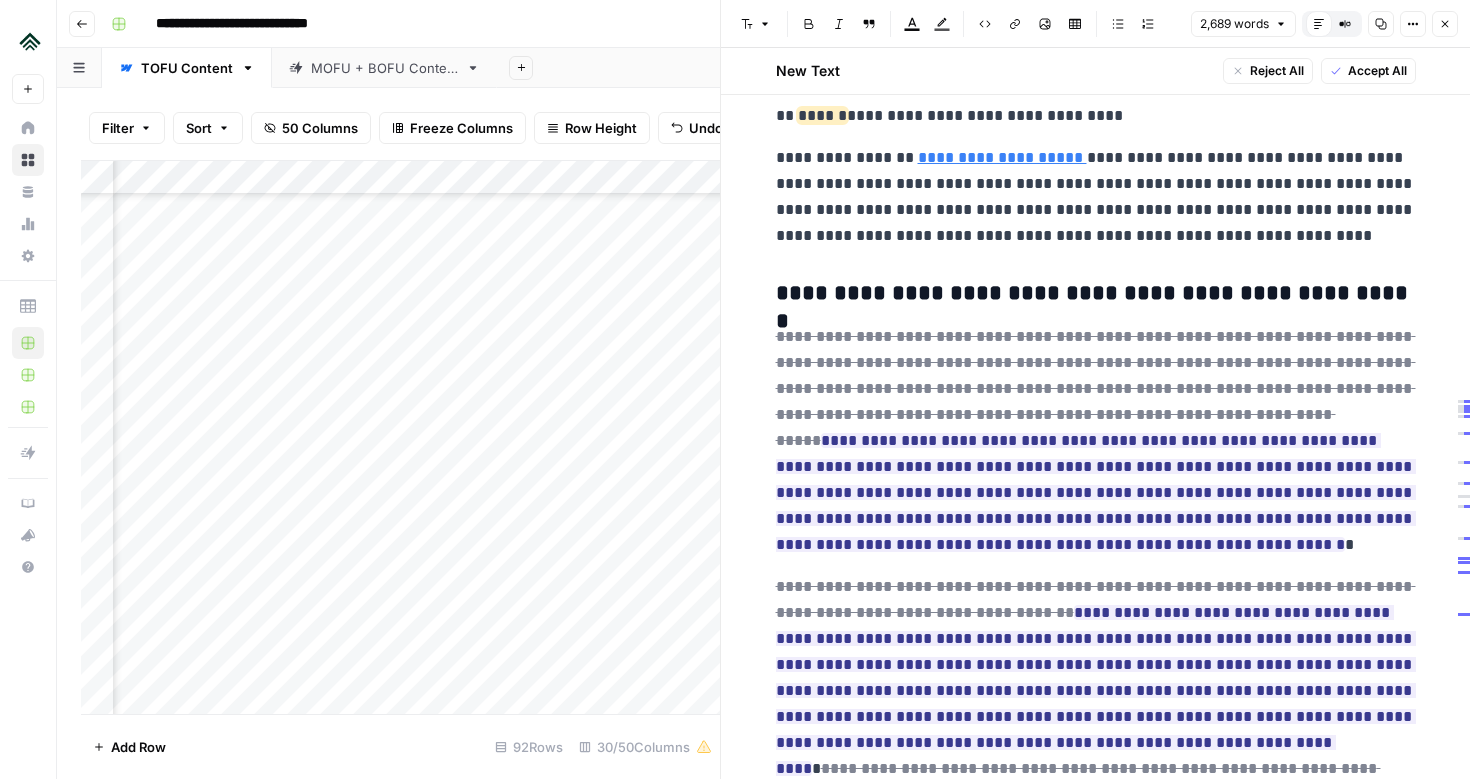 click on "**********" at bounding box center [1096, 294] 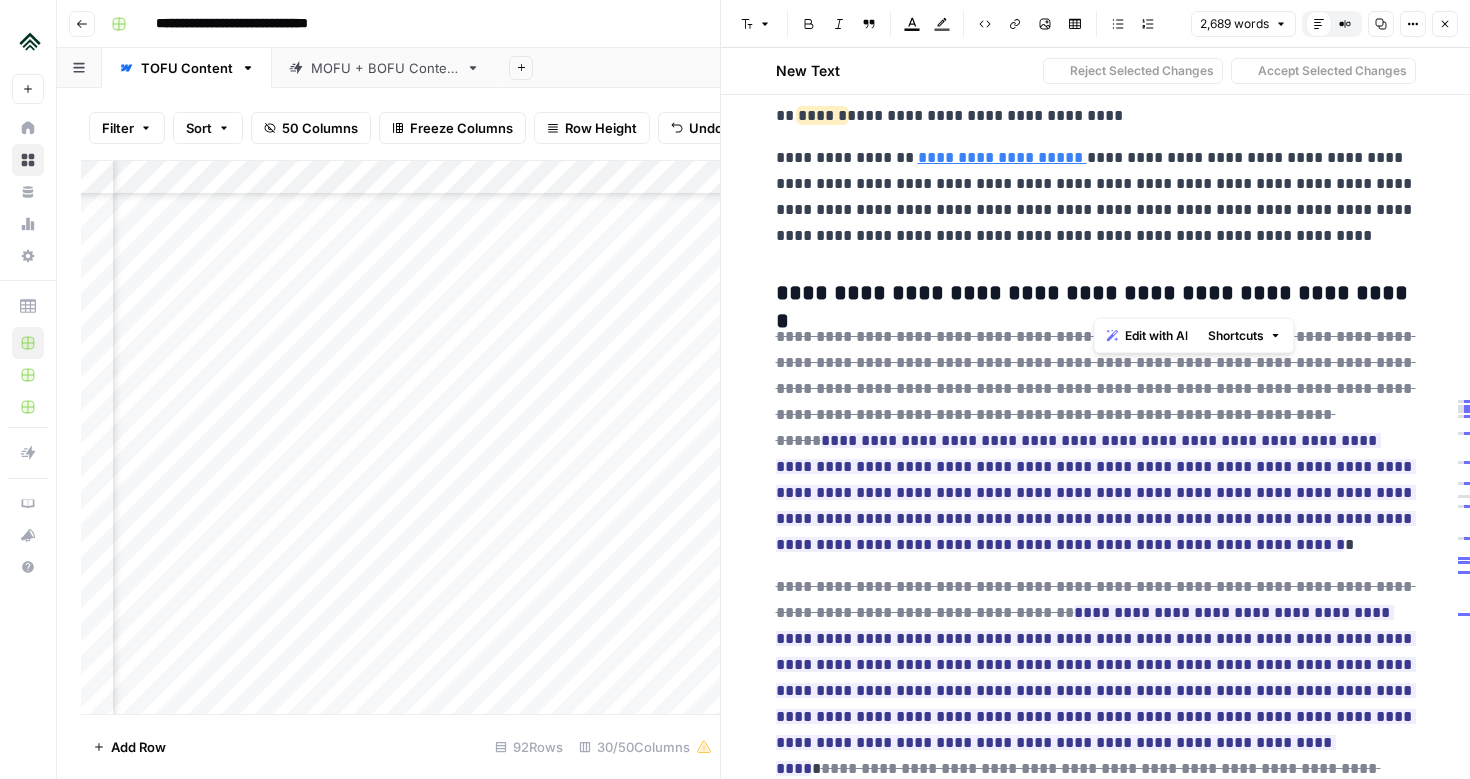 click on "**********" at bounding box center (1096, 294) 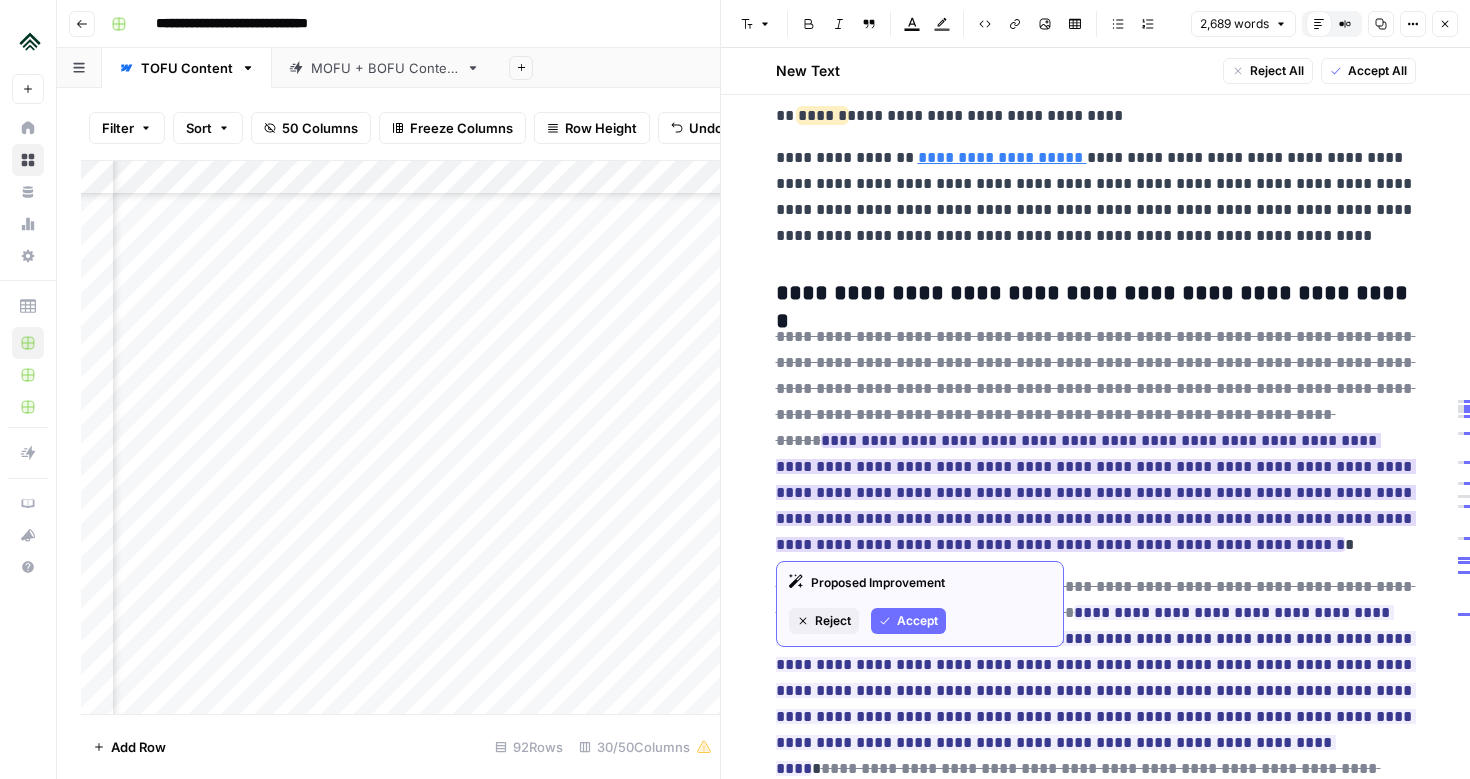 click on "Accept" at bounding box center [917, 621] 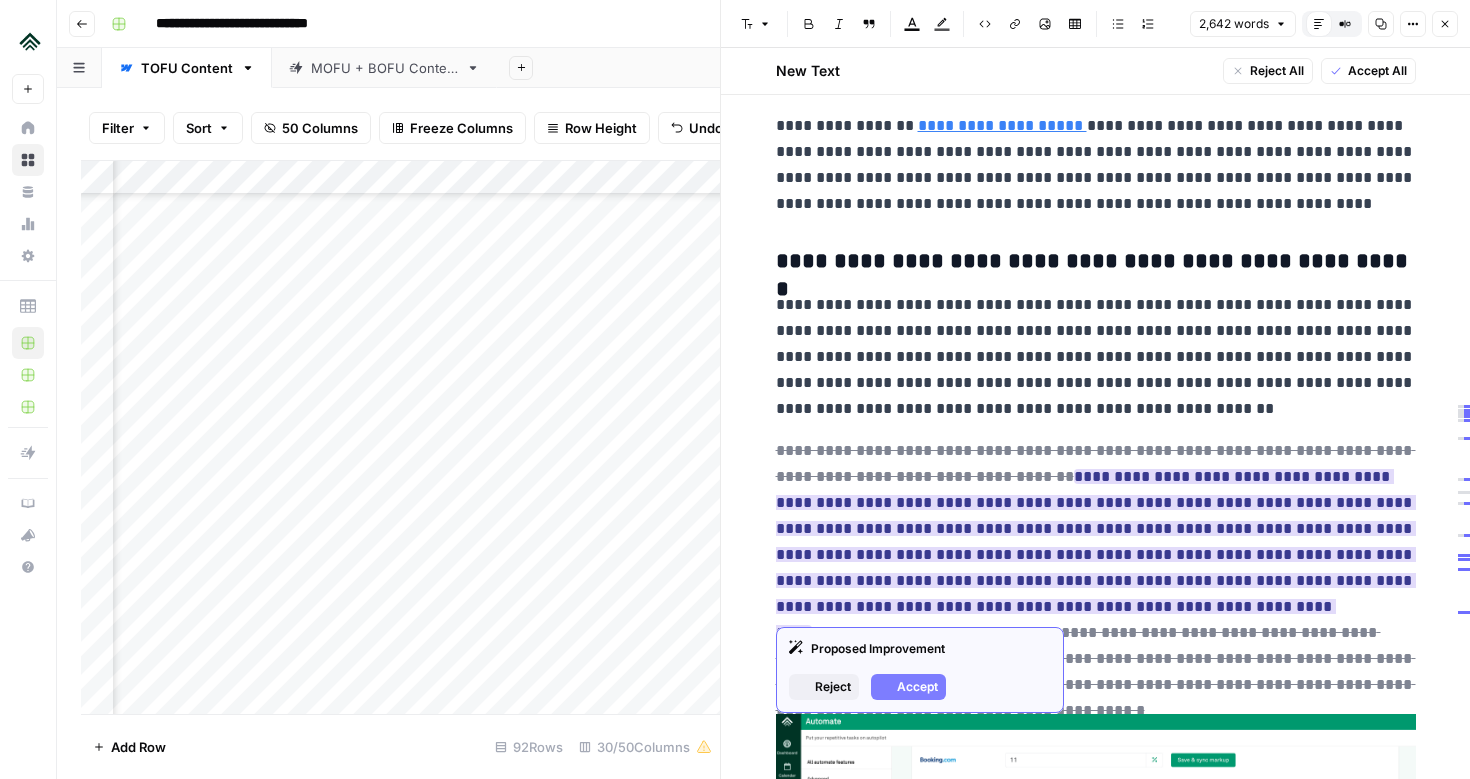 scroll, scrollTop: 4675, scrollLeft: 0, axis: vertical 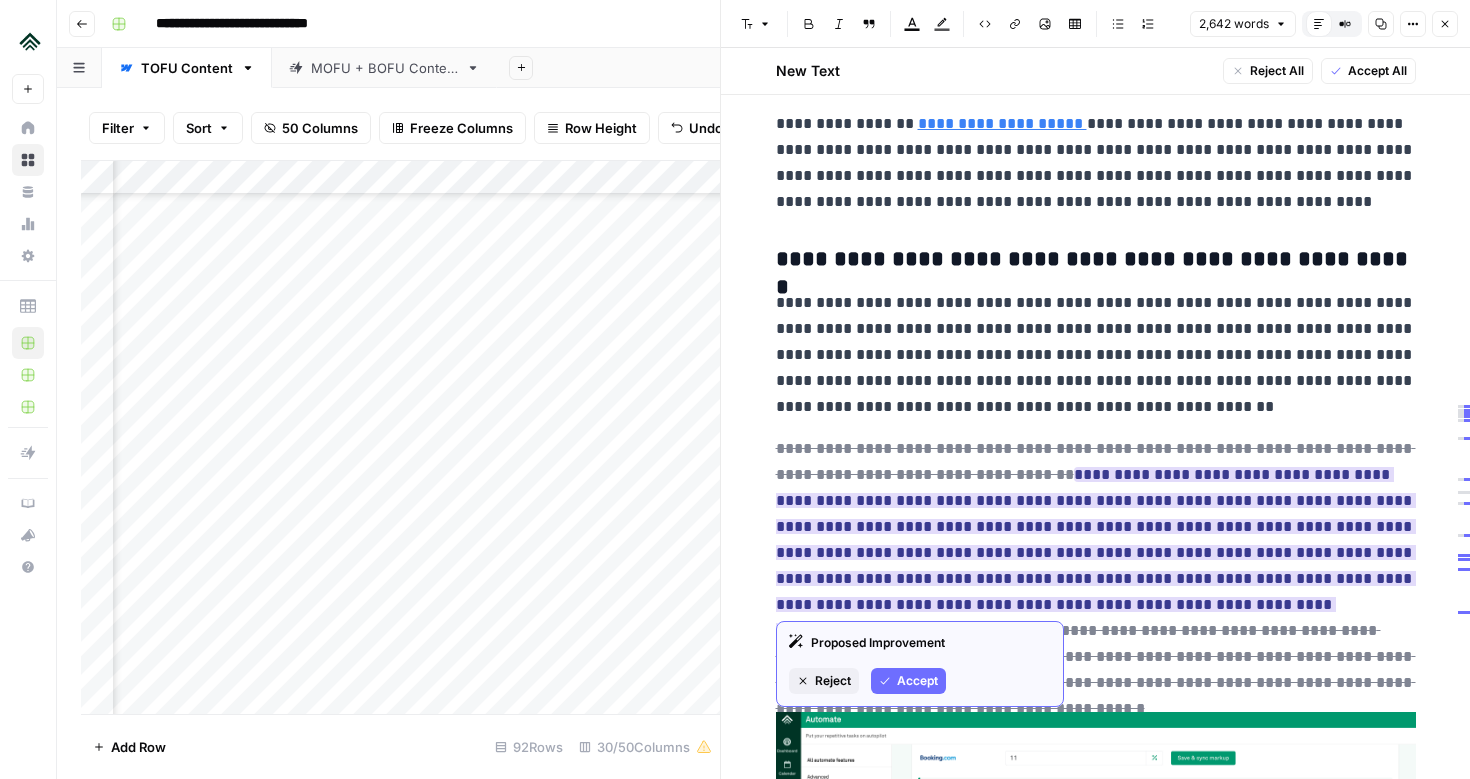 click on "Accept" at bounding box center (917, 681) 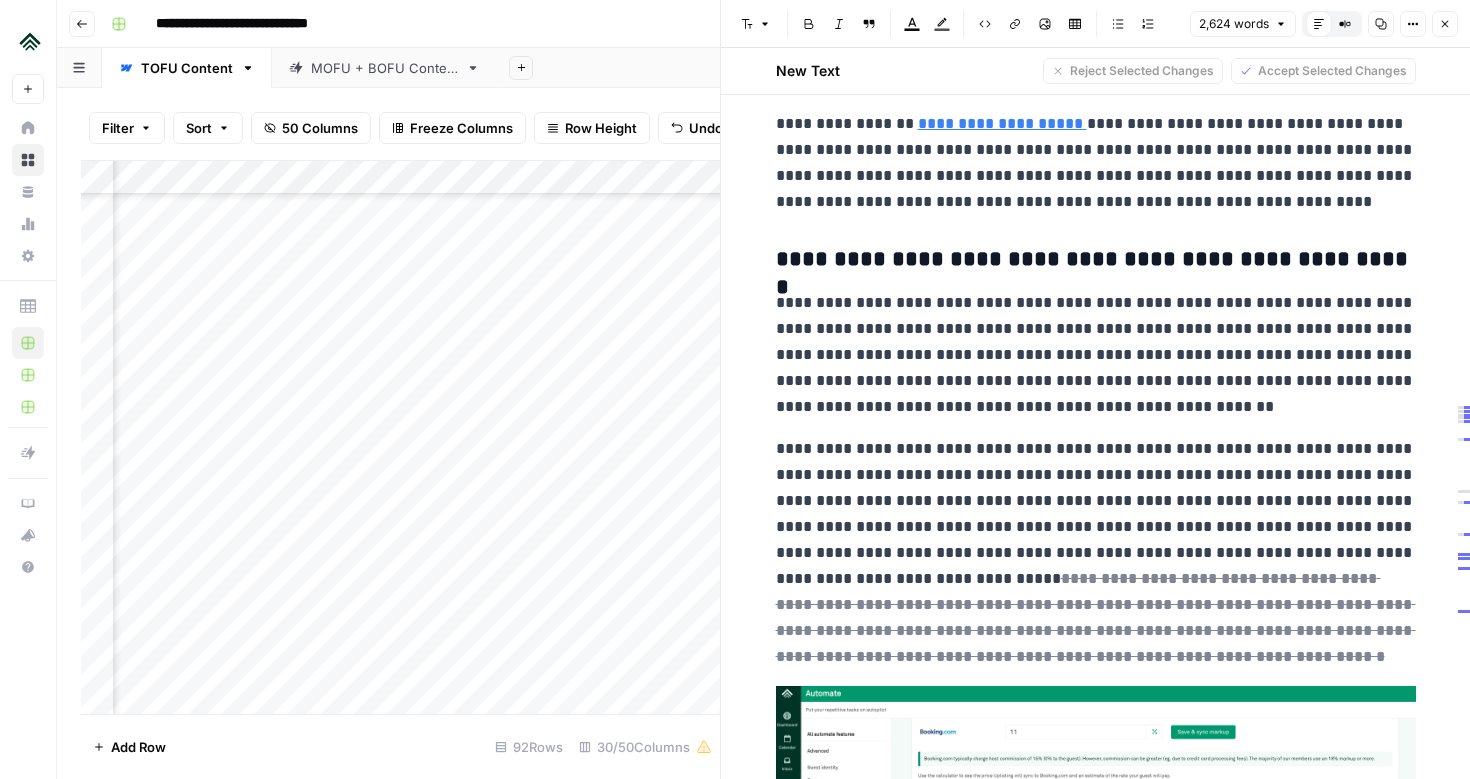 drag, startPoint x: 1256, startPoint y: 450, endPoint x: 874, endPoint y: 479, distance: 383.0992 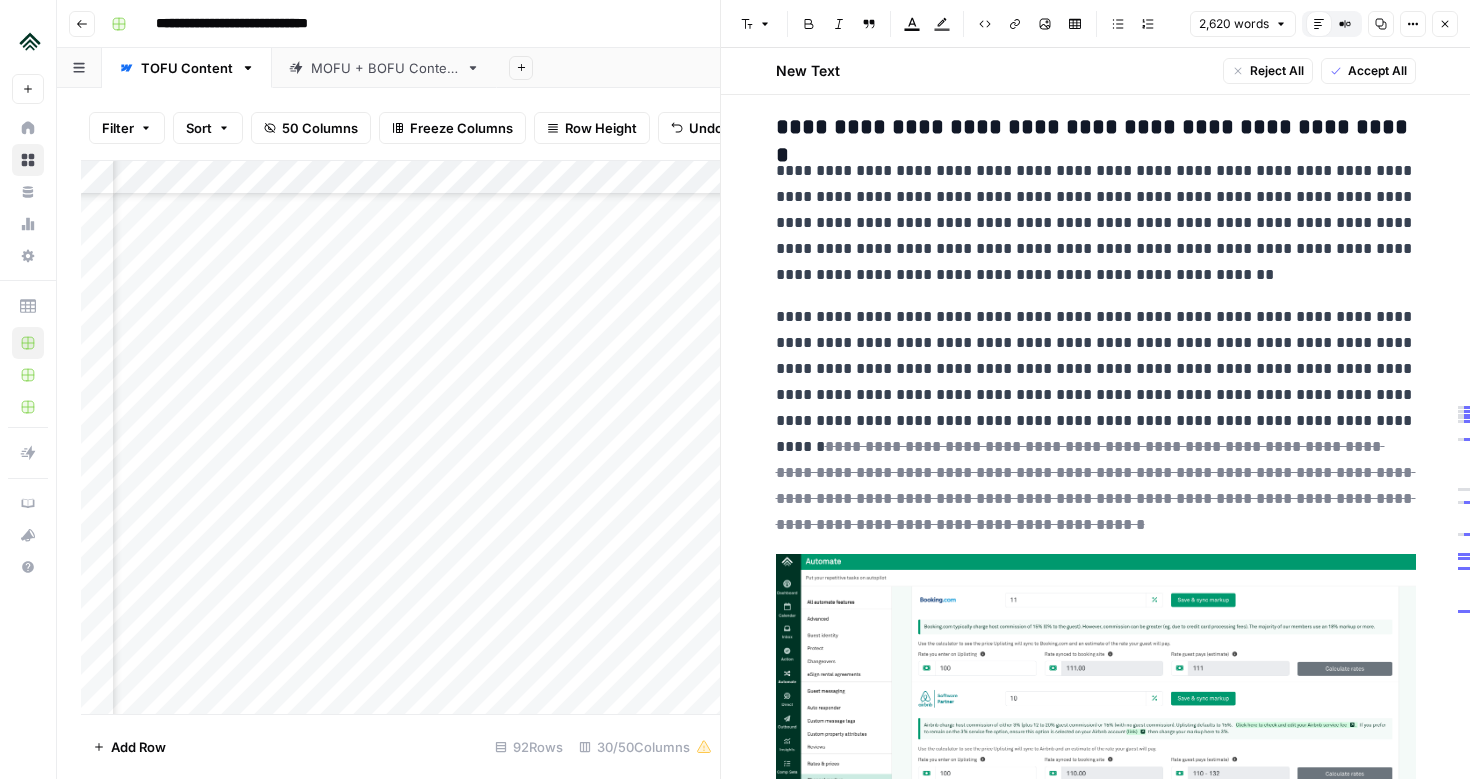 scroll, scrollTop: 4813, scrollLeft: 0, axis: vertical 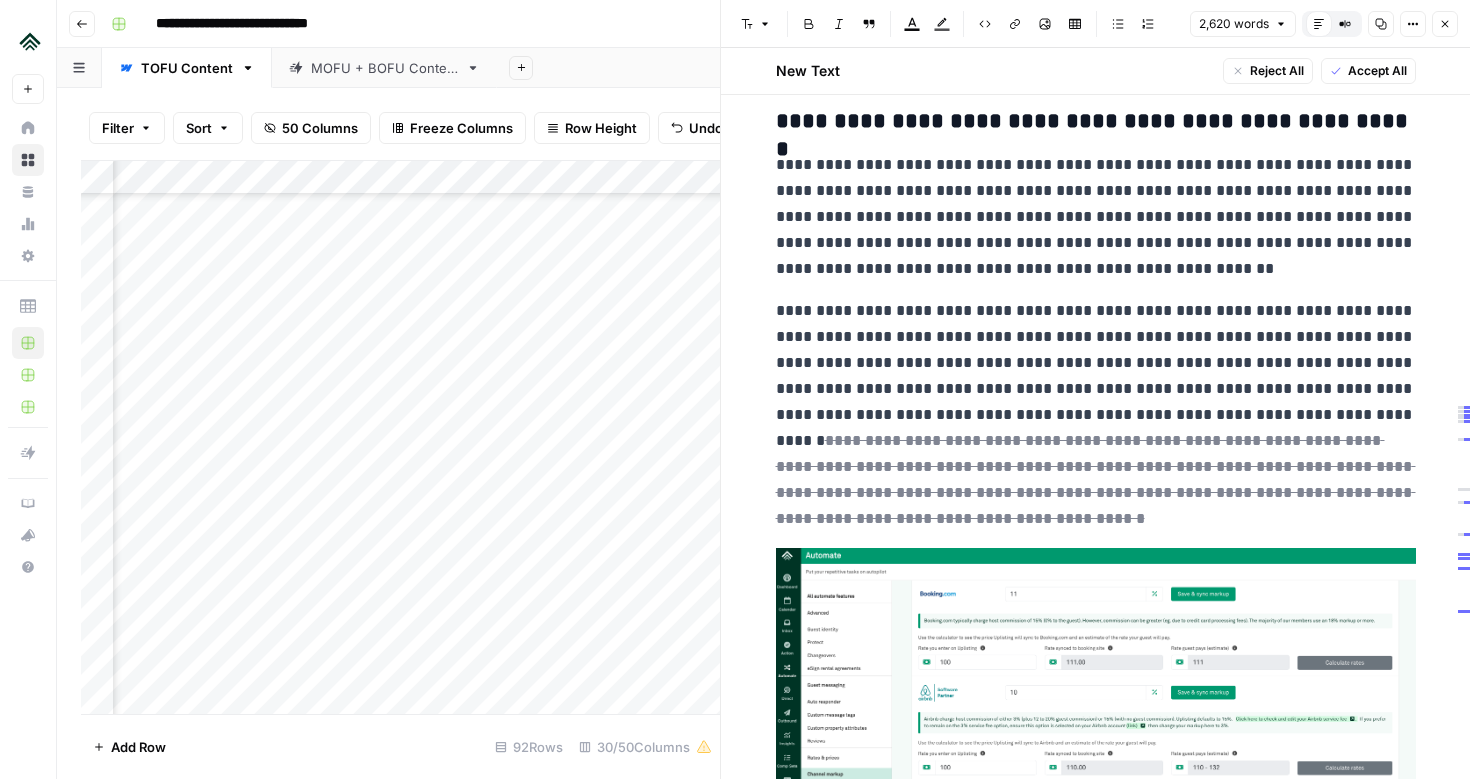 click on "**********" at bounding box center [1096, 415] 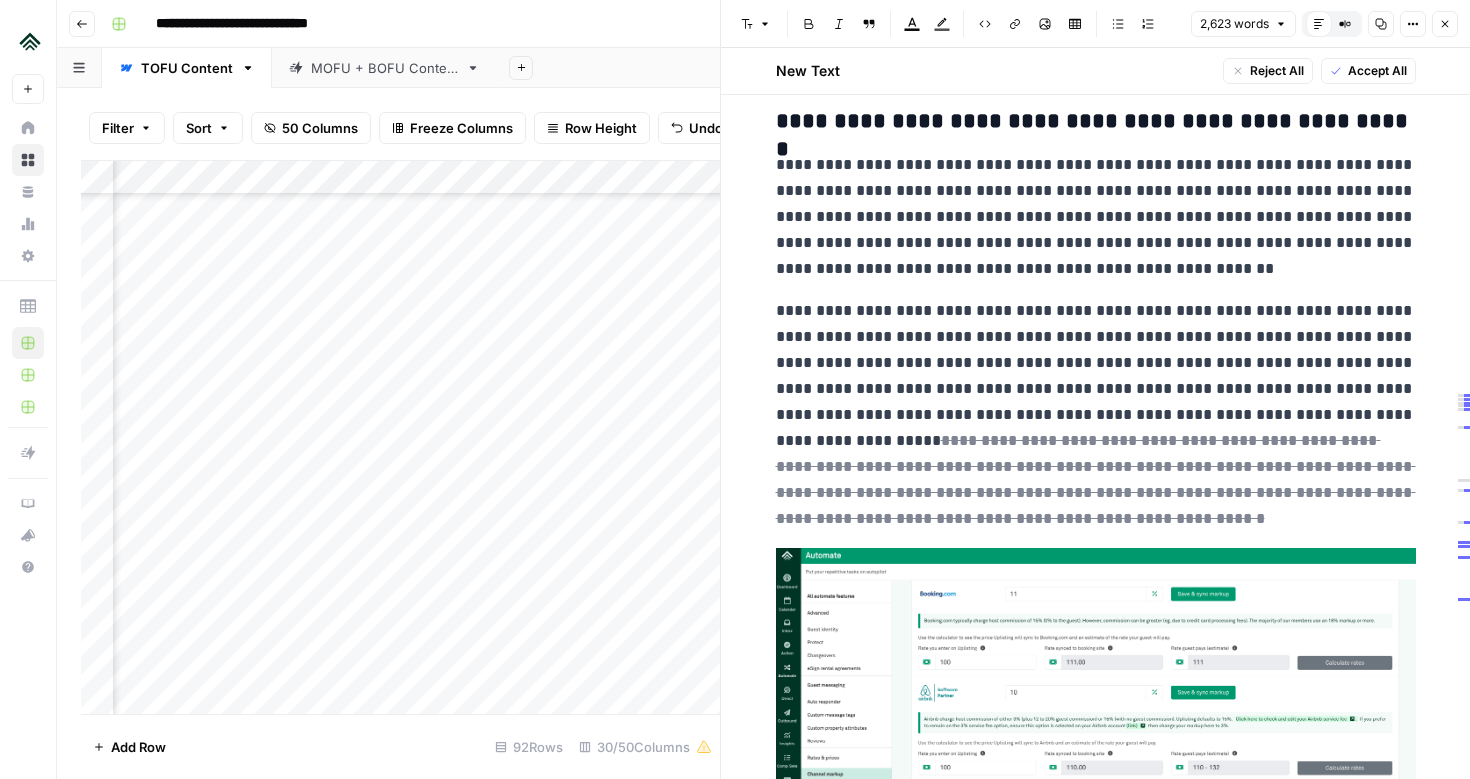 click on "**********" at bounding box center (1096, 415) 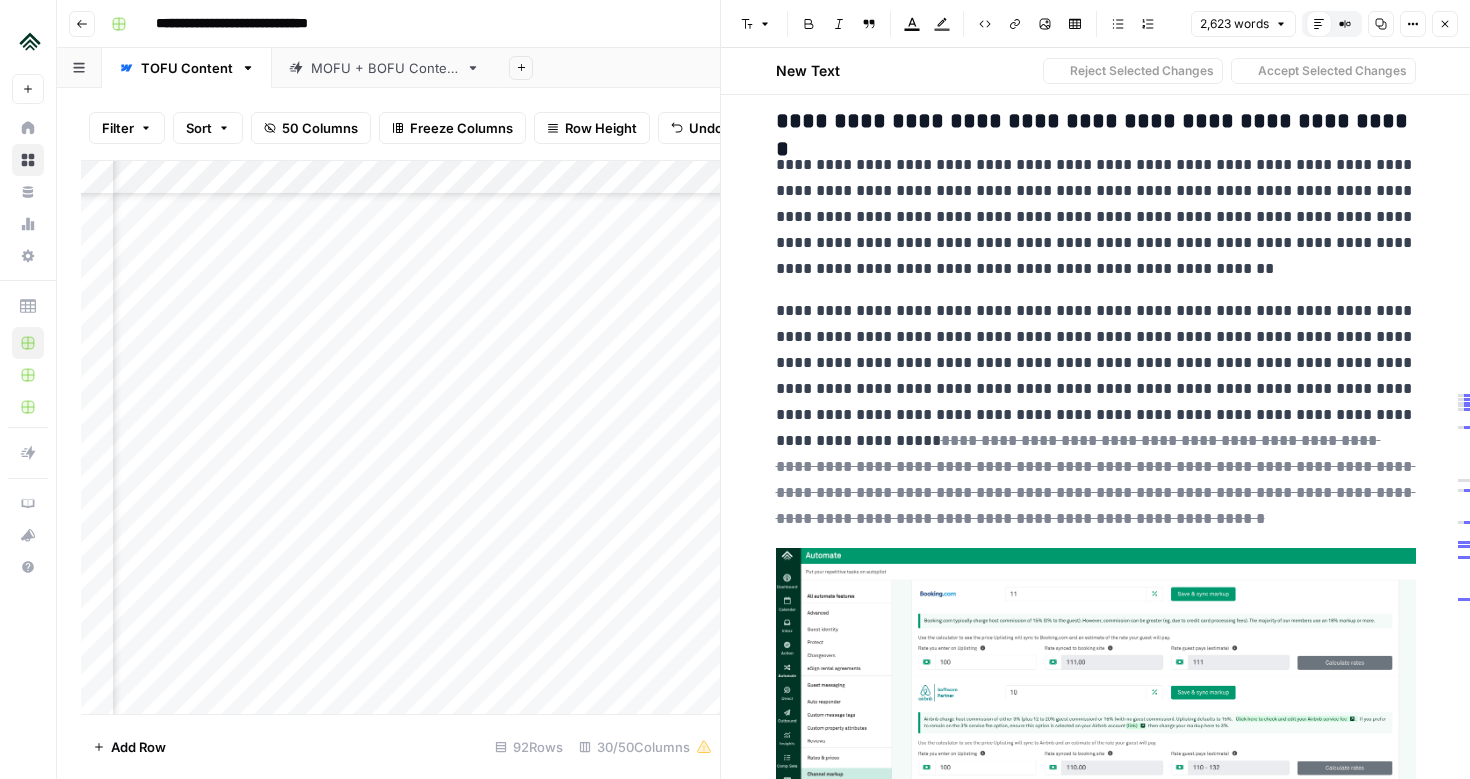 click on "**********" at bounding box center (1096, 415) 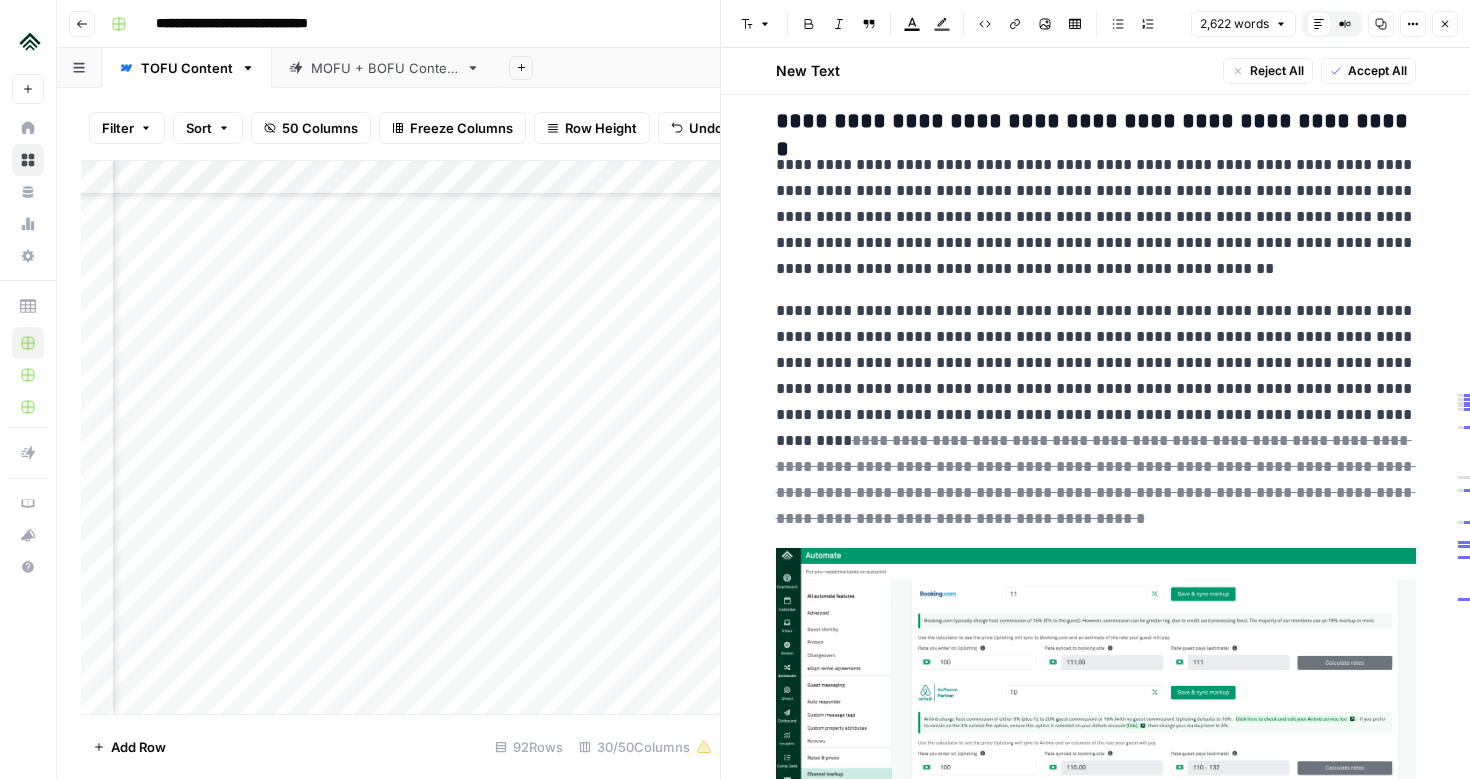 click on "**********" at bounding box center (1096, 415) 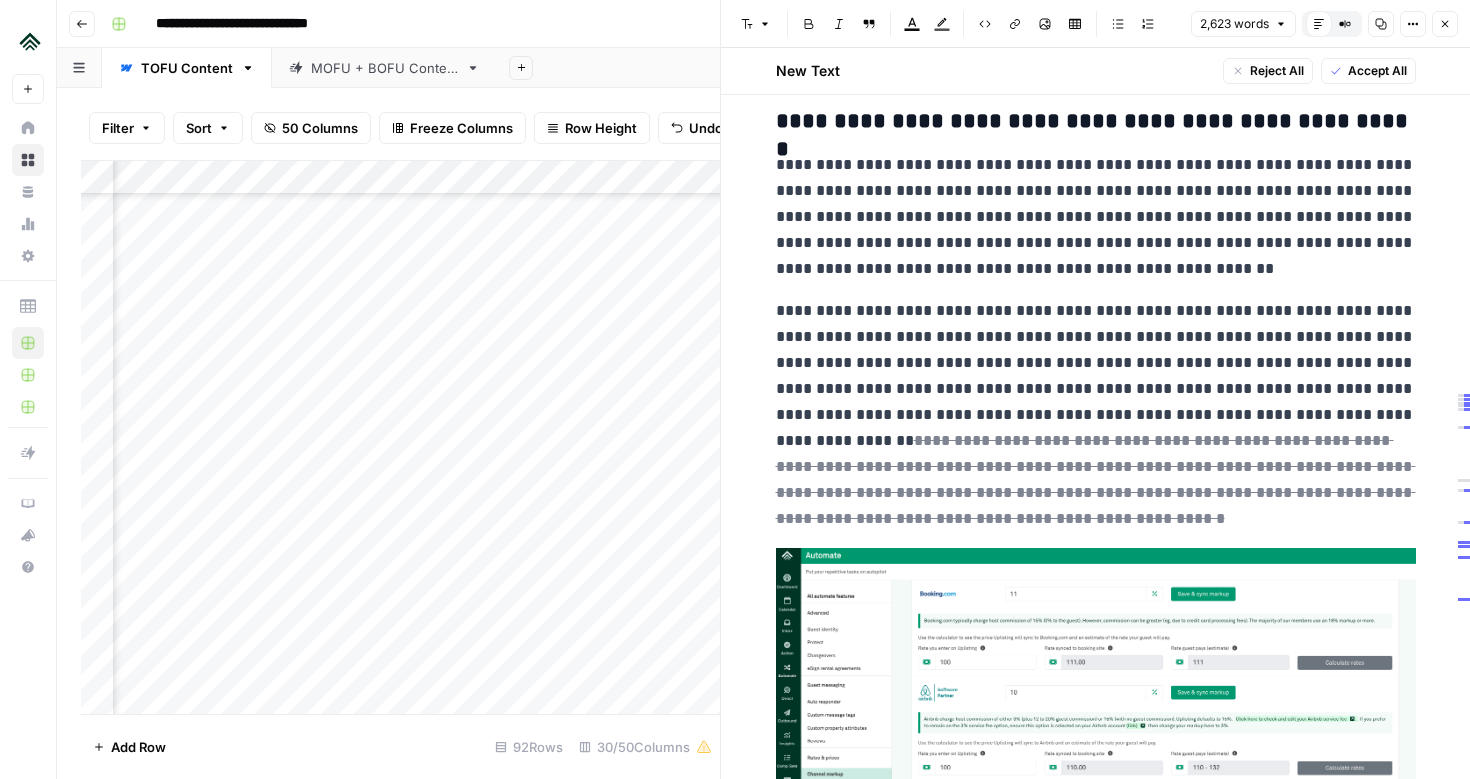 scroll, scrollTop: 4830, scrollLeft: 0, axis: vertical 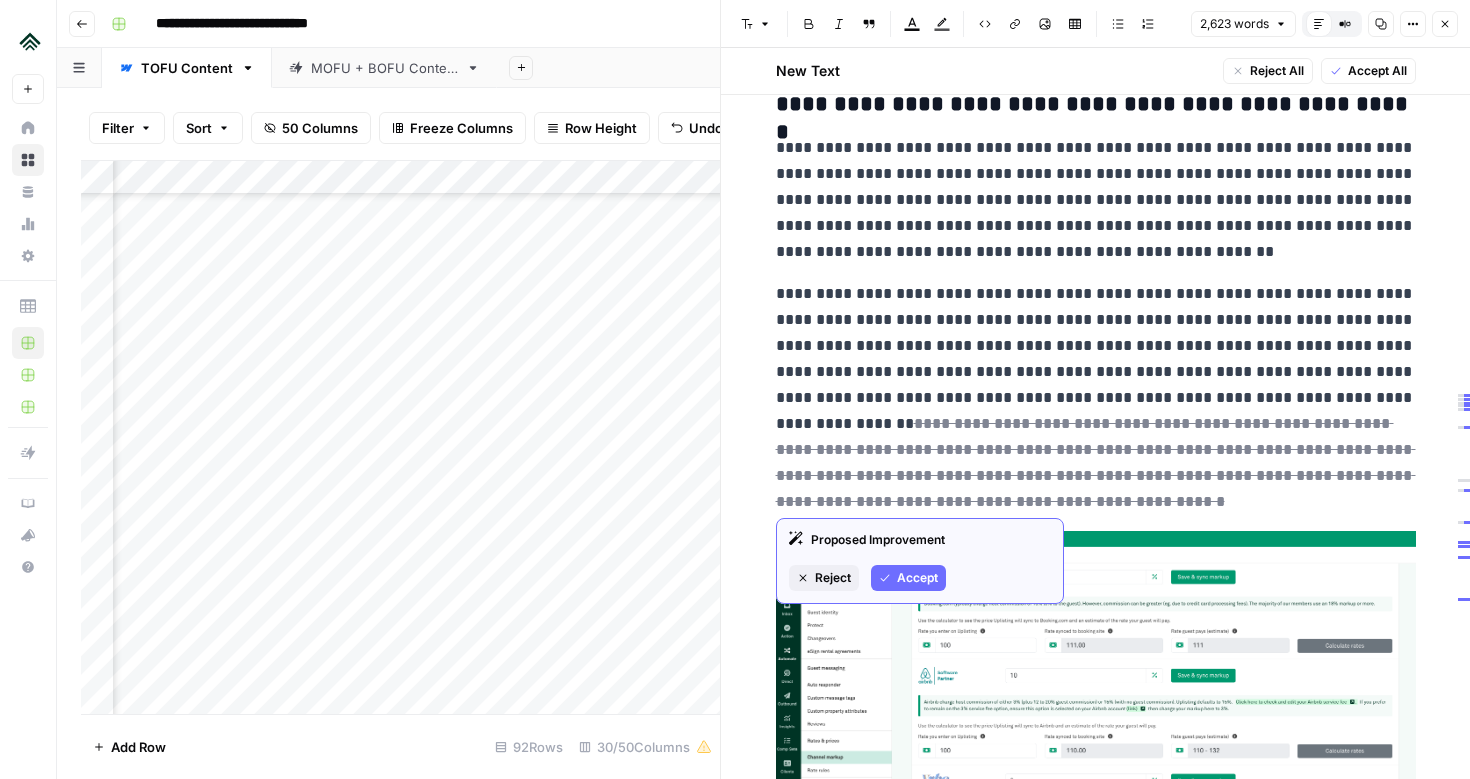 click on "Accept" at bounding box center [917, 578] 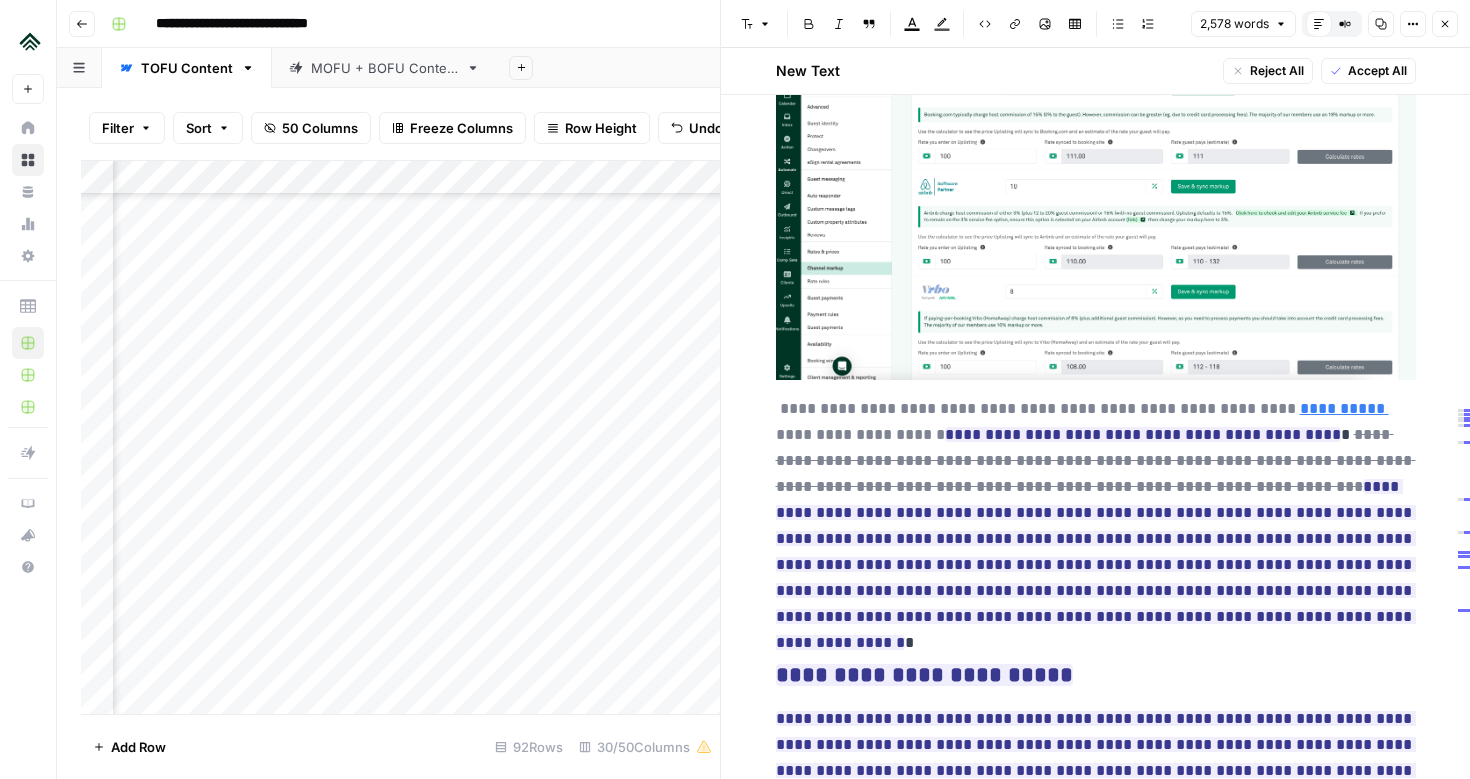 scroll, scrollTop: 5240, scrollLeft: 0, axis: vertical 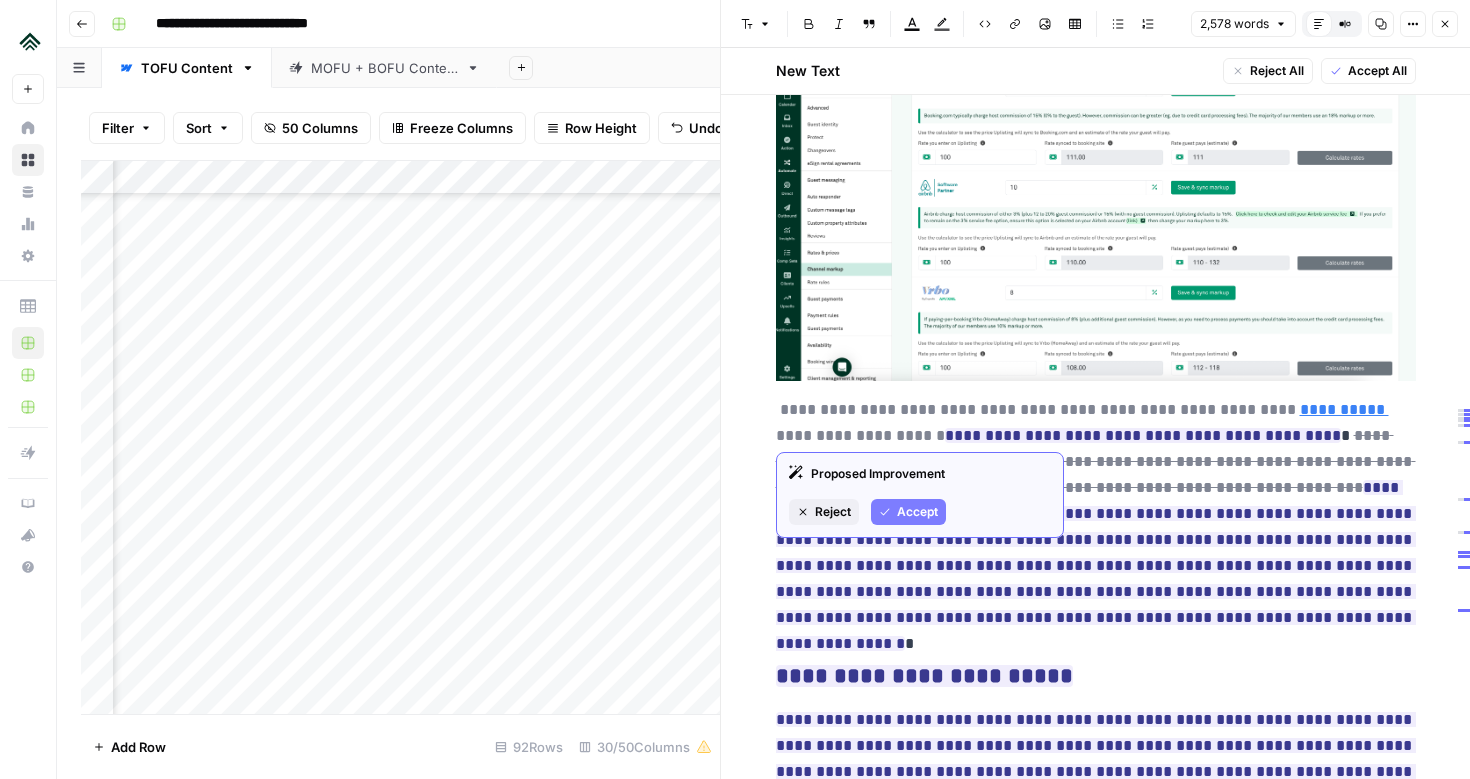 click at bounding box center (1096, 212) 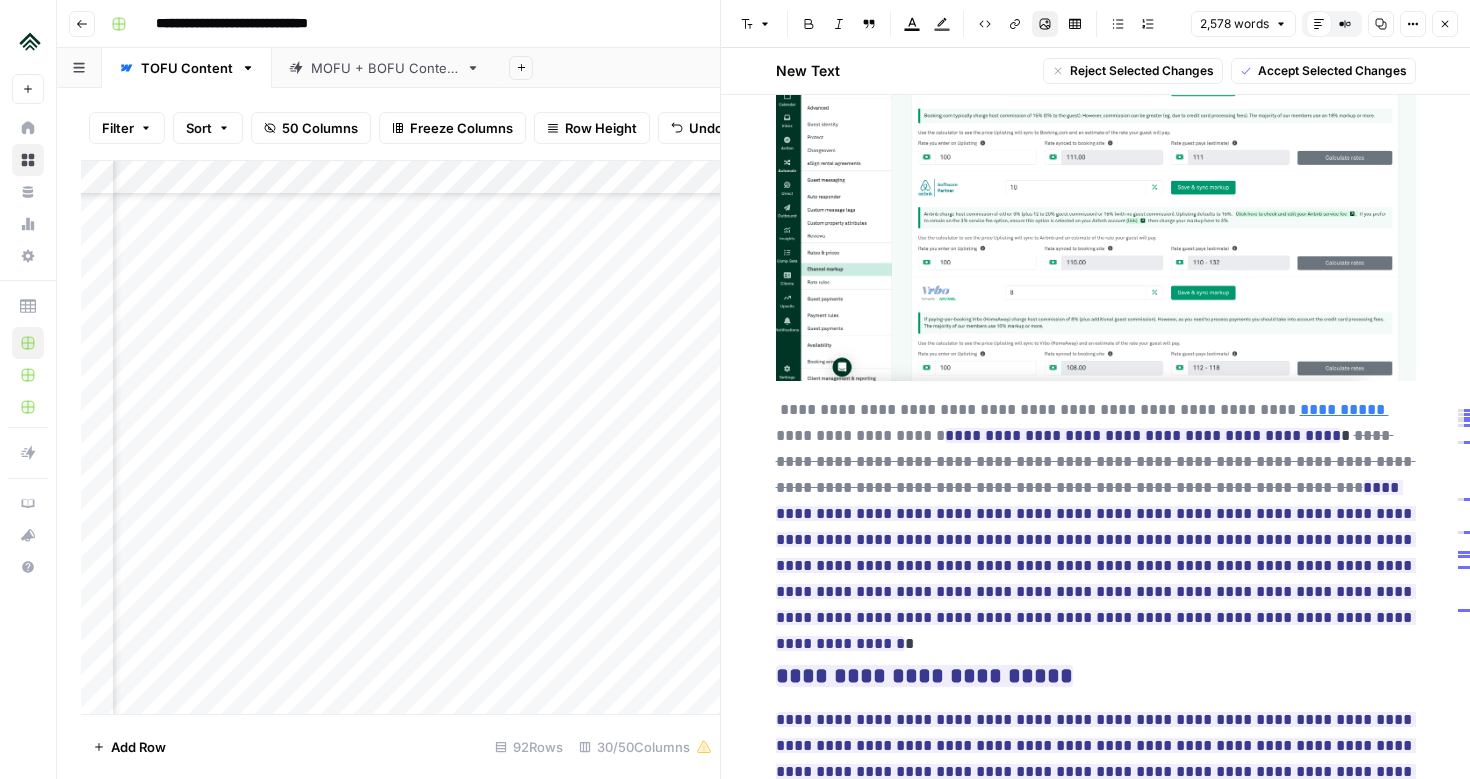 click at bounding box center [1096, 212] 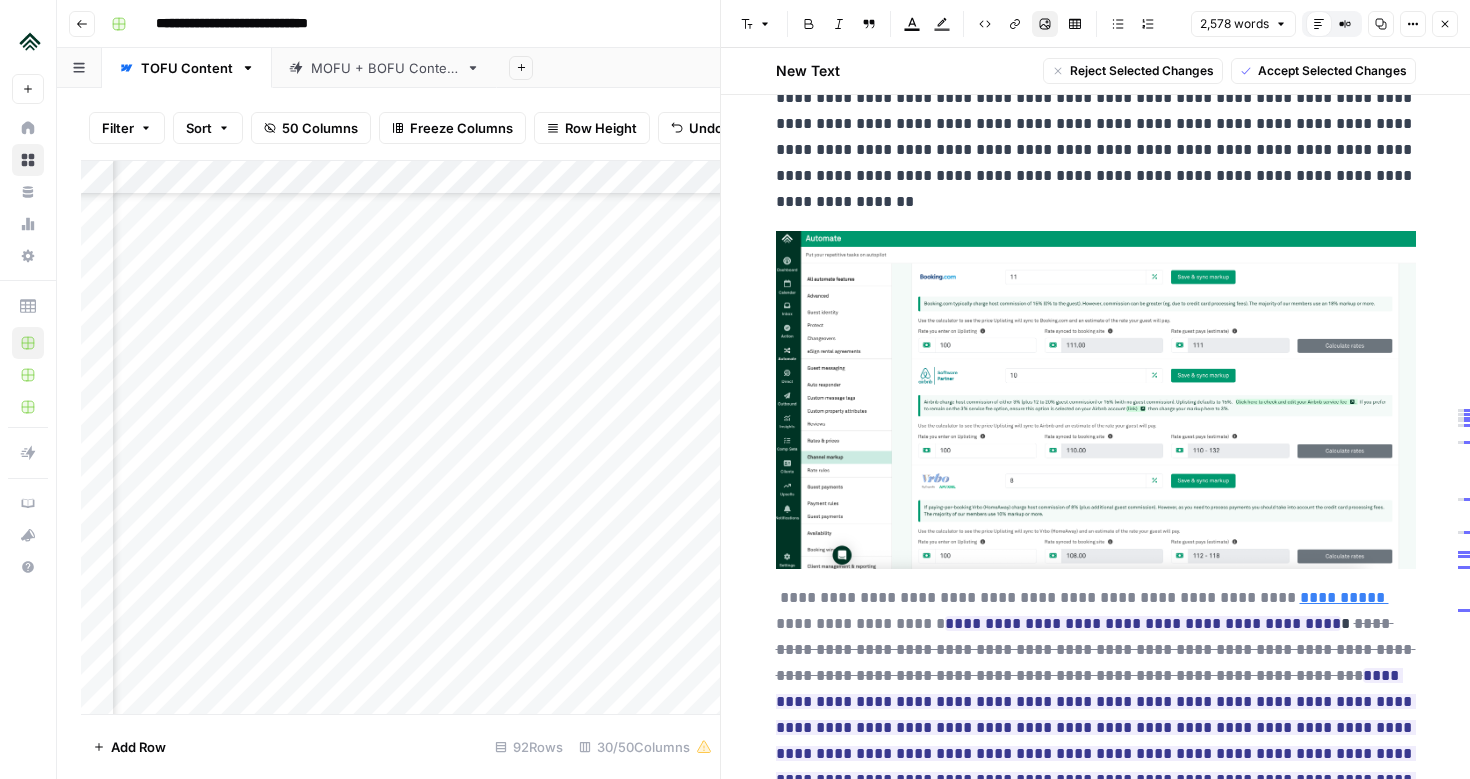 scroll, scrollTop: 5051, scrollLeft: 0, axis: vertical 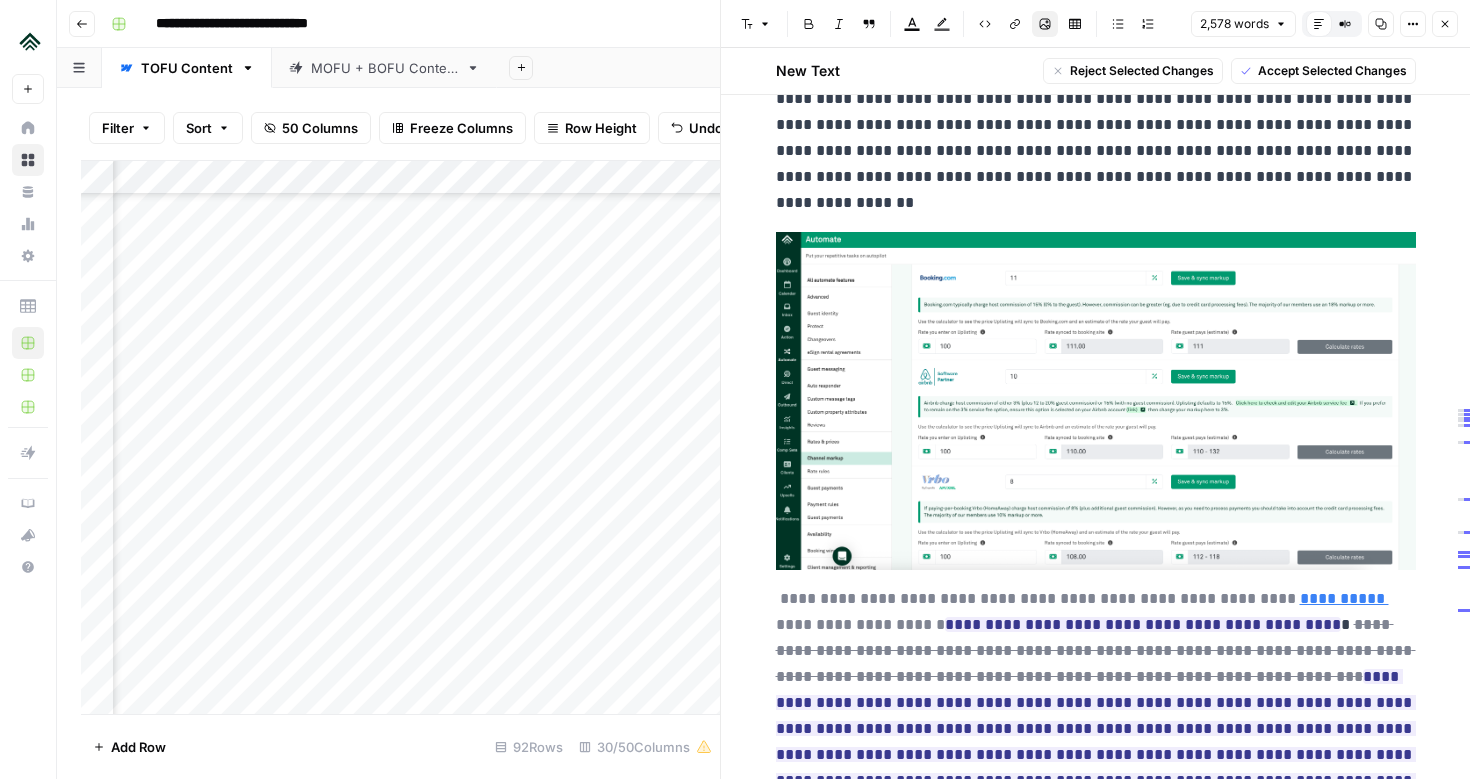 click at bounding box center [1096, 401] 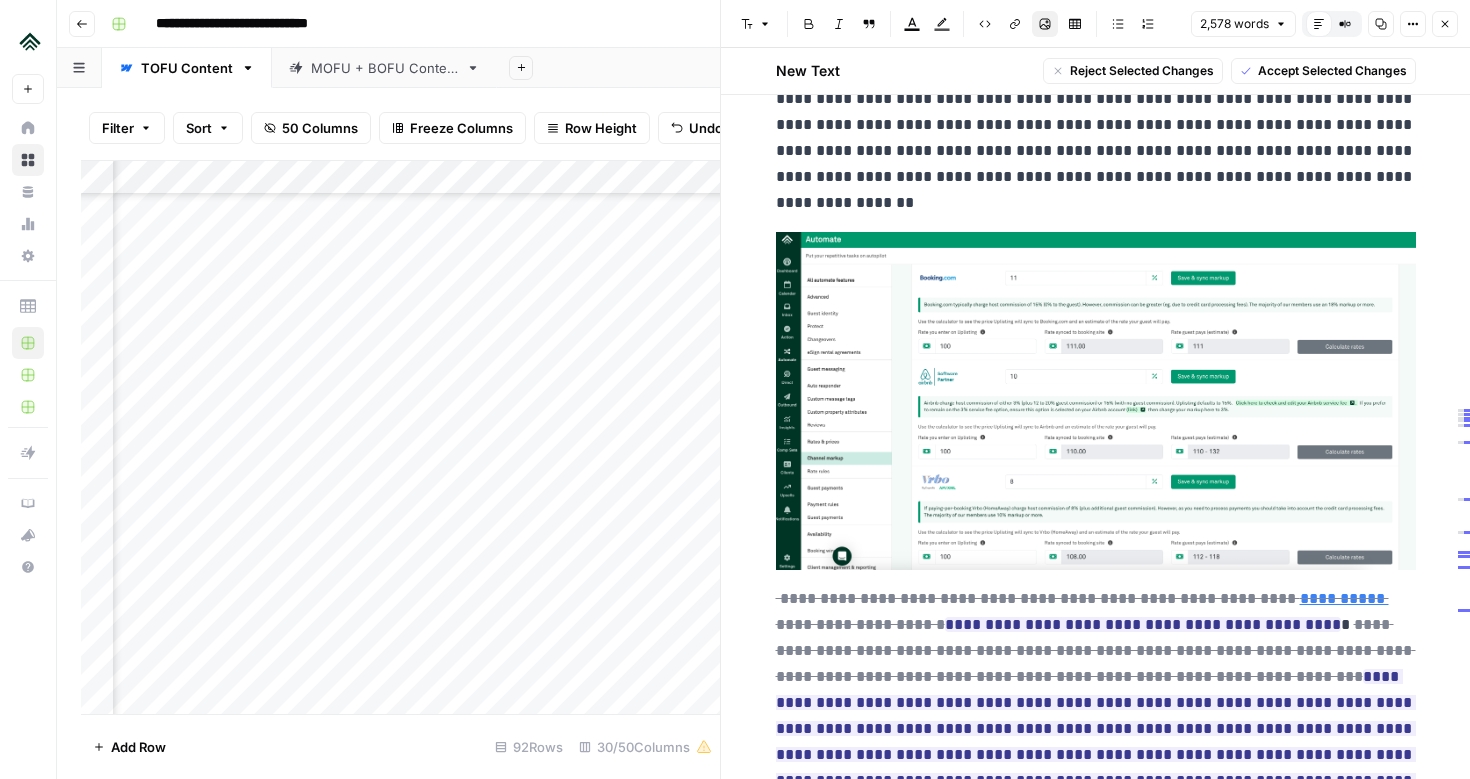 click on "**********" at bounding box center [1096, -715] 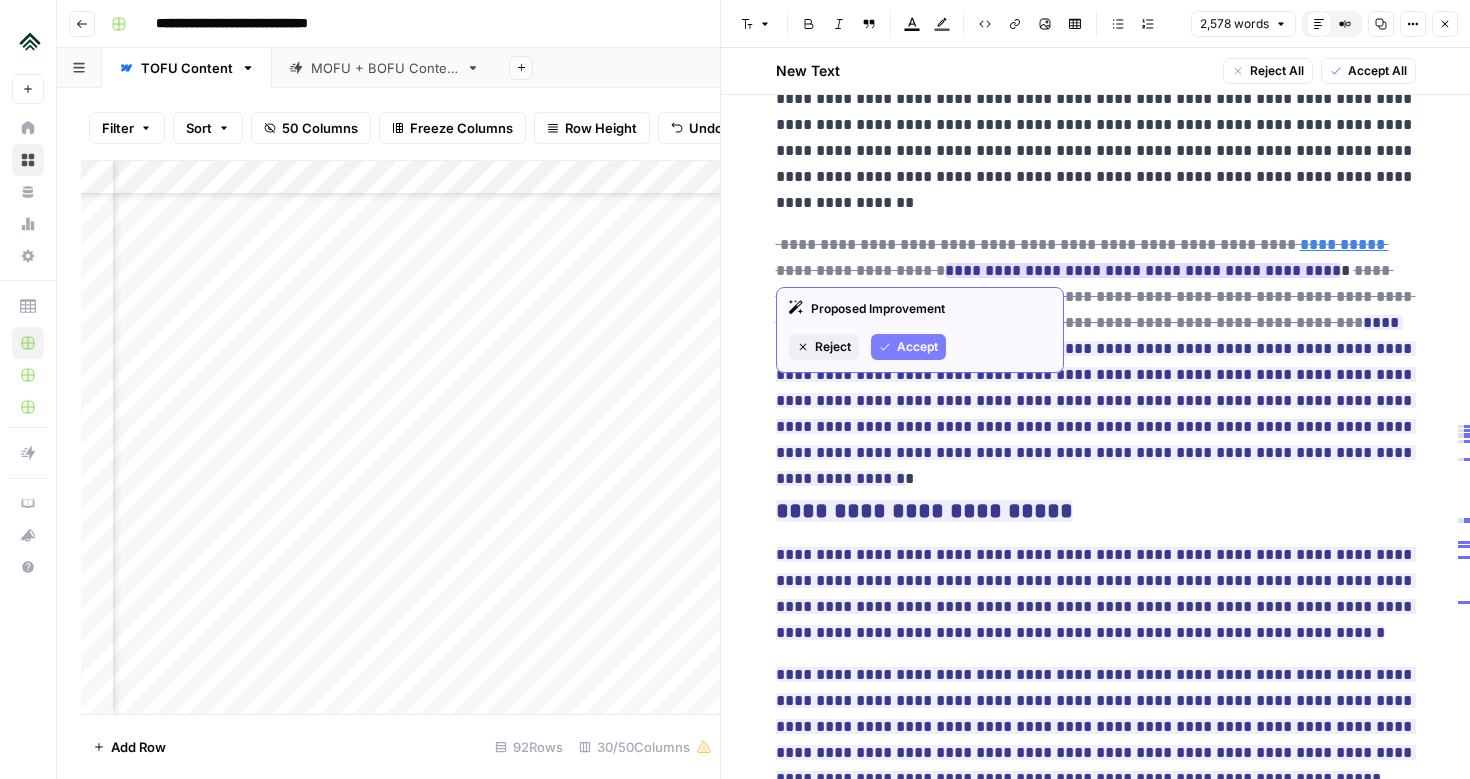 click on "Proposed Improvement Reject Accept" at bounding box center [920, 330] 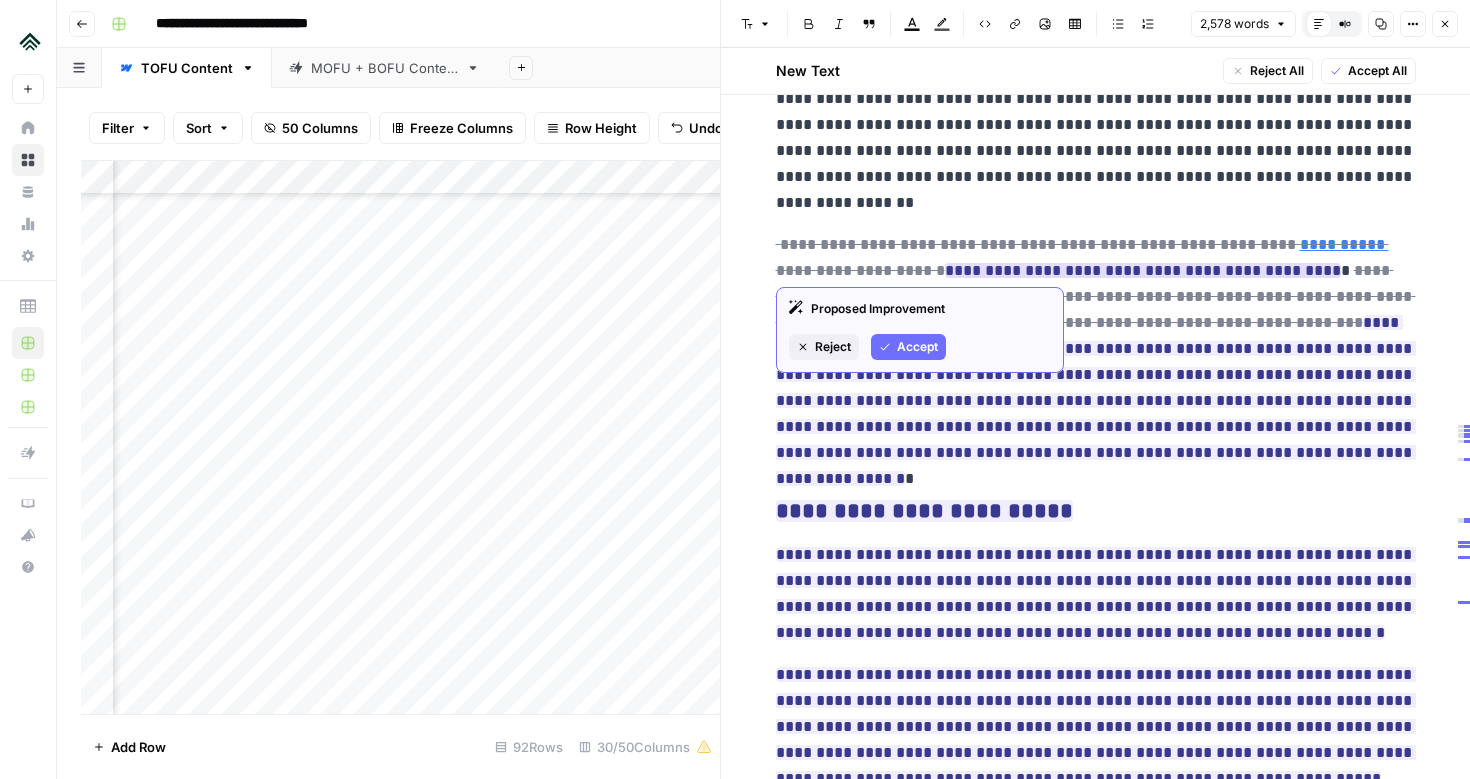 click on "Accept" at bounding box center [917, 347] 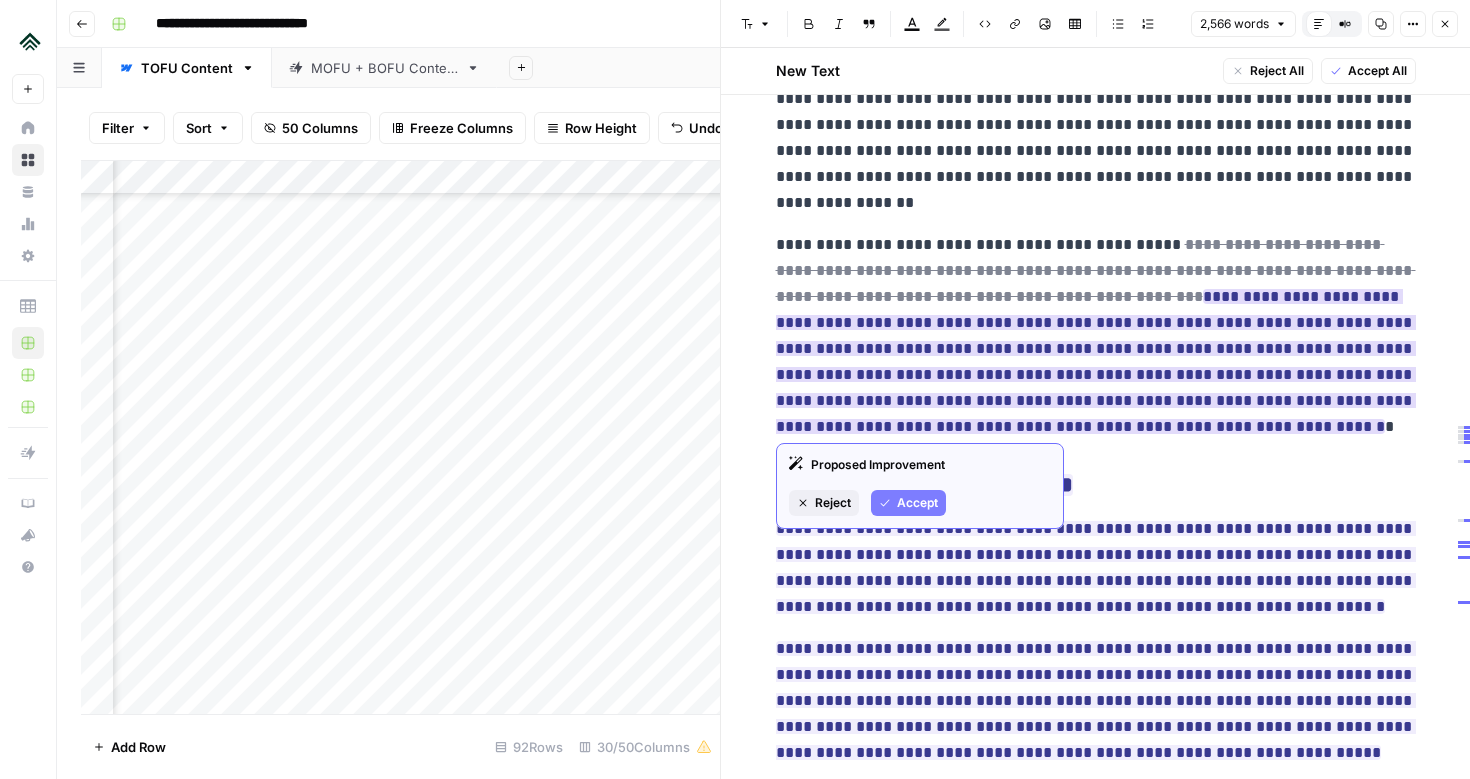 click on "Proposed Improvement Reject Accept" at bounding box center [920, 486] 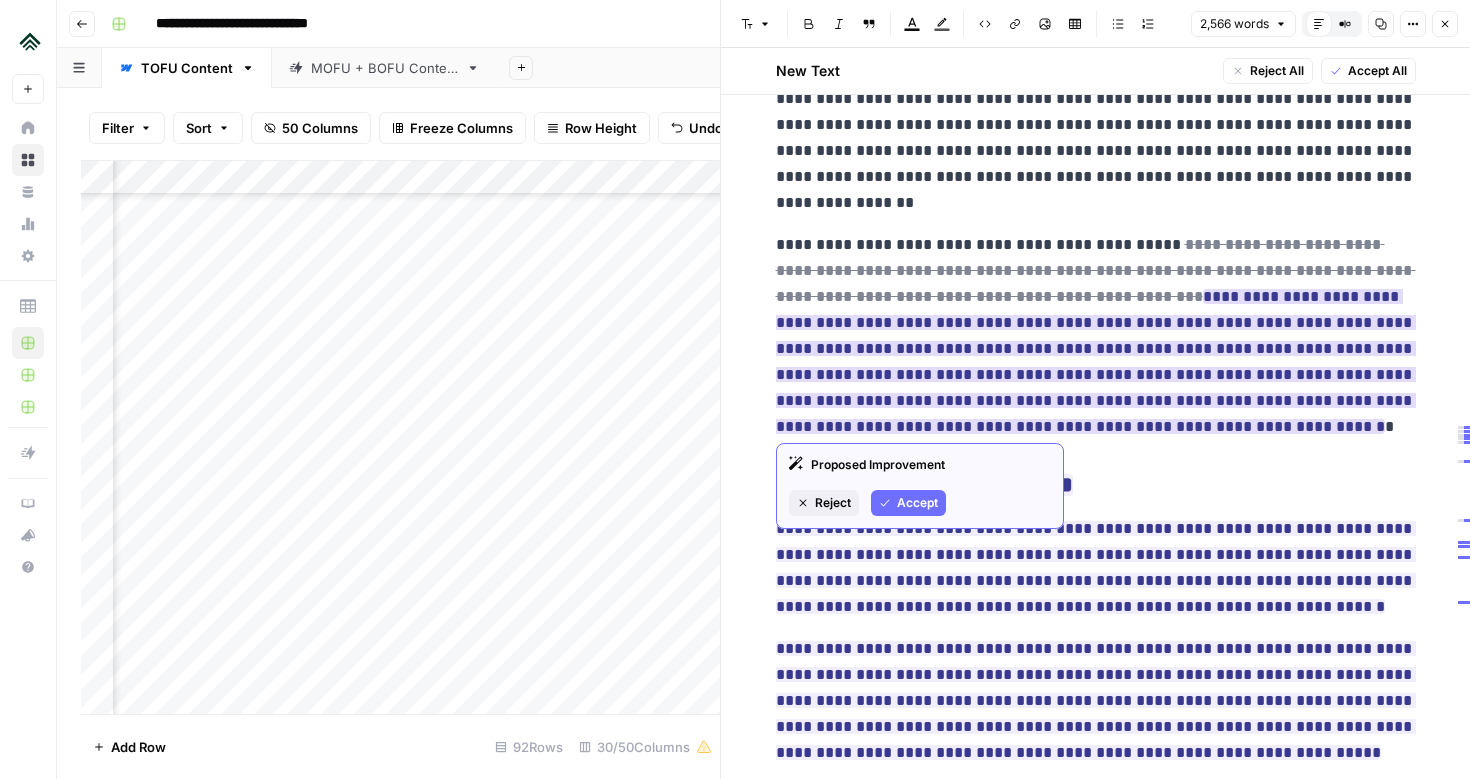 click on "Accept" at bounding box center (917, 503) 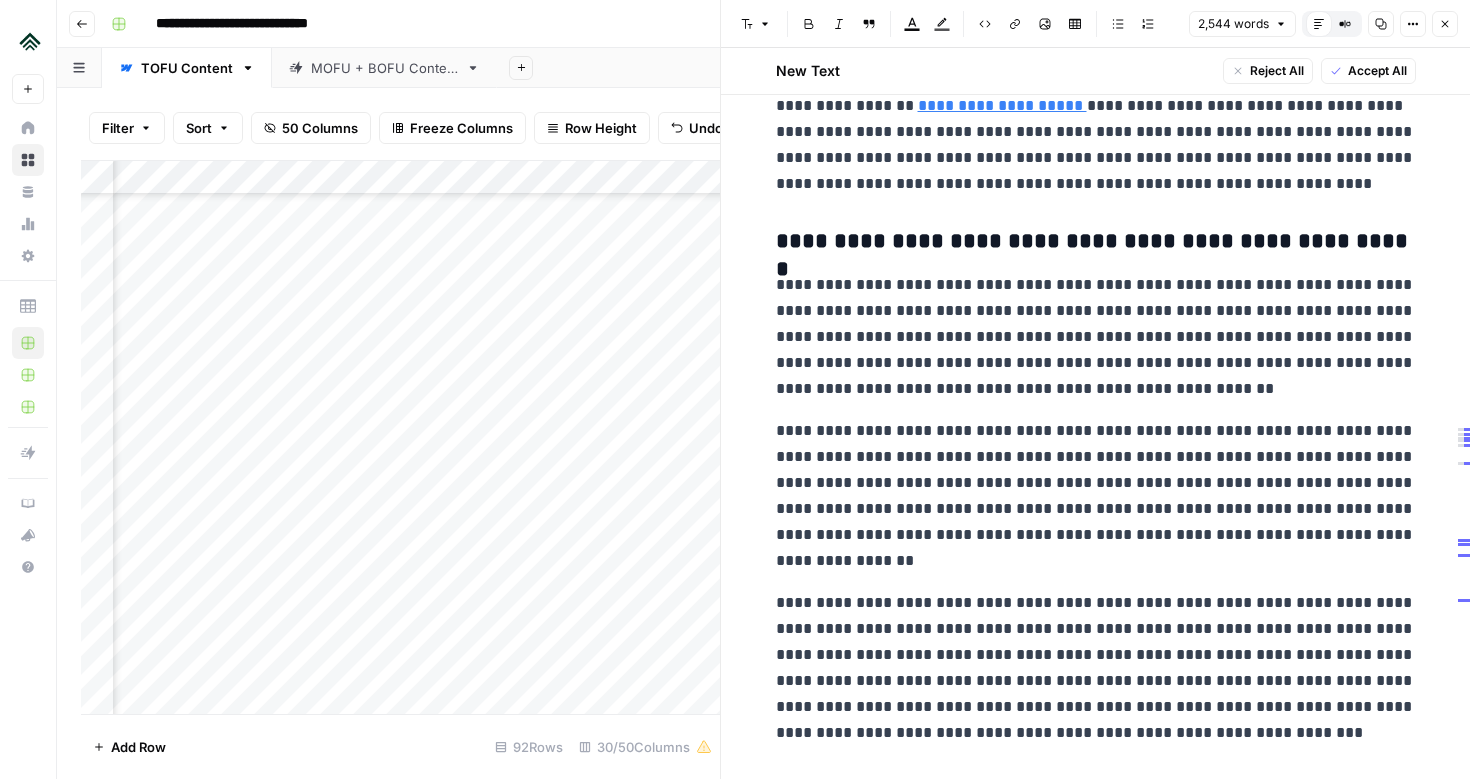 scroll, scrollTop: 4691, scrollLeft: 0, axis: vertical 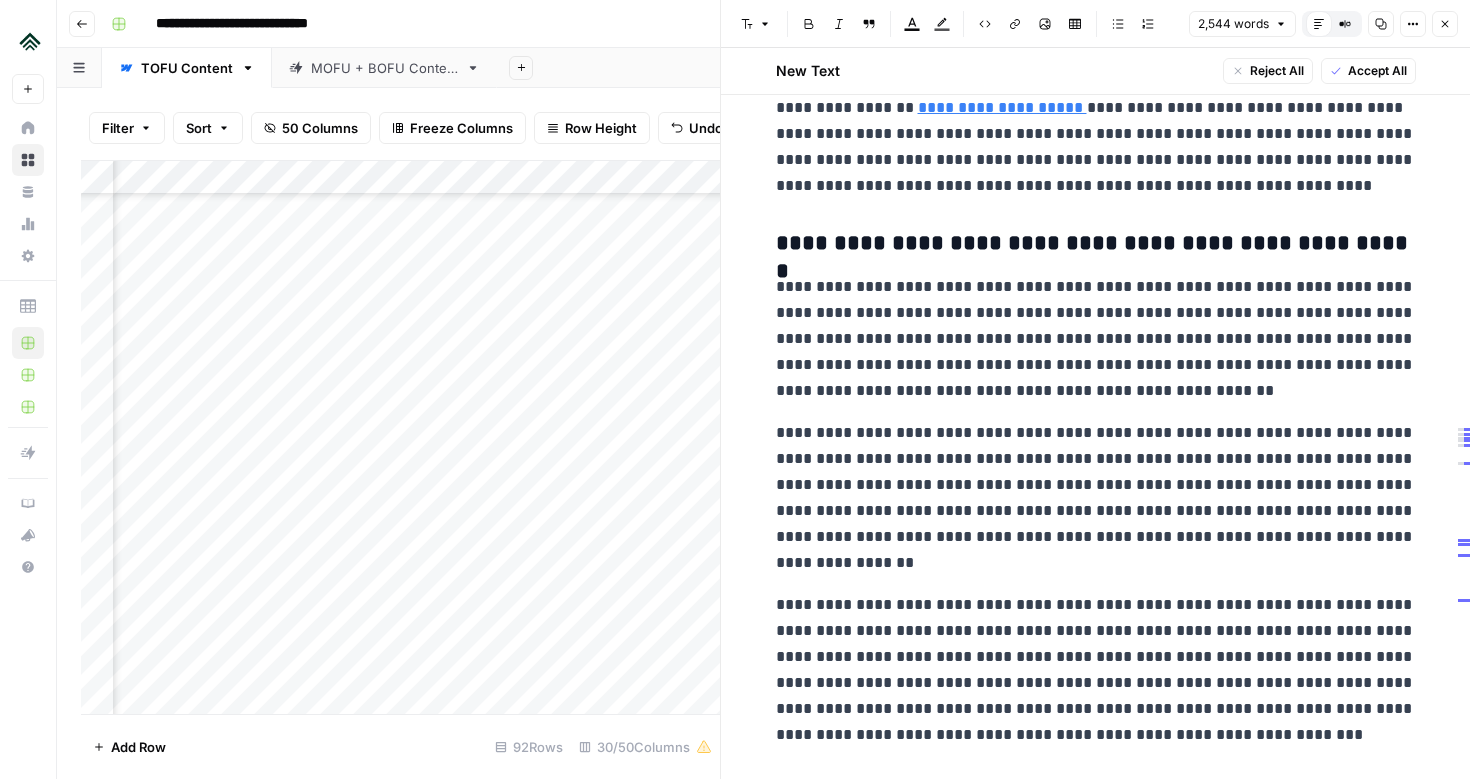 click on "**********" at bounding box center [1096, 339] 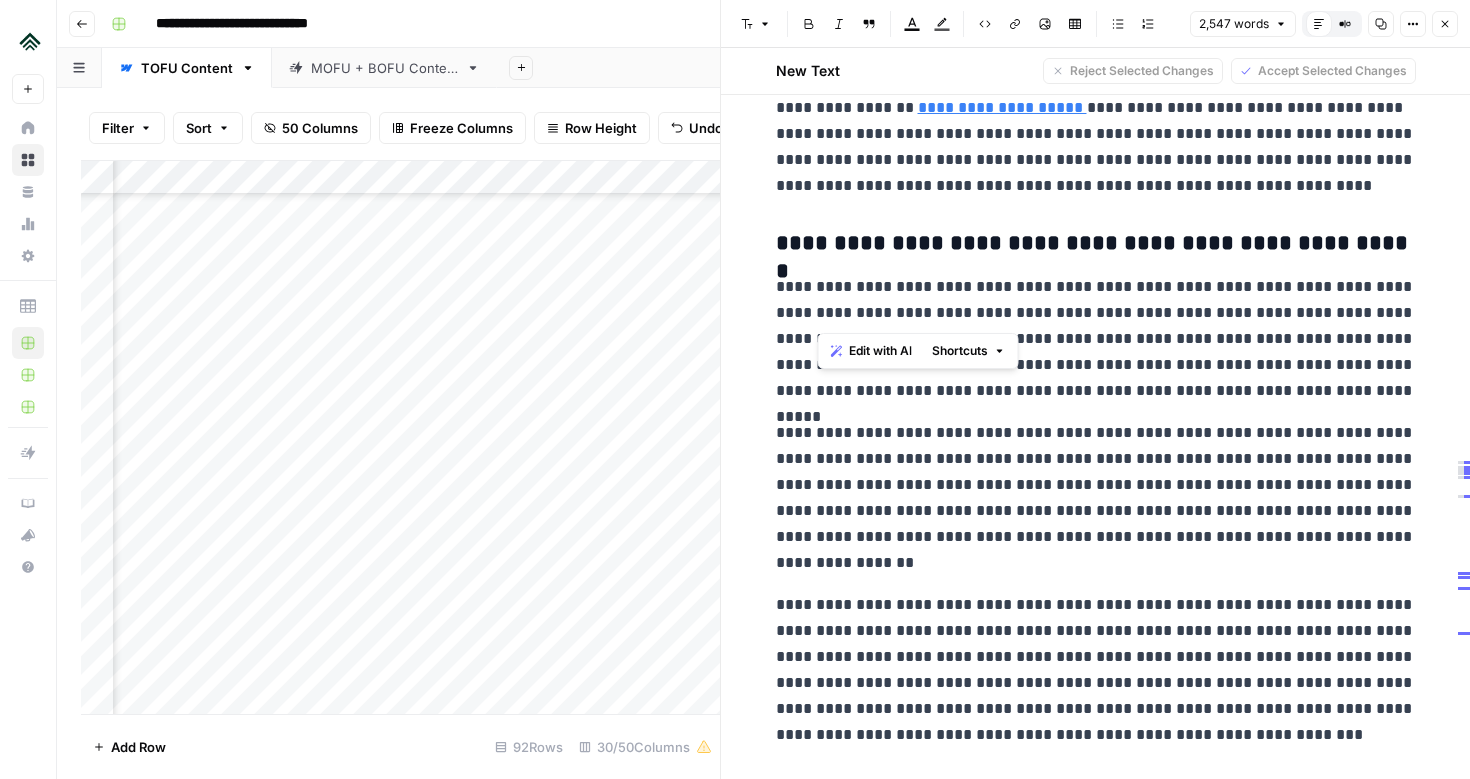 drag, startPoint x: 818, startPoint y: 316, endPoint x: 1228, endPoint y: 289, distance: 410.88806 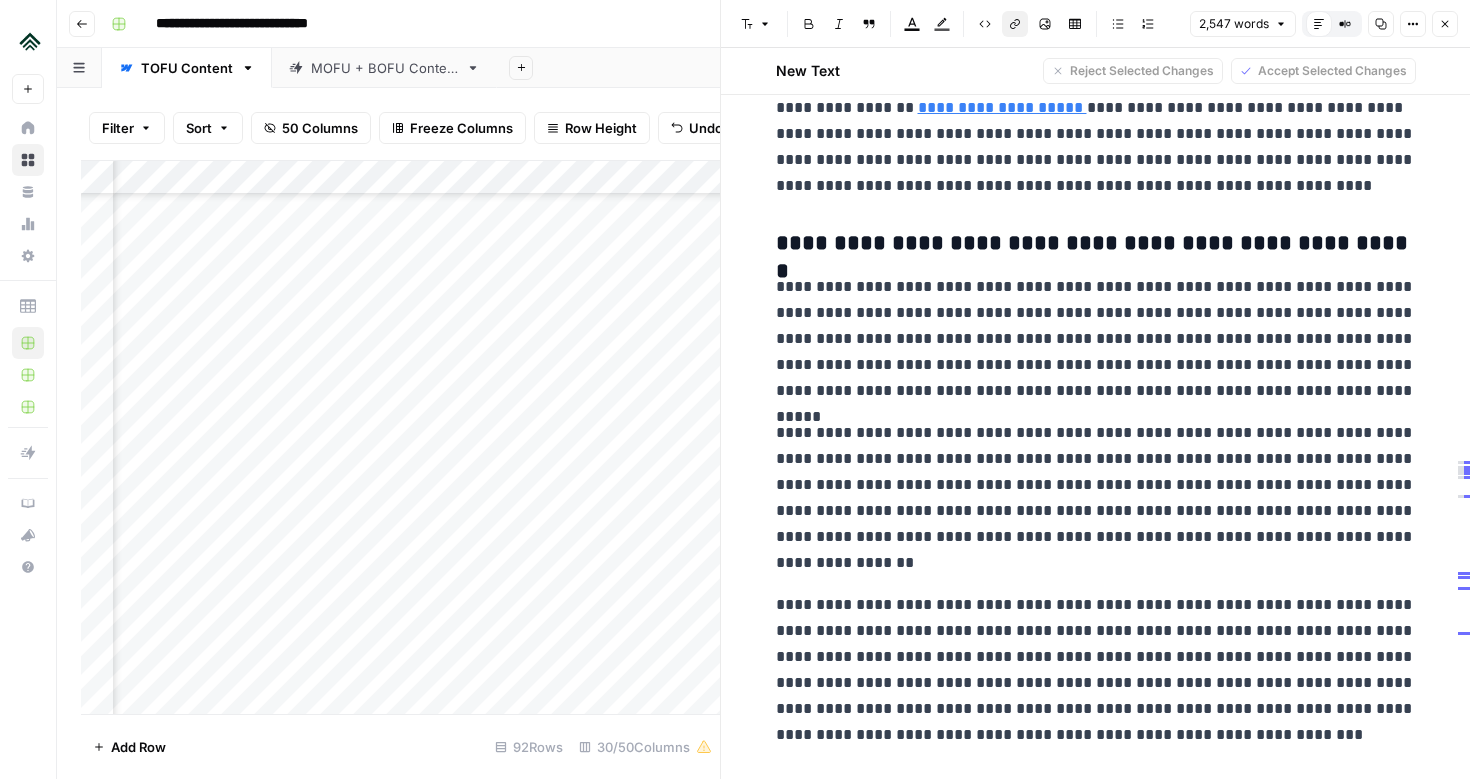 click 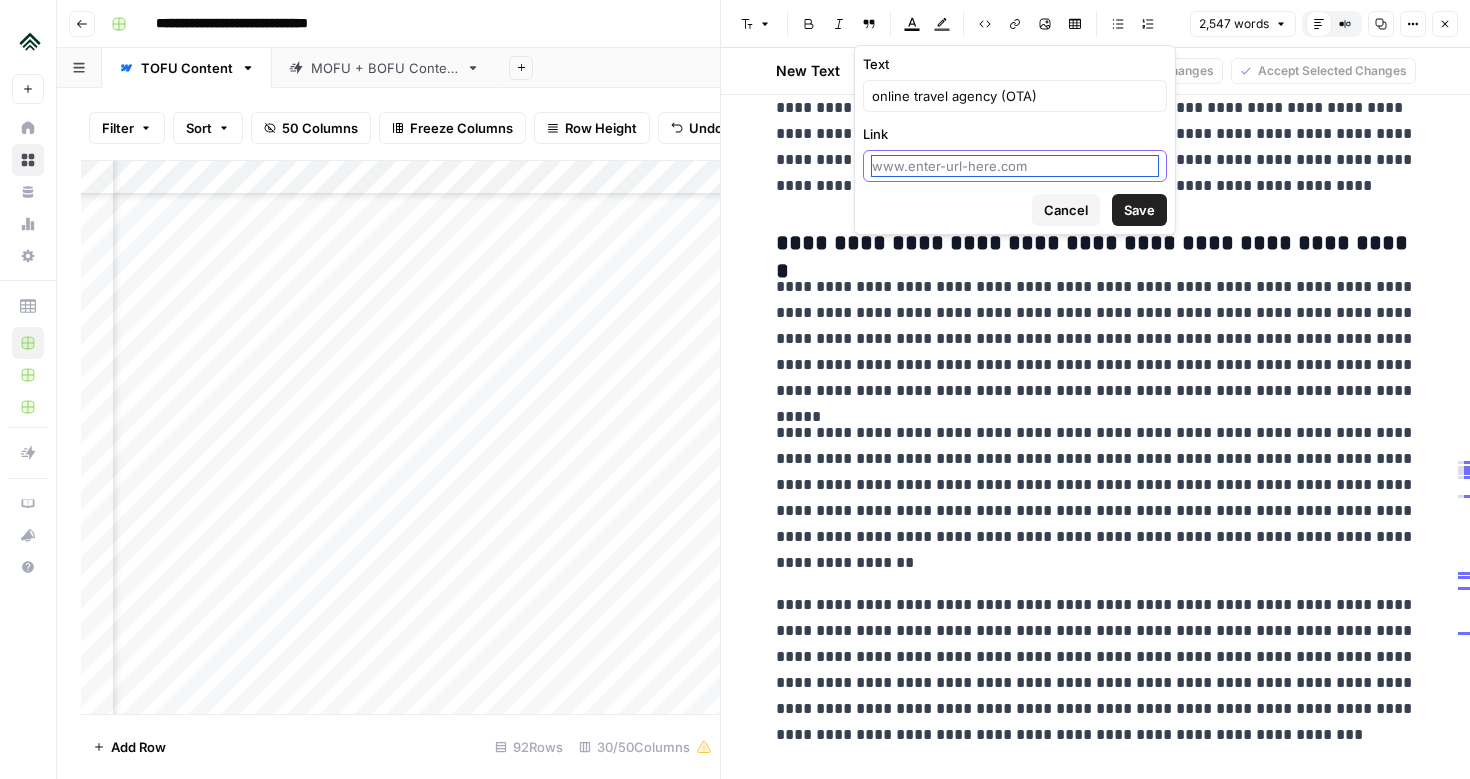 click on "Link" at bounding box center (1015, 166) 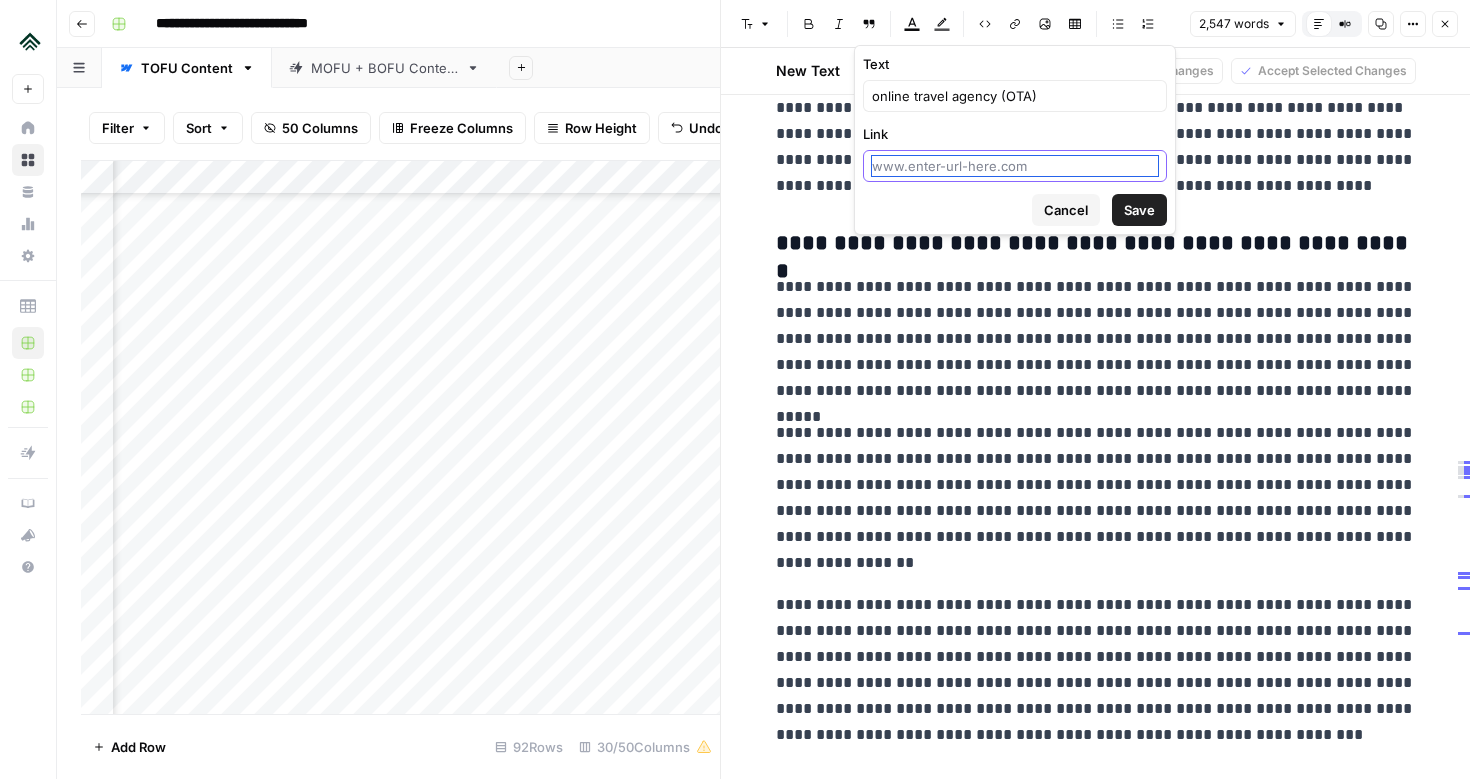 paste on "[URL][DOMAIN_NAME]" 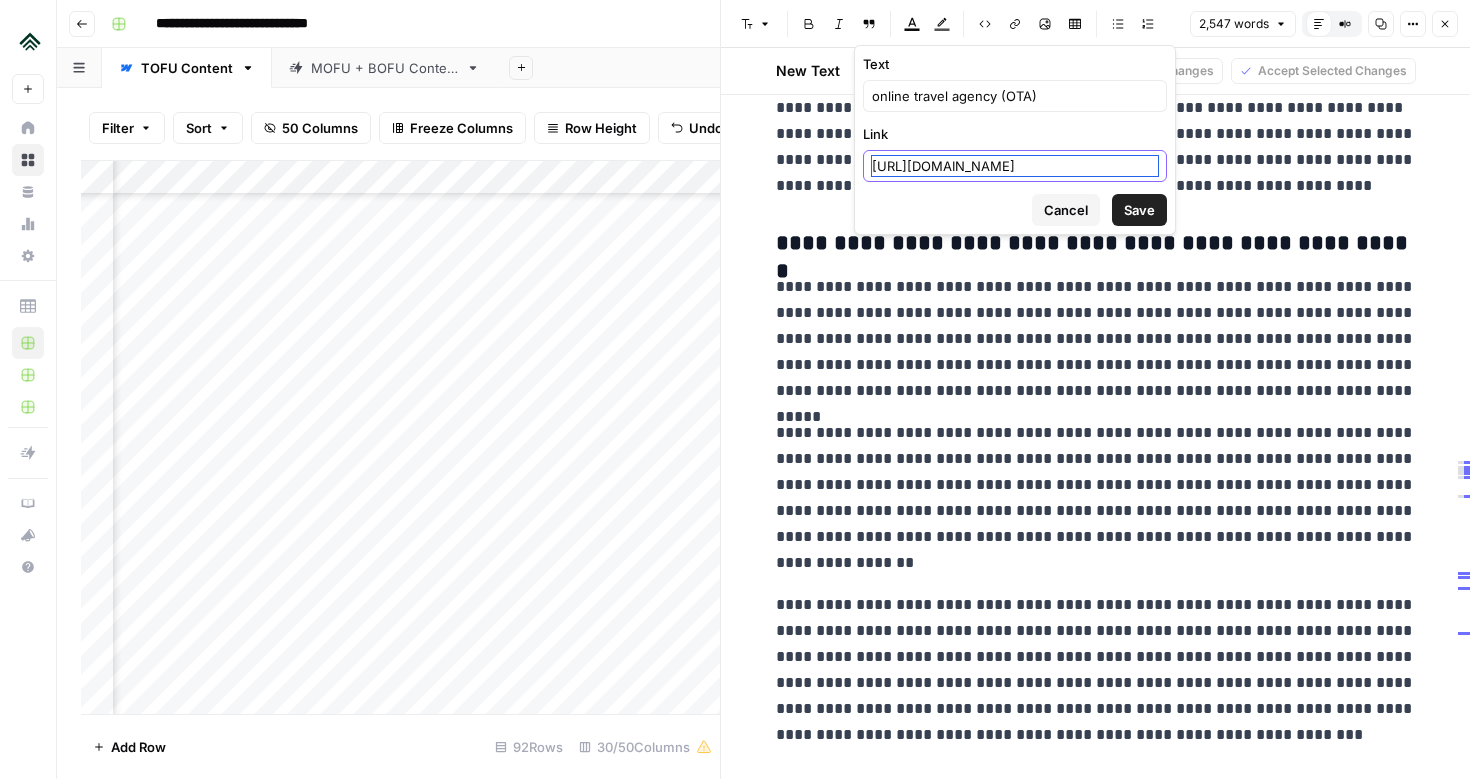 scroll, scrollTop: 0, scrollLeft: 49, axis: horizontal 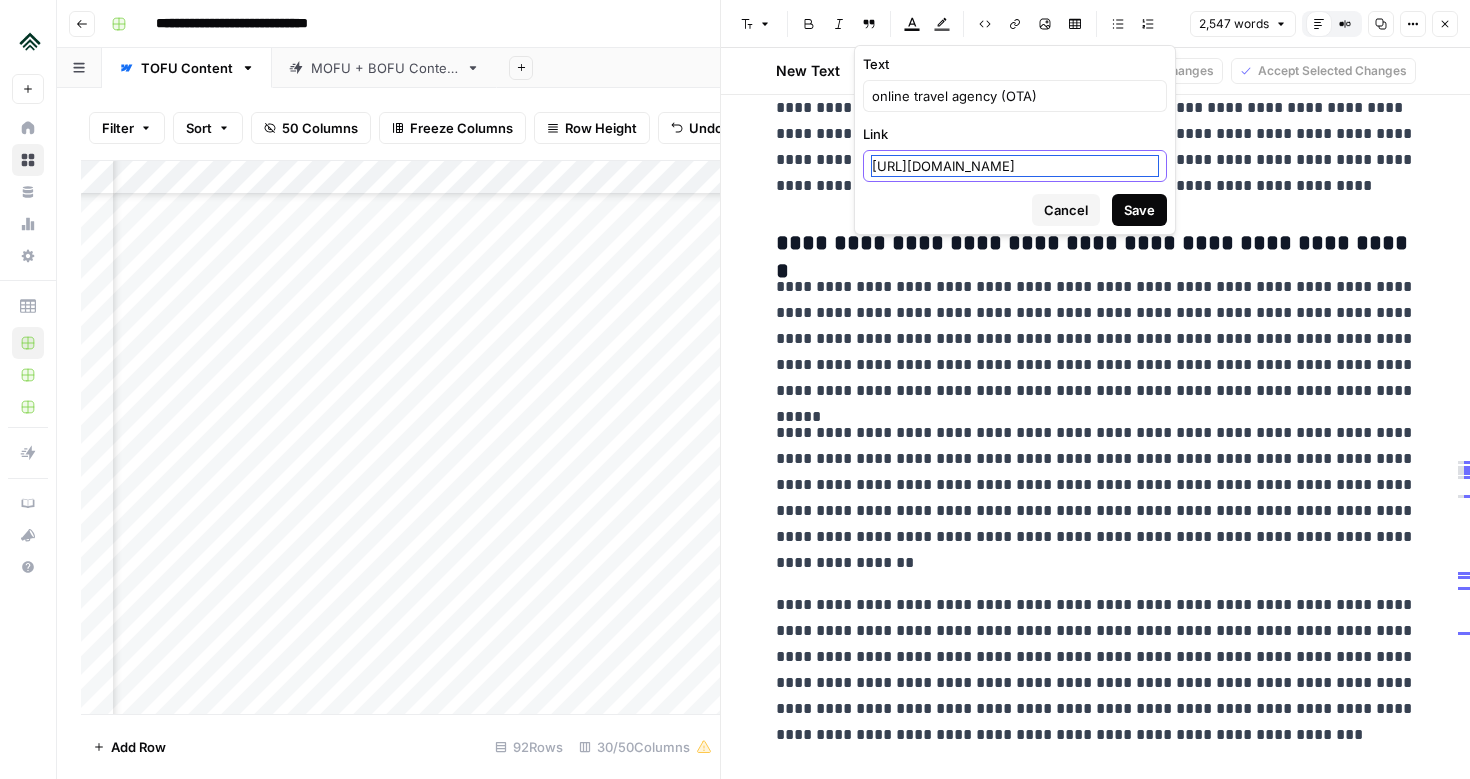 type on "[URL][DOMAIN_NAME]" 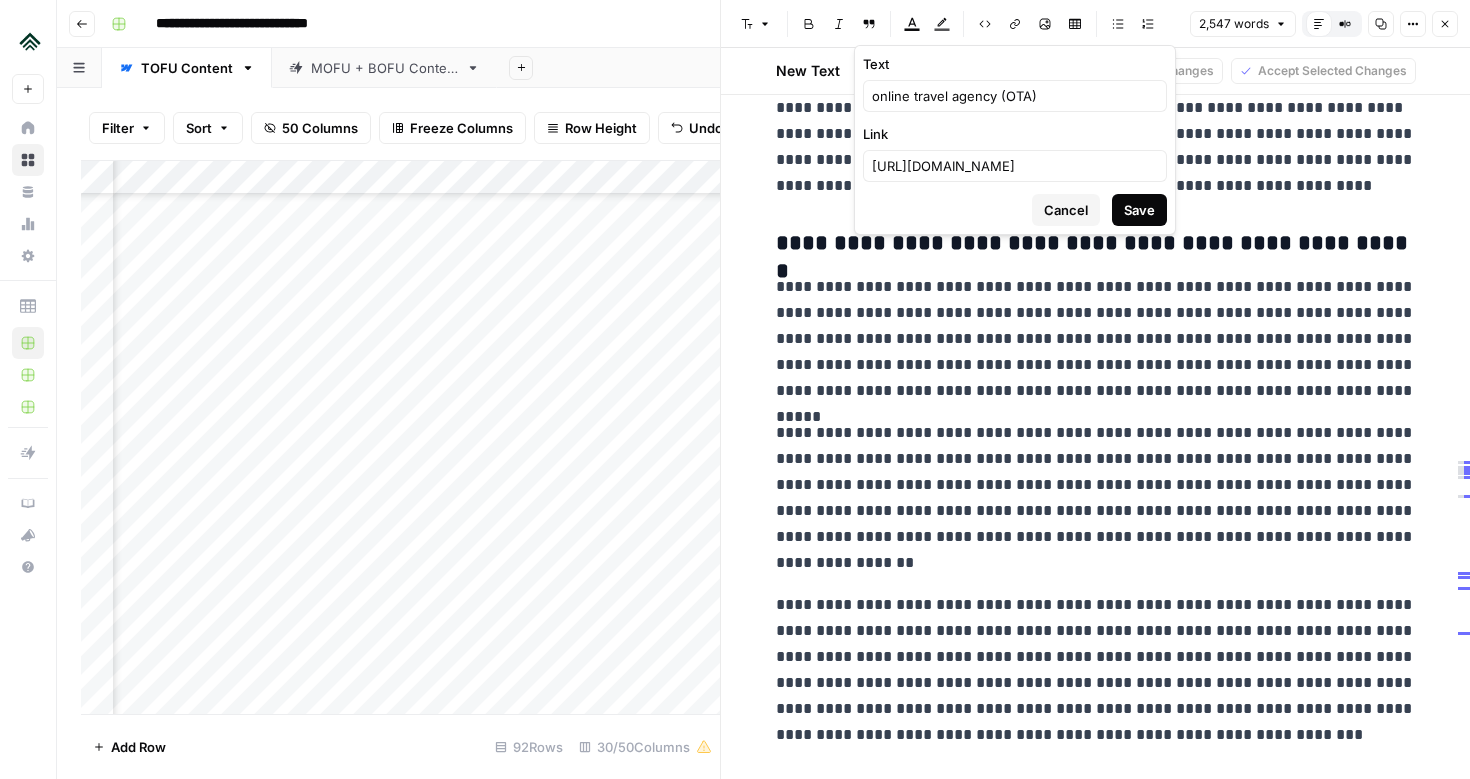 click on "Save" at bounding box center (1139, 210) 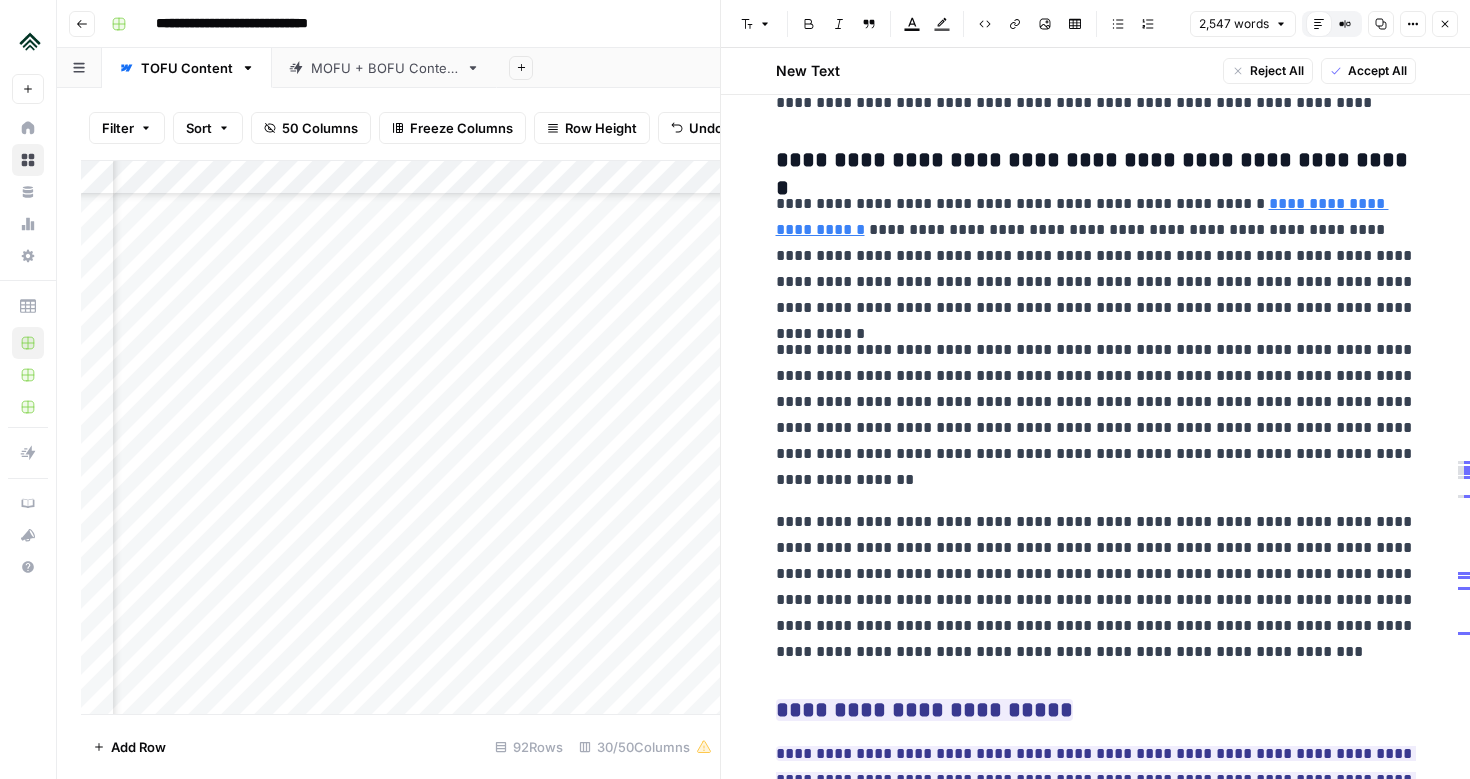 scroll, scrollTop: 4779, scrollLeft: 0, axis: vertical 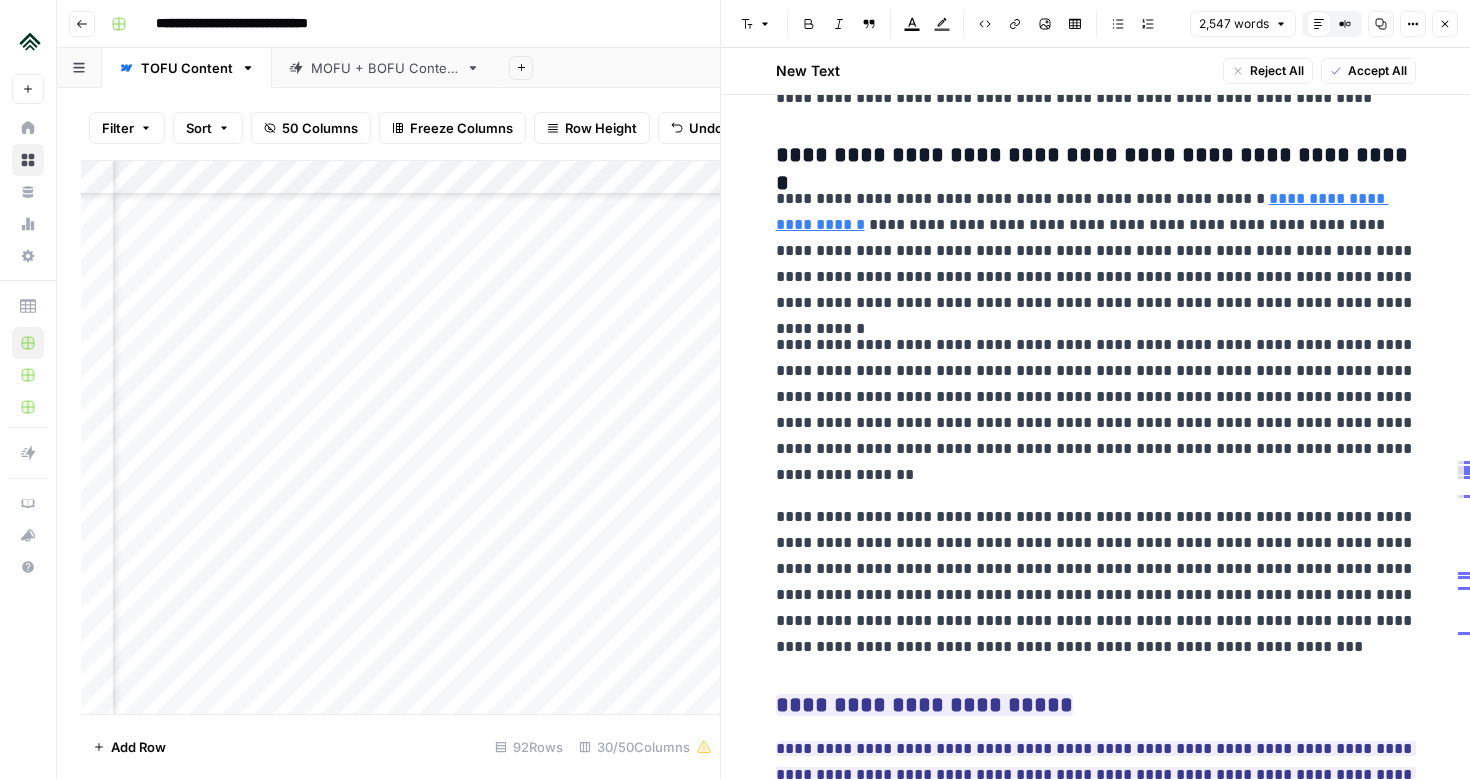 click on "**********" at bounding box center (1096, 251) 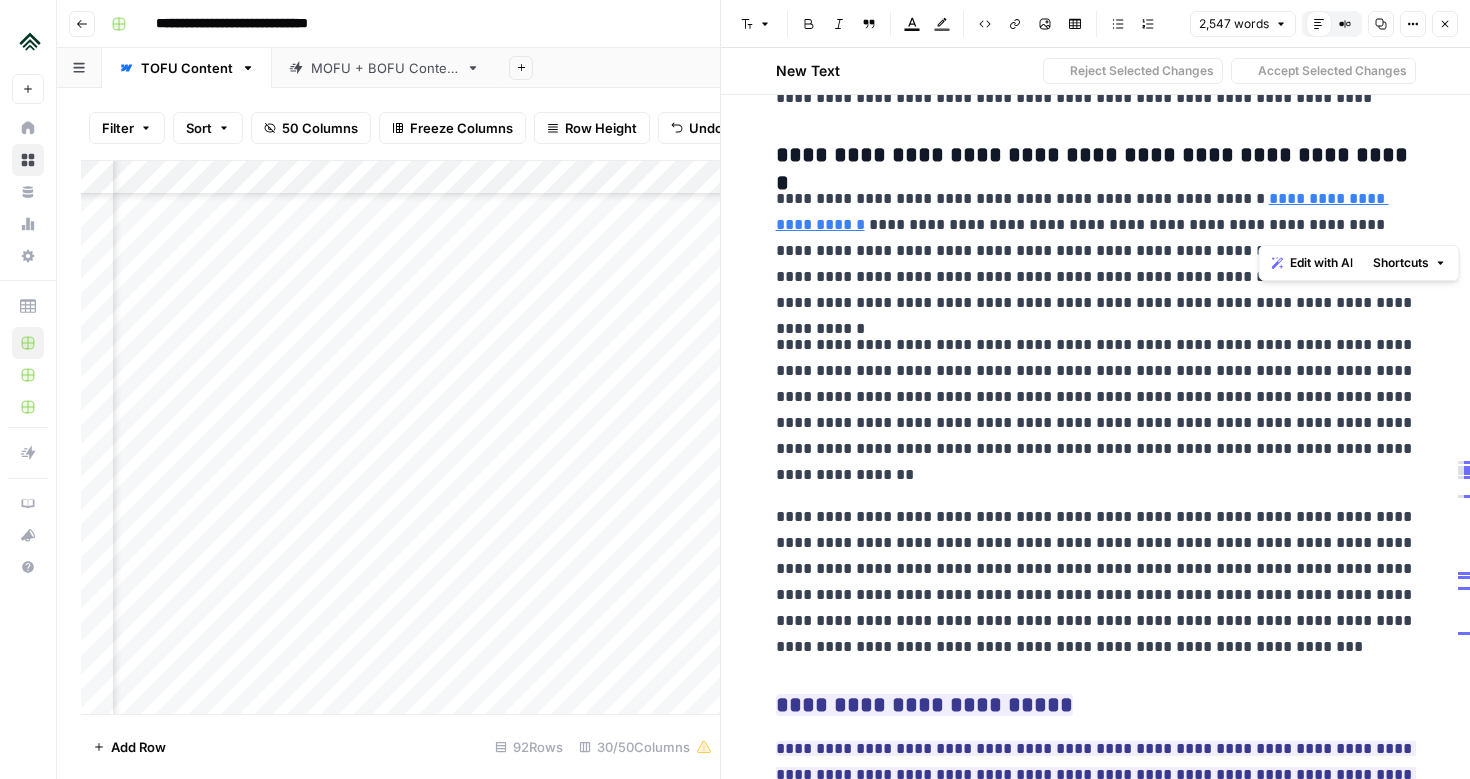 click on "**********" at bounding box center (1096, 251) 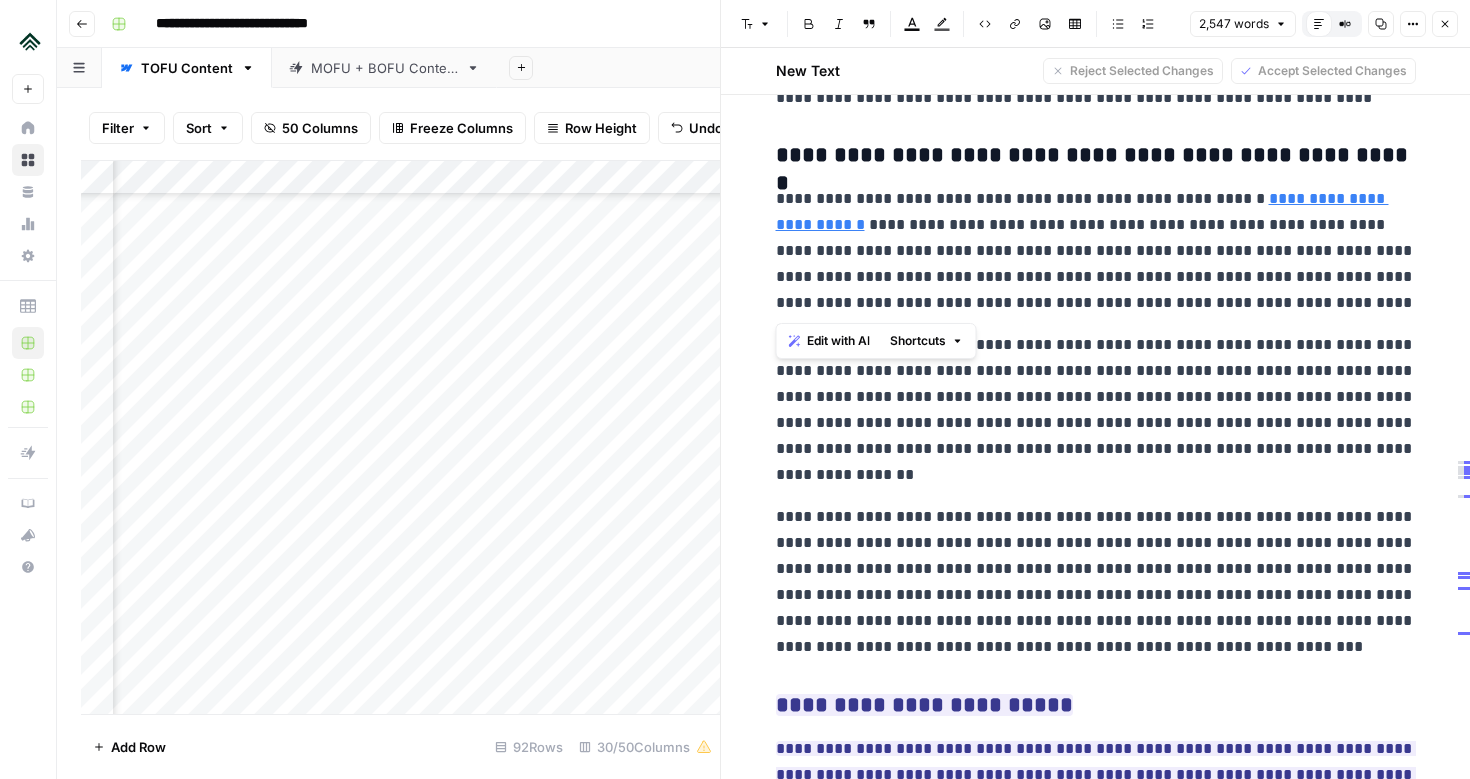 click on "**********" at bounding box center [1096, 251] 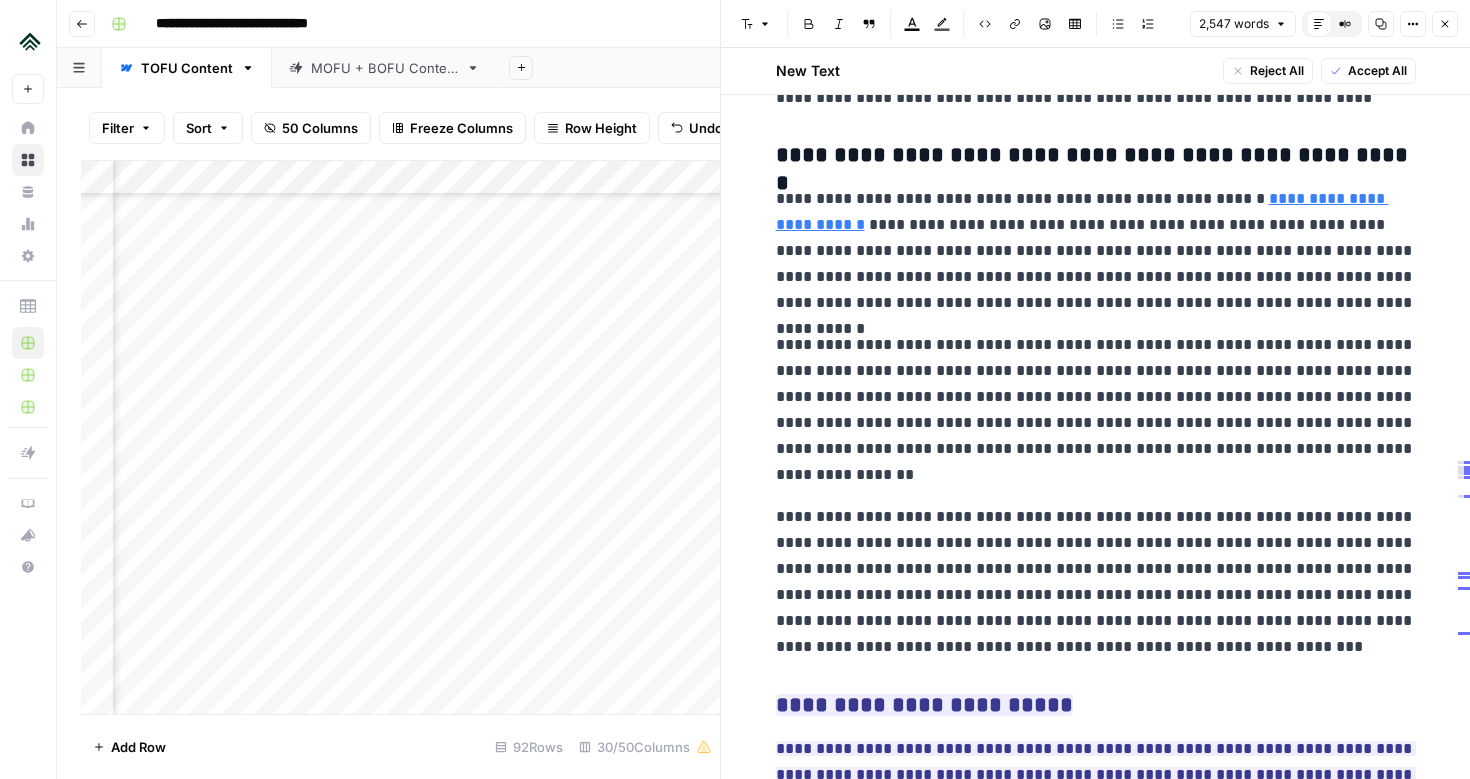 click on "**********" at bounding box center (1096, 251) 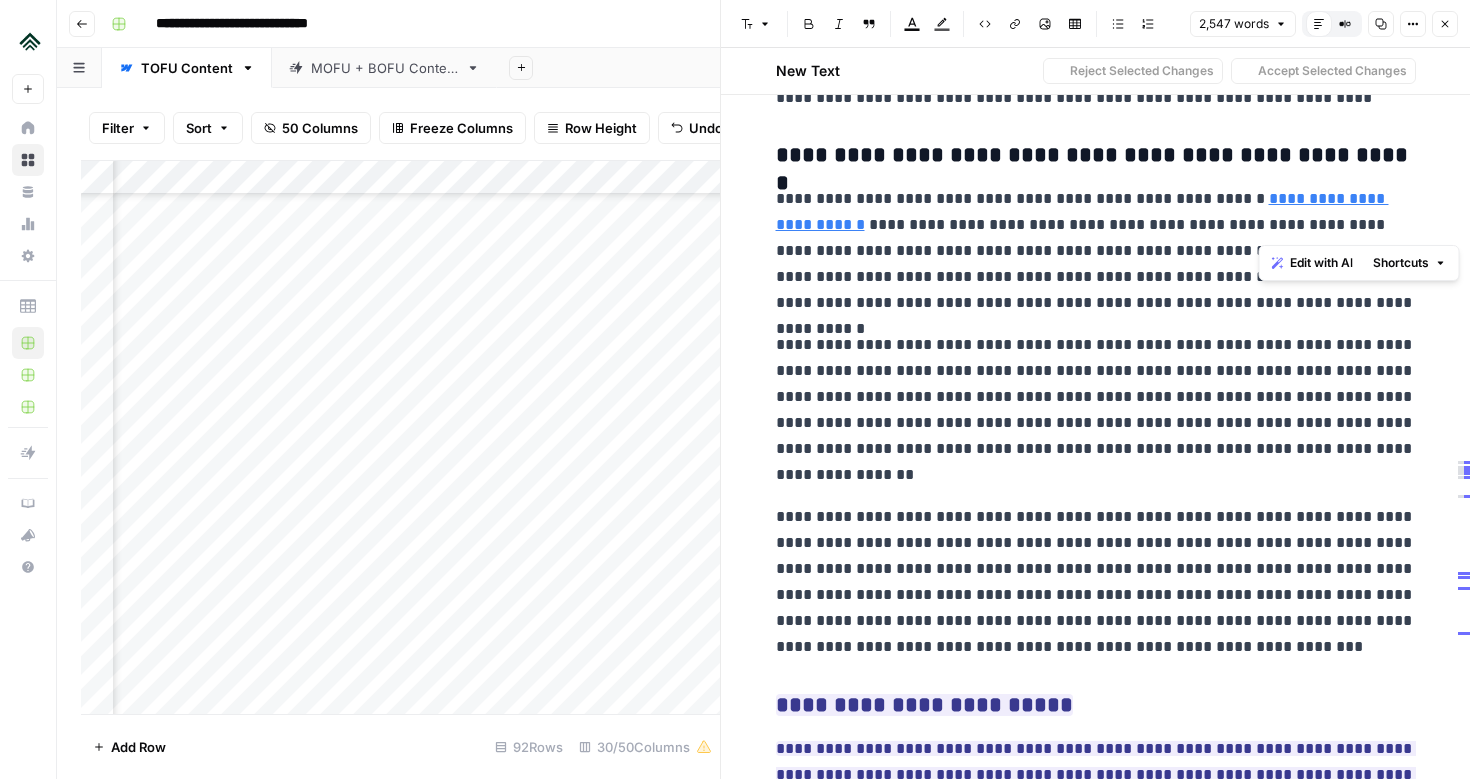 click on "**********" at bounding box center (1096, 251) 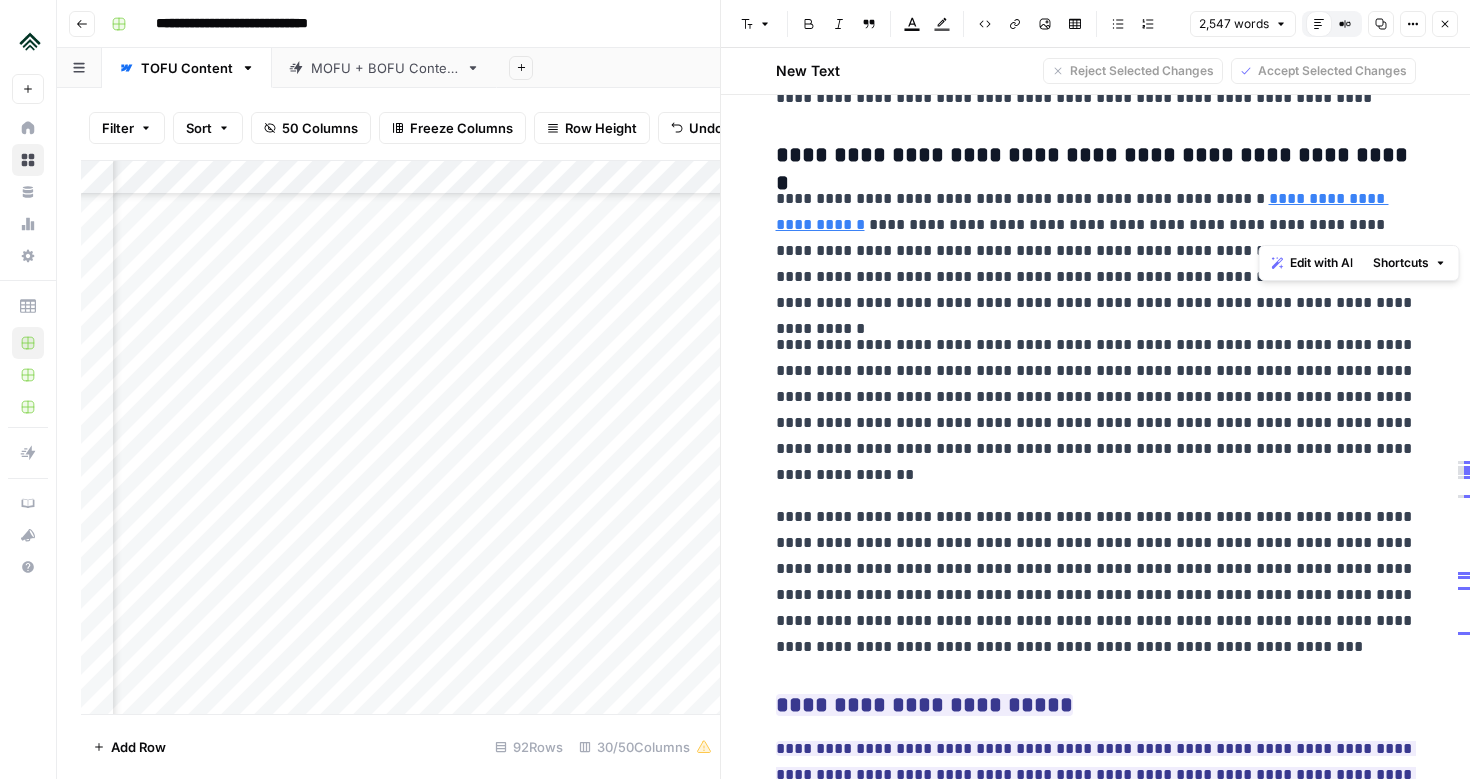 click on "**********" at bounding box center [1096, 251] 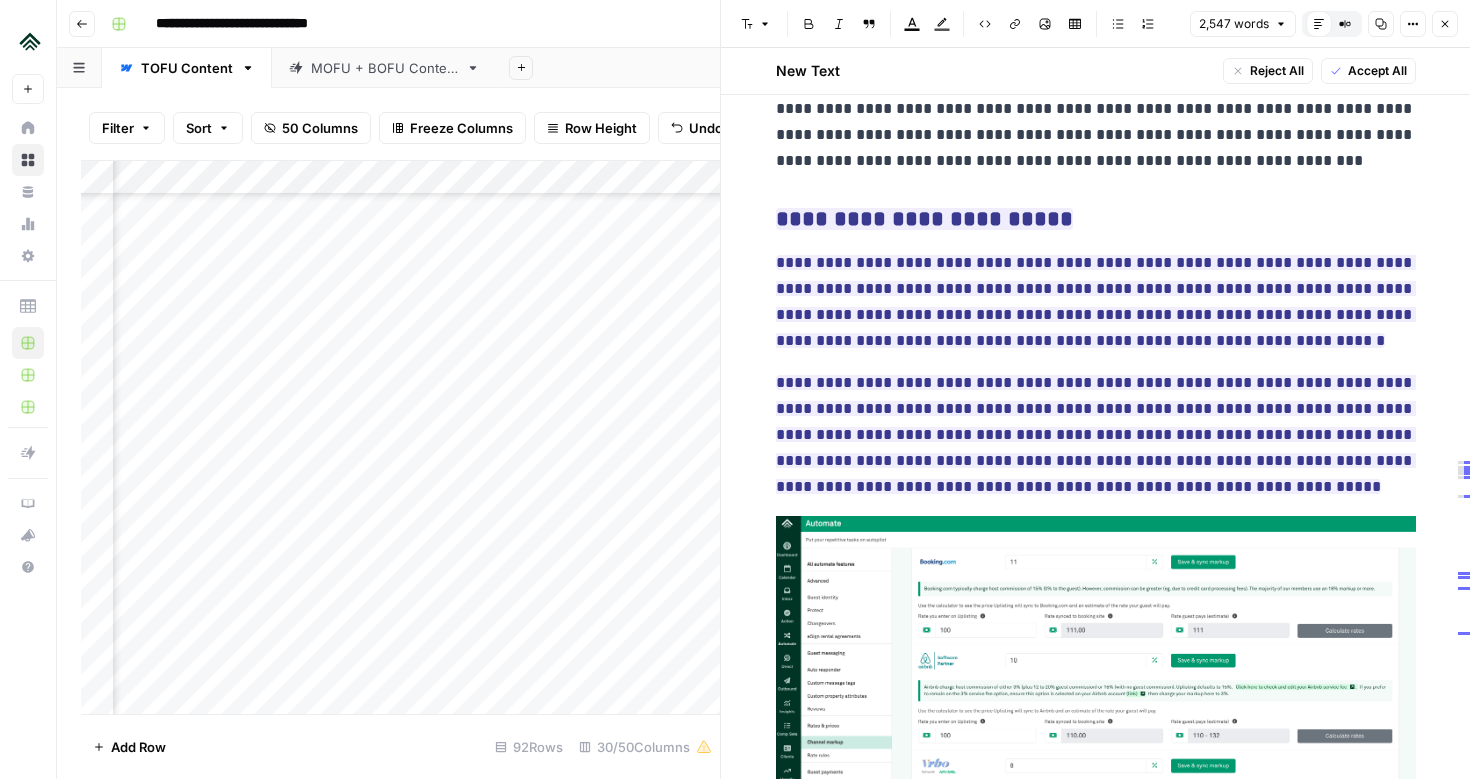 scroll, scrollTop: 5280, scrollLeft: 0, axis: vertical 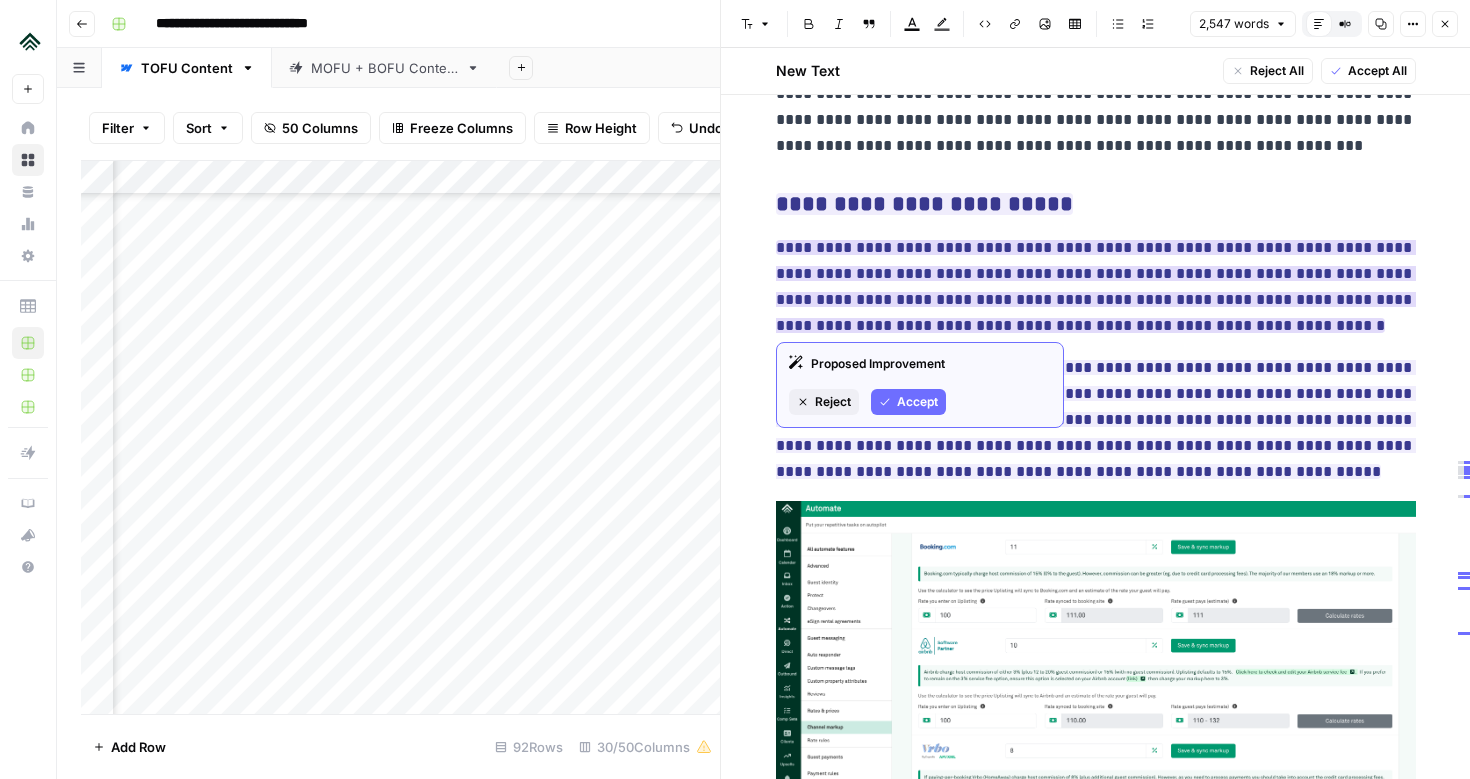 click on "Accept" at bounding box center [917, 402] 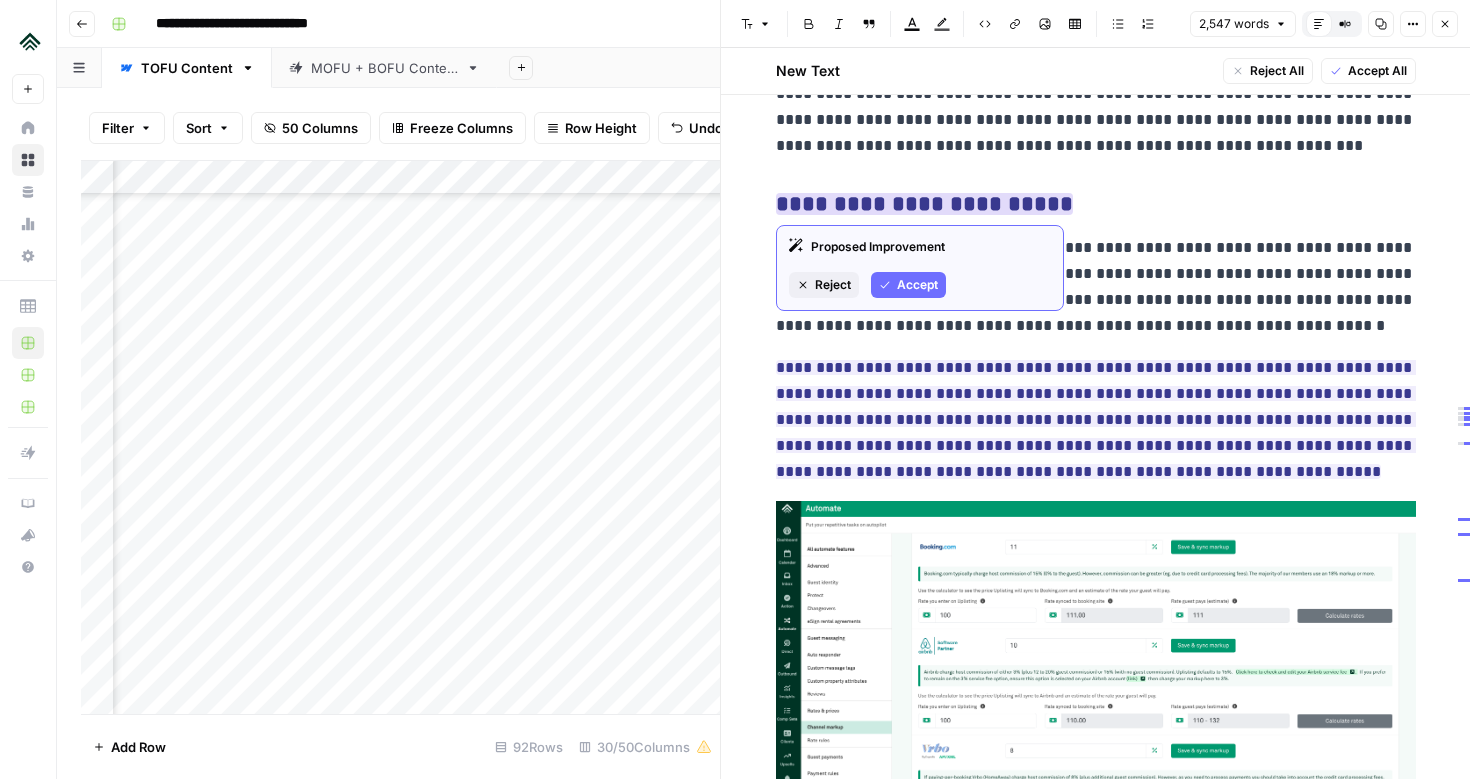 click on "Accept" at bounding box center (908, 285) 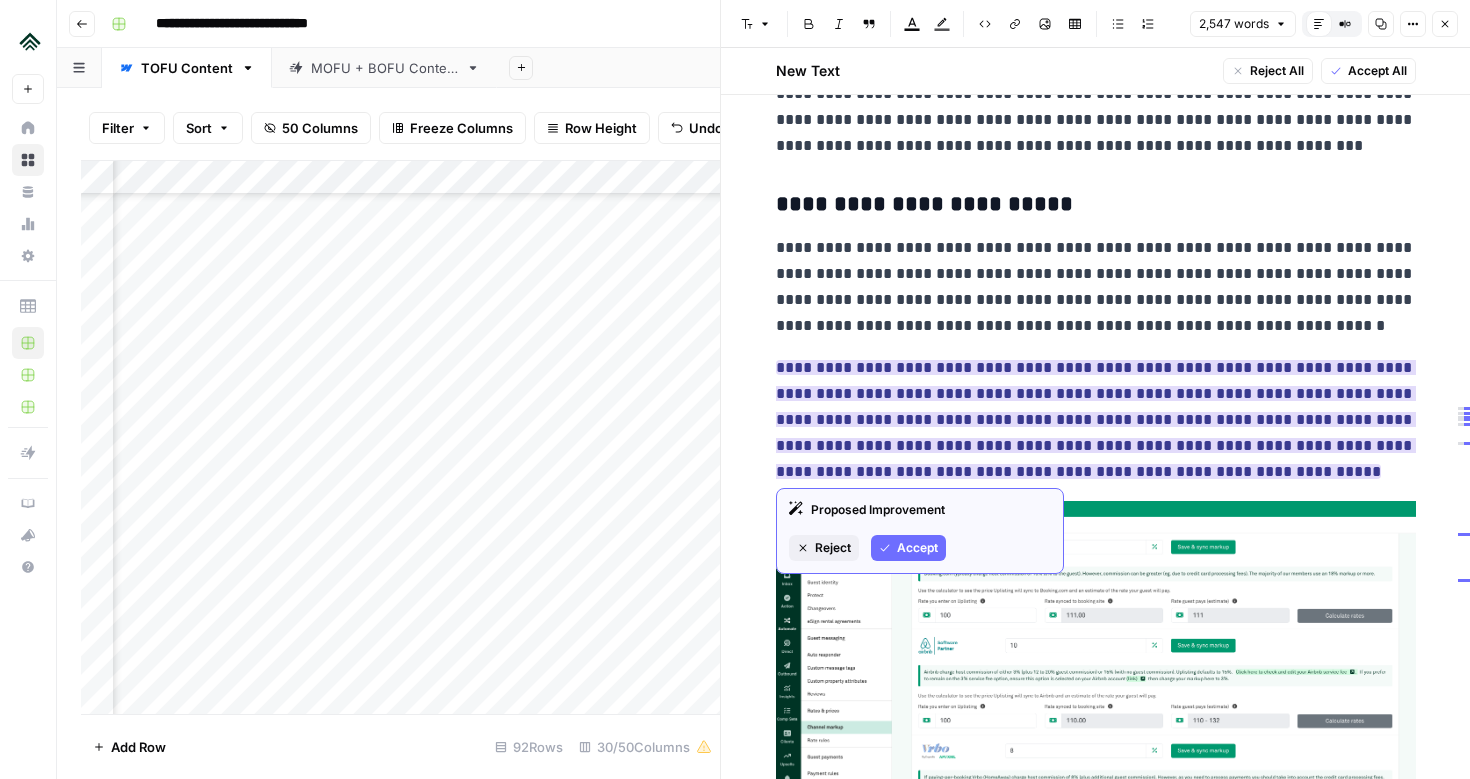 click on "Accept" at bounding box center [917, 548] 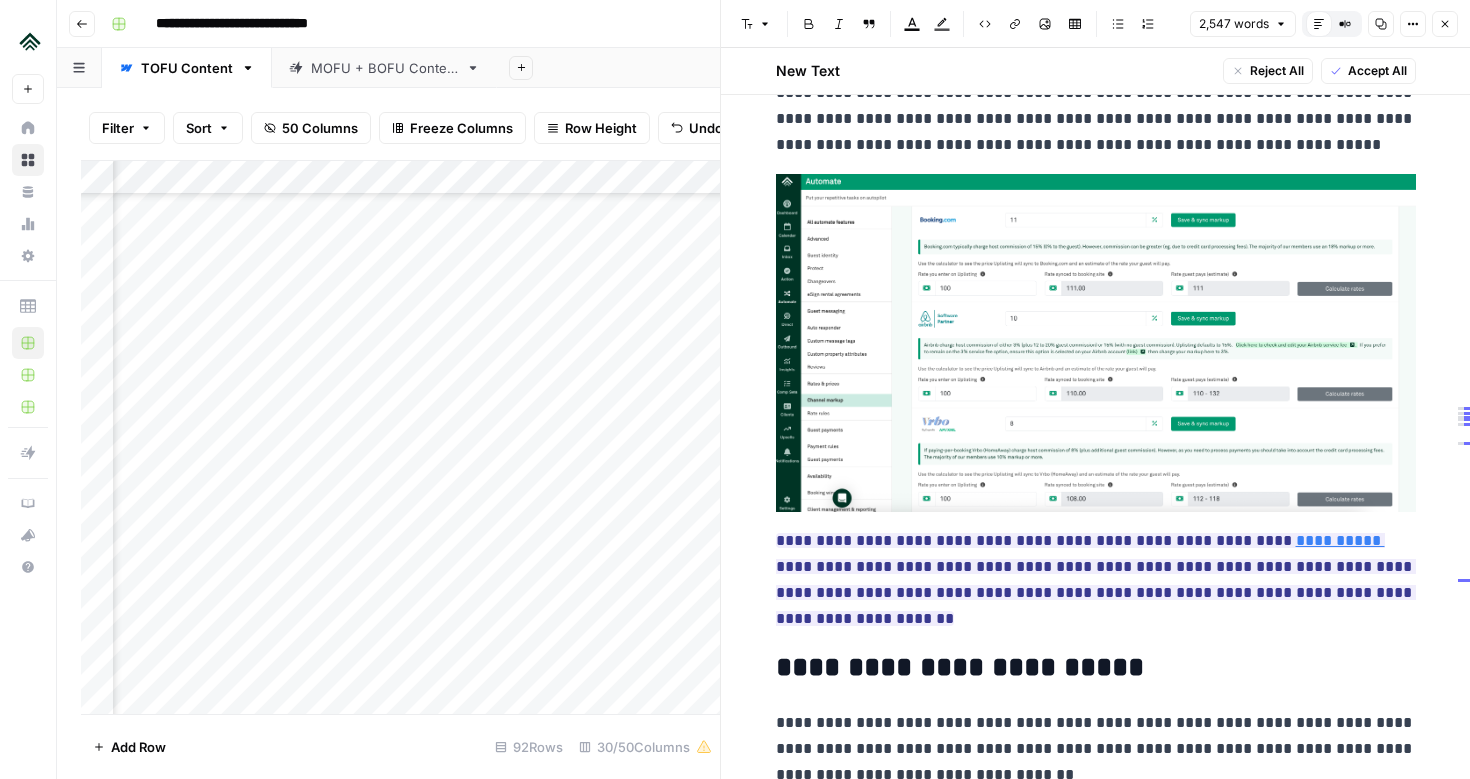 scroll, scrollTop: 5683, scrollLeft: 0, axis: vertical 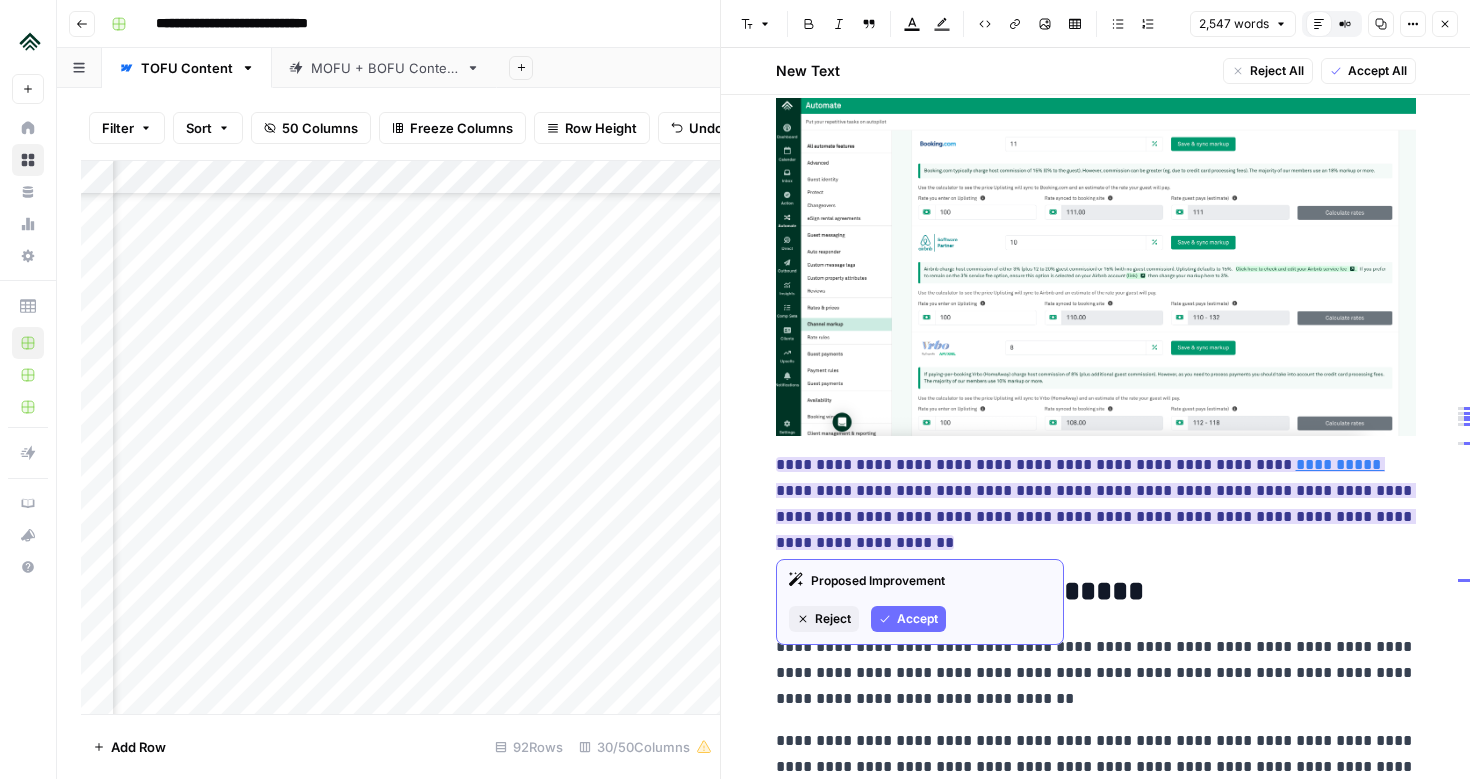 click on "Accept" at bounding box center (917, 619) 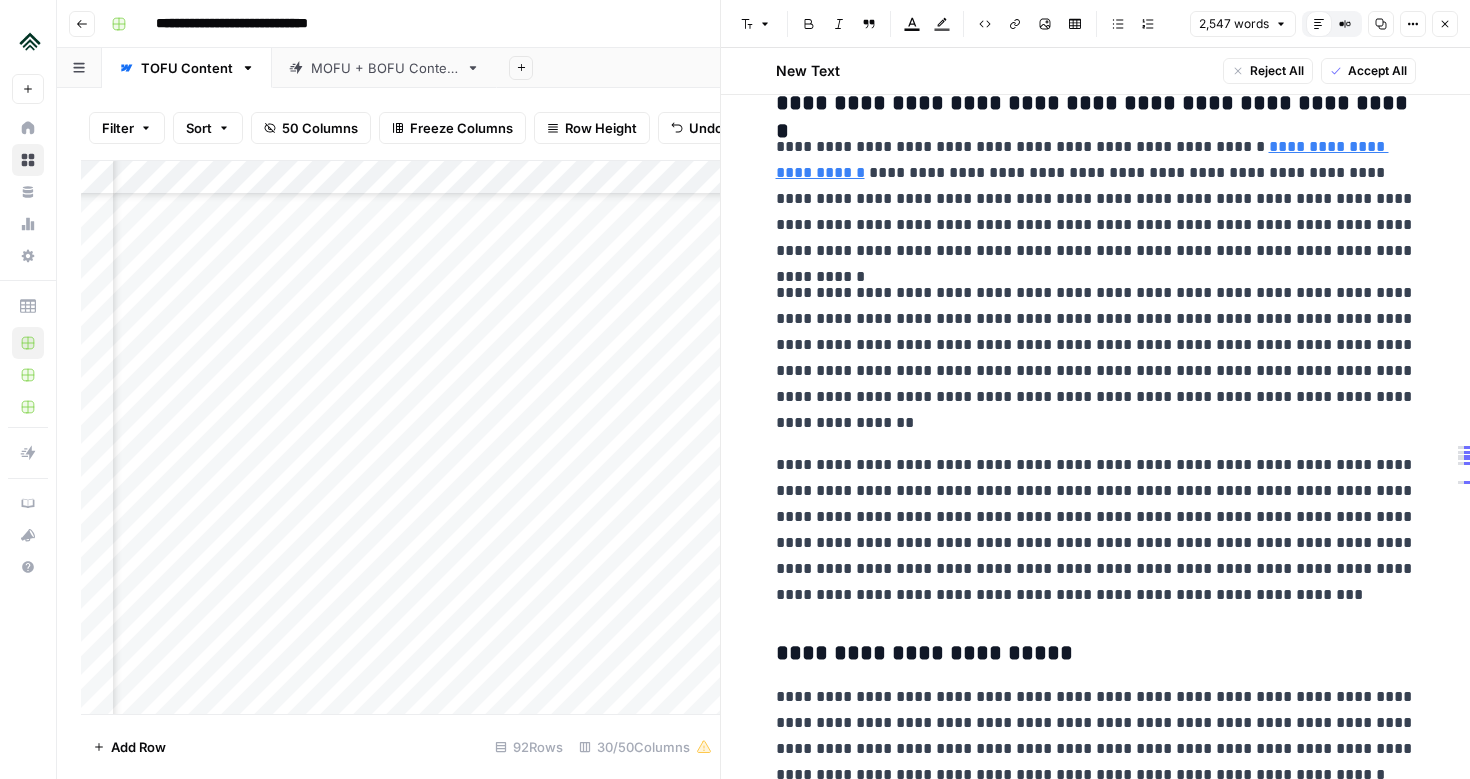 scroll, scrollTop: 4804, scrollLeft: 0, axis: vertical 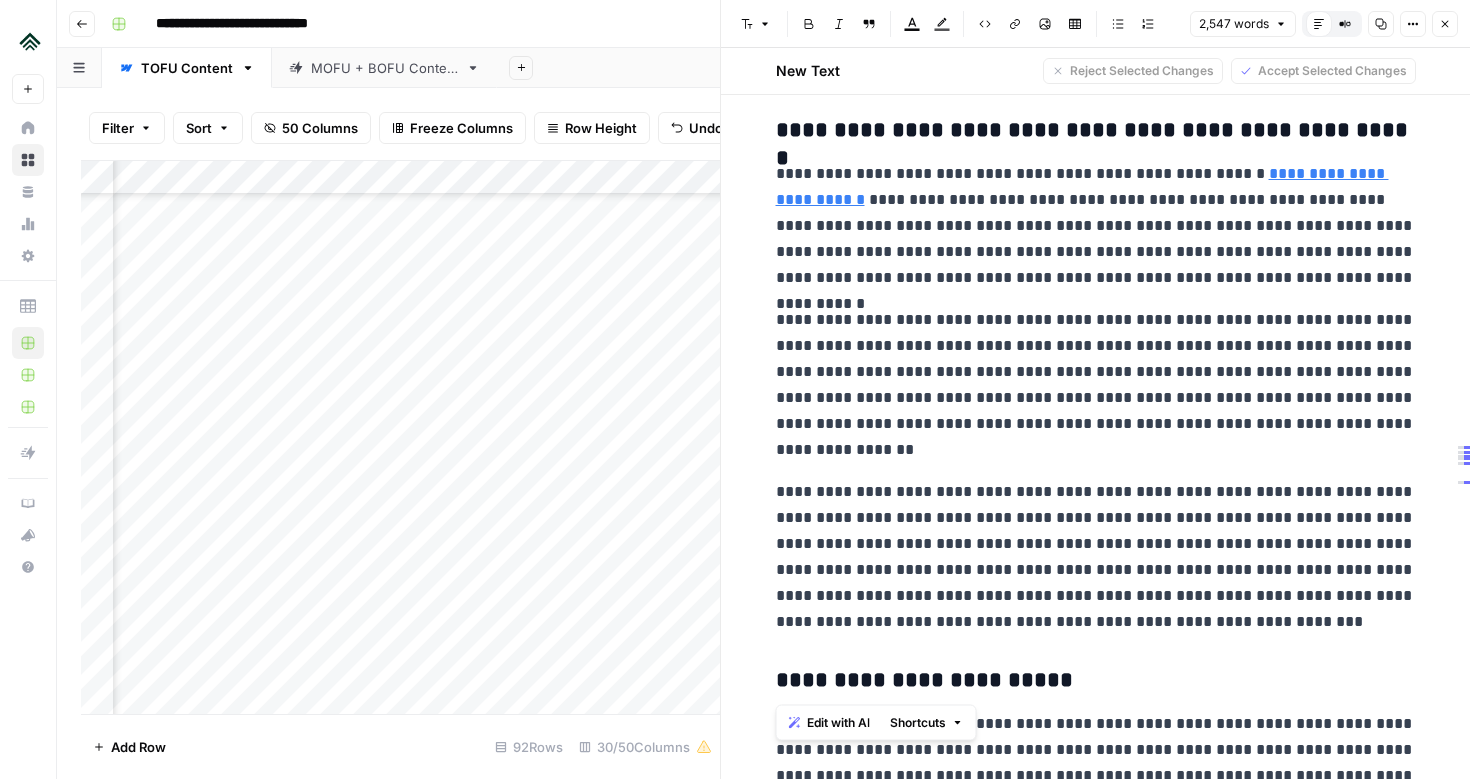 drag, startPoint x: 827, startPoint y: 181, endPoint x: 1259, endPoint y: 637, distance: 628.14014 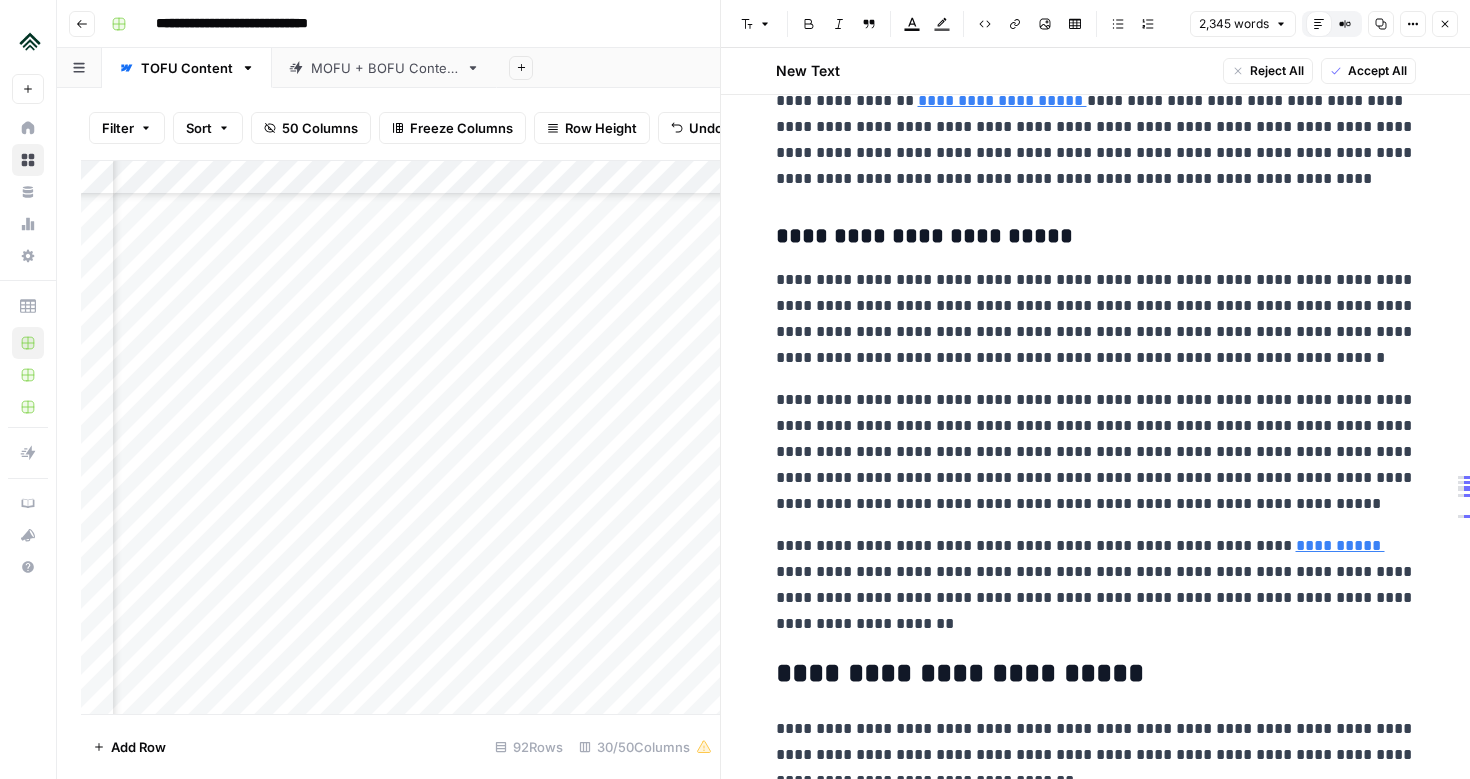 scroll, scrollTop: 4675, scrollLeft: 0, axis: vertical 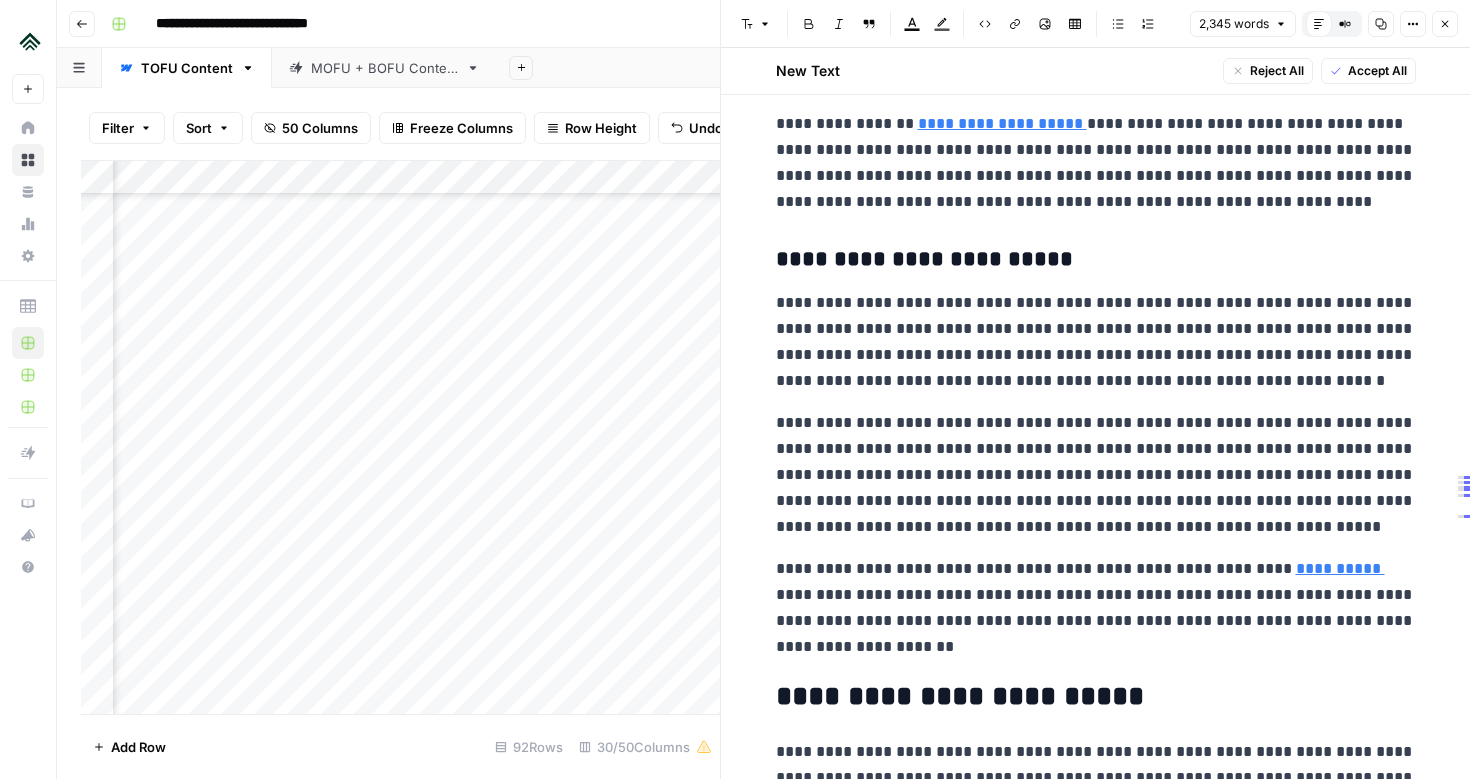 click on "**********" at bounding box center [1096, 608] 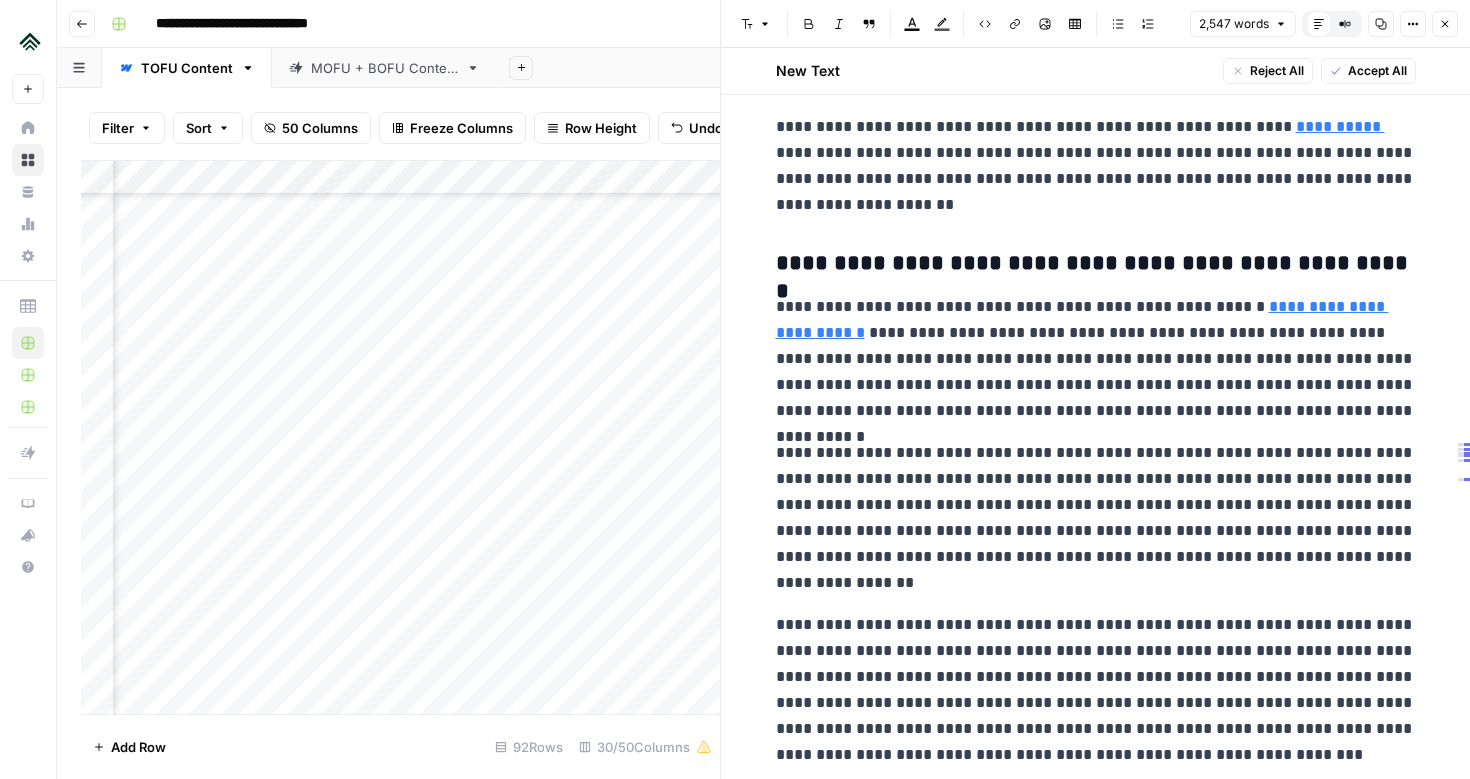 scroll, scrollTop: 5088, scrollLeft: 0, axis: vertical 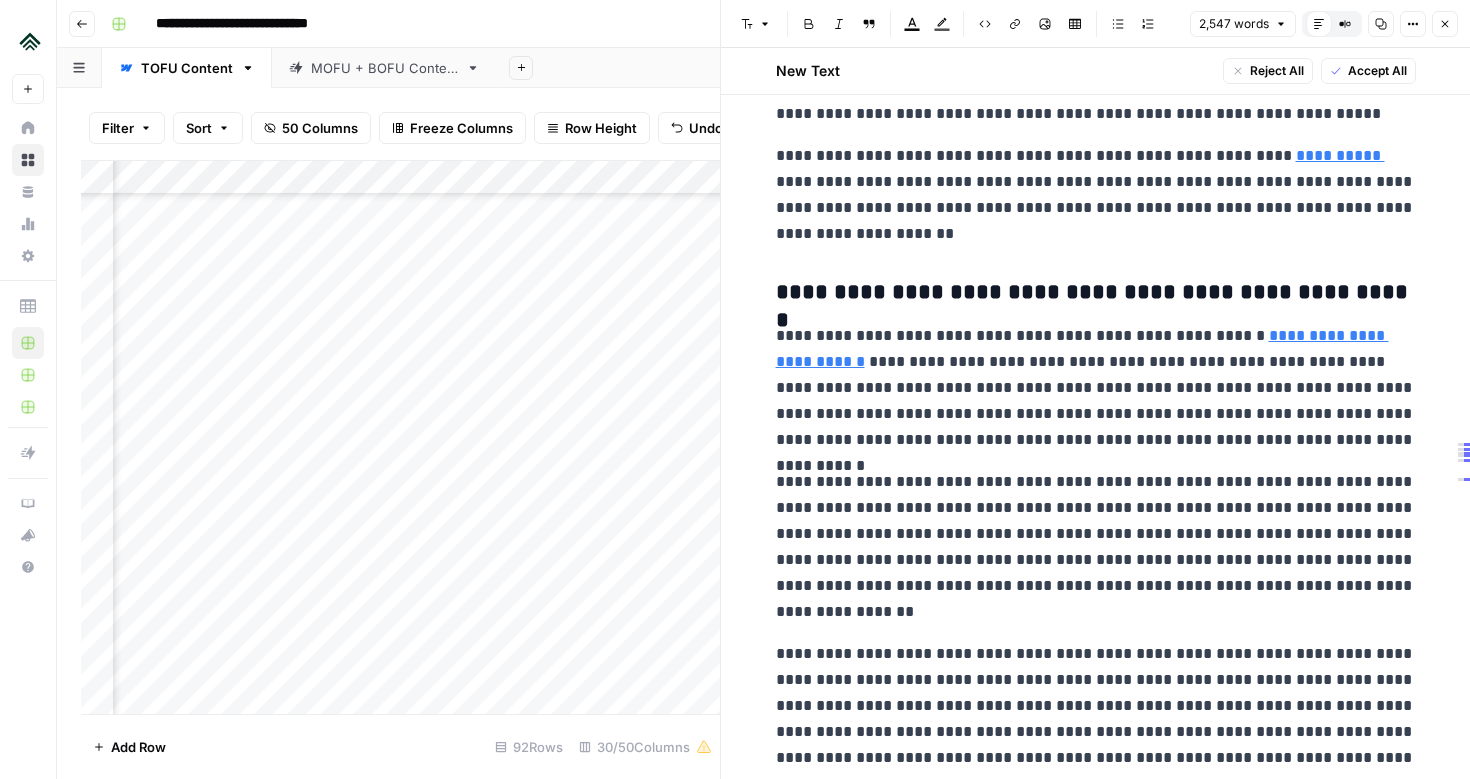 click on "**********" at bounding box center [1096, 293] 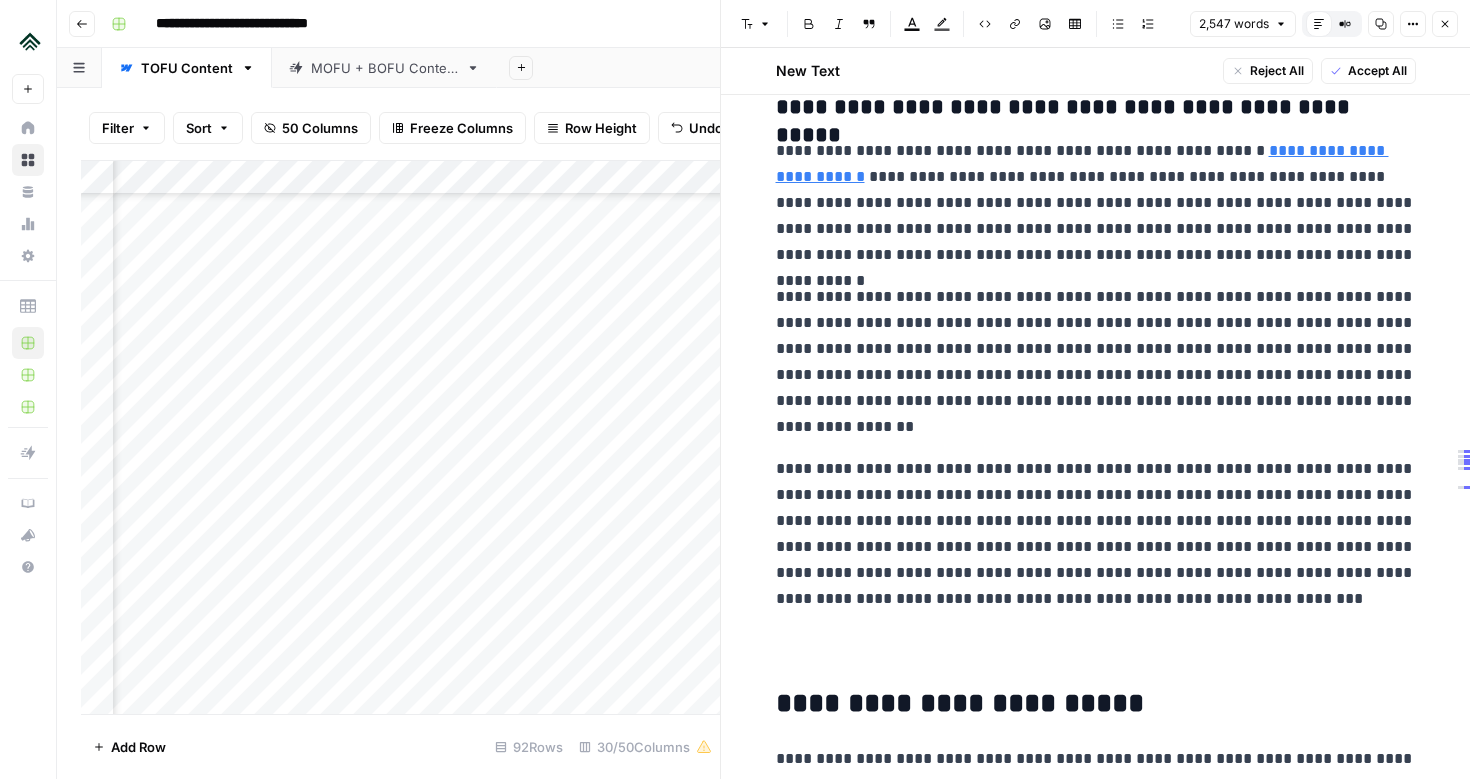 scroll, scrollTop: 5276, scrollLeft: 0, axis: vertical 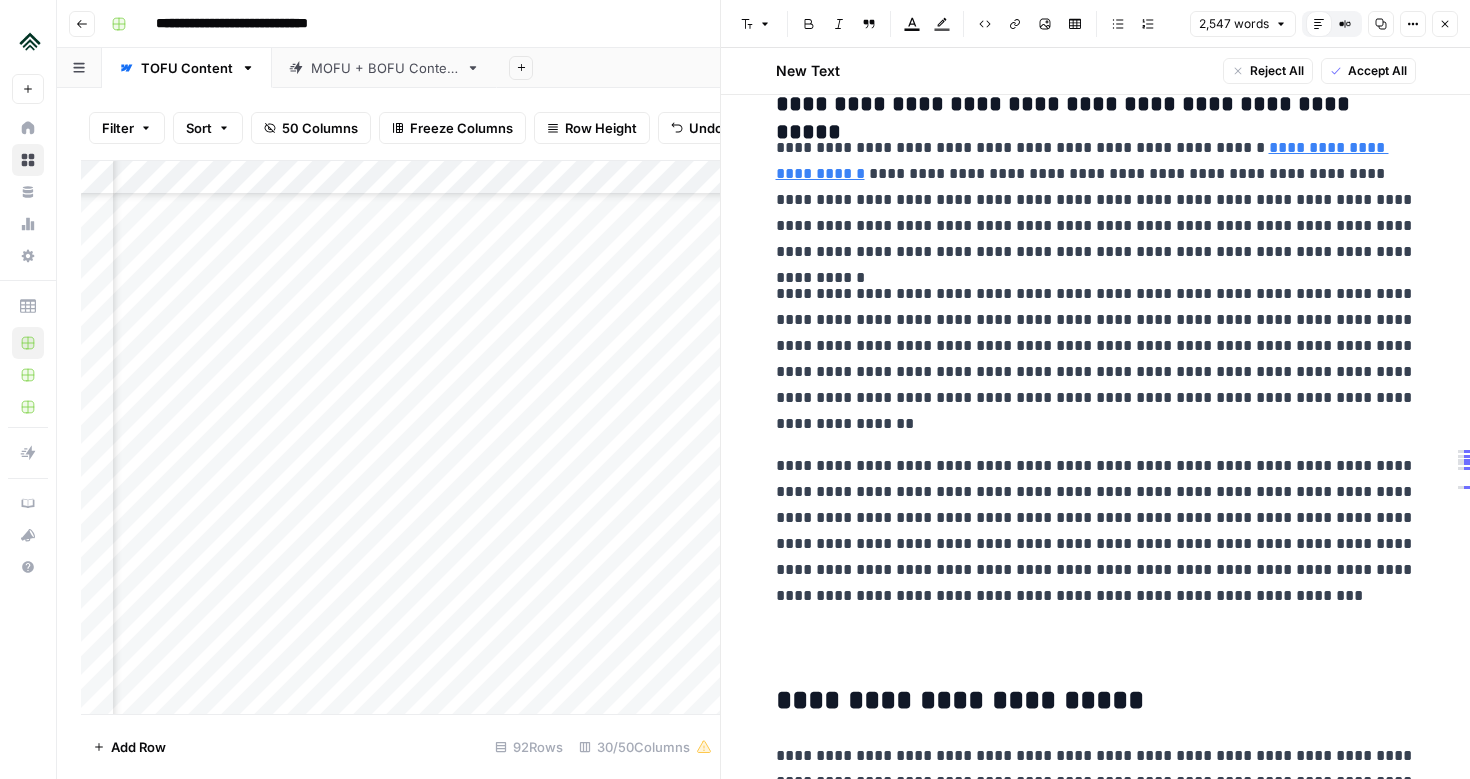 click at bounding box center (1096, 655) 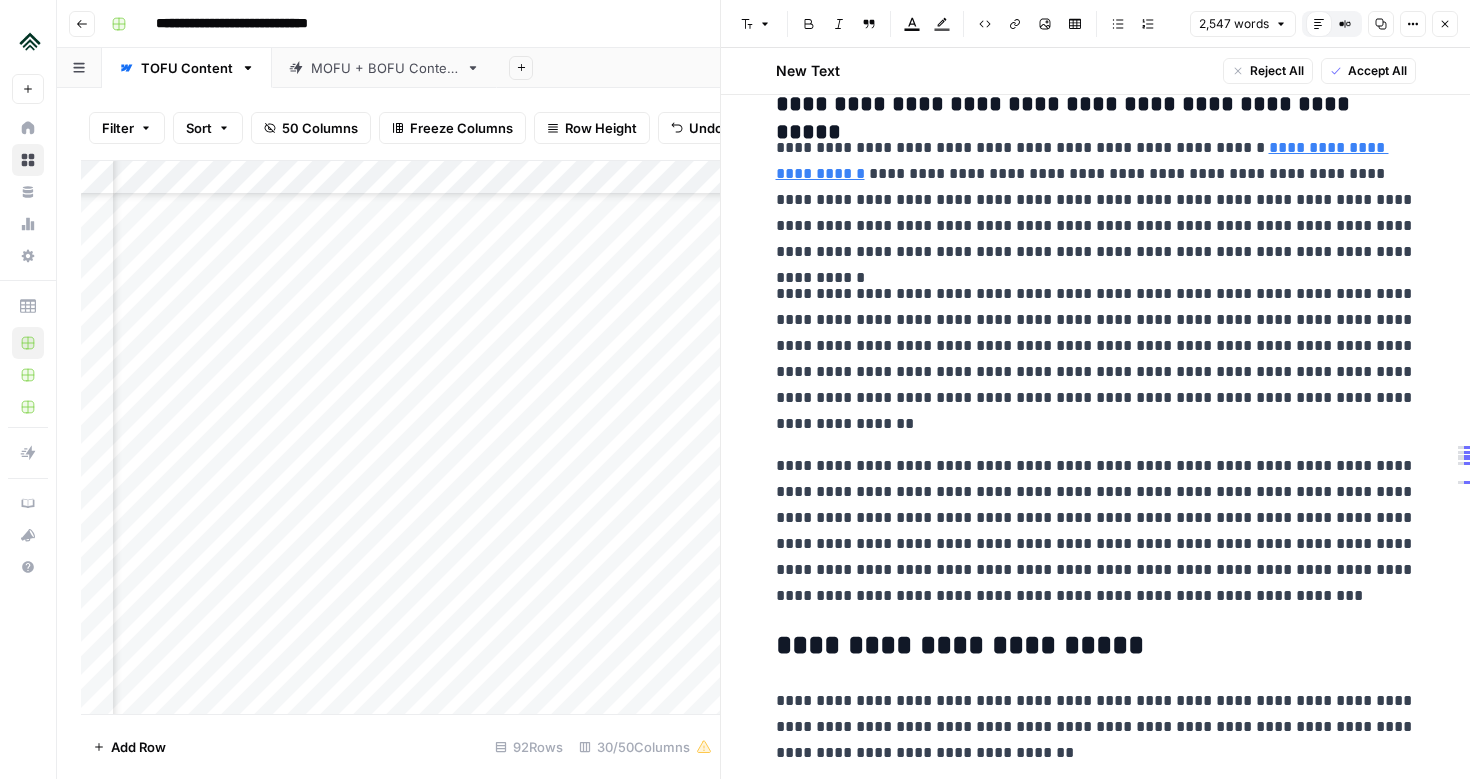 scroll, scrollTop: 5260, scrollLeft: 0, axis: vertical 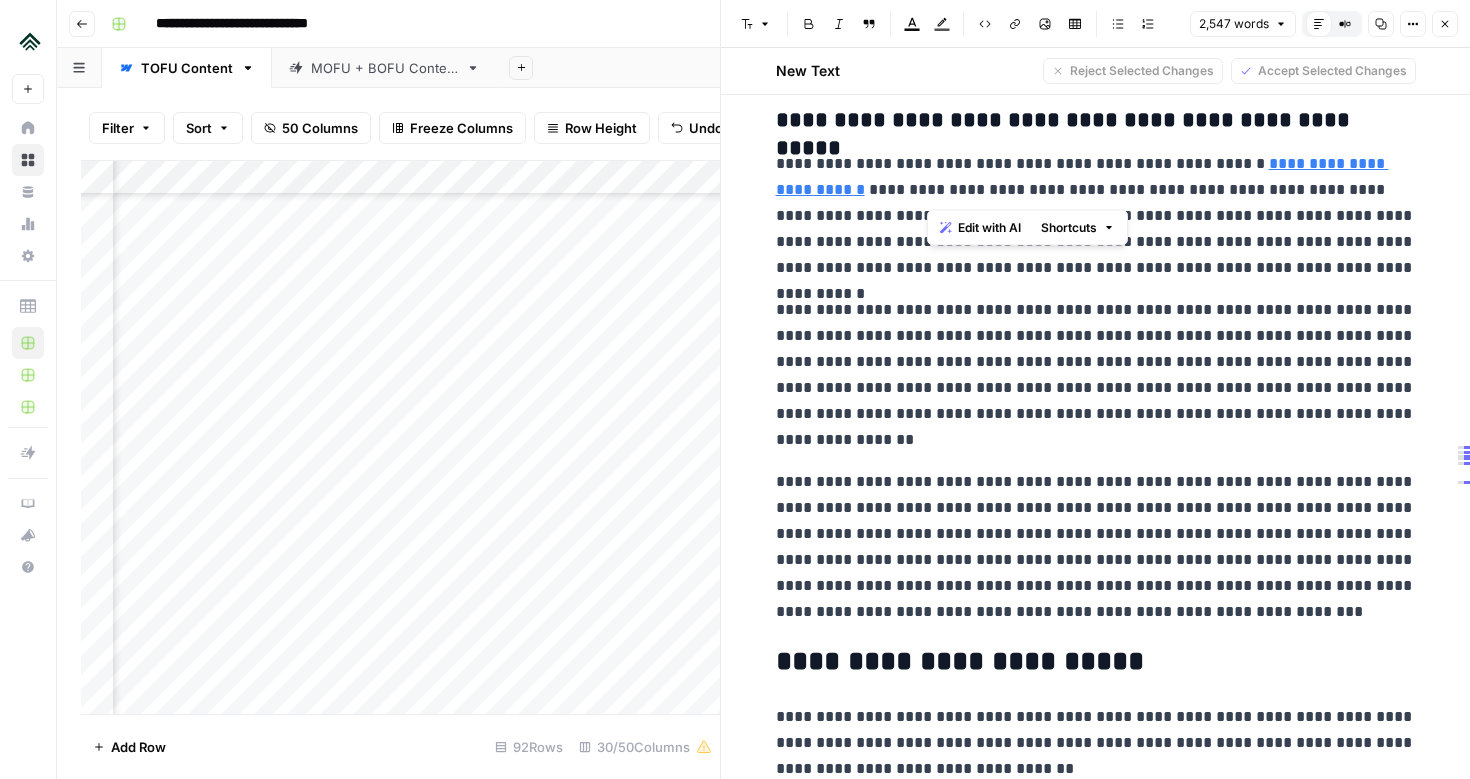 drag, startPoint x: 930, startPoint y: 193, endPoint x: 1071, endPoint y: 193, distance: 141 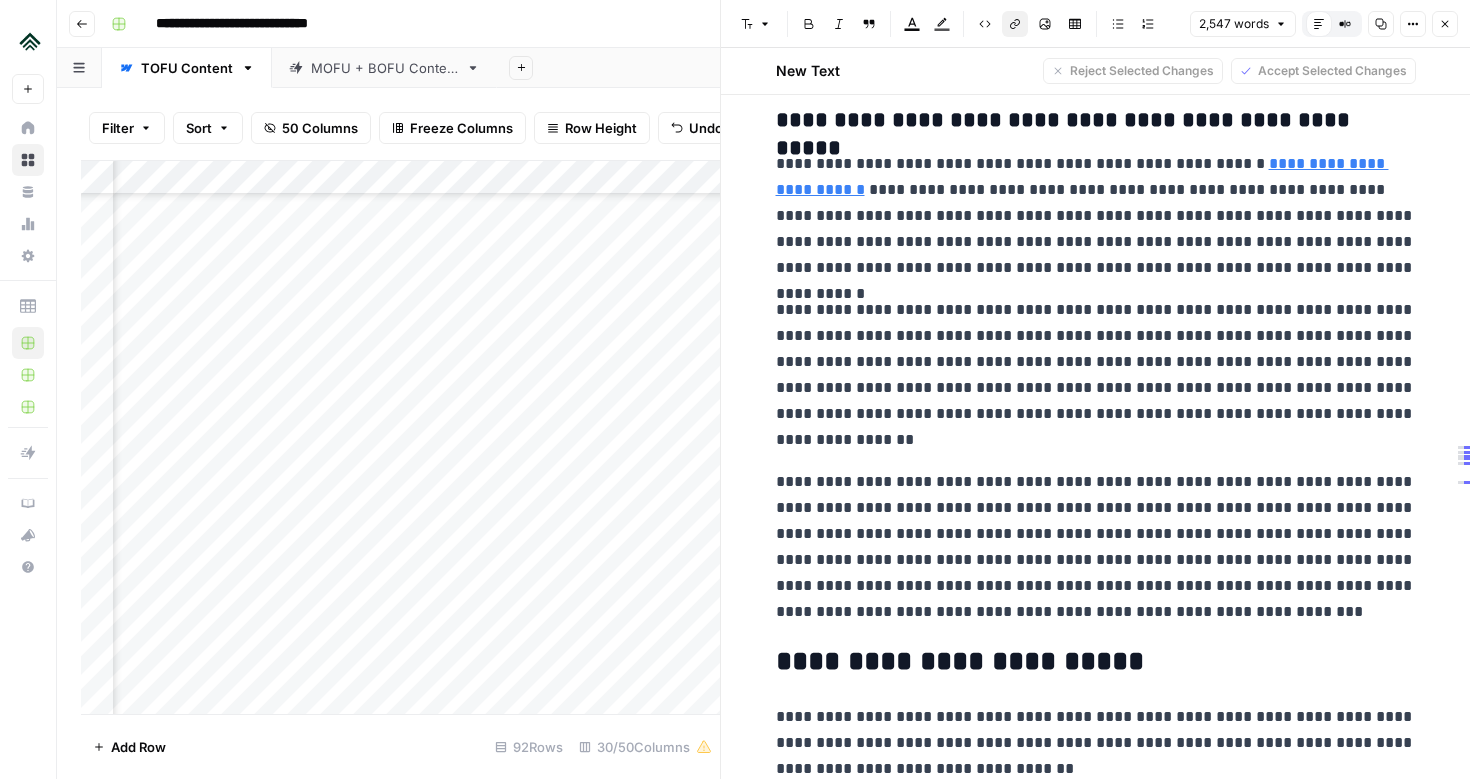 click 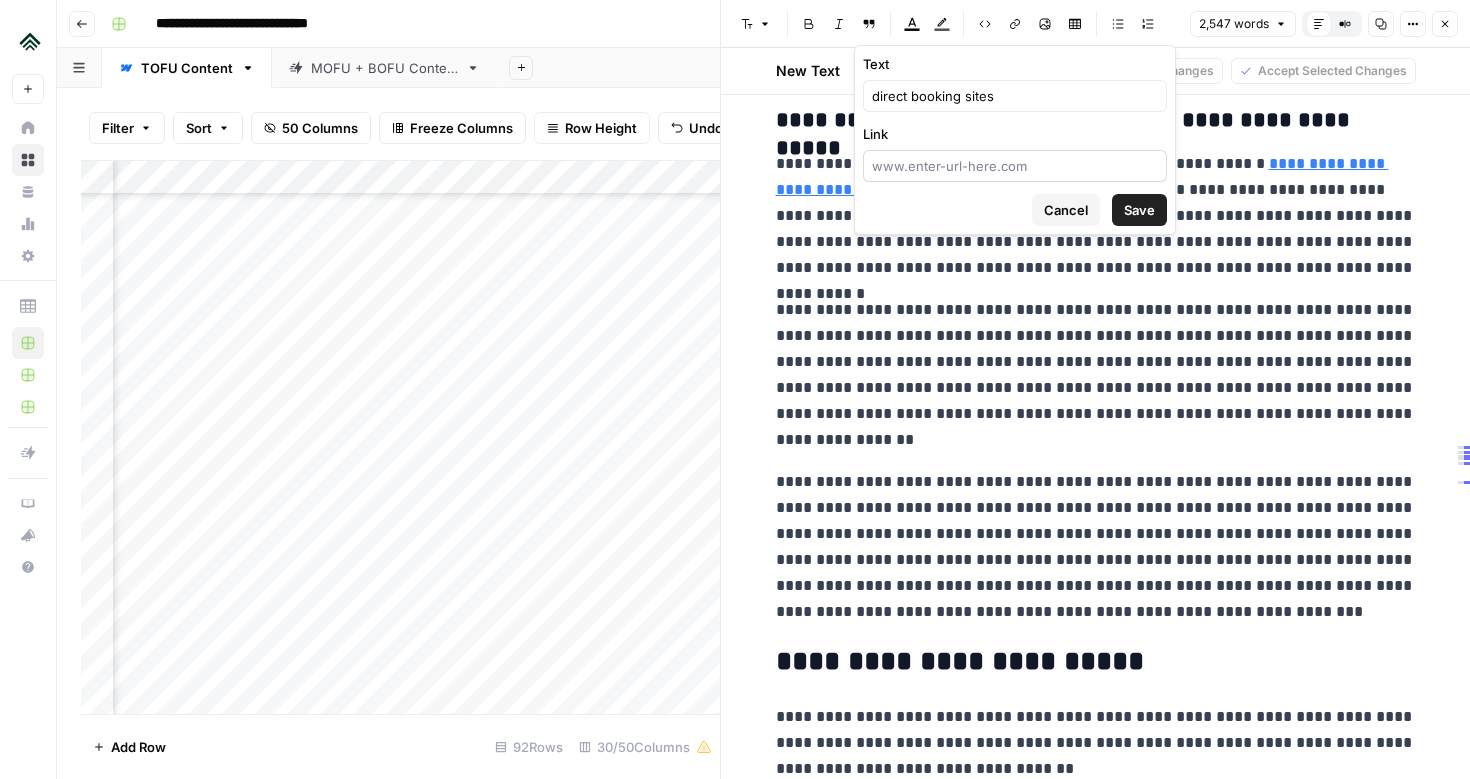 click at bounding box center [1015, 166] 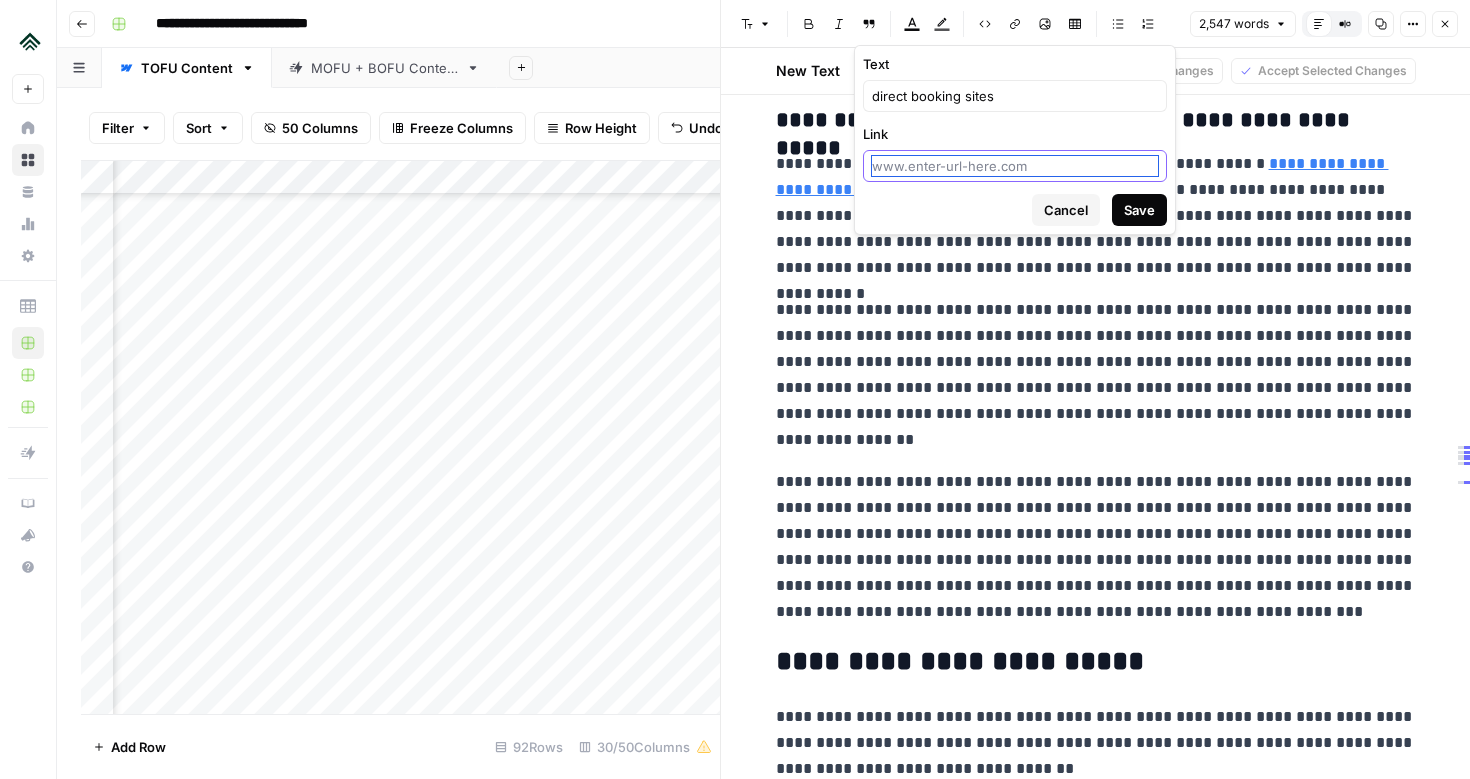 paste on "[URL][DOMAIN_NAME]" 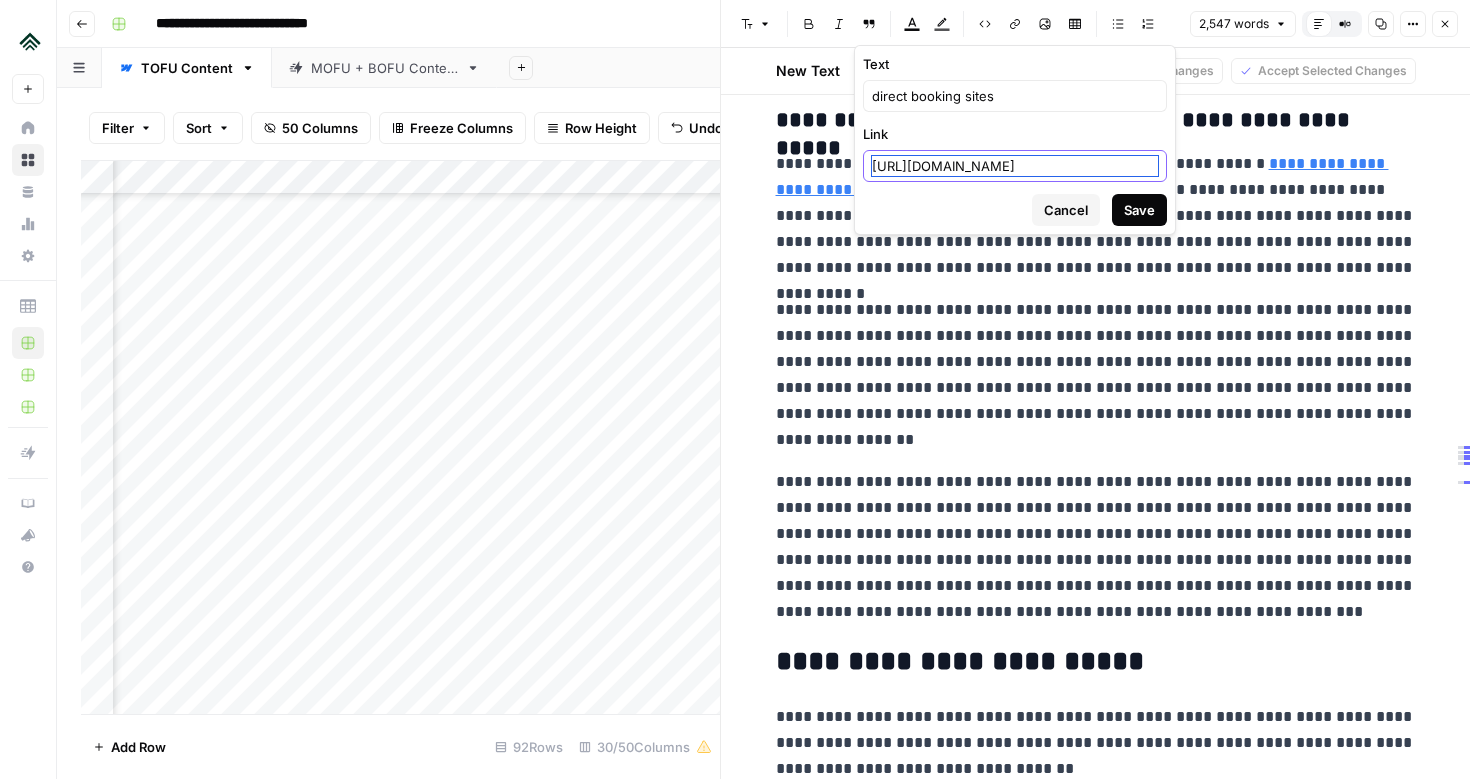 scroll, scrollTop: 0, scrollLeft: 286, axis: horizontal 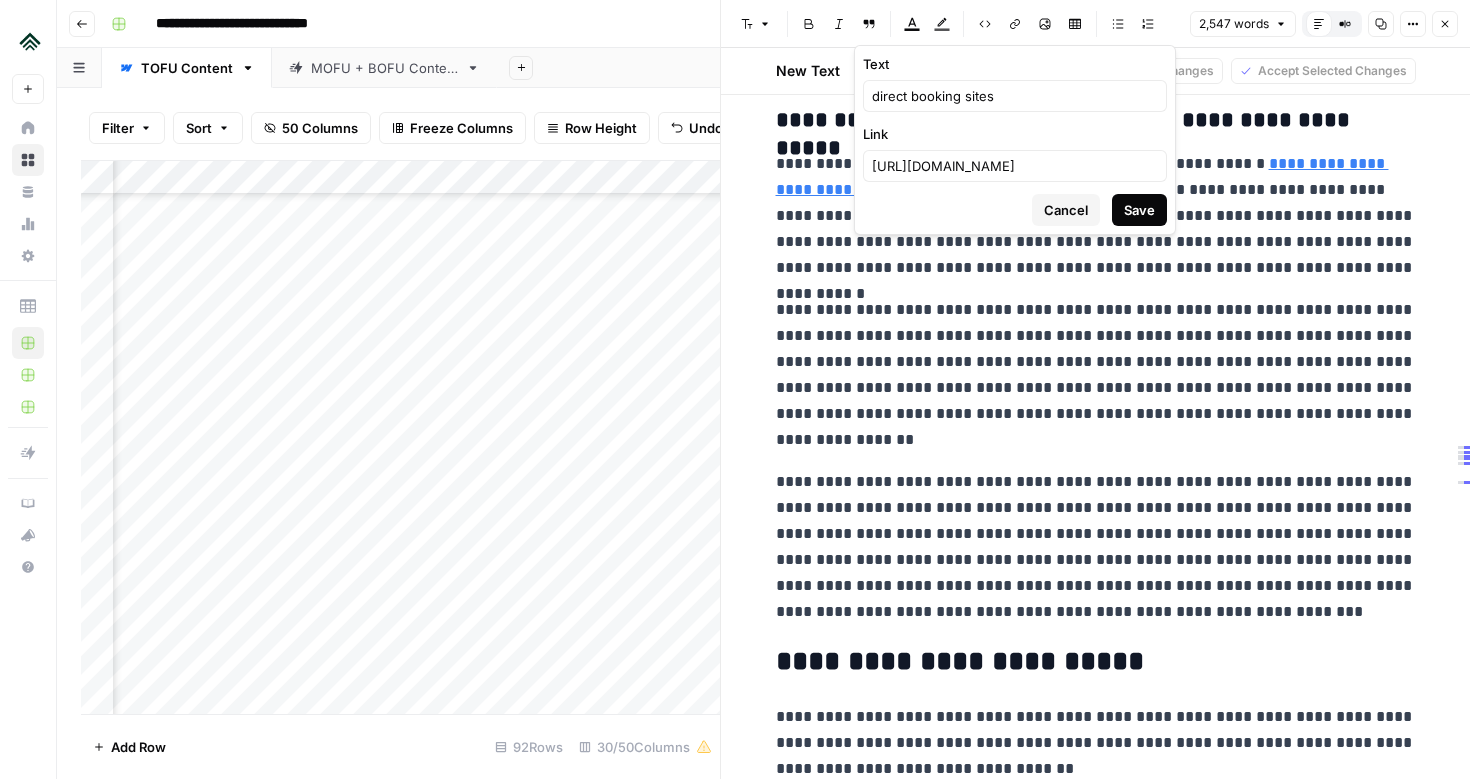 click on "Save" at bounding box center [1139, 210] 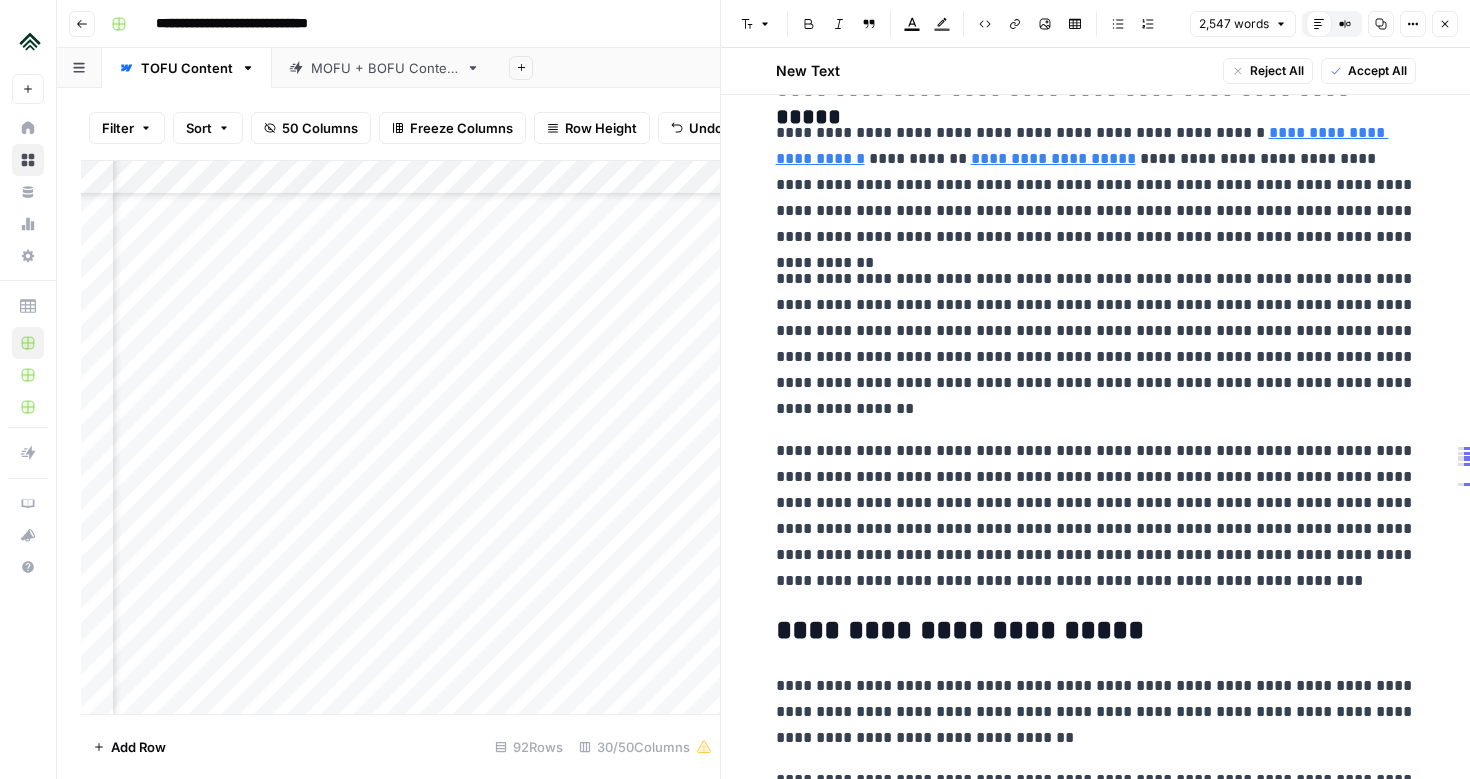 scroll, scrollTop: 5293, scrollLeft: 0, axis: vertical 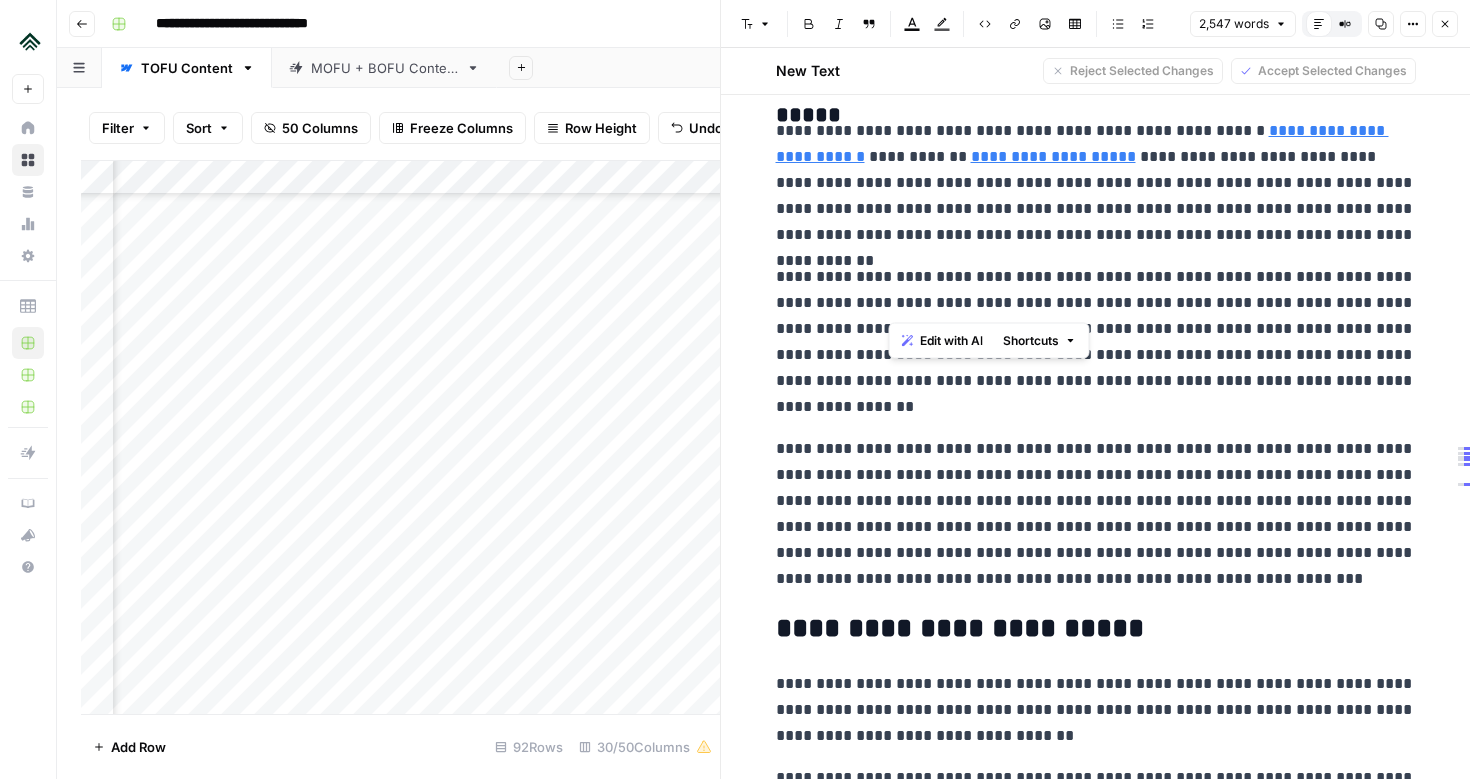 drag, startPoint x: 1257, startPoint y: 283, endPoint x: 885, endPoint y: 305, distance: 372.64996 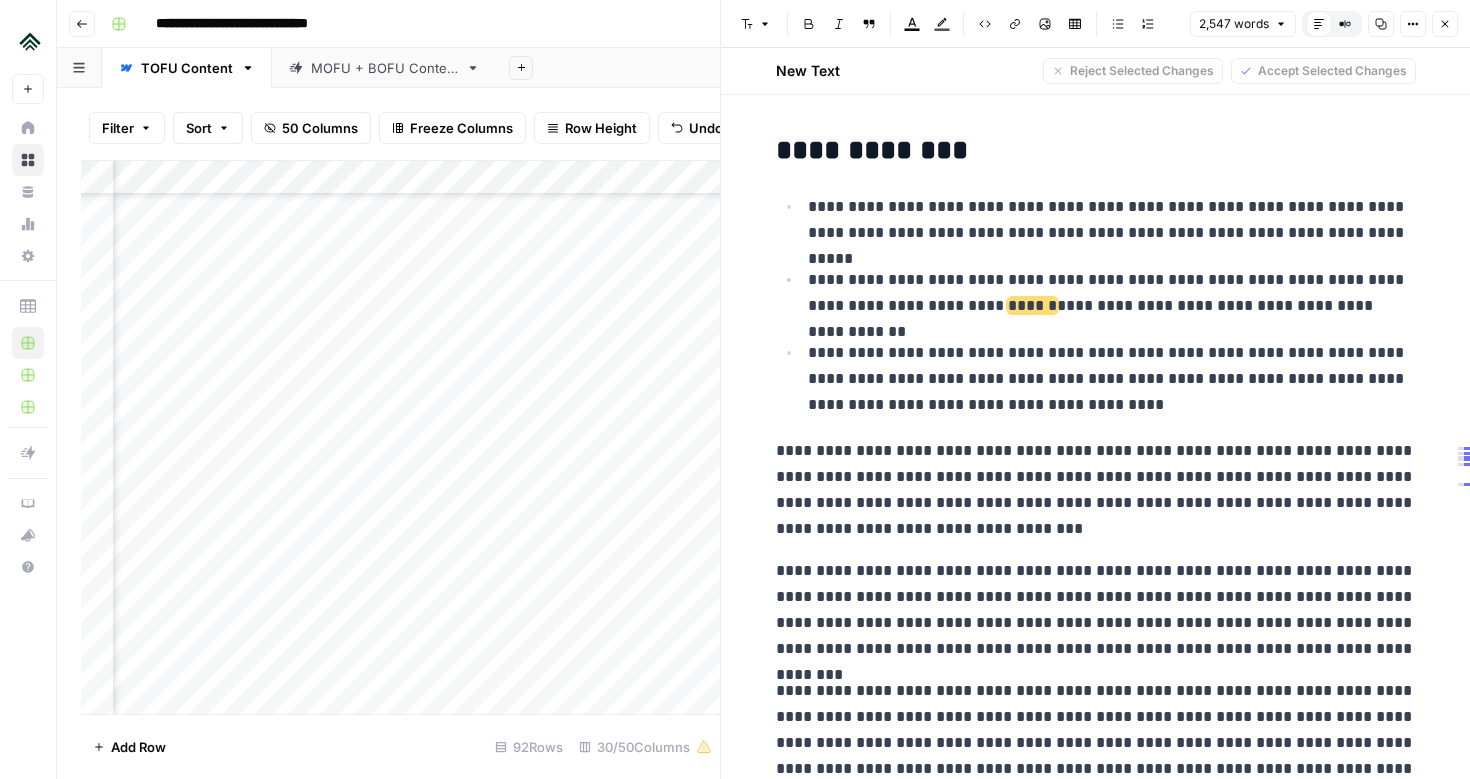 scroll, scrollTop: 0, scrollLeft: 0, axis: both 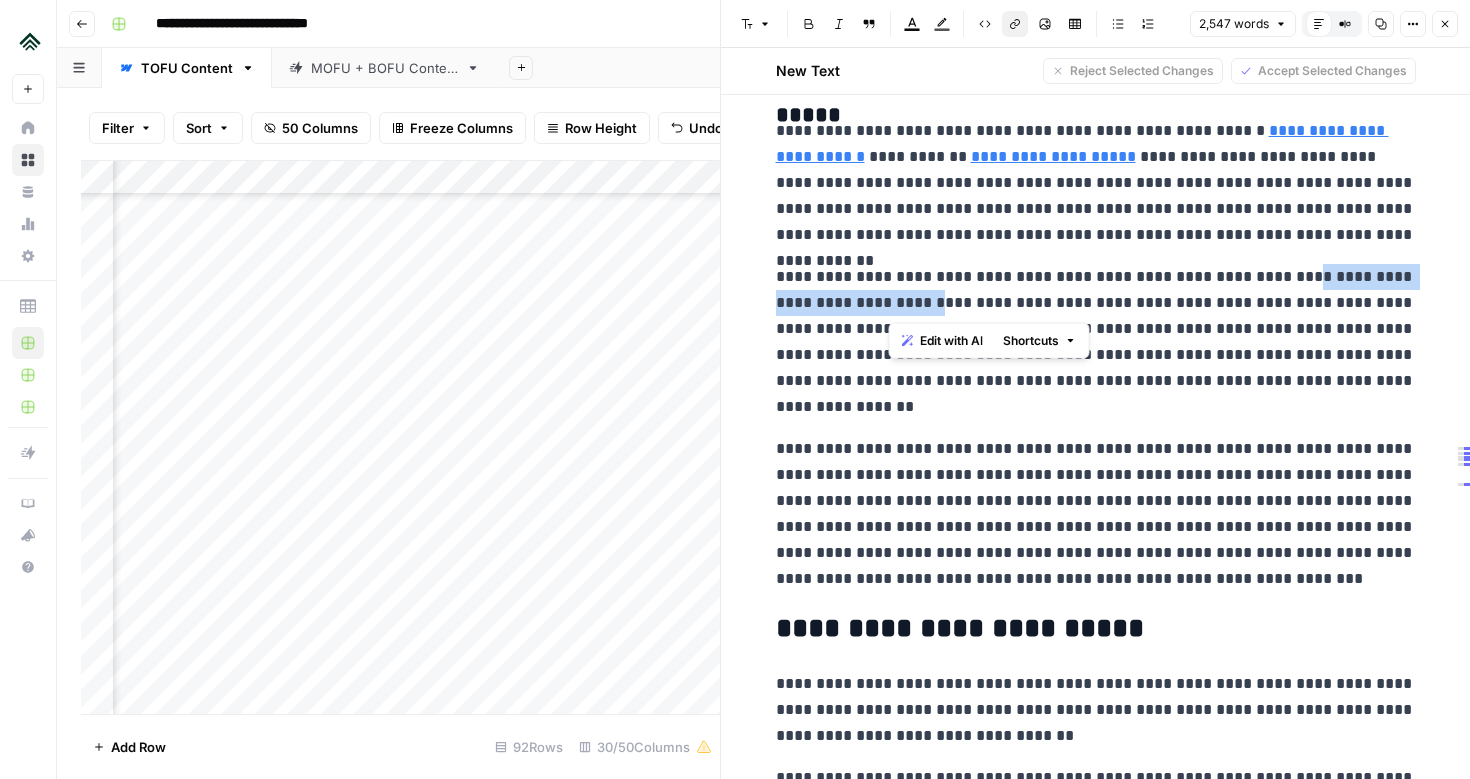 click 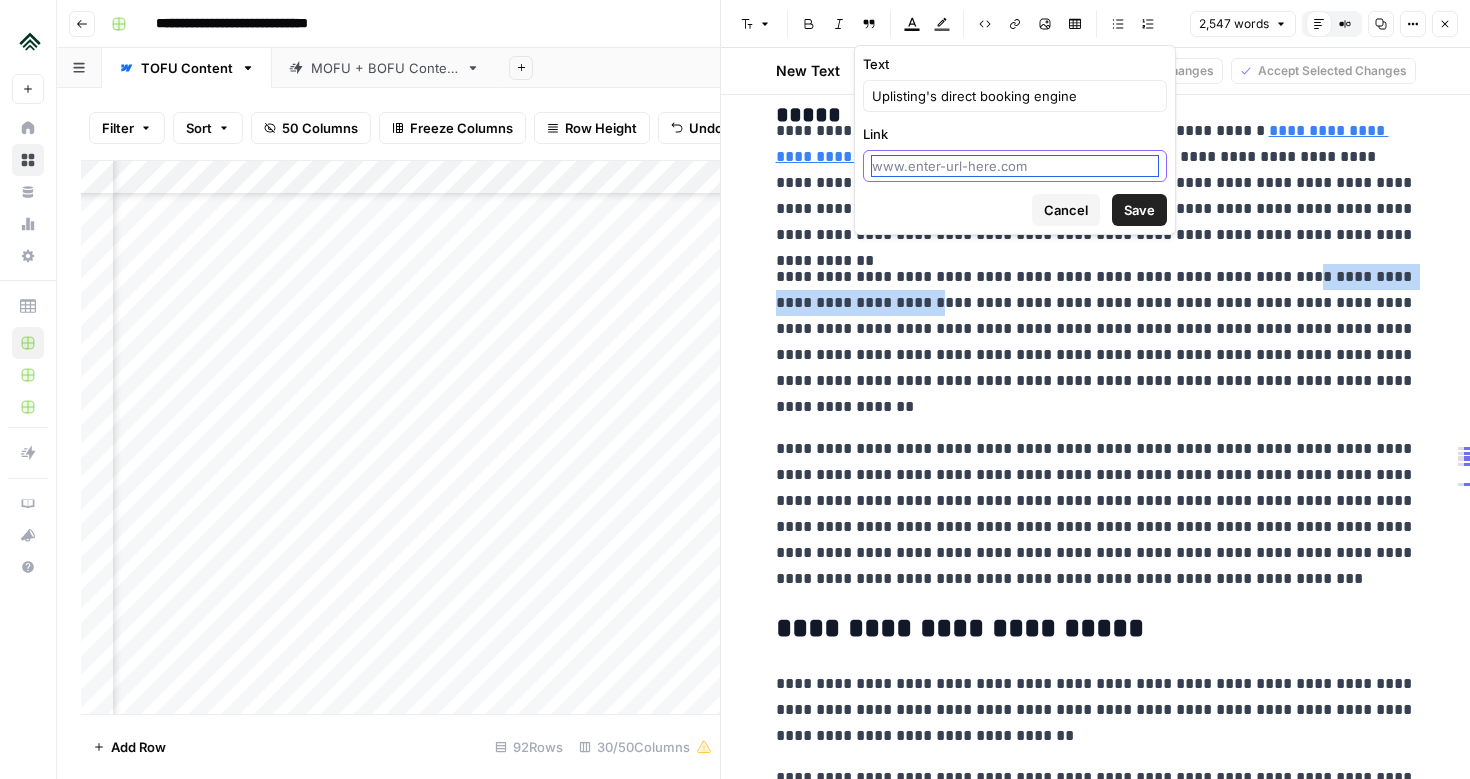 click on "Link" at bounding box center (1015, 166) 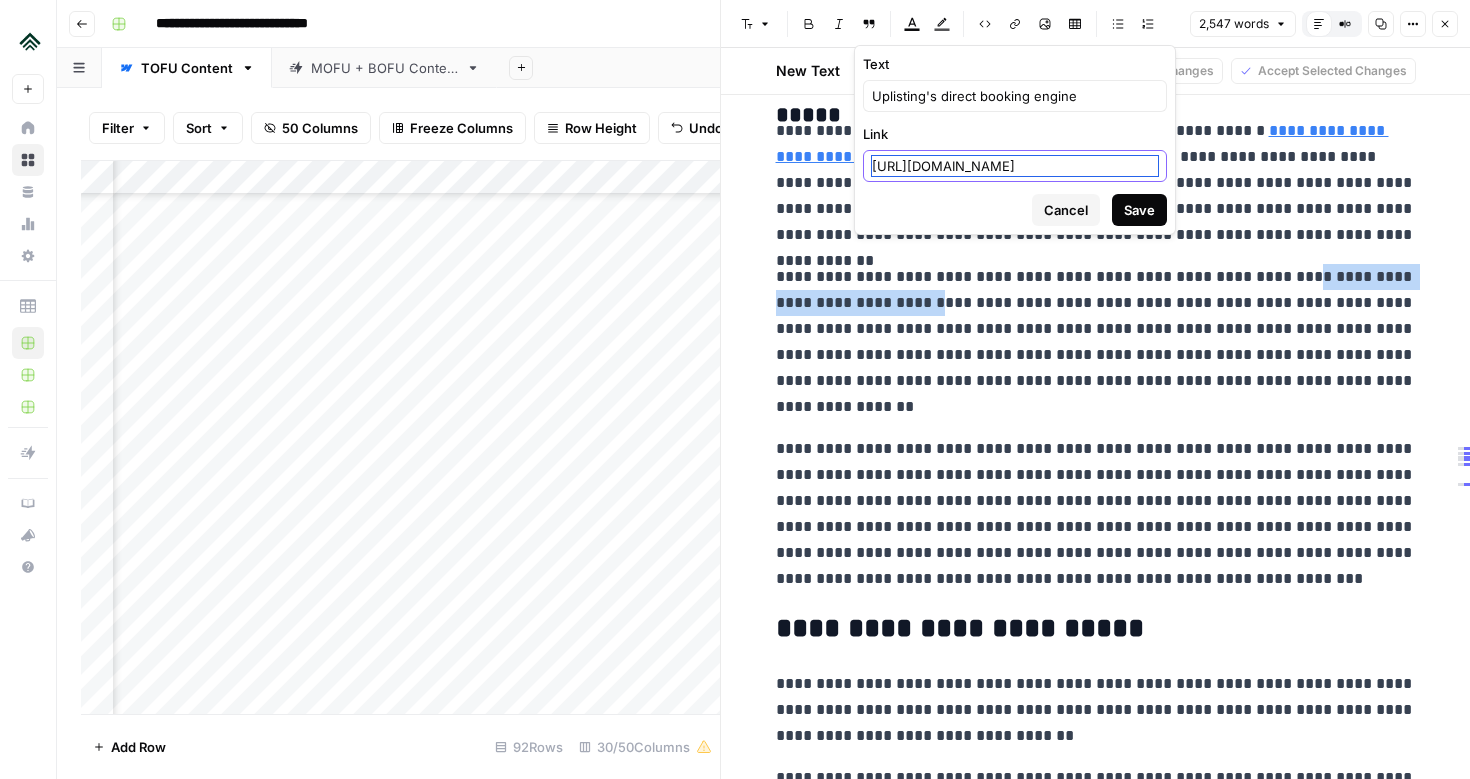 scroll, scrollTop: 0, scrollLeft: 210, axis: horizontal 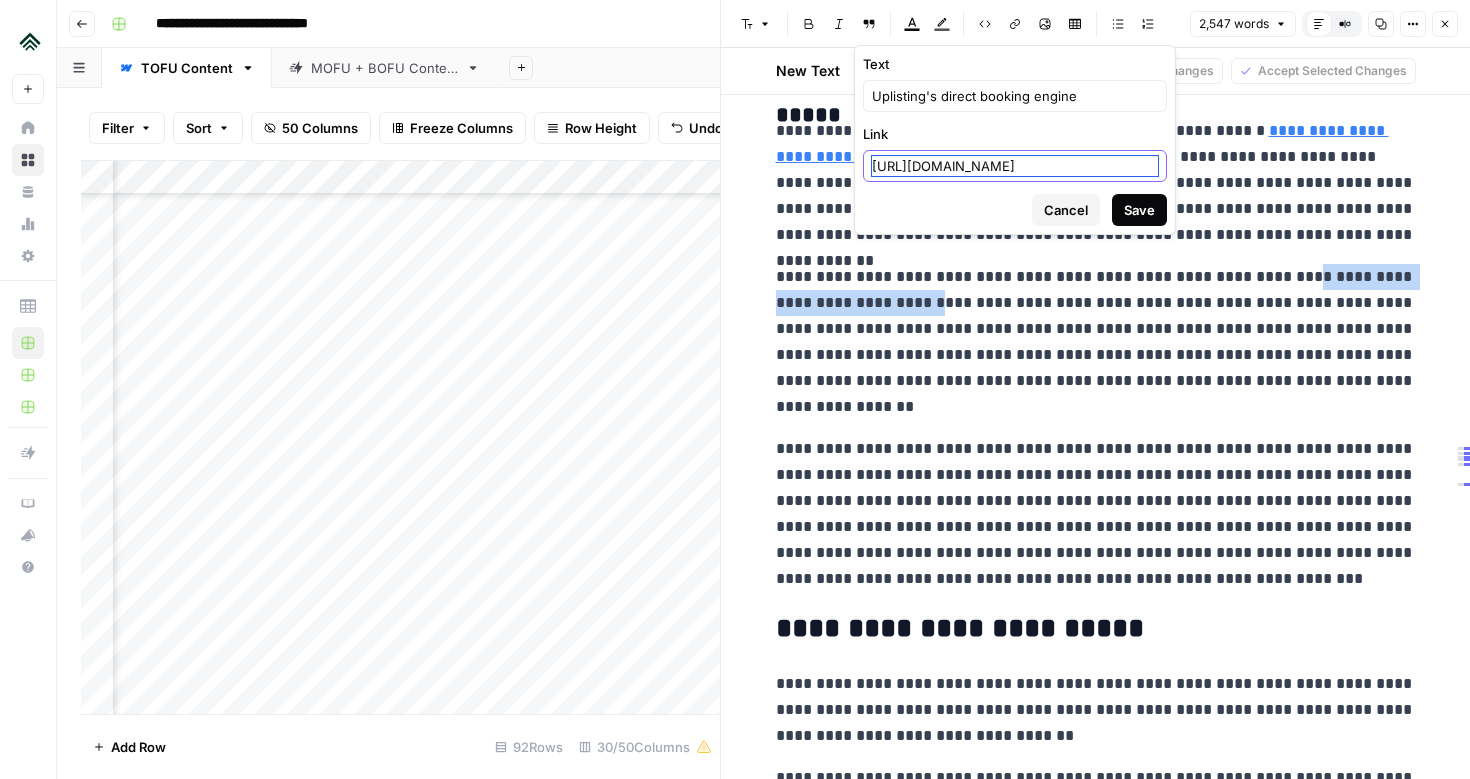 type on "https://www.uplisting.io/property-management-software/direct-booking-website" 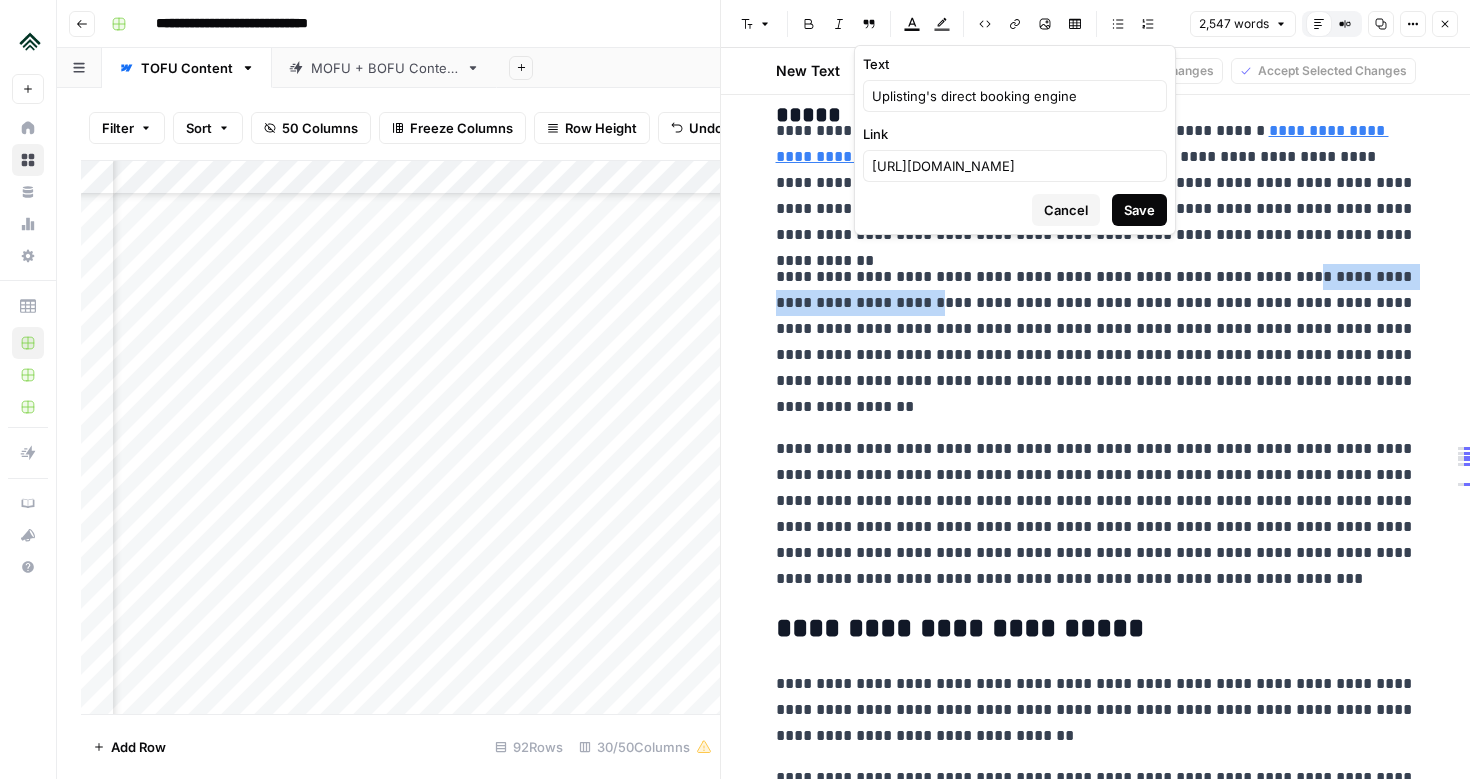 click on "Save" at bounding box center (1139, 210) 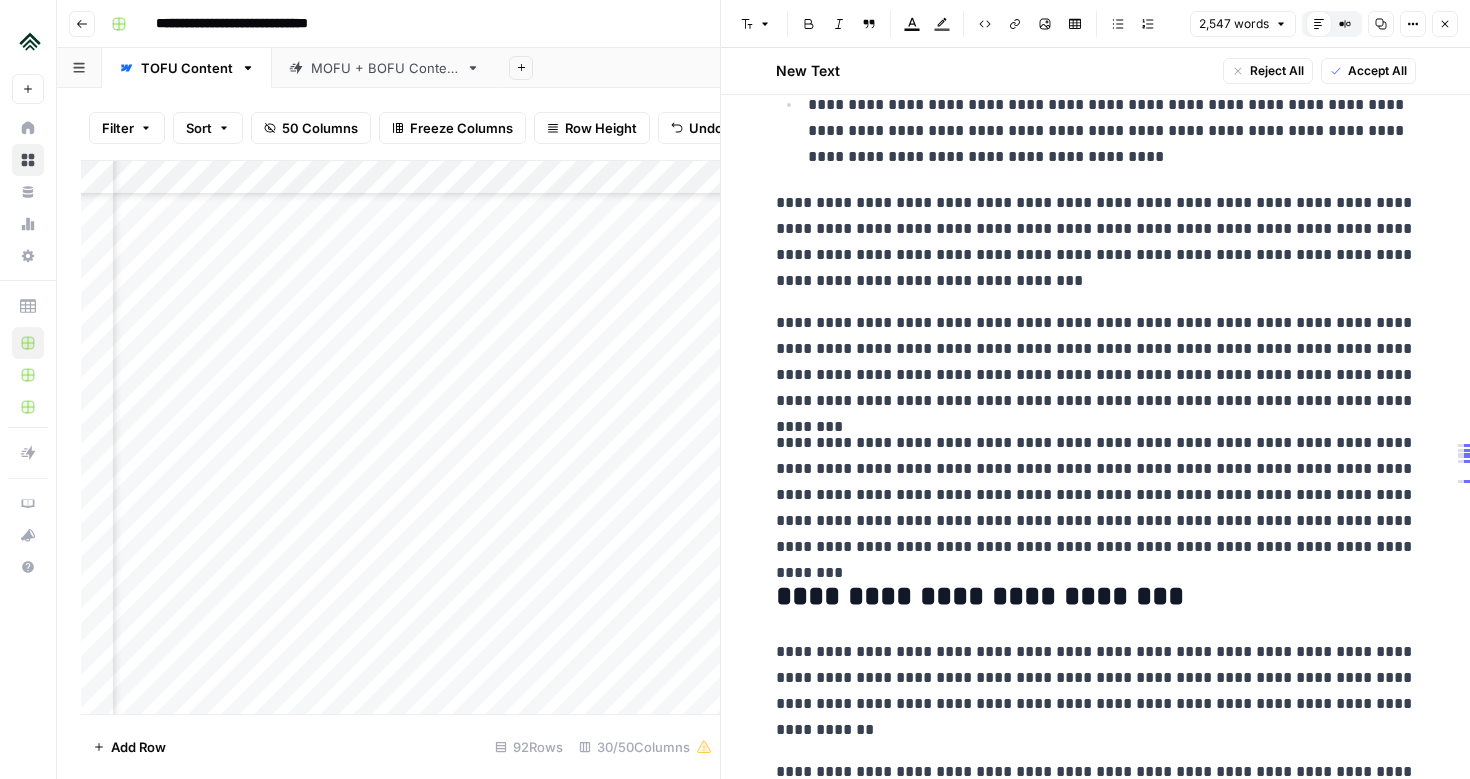scroll, scrollTop: 0, scrollLeft: 0, axis: both 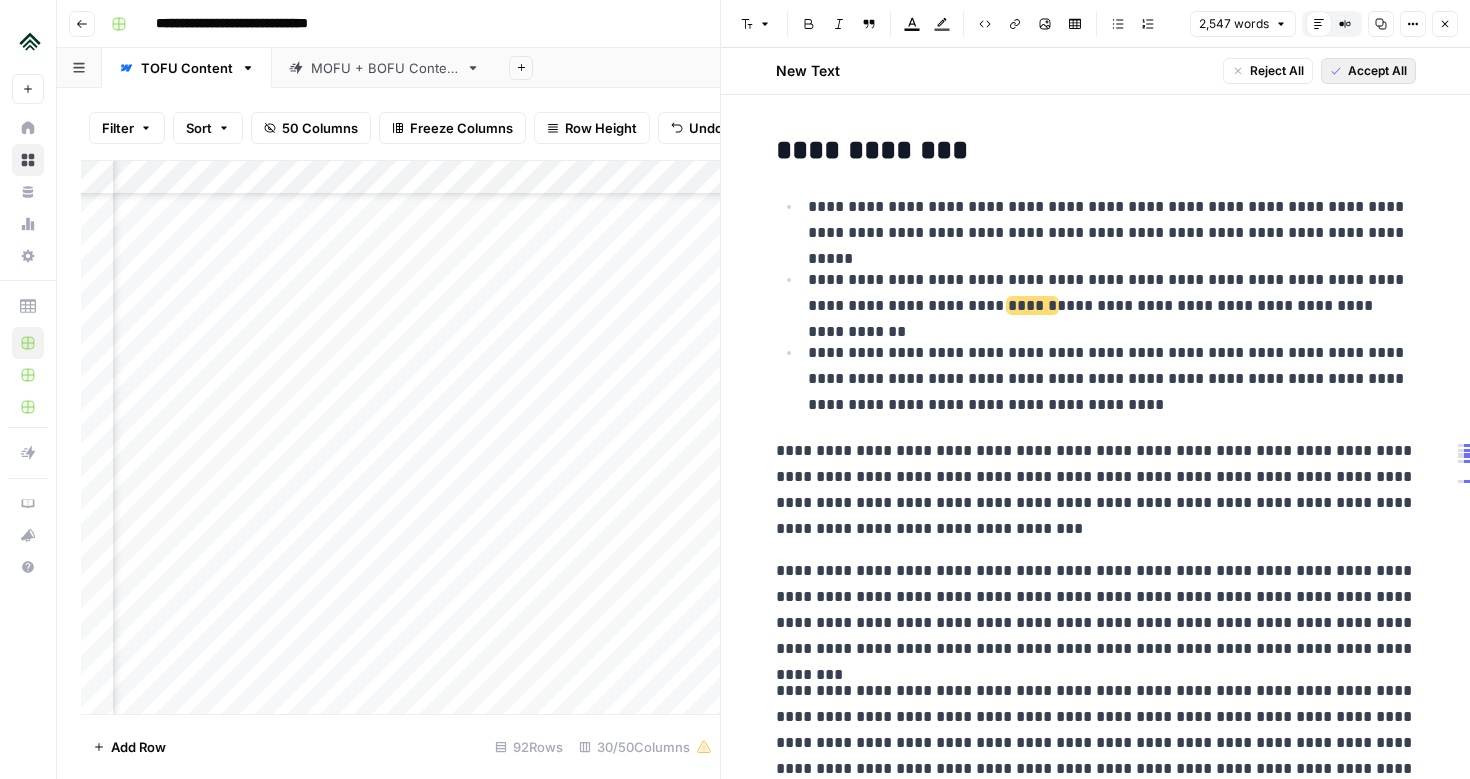 click on "Accept All" at bounding box center [1377, 71] 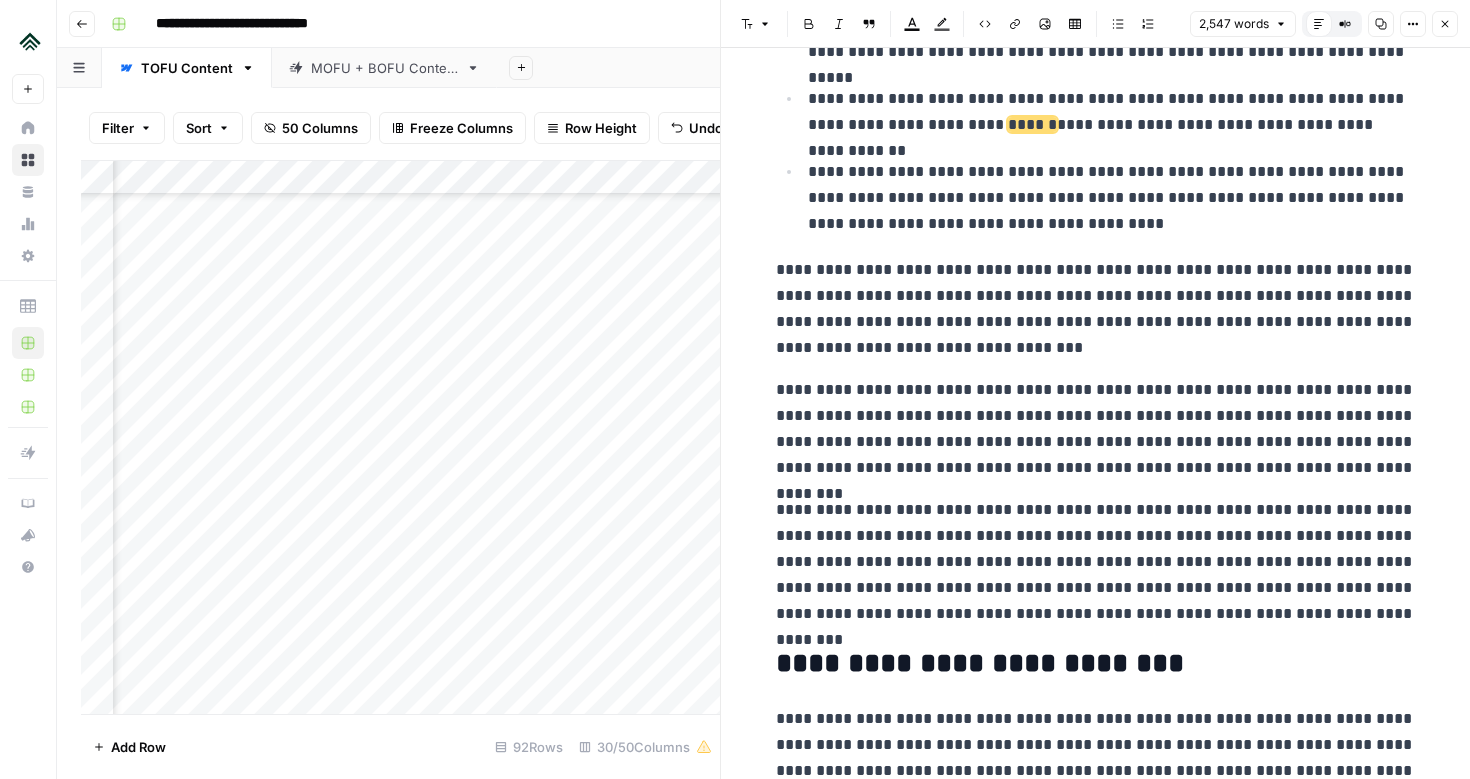 scroll, scrollTop: 0, scrollLeft: 0, axis: both 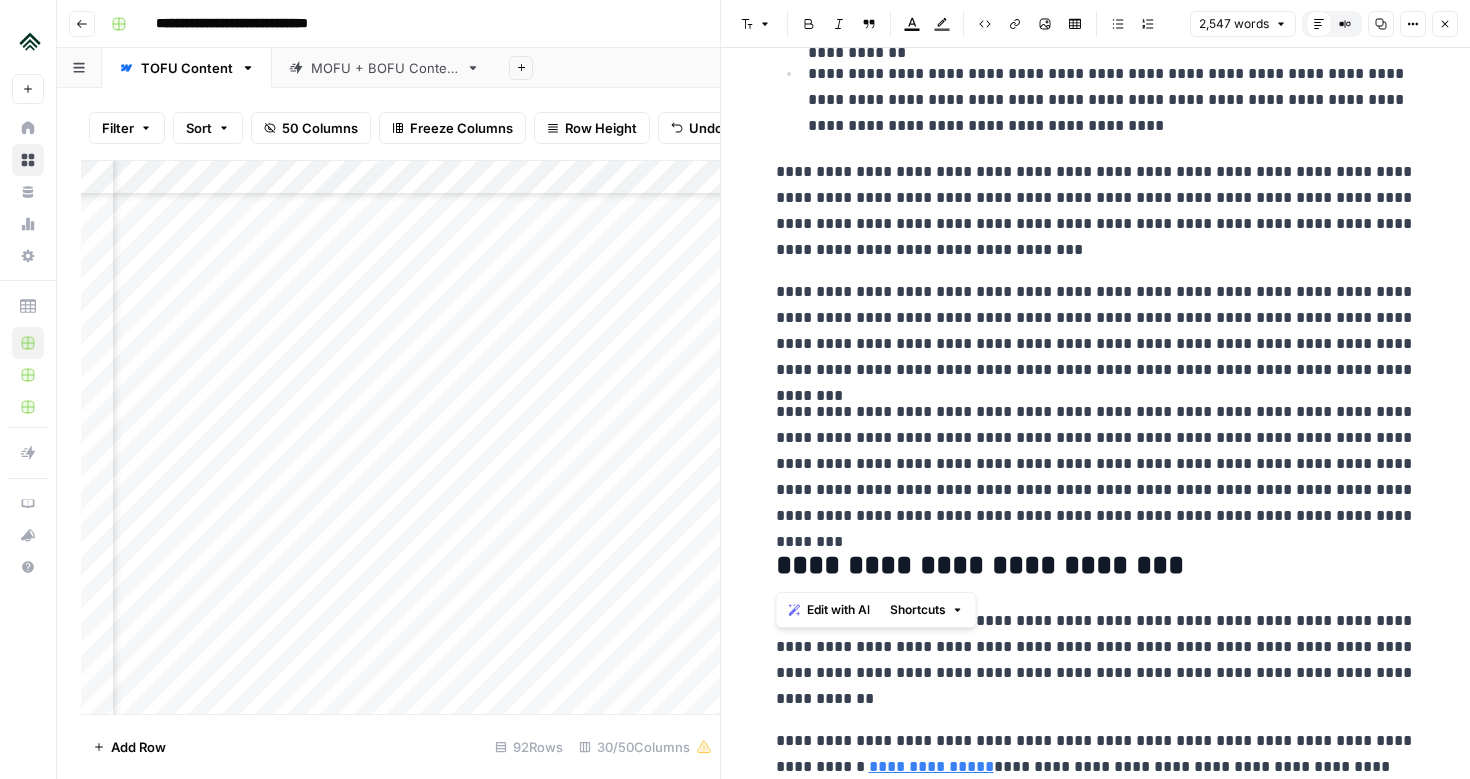 drag, startPoint x: 774, startPoint y: 110, endPoint x: 1330, endPoint y: 531, distance: 697.40735 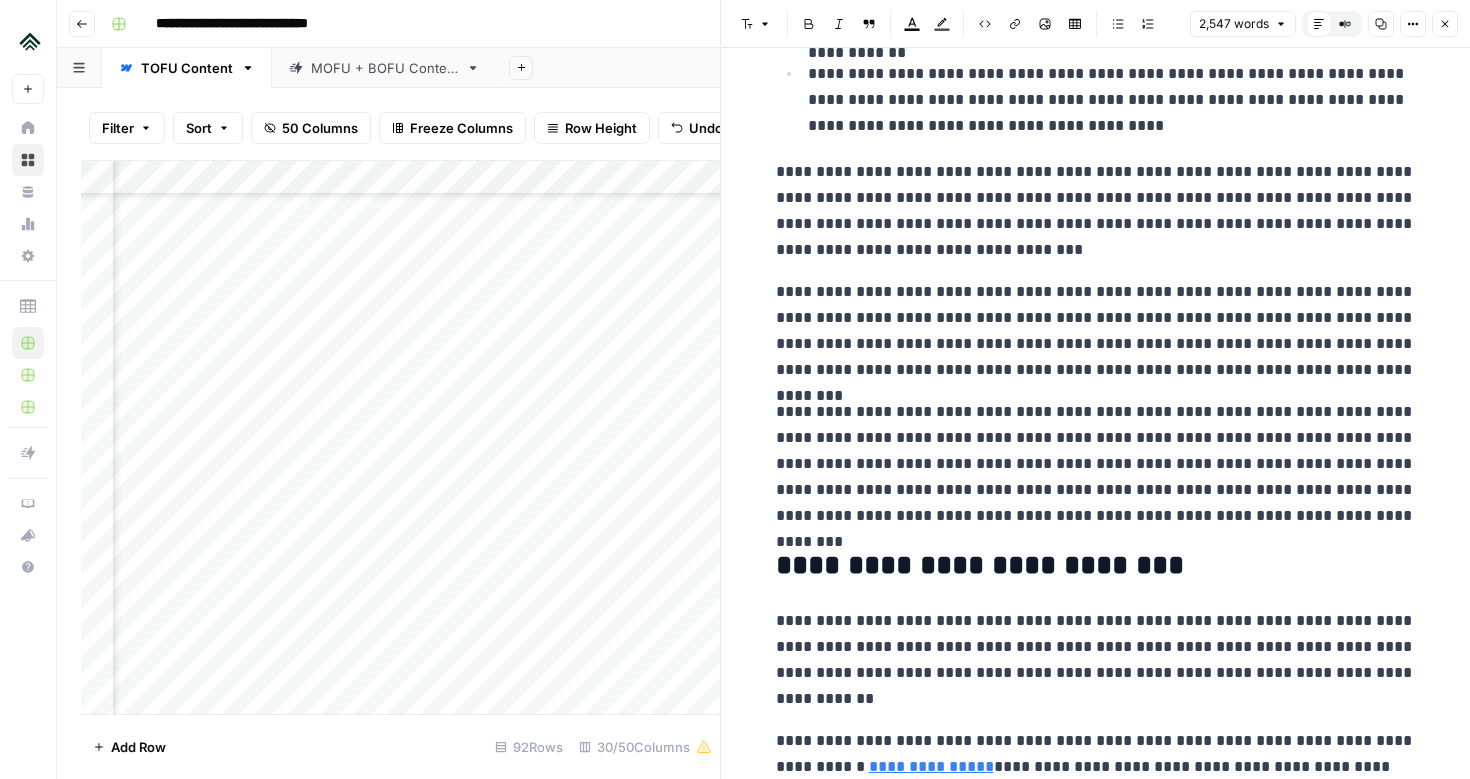 scroll, scrollTop: 590, scrollLeft: 0, axis: vertical 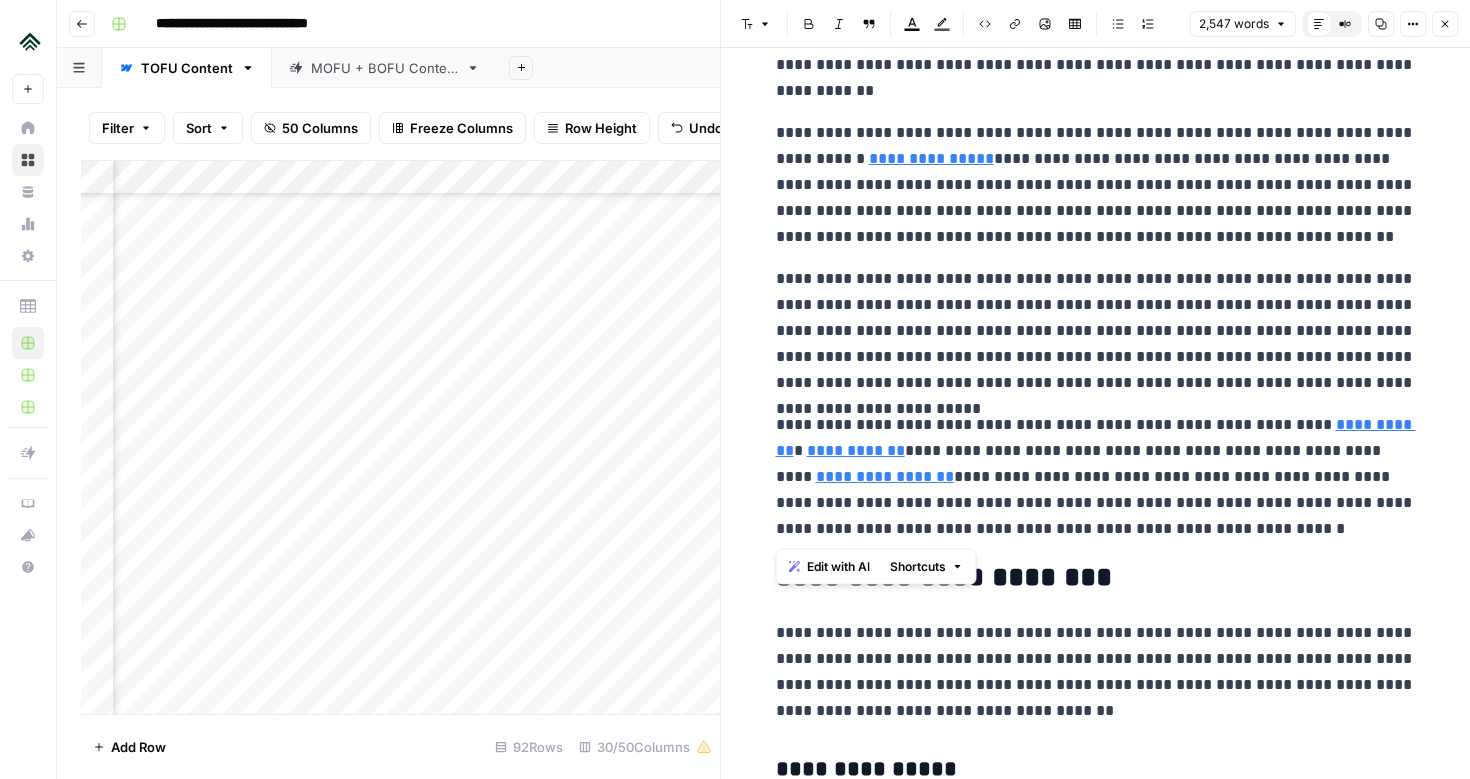 drag, startPoint x: 777, startPoint y: 216, endPoint x: 1194, endPoint y: 537, distance: 526.2414 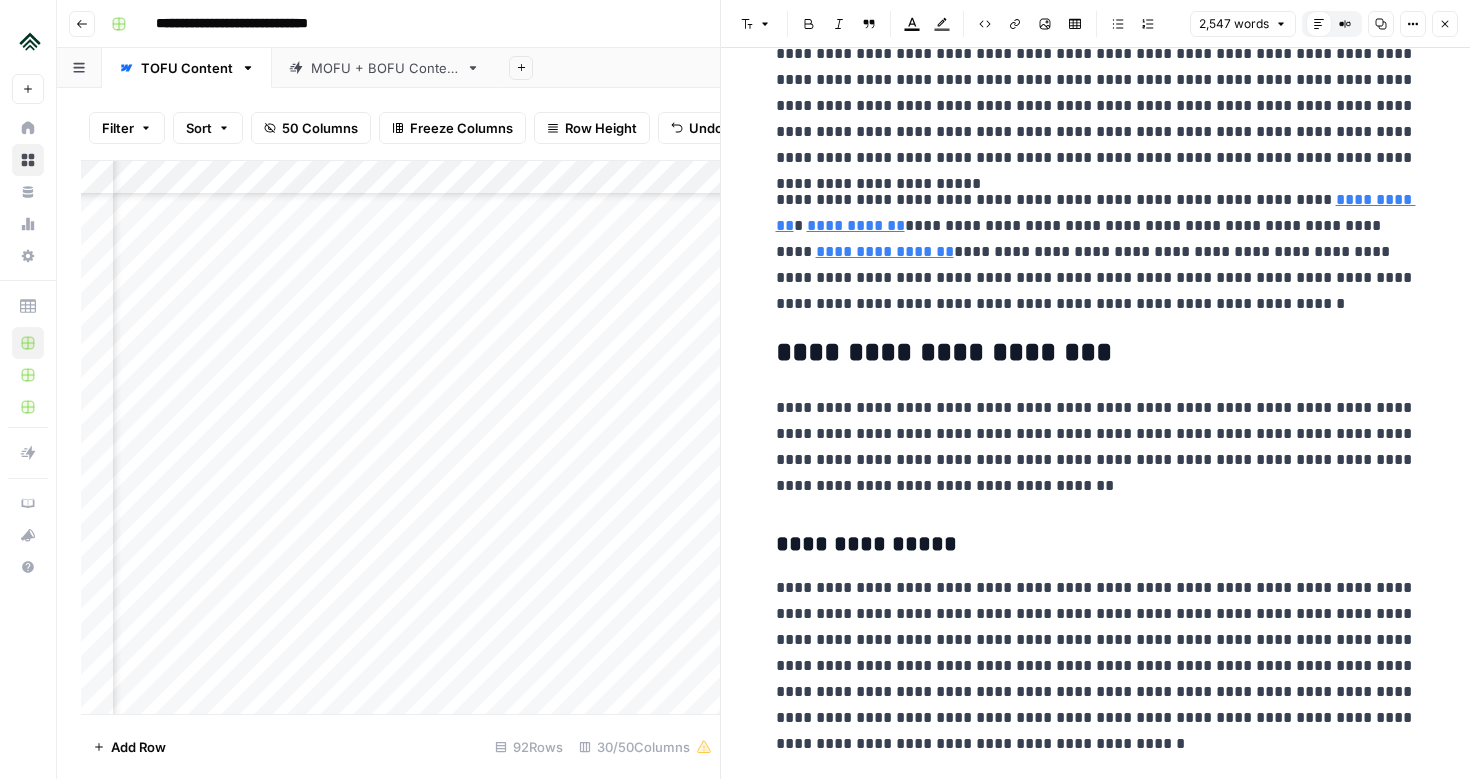 scroll, scrollTop: 1336, scrollLeft: 0, axis: vertical 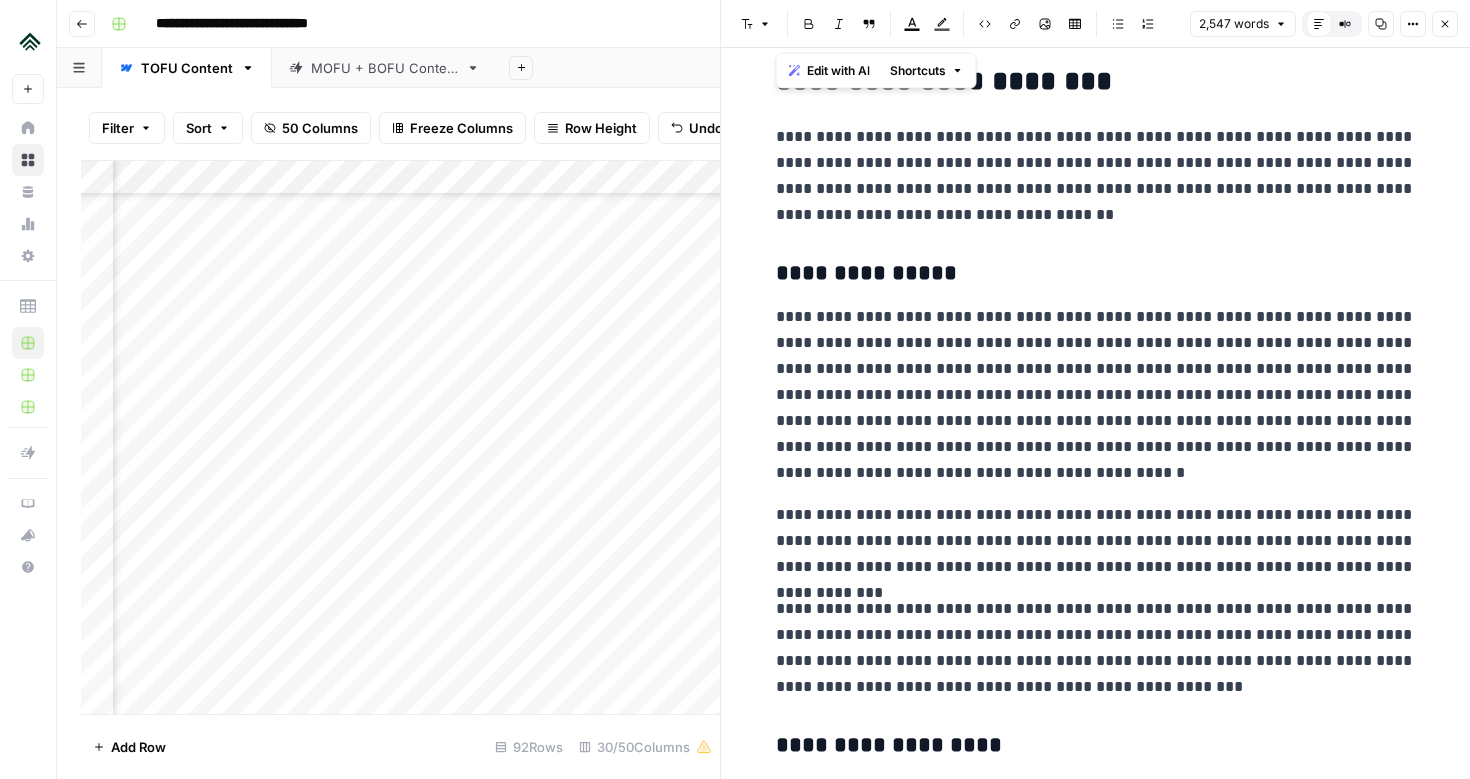 click on "**********" at bounding box center [1096, 176] 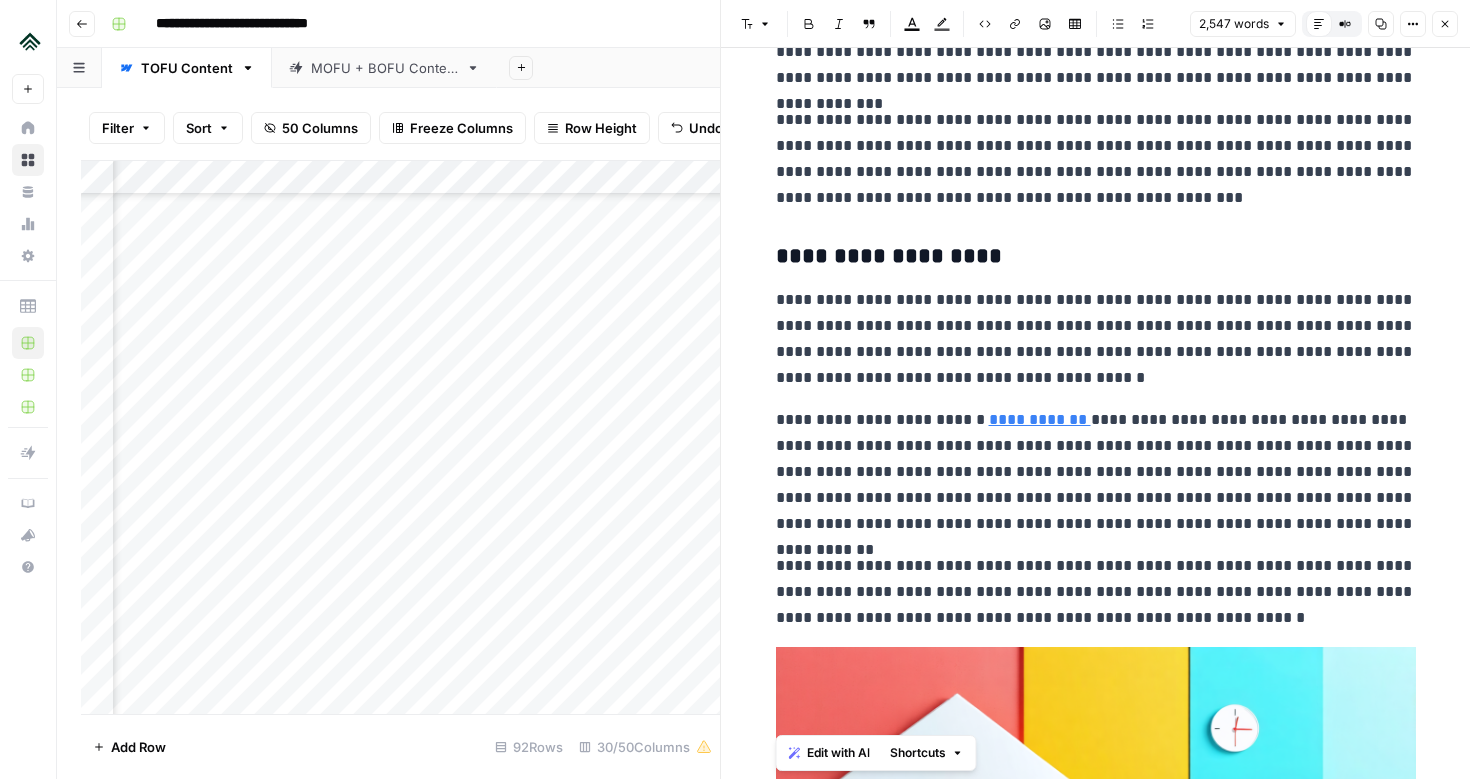 scroll, scrollTop: 1908, scrollLeft: 0, axis: vertical 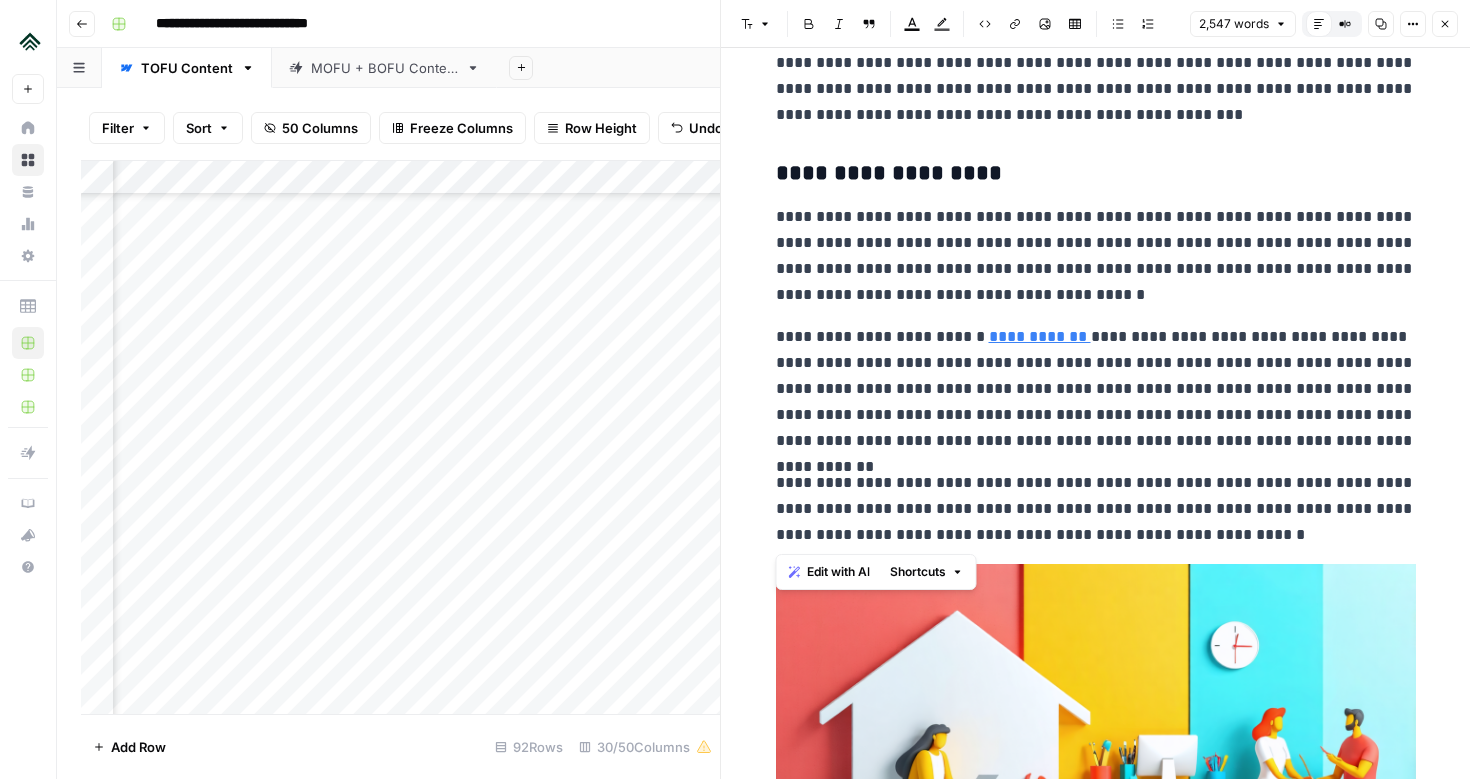 drag, startPoint x: 774, startPoint y: 101, endPoint x: 1266, endPoint y: 537, distance: 657.3888 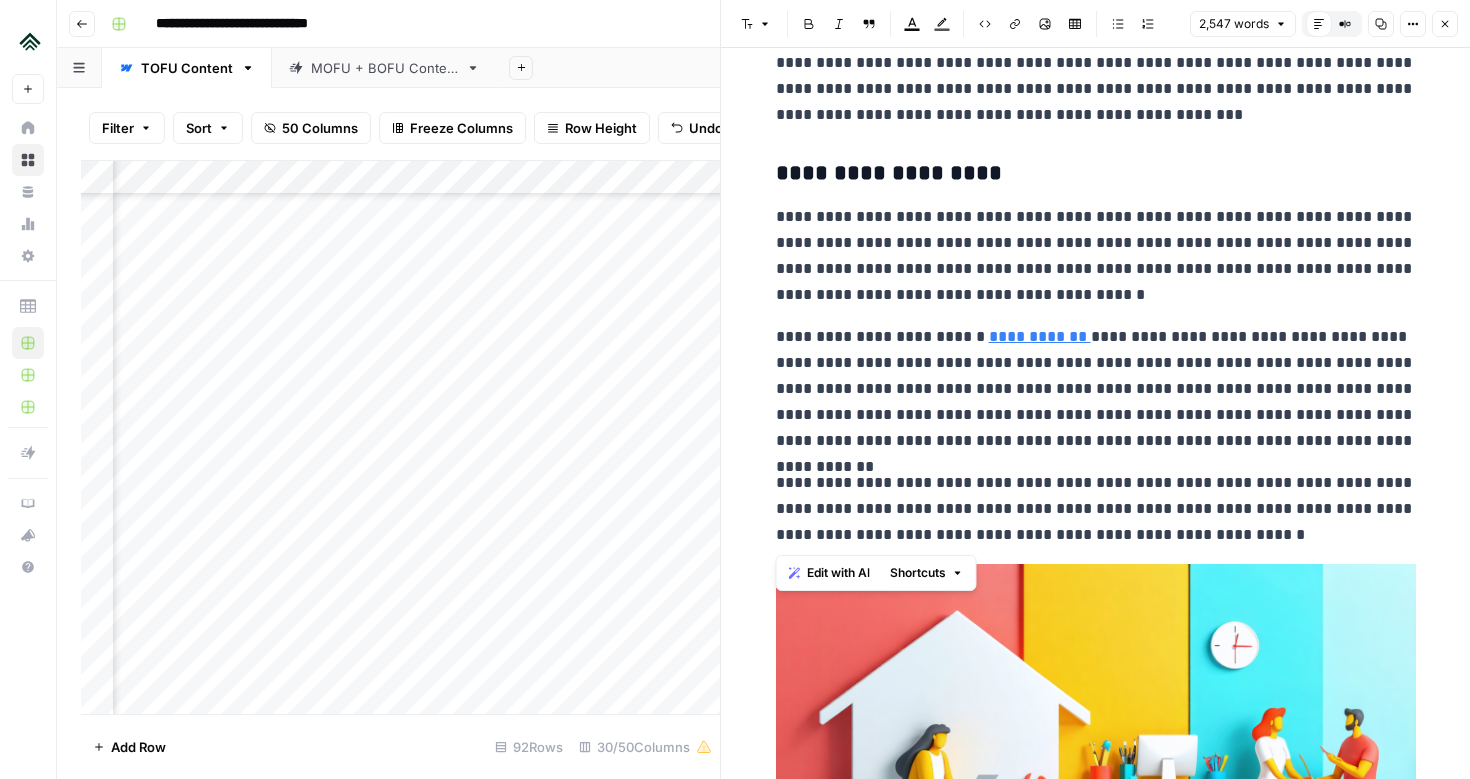 scroll, scrollTop: 1396, scrollLeft: 0, axis: vertical 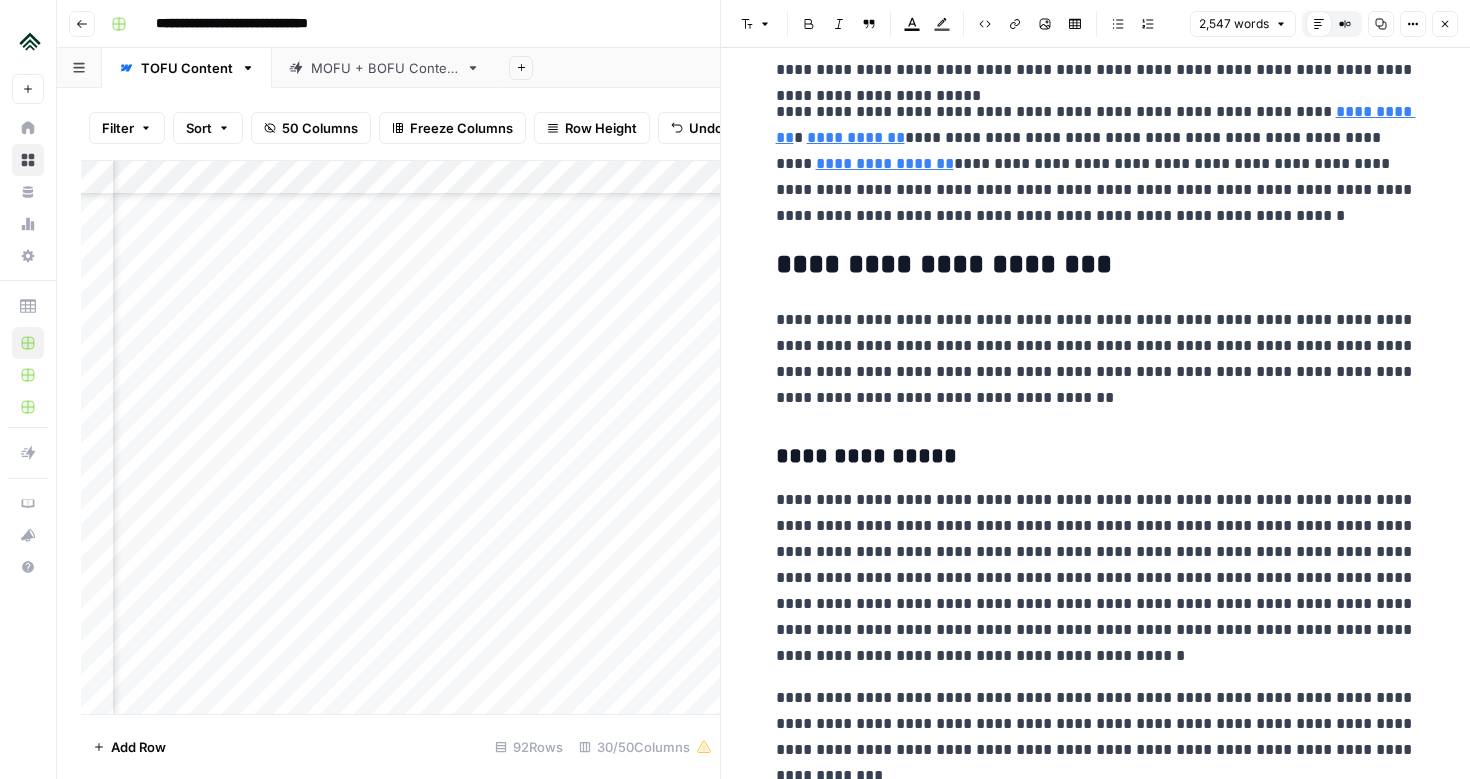 click on "**********" at bounding box center [1096, 265] 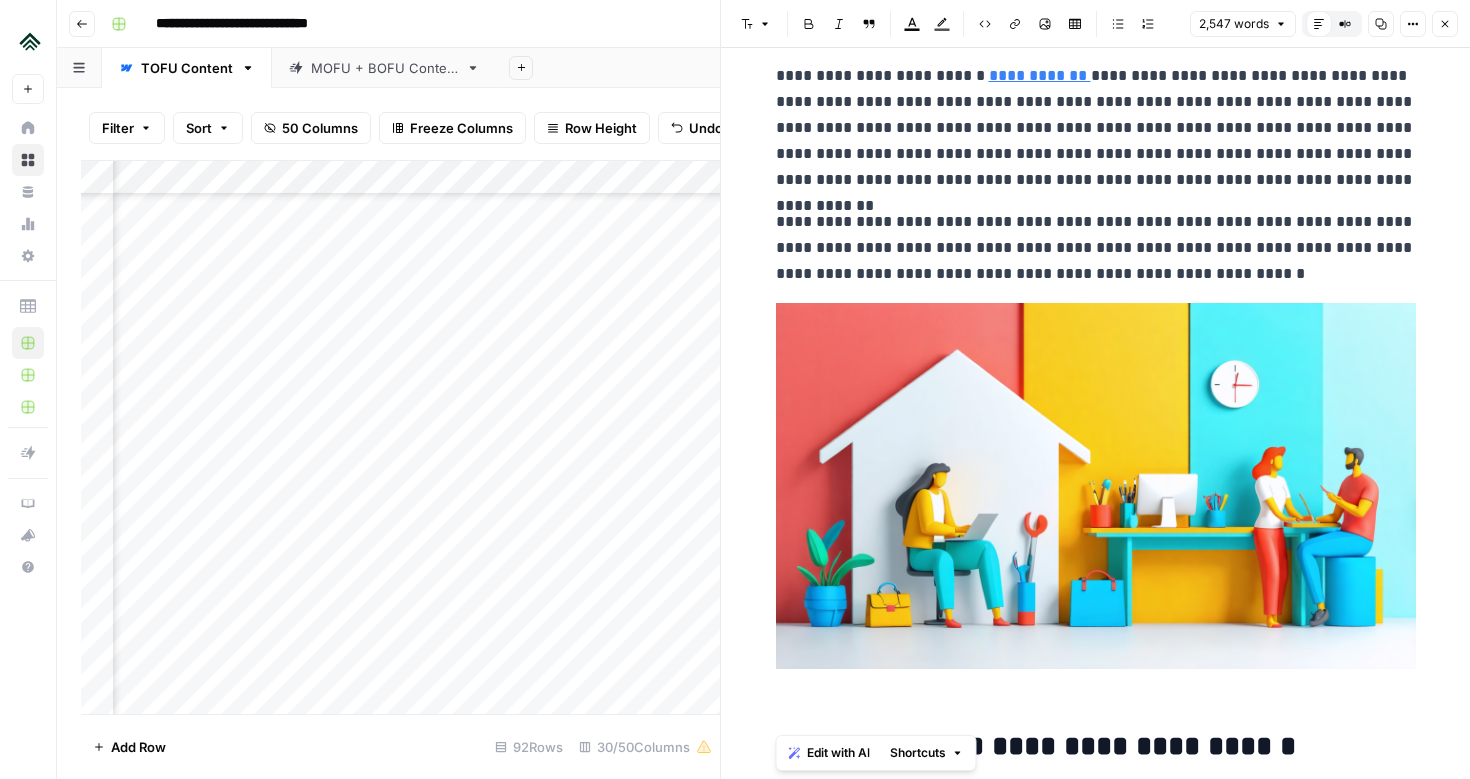 scroll, scrollTop: 2386, scrollLeft: 0, axis: vertical 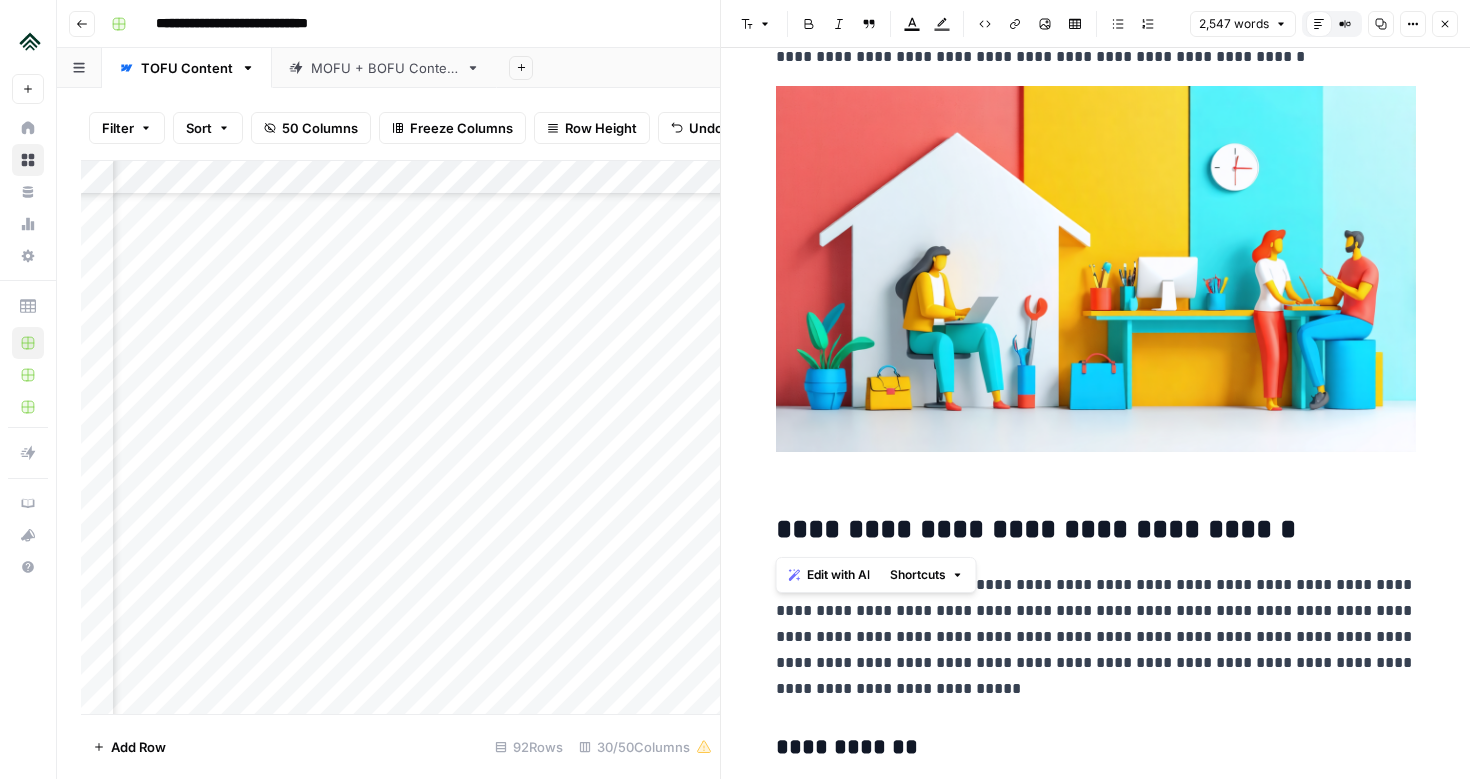 drag, startPoint x: 775, startPoint y: 268, endPoint x: 1374, endPoint y: 499, distance: 641.9984 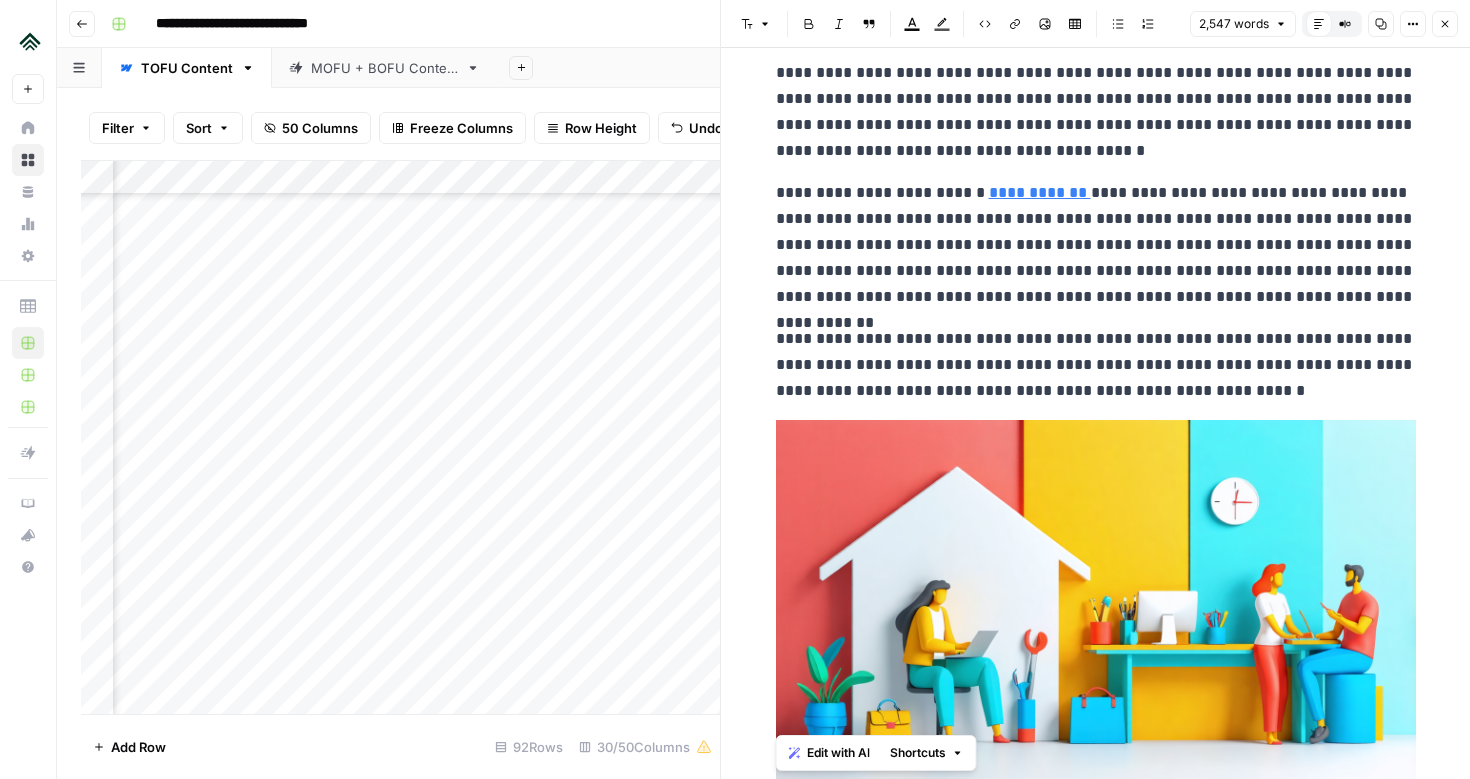 scroll, scrollTop: 1869, scrollLeft: 0, axis: vertical 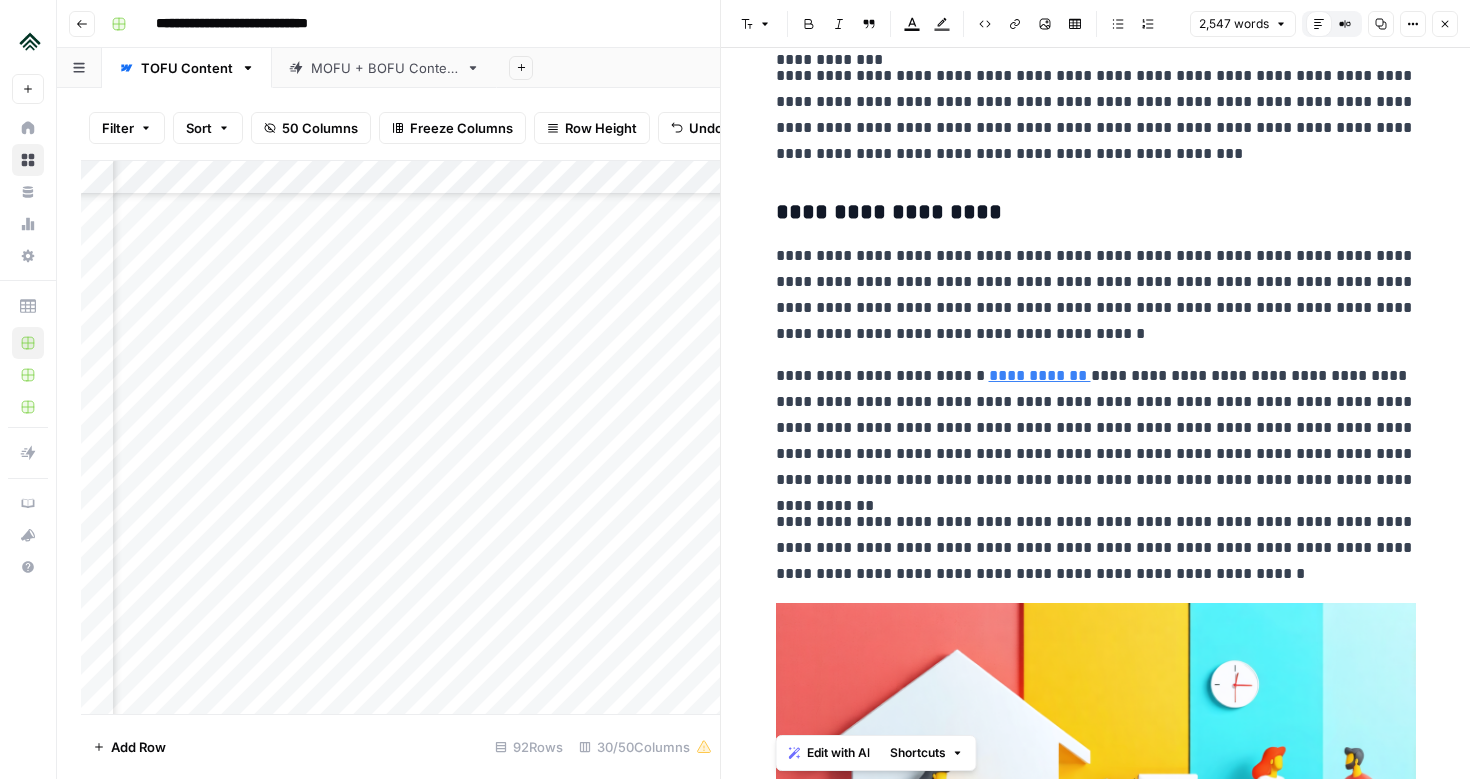 click on "**********" at bounding box center (1096, 428) 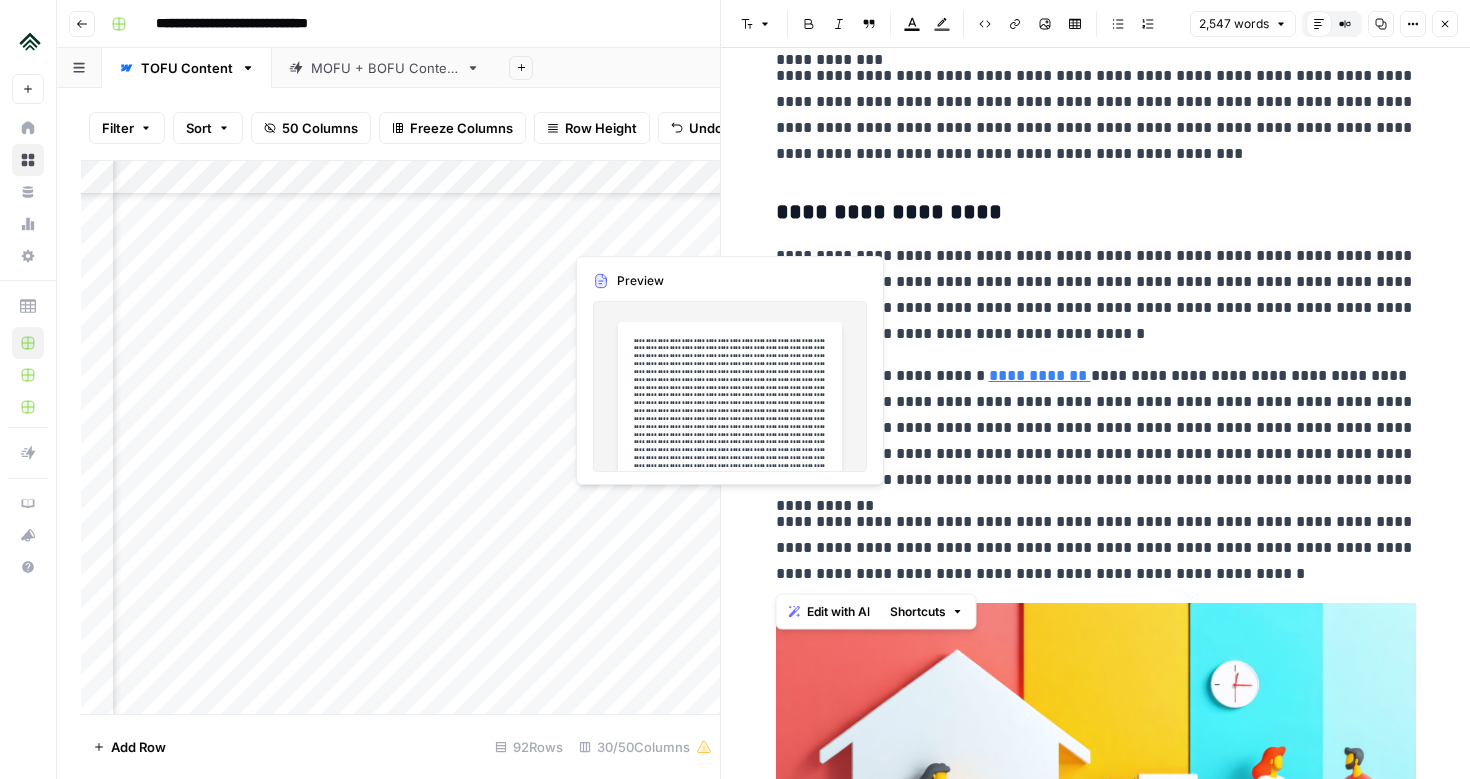 drag, startPoint x: 1165, startPoint y: 572, endPoint x: 732, endPoint y: 209, distance: 565.0292 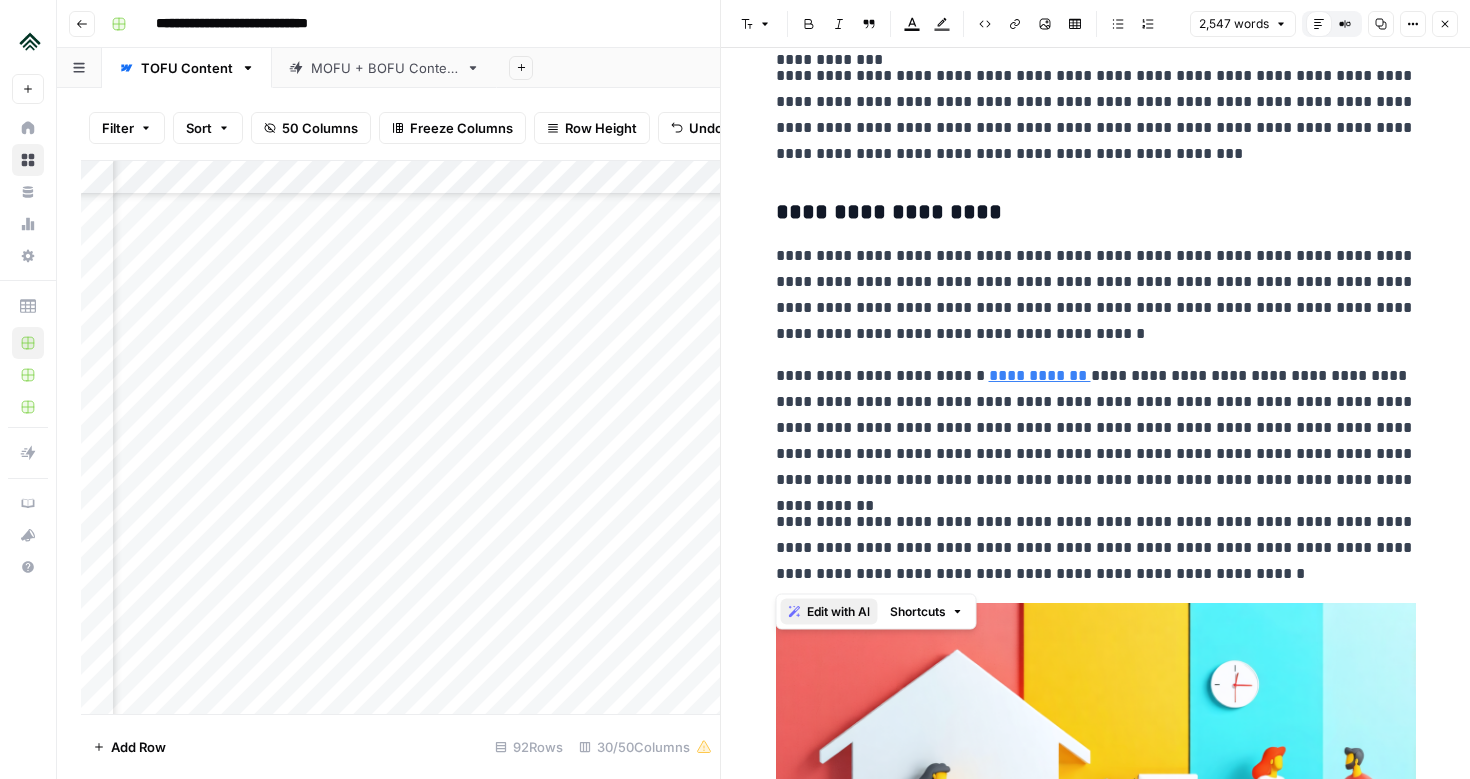 click on "Edit with AI" at bounding box center [838, 612] 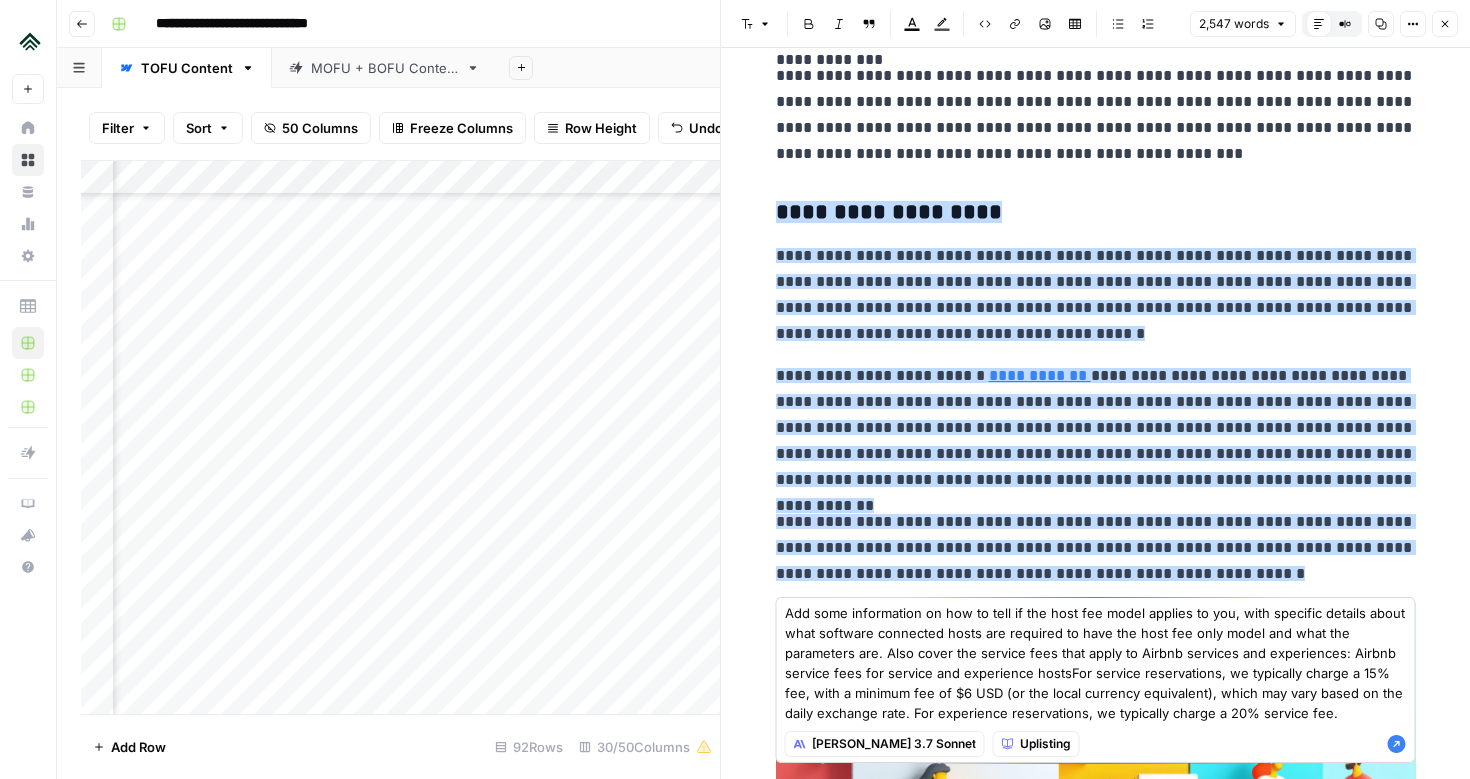 drag, startPoint x: 1065, startPoint y: 675, endPoint x: 1344, endPoint y: 648, distance: 280.3034 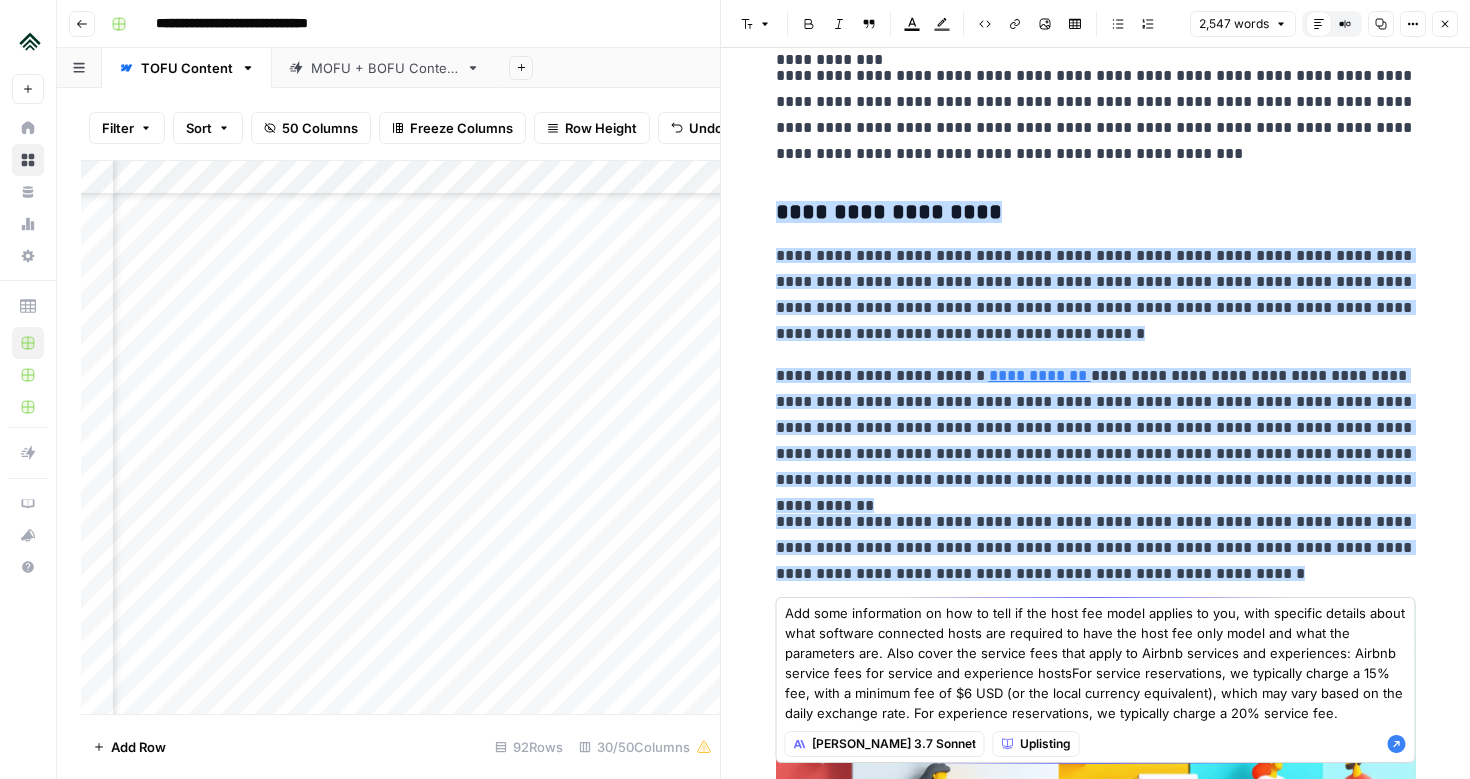 click on "Add some information on how to tell if the host fee model applies to you, with specific details about what software connected hosts are required to have the host fee only model and what the parameters are. Also cover the service fees that apply to Airbnb services and experiences: Airbnb service fees for service and experience hostsFor service reservations, we typically charge a 15% fee, with a minimum fee of $6 USD (or the local currency equivalent), which may vary based on the daily exchange rate. For experience reservations, we typically charge a 20% service fee." at bounding box center [1096, 663] 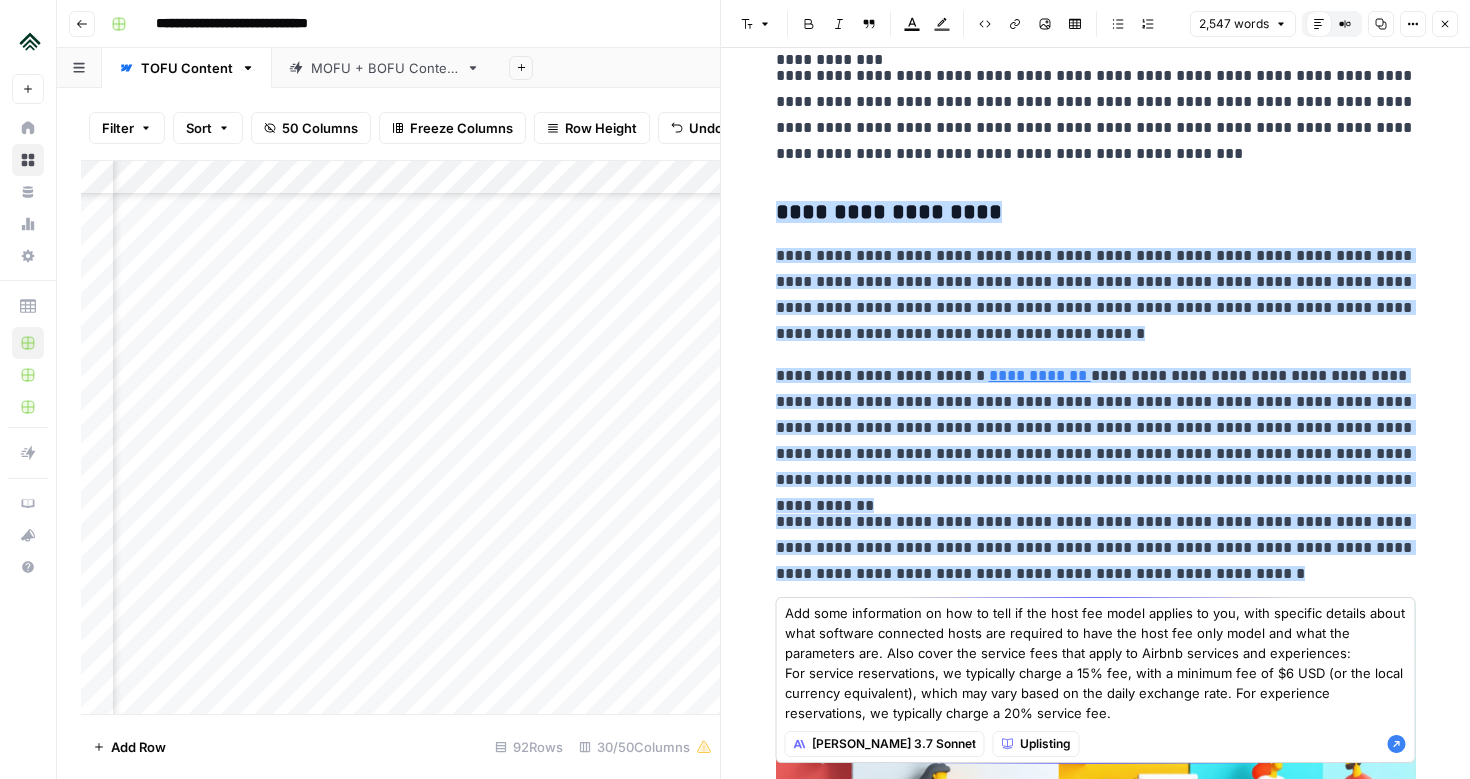 type on "Add some information on how to tell if the host fee model applies to you, with specific details about what software connected hosts are required to have the host fee only model and what the parameters are. Also cover the service fees that apply to Airbnb services and experiences: For service reservations, we typically charge a 15% fee, with a minimum fee of $6 USD (or the local currency equivalent), which may vary based on the daily exchange rate. For experience reservations, we typically charge a 20% service fee." 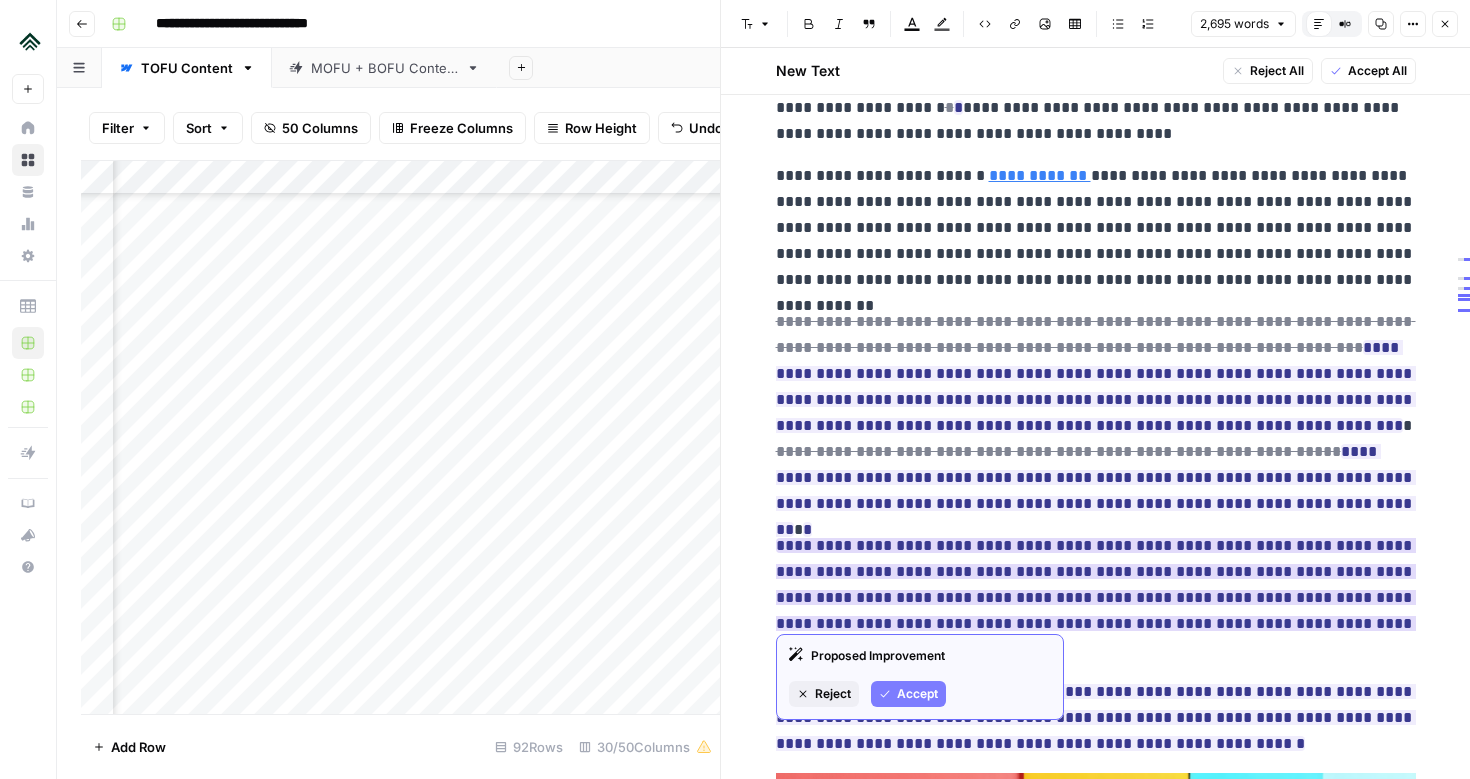 scroll, scrollTop: 2141, scrollLeft: 0, axis: vertical 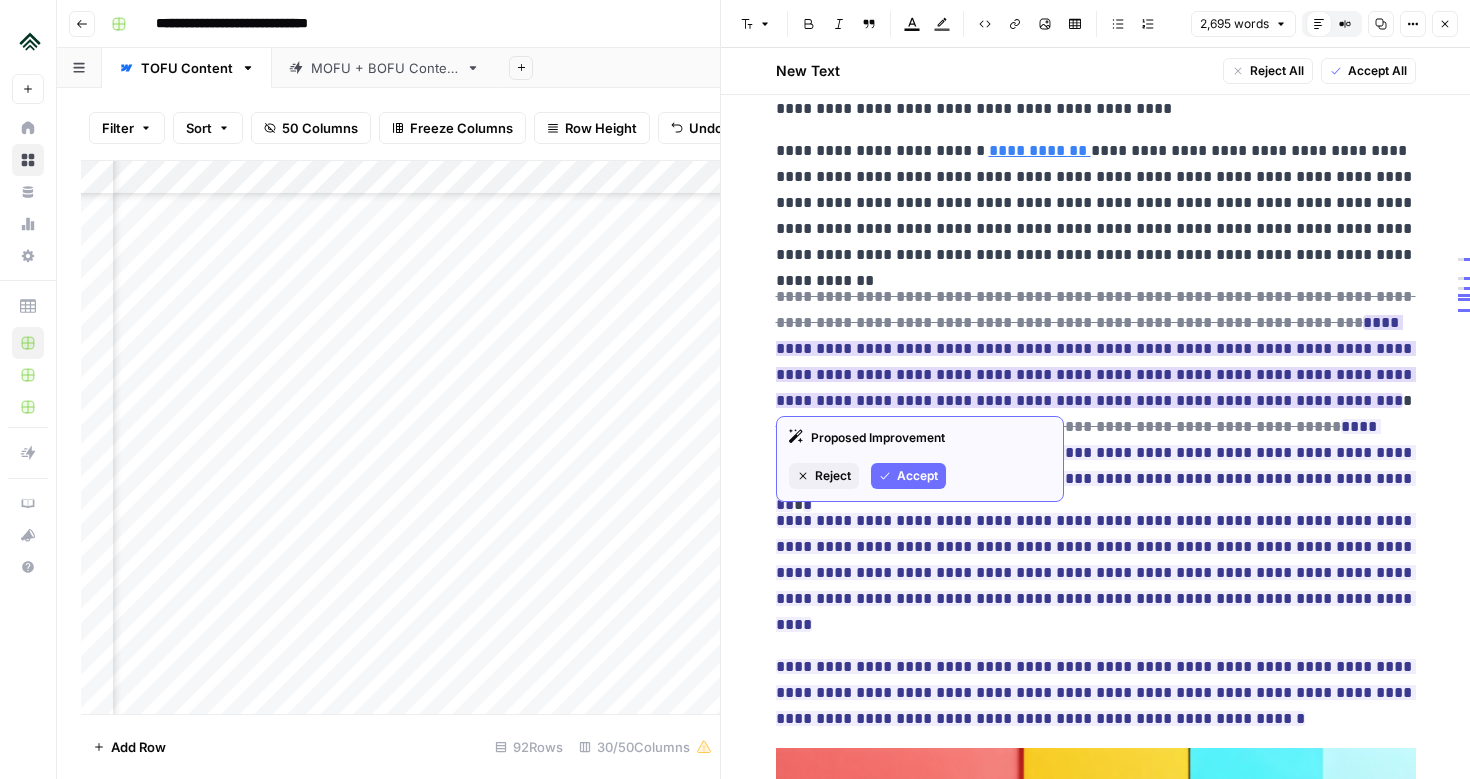 click on "Accept" at bounding box center [917, 476] 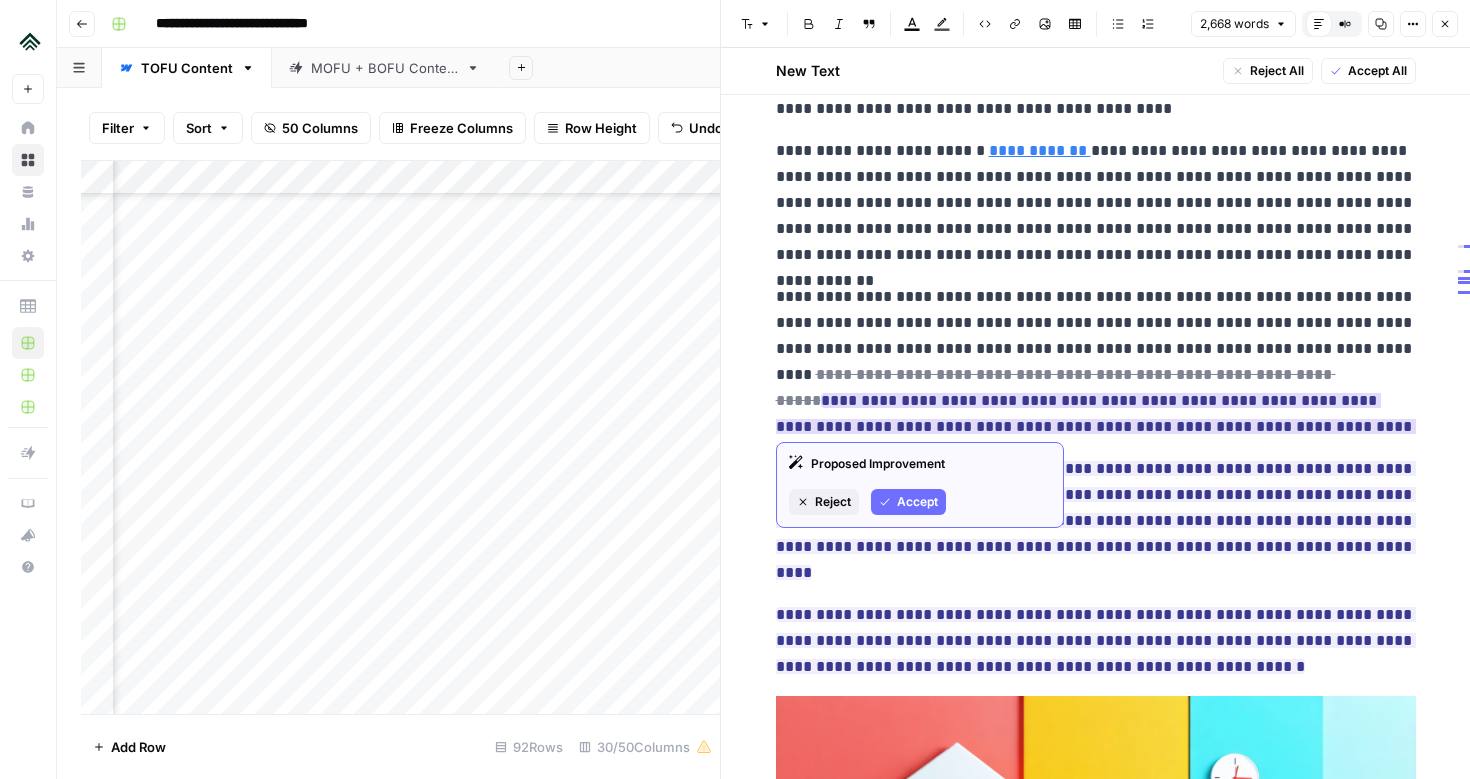 click on "Accept" at bounding box center (917, 502) 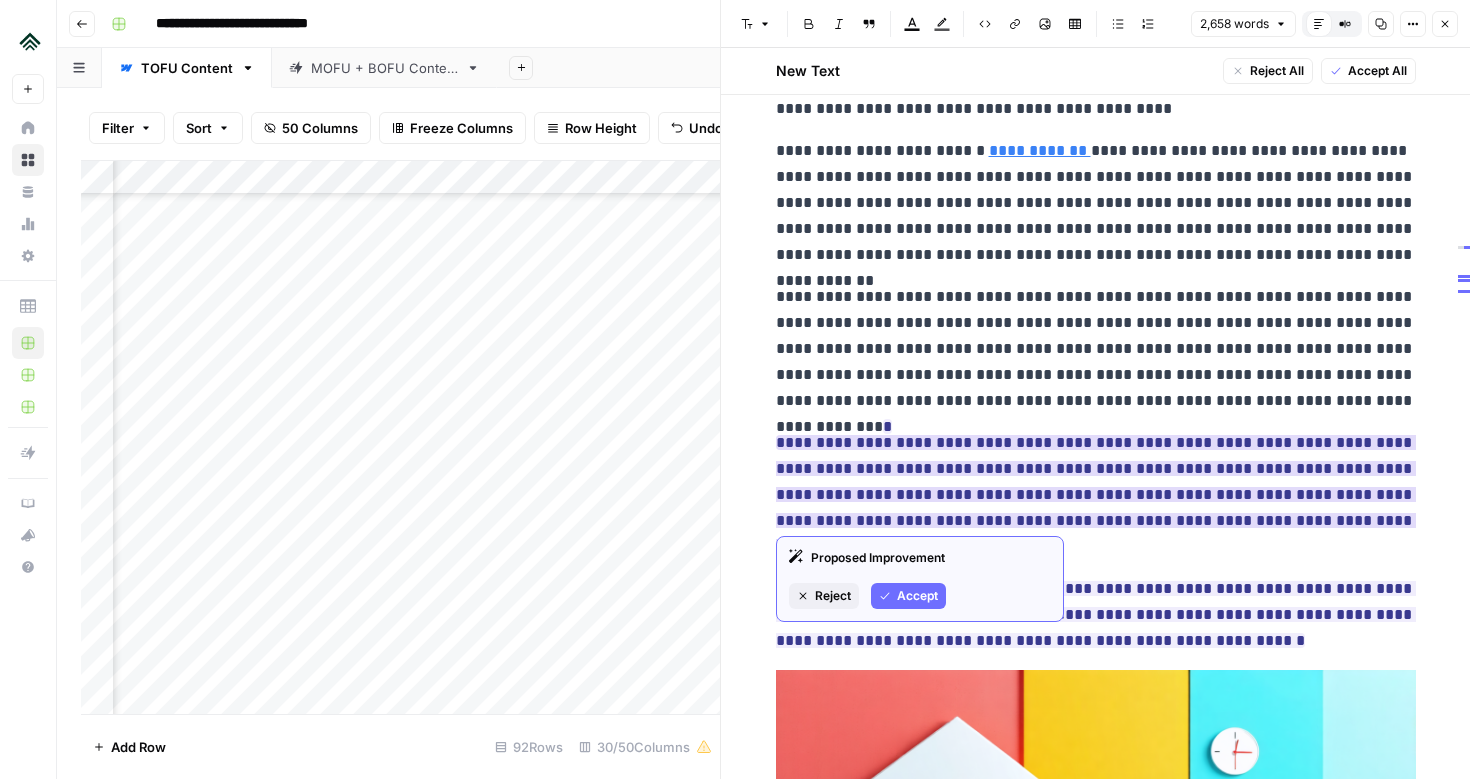 click on "Accept" at bounding box center (917, 596) 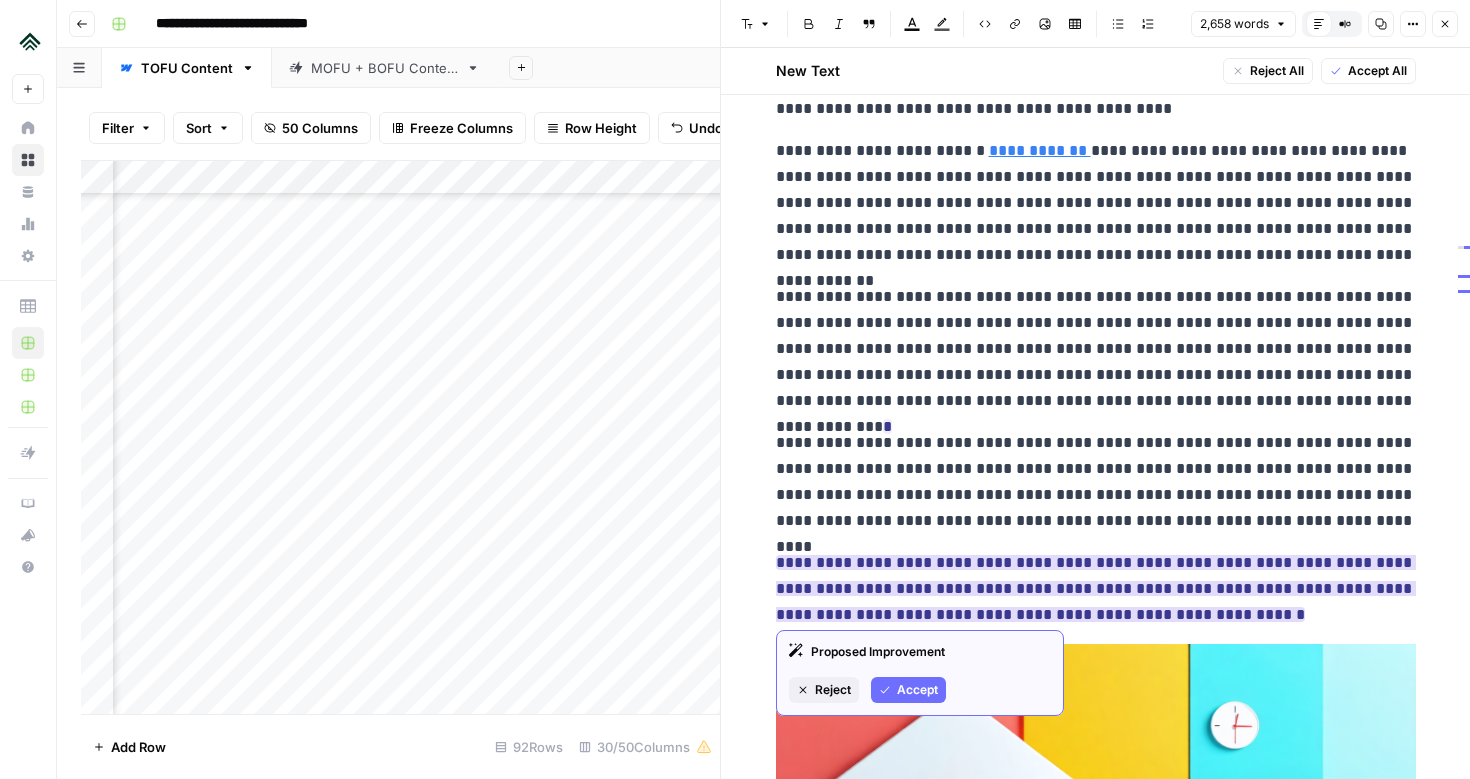 click on "Accept" at bounding box center (917, 690) 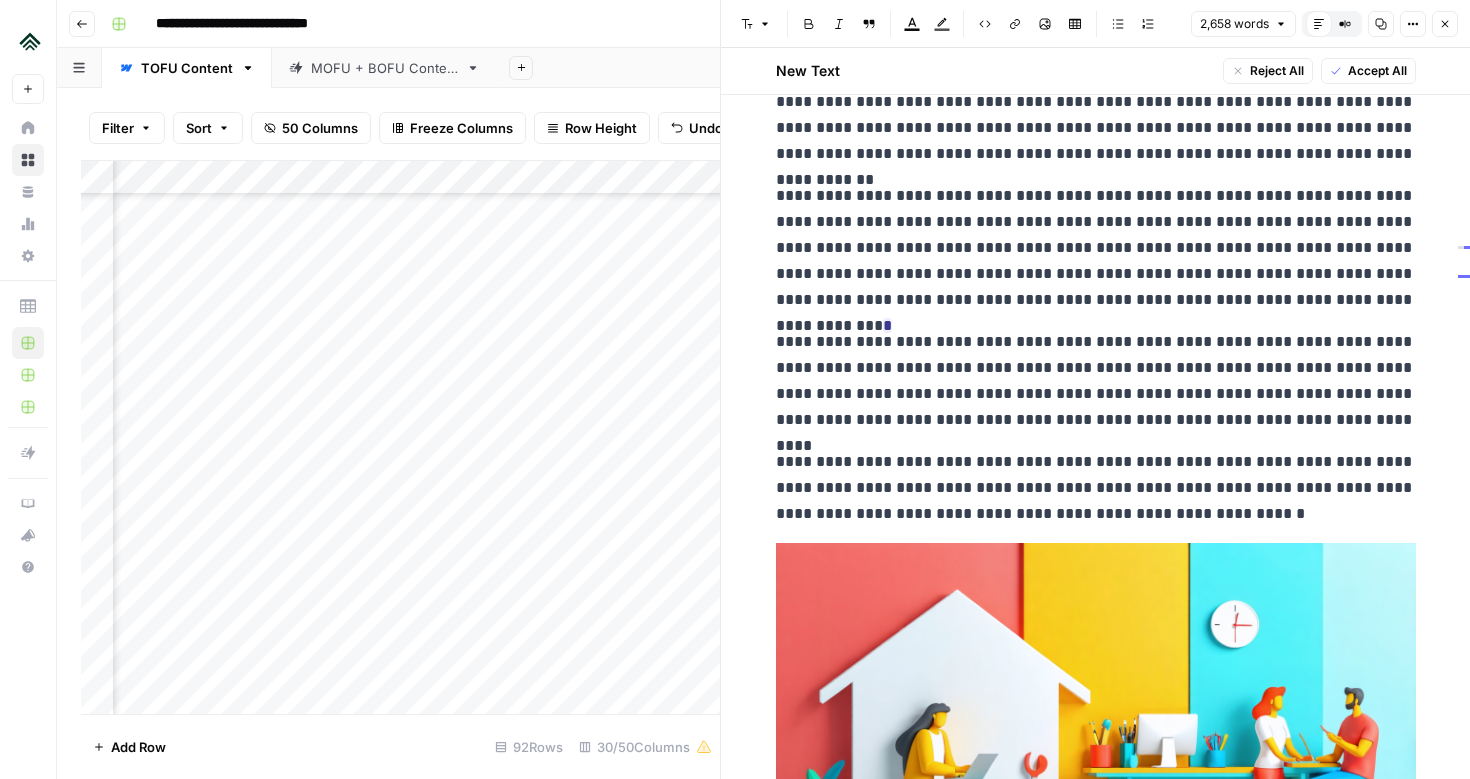 scroll, scrollTop: 2240, scrollLeft: 0, axis: vertical 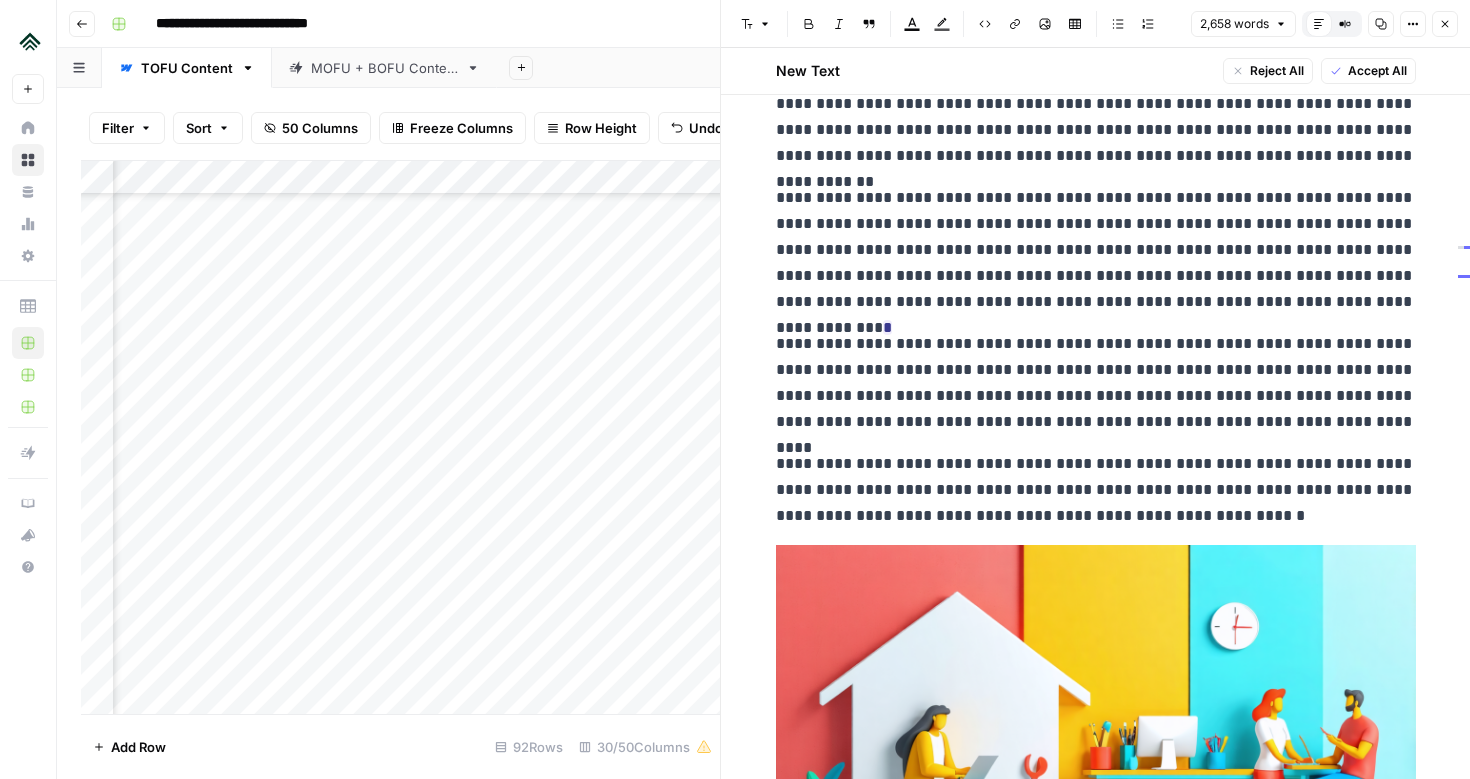 click on "**********" at bounding box center [1096, 250] 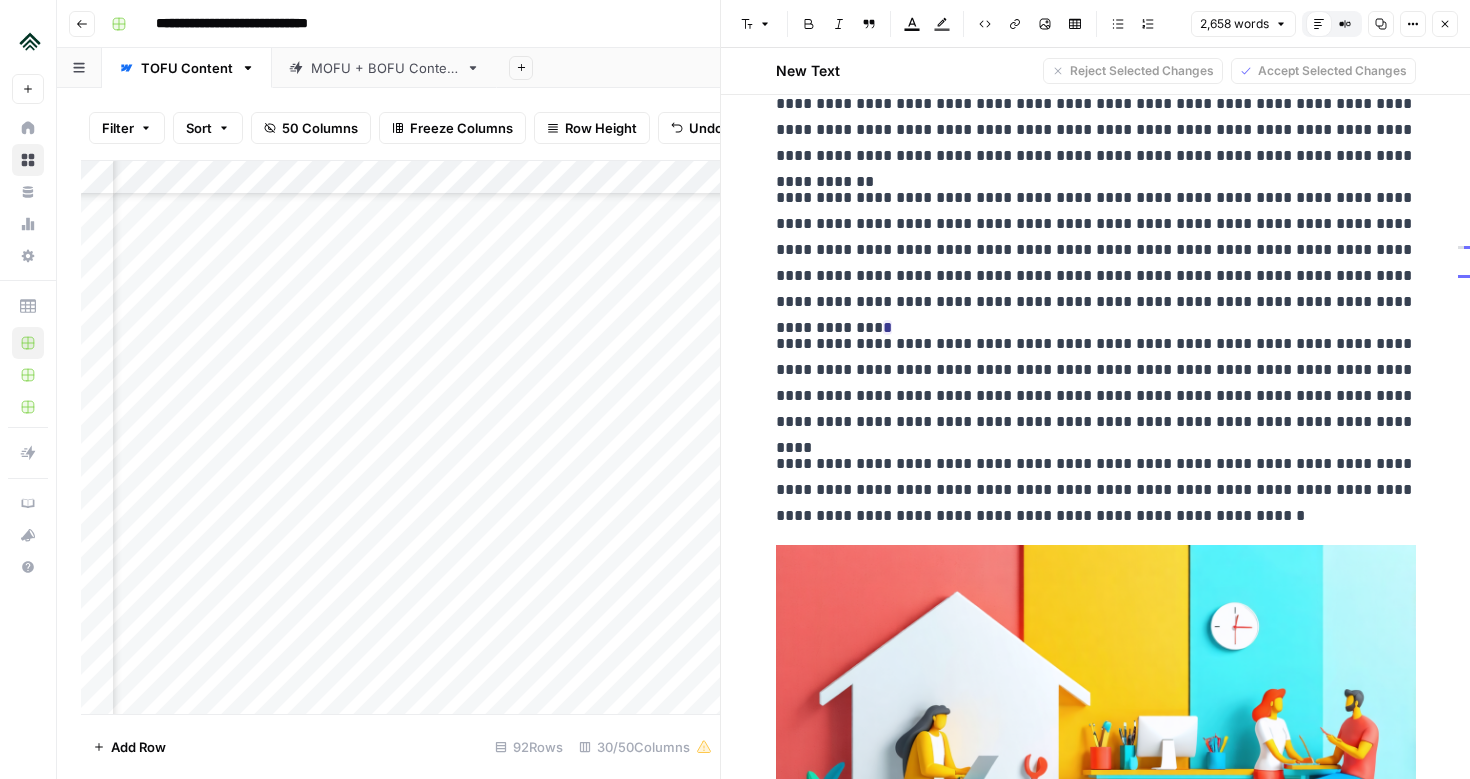 drag, startPoint x: 1153, startPoint y: 251, endPoint x: 1289, endPoint y: 255, distance: 136.0588 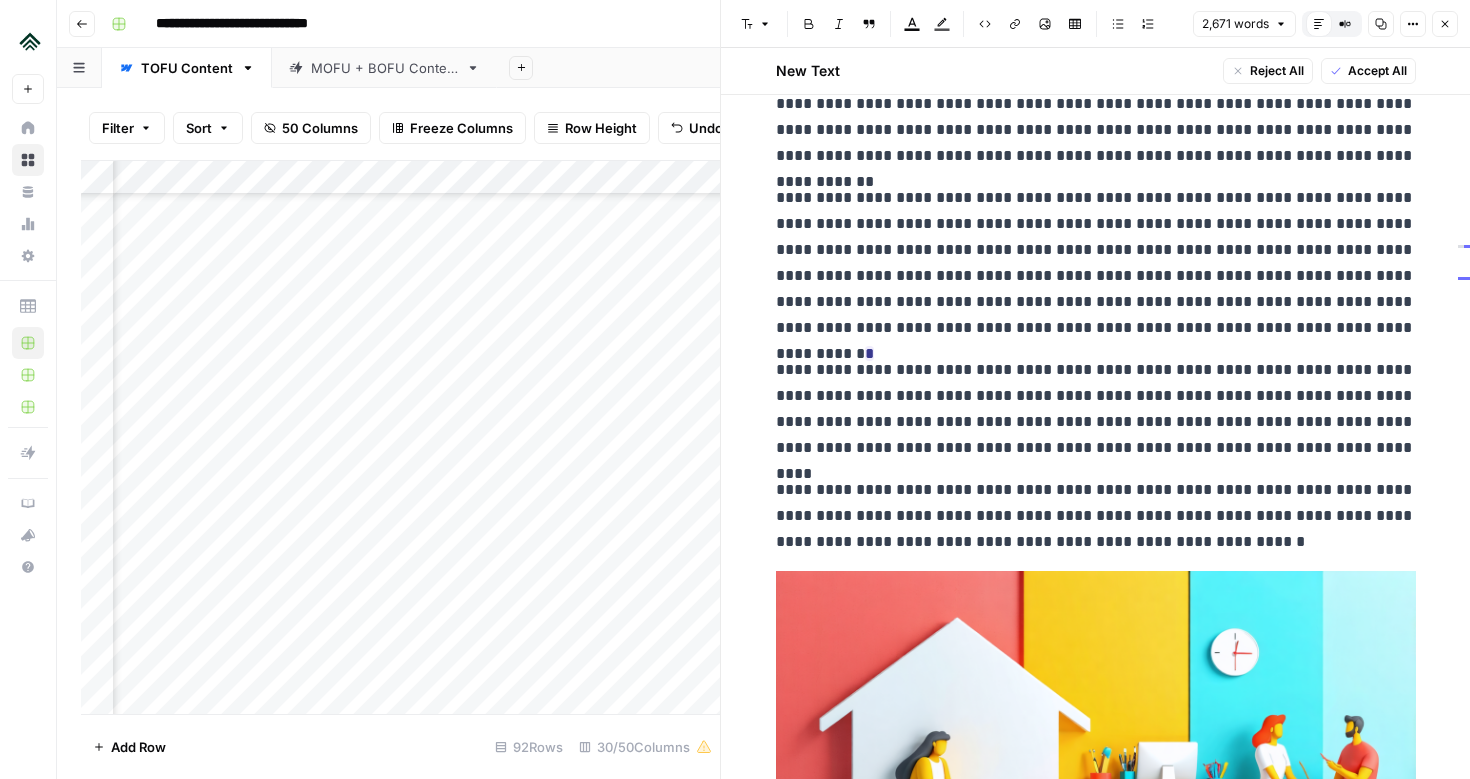 click on "**********" at bounding box center (1096, 263) 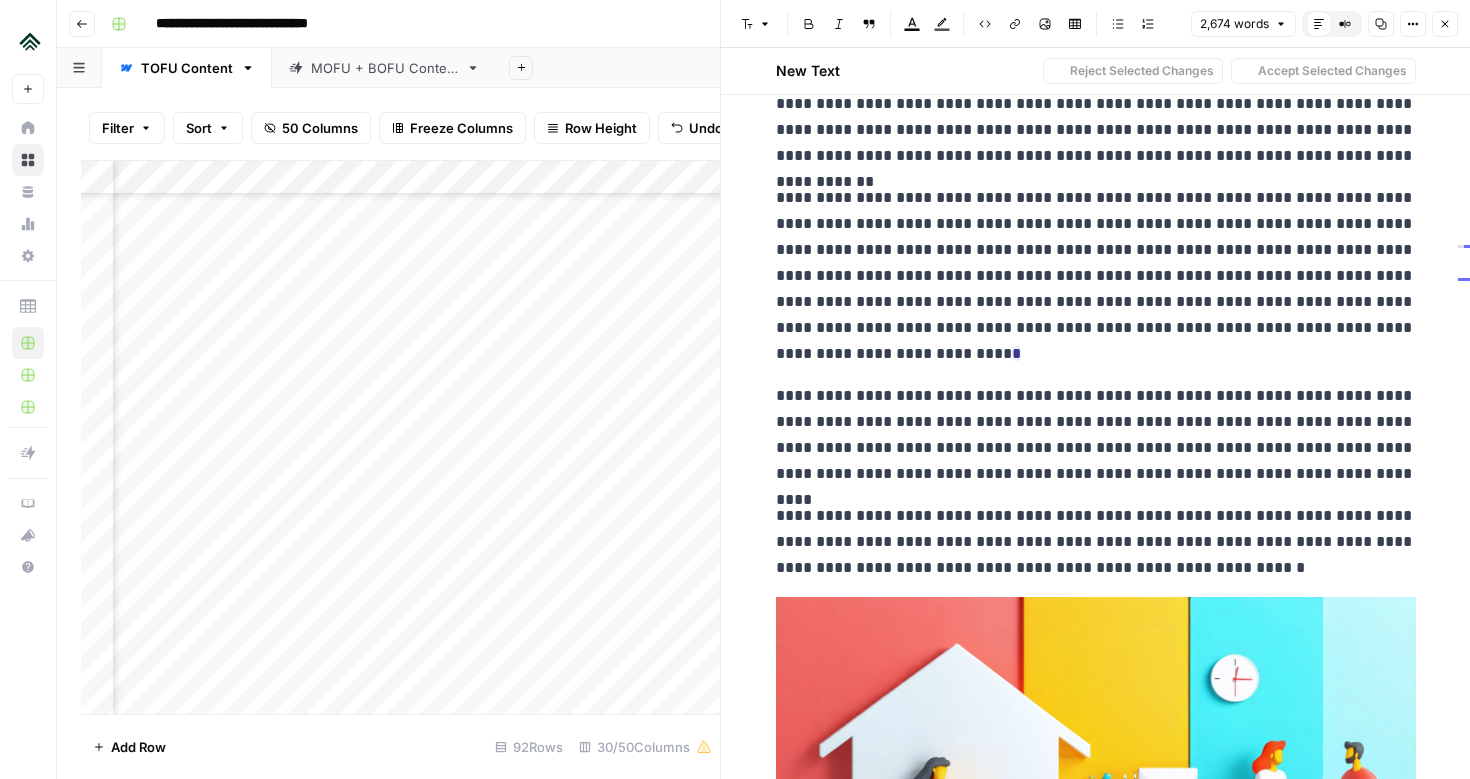 drag, startPoint x: 1162, startPoint y: 253, endPoint x: 1263, endPoint y: 253, distance: 101 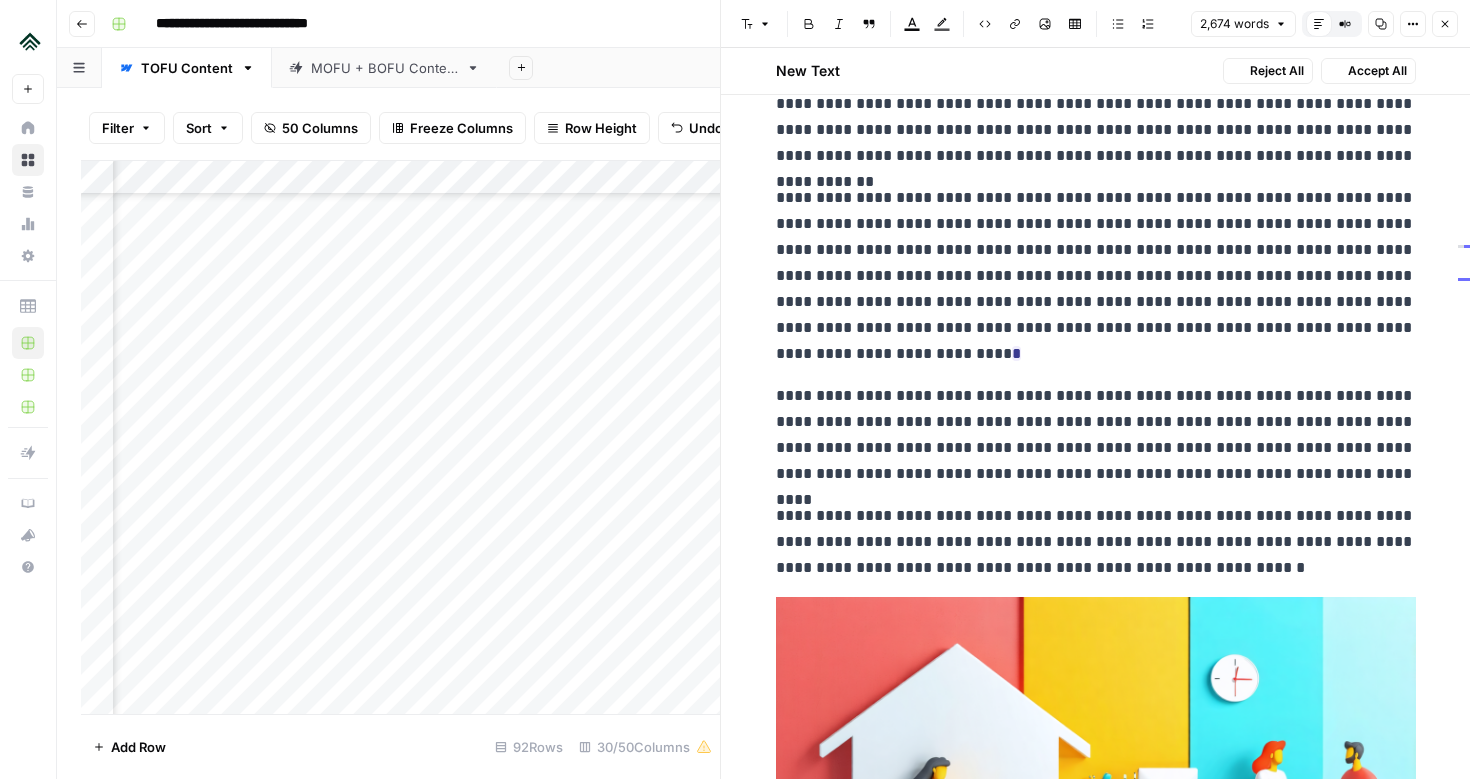 click on "**********" at bounding box center [1096, 276] 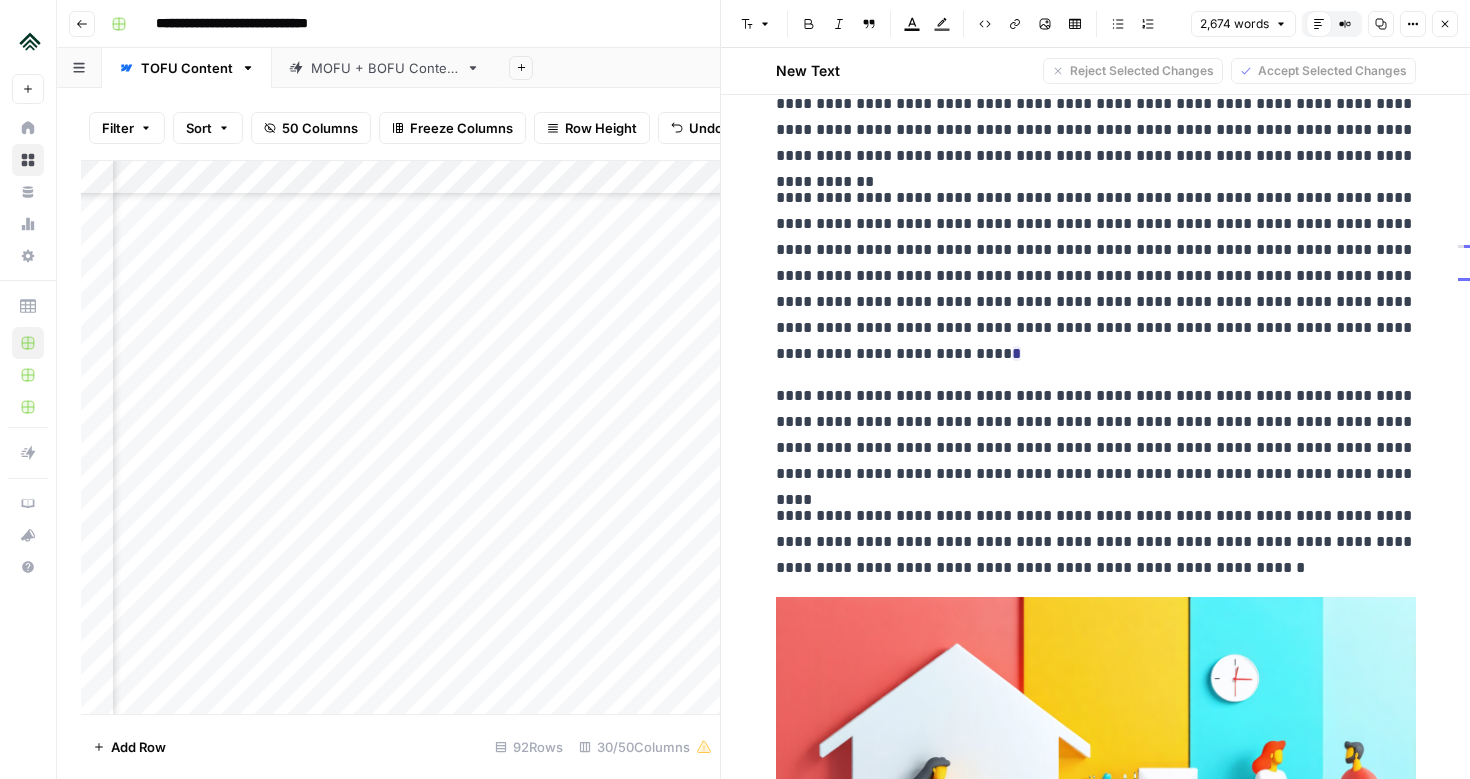 click on "**********" at bounding box center (1096, 276) 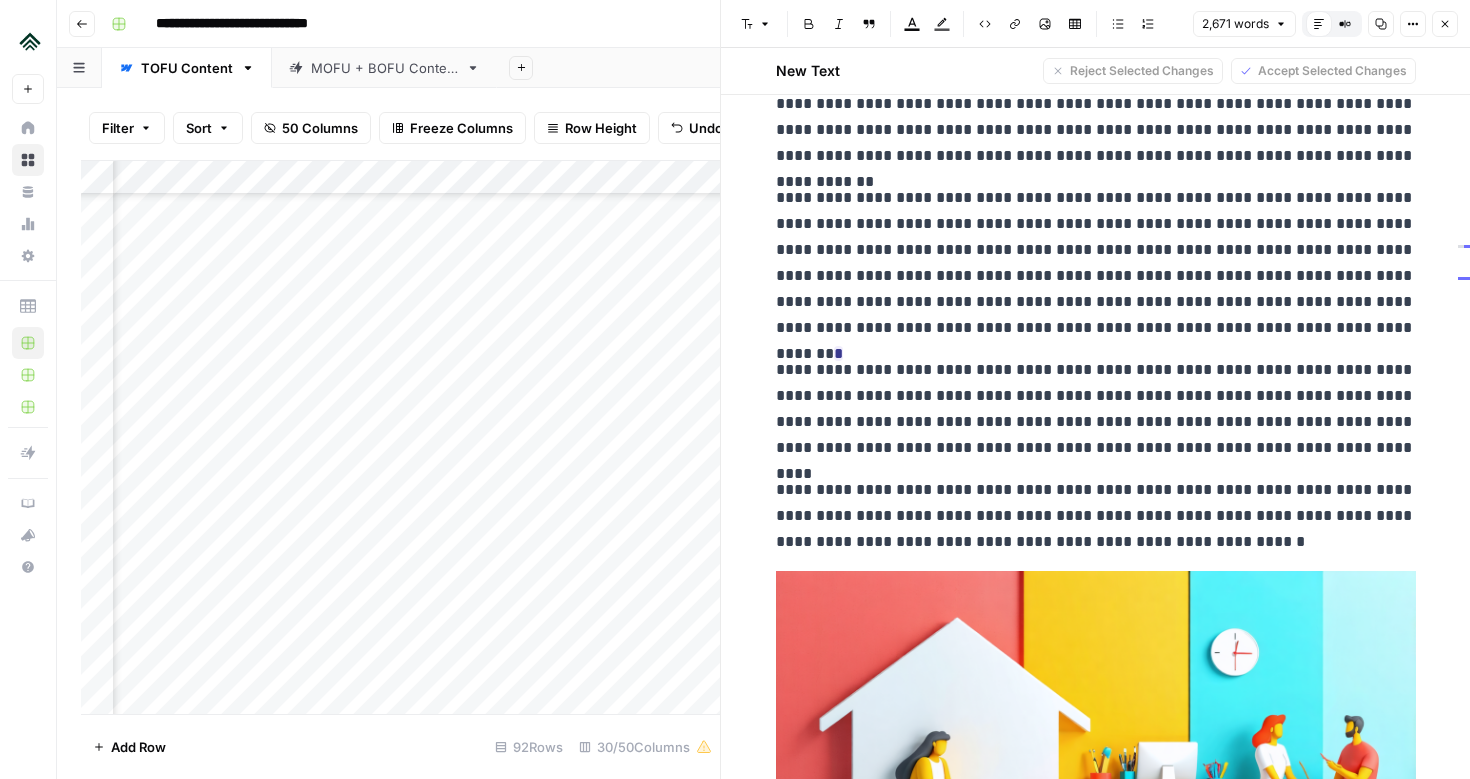 drag, startPoint x: 988, startPoint y: 254, endPoint x: 1116, endPoint y: 259, distance: 128.09763 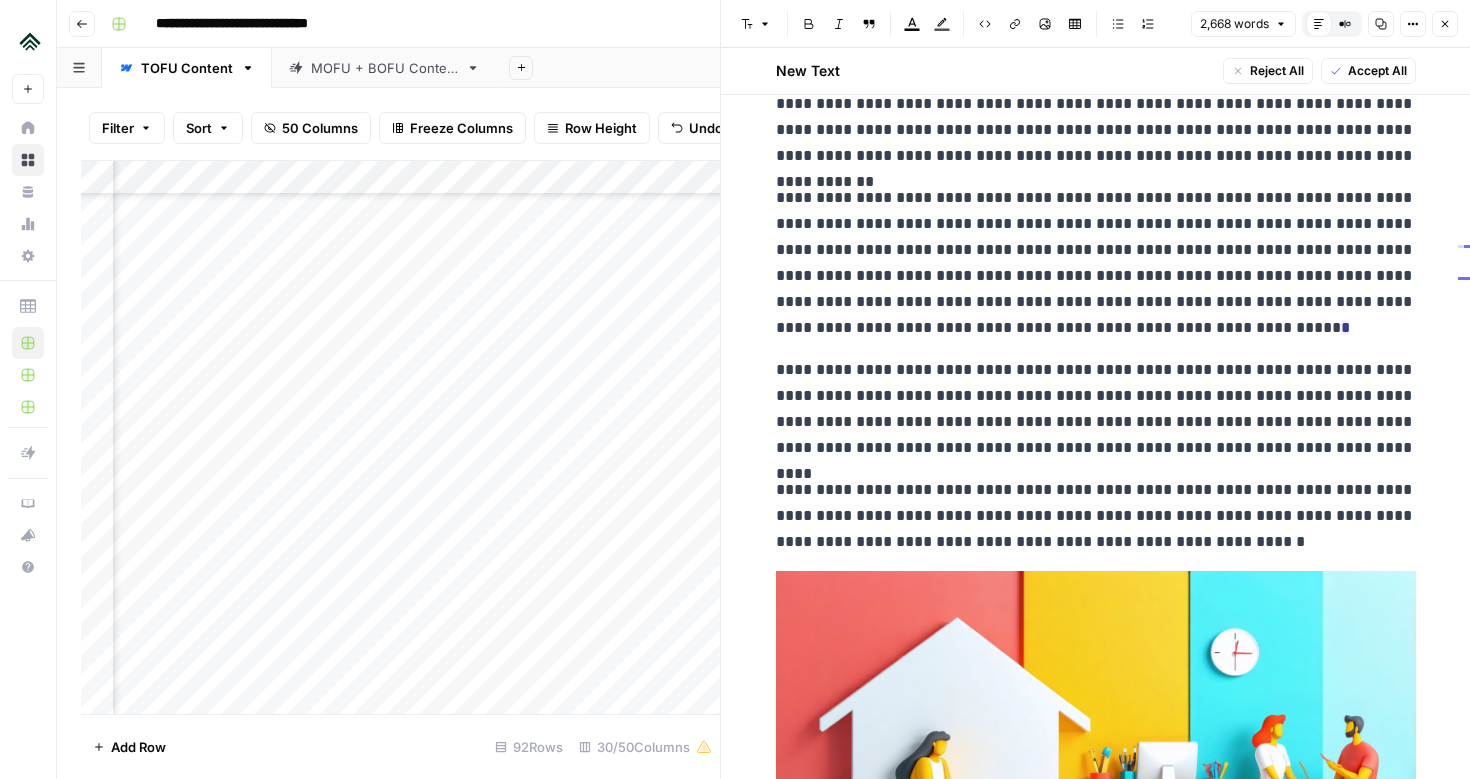 click on "**********" at bounding box center (1096, 263) 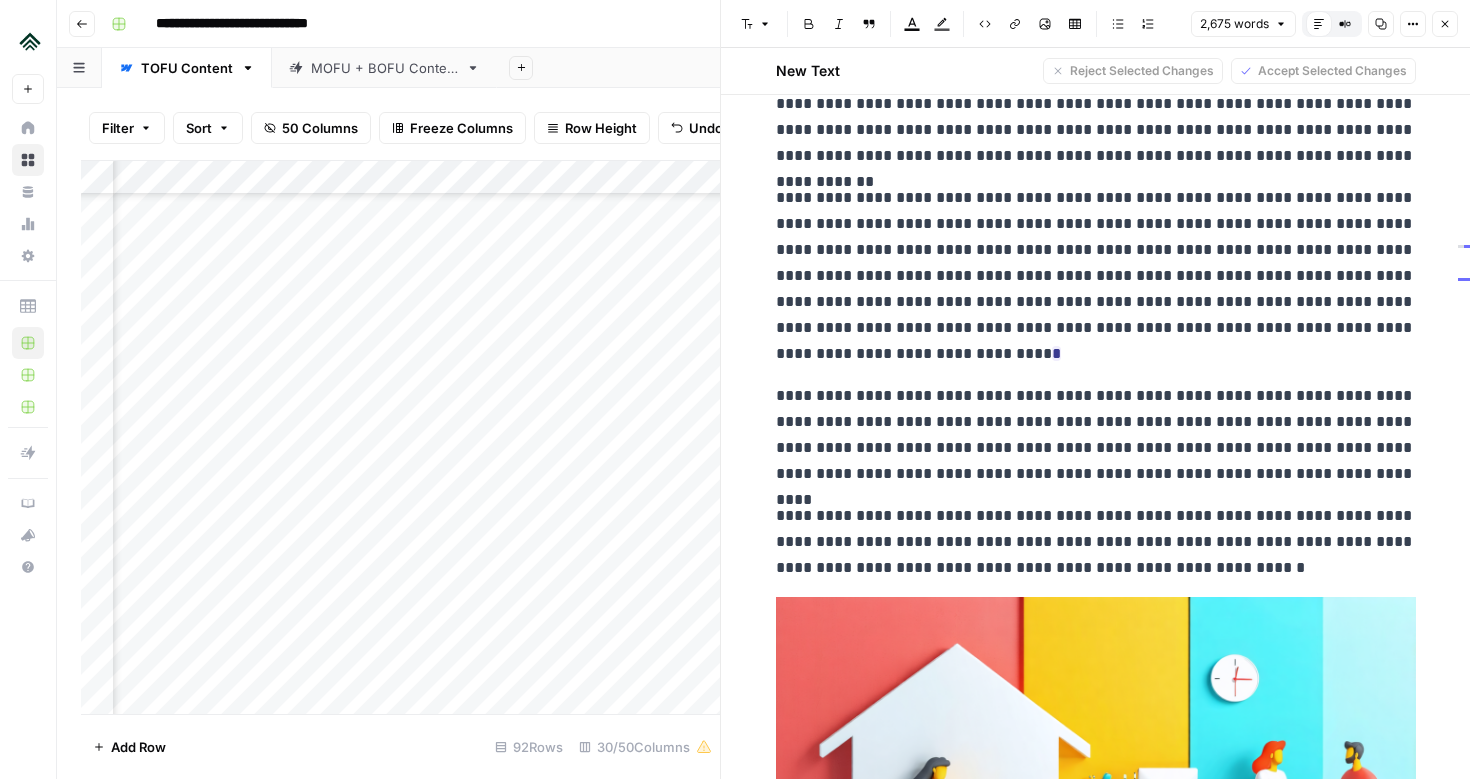 drag, startPoint x: 843, startPoint y: 299, endPoint x: 1364, endPoint y: 300, distance: 521.001 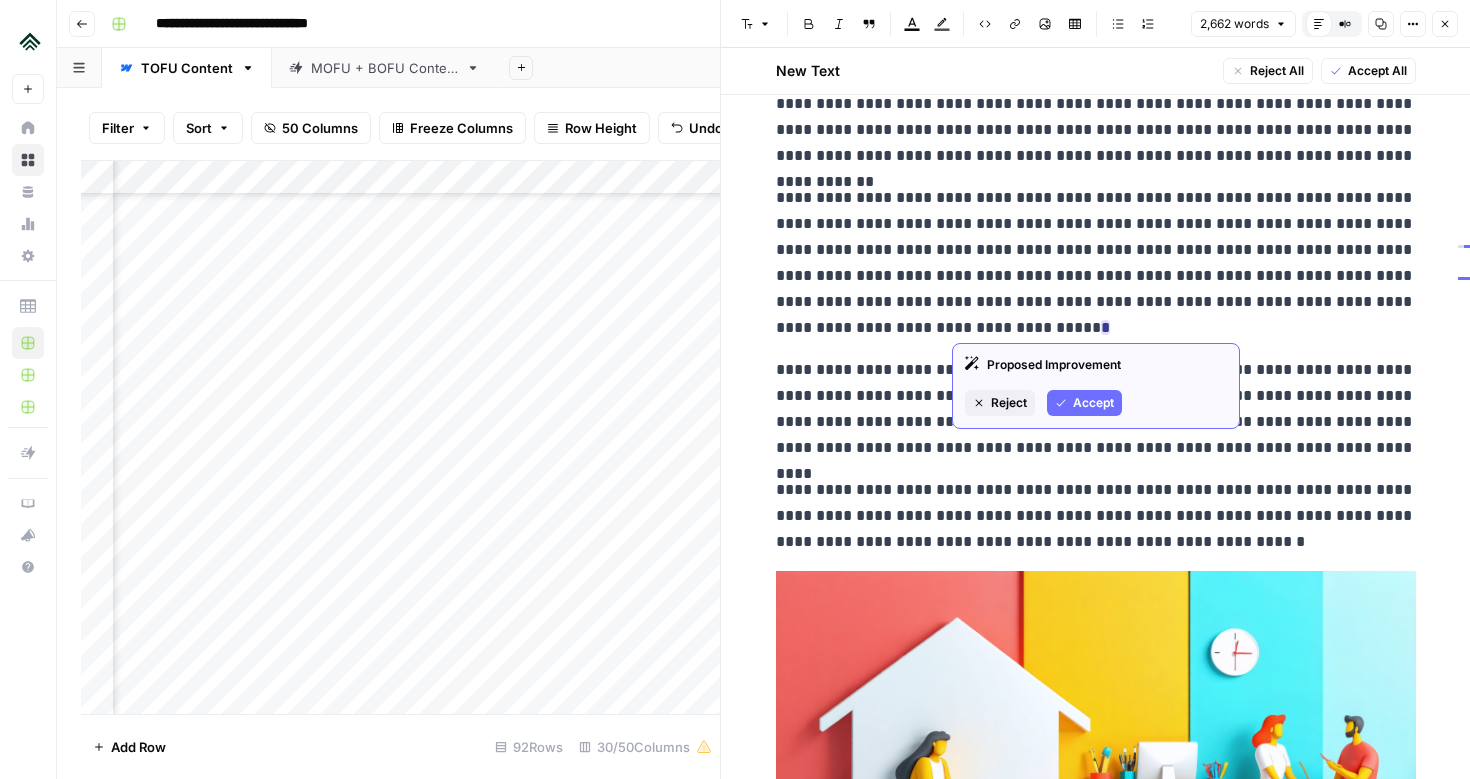 click on "Accept" at bounding box center [1093, 403] 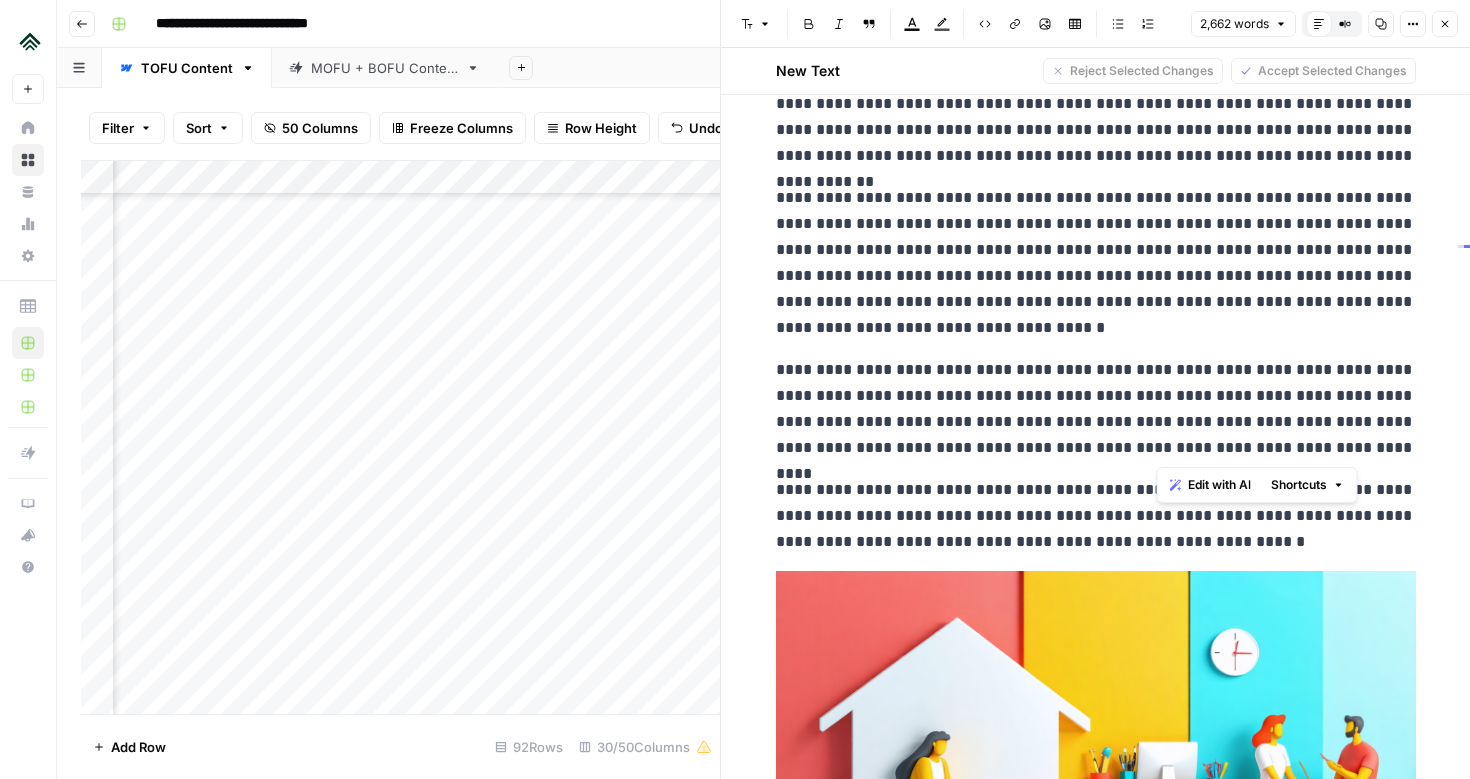 drag, startPoint x: 1390, startPoint y: 451, endPoint x: 1157, endPoint y: 195, distance: 346.15747 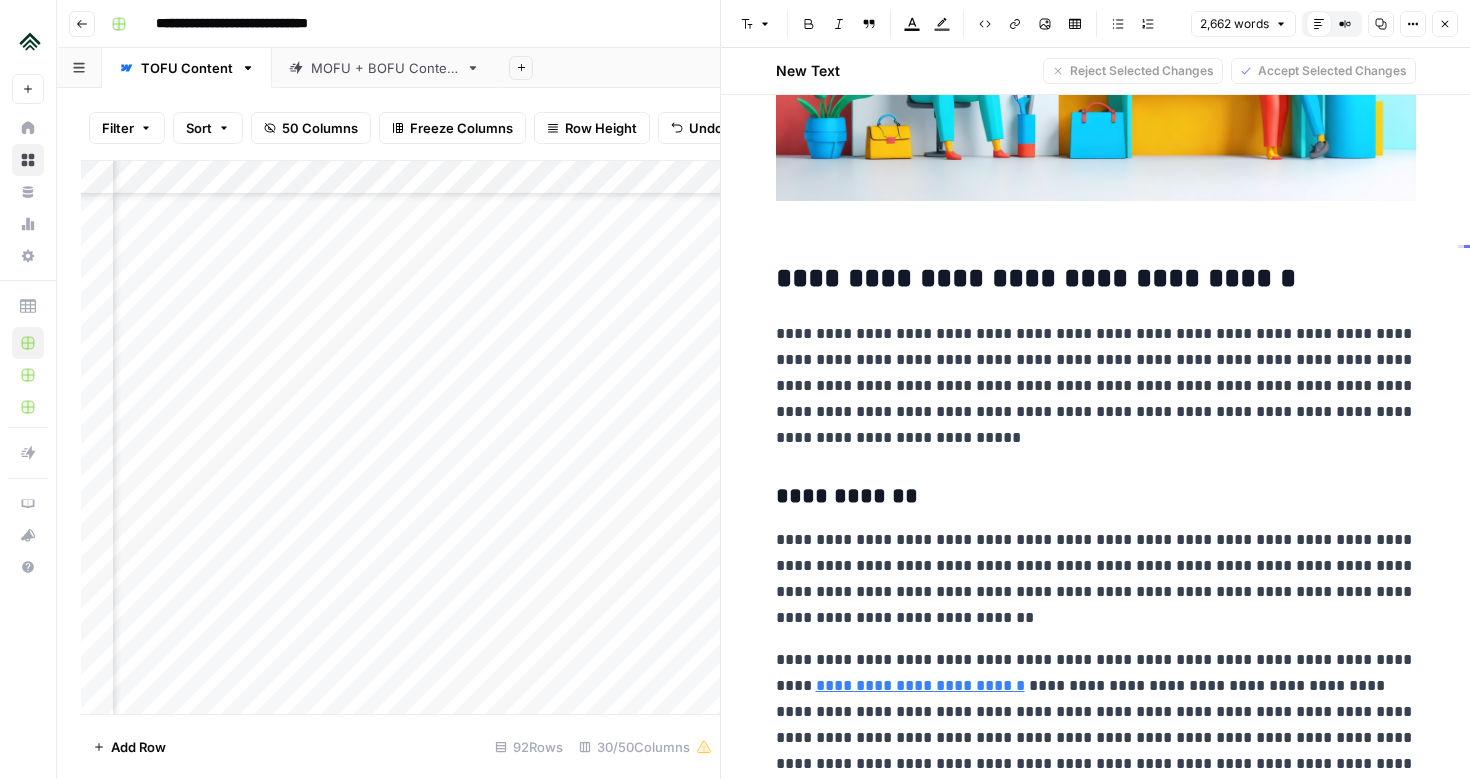 scroll, scrollTop: 3003, scrollLeft: 0, axis: vertical 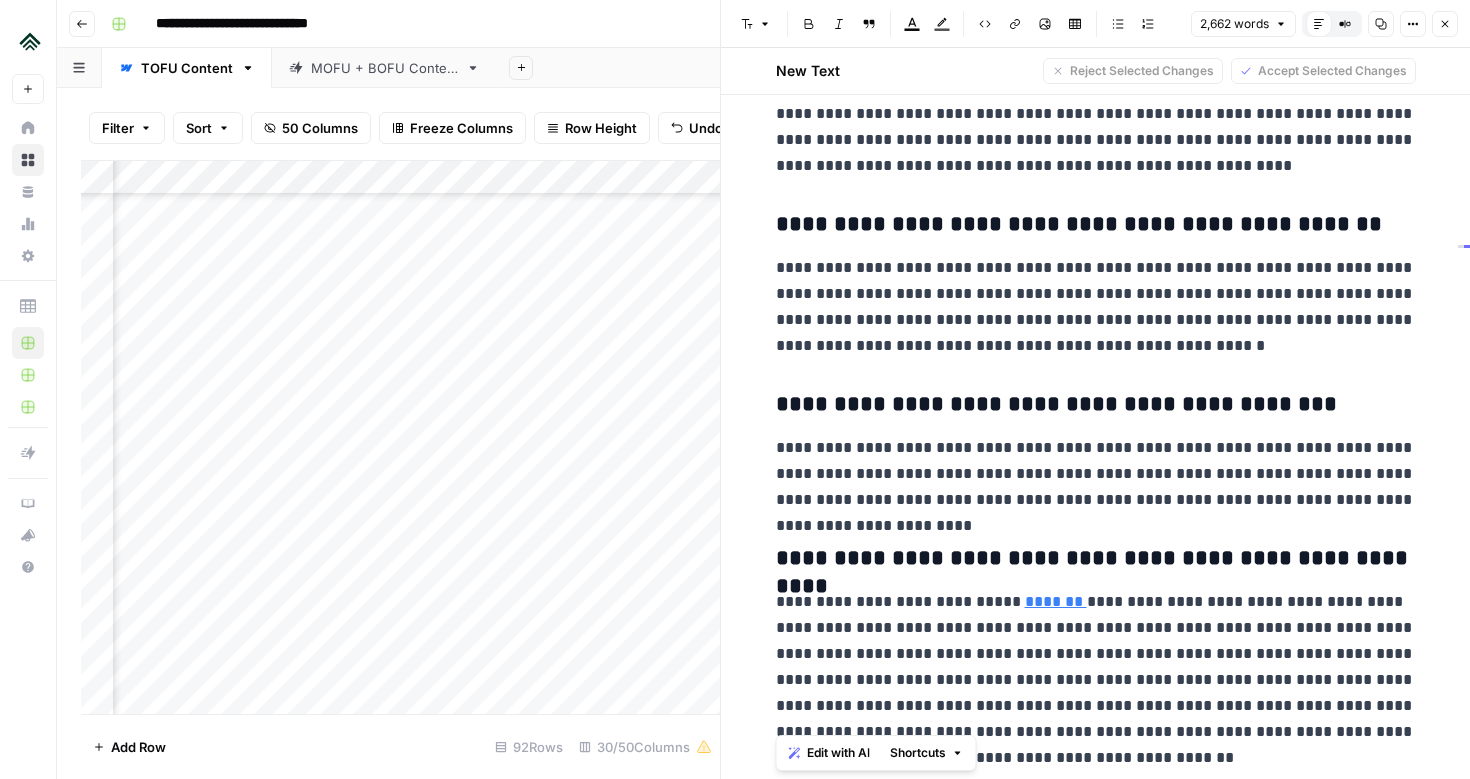 drag, startPoint x: 777, startPoint y: 253, endPoint x: 1441, endPoint y: 816, distance: 870.55444 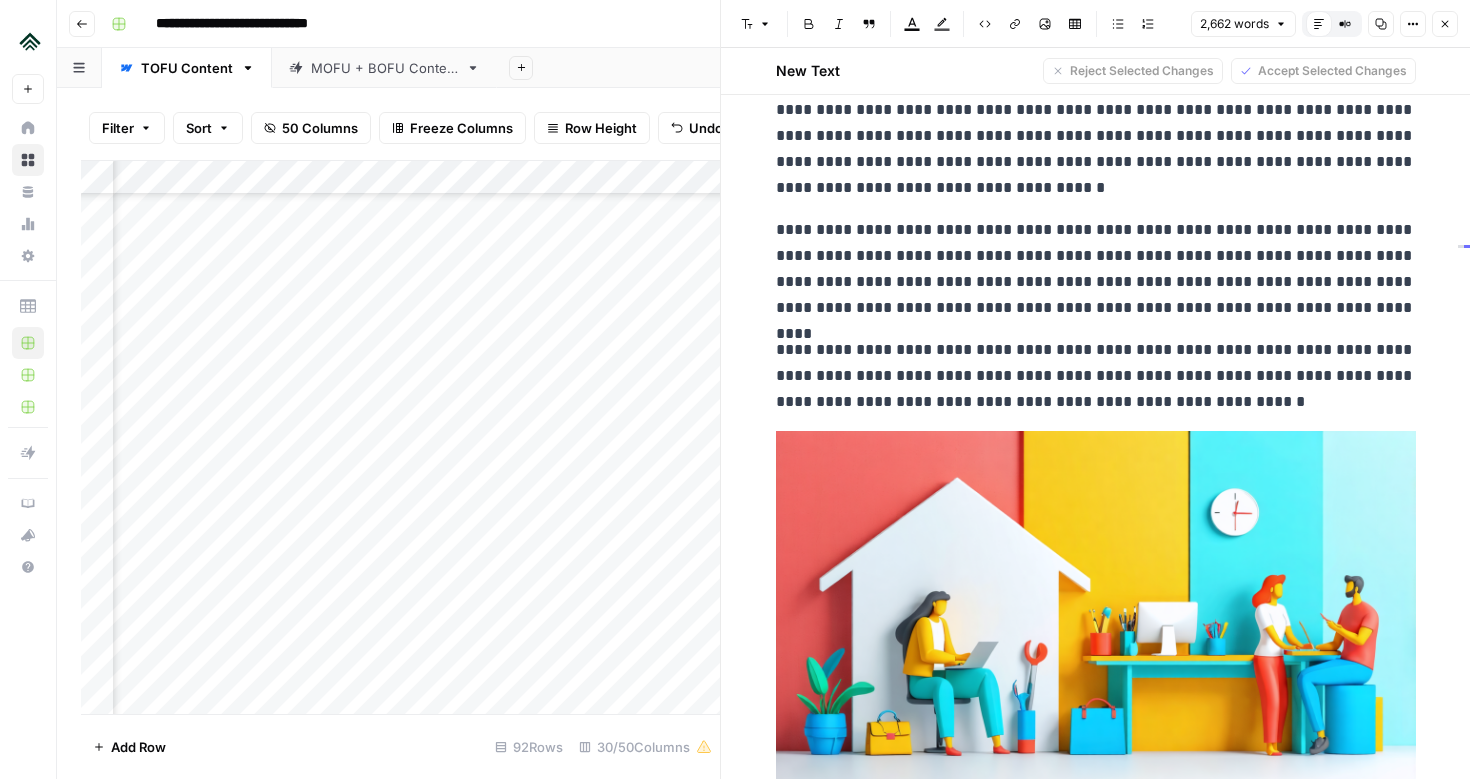 scroll, scrollTop: 2482, scrollLeft: 0, axis: vertical 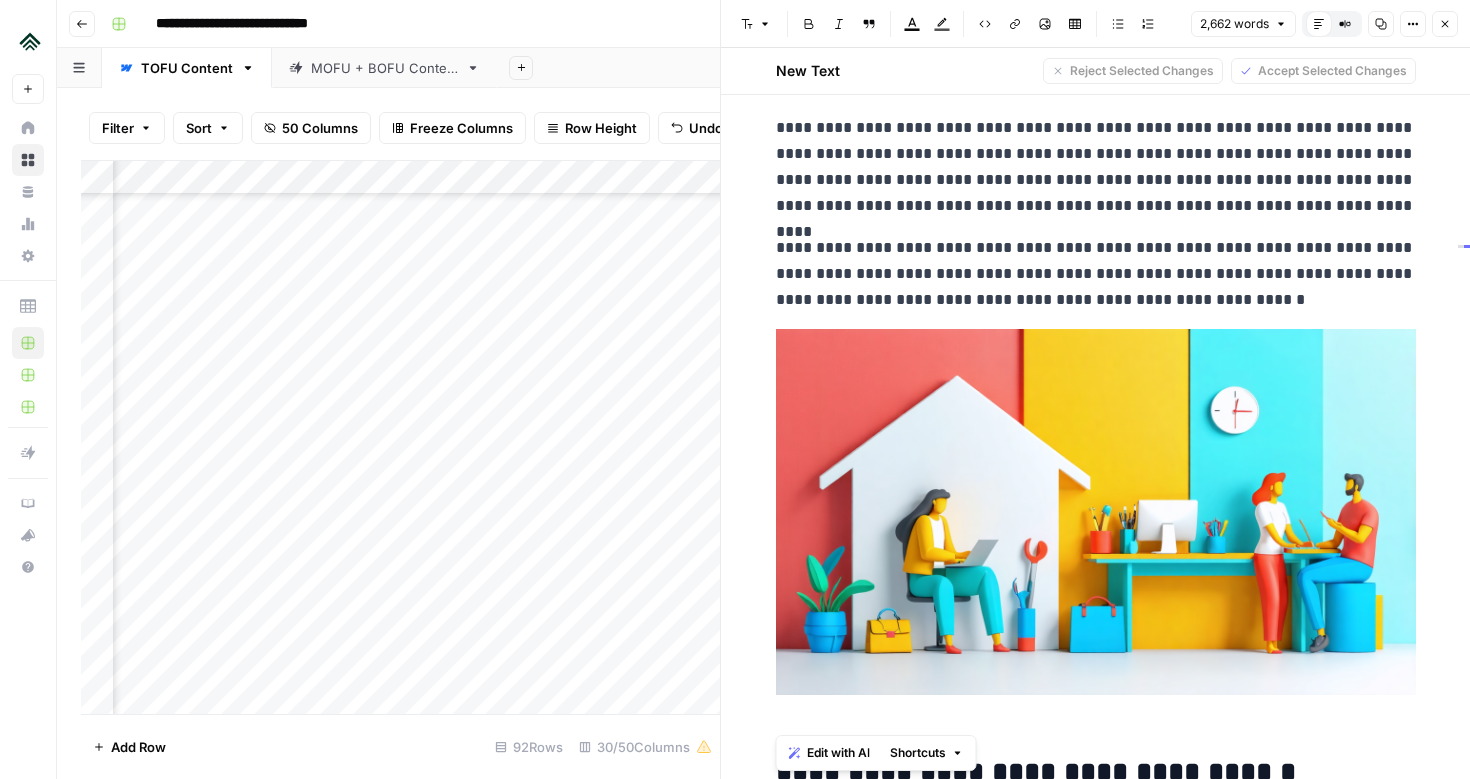 click at bounding box center [1096, 512] 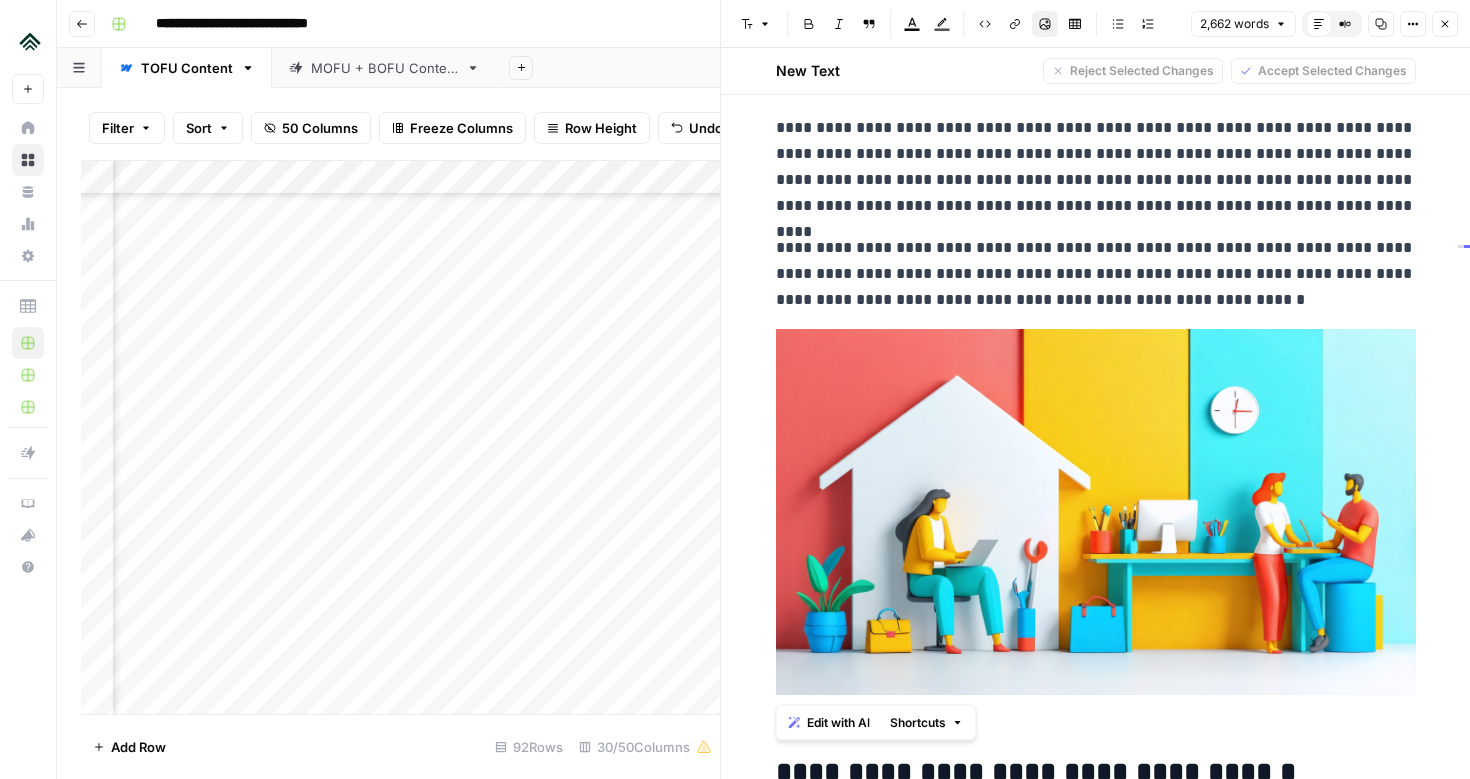 drag, startPoint x: 764, startPoint y: 315, endPoint x: 1476, endPoint y: 692, distance: 805.6507 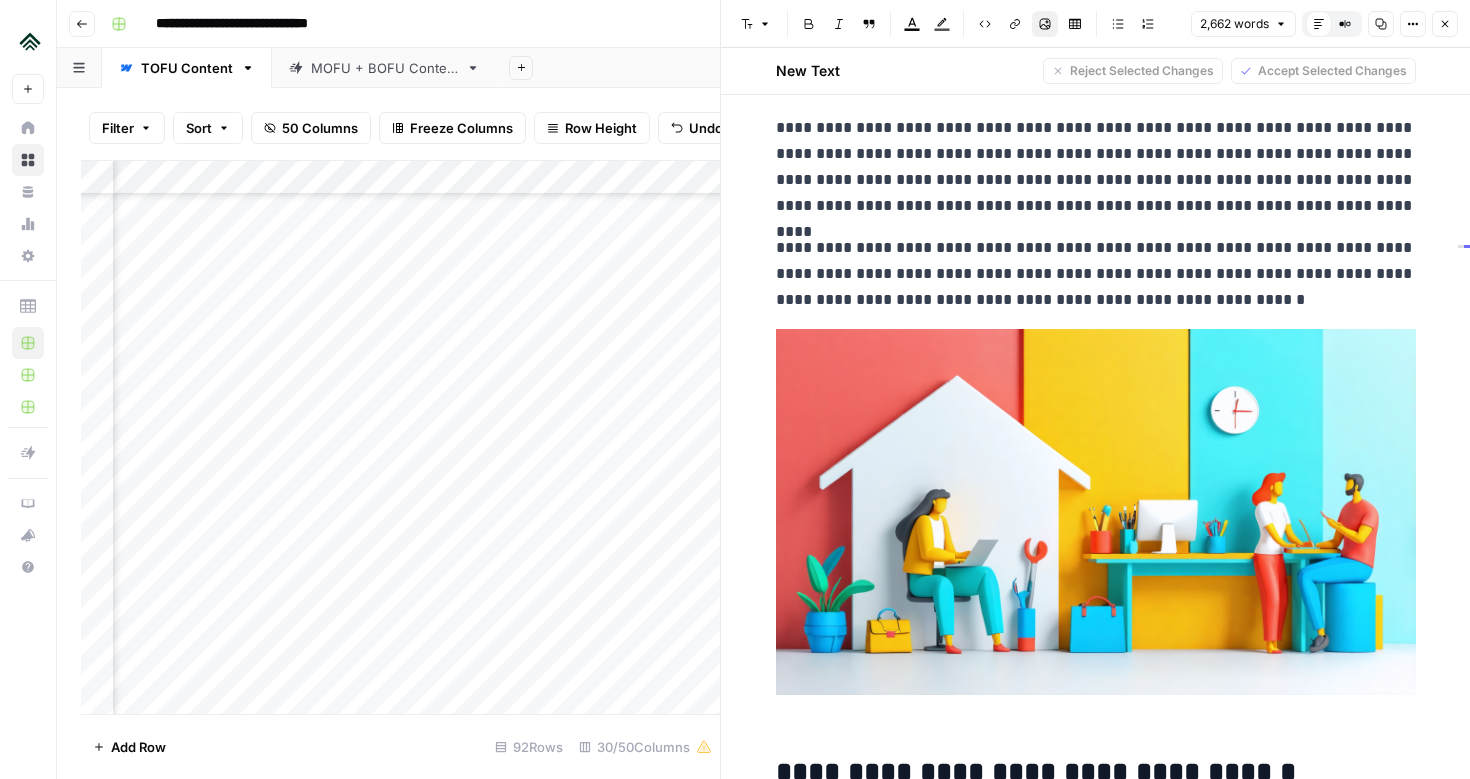 scroll, scrollTop: 2727, scrollLeft: 0, axis: vertical 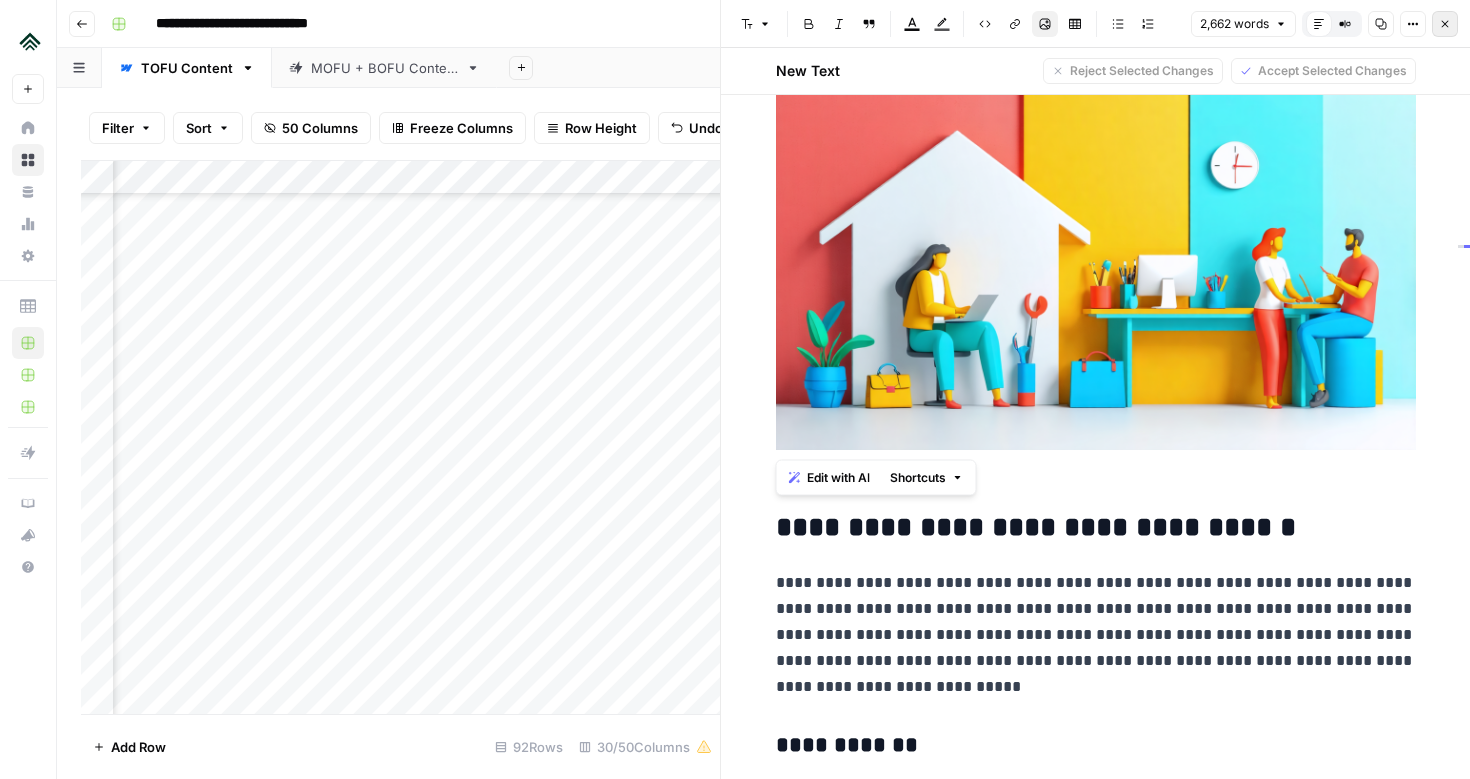 click 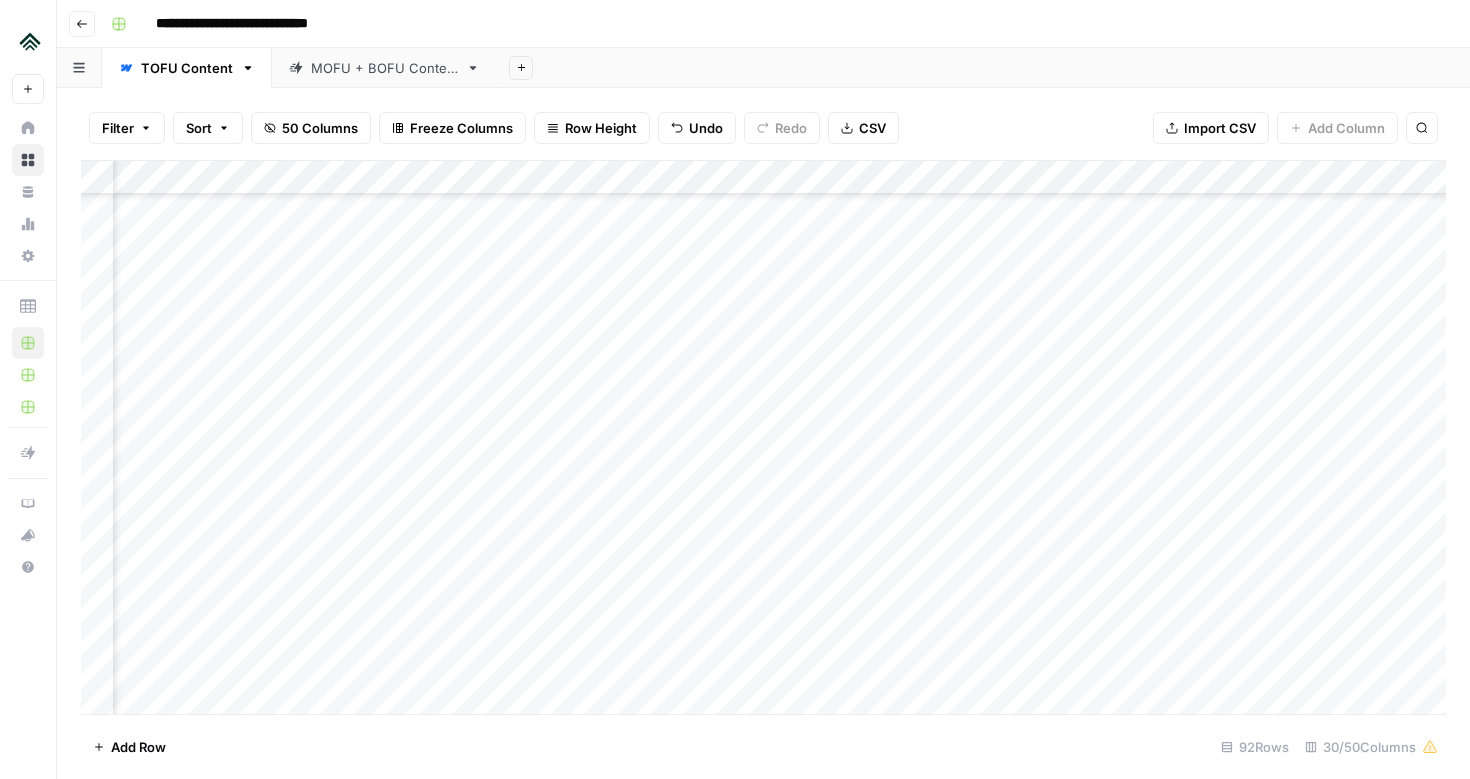 scroll, scrollTop: 1202, scrollLeft: 2144, axis: both 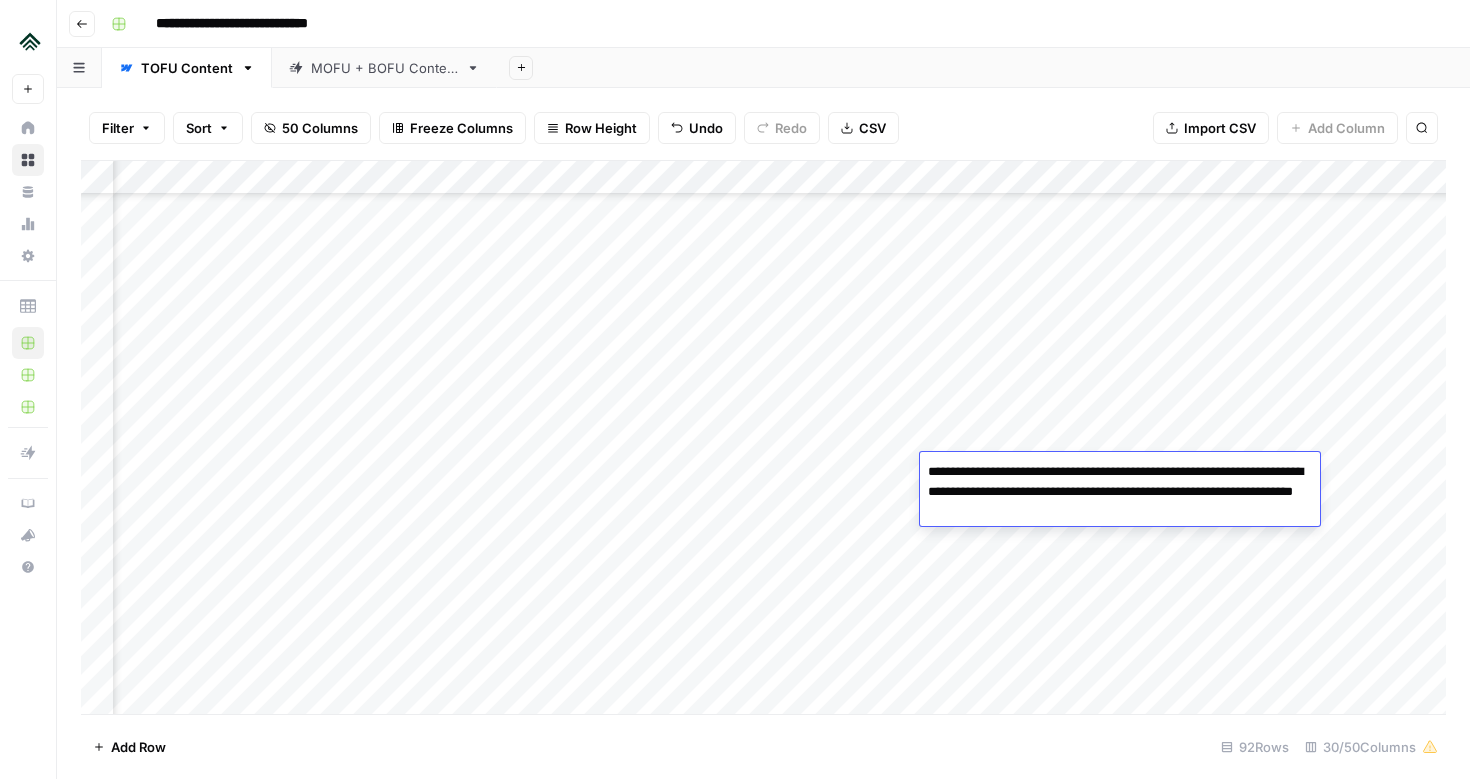 drag, startPoint x: 940, startPoint y: 494, endPoint x: 1012, endPoint y: 496, distance: 72.02777 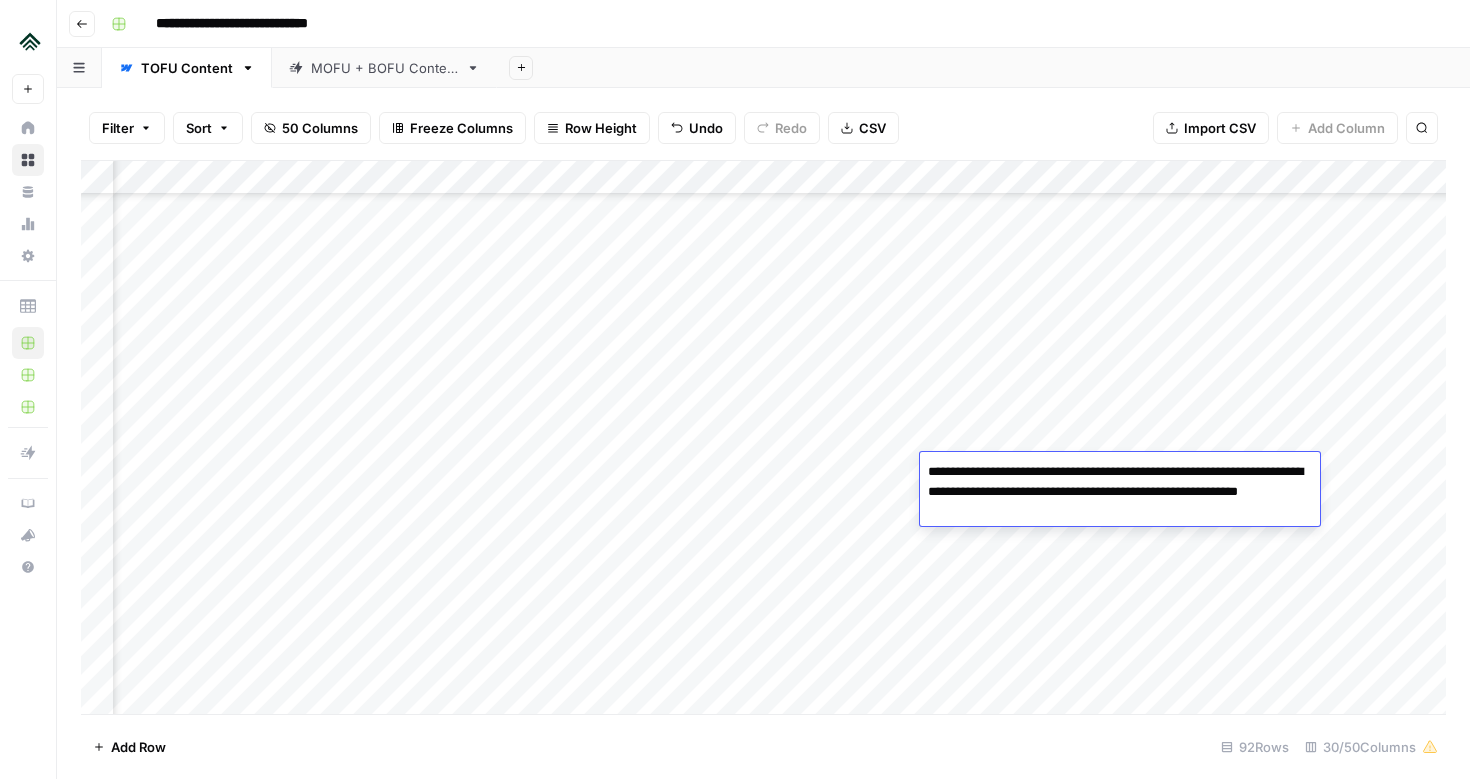 click on "**********" at bounding box center (1120, 492) 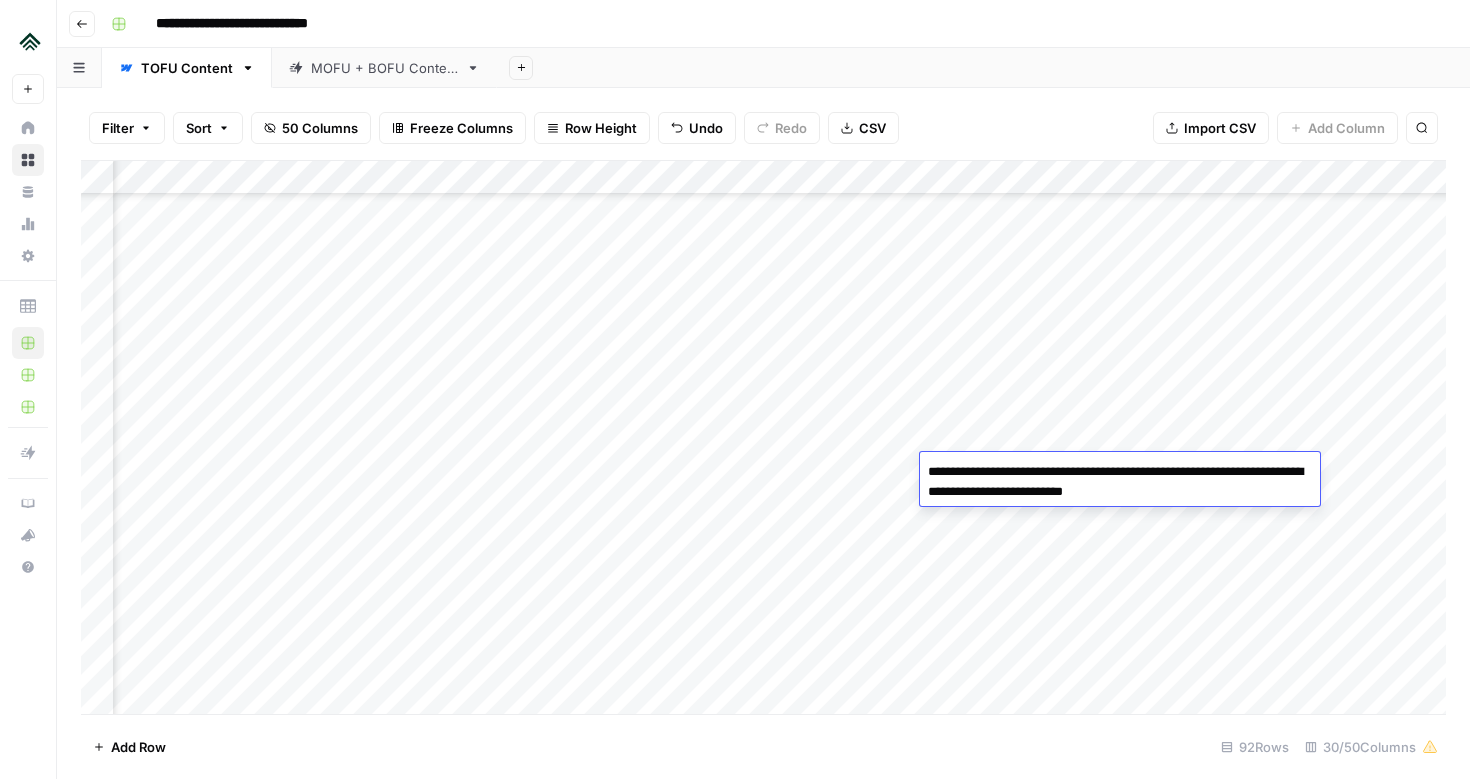 click on "**********" at bounding box center (1120, 482) 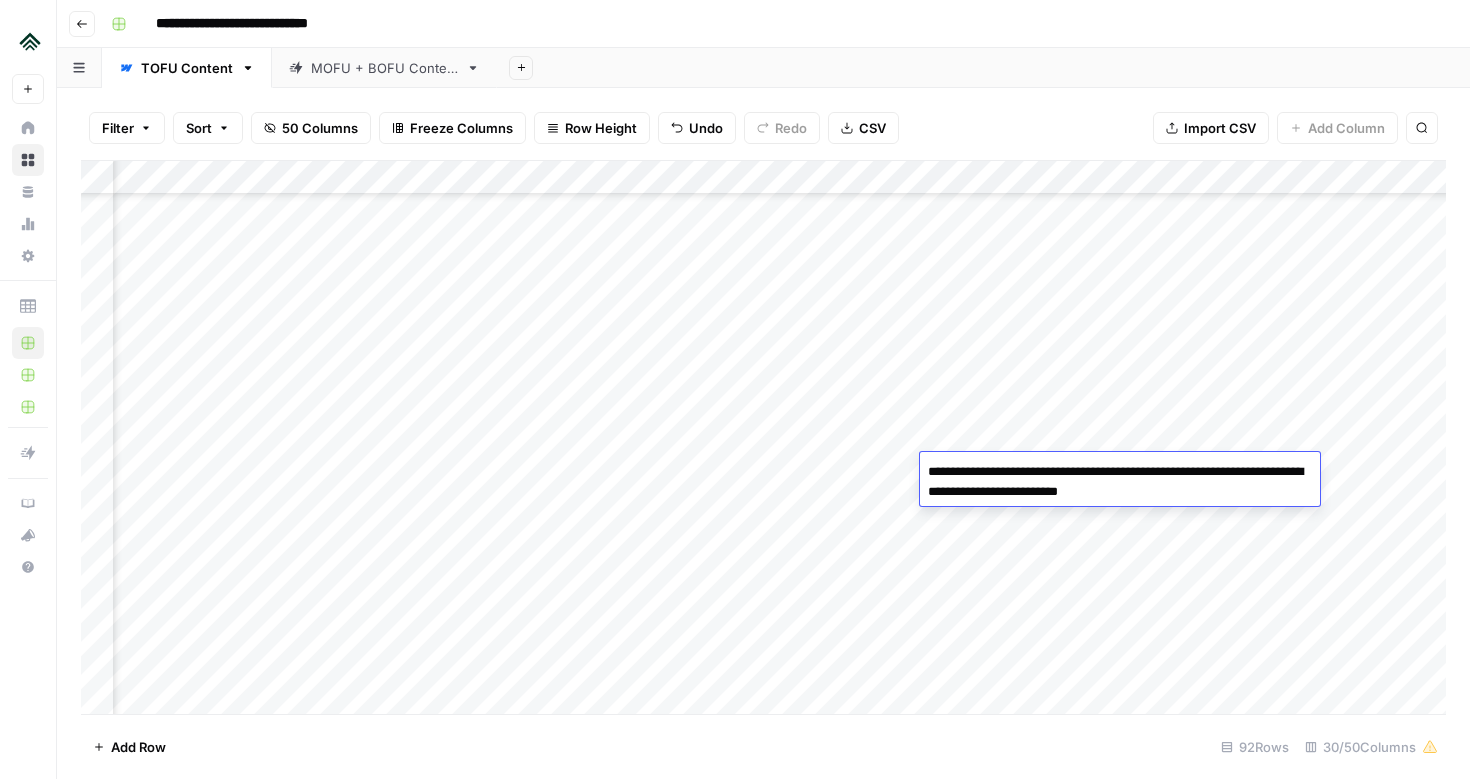 drag, startPoint x: 1238, startPoint y: 491, endPoint x: 895, endPoint y: 453, distance: 345.09854 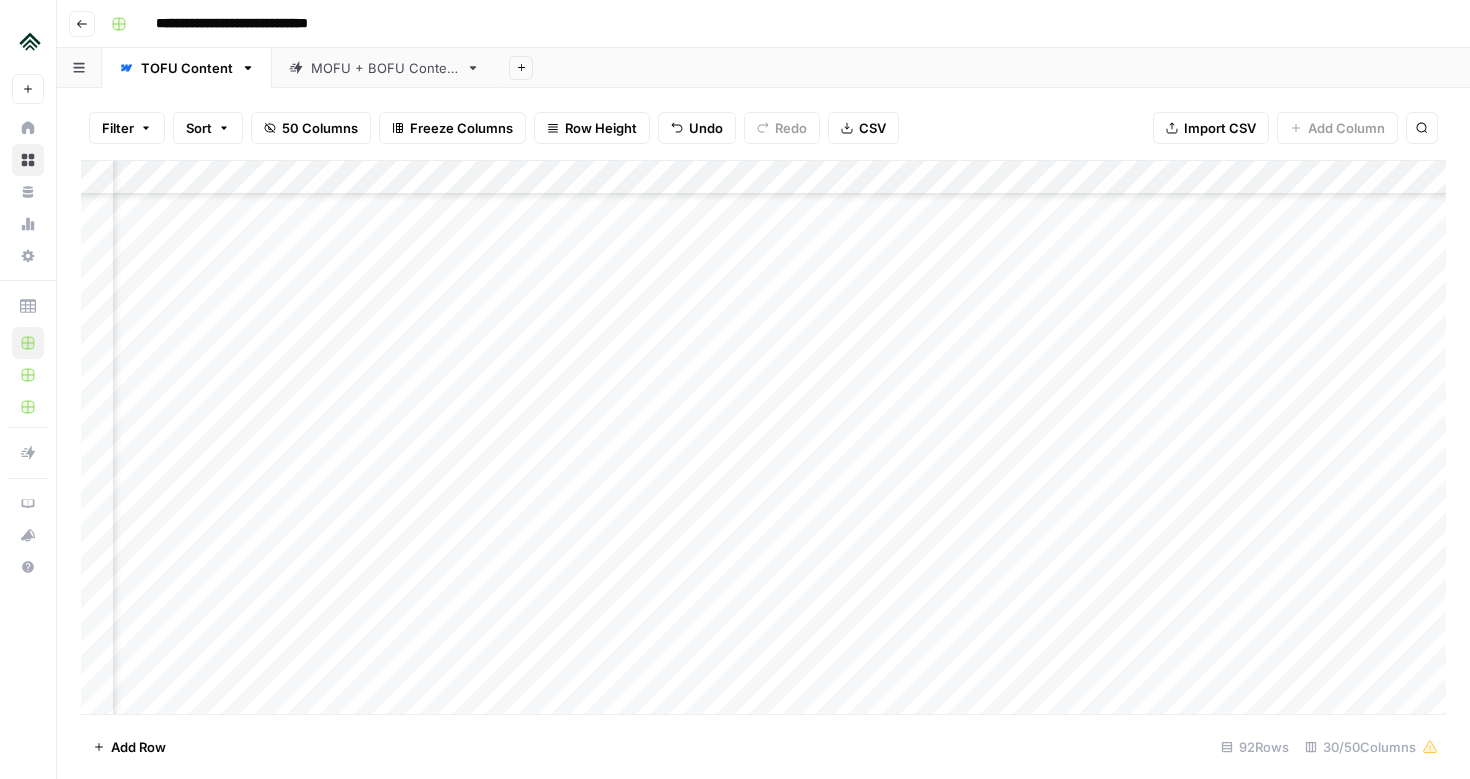 scroll, scrollTop: 1202, scrollLeft: 2342, axis: both 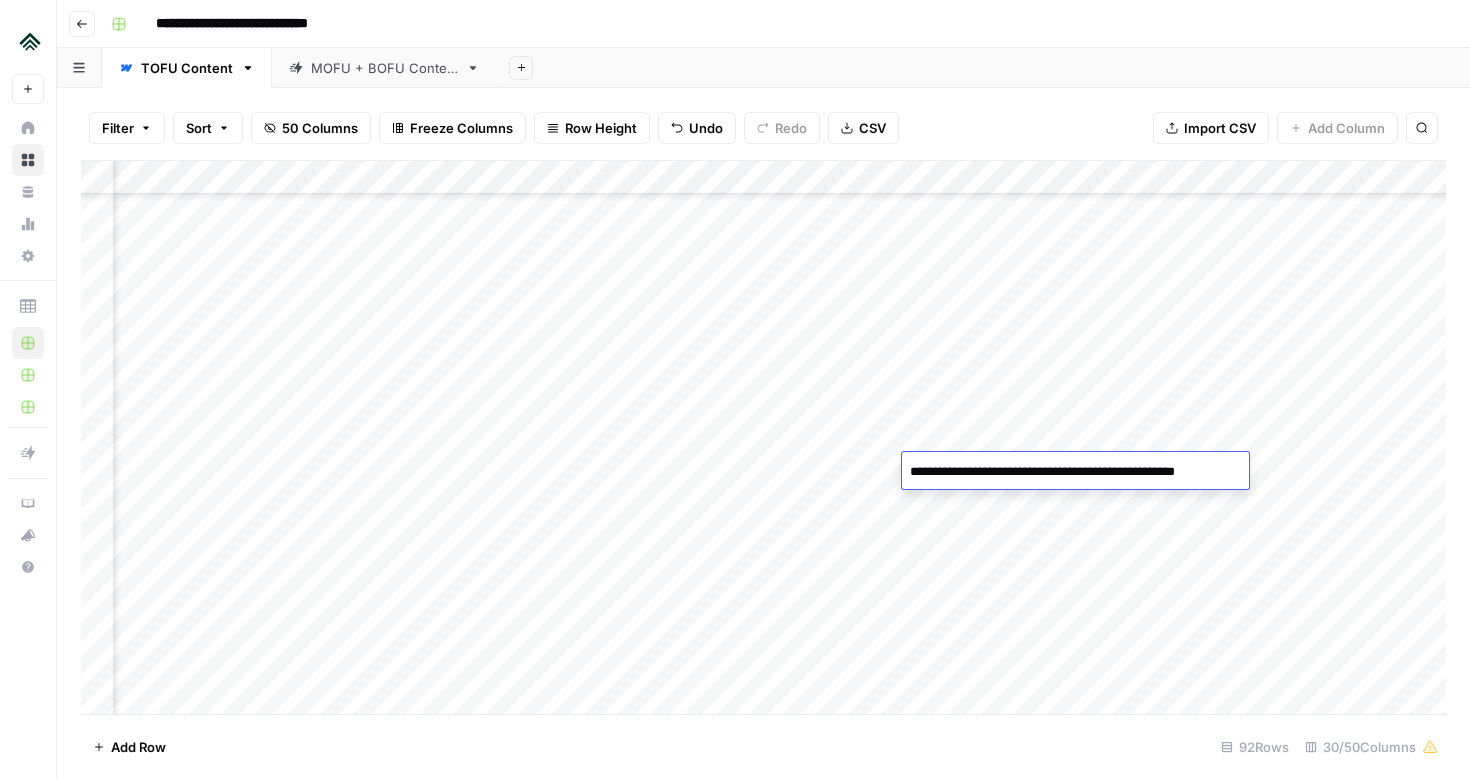 click on "**********" at bounding box center [1072, 472] 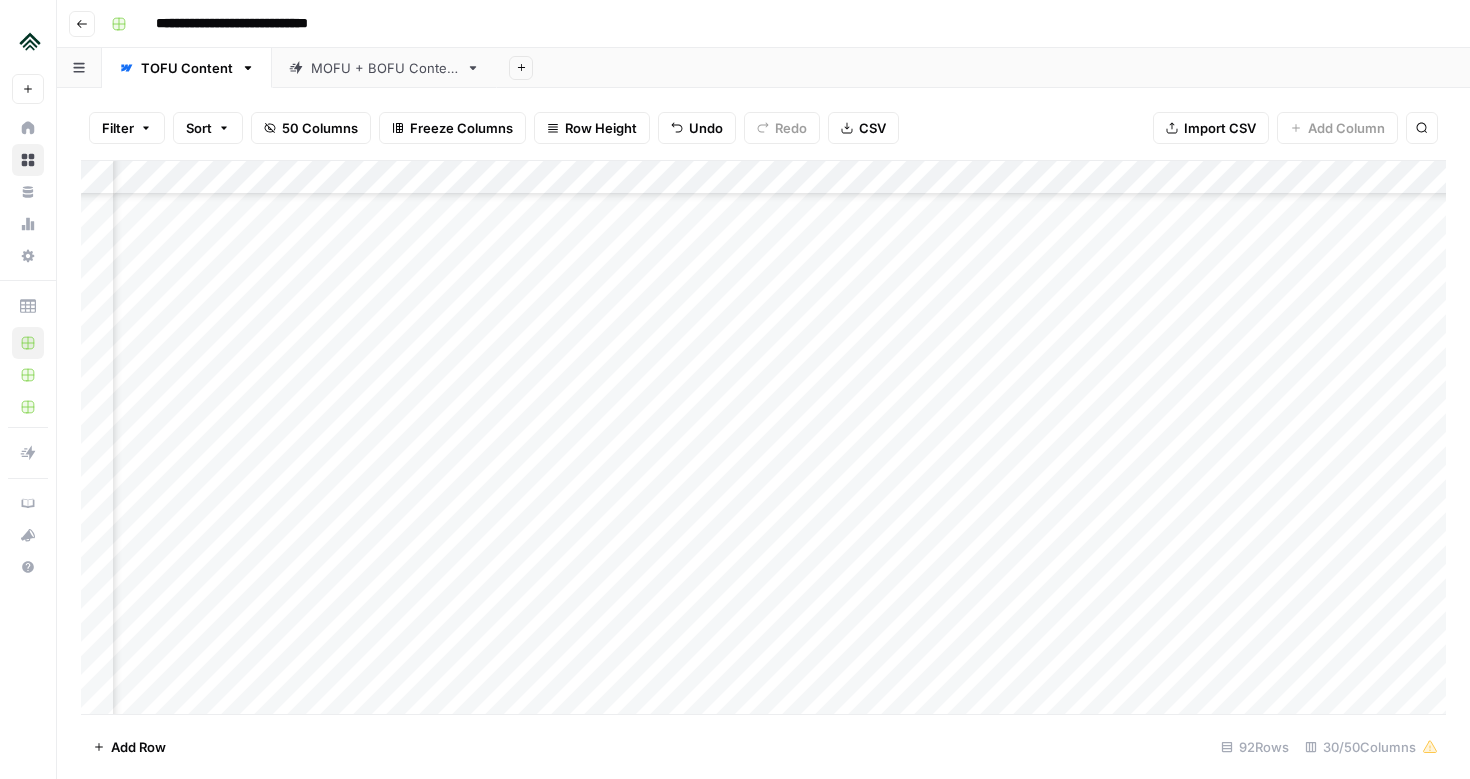 scroll, scrollTop: 1202, scrollLeft: 2616, axis: both 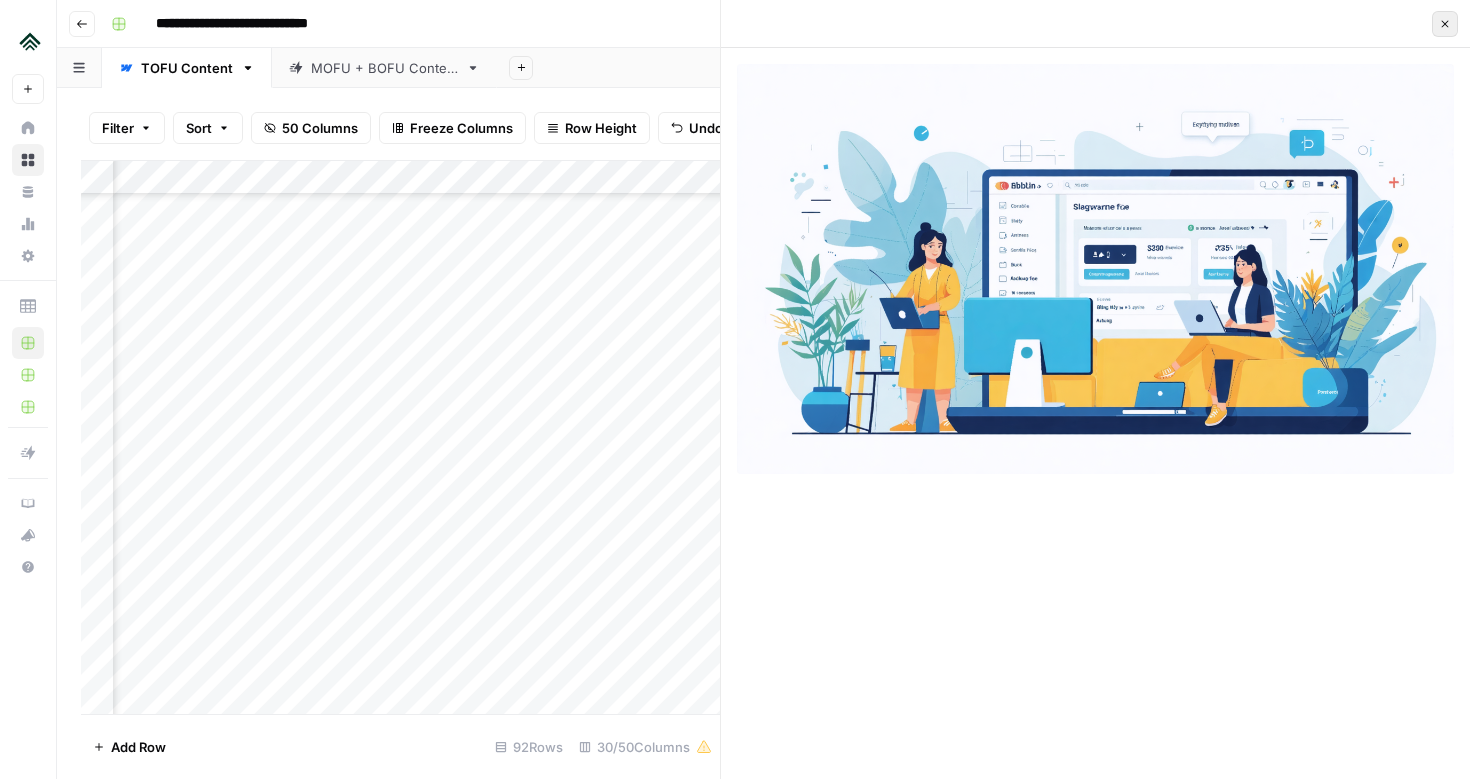 click on "Close" at bounding box center (1445, 24) 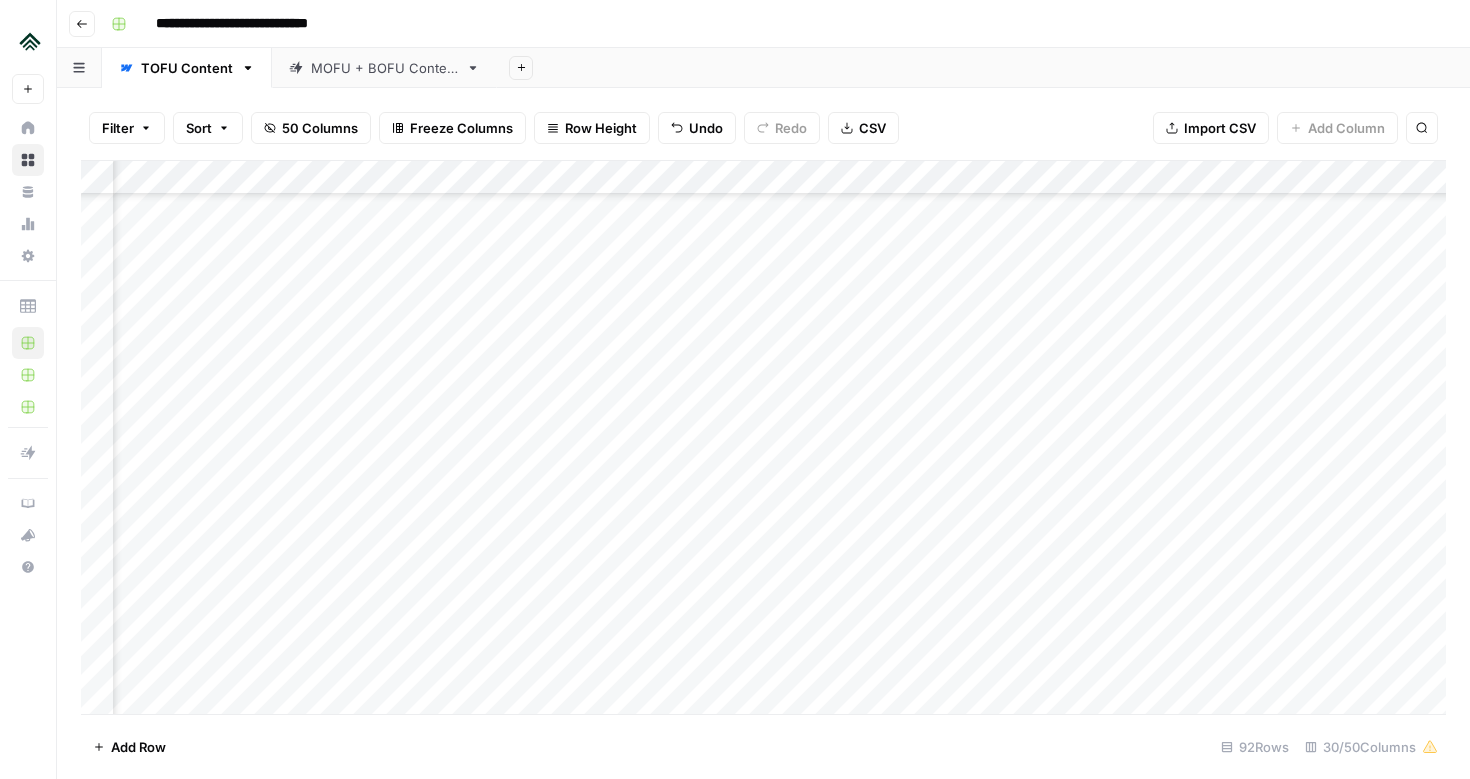 click on "Add Column" at bounding box center (763, 437) 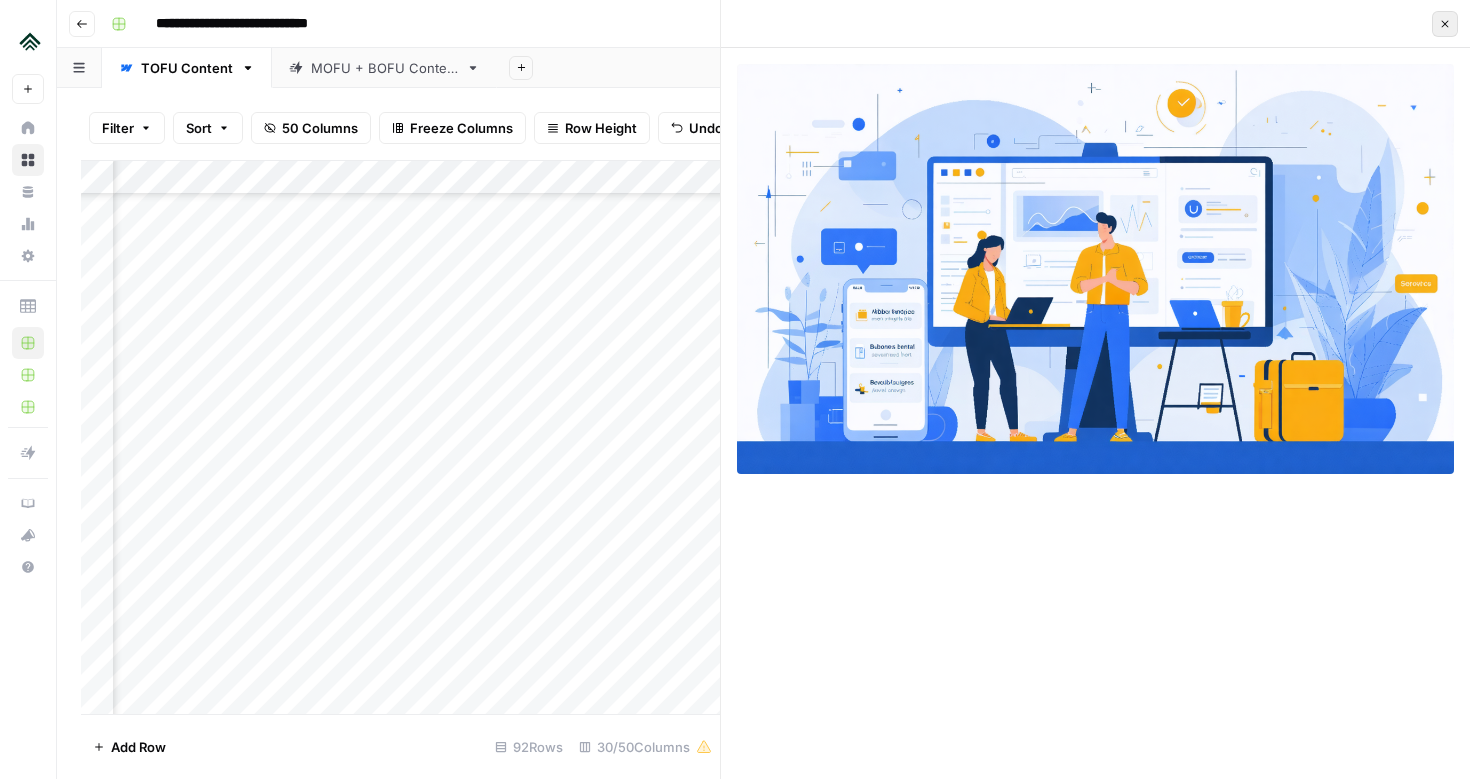 click 